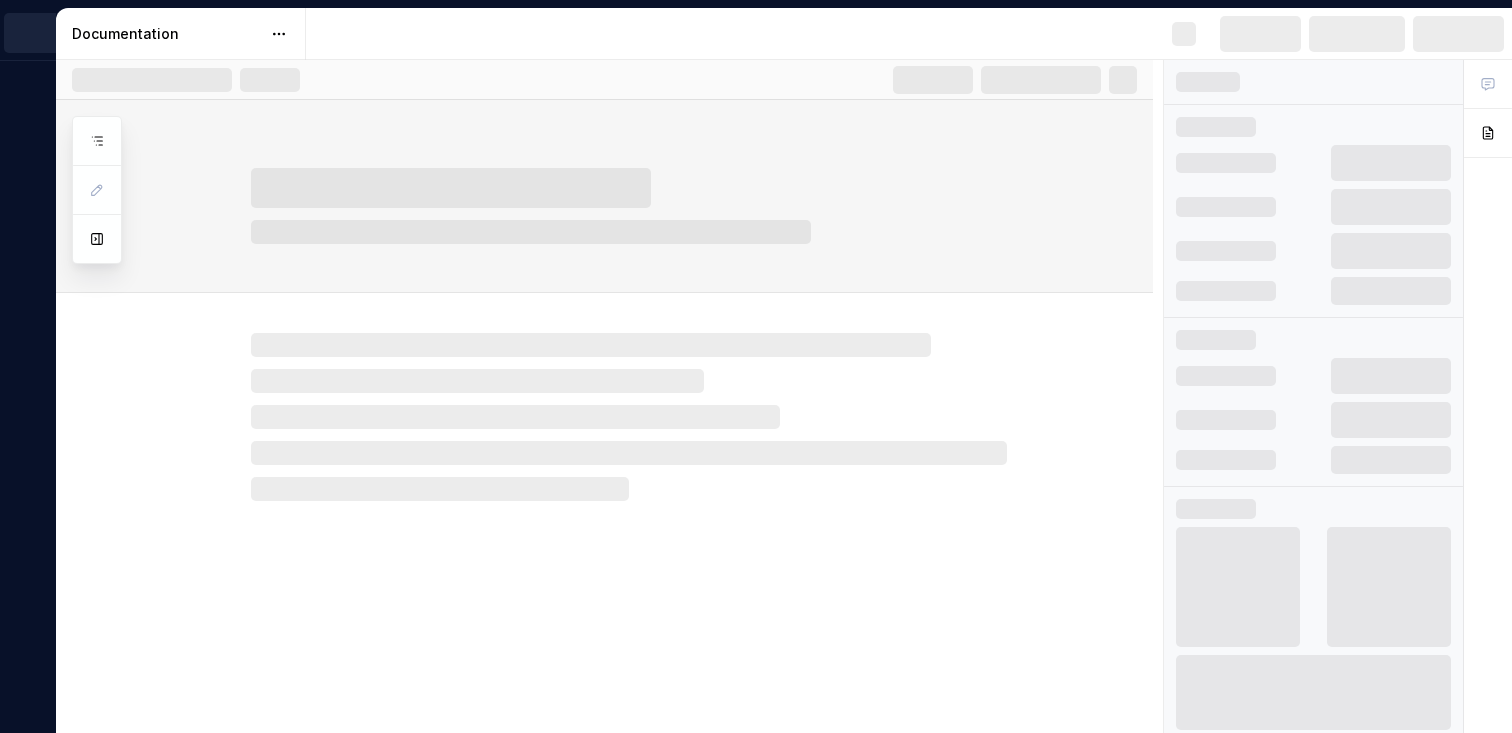 scroll, scrollTop: 0, scrollLeft: 0, axis: both 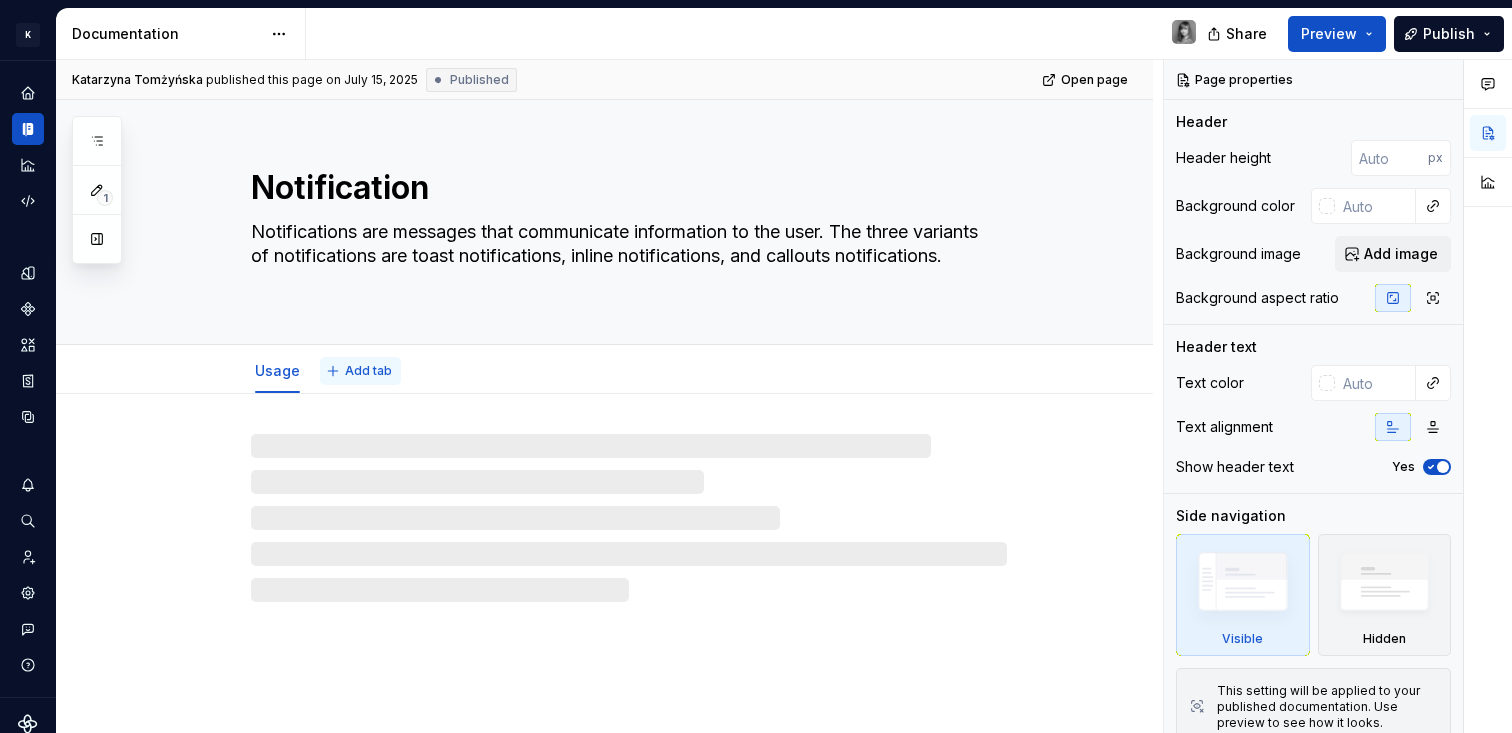 type on "*" 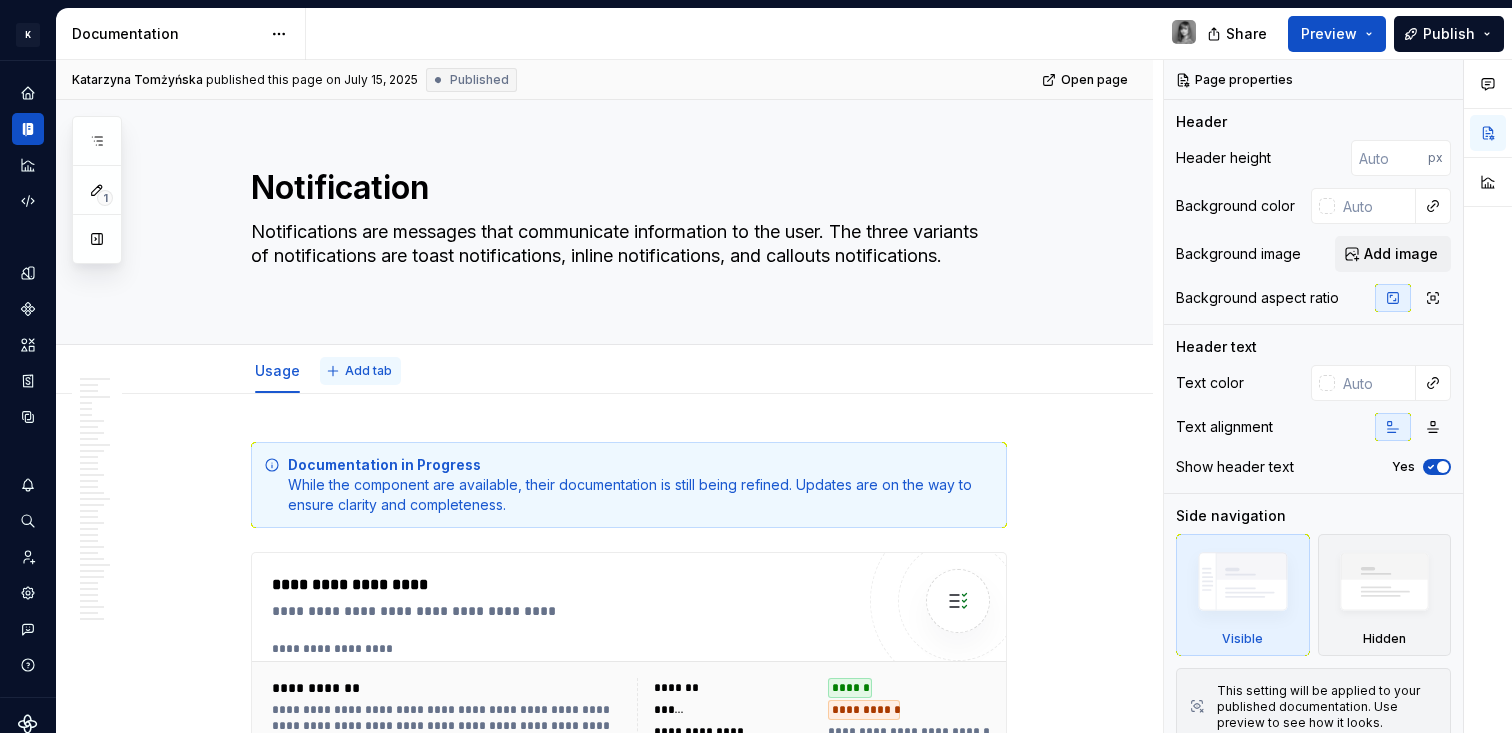 click on "Add tab" at bounding box center (368, 371) 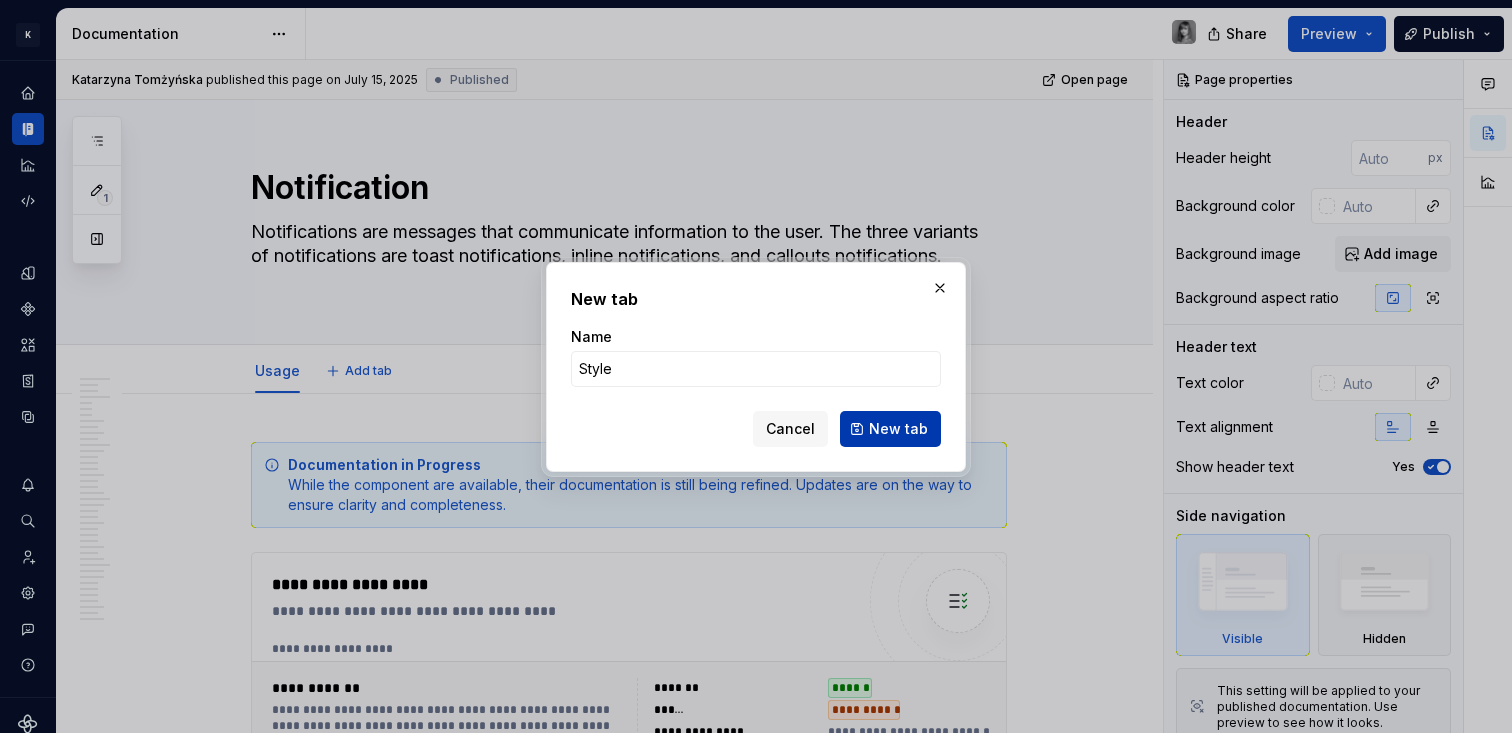 type on "Style" 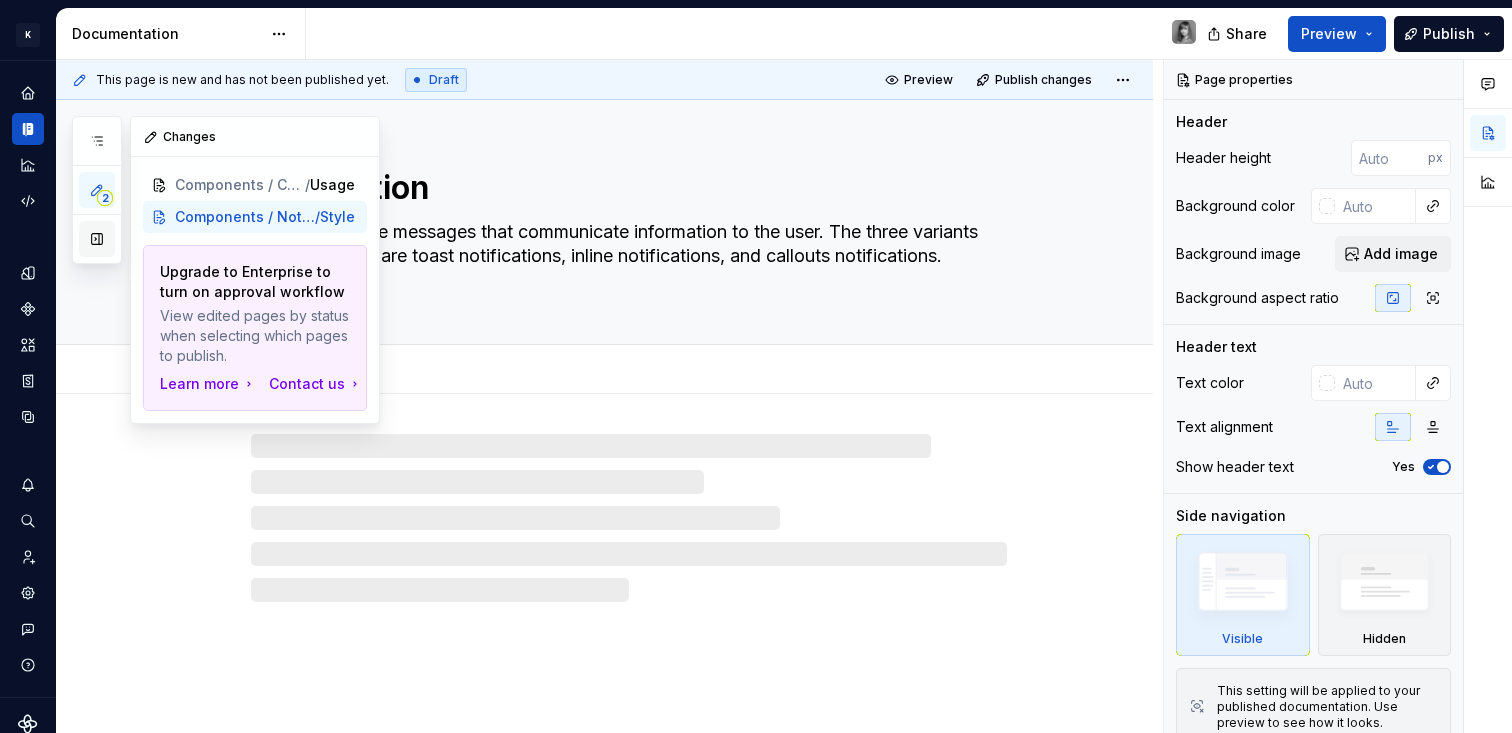click at bounding box center (97, 239) 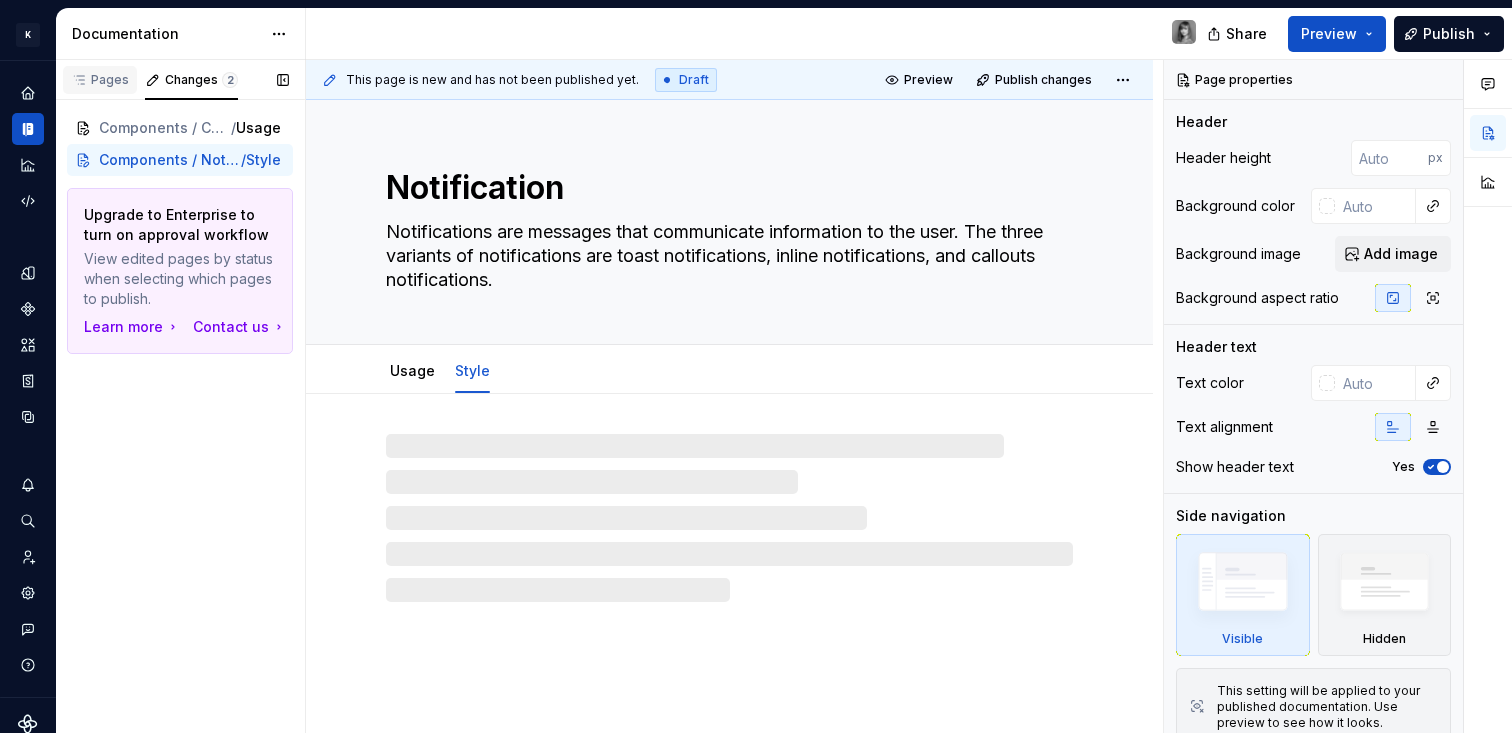 click on "Pages" at bounding box center [100, 80] 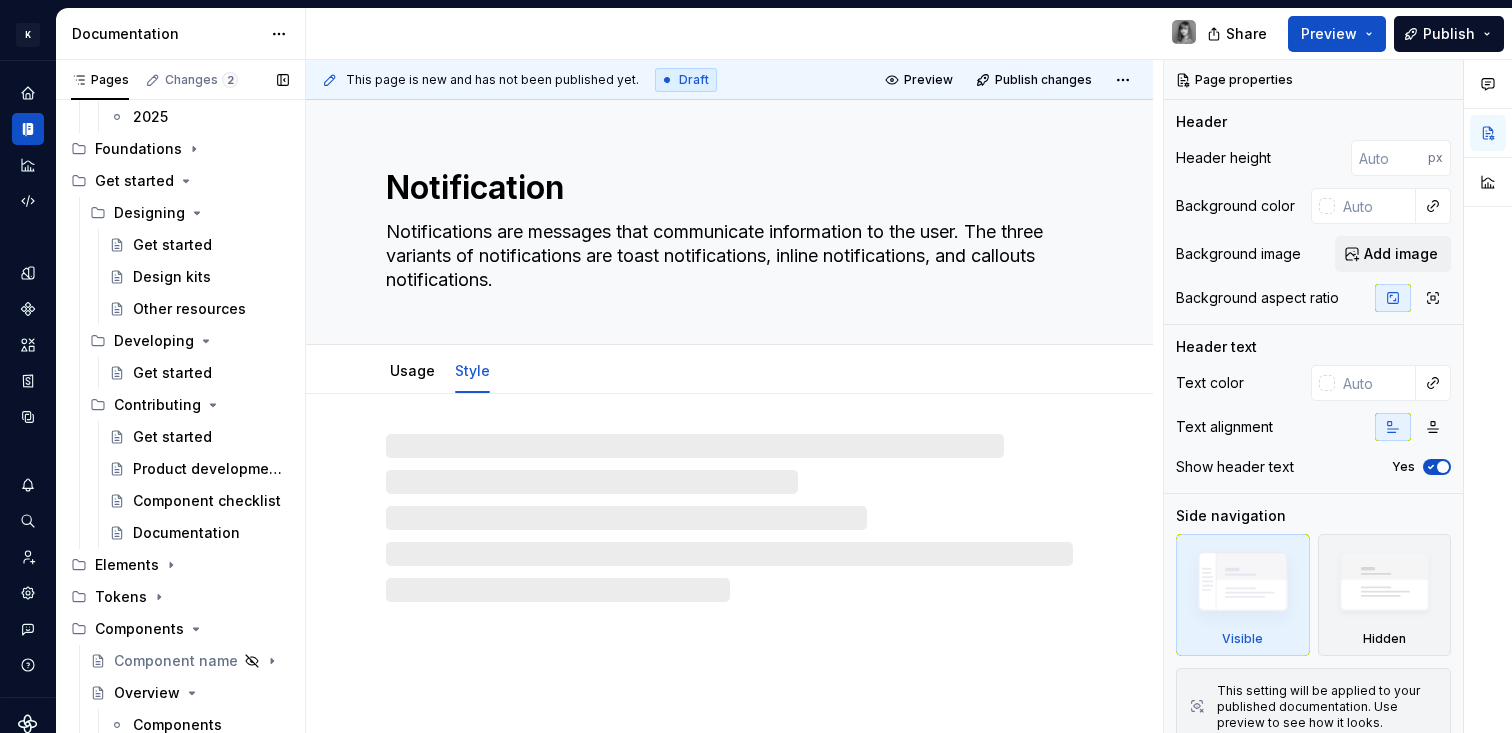scroll, scrollTop: 2044, scrollLeft: 0, axis: vertical 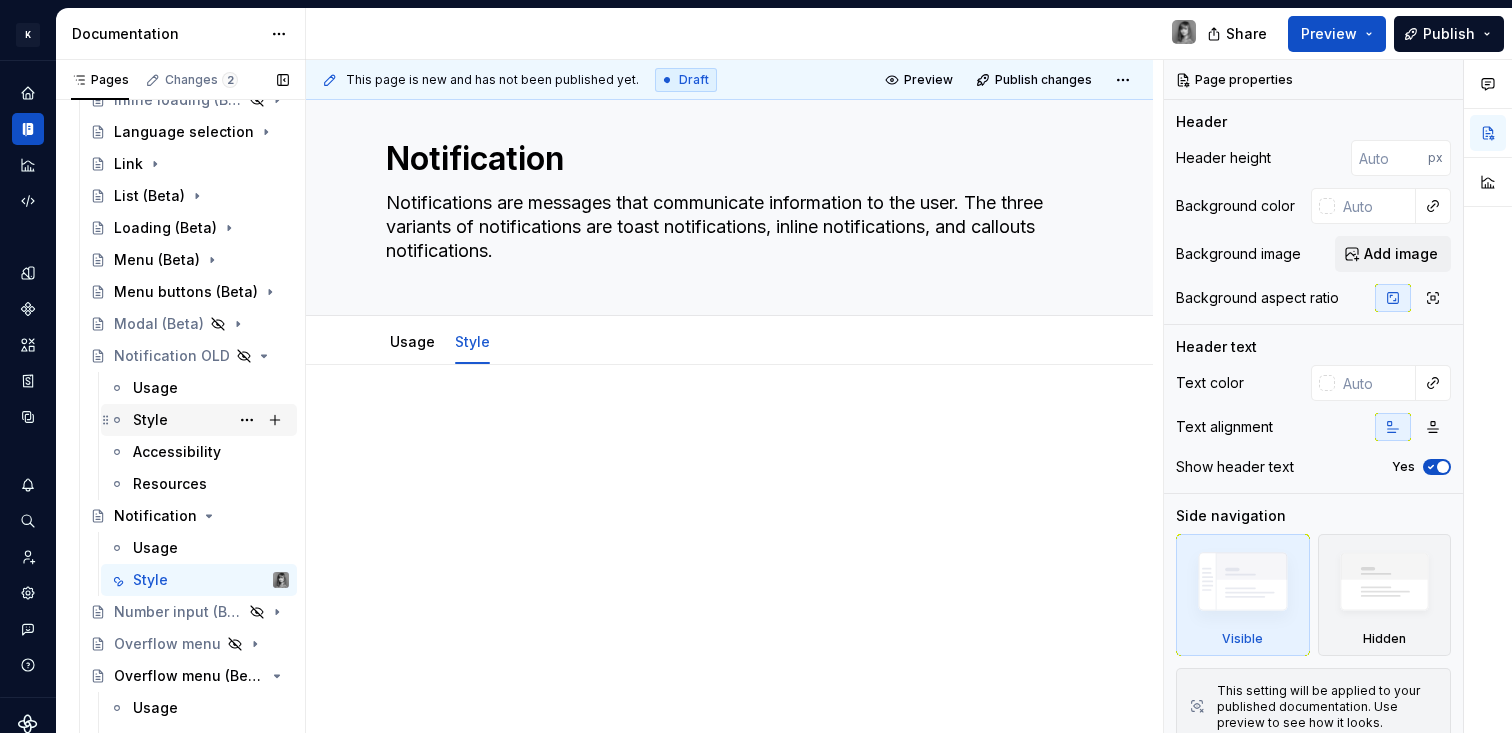 click on "Style" at bounding box center [211, 420] 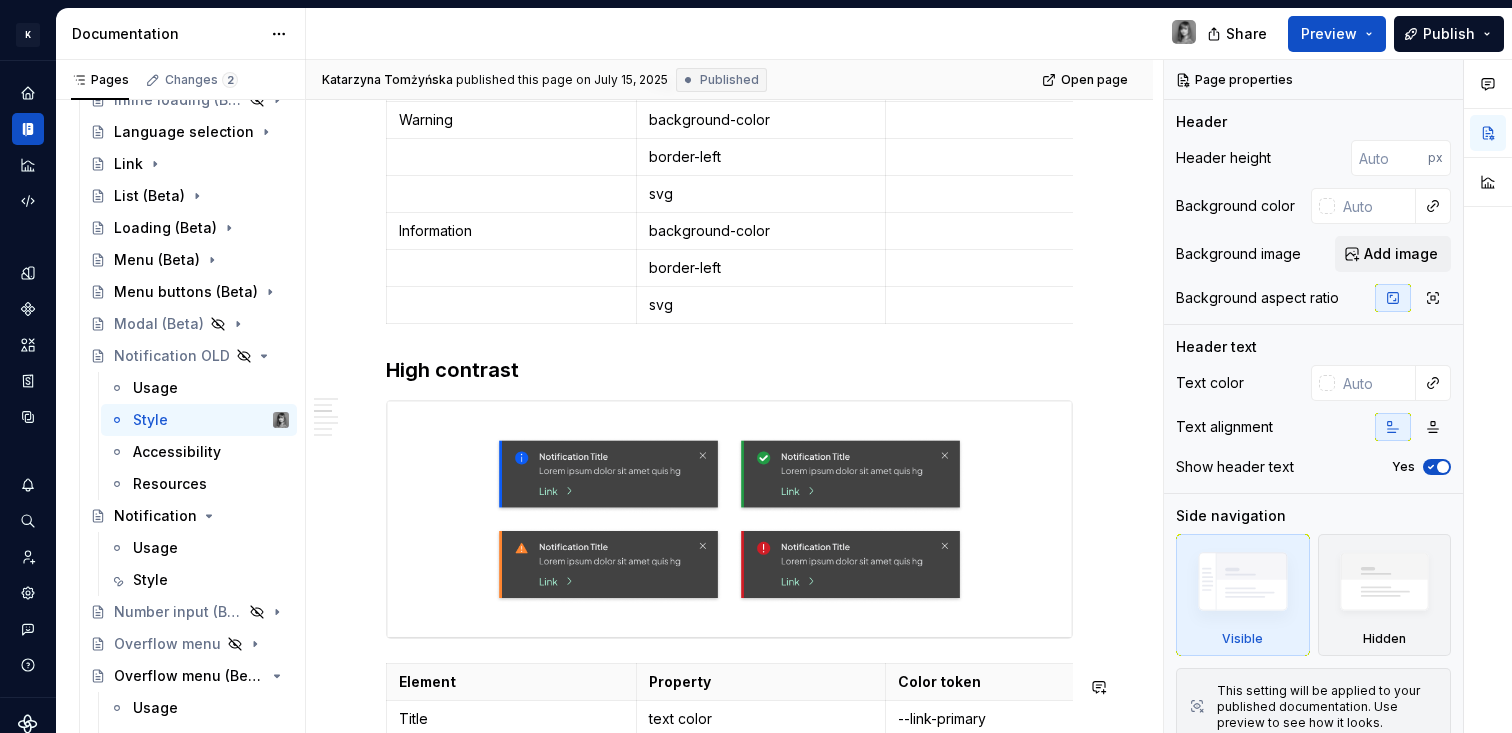 scroll, scrollTop: 0, scrollLeft: 0, axis: both 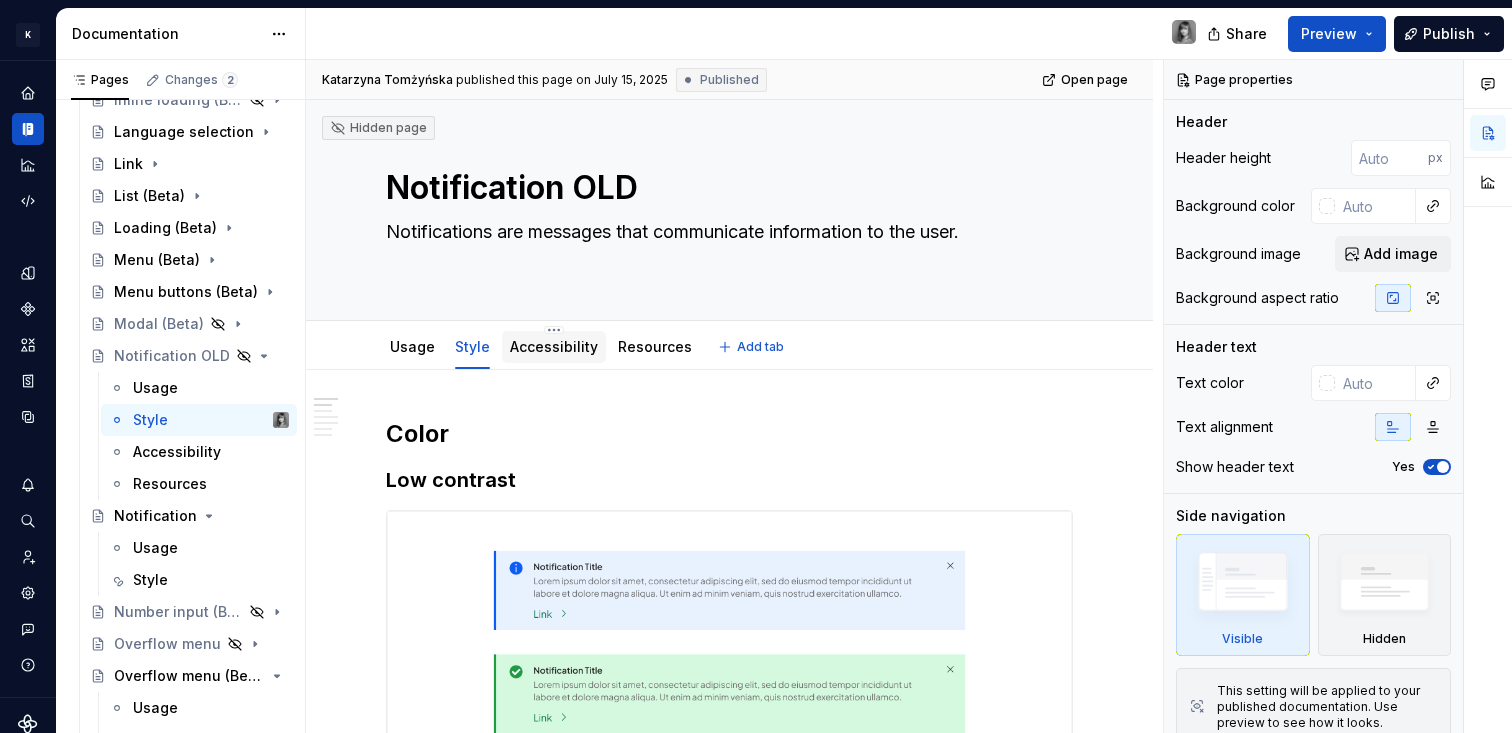 click on "Accessibility" at bounding box center (554, 346) 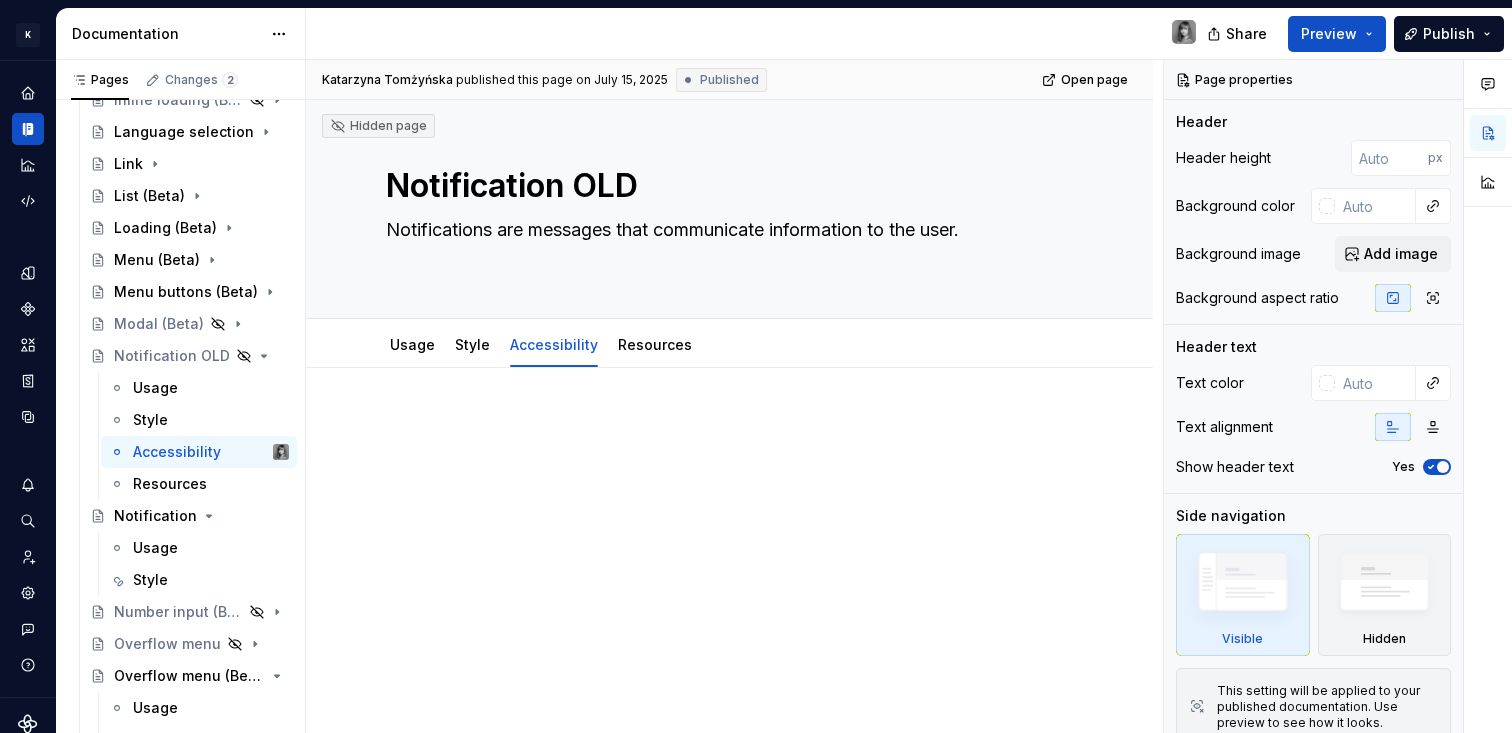 scroll, scrollTop: 5, scrollLeft: 0, axis: vertical 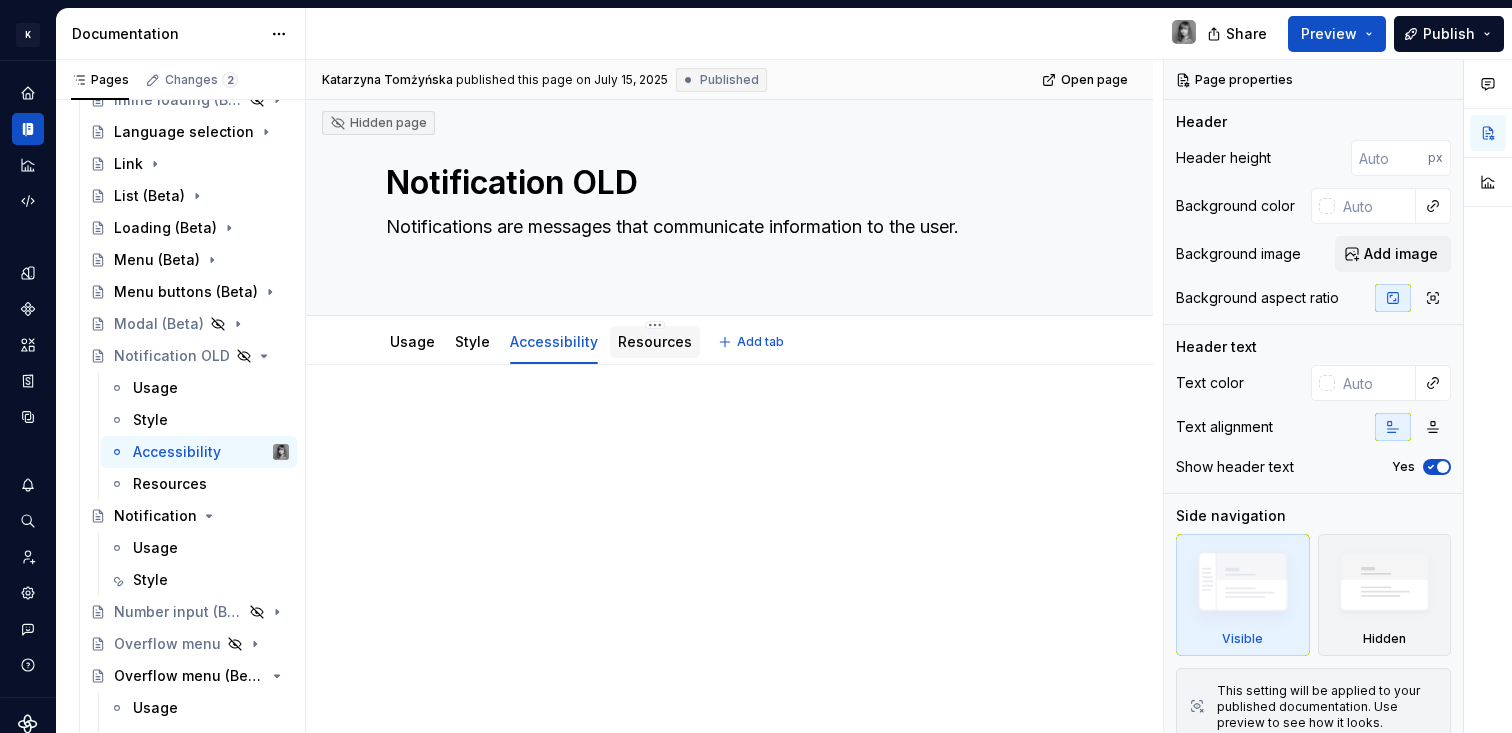 click on "Resources" at bounding box center [655, 342] 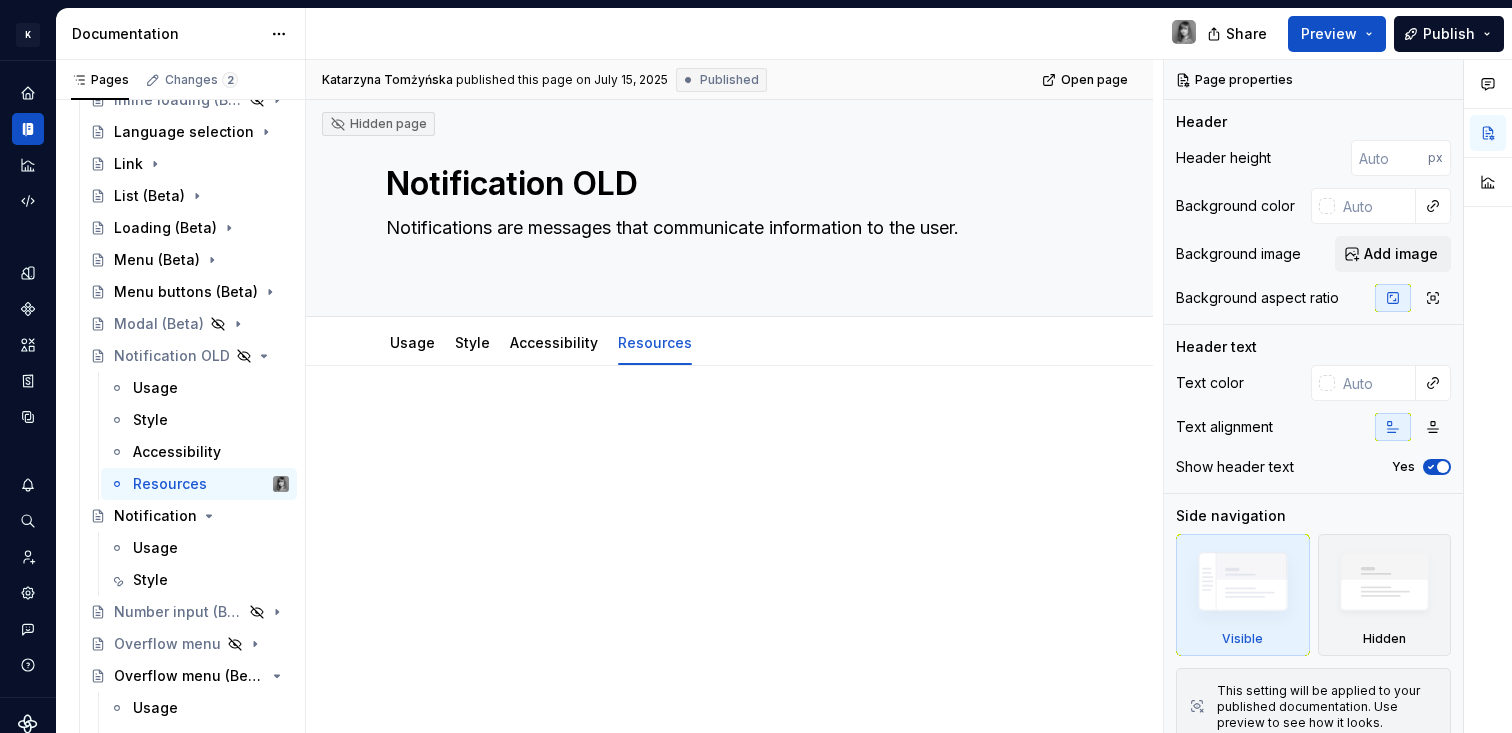 scroll, scrollTop: 5, scrollLeft: 0, axis: vertical 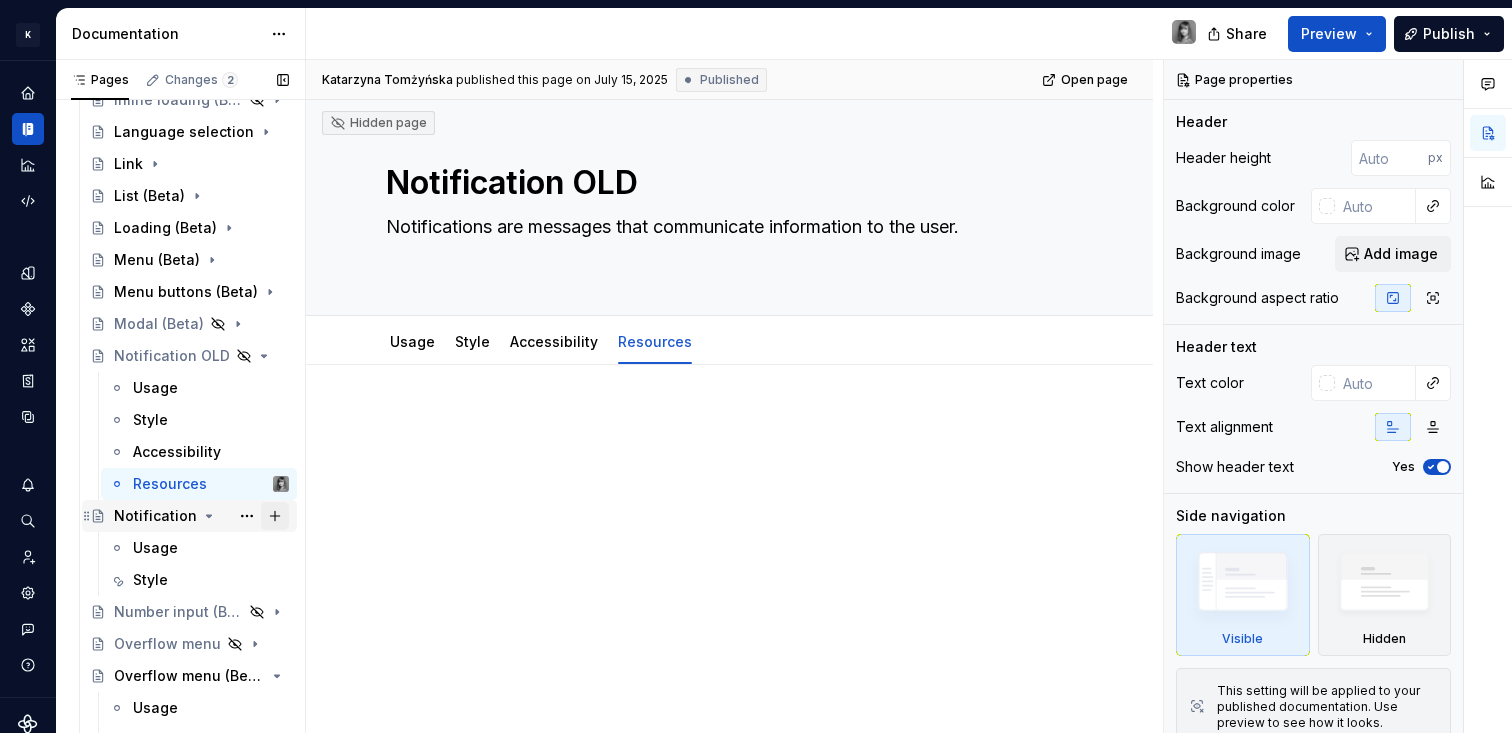 click at bounding box center (275, 516) 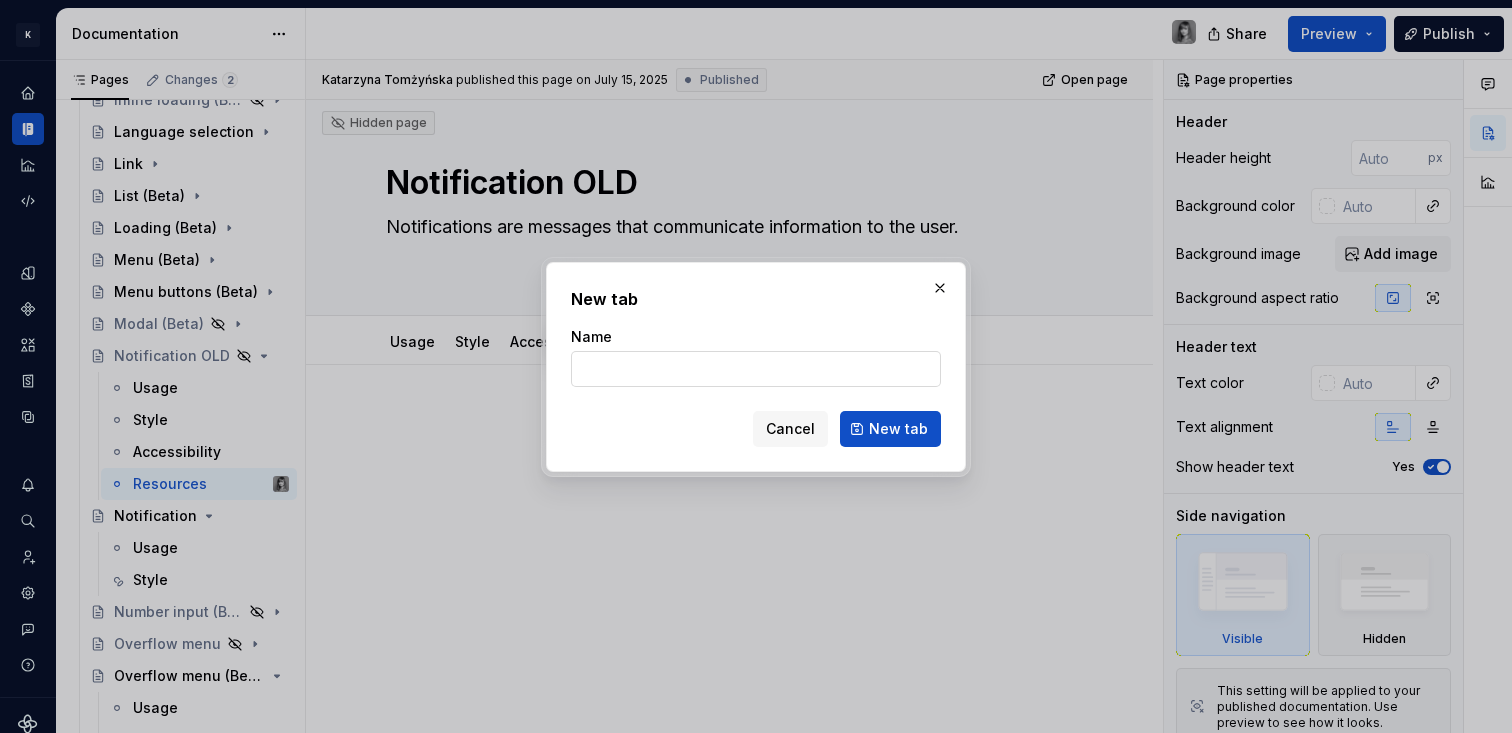 click on "Name" at bounding box center [756, 369] 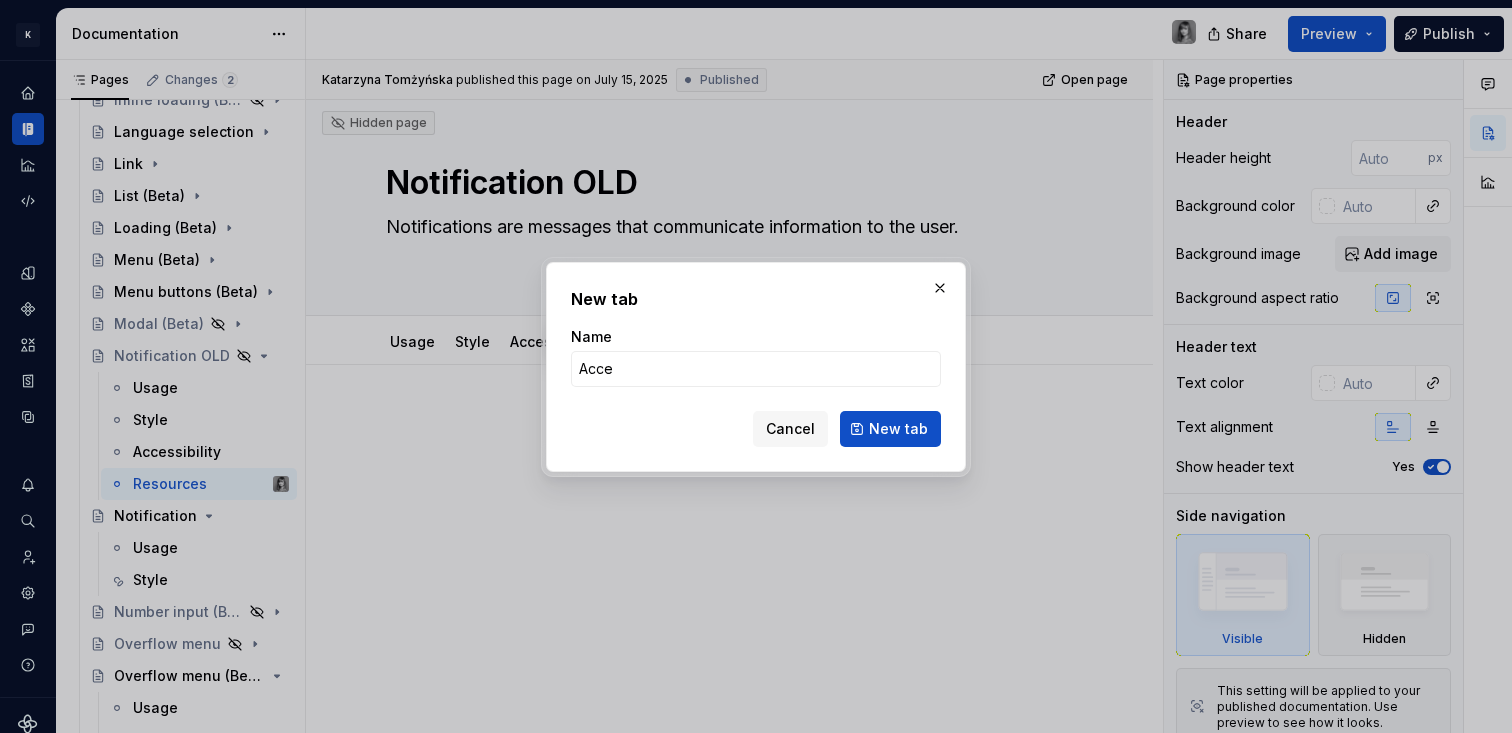 type on "Accessibility" 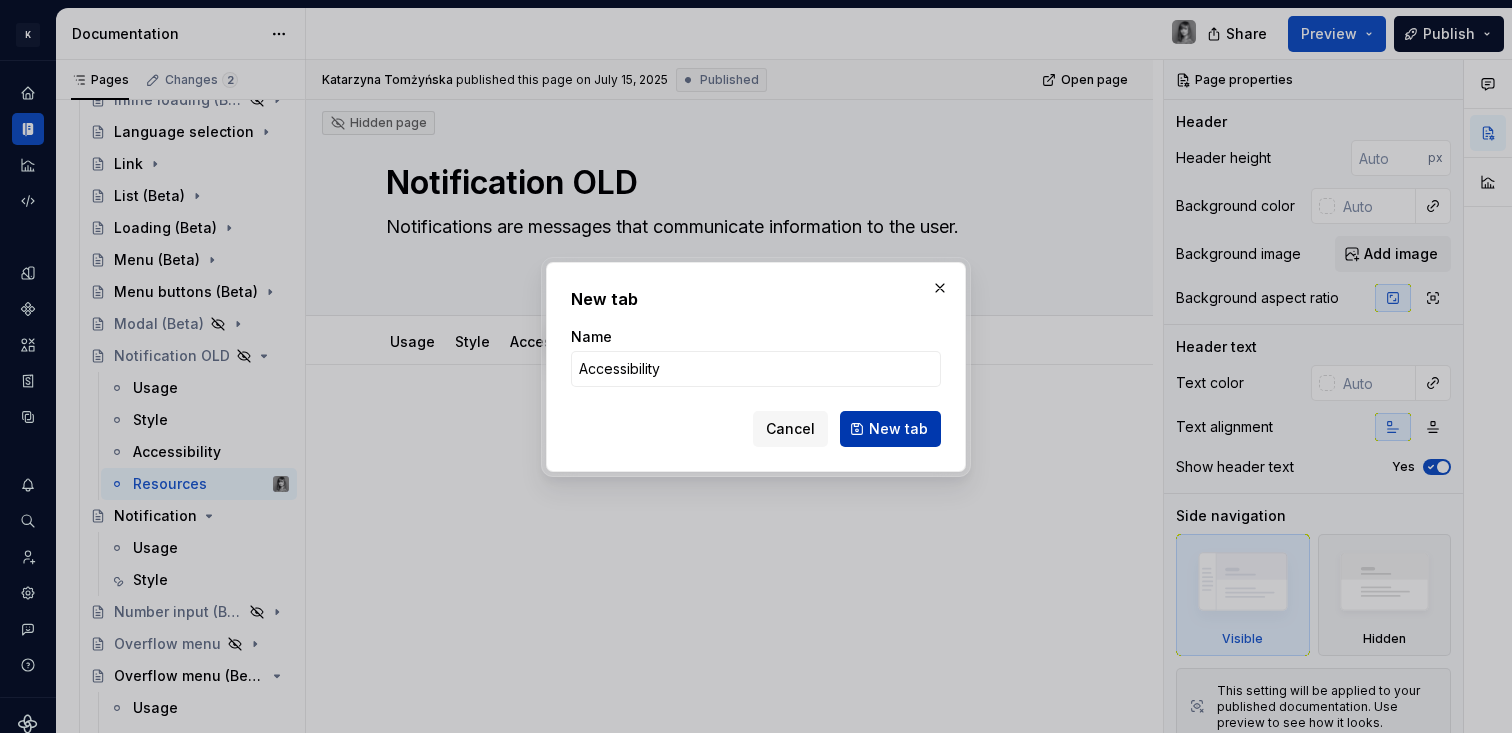 click on "New tab" at bounding box center [898, 429] 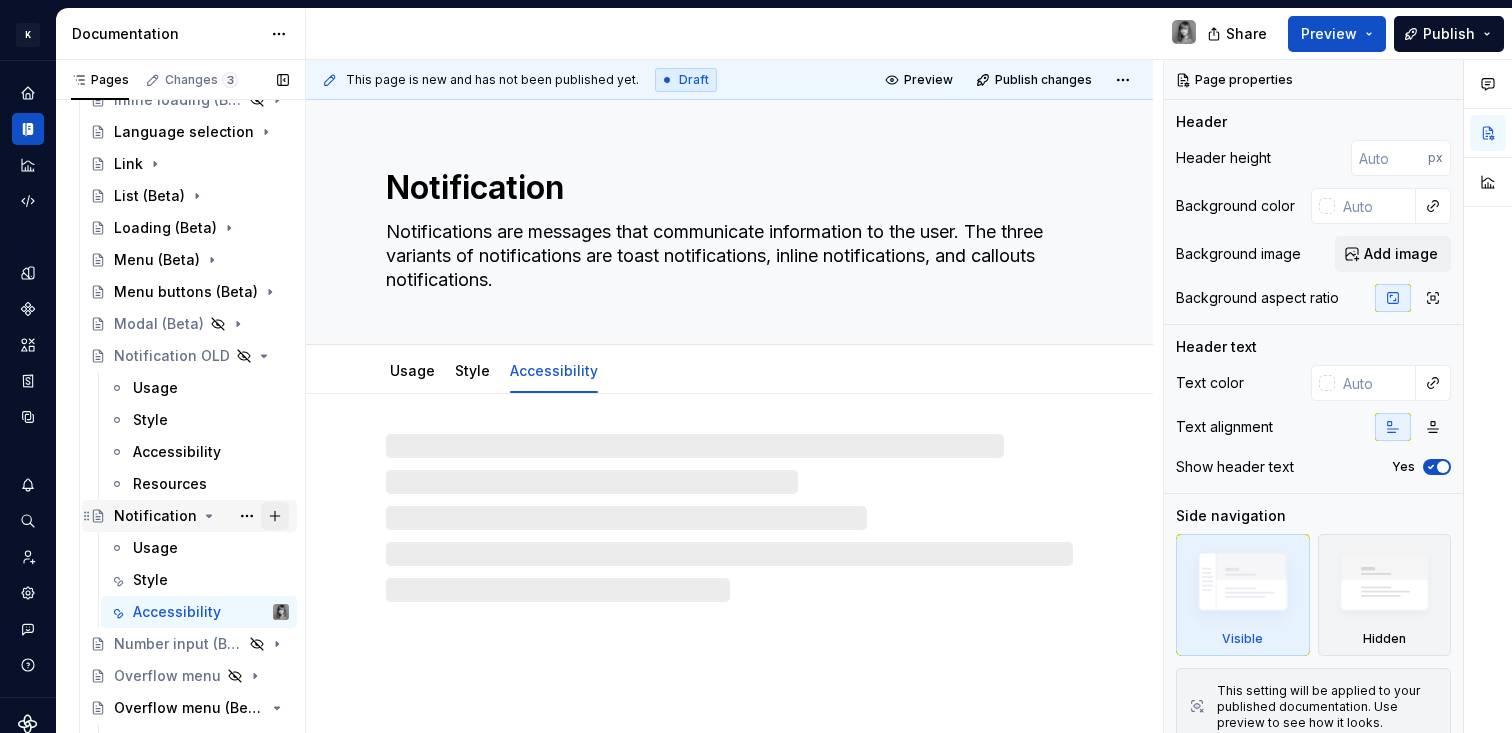 click at bounding box center (275, 516) 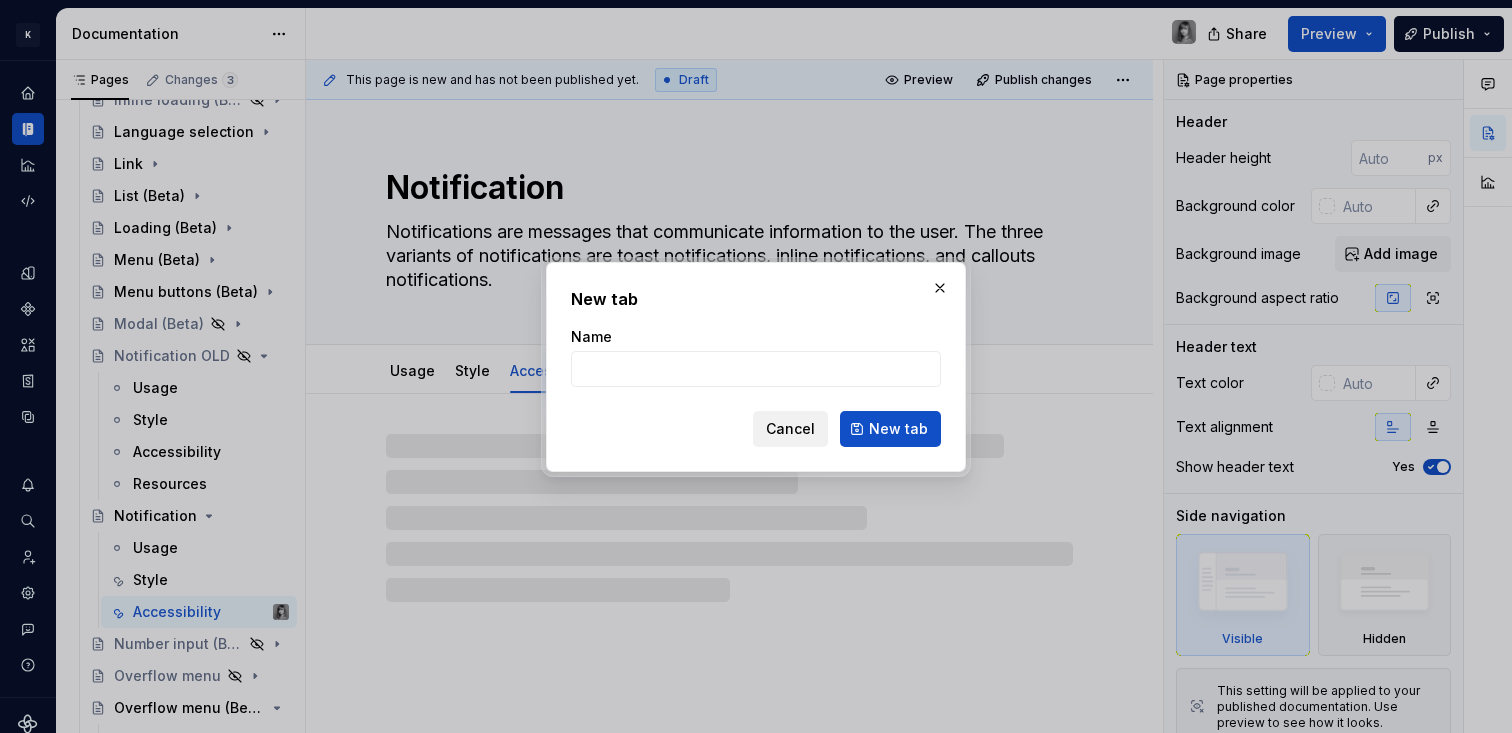 type on "*" 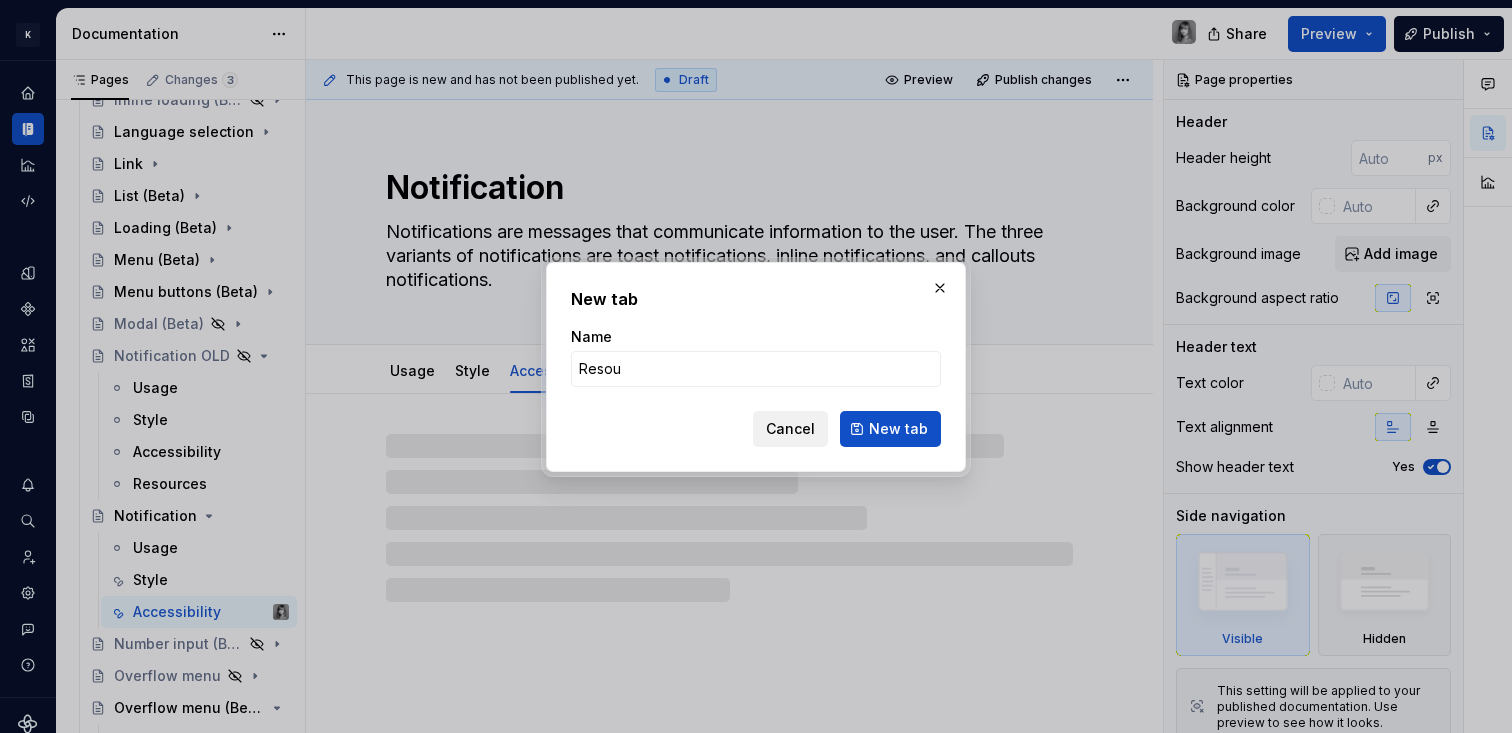 type on "Resour" 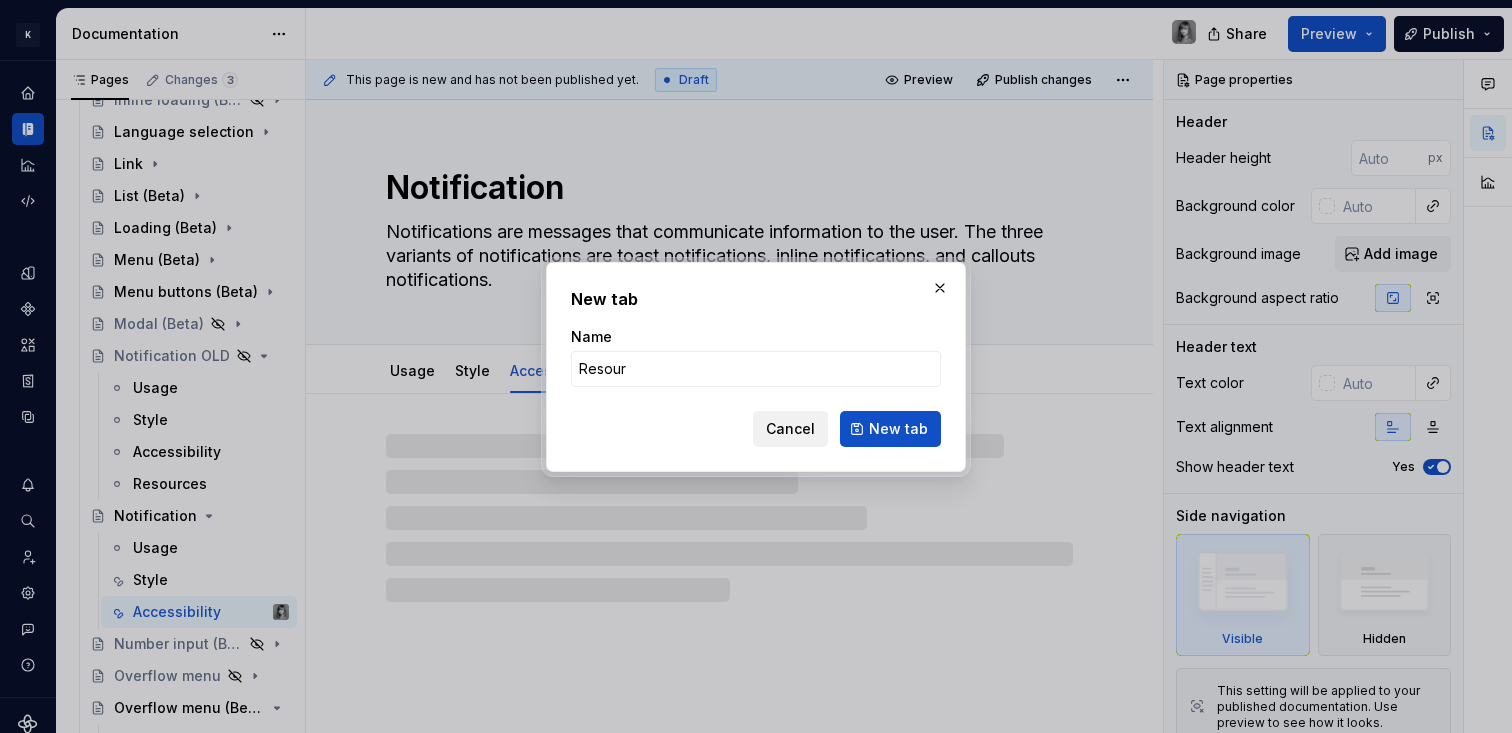 type on "*" 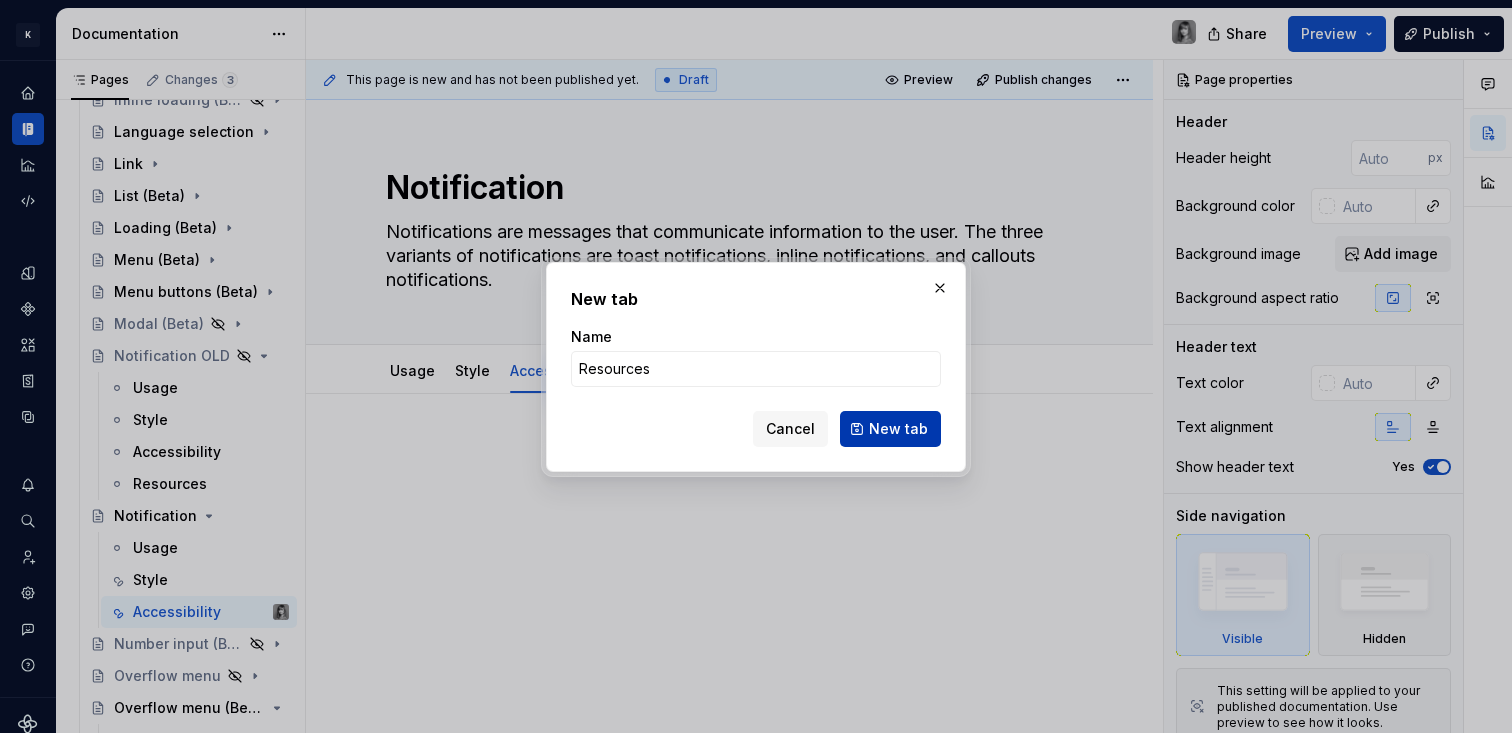 type on "Resources" 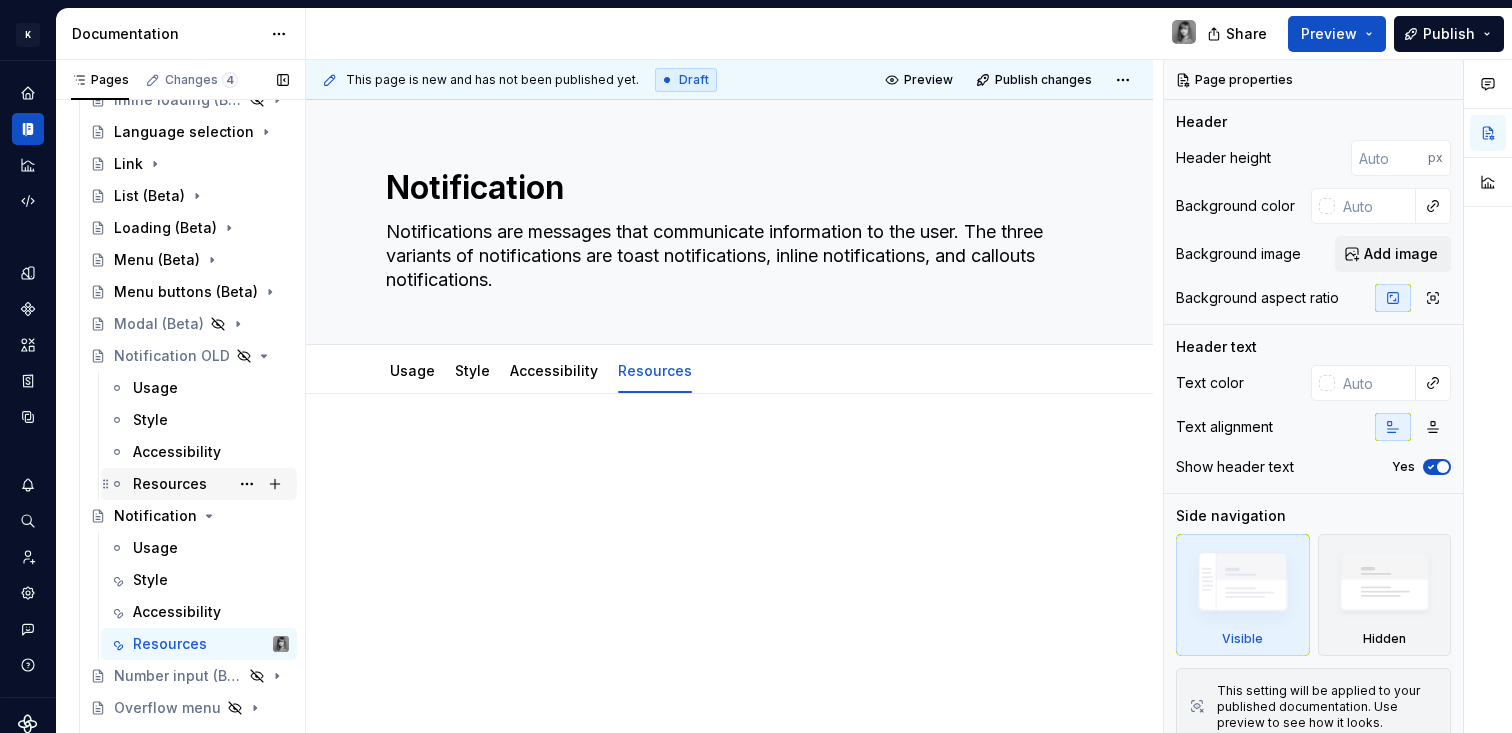 click on "Resources" at bounding box center [170, 484] 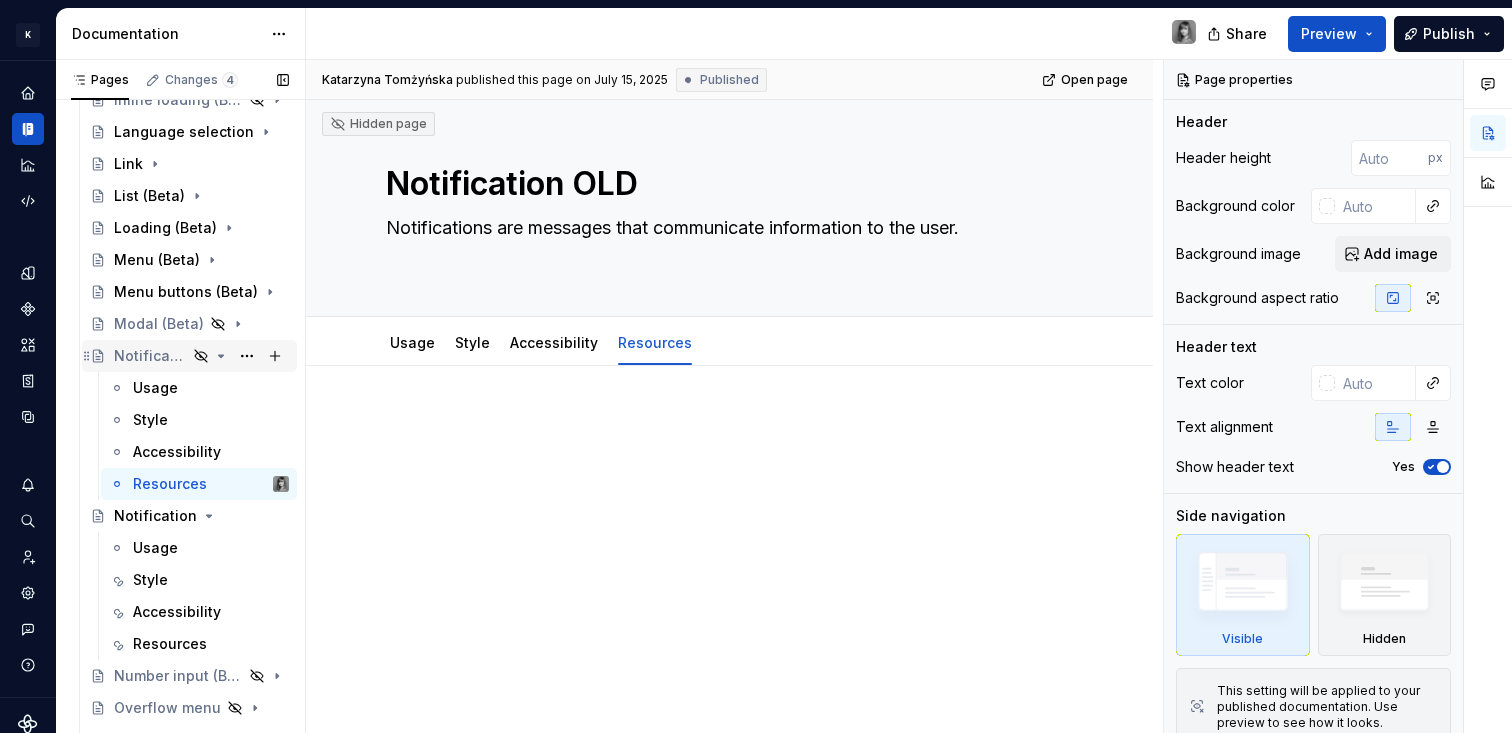 scroll, scrollTop: 5, scrollLeft: 0, axis: vertical 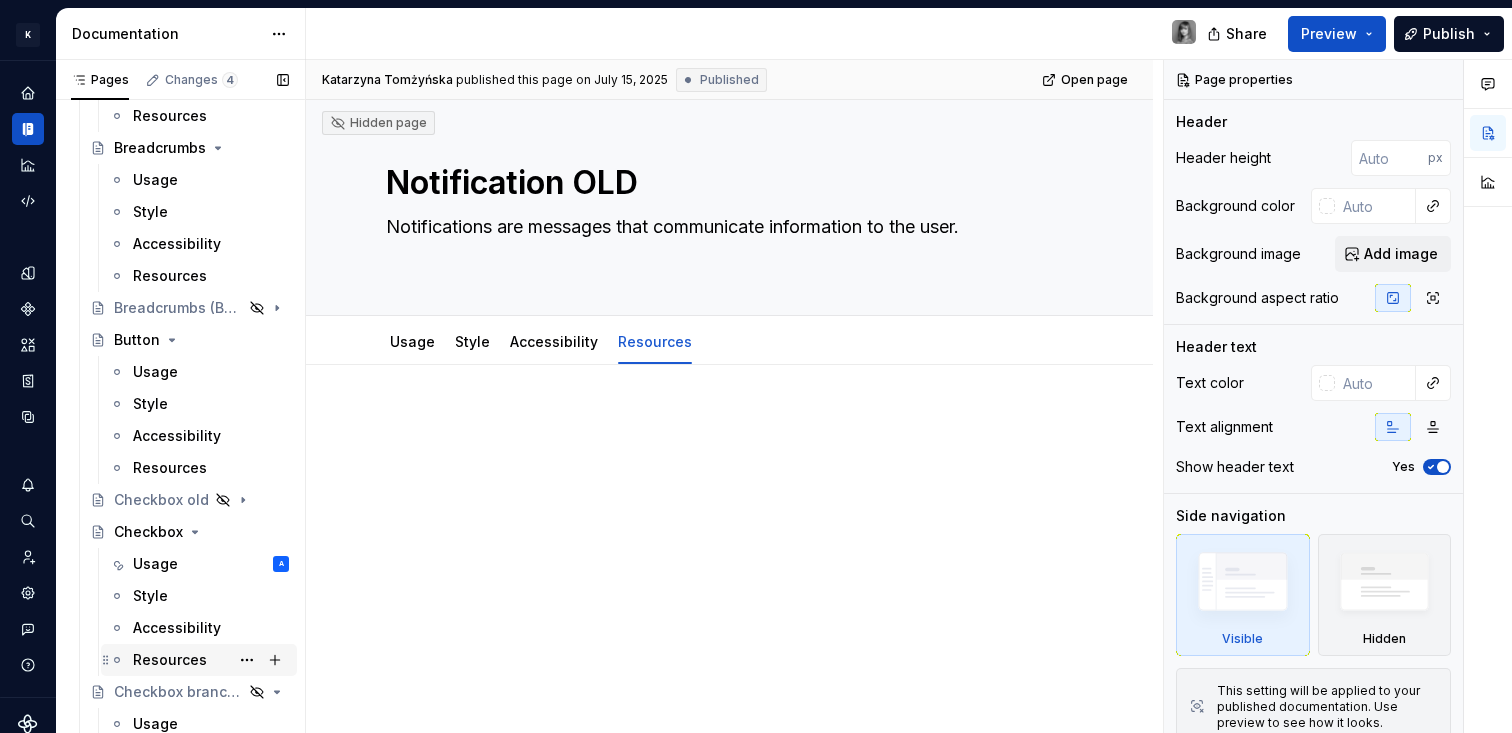 click on "Resources" at bounding box center [170, 660] 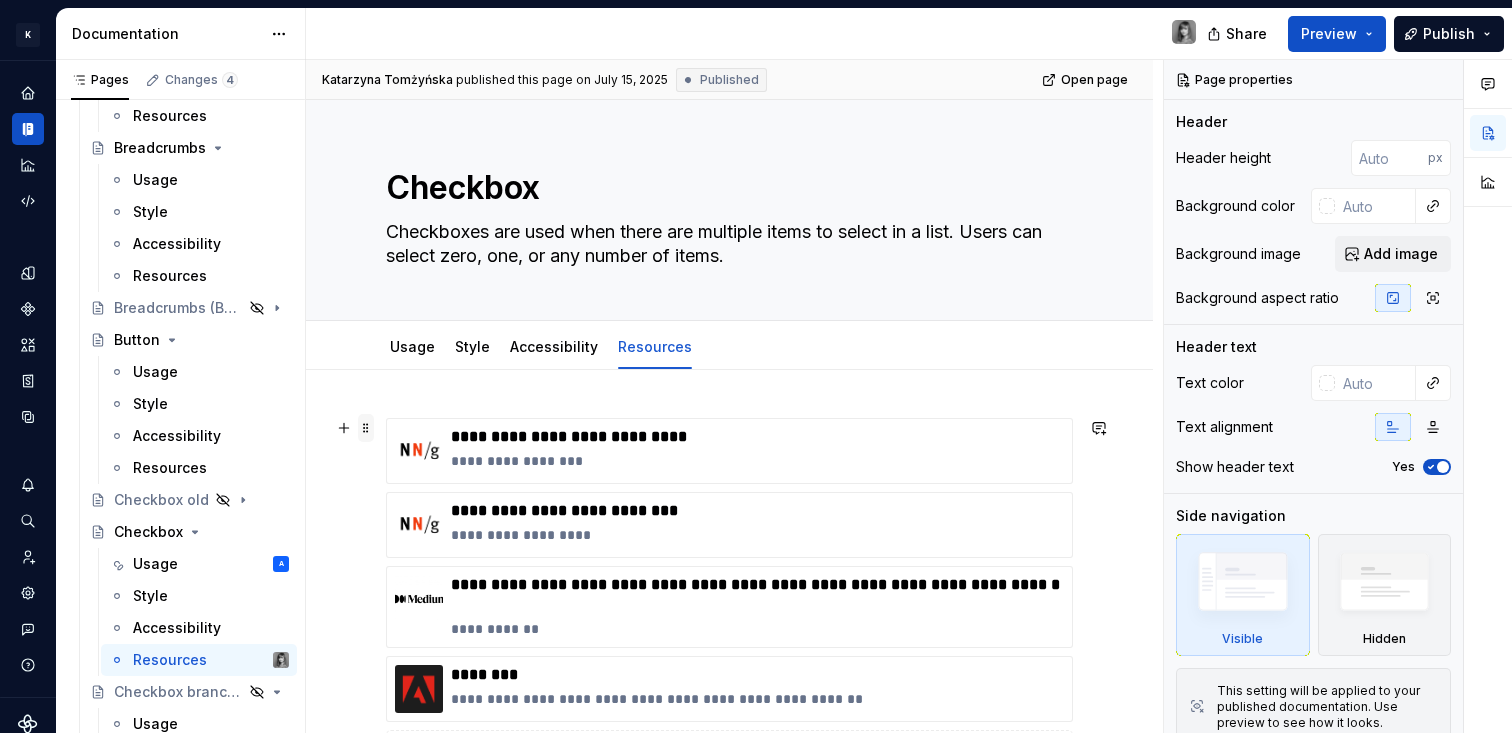 click at bounding box center [366, 428] 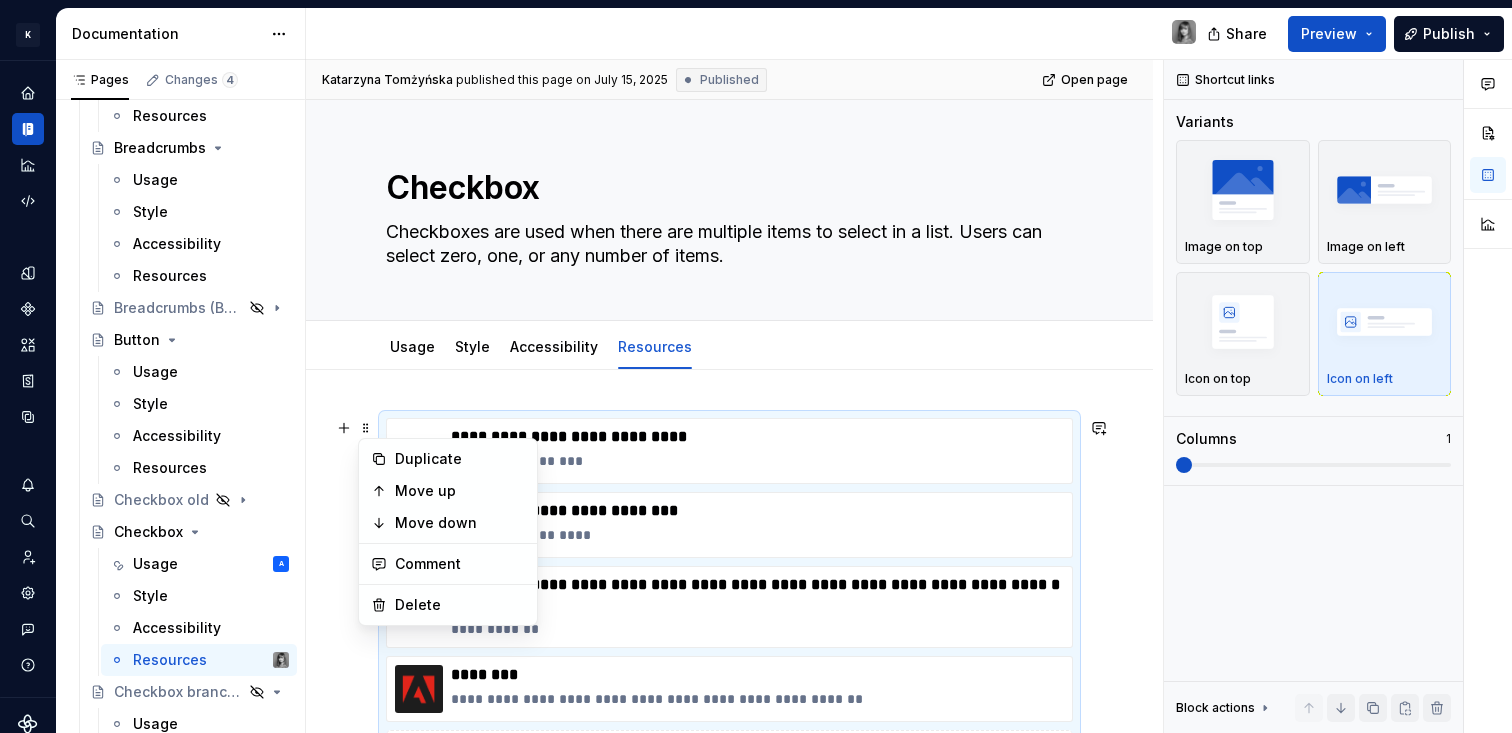 click on "**********" at bounding box center (729, 743) 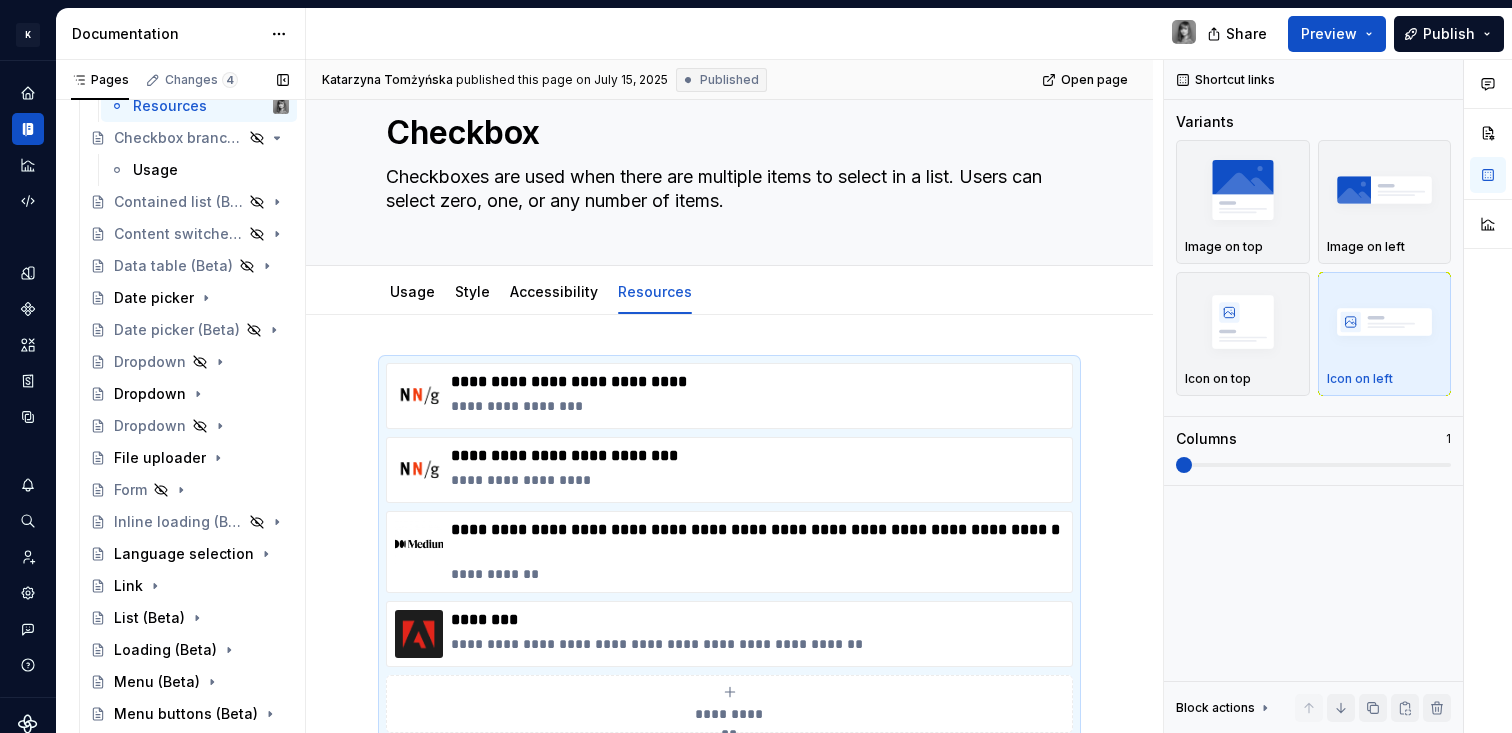 scroll, scrollTop: 2083, scrollLeft: 0, axis: vertical 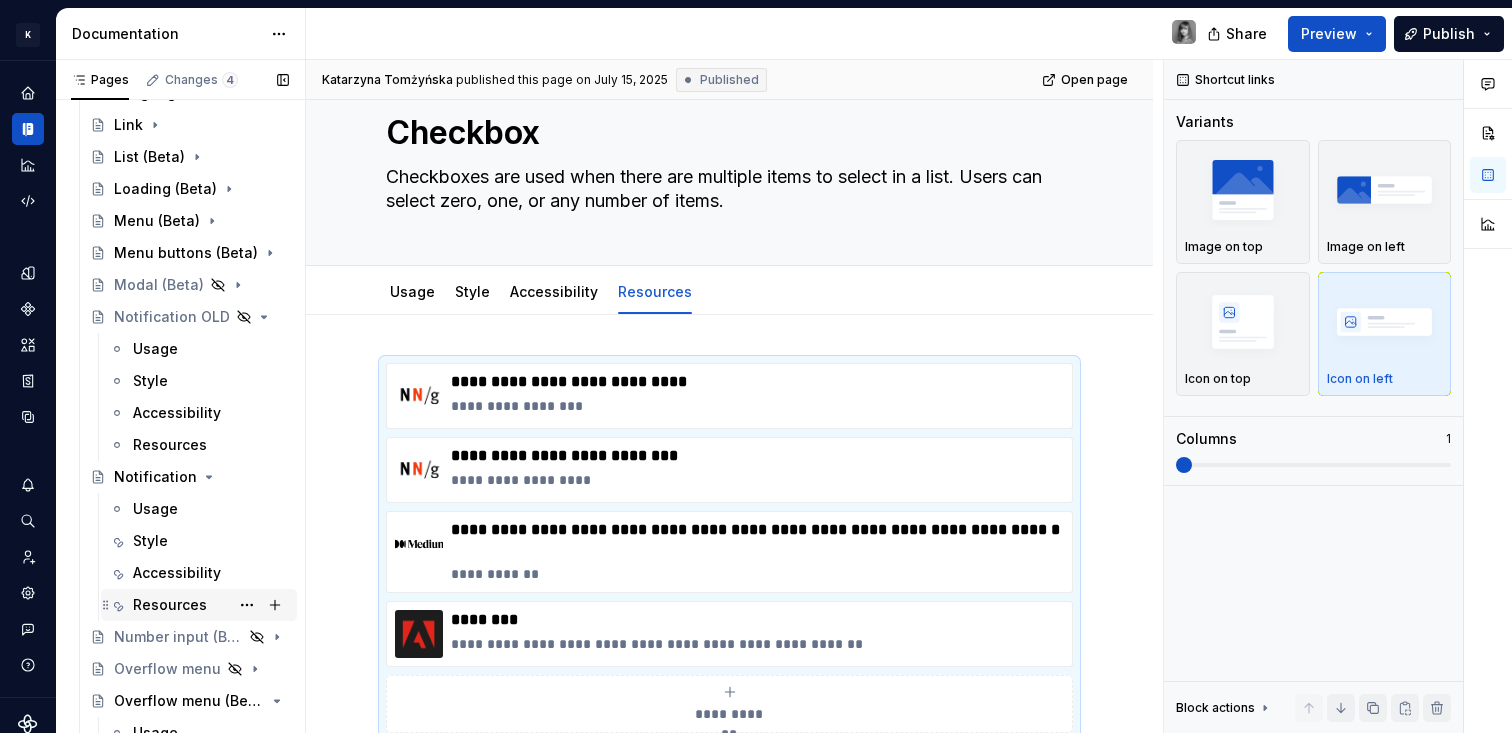 click on "Resources" at bounding box center (170, 605) 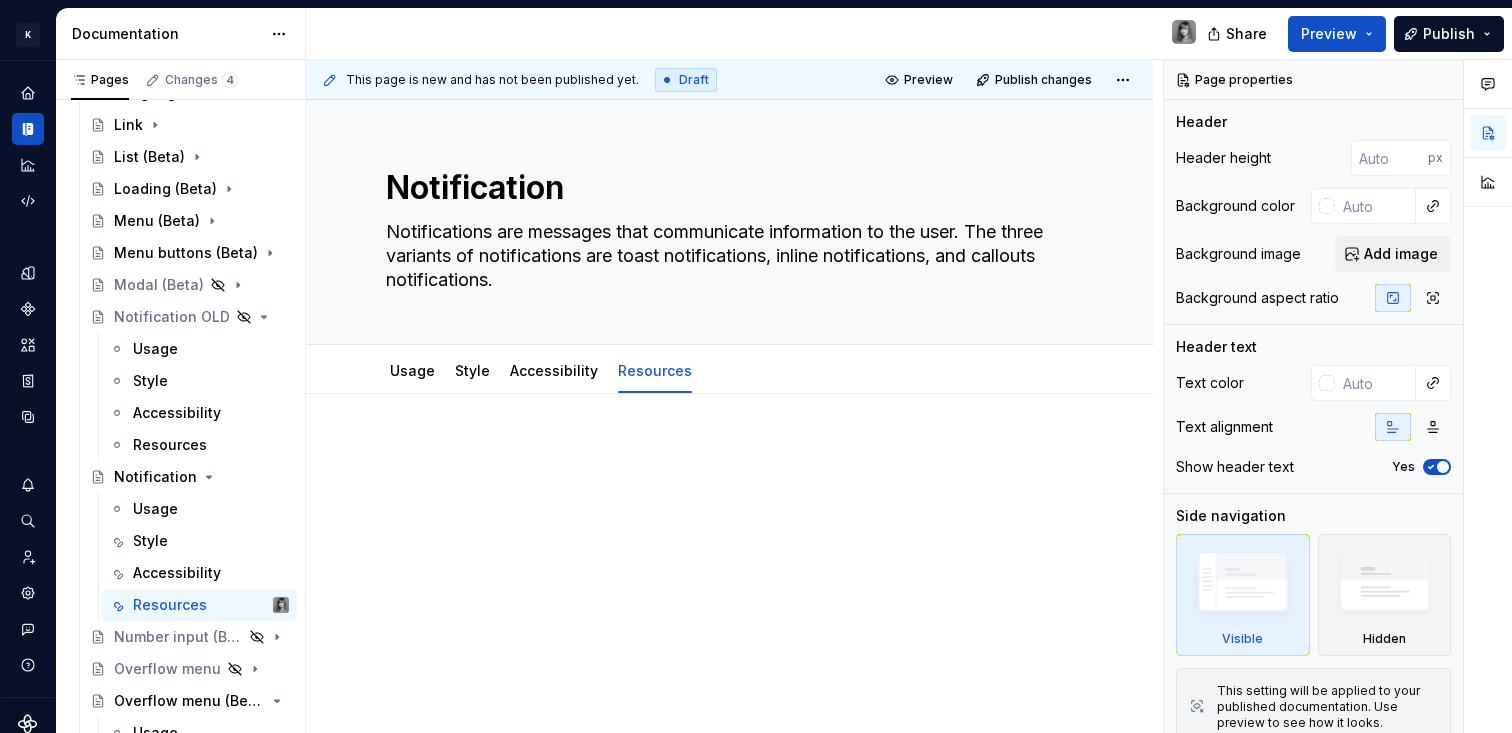 click at bounding box center (729, 454) 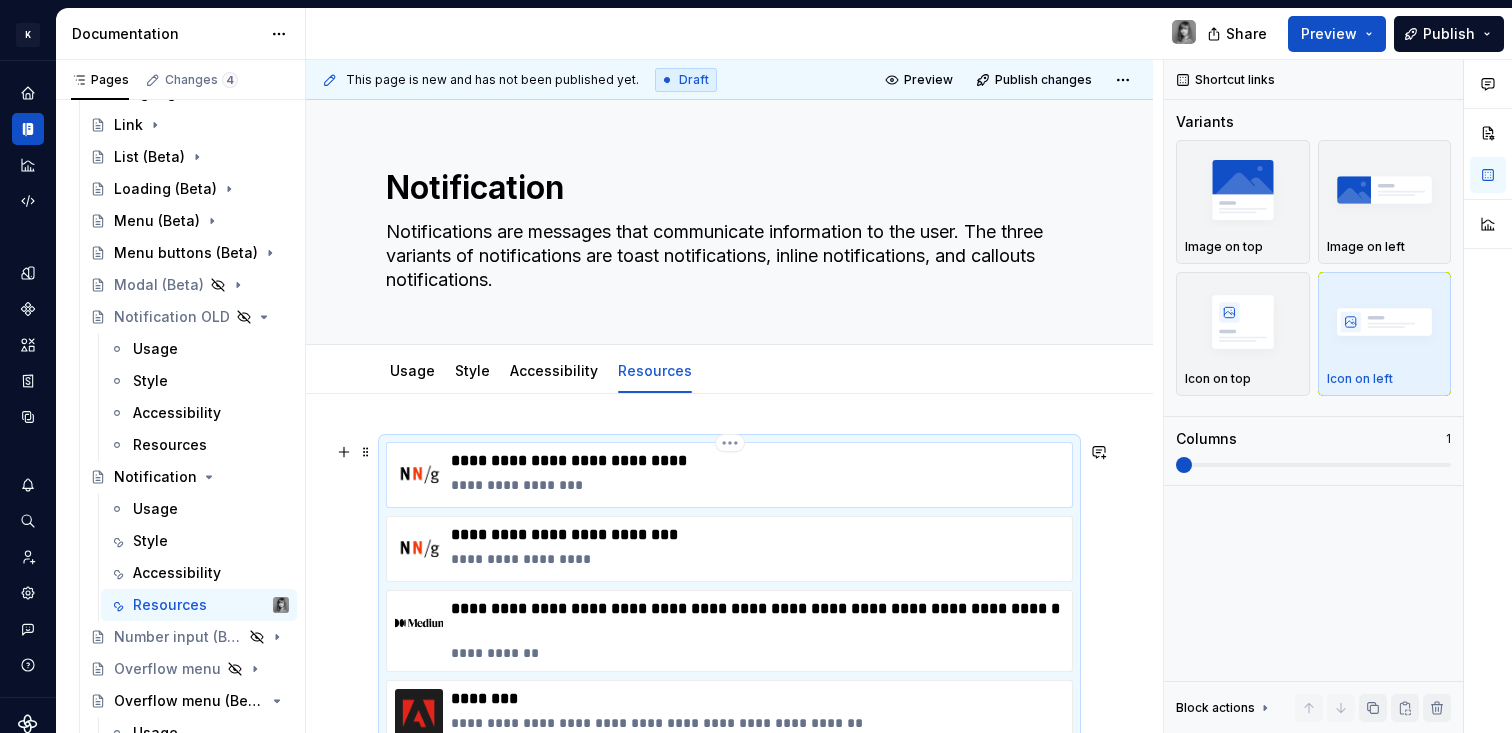 click on "**********" at bounding box center [757, 461] 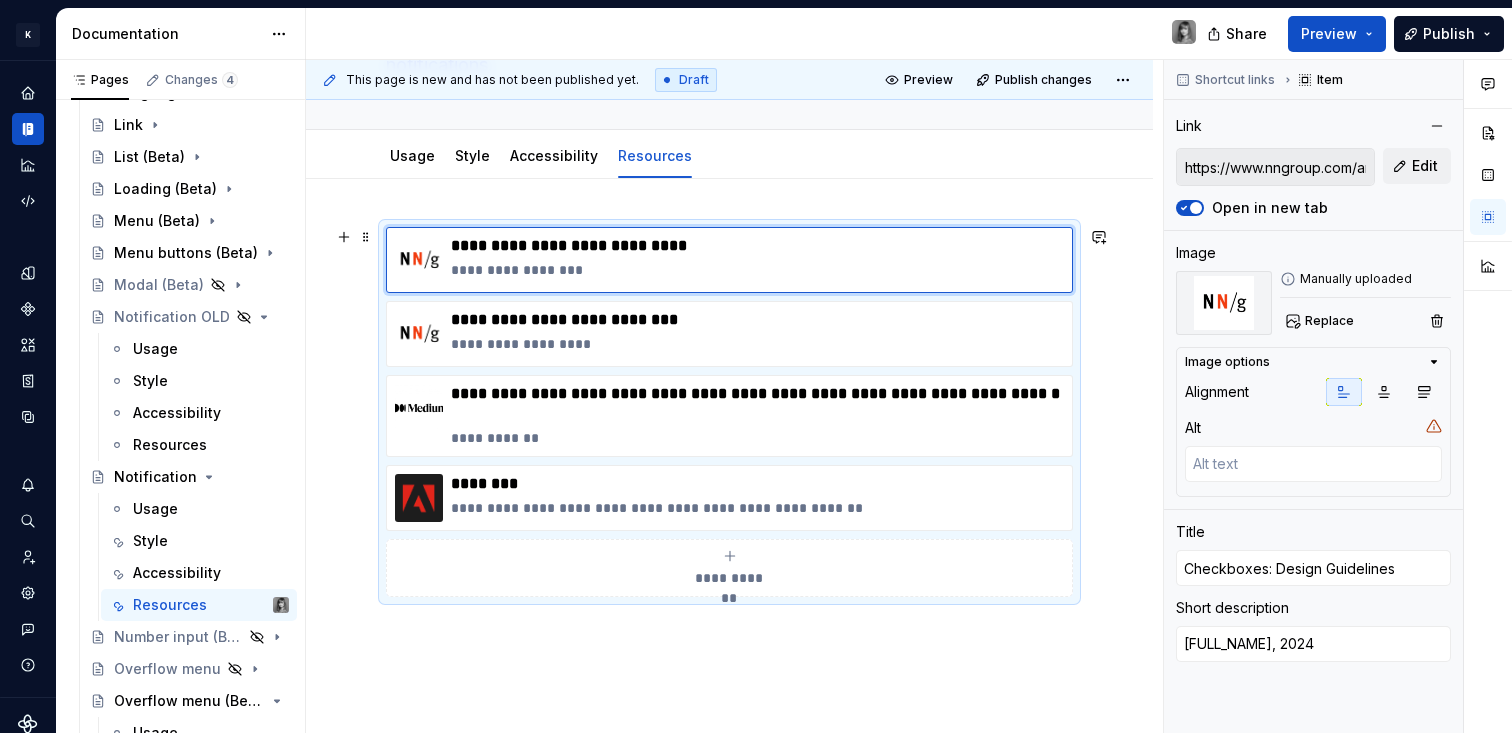 scroll, scrollTop: 219, scrollLeft: 0, axis: vertical 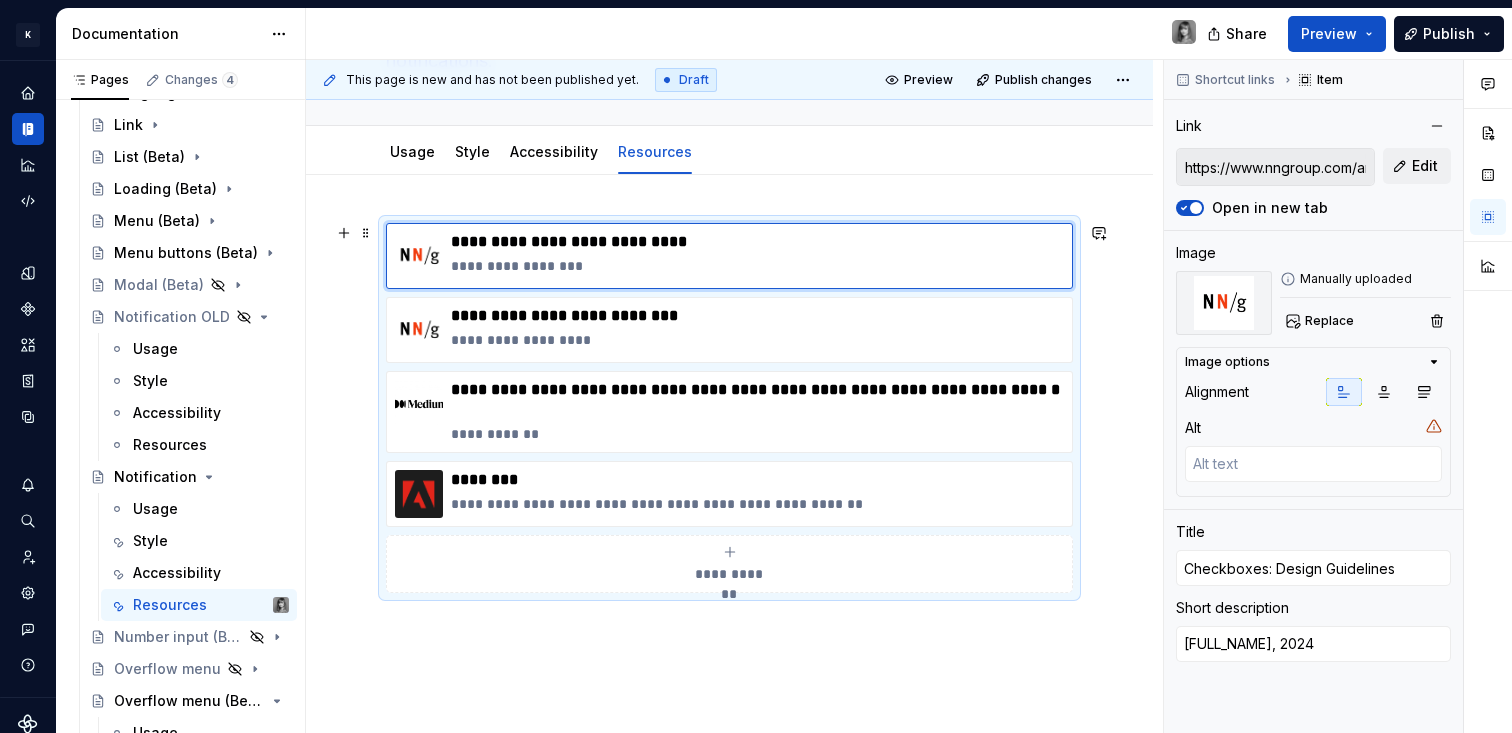click on "**********" at bounding box center (729, 574) 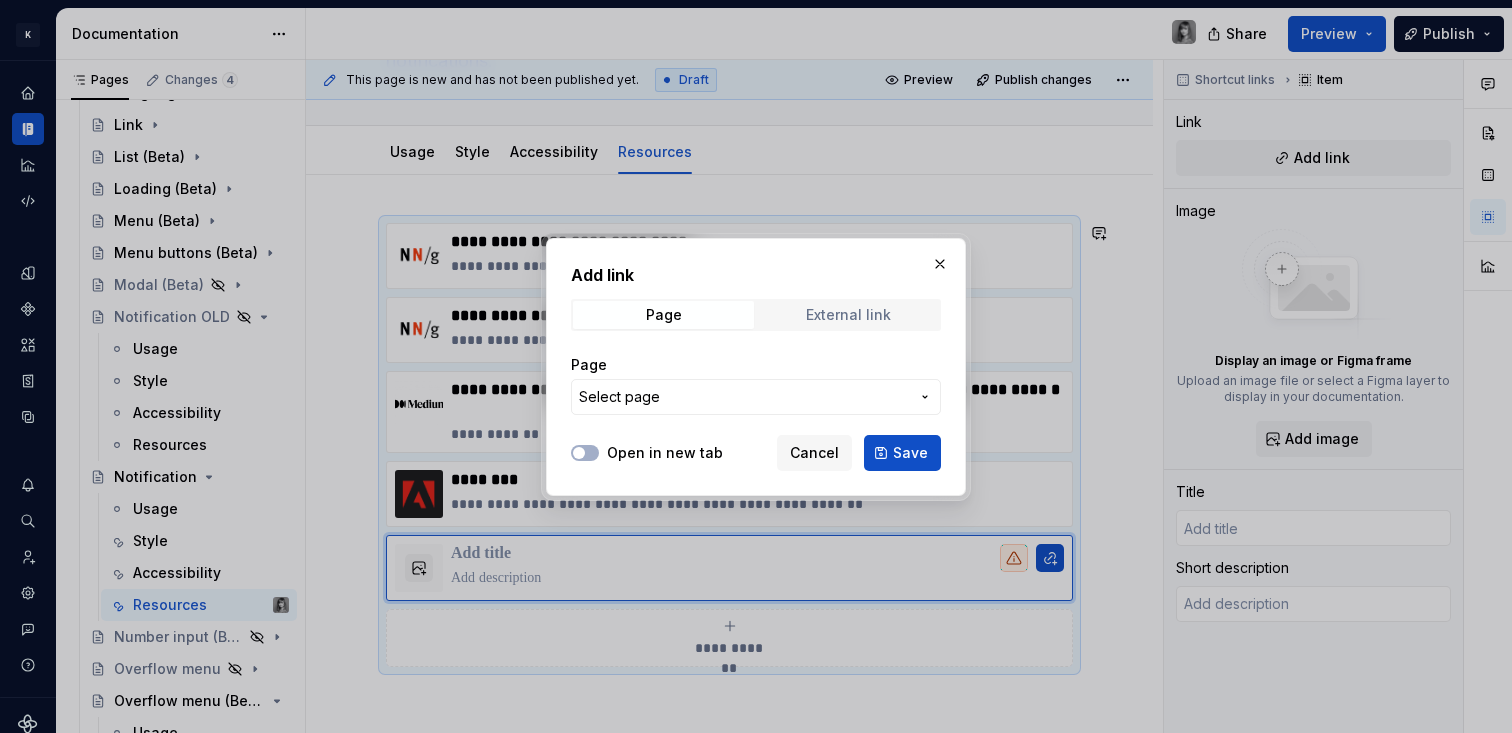 click on "External link" at bounding box center (848, 315) 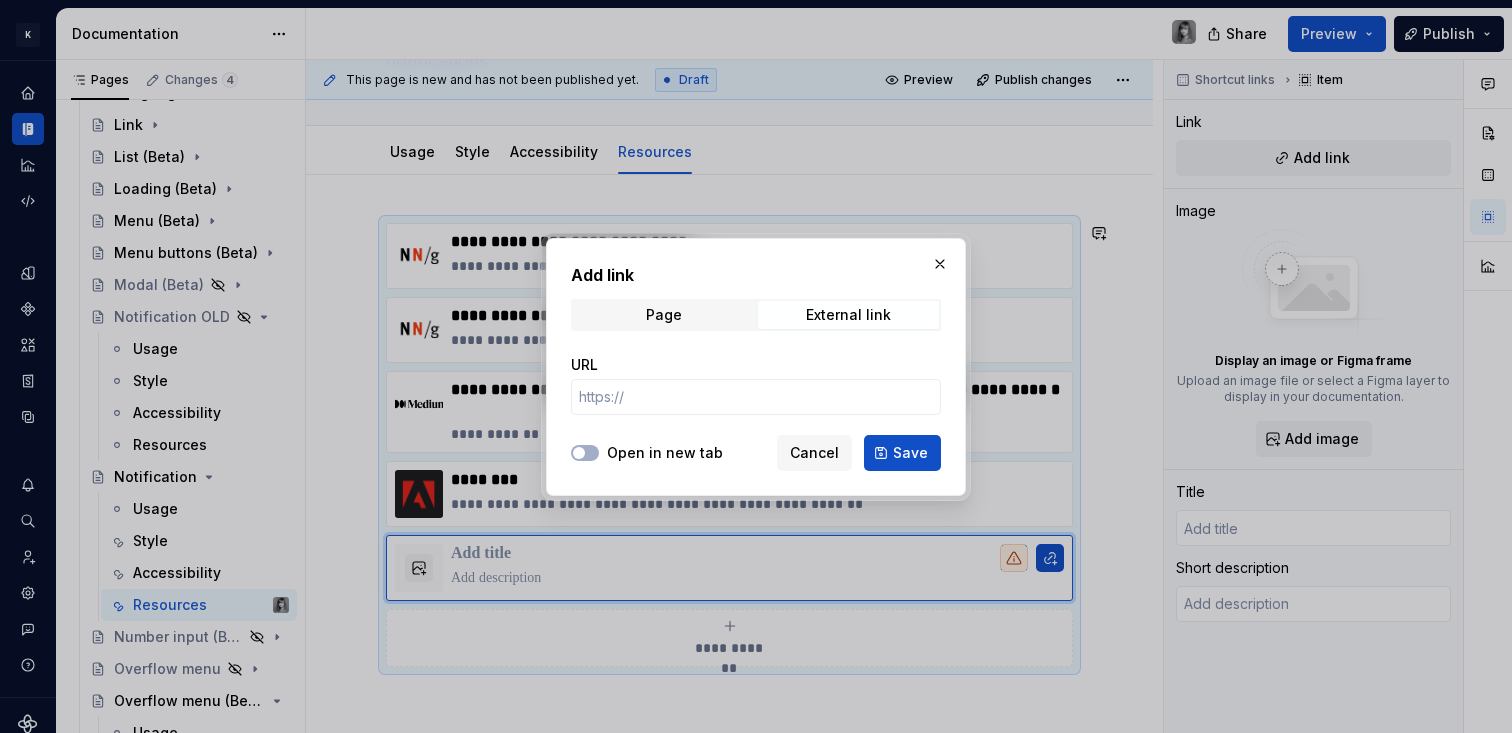click on "Open in new tab" at bounding box center [665, 453] 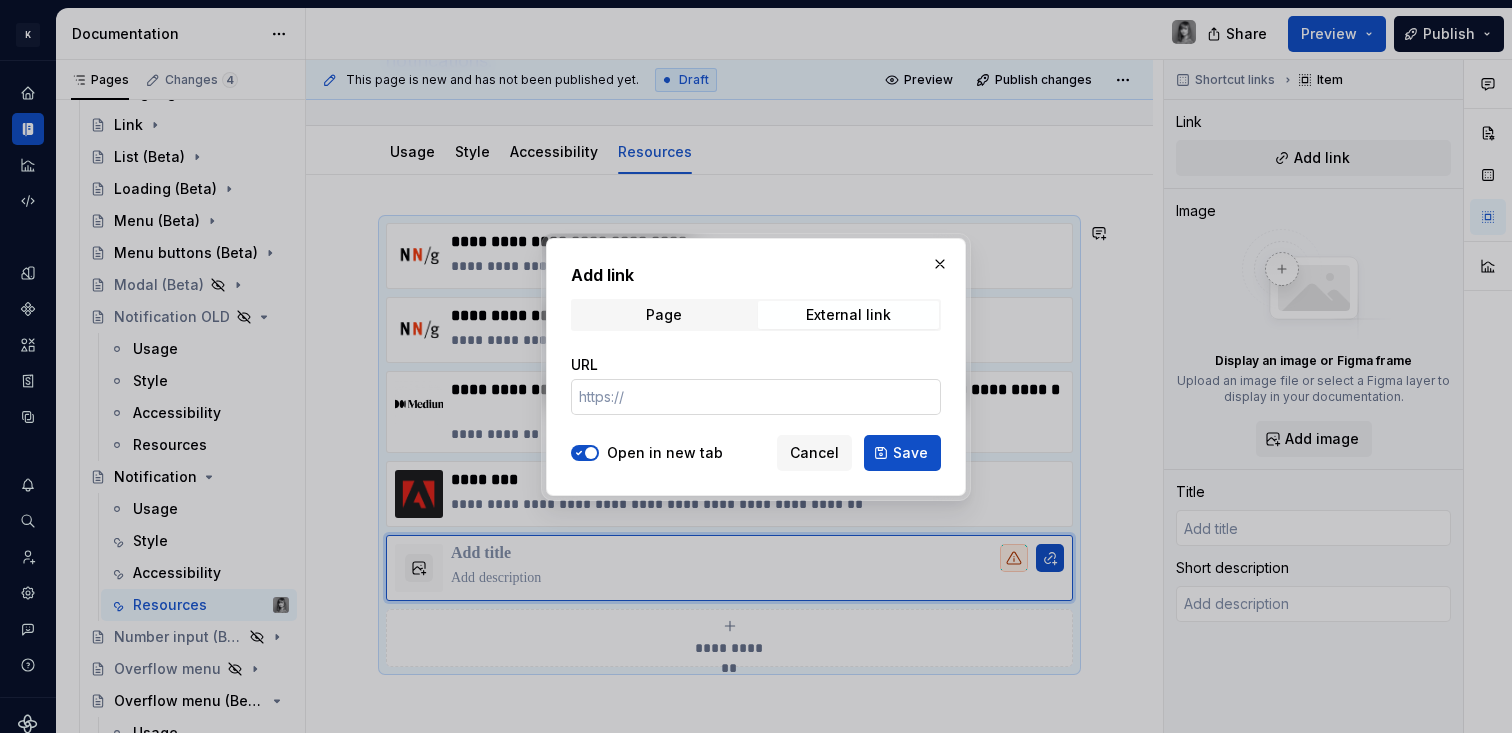click on "URL" at bounding box center [756, 397] 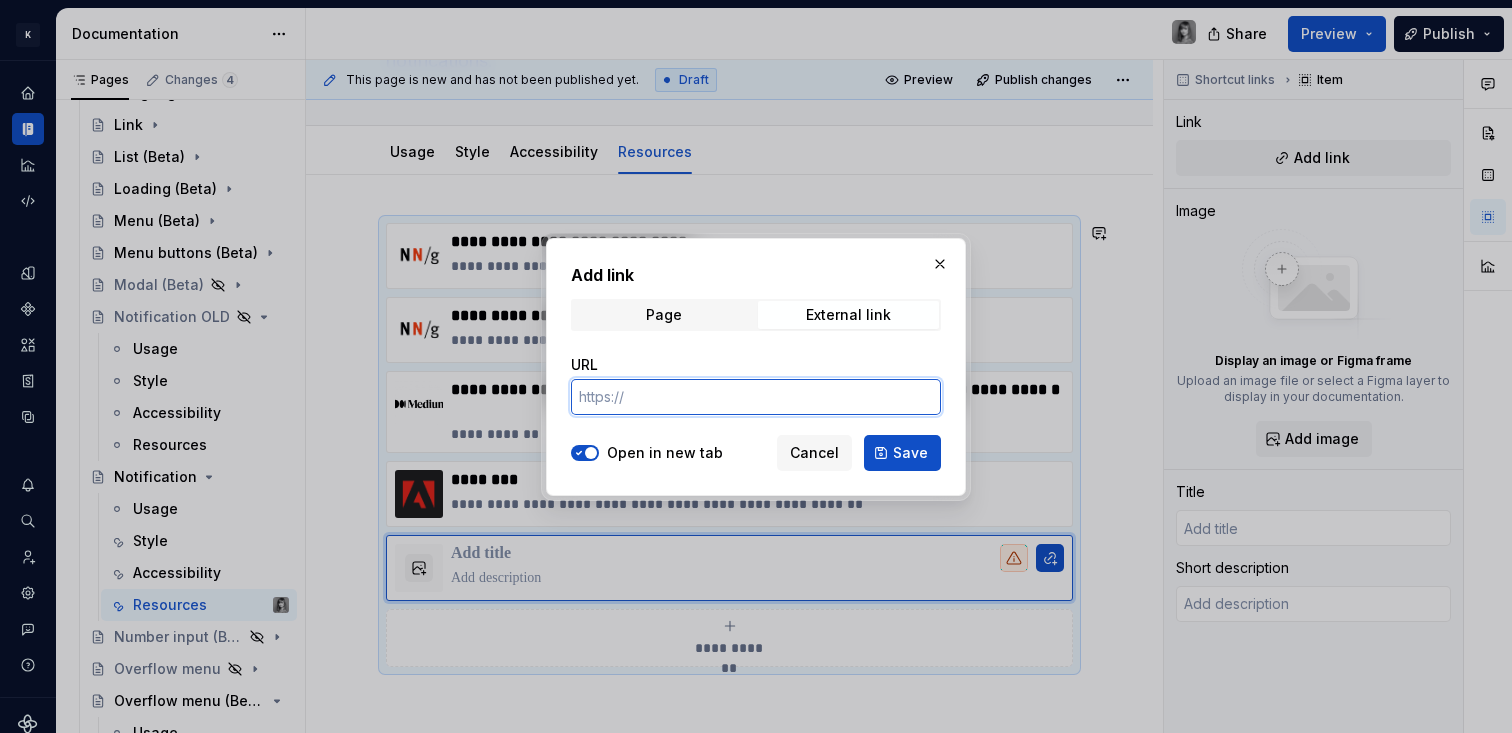 click on "URL" at bounding box center (756, 397) 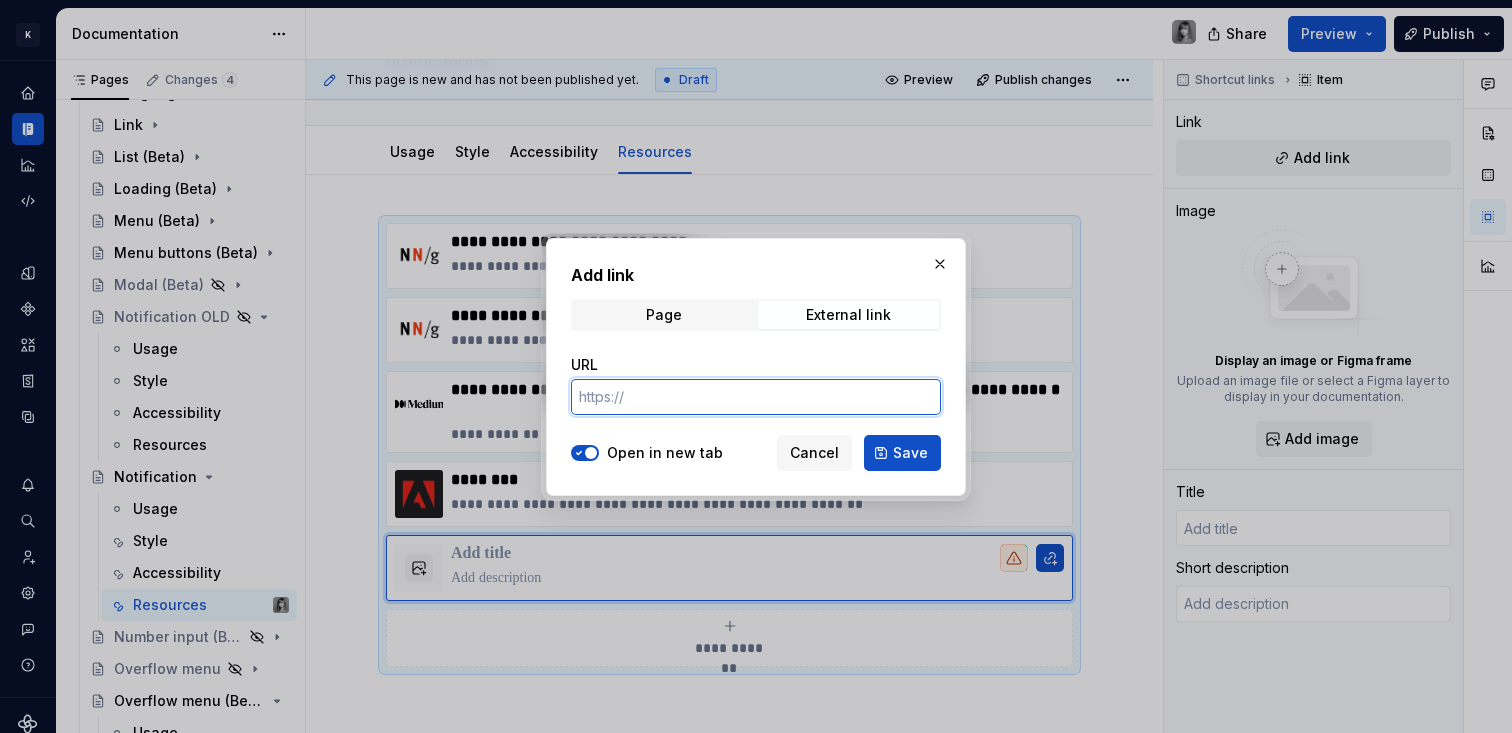 type on "*" 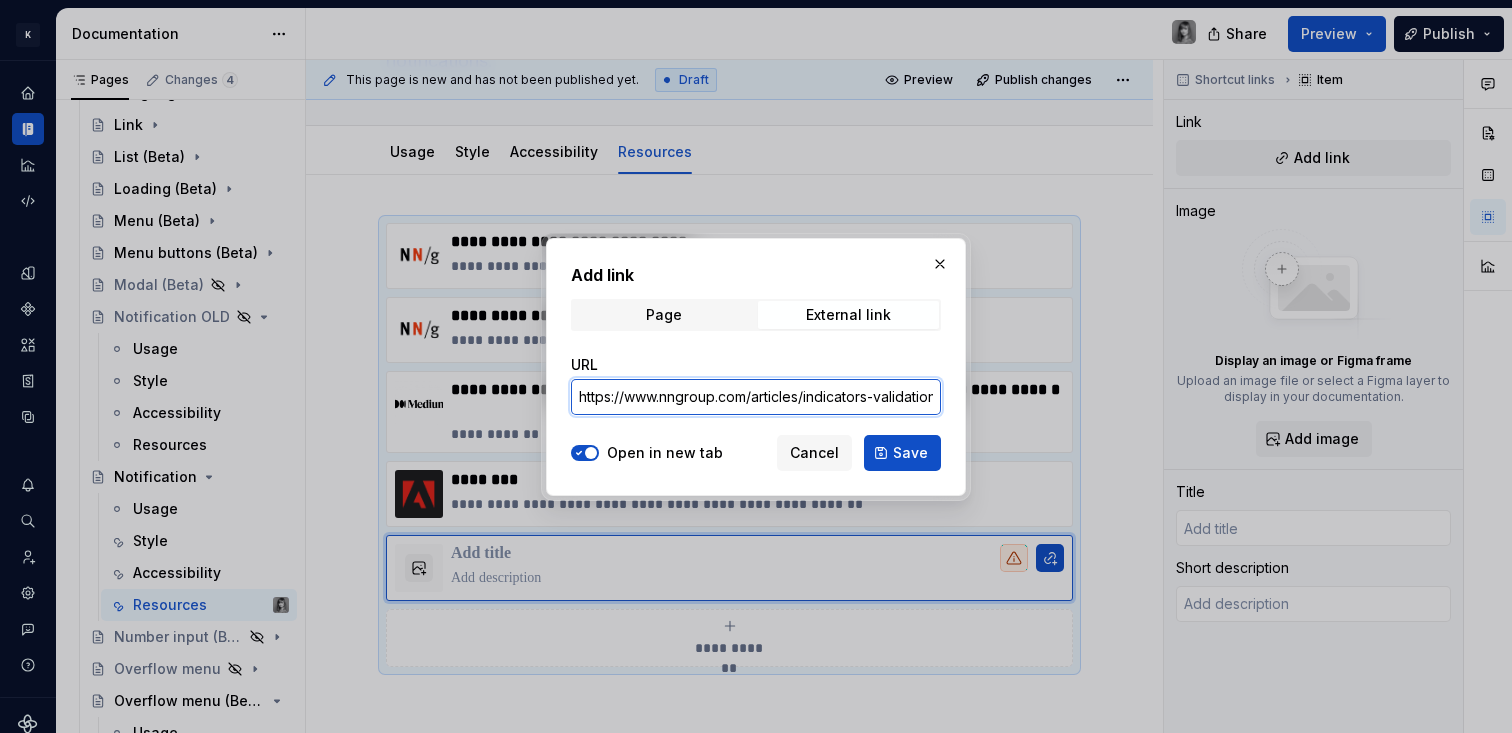 scroll, scrollTop: 0, scrollLeft: 112, axis: horizontal 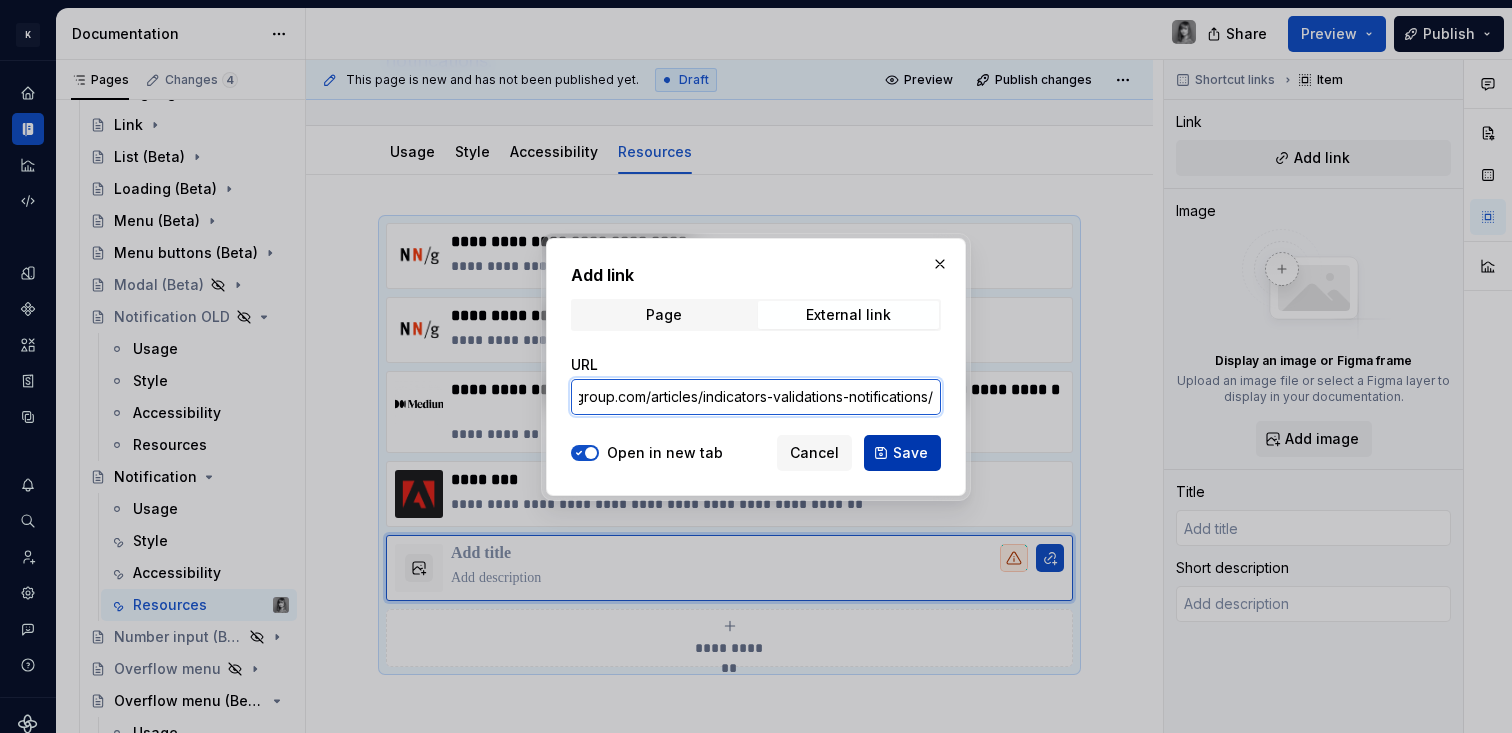type on "https://www.nngroup.com/articles/indicators-validations-notifications/" 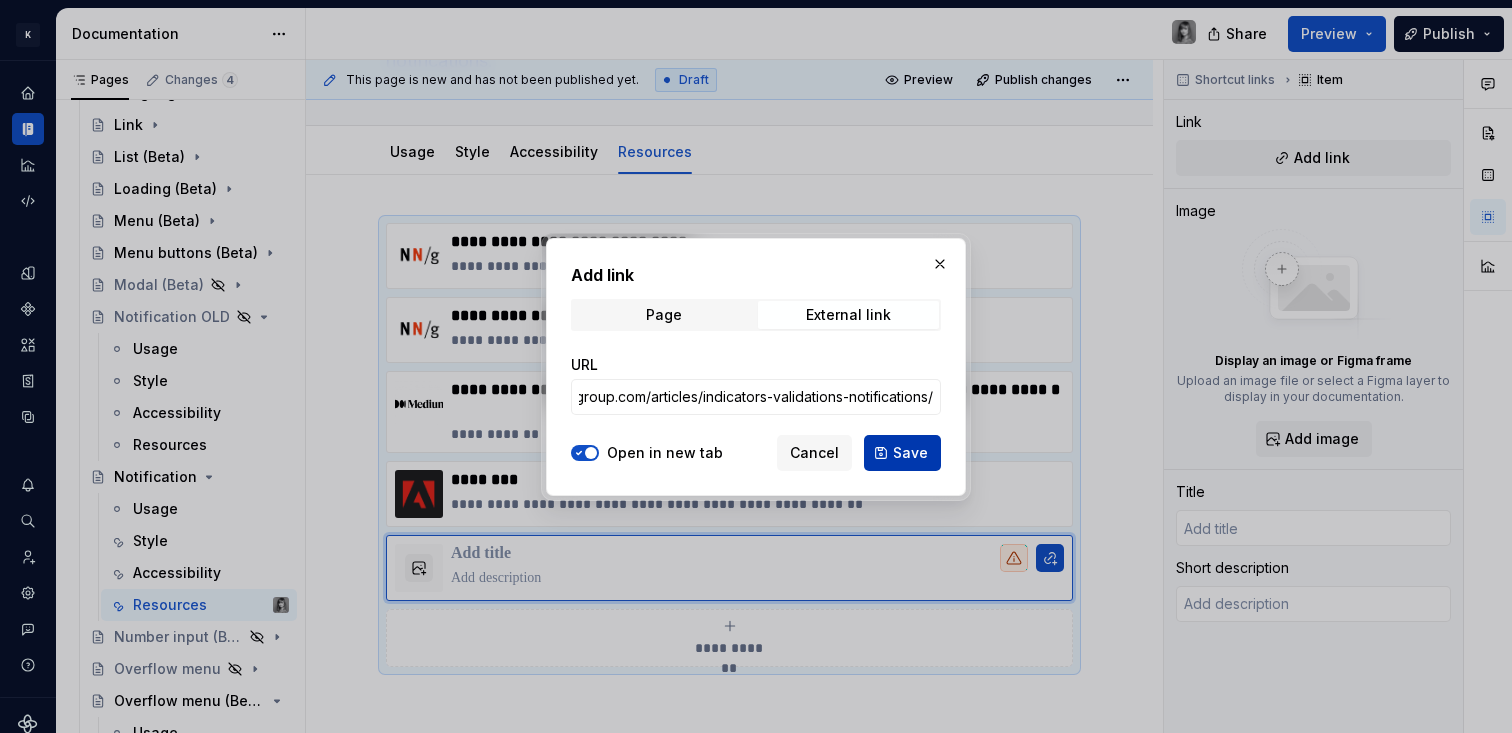 scroll, scrollTop: 0, scrollLeft: 0, axis: both 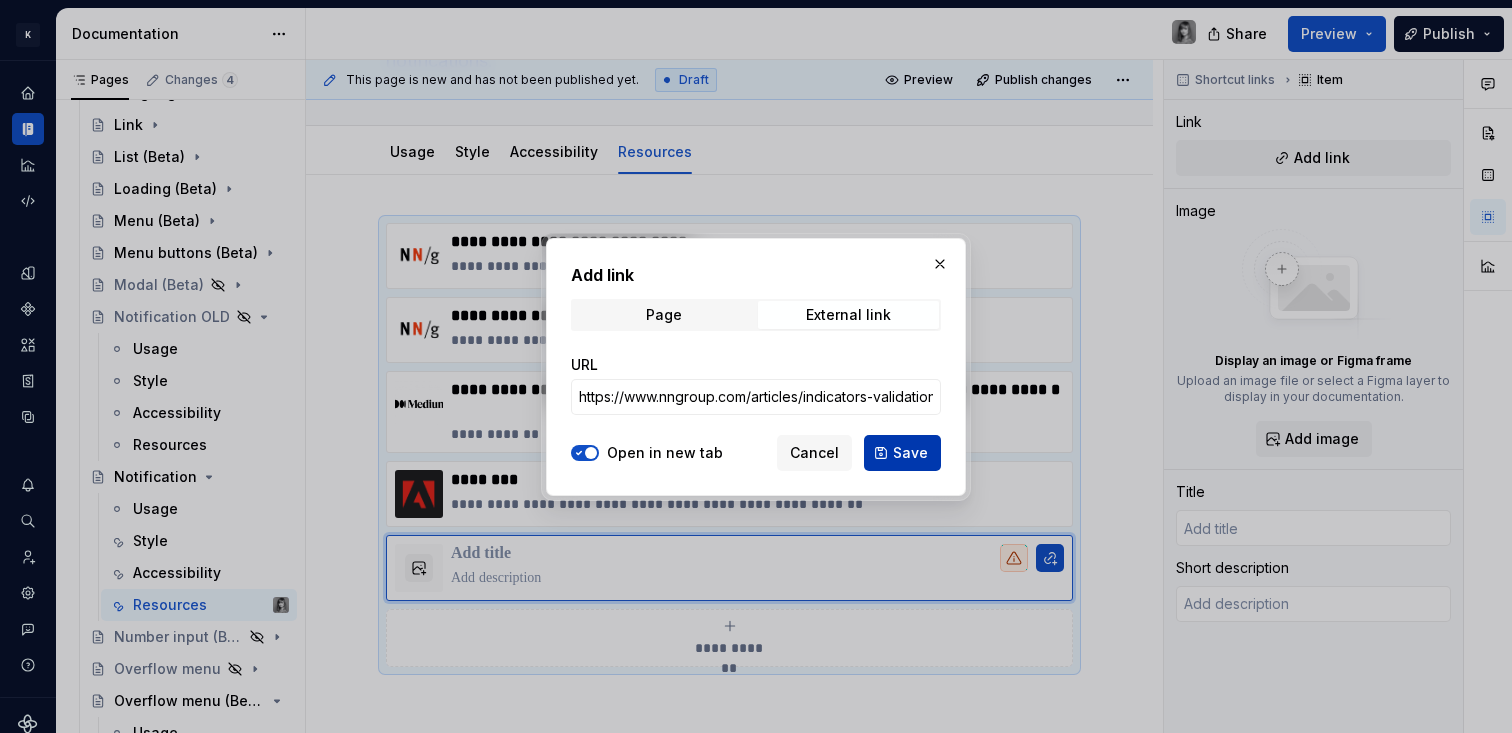 click on "Save" at bounding box center [910, 453] 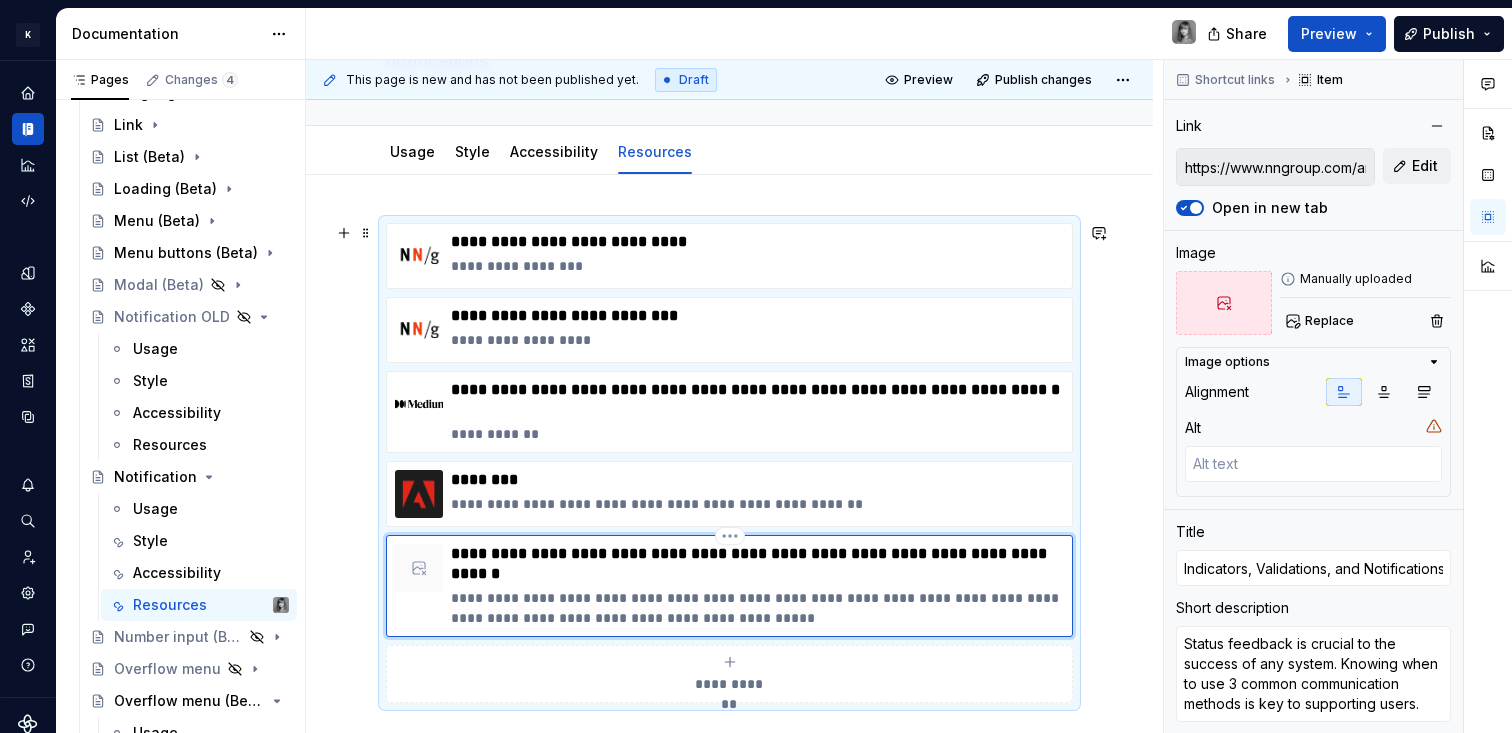 click on "**********" at bounding box center [757, 608] 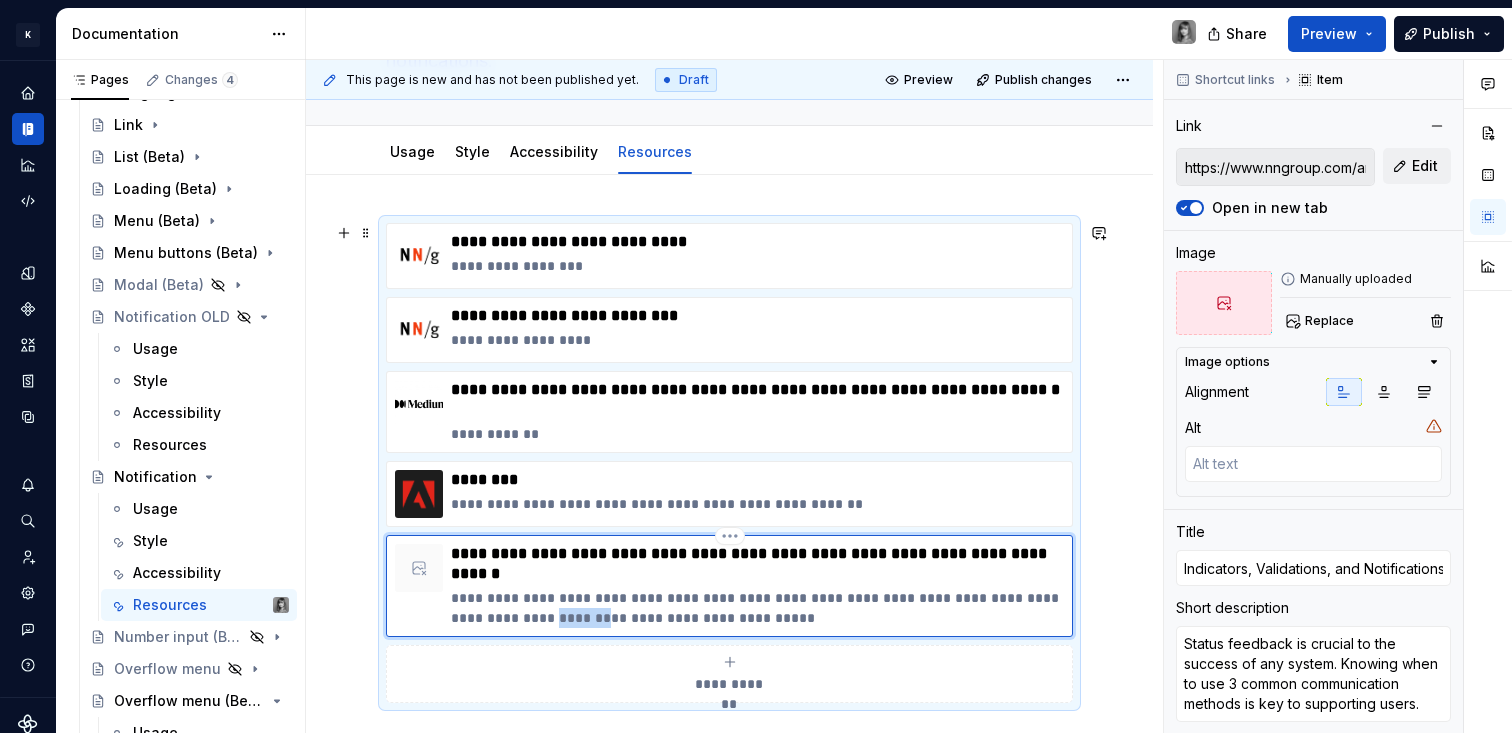 click on "**********" at bounding box center [757, 608] 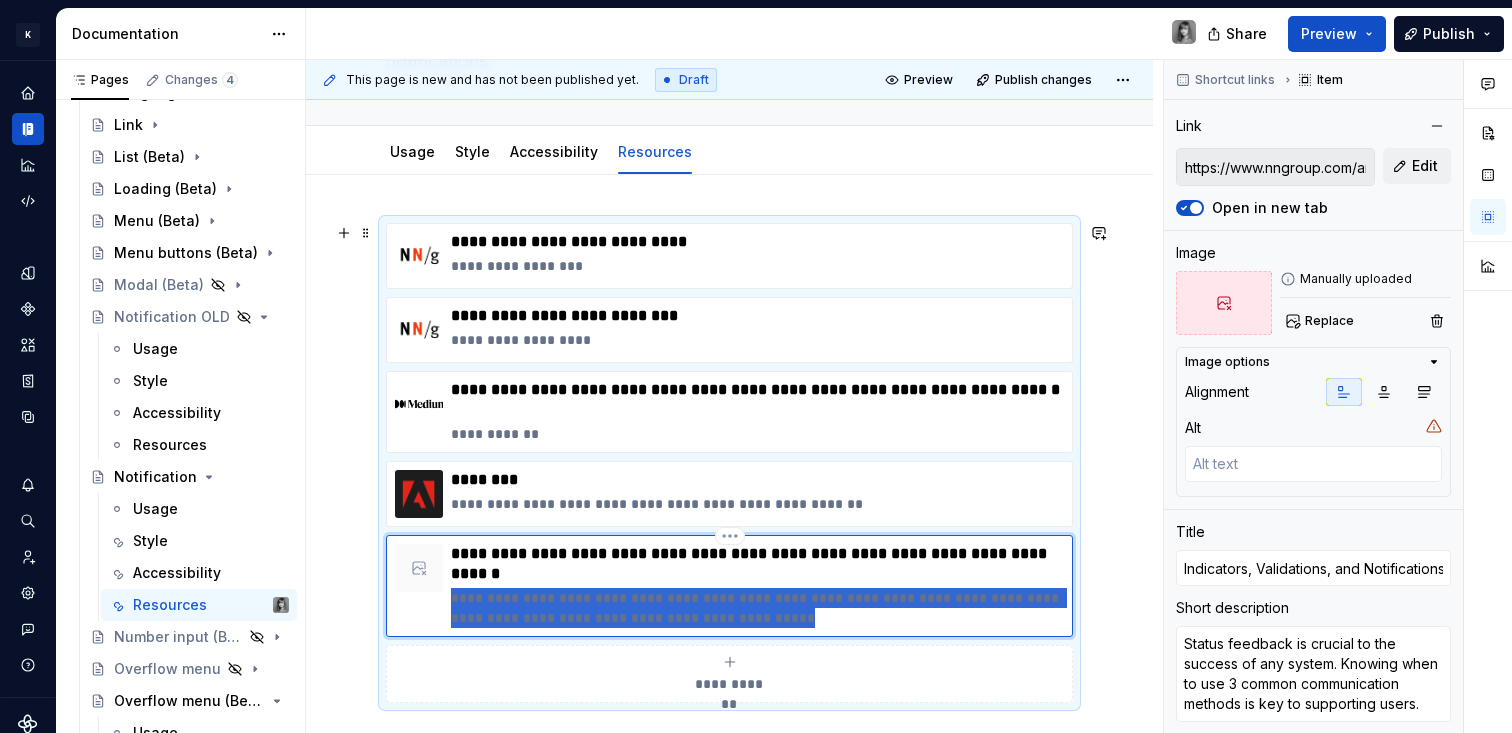 click on "**********" at bounding box center [757, 608] 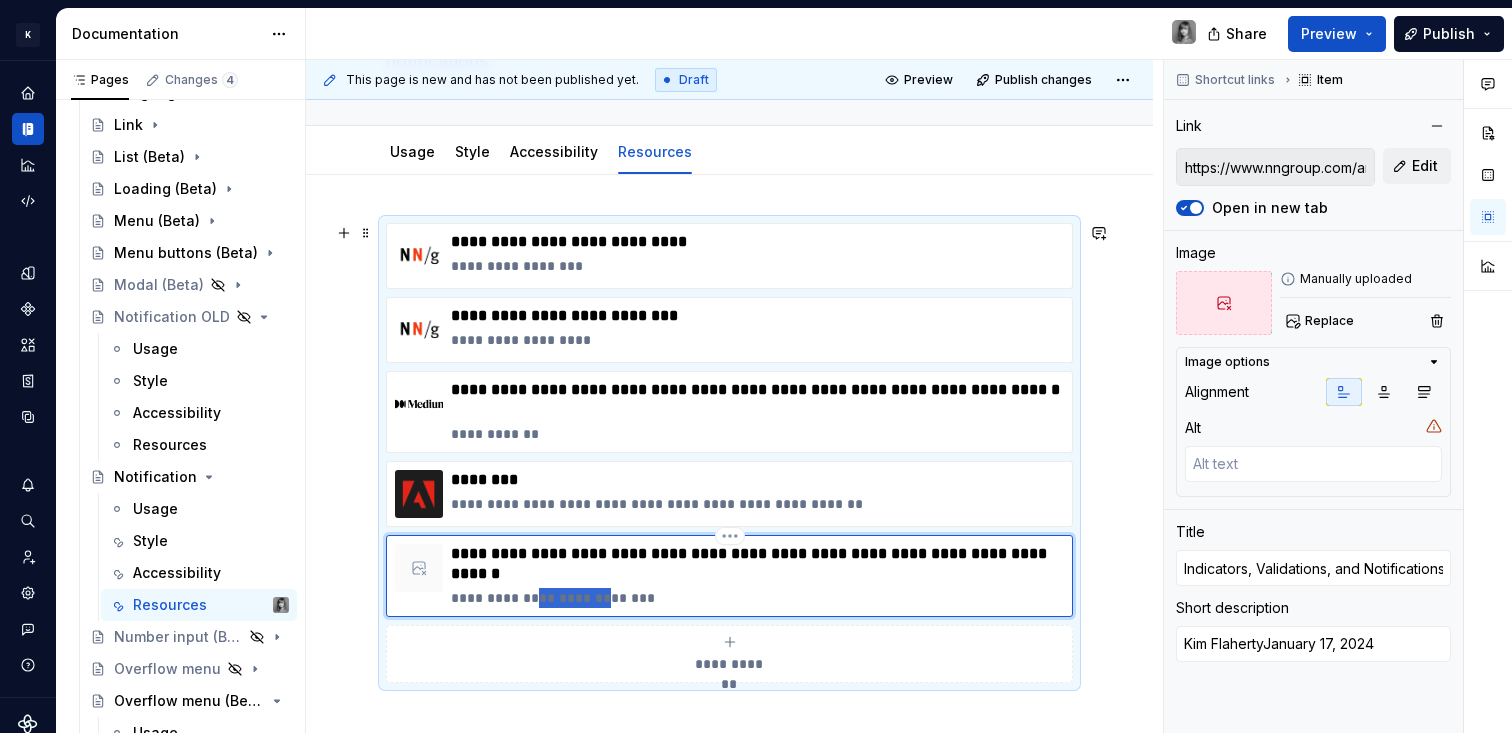 drag, startPoint x: 538, startPoint y: 596, endPoint x: 602, endPoint y: 591, distance: 64.195015 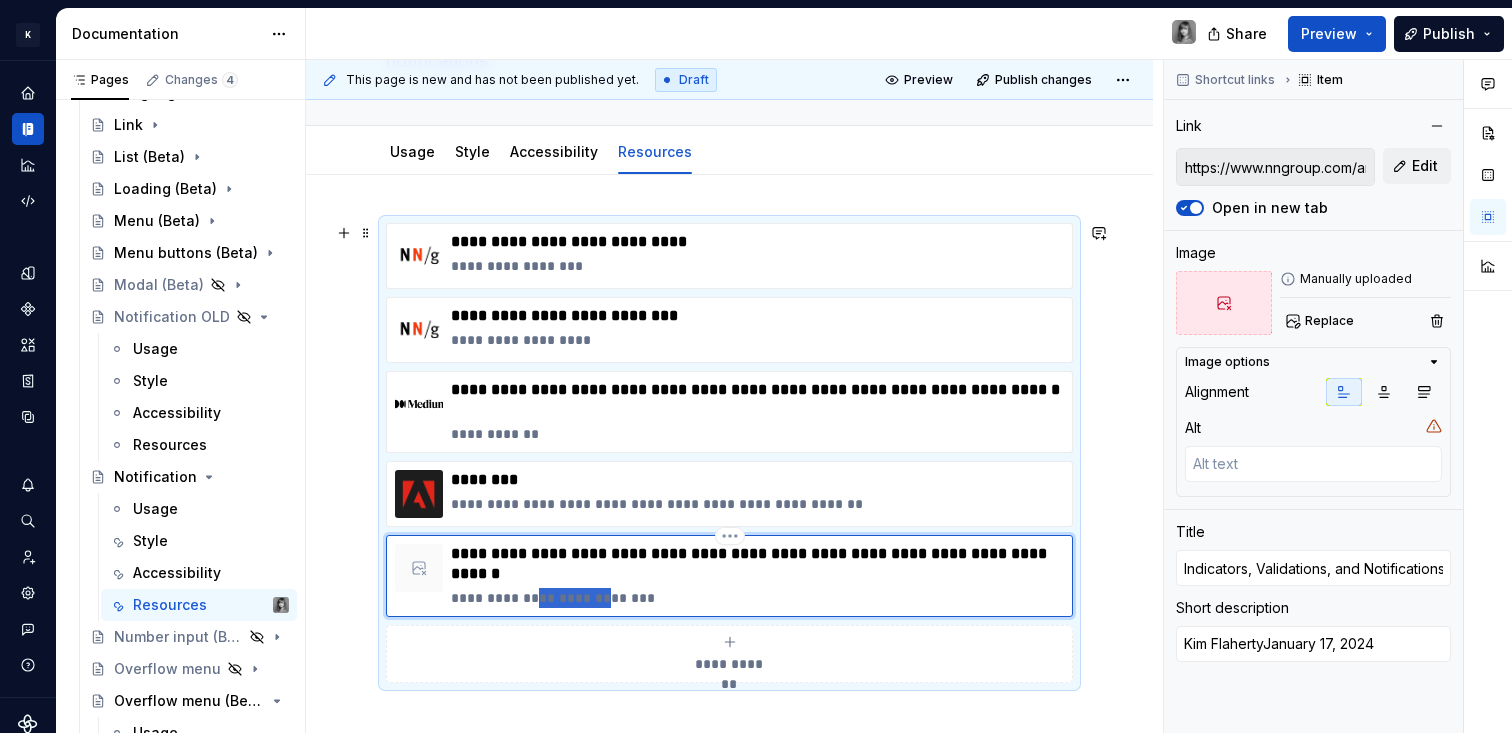 click on "**********" at bounding box center [757, 598] 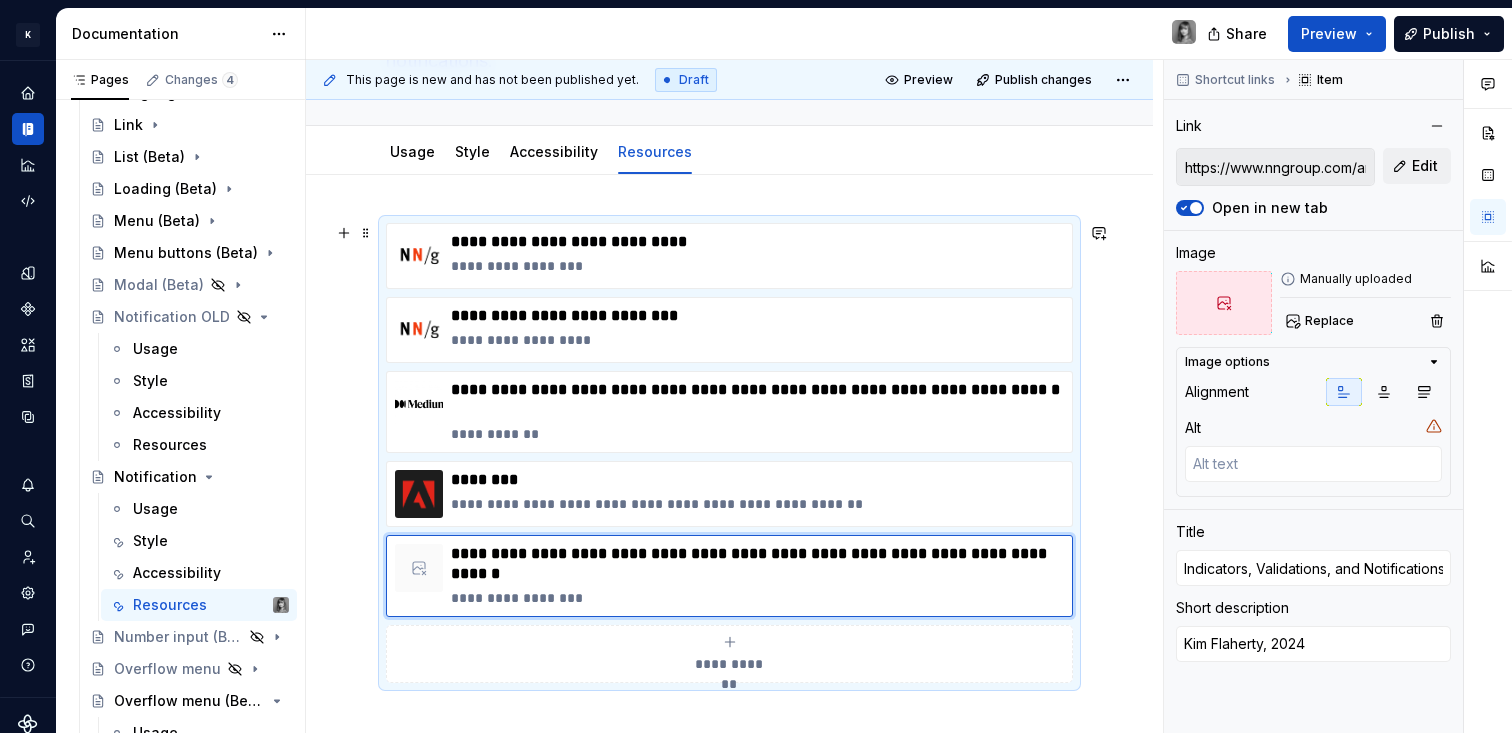 click on "**********" at bounding box center (729, 654) 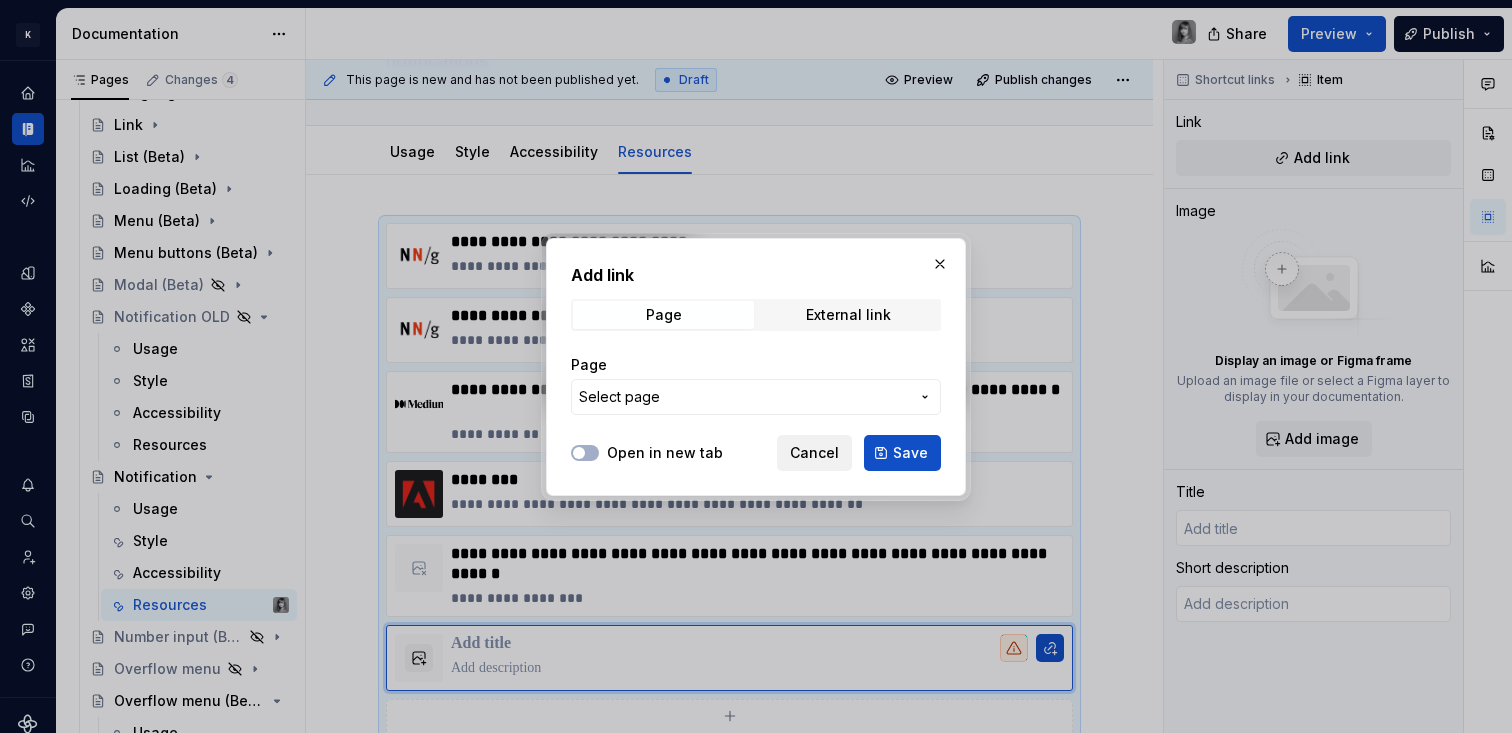 click on "Cancel" at bounding box center [814, 453] 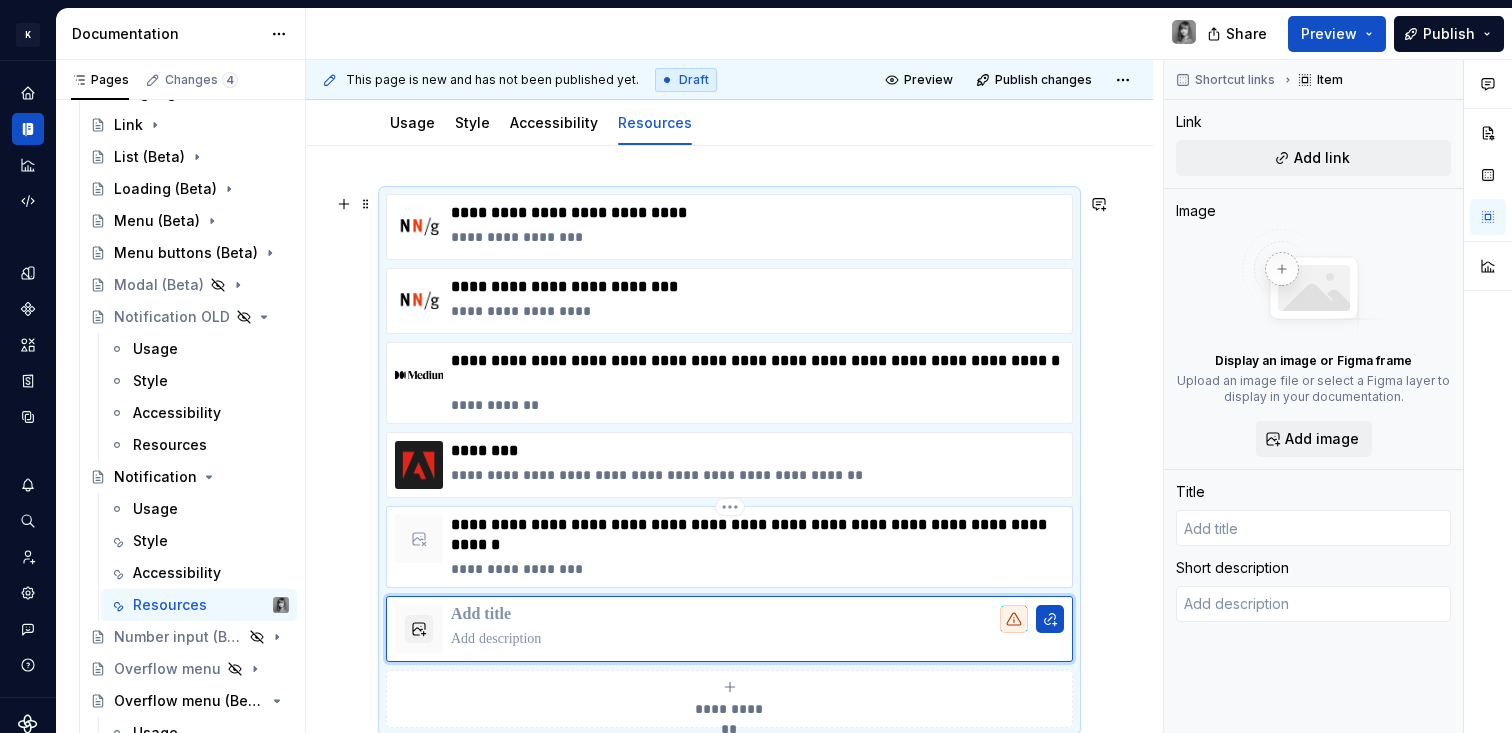 click on "**********" at bounding box center (757, 569) 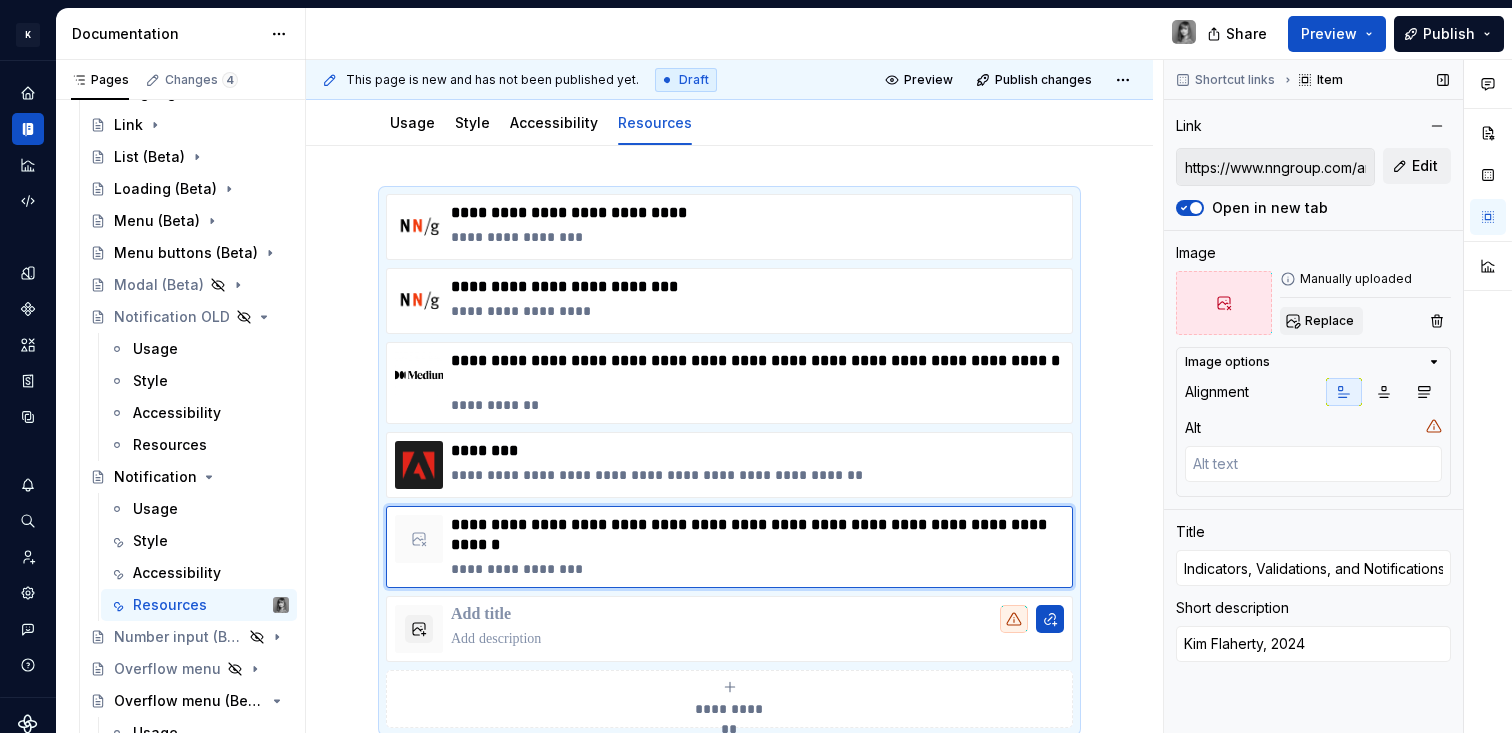 click on "Replace" at bounding box center [1329, 321] 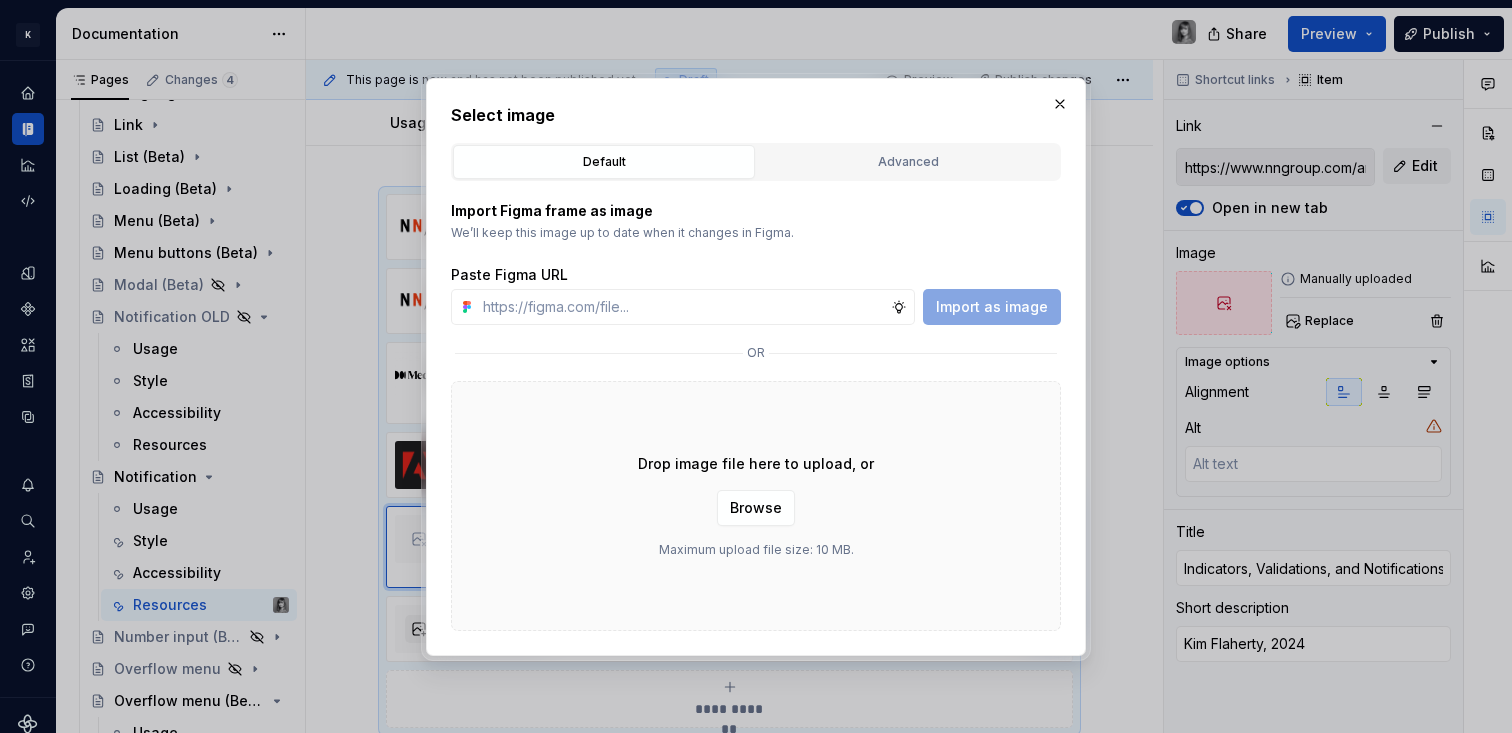 click on "Drop image file here to upload, or" at bounding box center [756, 464] 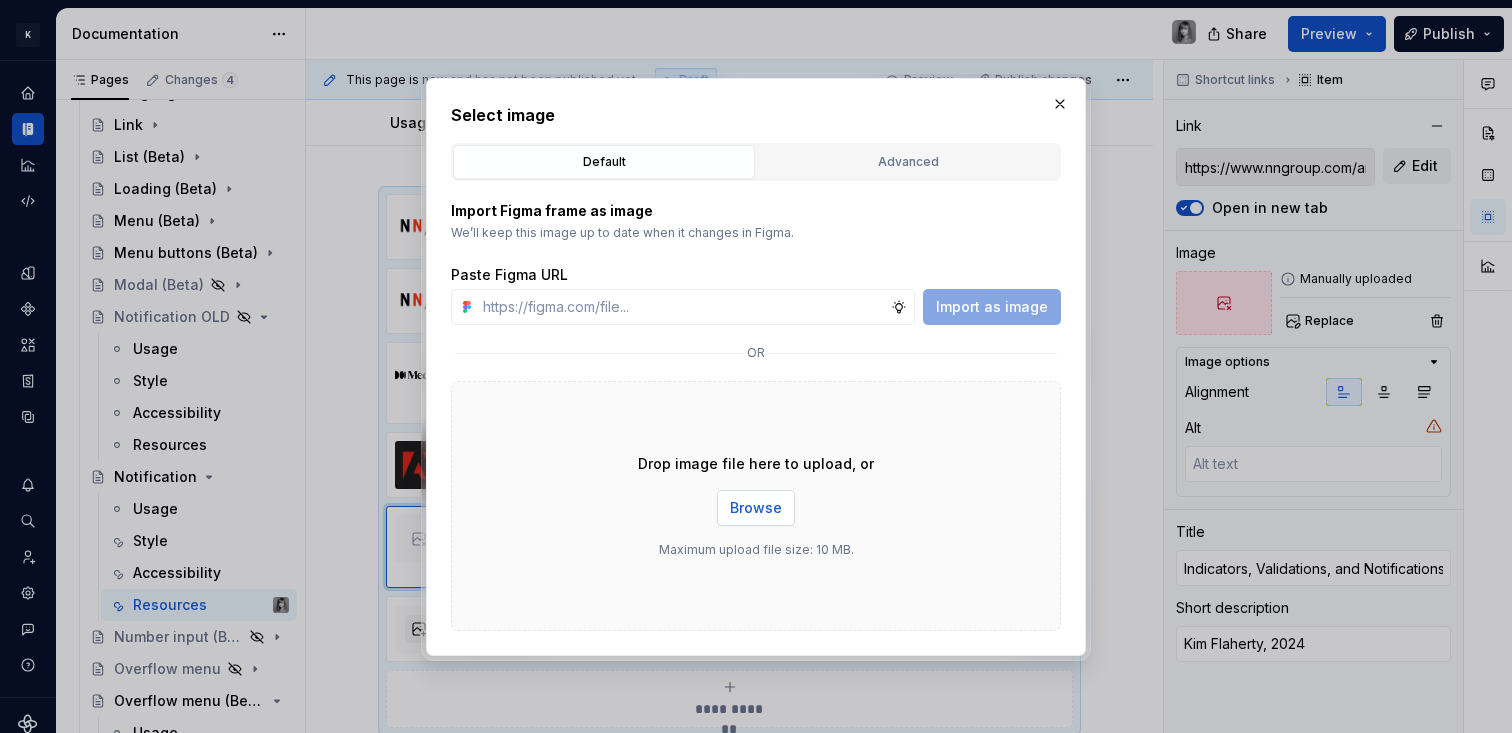 click on "Browse" at bounding box center (756, 508) 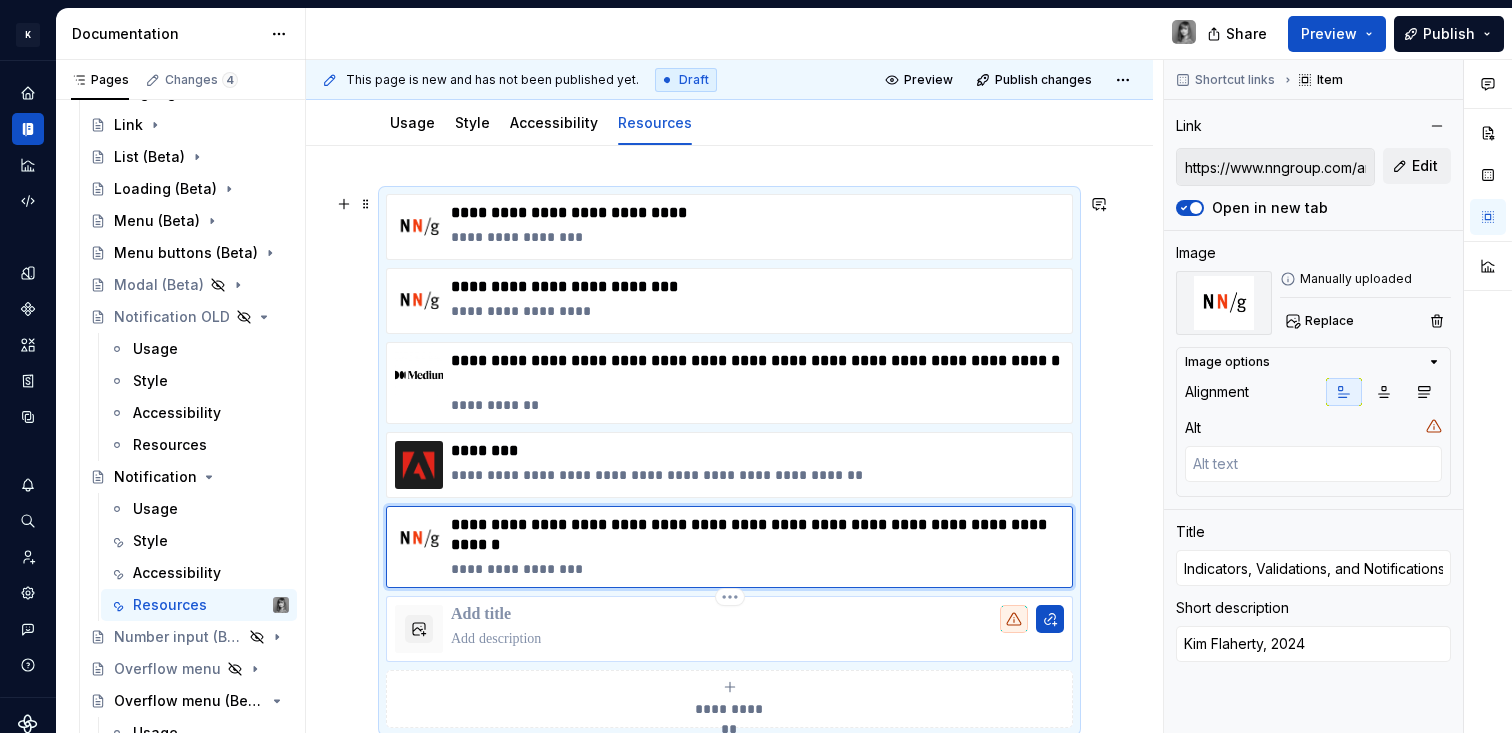 click at bounding box center [757, 629] 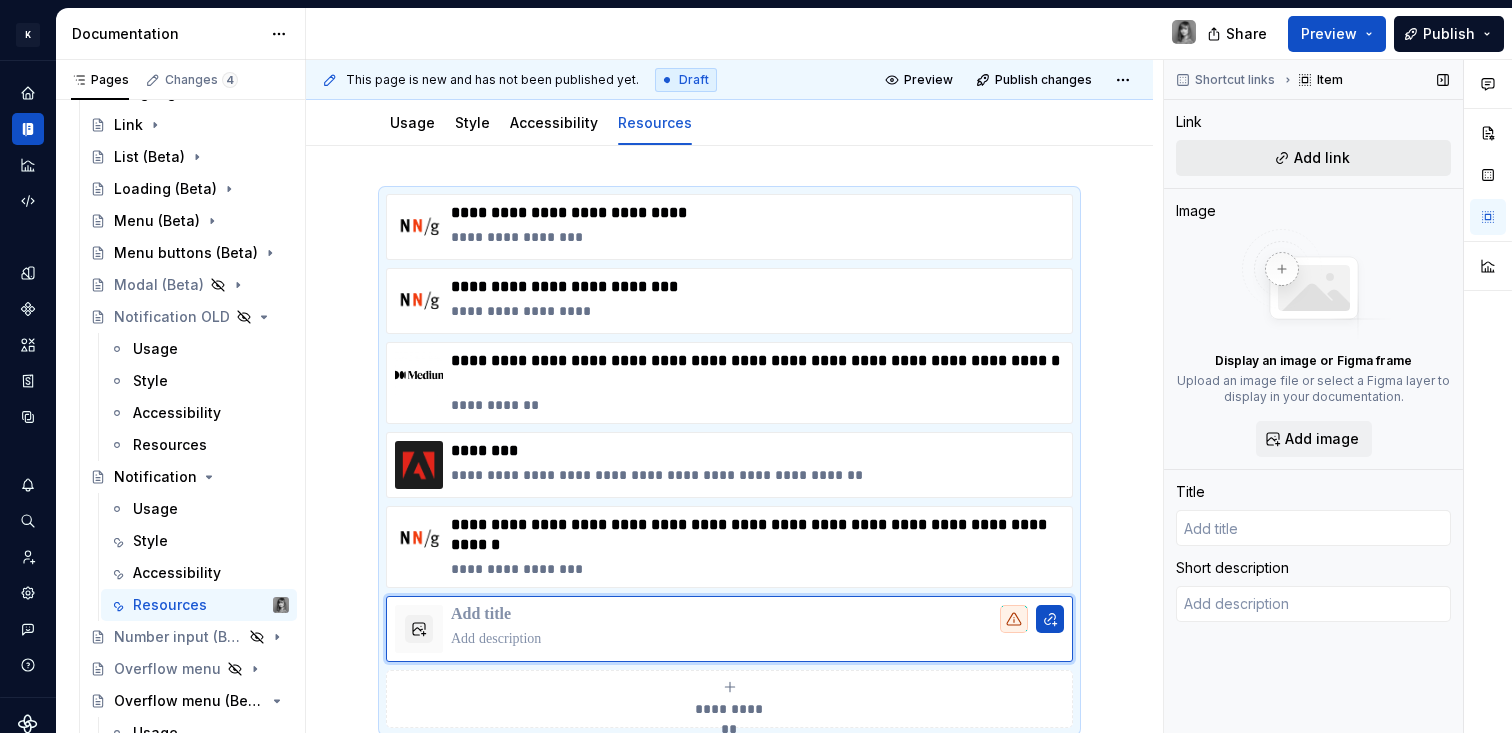 click on "Add link" at bounding box center [1322, 158] 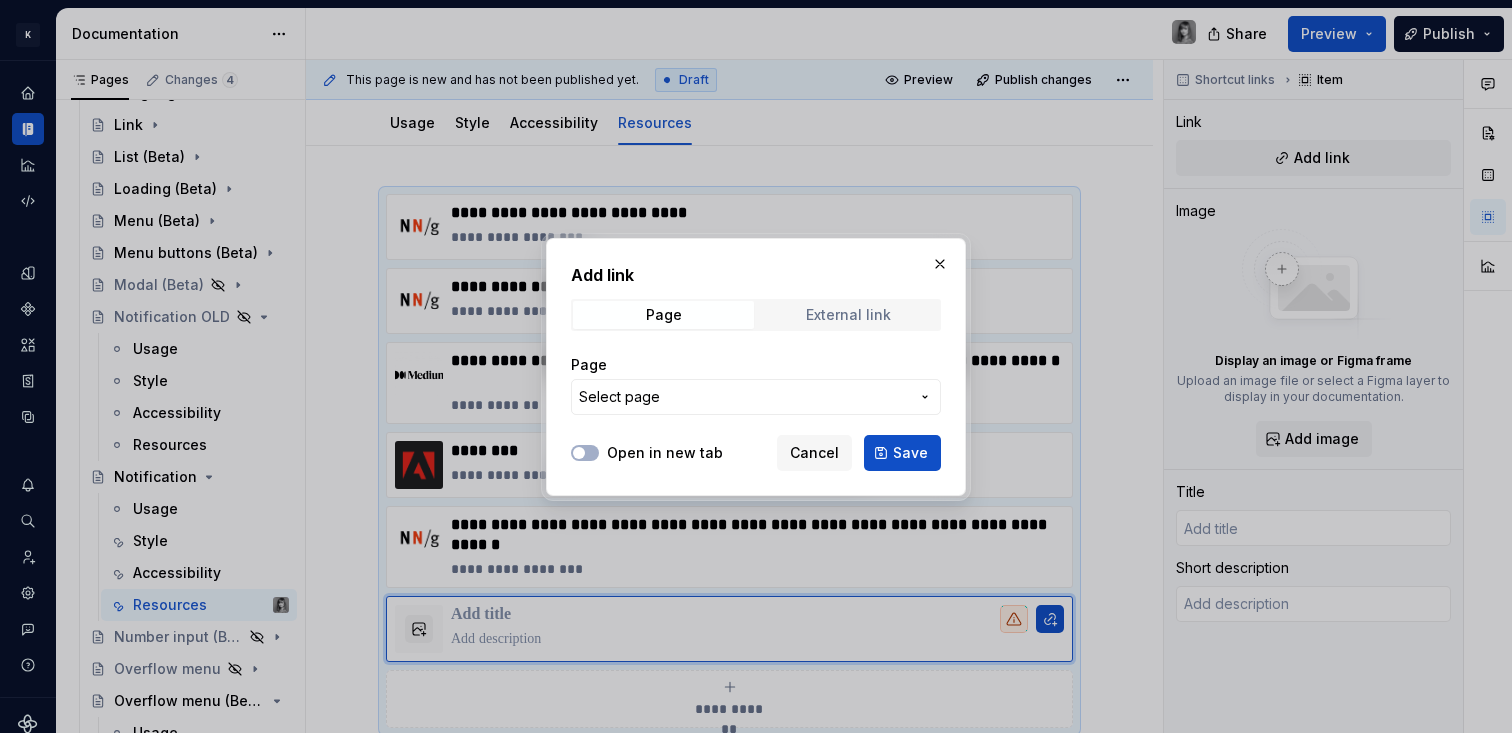 click on "External link" at bounding box center [848, 315] 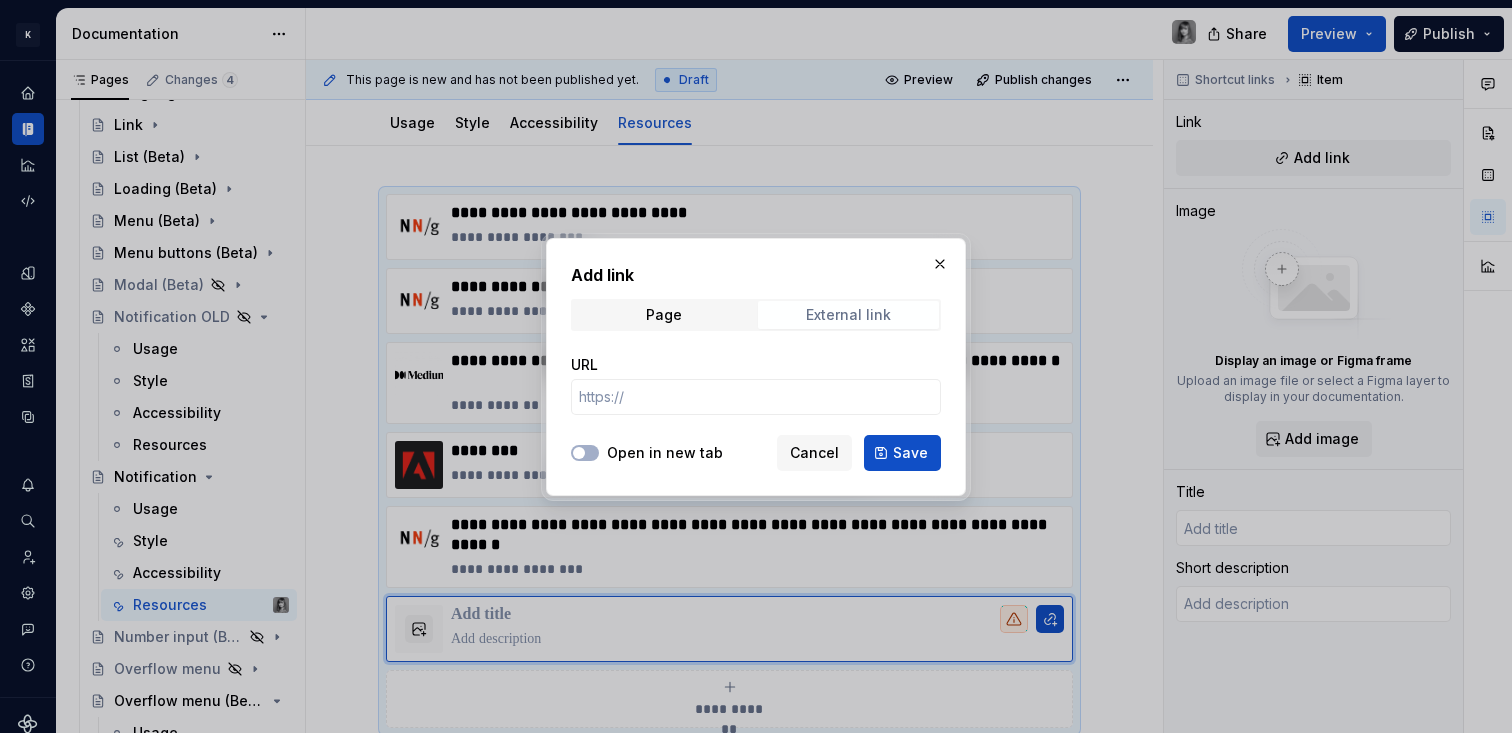 click on "External link" at bounding box center (848, 315) 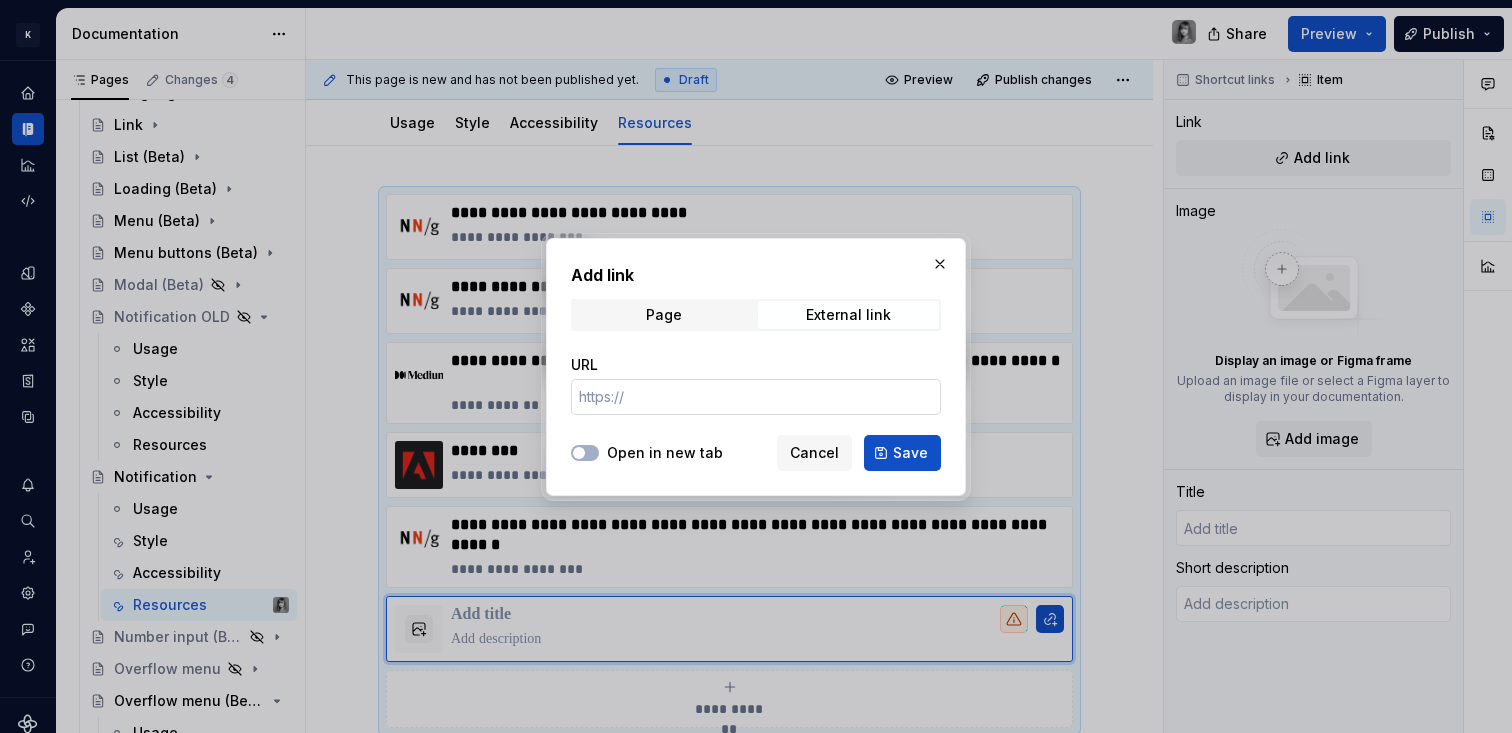 click on "URL" at bounding box center (756, 397) 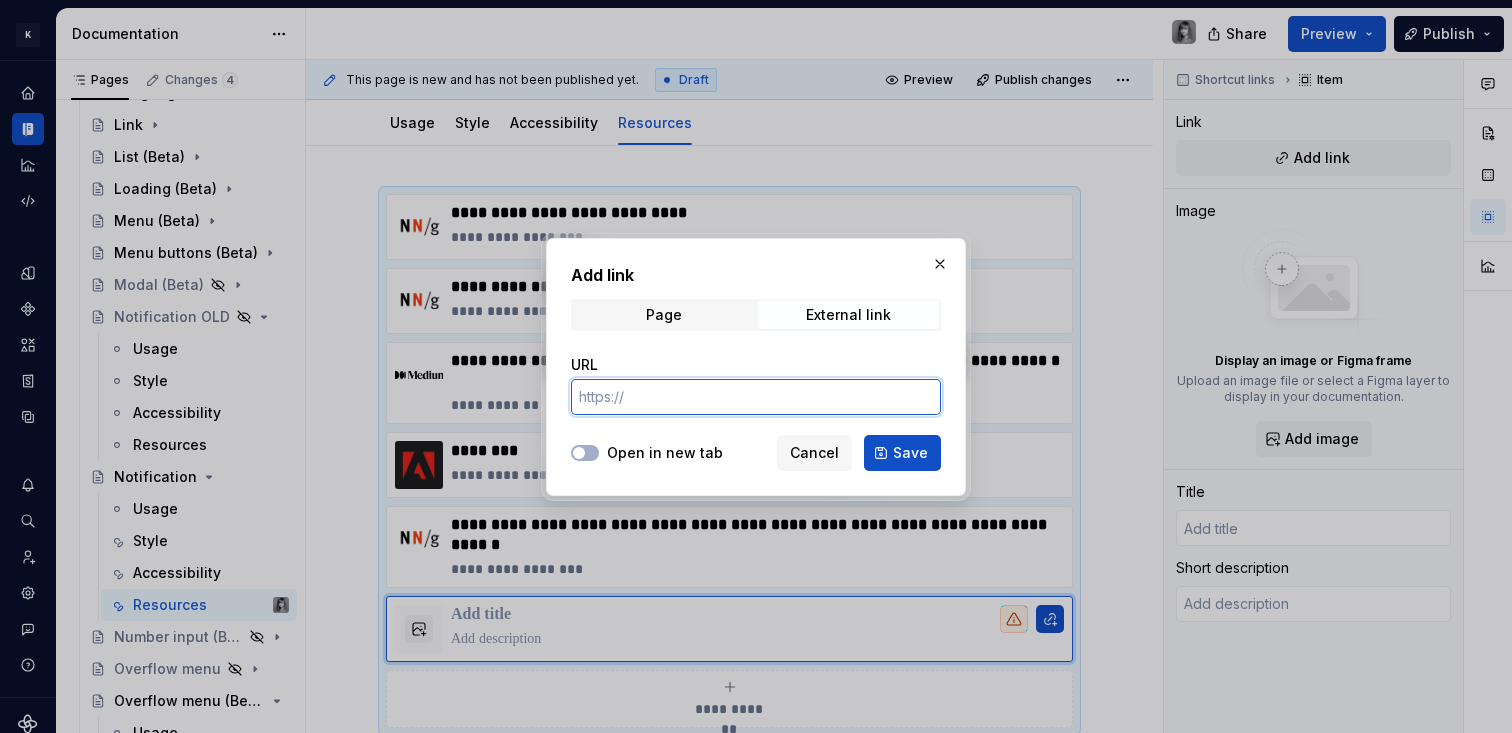 paste on "https://react-spectrum.adobe.com/react-aria/Toast.html#toast" 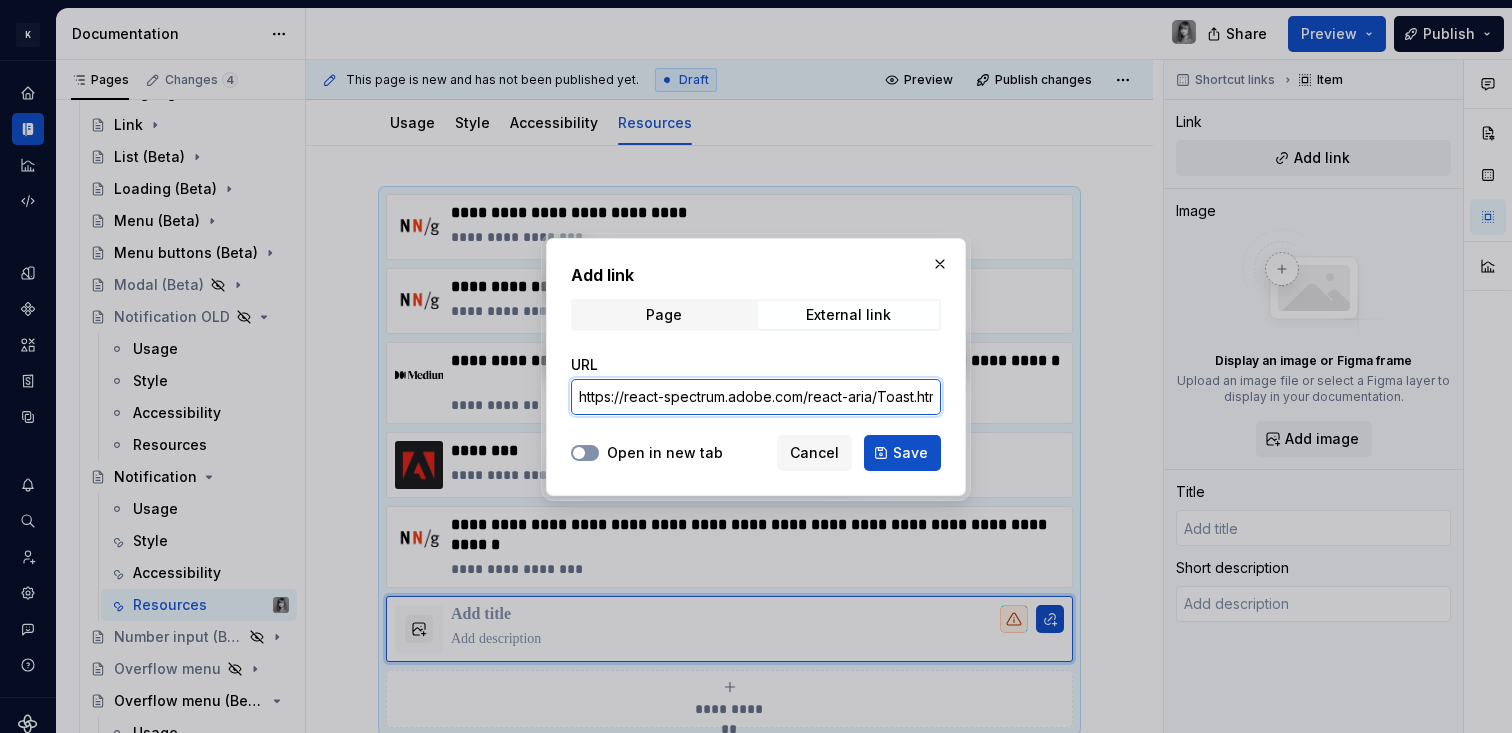 scroll, scrollTop: 0, scrollLeft: 59, axis: horizontal 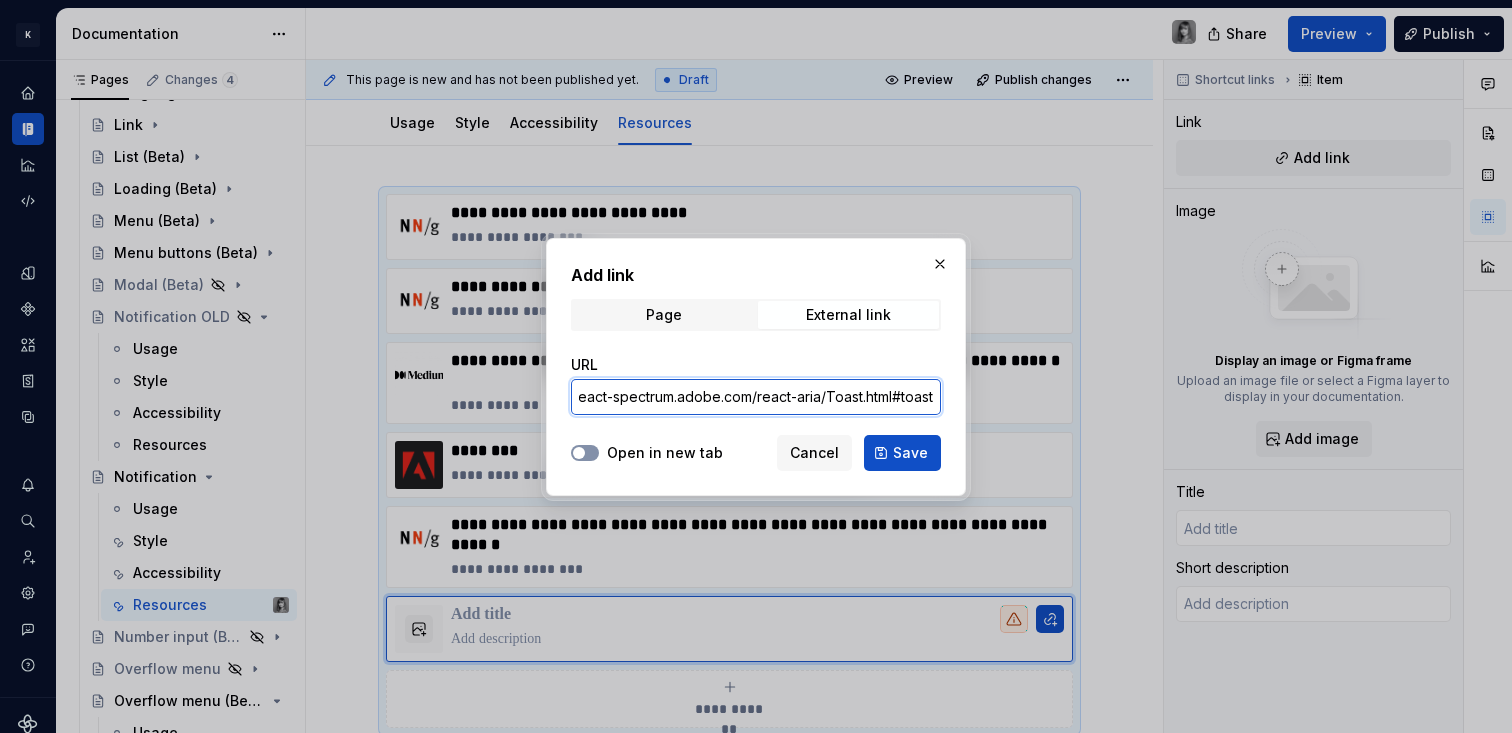 type on "https://react-spectrum.adobe.com/react-aria/Toast.html#toast" 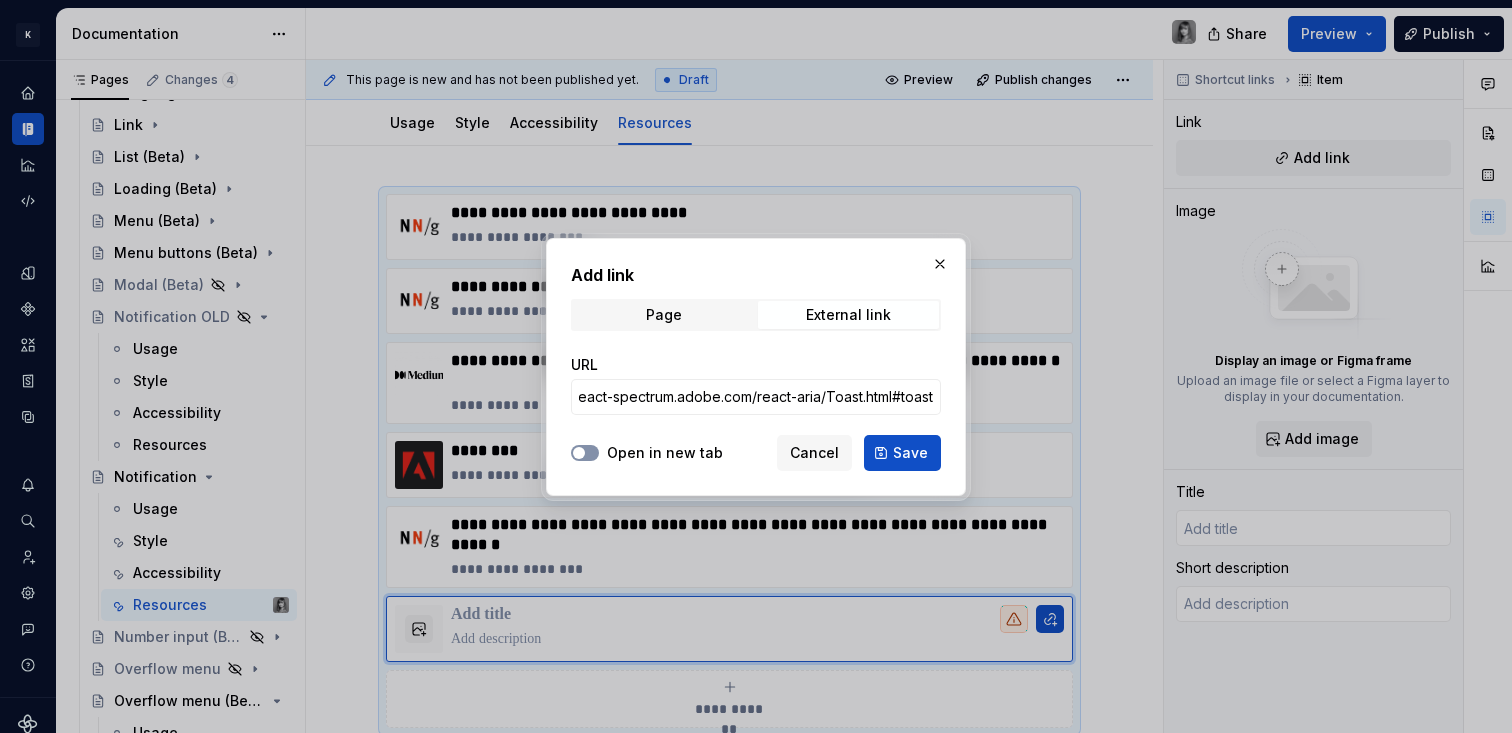 click at bounding box center [579, 453] 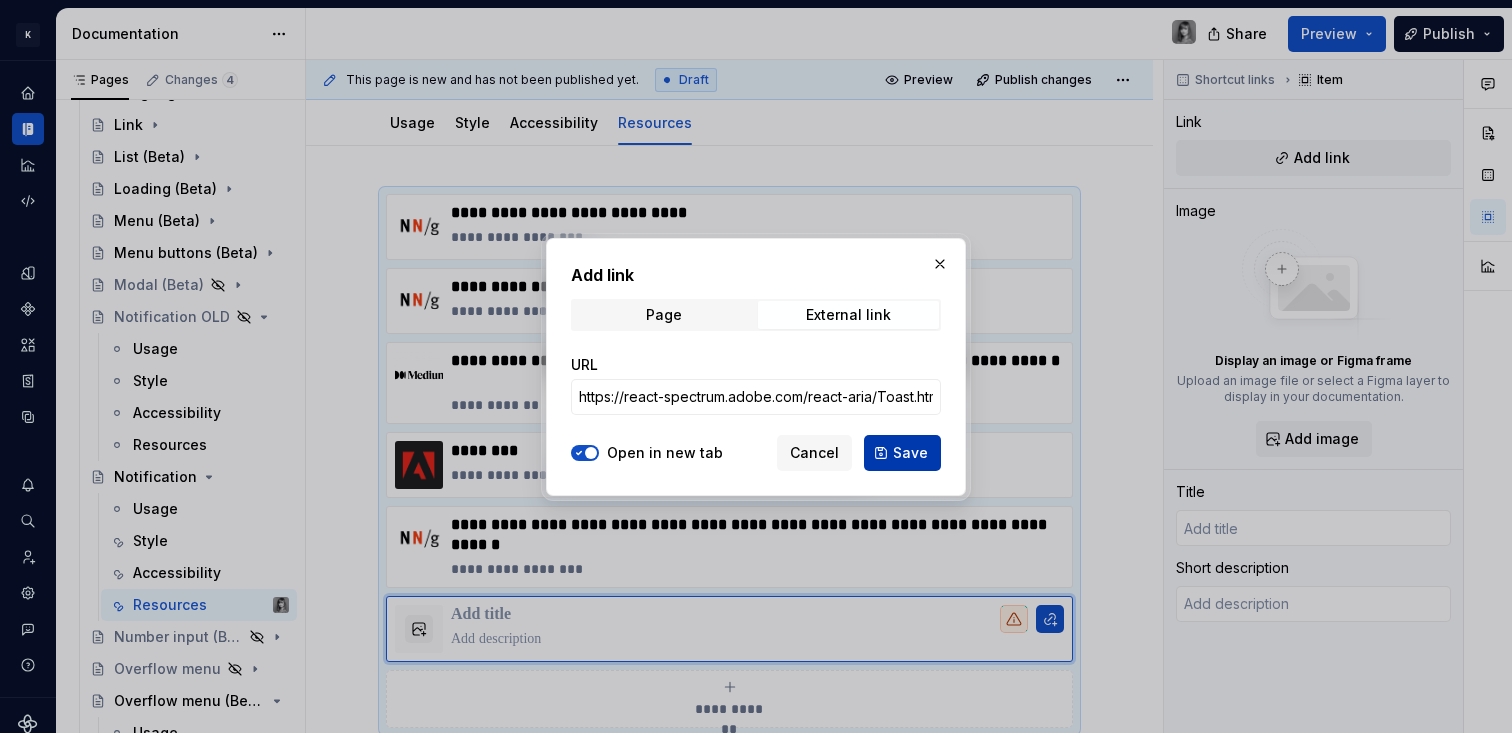 click on "Save" at bounding box center [910, 453] 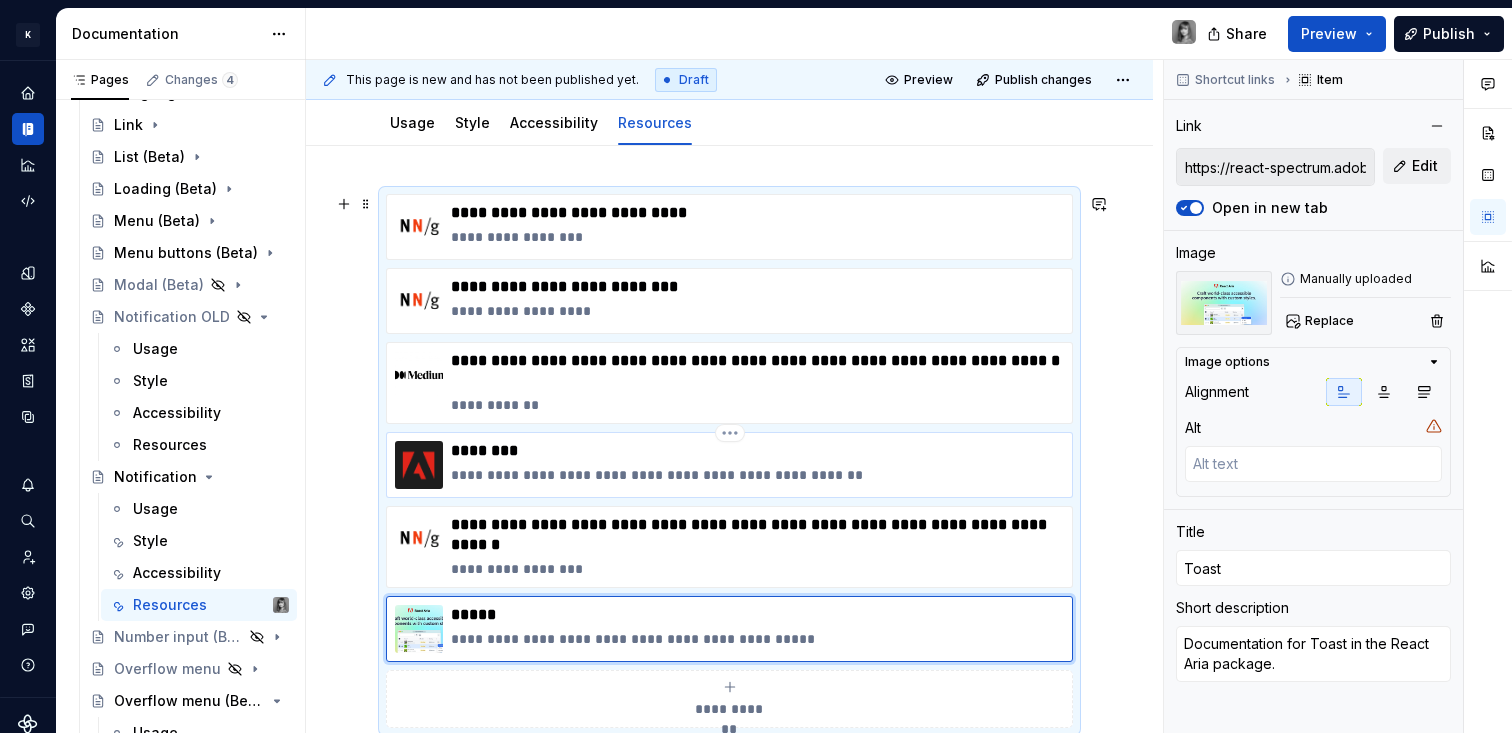 click on "********" at bounding box center (757, 451) 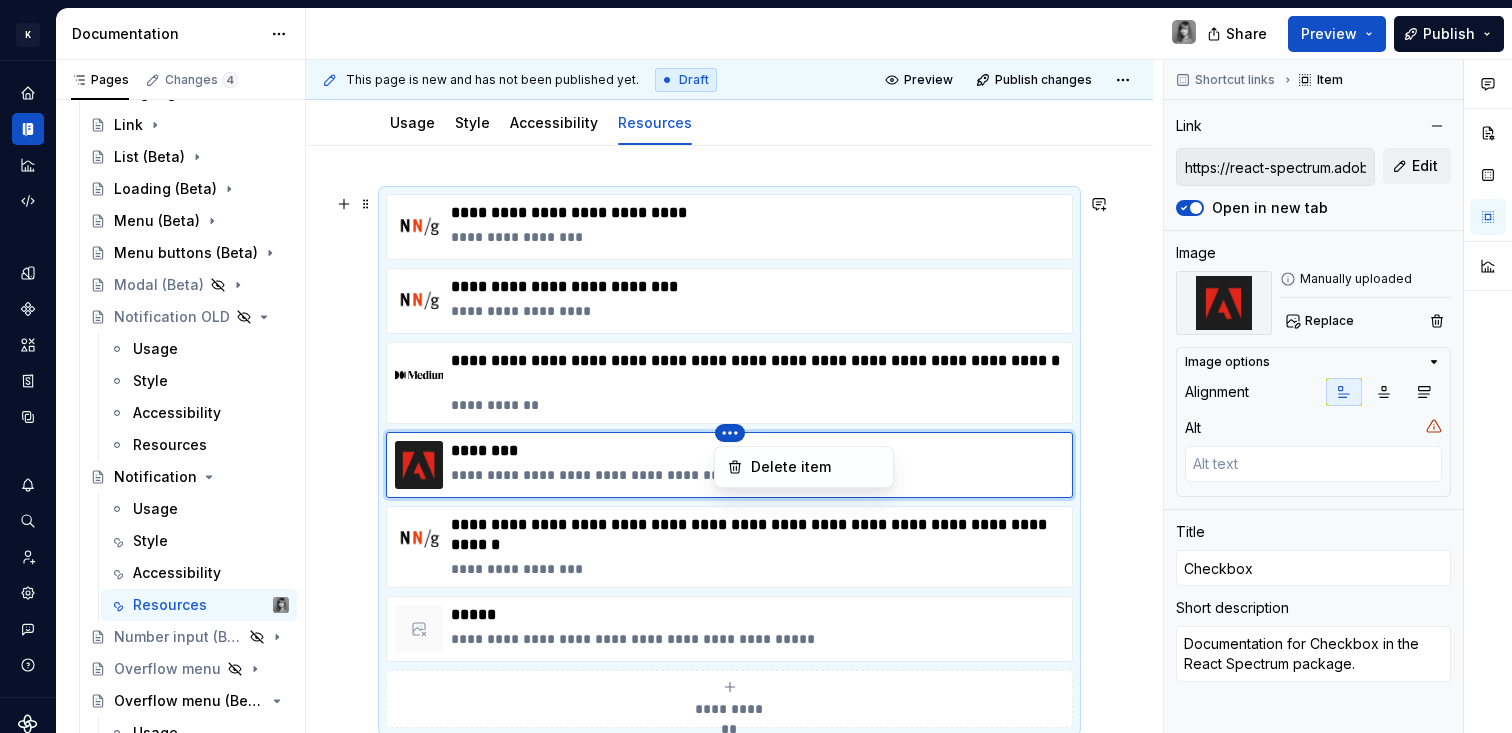 click on "K KES Design system data Documentation Share Preview Publish Pages Changes 4 Add
Accessibility guide for tree Page tree.
Navigate the tree with the arrow keys. Common tree hotkeys apply. Further keybindings are available:
enter to execute primary action on focused item
f2 to start renaming the focused item
escape to abort renaming an item
control+d to start dragging selected items
Build. Contribute. Evolve. About KES What's new Latest release Monthly updates 2025 Foundations Get started Designing Get started Design kits Other resources Developing Get started Contributing Get started Product development lifecycle Component checklist Documentation Elements Tokens Components Component name Overview Components Accessibility status Requesting a New Component  Accordion Accordion (Beta) Usage Style Accessibility Resources Breadcrumbs Usage Style Accessibility Resources Breadcrumbs (Beta) Button Usage Style Accessibility Resources Checkbox old A" at bounding box center [756, 366] 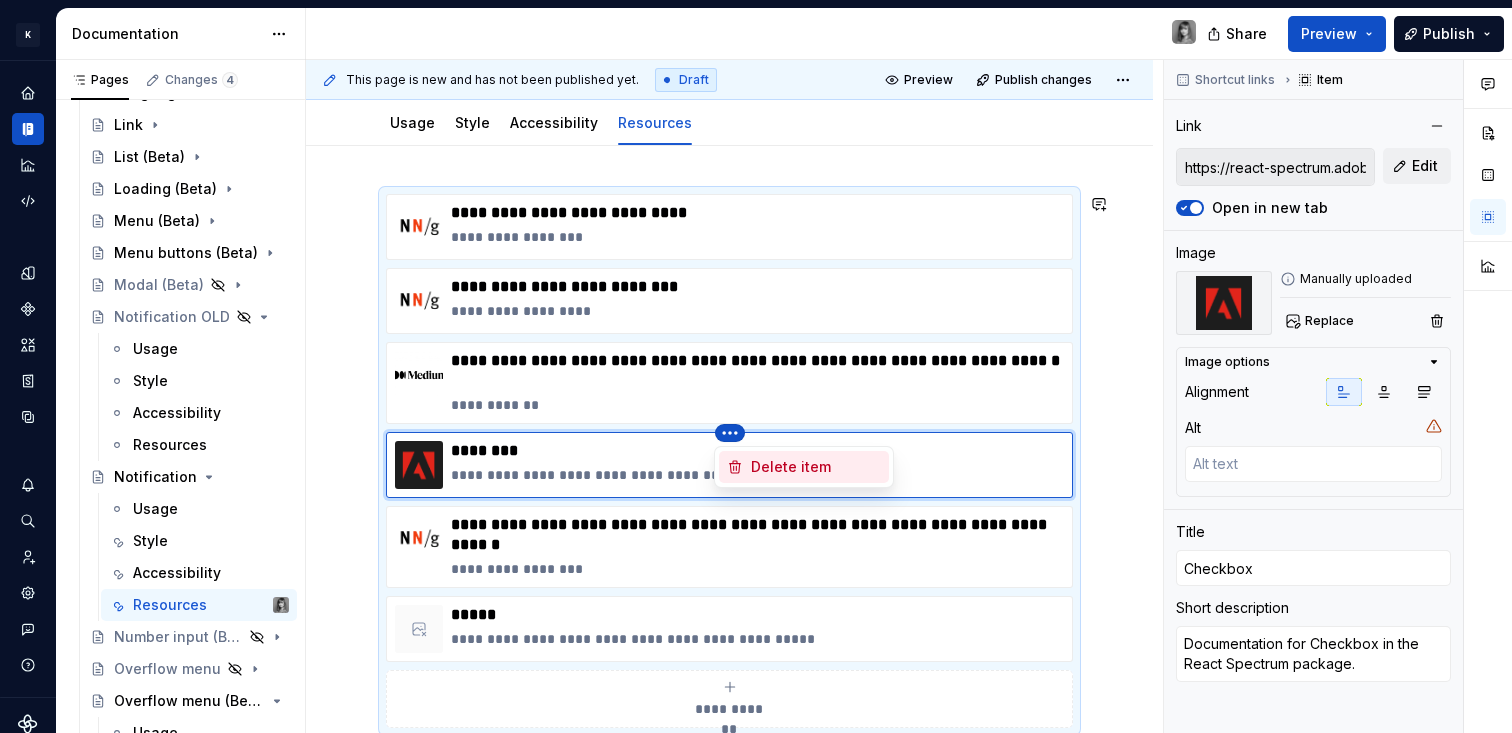 click on "Delete item" at bounding box center [816, 467] 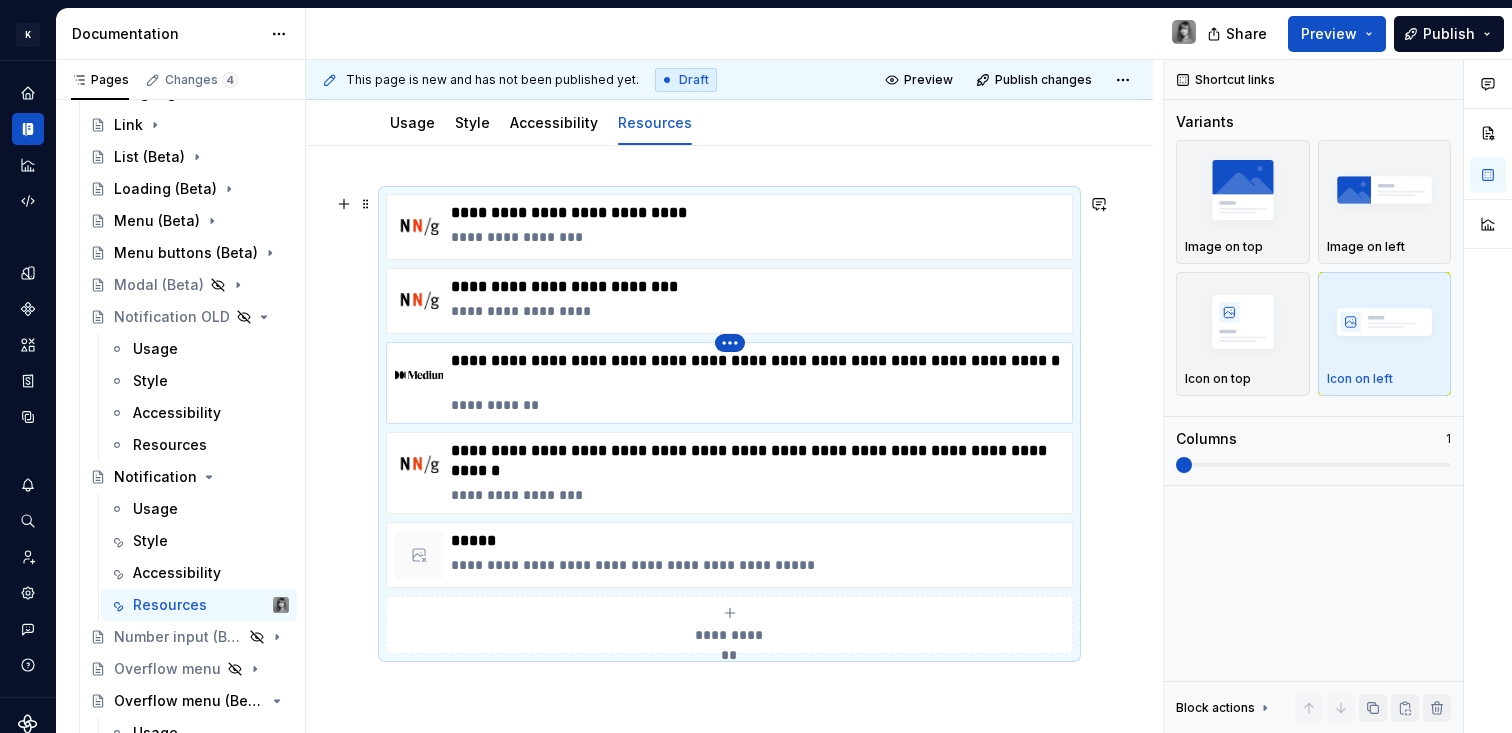 click on "K KES Design system data Documentation Share Preview Publish Pages Changes 4 Add
Accessibility guide for tree Page tree.
Navigate the tree with the arrow keys. Common tree hotkeys apply. Further keybindings are available:
enter to execute primary action on focused item
f2 to start renaming the focused item
escape to abort renaming an item
control+d to start dragging selected items
Build. Contribute. Evolve. About KES What's new Latest release Monthly updates 2025 Foundations Get started Designing Get started Design kits Other resources Developing Get started Contributing Get started Product development lifecycle Component checklist Documentation Elements Tokens Components Component name Overview Components Accessibility status Requesting a New Component  Accordion Accordion (Beta) Usage Style Accessibility Resources Breadcrumbs Usage Style Accessibility Resources Breadcrumbs (Beta) Button Usage Style Accessibility Resources Checkbox old A" at bounding box center [756, 366] 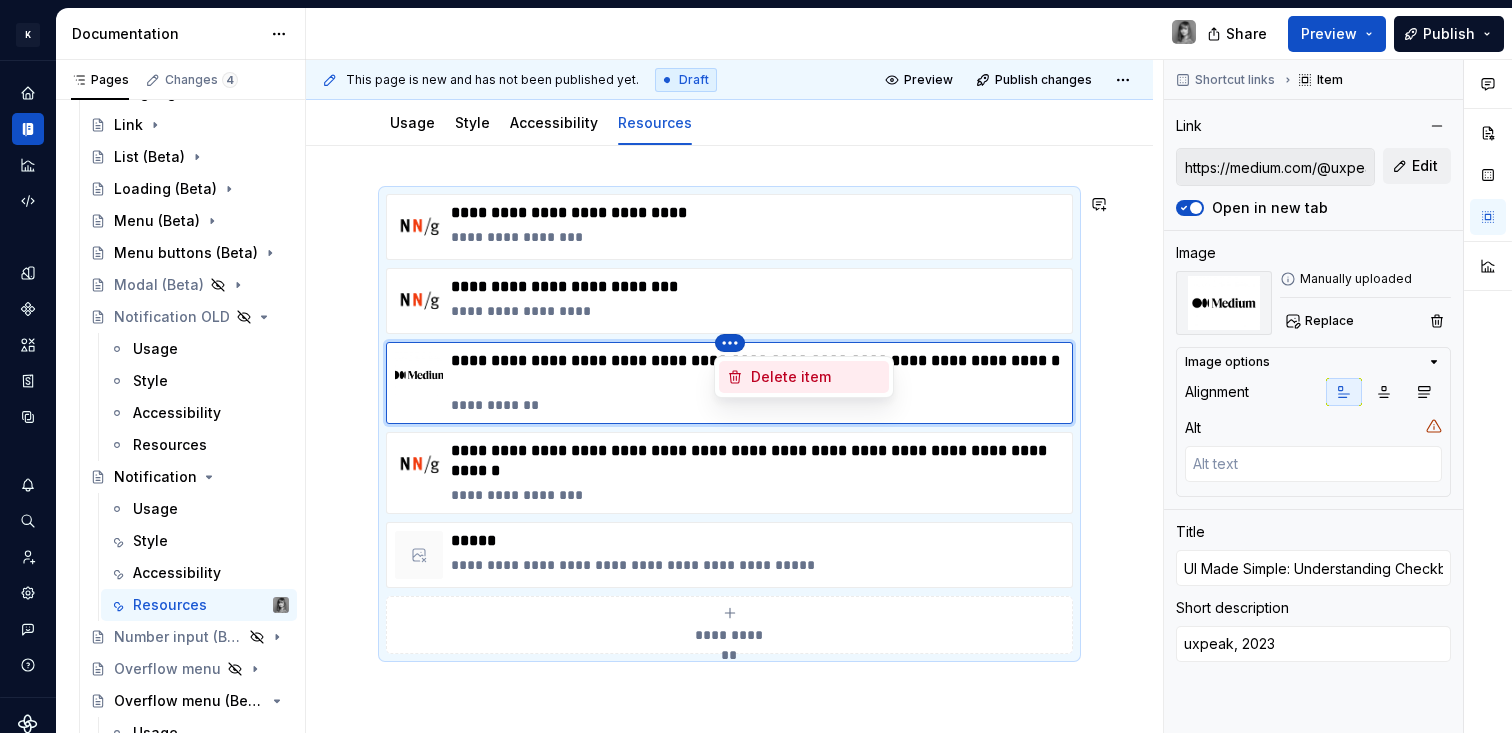 click on "Delete item" at bounding box center [816, 377] 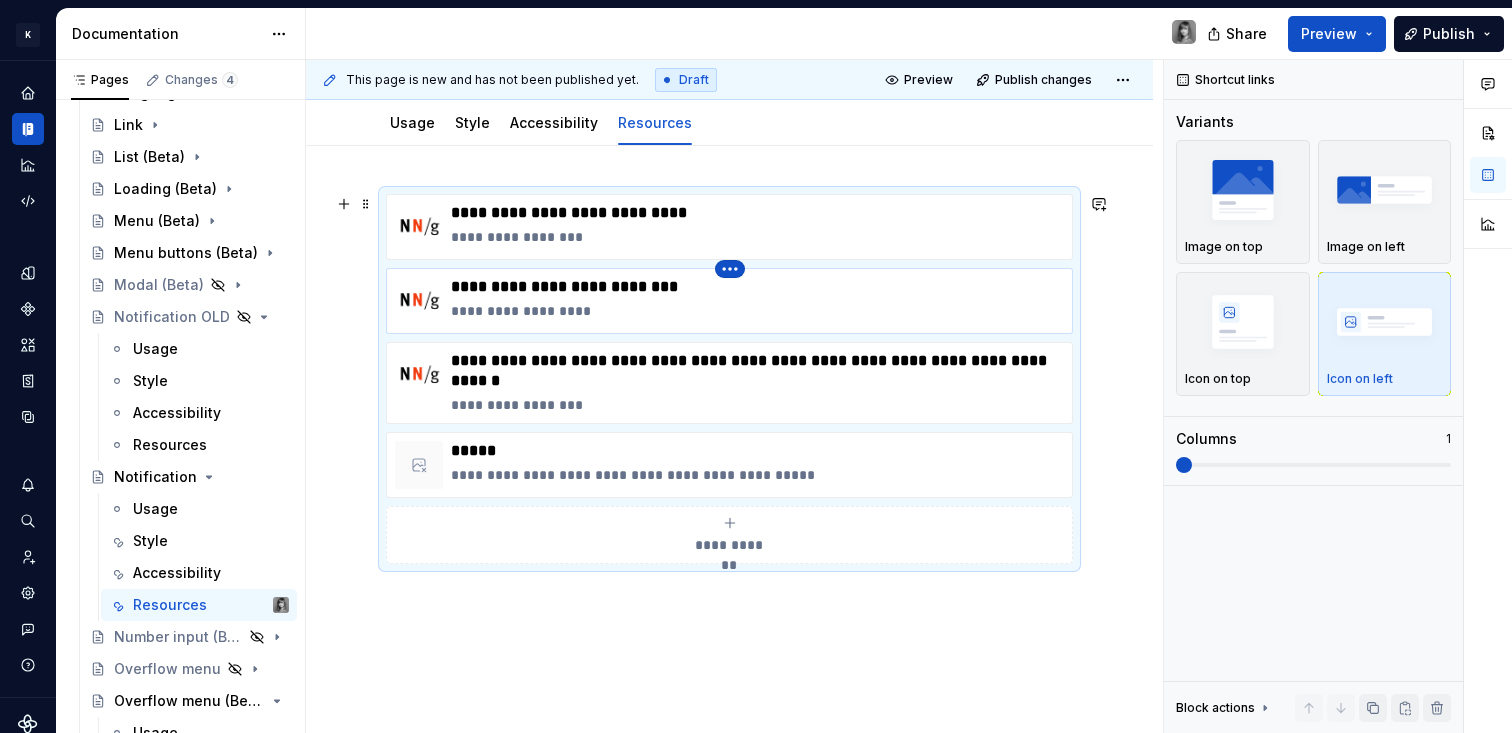 click on "K KES Design system data Documentation Share Preview Publish Pages Changes 4 Add
Accessibility guide for tree Page tree.
Navigate the tree with the arrow keys. Common tree hotkeys apply. Further keybindings are available:
enter to execute primary action on focused item
f2 to start renaming the focused item
escape to abort renaming an item
control+d to start dragging selected items
Build. Contribute. Evolve. About KES What's new Latest release Monthly updates 2025 Foundations Get started Designing Get started Design kits Other resources Developing Get started Contributing Get started Product development lifecycle Component checklist Documentation Elements Tokens Components Component name Overview Components Accessibility status Requesting a New Component  Accordion Accordion (Beta) Usage Style Accessibility Resources Breadcrumbs Usage Style Accessibility Resources Breadcrumbs (Beta) Button Usage Style Accessibility Resources Checkbox old A" at bounding box center (756, 366) 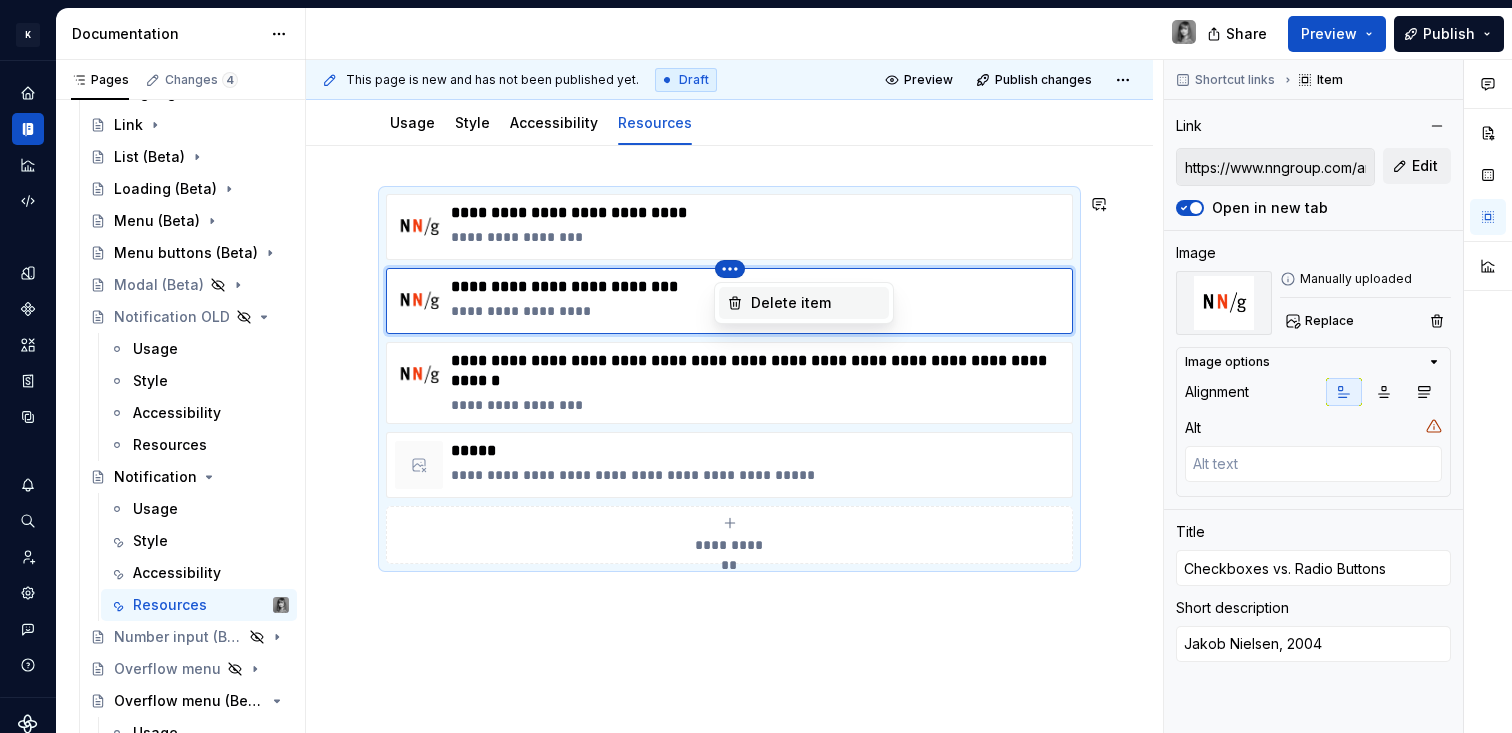 scroll, scrollTop: 264, scrollLeft: 0, axis: vertical 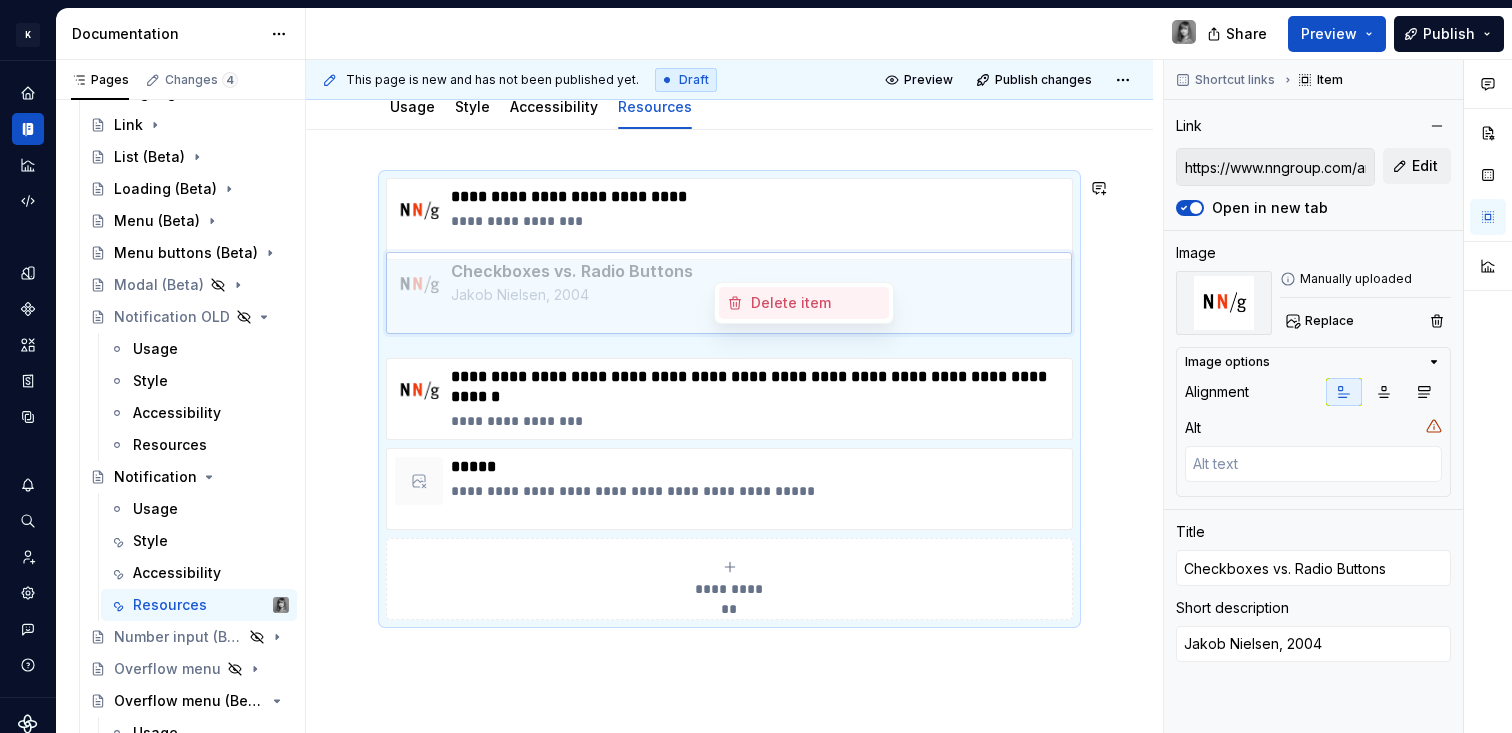 drag, startPoint x: 779, startPoint y: 320, endPoint x: 776, endPoint y: 308, distance: 12.369317 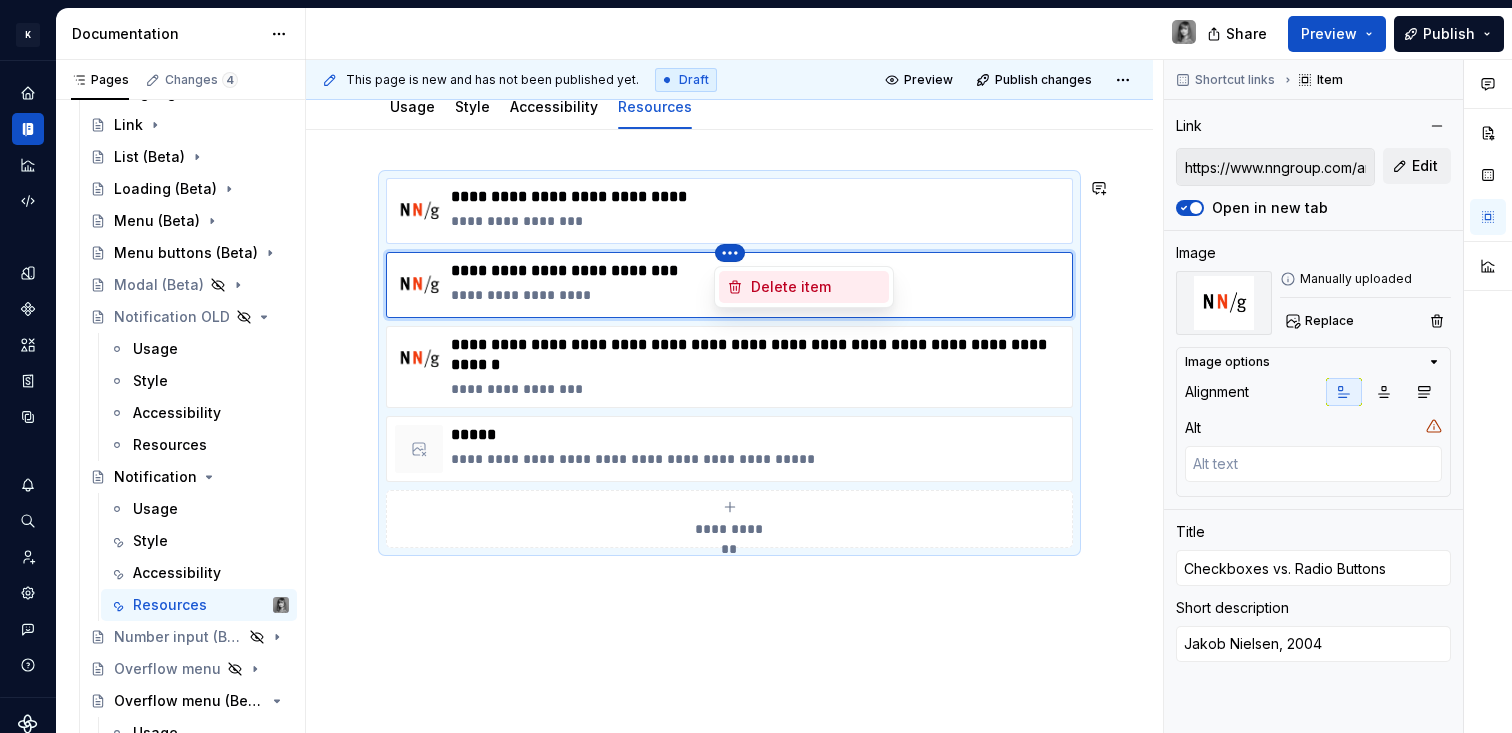 click on "Delete item" at bounding box center [804, 287] 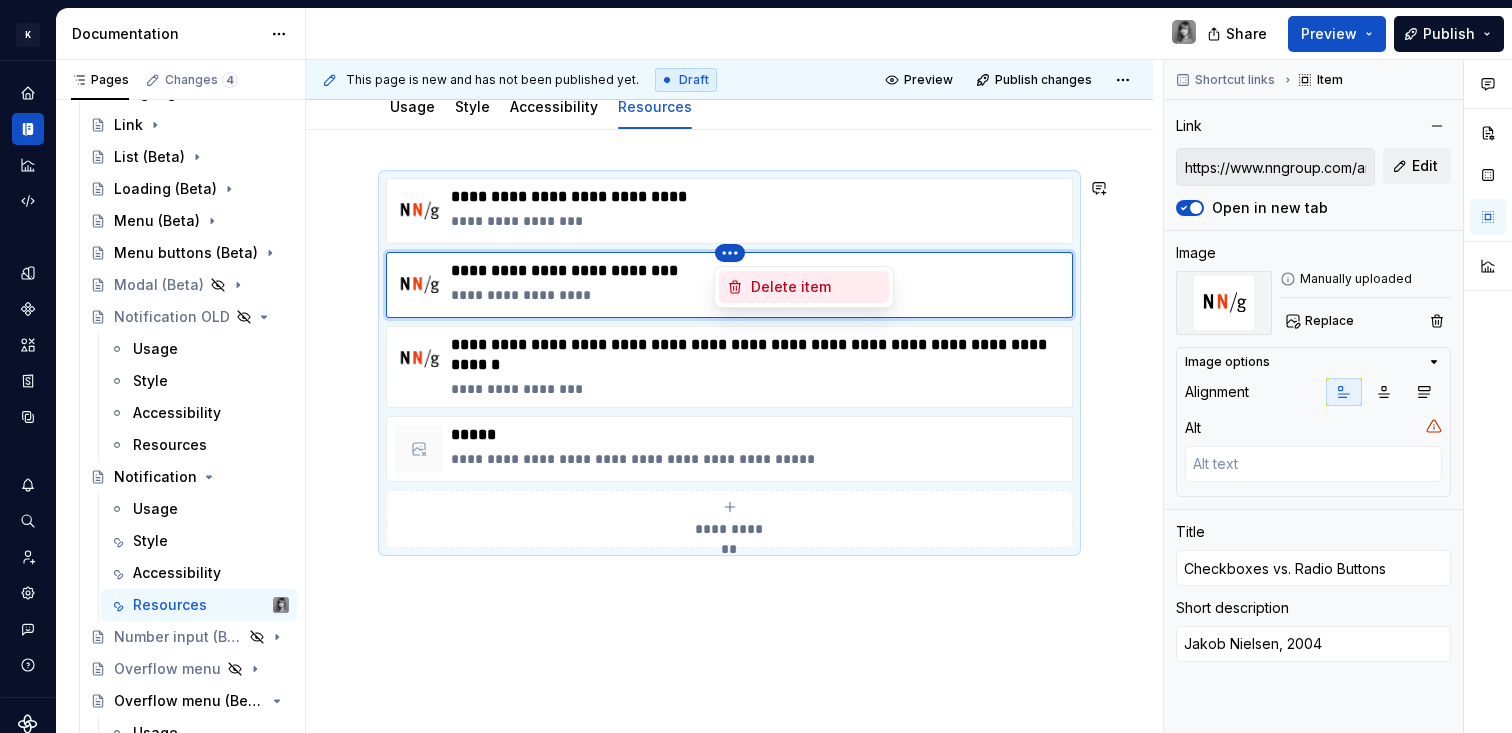 scroll, scrollTop: 249, scrollLeft: 0, axis: vertical 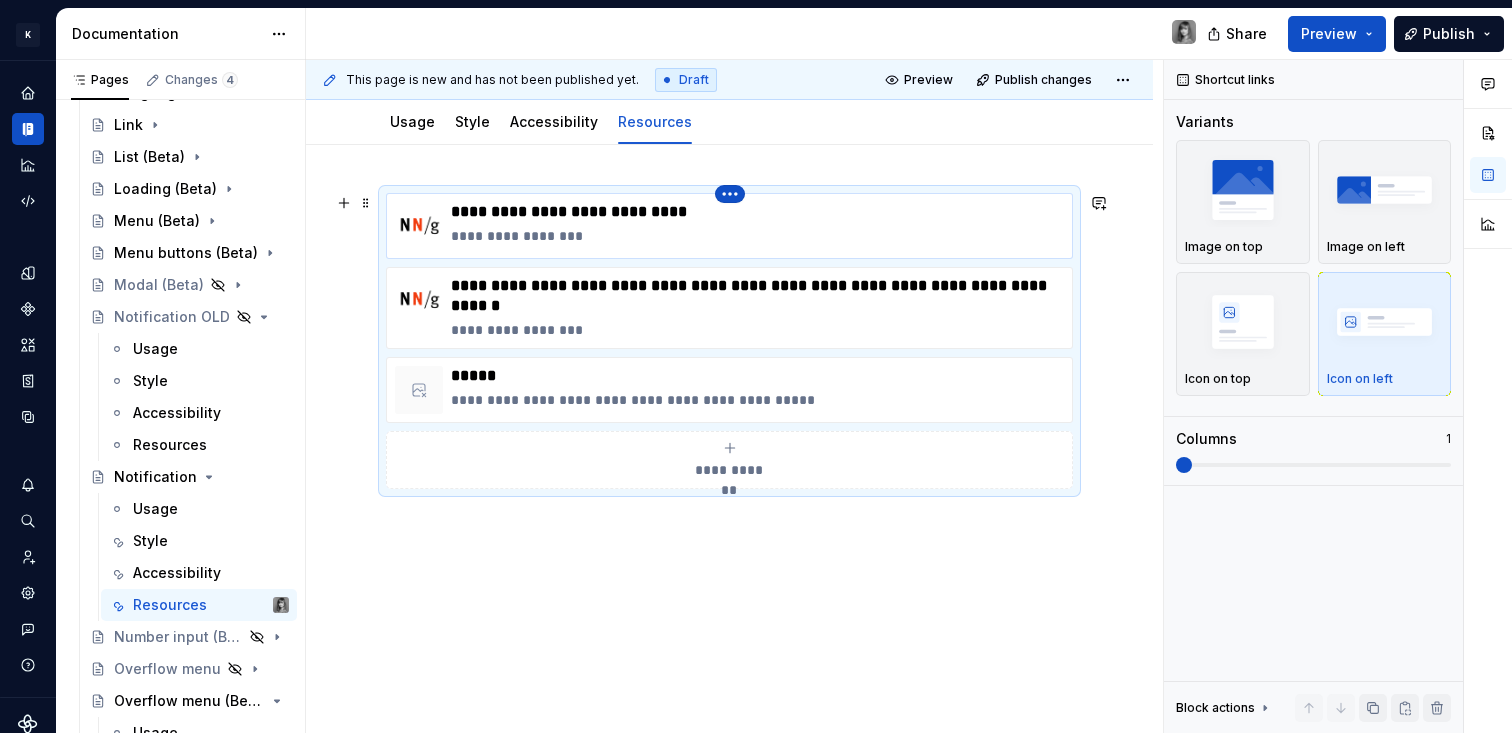 click on "K KES Design system data Documentation Share Preview Publish Pages Changes 4 Add
Accessibility guide for tree Page tree.
Navigate the tree with the arrow keys. Common tree hotkeys apply. Further keybindings are available:
enter to execute primary action on focused item
f2 to start renaming the focused item
escape to abort renaming an item
control+d to start dragging selected items
Build. Contribute. Evolve. About KES What's new Latest release Monthly updates 2025 Foundations Get started Designing Get started Design kits Other resources Developing Get started Contributing Get started Product development lifecycle Component checklist Documentation Elements Tokens Components Component name Overview Components Accessibility status Requesting a New Component  Accordion Accordion (Beta) Usage Style Accessibility Resources Breadcrumbs Usage Style Accessibility Resources Breadcrumbs (Beta) Button Usage Style Accessibility Resources Checkbox old A" at bounding box center [756, 366] 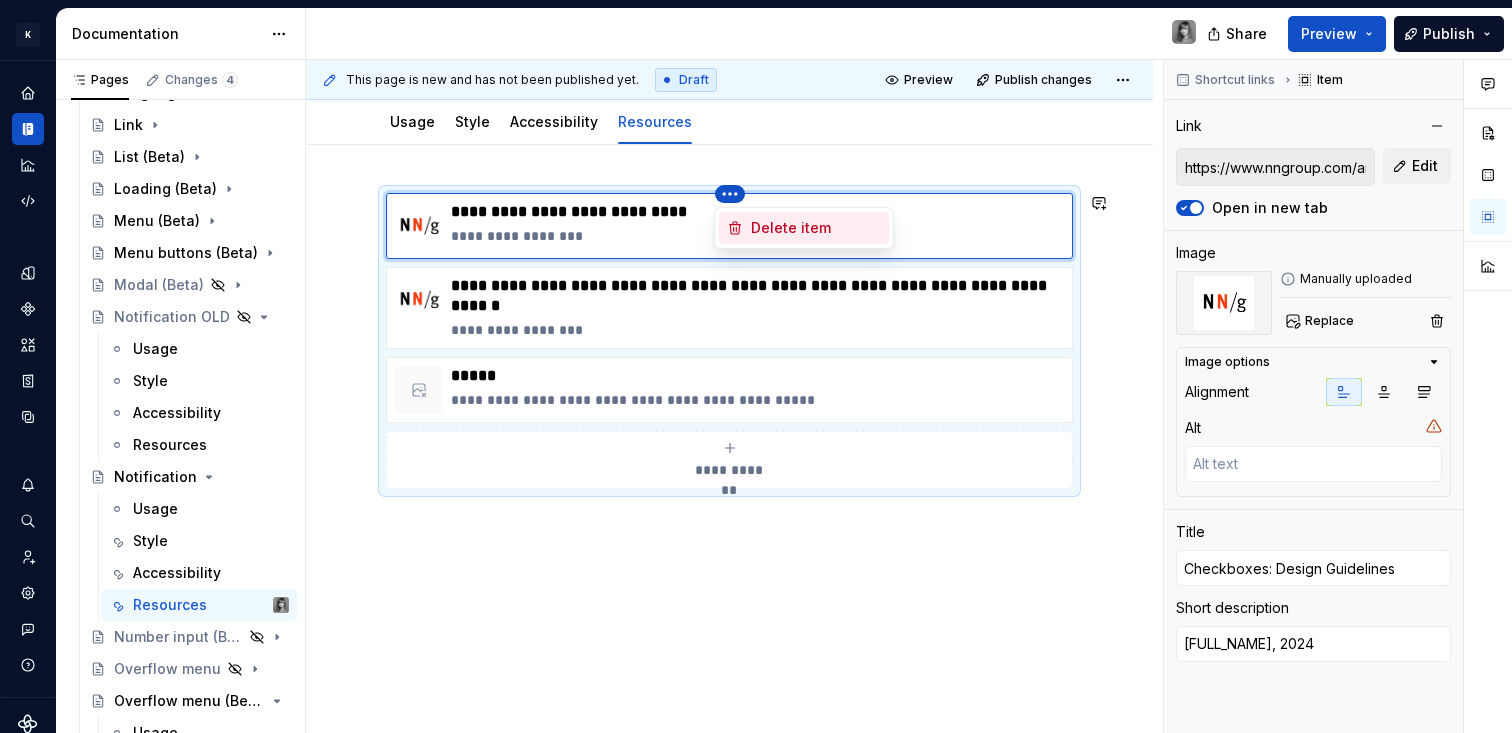 click on "Delete item" at bounding box center [816, 228] 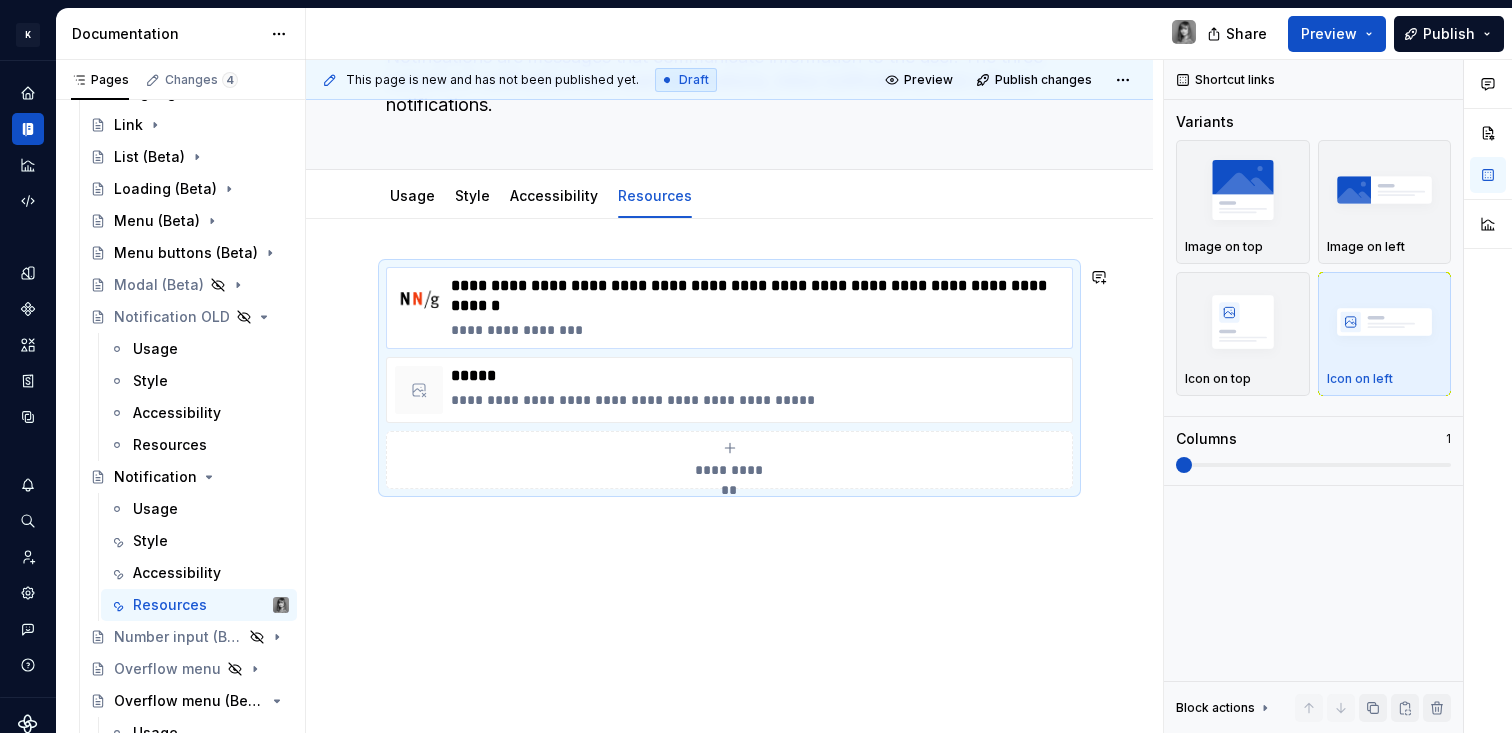 scroll, scrollTop: 175, scrollLeft: 0, axis: vertical 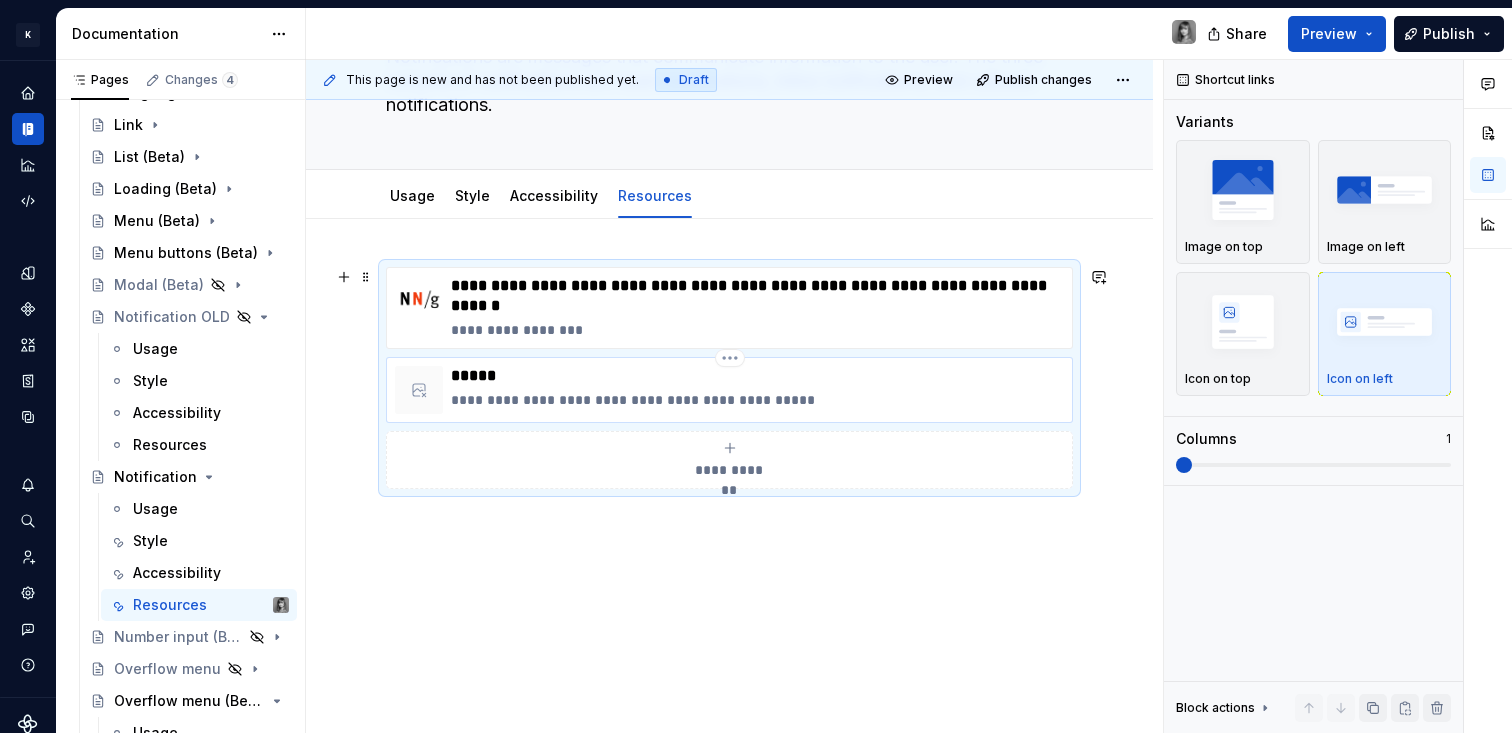click on "*****" at bounding box center [757, 376] 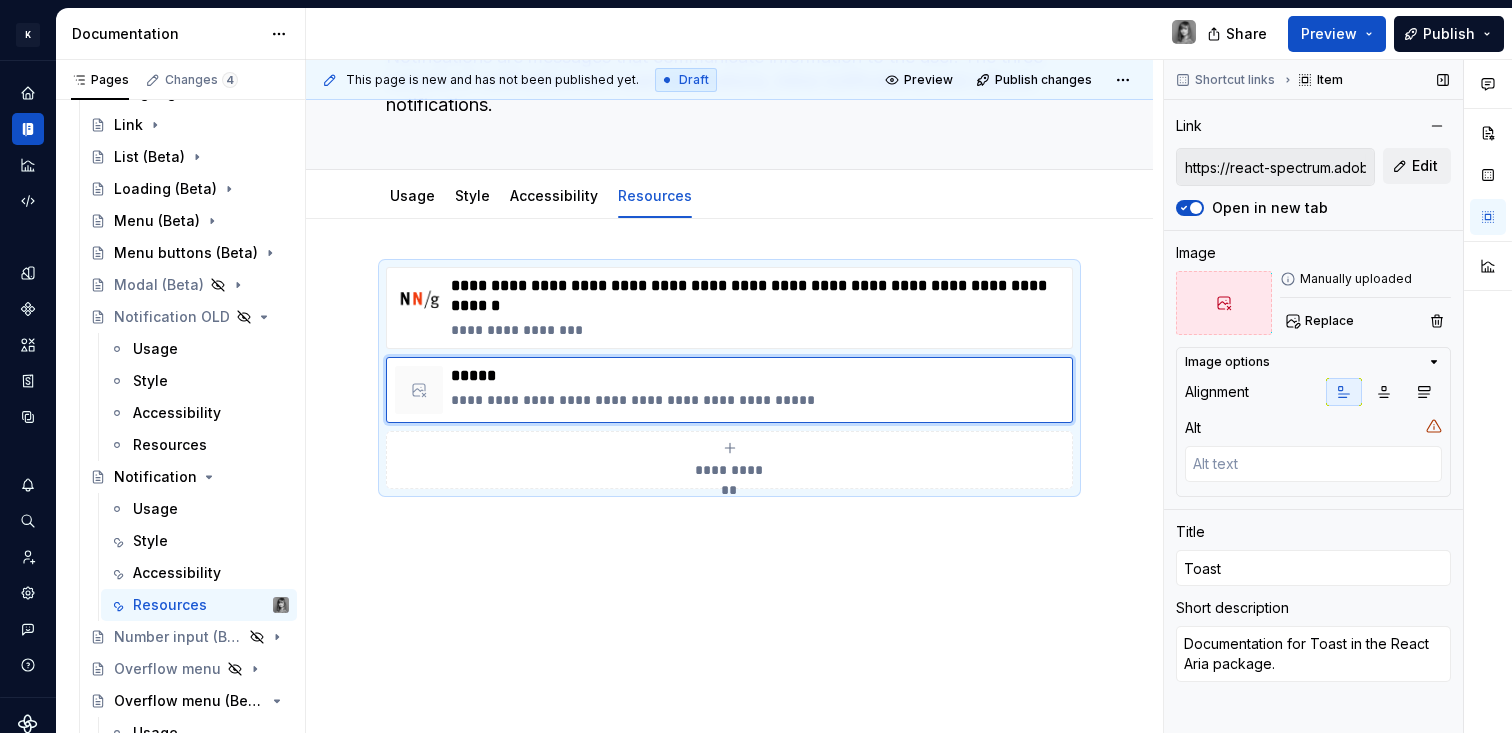 click 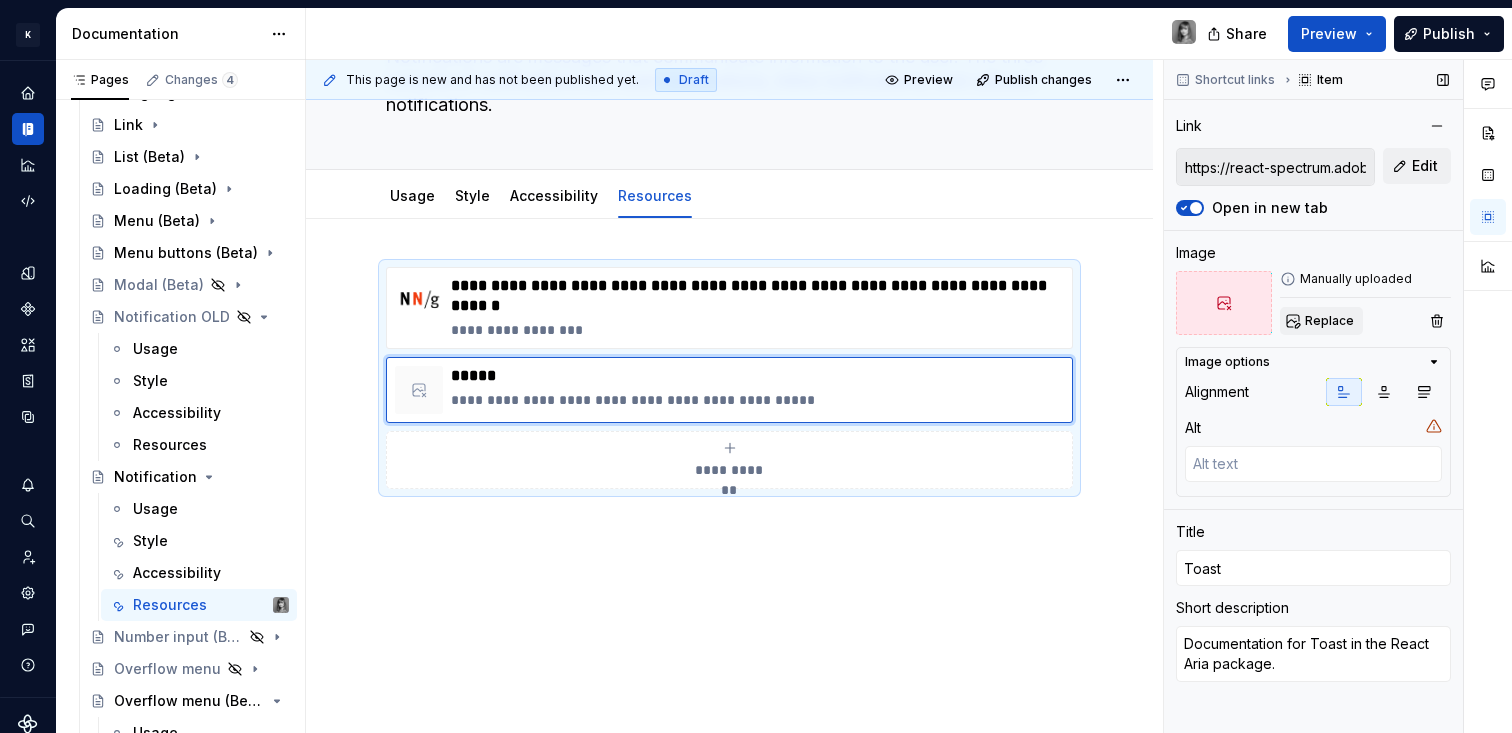 click on "Replace" at bounding box center [1329, 321] 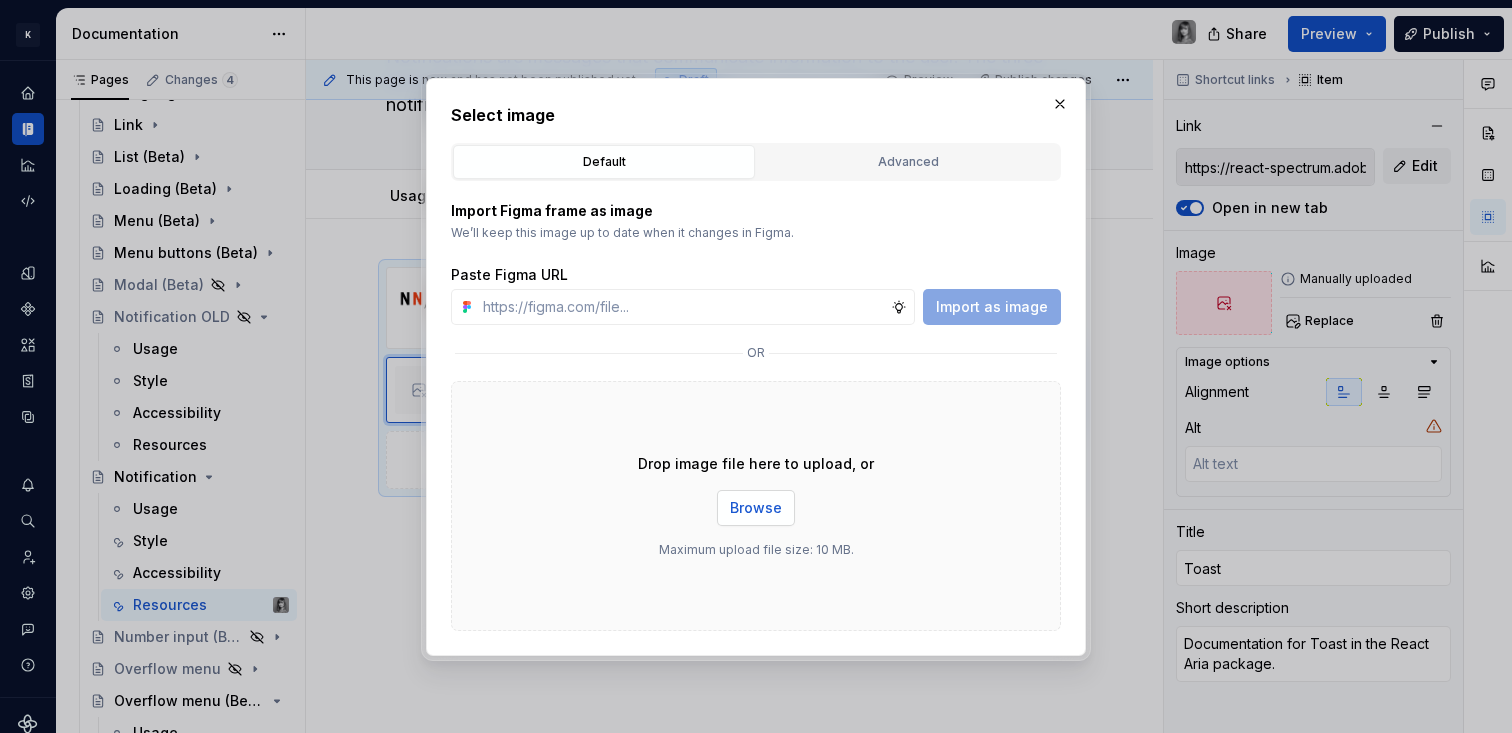 click on "Drop image file here to upload, or Browse Maximum upload file size: 10 MB." at bounding box center [756, 506] 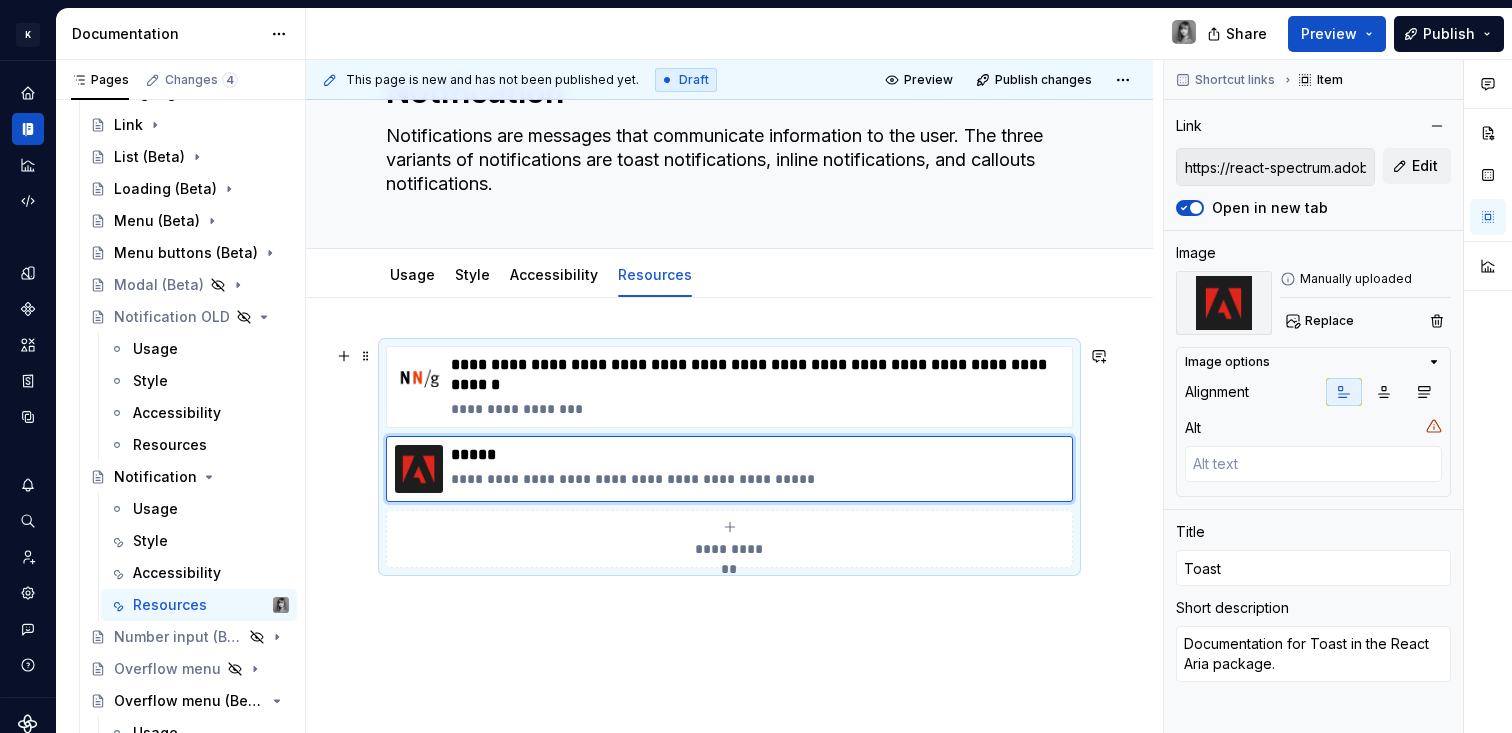 scroll, scrollTop: 96, scrollLeft: 0, axis: vertical 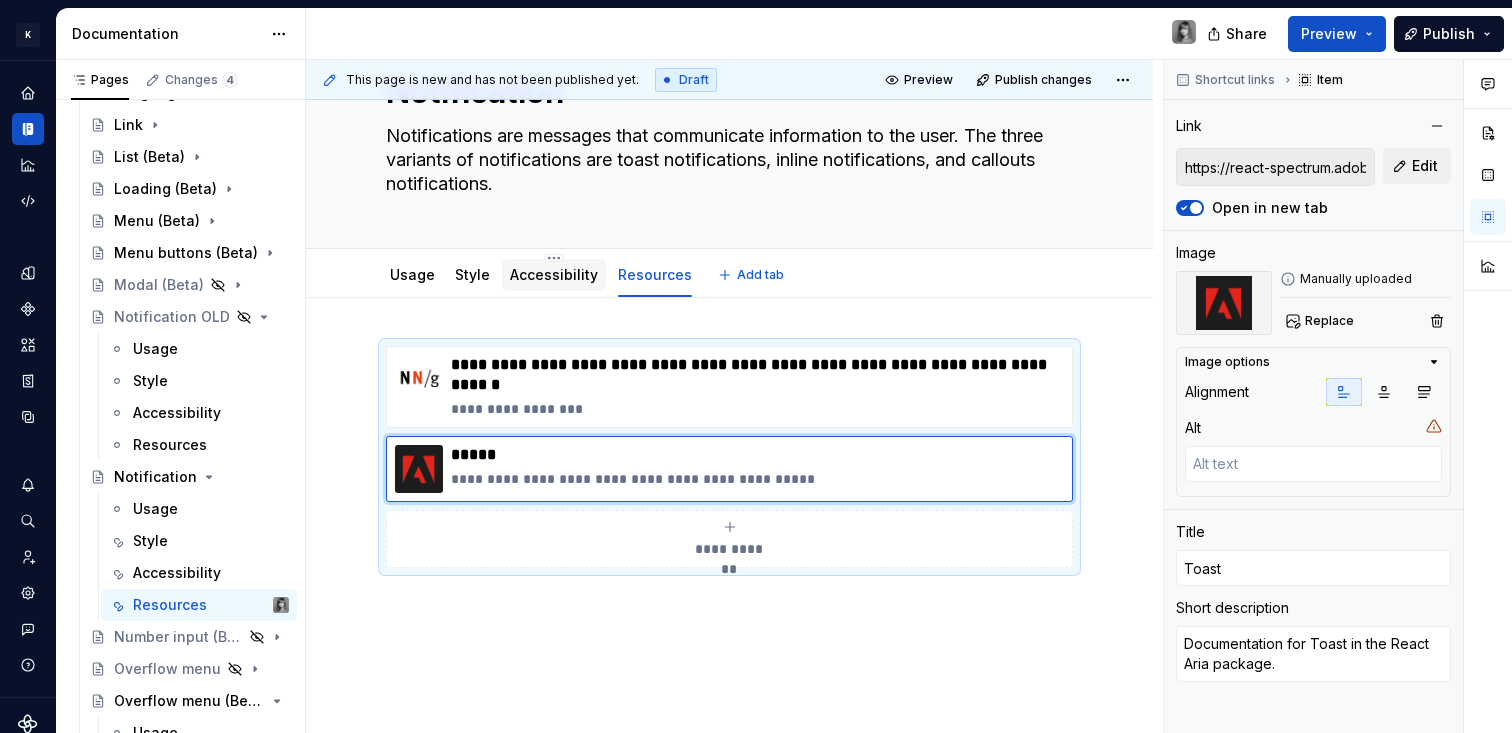 click on "Accessibility" at bounding box center [554, 274] 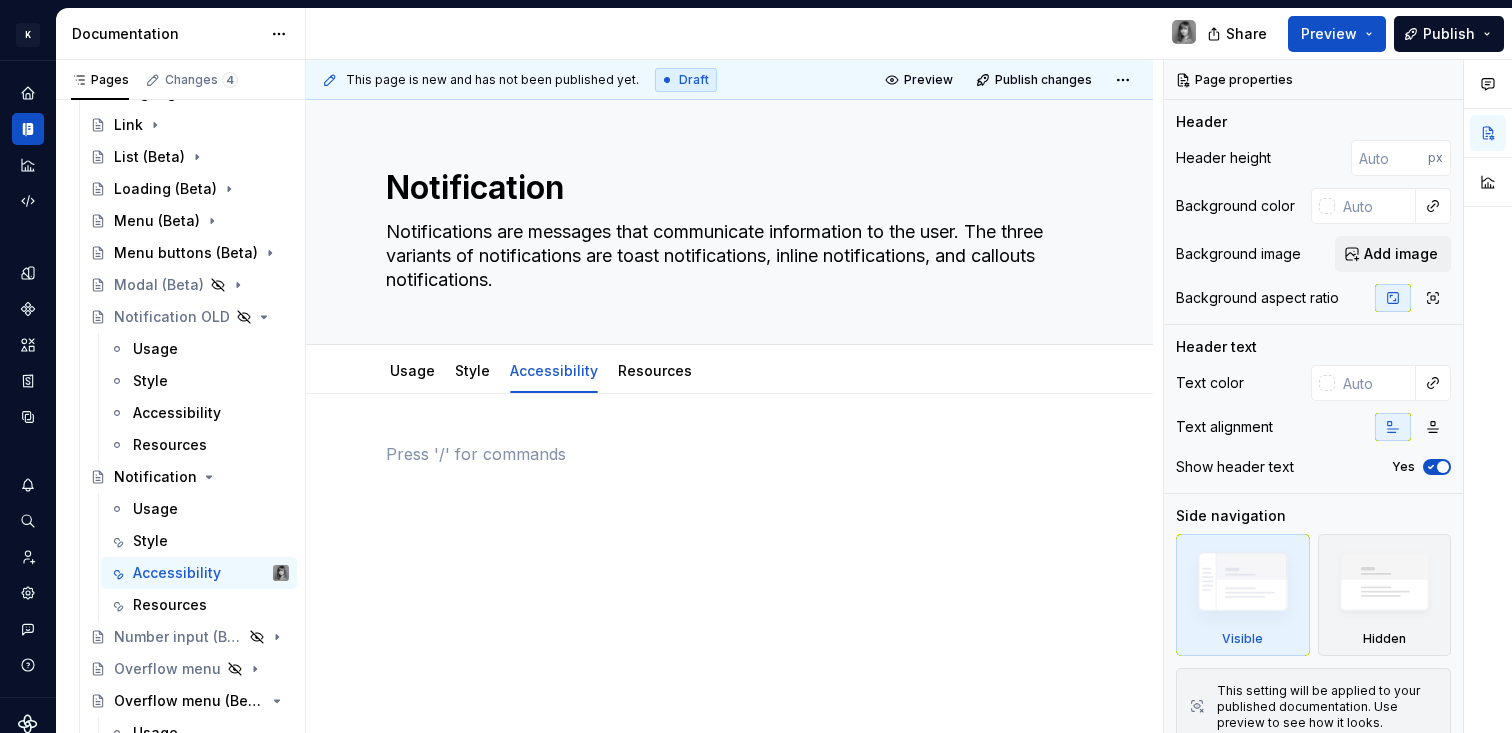 click at bounding box center (729, 480) 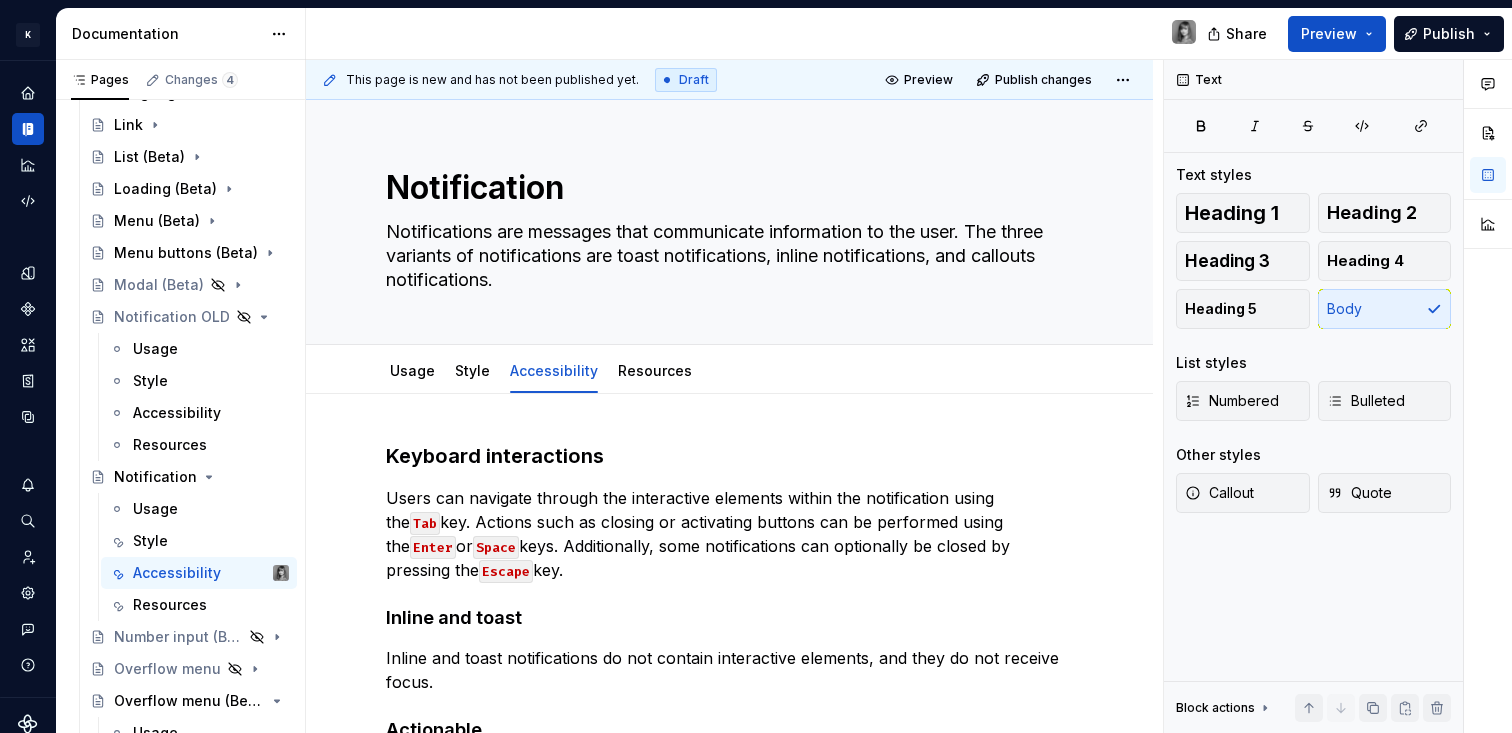 click on "Keyboard interactions Users can navigate through the interactive elements within the notification using the  Tab  key. Actions such as closing or activating buttons can be performed using the  Enter  or  Space  keys. Additionally, some notifications can optionally be closed by pressing the  Escape  key. Inline and toast Inline and toast notifications do not contain interactive elements, and they do not receive focus. Actionable Actionable notifications may contain interactive elements such as links and buttons. This component grabs and traps focus until an action is taken or the notification is dismissed. Users can navigate through the interactive elements using the  Tab  key, and actions like closing or activating buttons can be performed using the  Enter  or  Space  keys. Additionally, the notification can be optionally closed by pressing the  Escape  key." at bounding box center (729, 782) 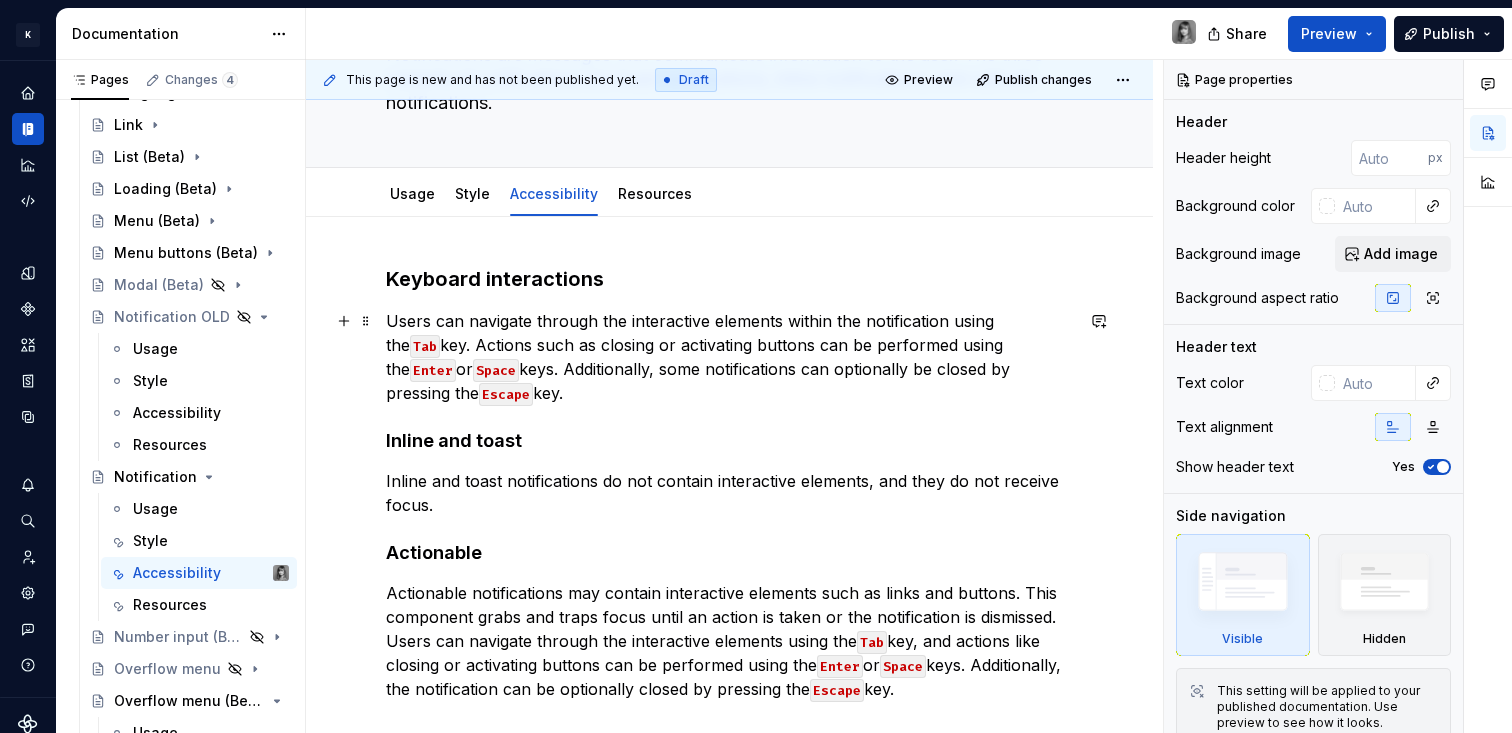 scroll, scrollTop: 127, scrollLeft: 0, axis: vertical 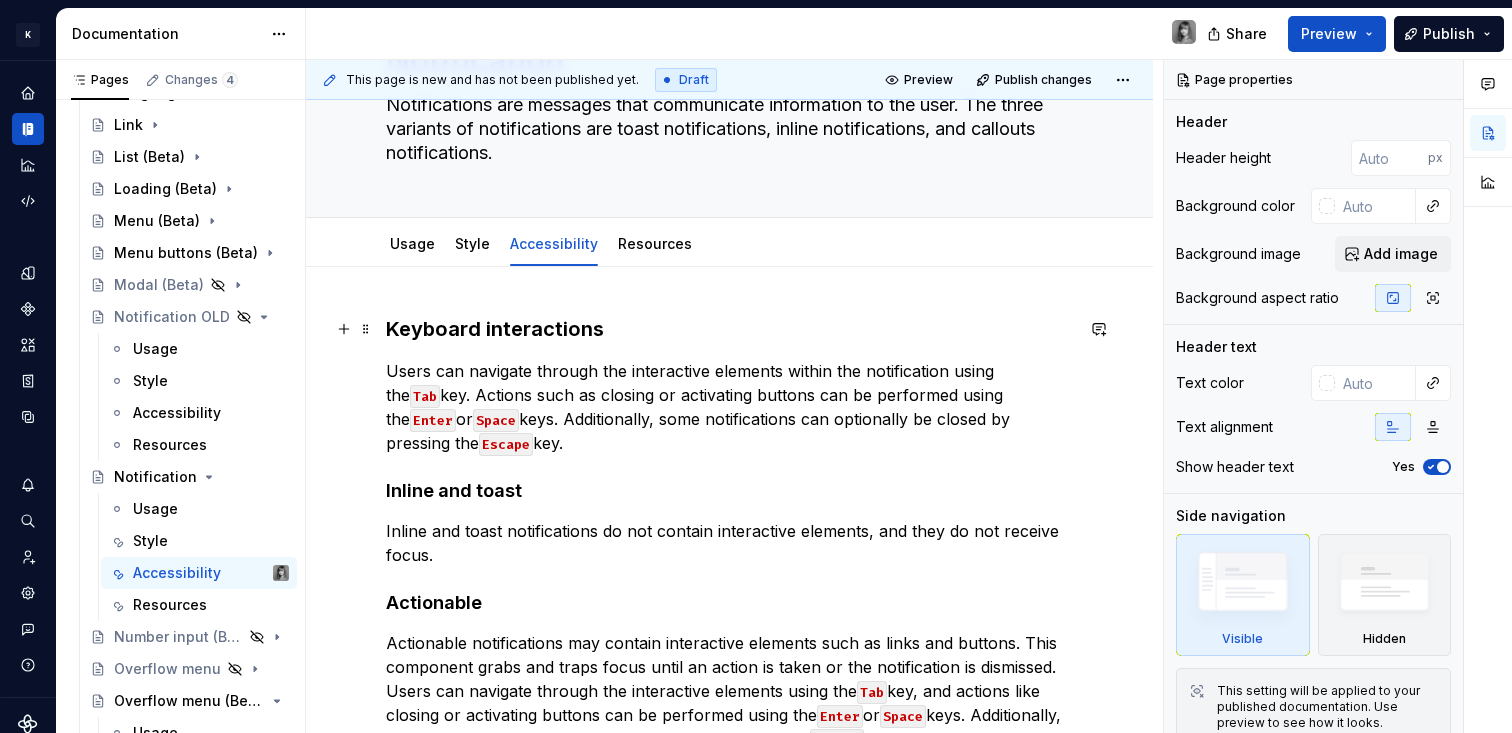 click on "Keyboard interactions" at bounding box center (729, 329) 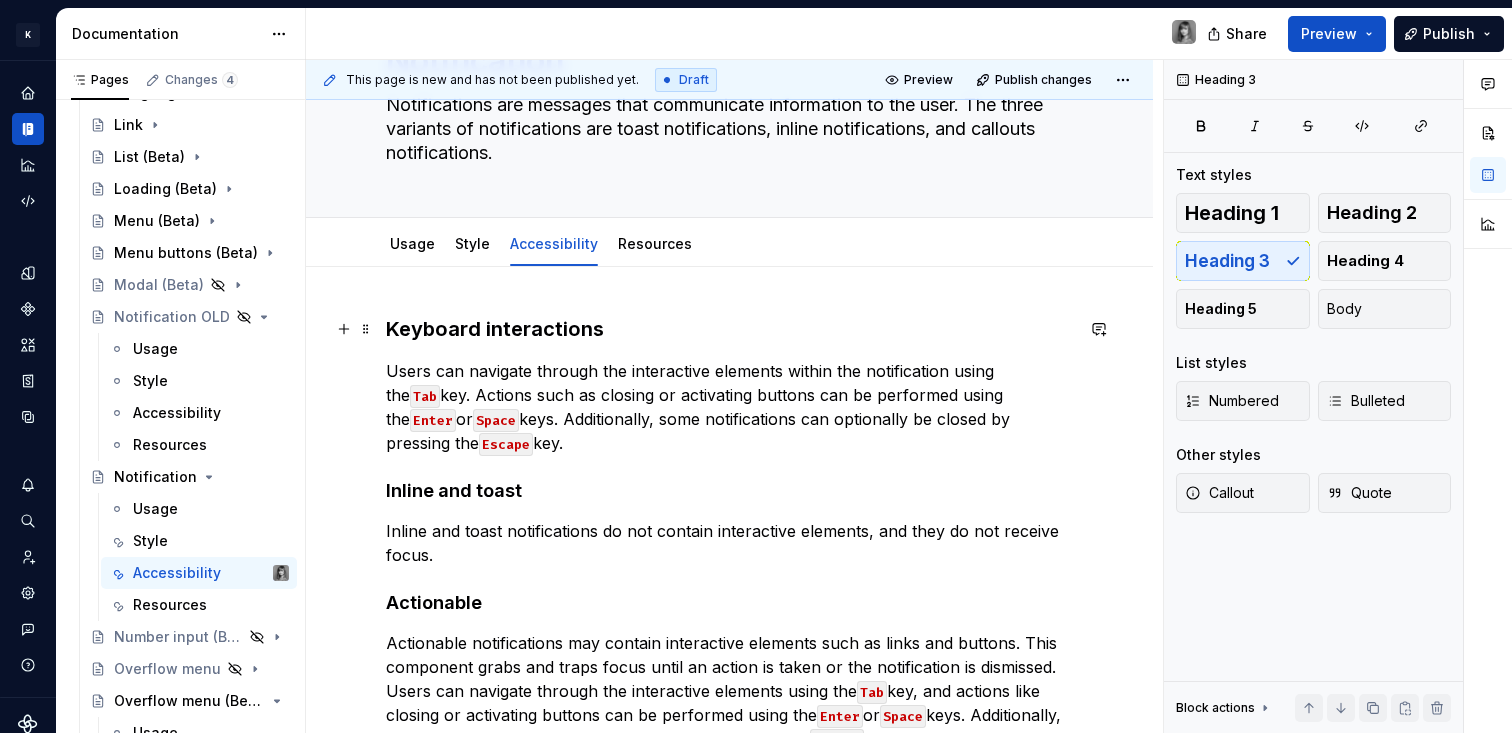 click on "Keyboard interactions" at bounding box center (729, 329) 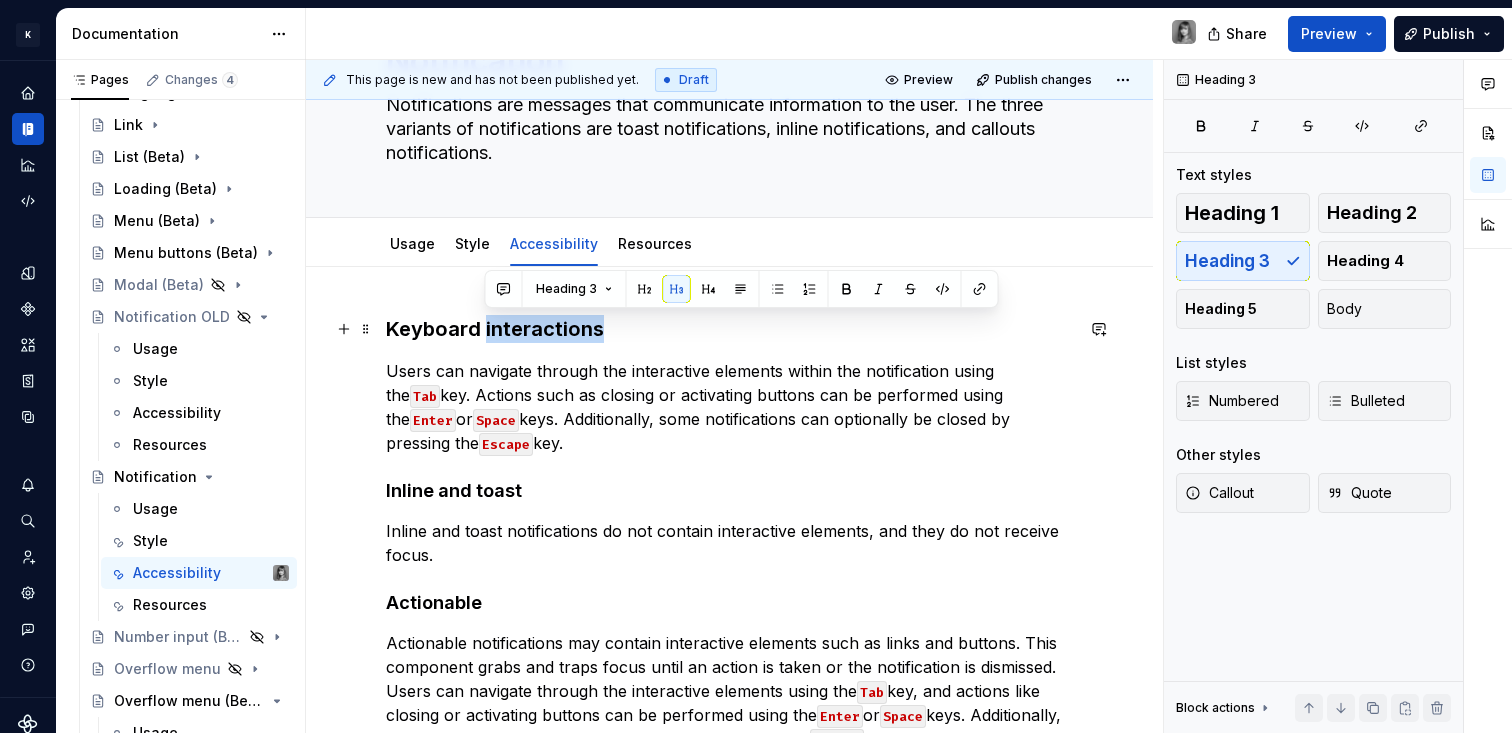 click on "Keyboard interactions" at bounding box center (729, 329) 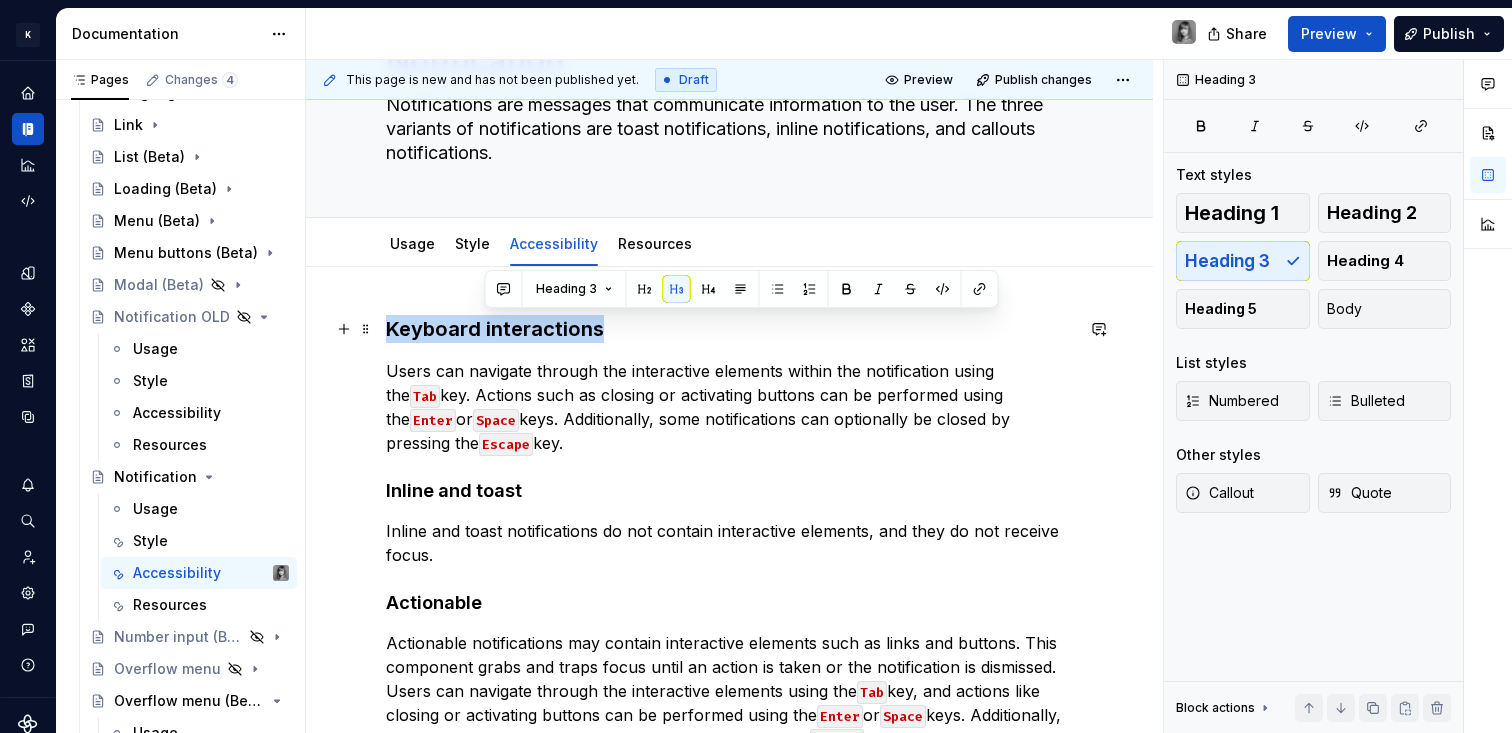 click on "Keyboard interactions" at bounding box center [729, 329] 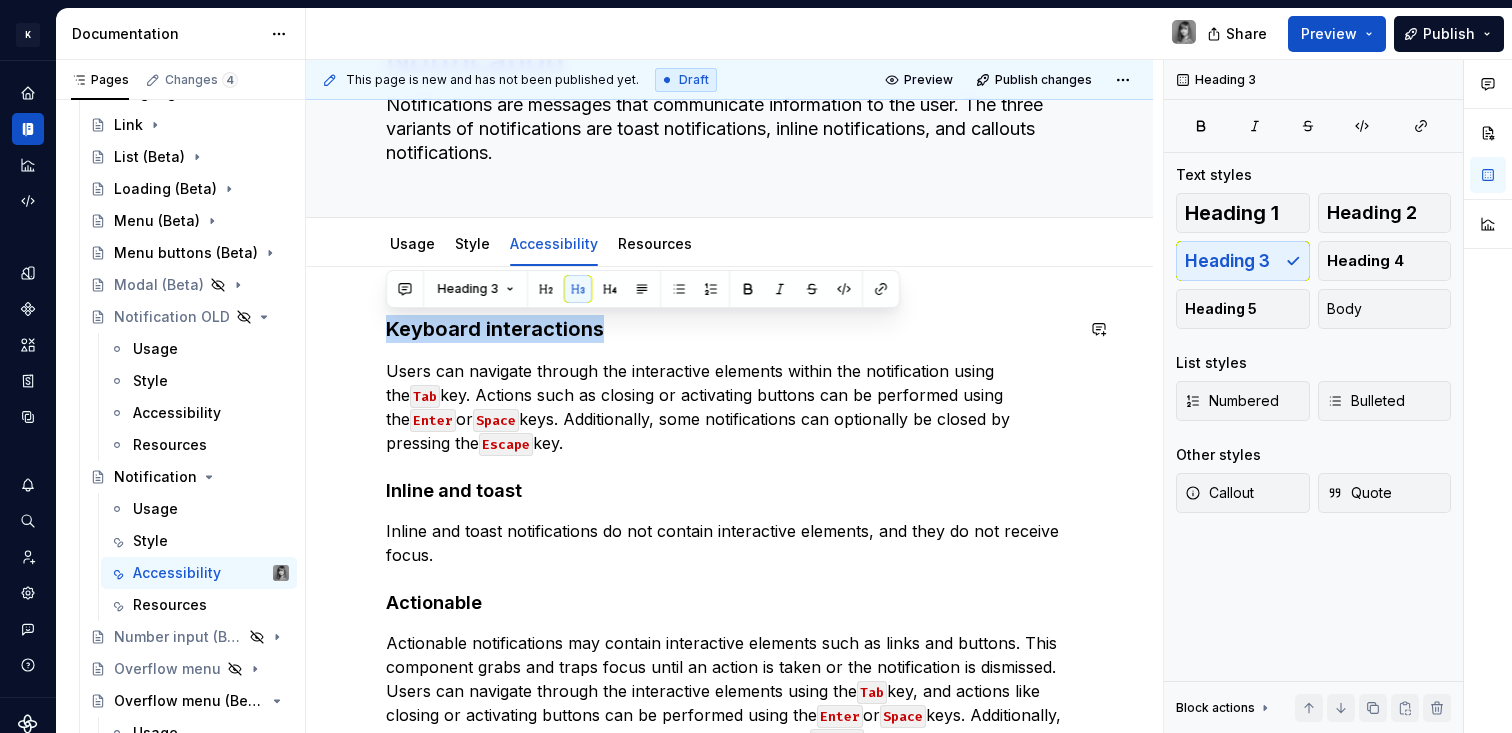 drag, startPoint x: 540, startPoint y: 292, endPoint x: 552, endPoint y: 303, distance: 16.27882 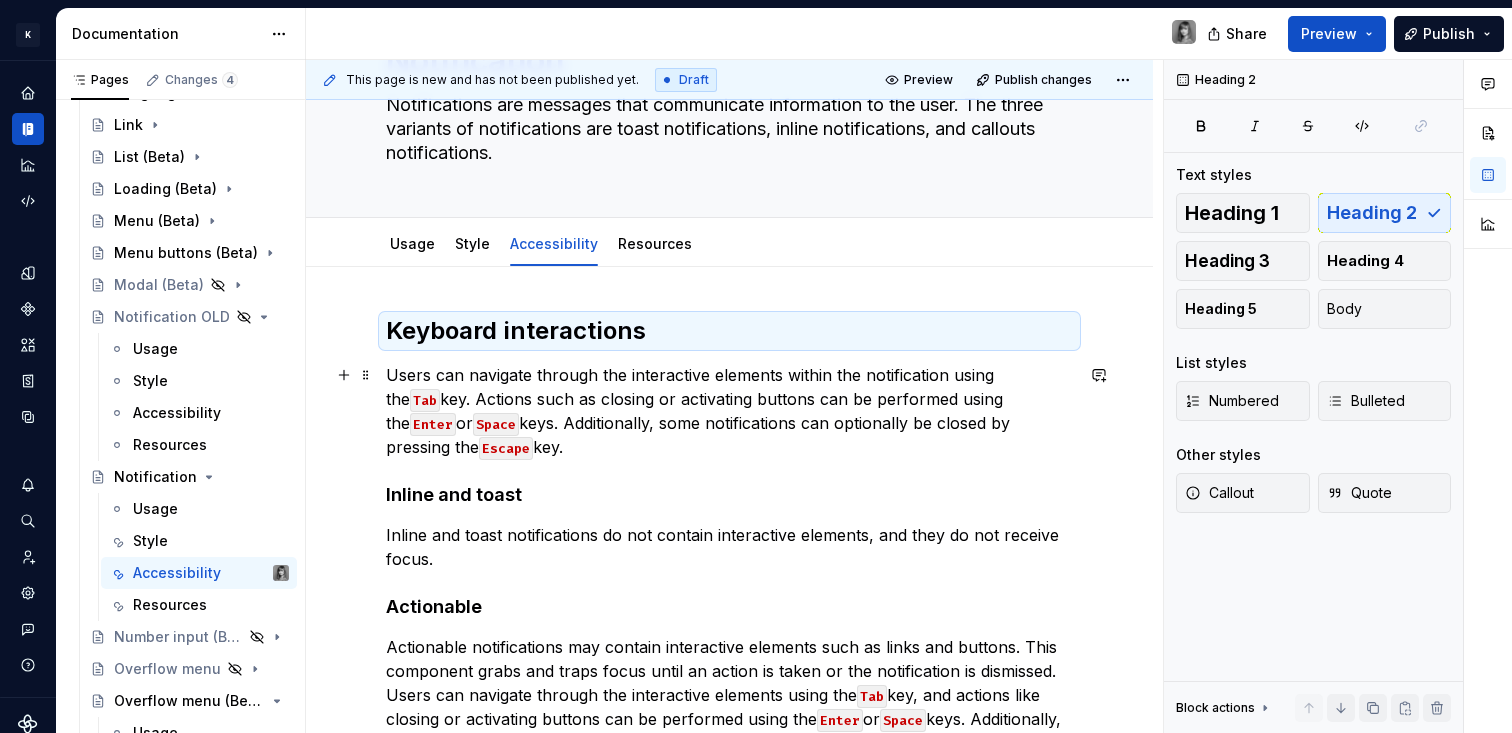 click on "Users can navigate through the interactive elements within the notification using the  Tab  key. Actions such as closing or activating buttons can be performed using the  Enter  or  Space  keys. Additionally, some notifications can optionally be closed by pressing the  Escape  key." at bounding box center (729, 411) 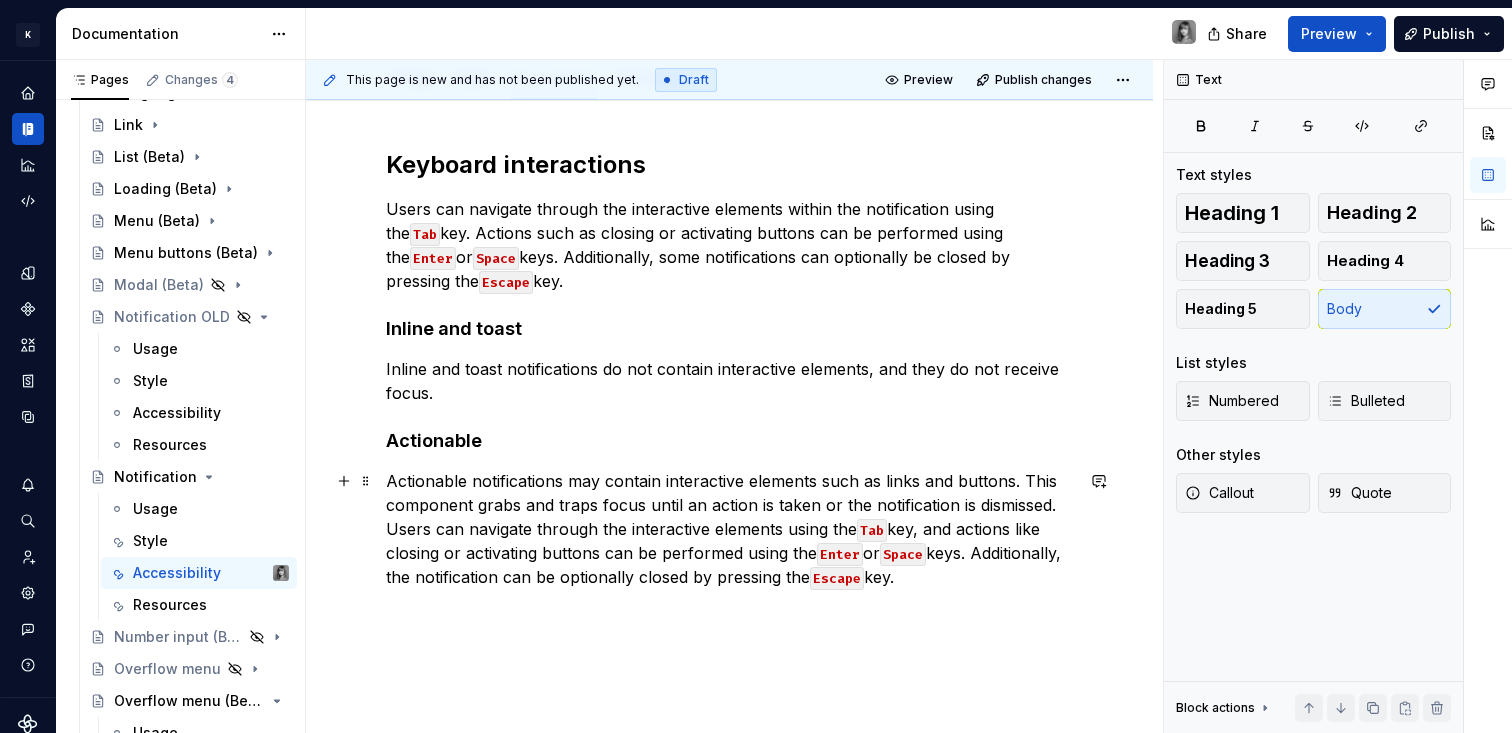scroll, scrollTop: 294, scrollLeft: 0, axis: vertical 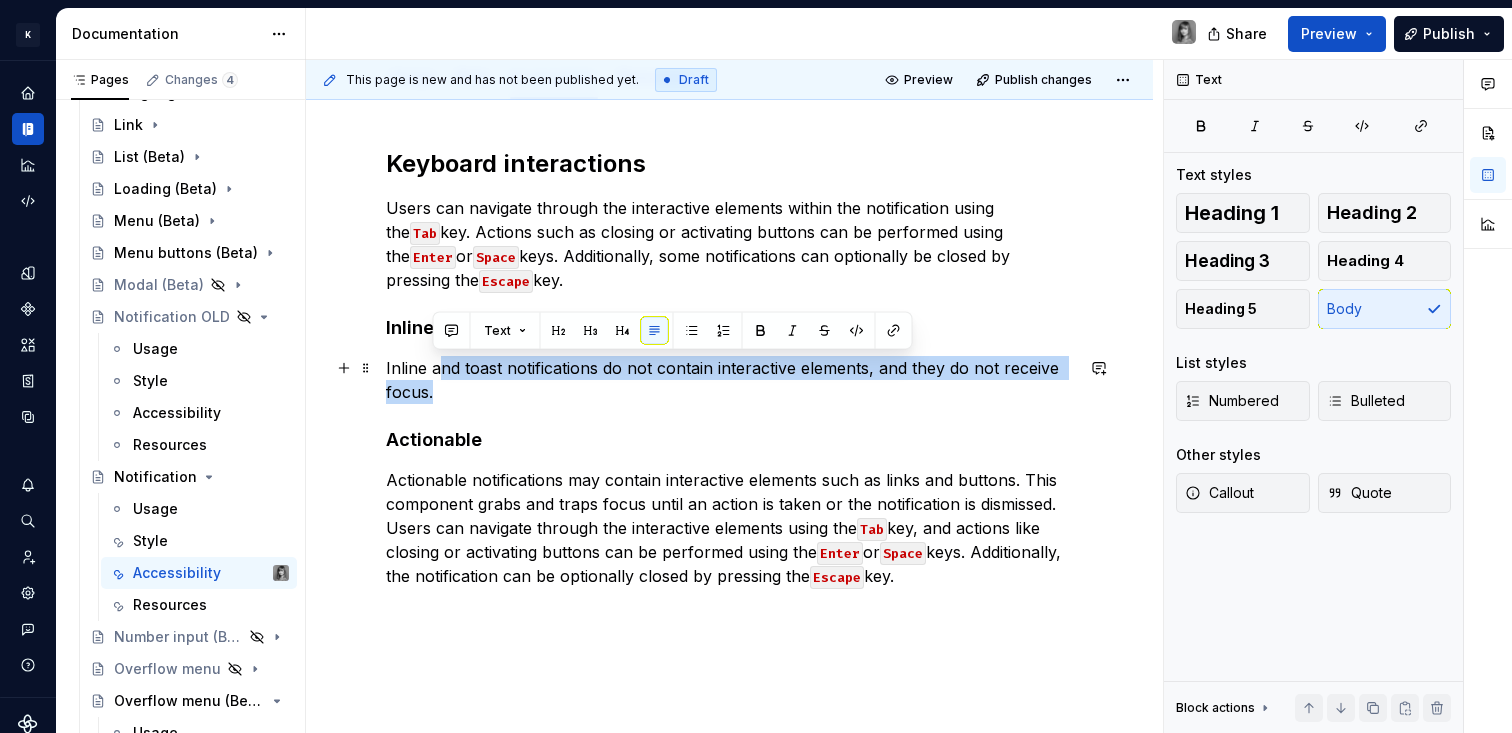 drag, startPoint x: 438, startPoint y: 365, endPoint x: 502, endPoint y: 391, distance: 69.079666 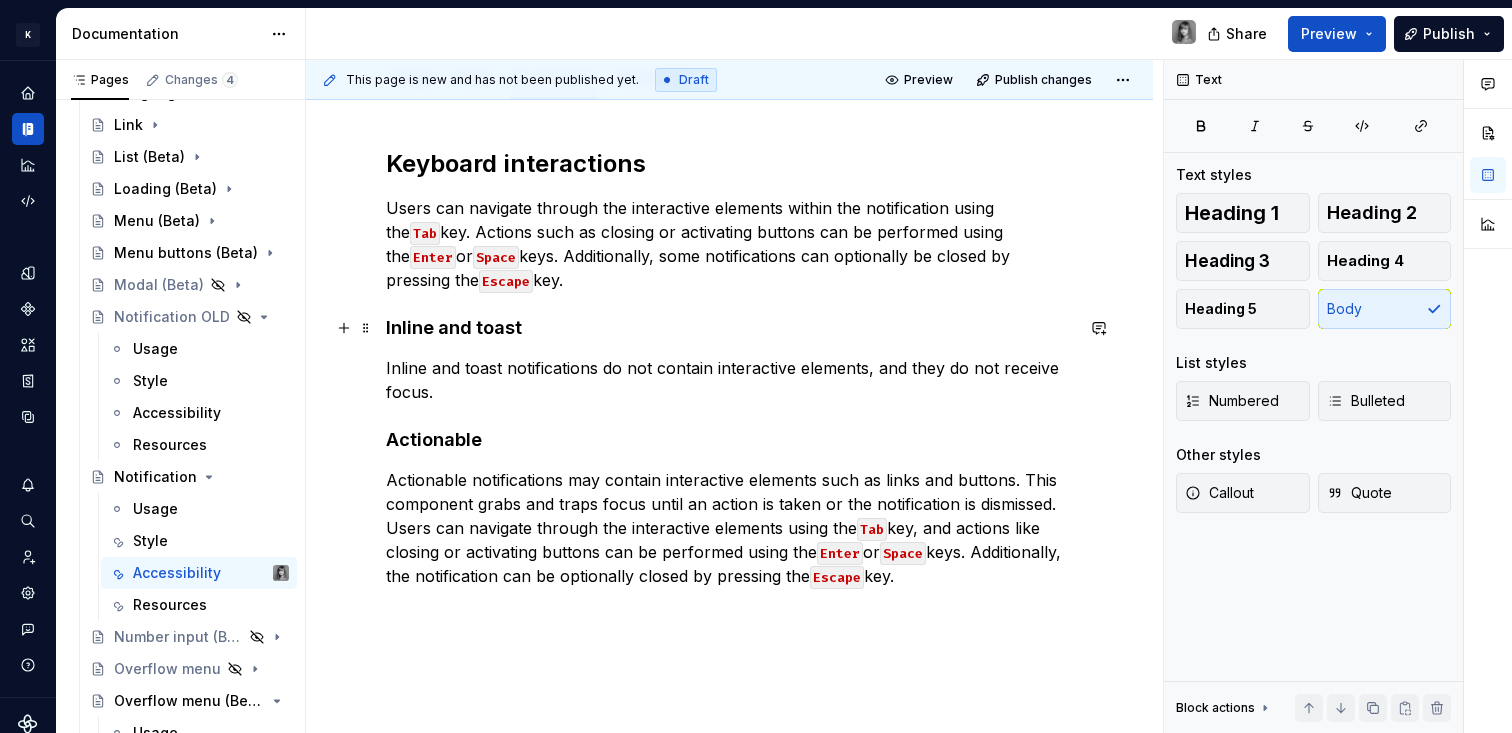 click on "Inline and toast" at bounding box center [454, 327] 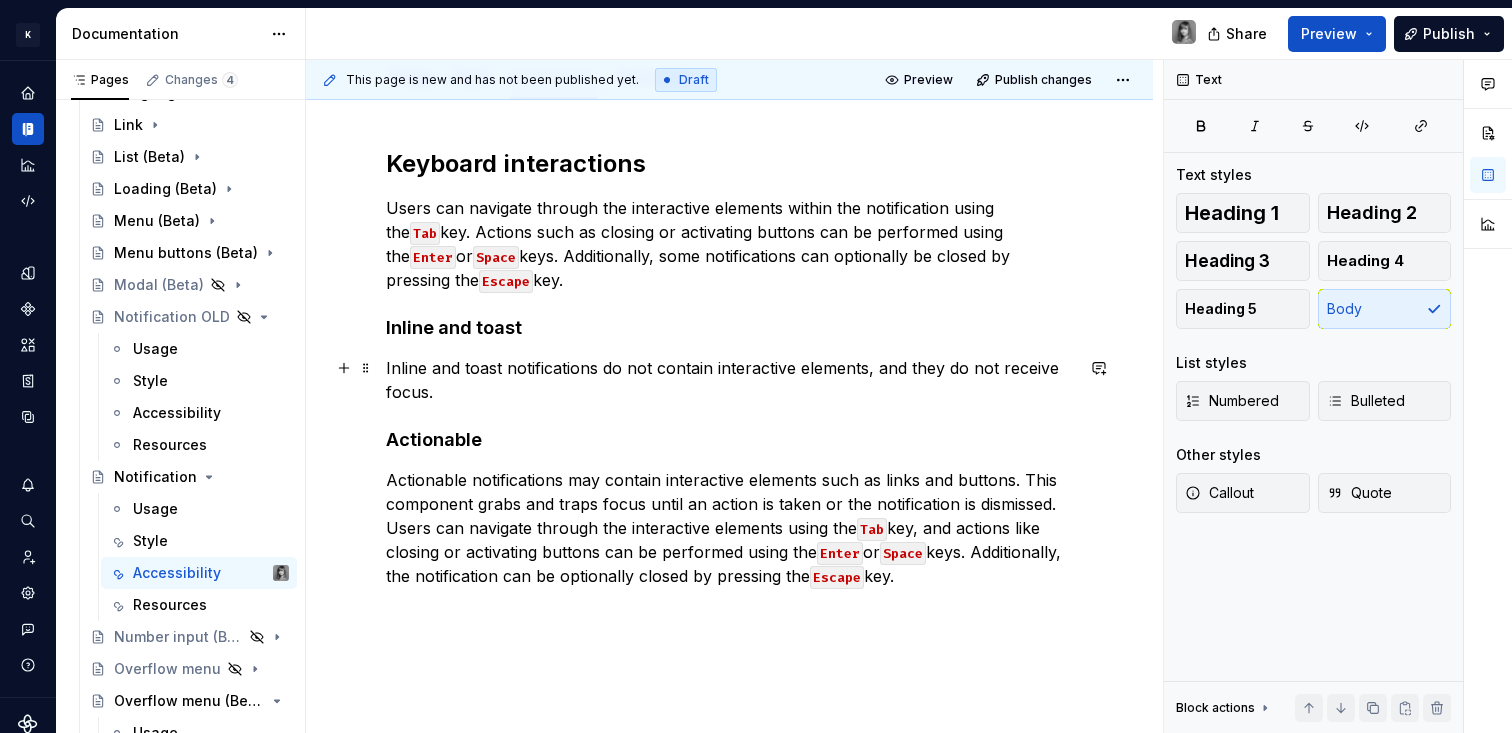 click on "Inline and toast notifications do not contain interactive elements, and they do not receive focus." at bounding box center (729, 380) 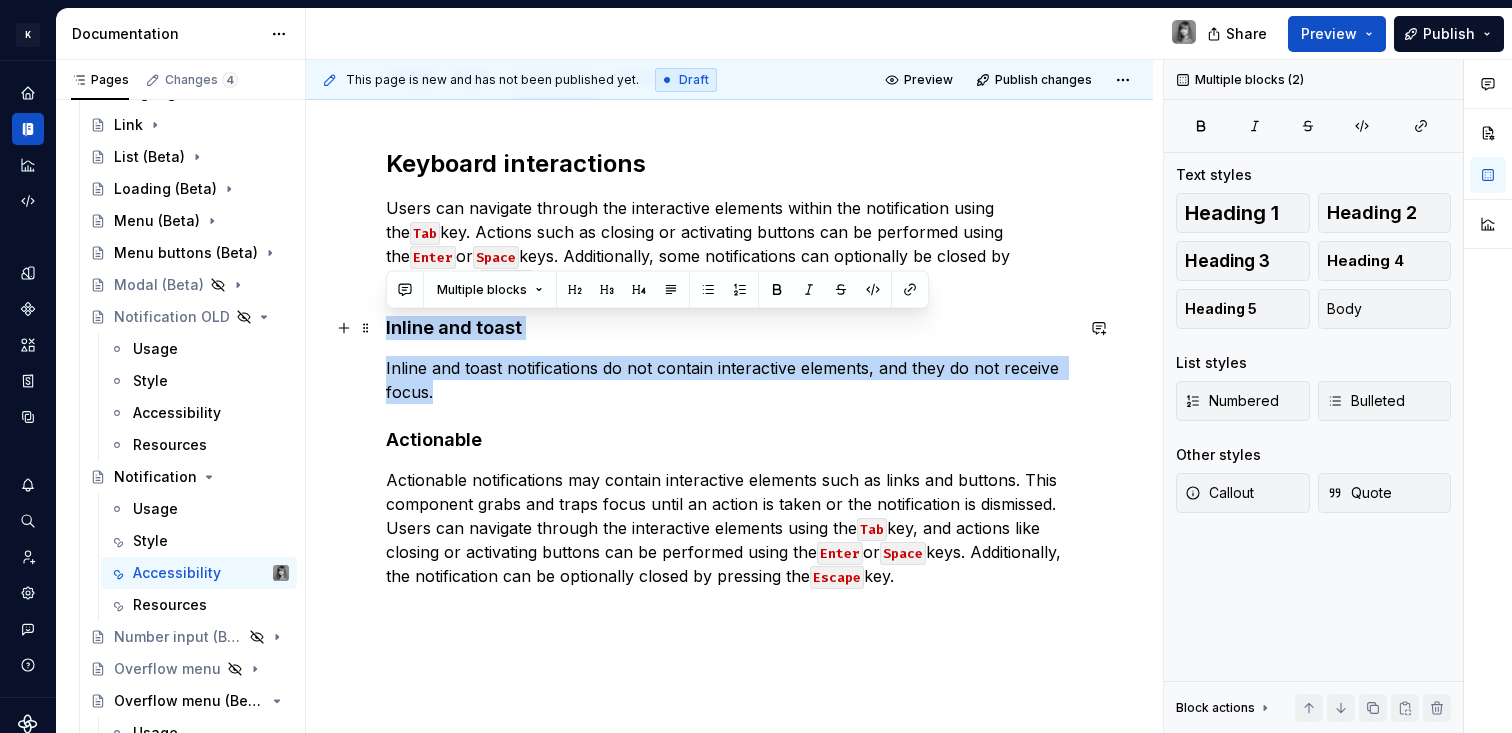 drag, startPoint x: 509, startPoint y: 389, endPoint x: 376, endPoint y: 332, distance: 144.69969 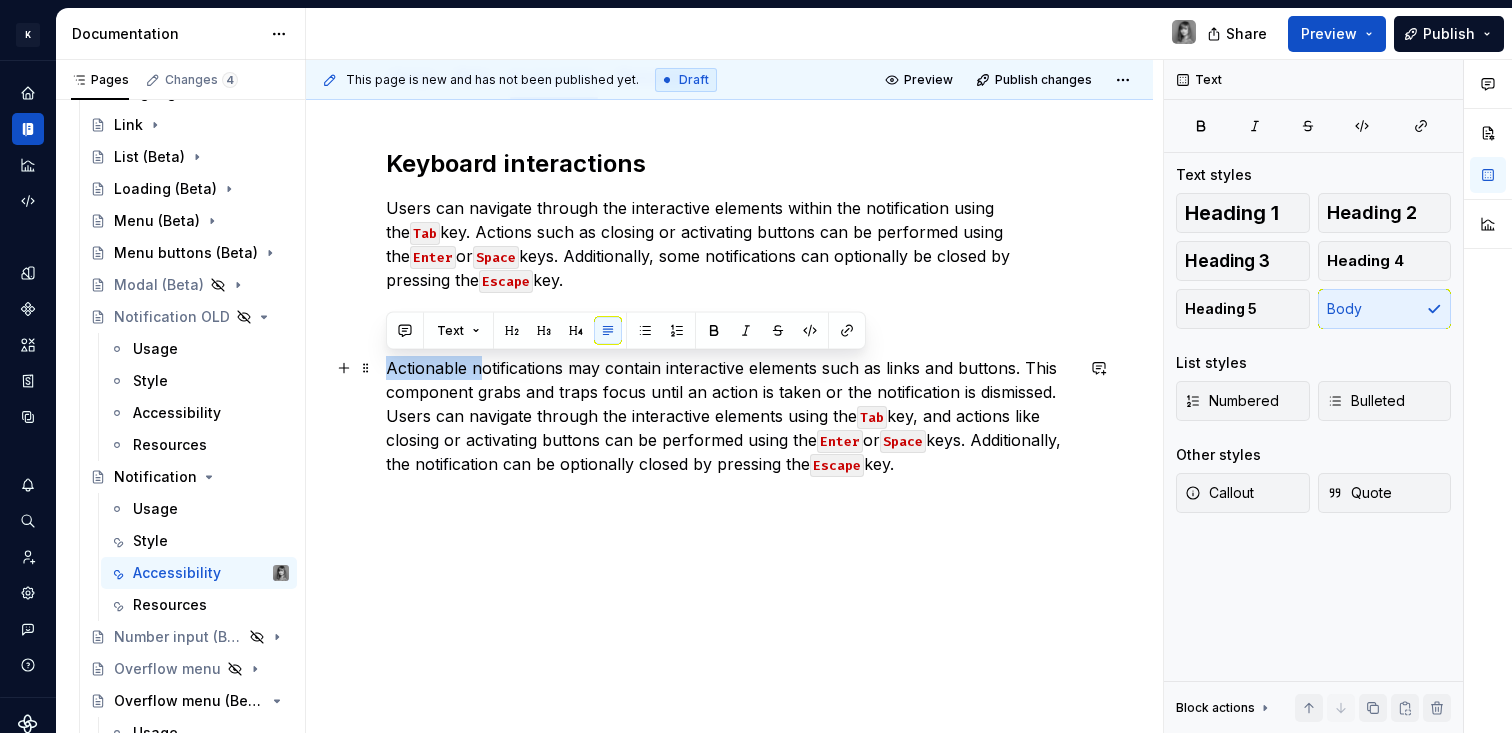 drag, startPoint x: 466, startPoint y: 366, endPoint x: 394, endPoint y: 364, distance: 72.02777 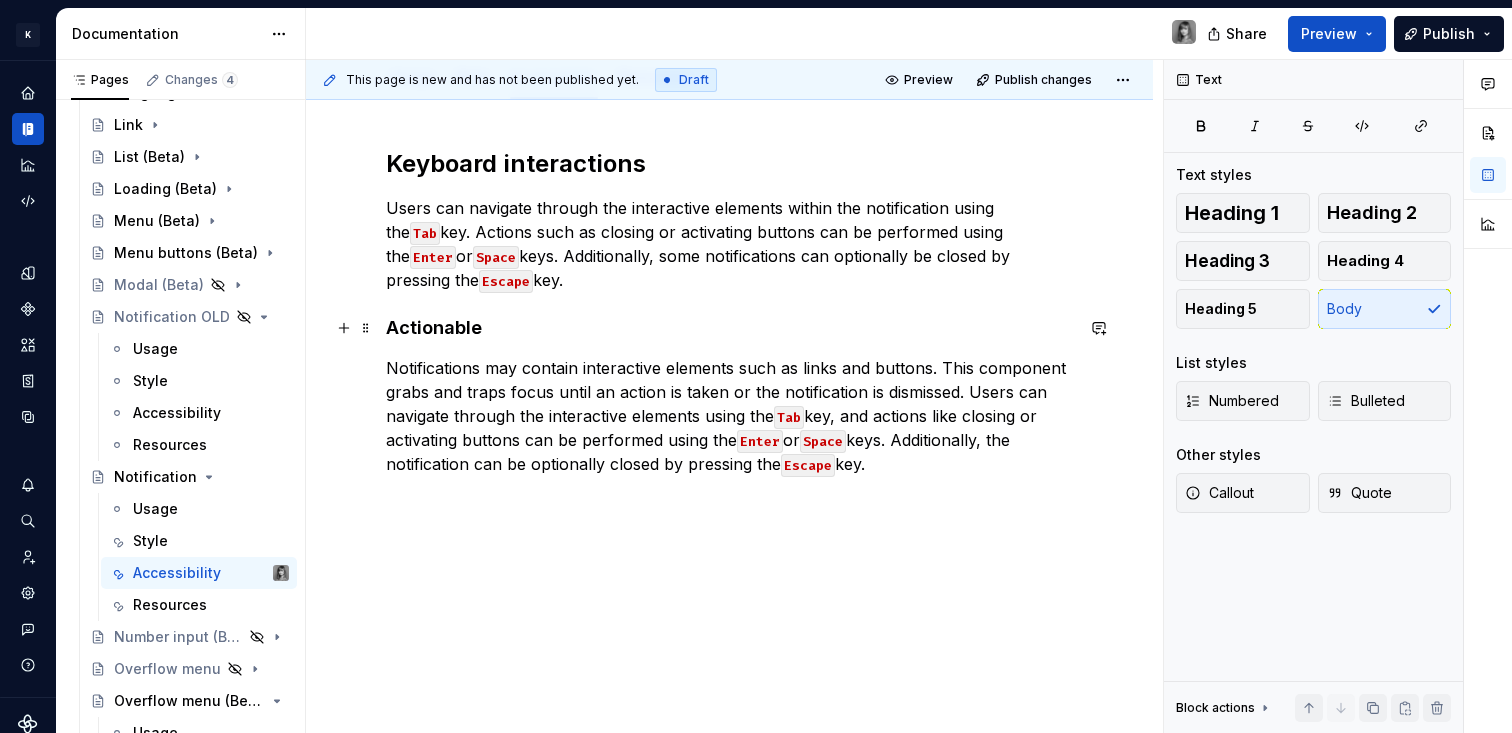 click on "Actionable" at bounding box center [434, 327] 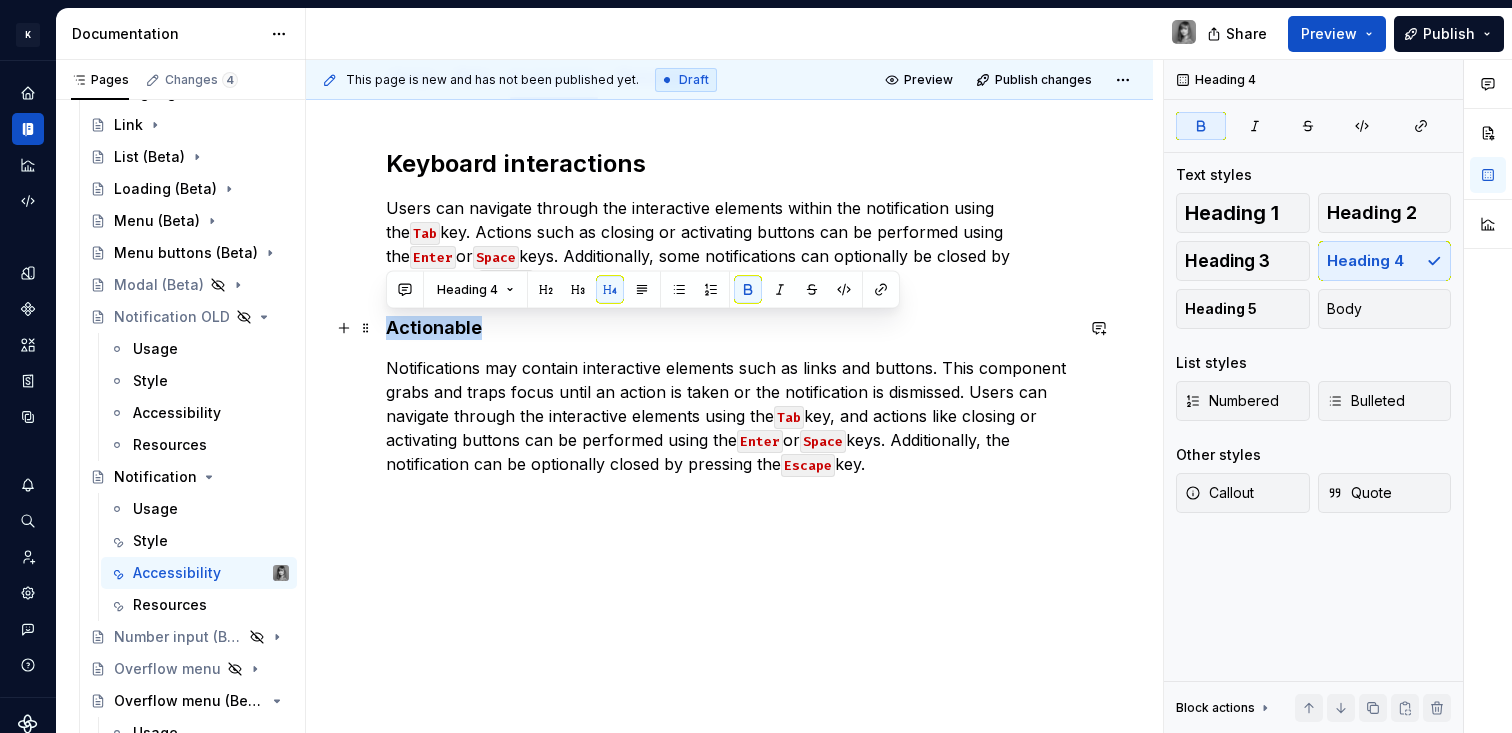 click on "Actionable" at bounding box center (434, 327) 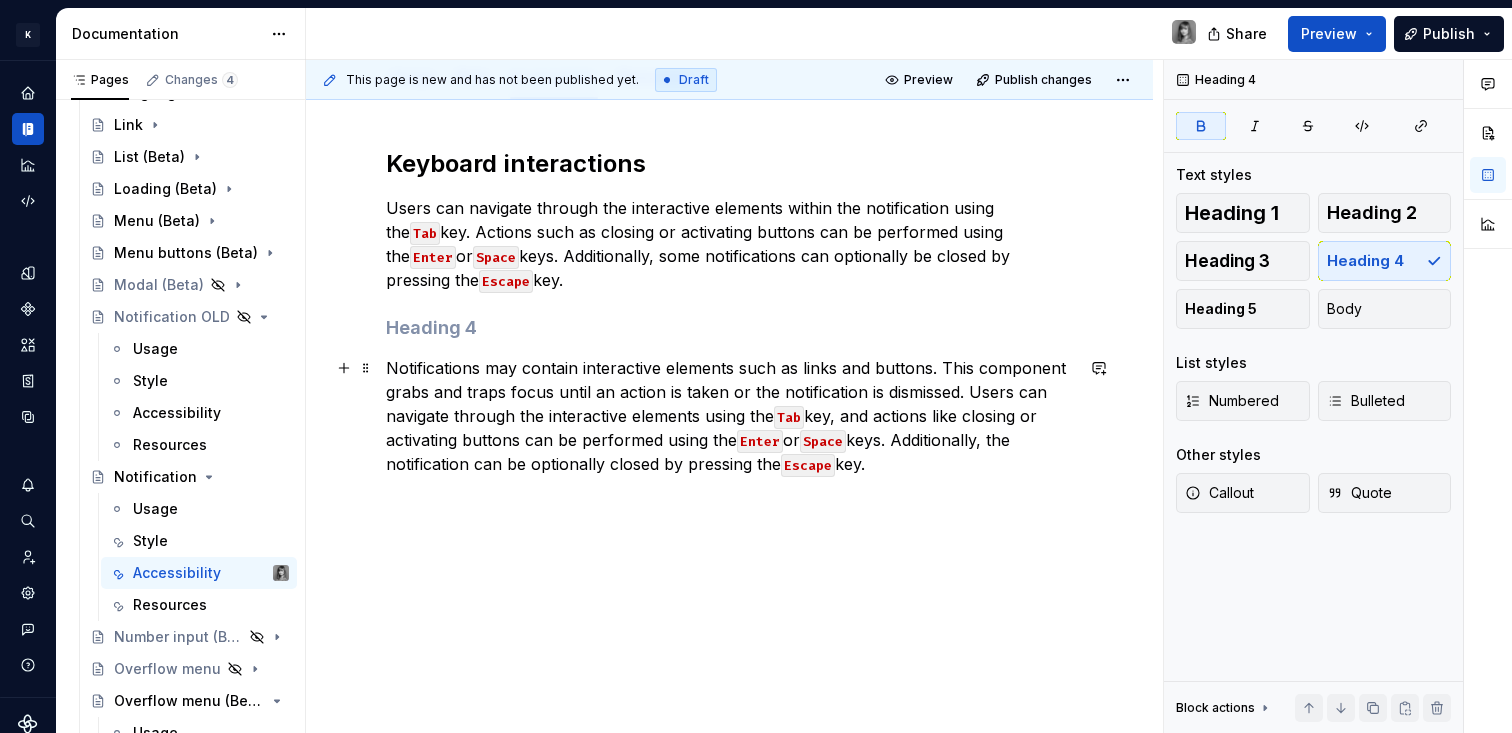 scroll, scrollTop: 277, scrollLeft: 0, axis: vertical 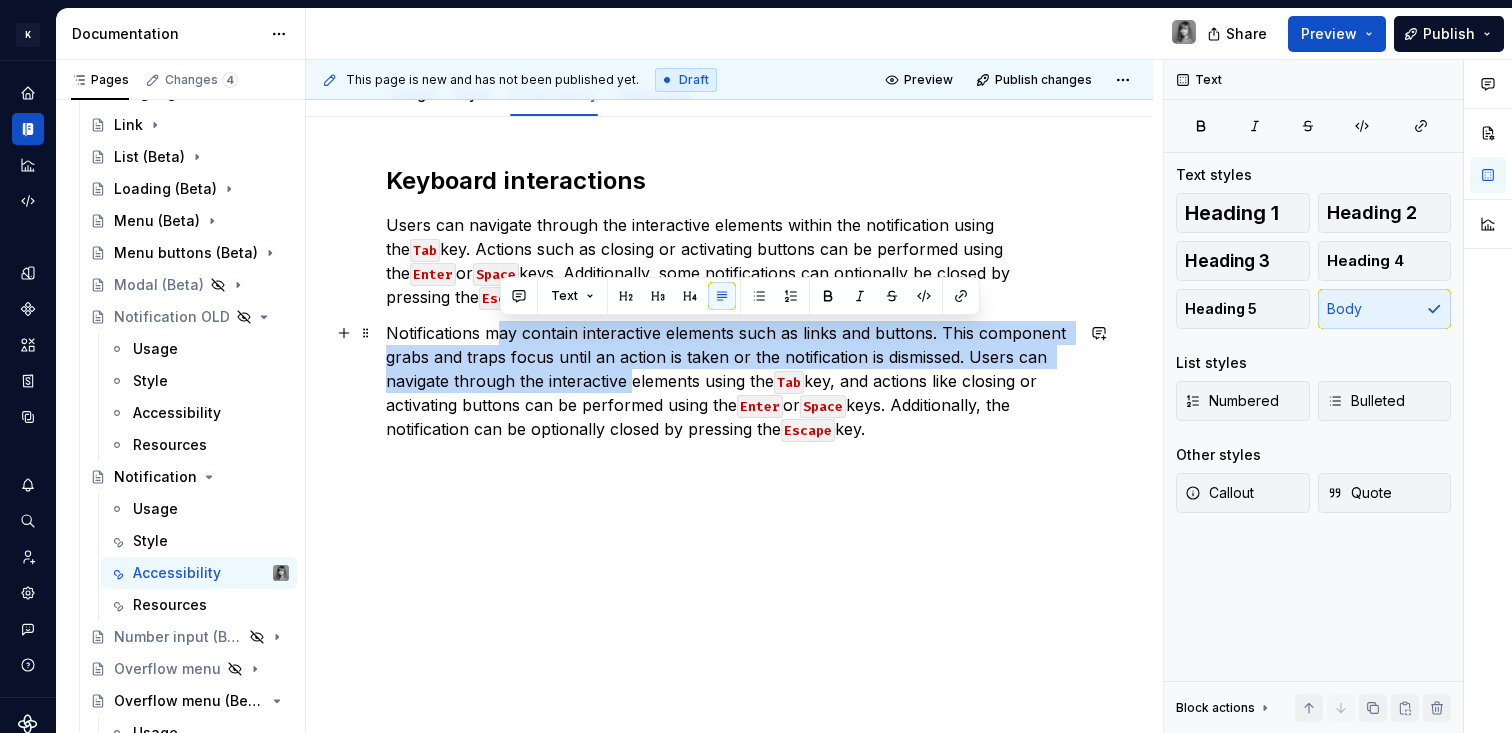 drag, startPoint x: 548, startPoint y: 327, endPoint x: 634, endPoint y: 386, distance: 104.292854 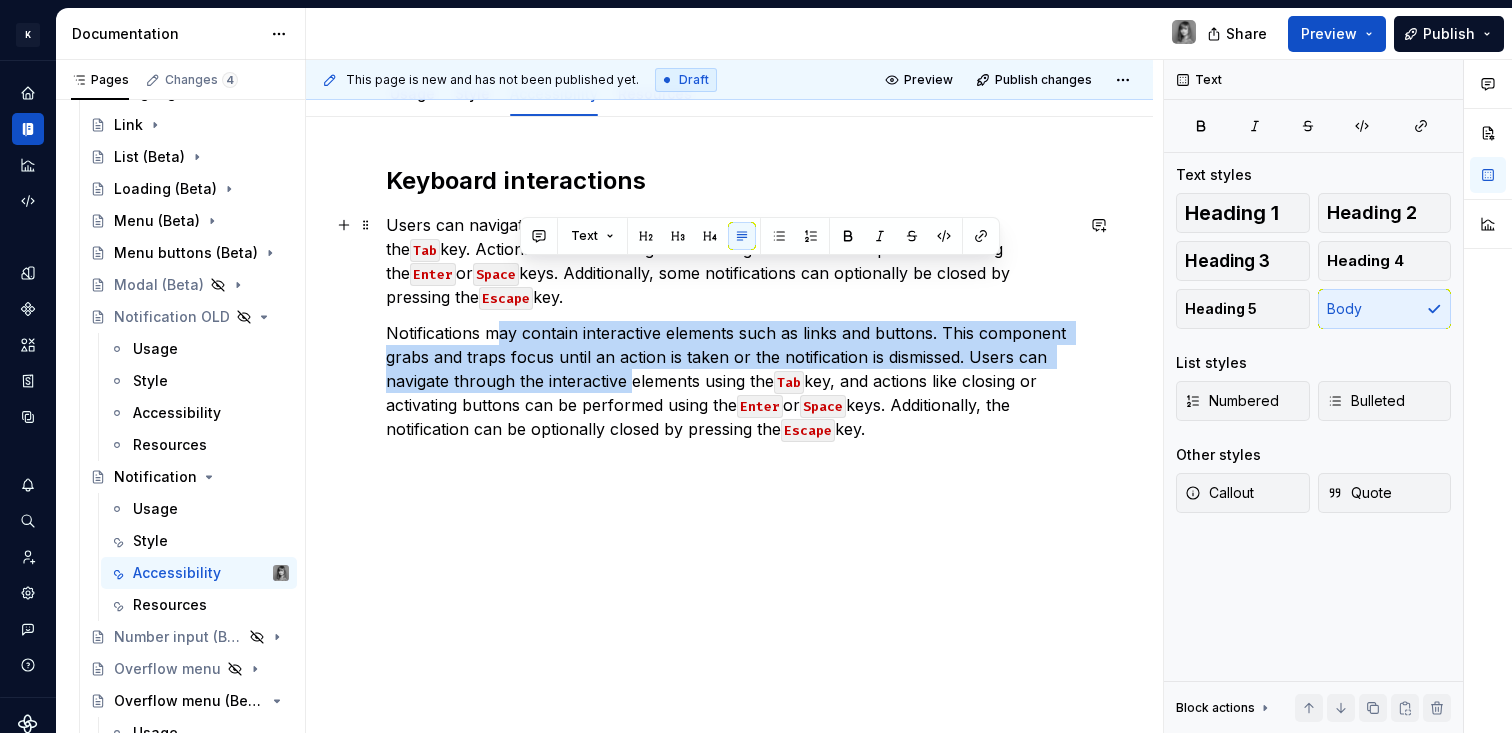 drag, startPoint x: 550, startPoint y: 268, endPoint x: 613, endPoint y: 295, distance: 68.54196 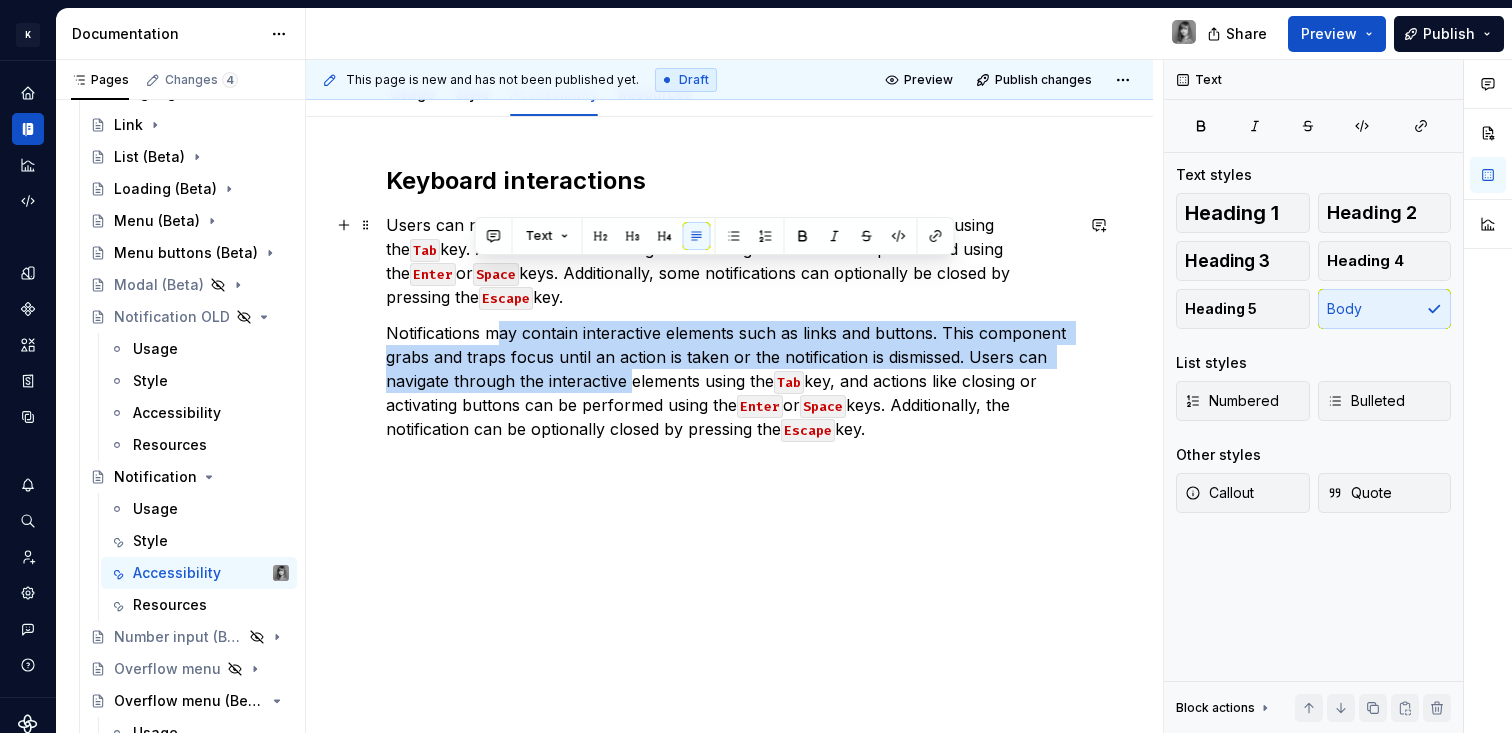 click on "Users can navigate through the interactive elements within the notification using the  Tab  key. Actions such as closing or activating buttons can be performed using the  Enter  or  Space  keys. Additionally, some notifications can optionally be closed by pressing the  Escape  key." at bounding box center [729, 261] 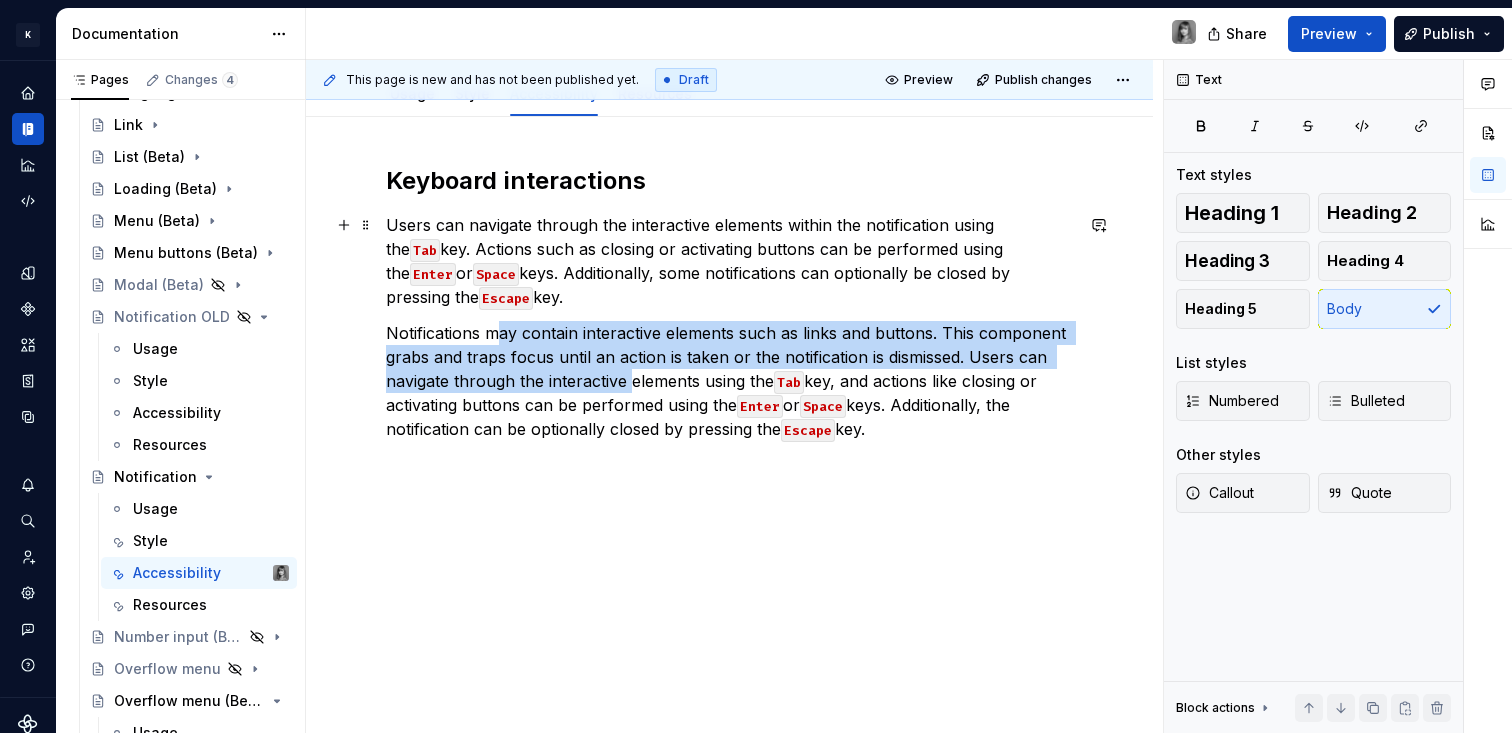 drag, startPoint x: 467, startPoint y: 231, endPoint x: 543, endPoint y: 299, distance: 101.98039 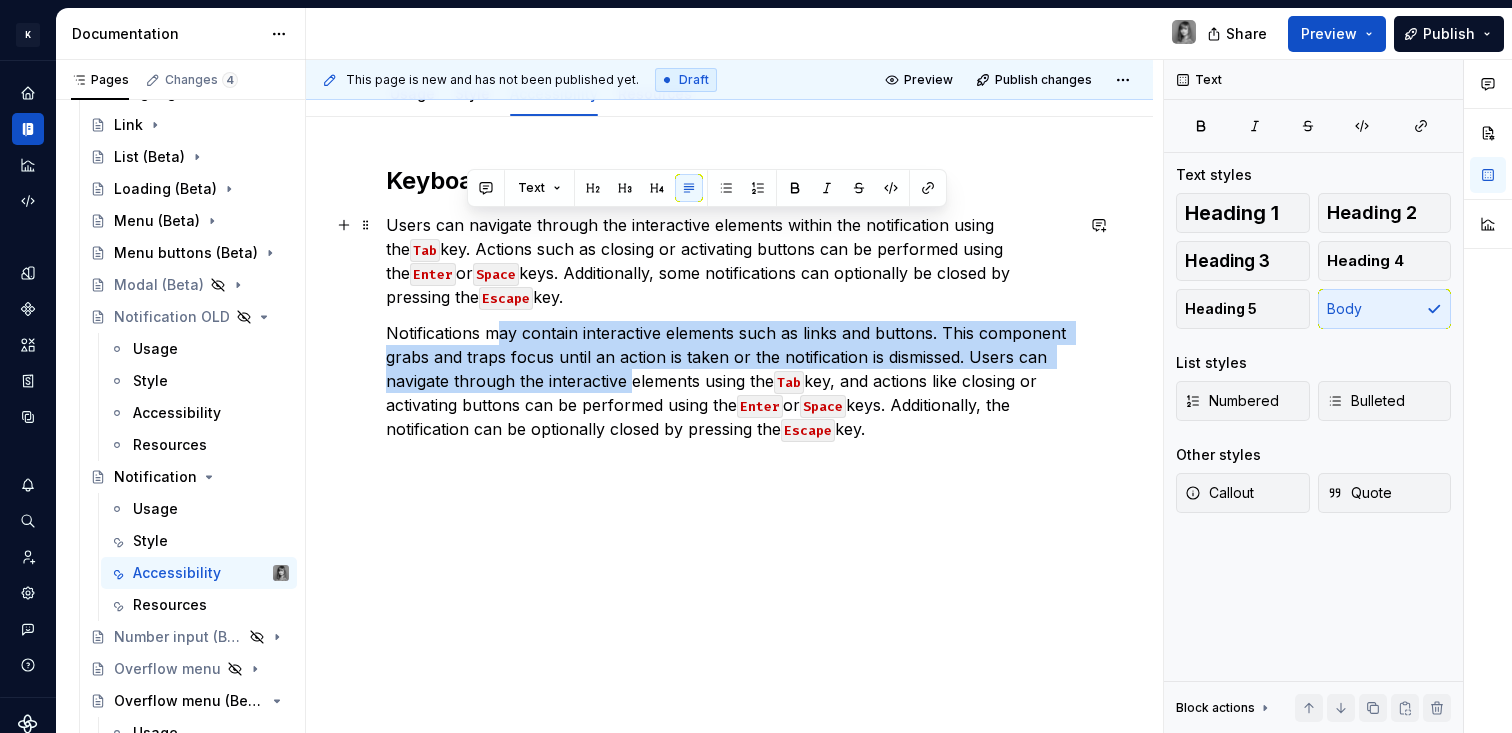 click on "Users can navigate through the interactive elements within the notification using the  Tab  key. Actions such as closing or activating buttons can be performed using the  Enter  or  Space  keys. Additionally, some notifications can optionally be closed by pressing the  Escape  key." at bounding box center [729, 261] 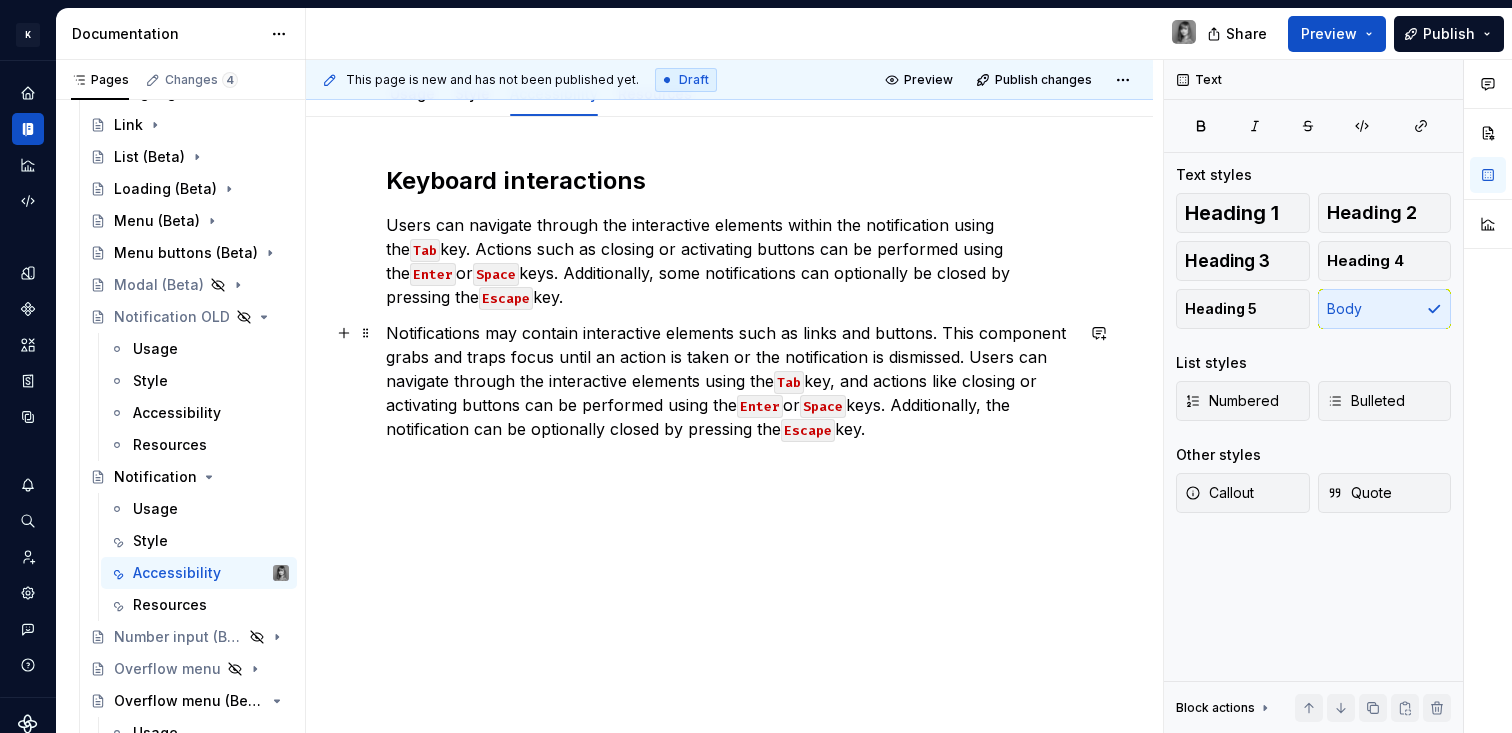 click on "This page is new and has not been published yet. Draft Preview Publish changes Notification Notifications are messages that communicate information to the user. The three variants of notifications are toast notifications, inline notifications, and callouts notifications. Edit header Usage Style Accessibility Resources Keyboard interactions Users can navigate through the interactive elements within the notification using the  Tab  key. Actions such as closing or activating buttons can be performed using the  Enter  or  Space  keys. Additionally, some notifications can optionally be closed by pressing the  Escape  key. Notifications may contain interactive elements such as links and buttons. This component grabs and traps focus until an action is taken or the notification is dismissed. Users can navigate through the interactive elements using the  Tab  key, and actions like closing or activating buttons can be performed using the  Enter  or  Space Escape  key." at bounding box center [734, 396] 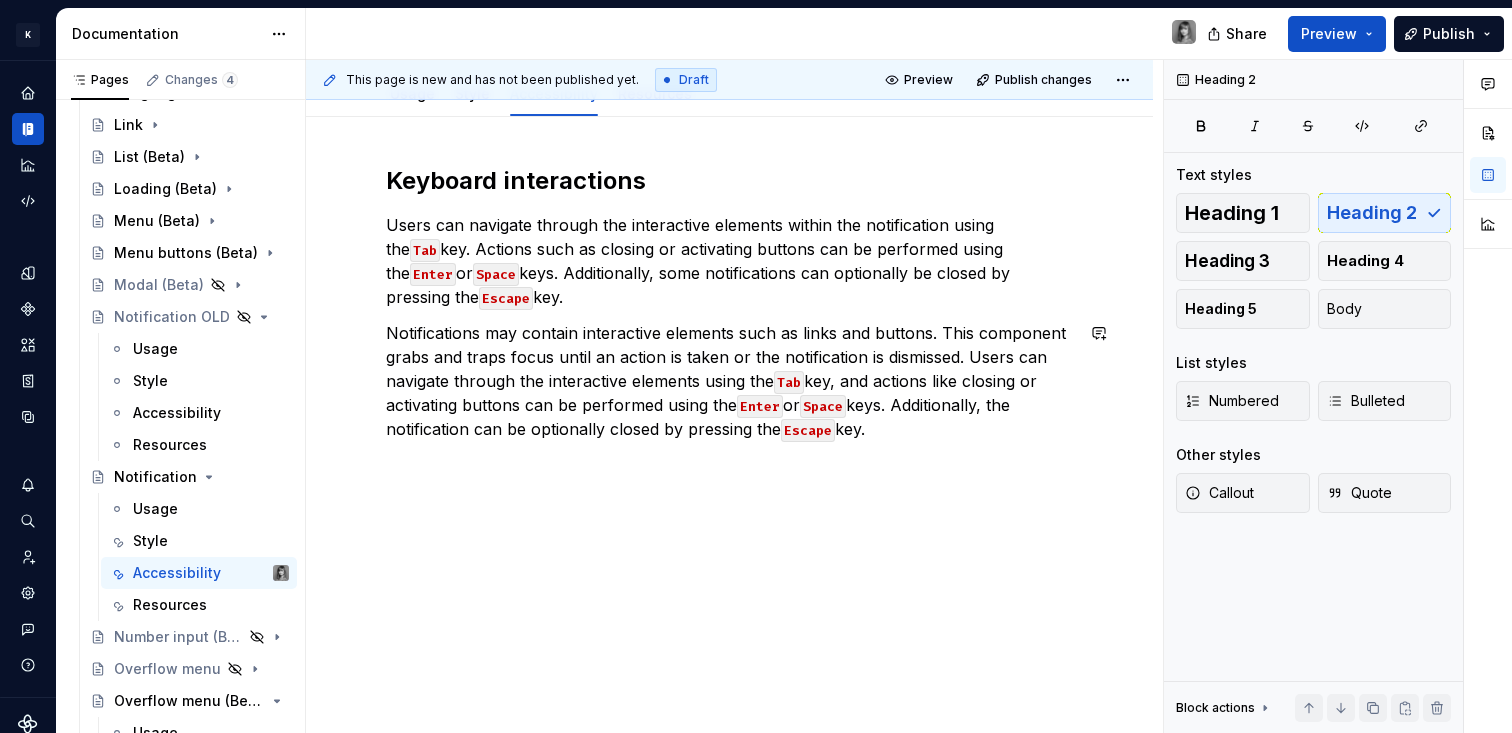 click on "Keyboard interactions Users can navigate through the interactive elements within the notification using the  Tab  key. Actions such as closing or activating buttons can be performed using the  Enter  or  Space  keys. Additionally, some notifications can optionally be closed by pressing the  Escape  key. Notifications may contain interactive elements such as links and buttons. This component grabs and traps focus until an action is taken or the notification is dismissed. Users can navigate through the interactive elements using the  Tab  key, and actions like closing or activating buttons can be performed using the  Enter  or  Space  keys. Additionally, the notification can be optionally closed by pressing the  Escape  key." at bounding box center [729, 339] 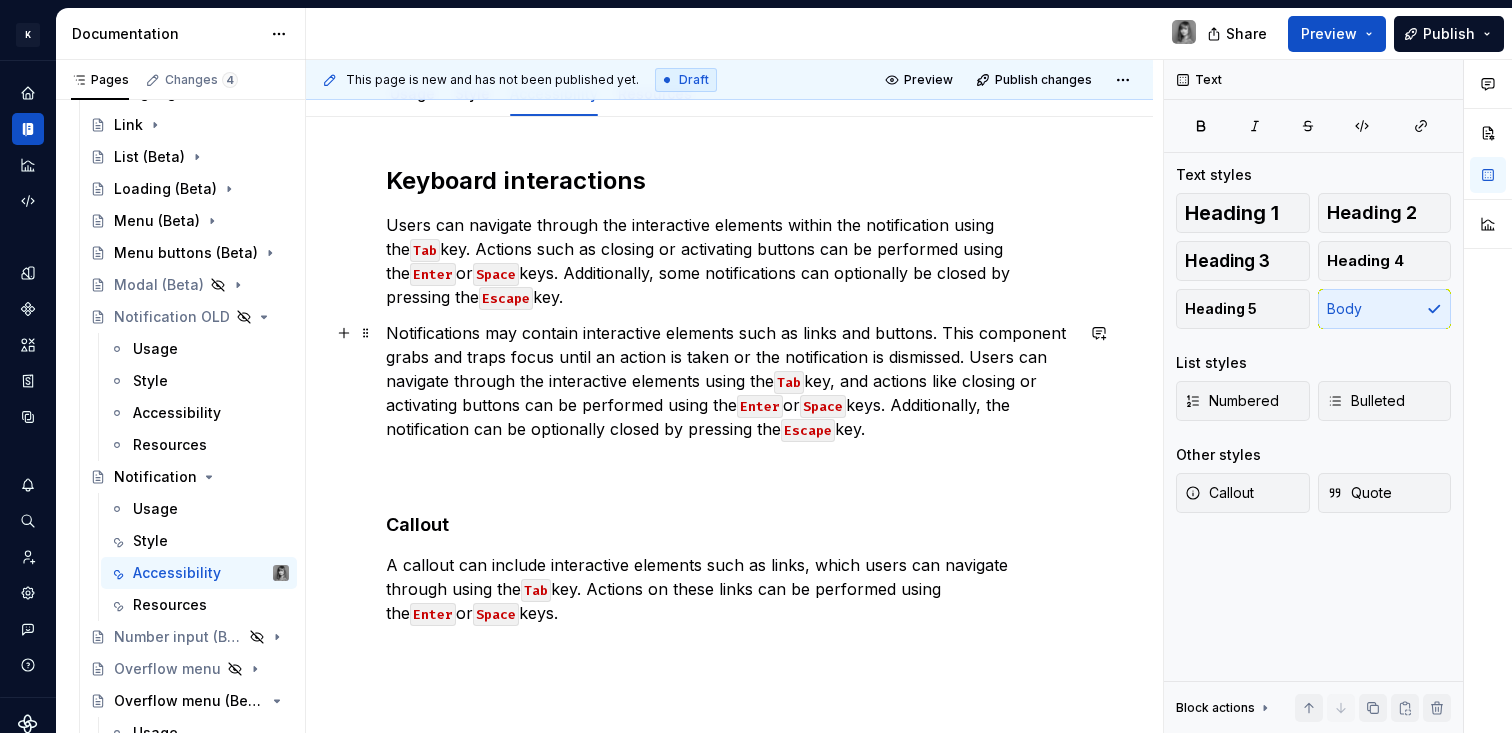 click on "Notifications may contain interactive elements such as links and buttons. This component grabs and traps focus until an action is taken or the notification is dismissed. Users can navigate through the interactive elements using the  Tab  key, and actions like closing or activating buttons can be performed using the  Enter  or  Space  keys. Additionally, the notification can be optionally closed by pressing the  Escape  key." at bounding box center (729, 405) 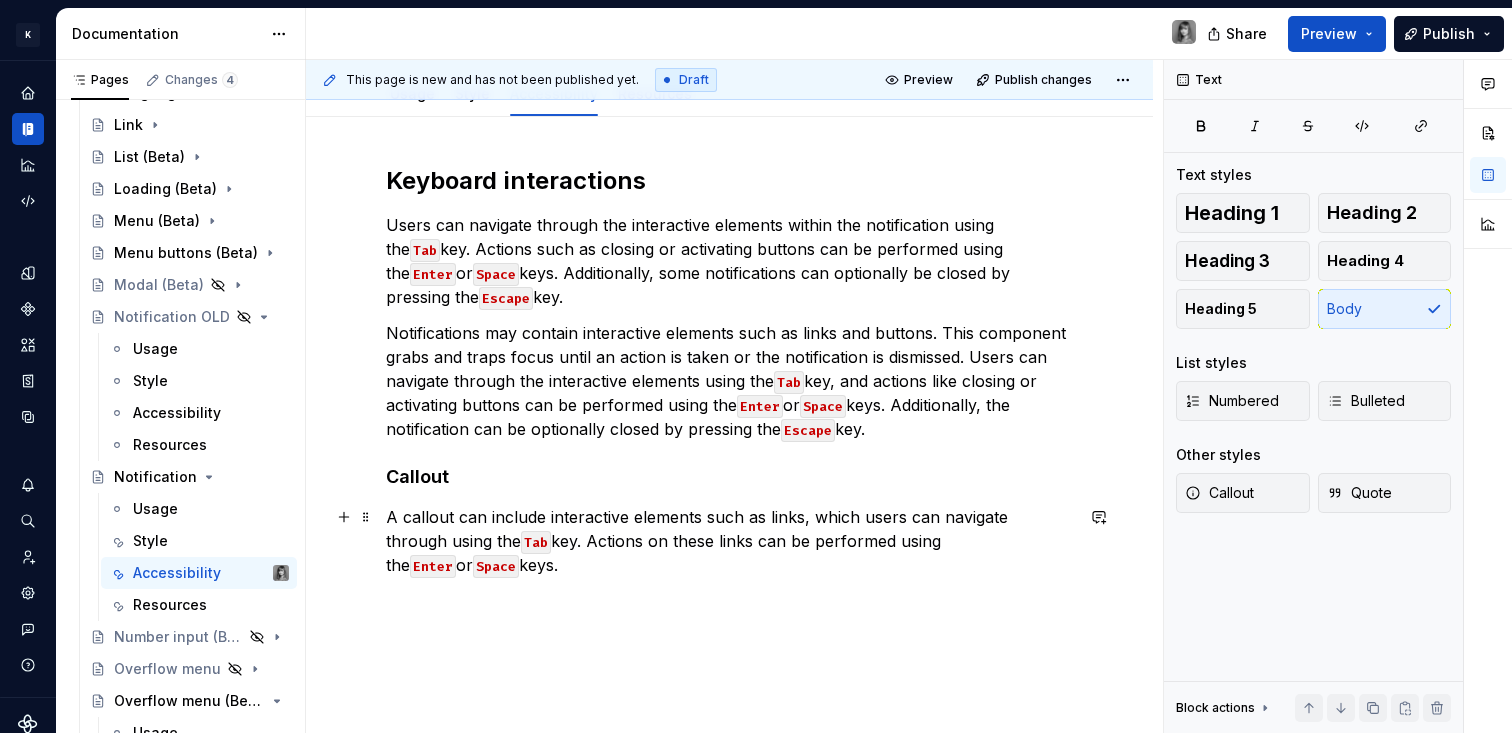 click on "Keyboard interactions Users can navigate through the interactive elements within the notification using the  Tab  key. Actions such as closing or activating buttons can be performed using the  Enter  or  Space  keys. Additionally, some notifications can optionally be closed by pressing the  Escape  key. Notifications may contain interactive elements such as links and buttons. This component grabs and traps focus until an action is taken or the notification is dismissed. Users can navigate through the interactive elements using the  Tab  key, and actions like closing or activating buttons can be performed using the  Enter  or  Space  keys. Additionally, the notification can be optionally closed by pressing the  Escape  key. Callout A callout can include interactive elements such as links, which users can navigate through using the  Tab  key. Actions on these links can be performed using the  Enter  or  Space  keys." at bounding box center (729, 469) 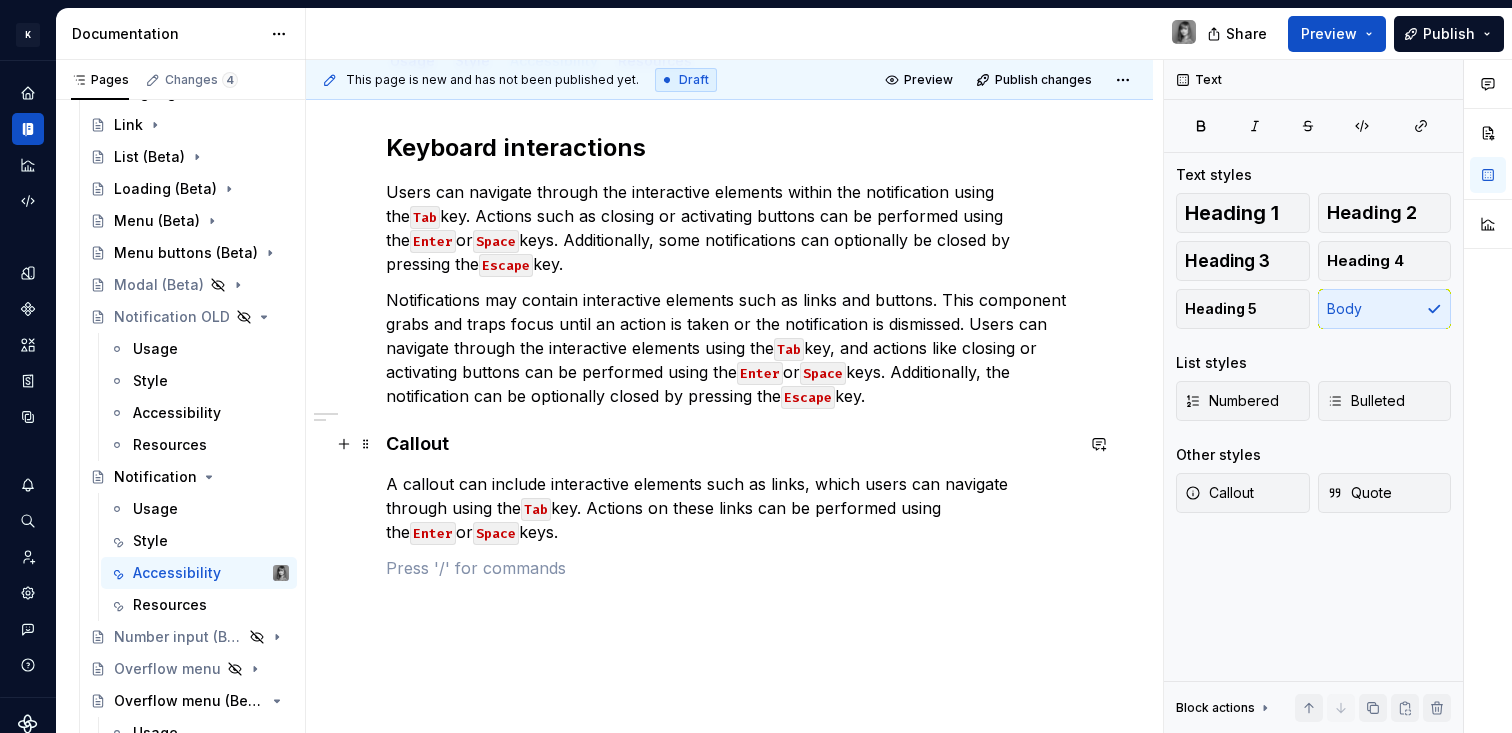scroll, scrollTop: 401, scrollLeft: 0, axis: vertical 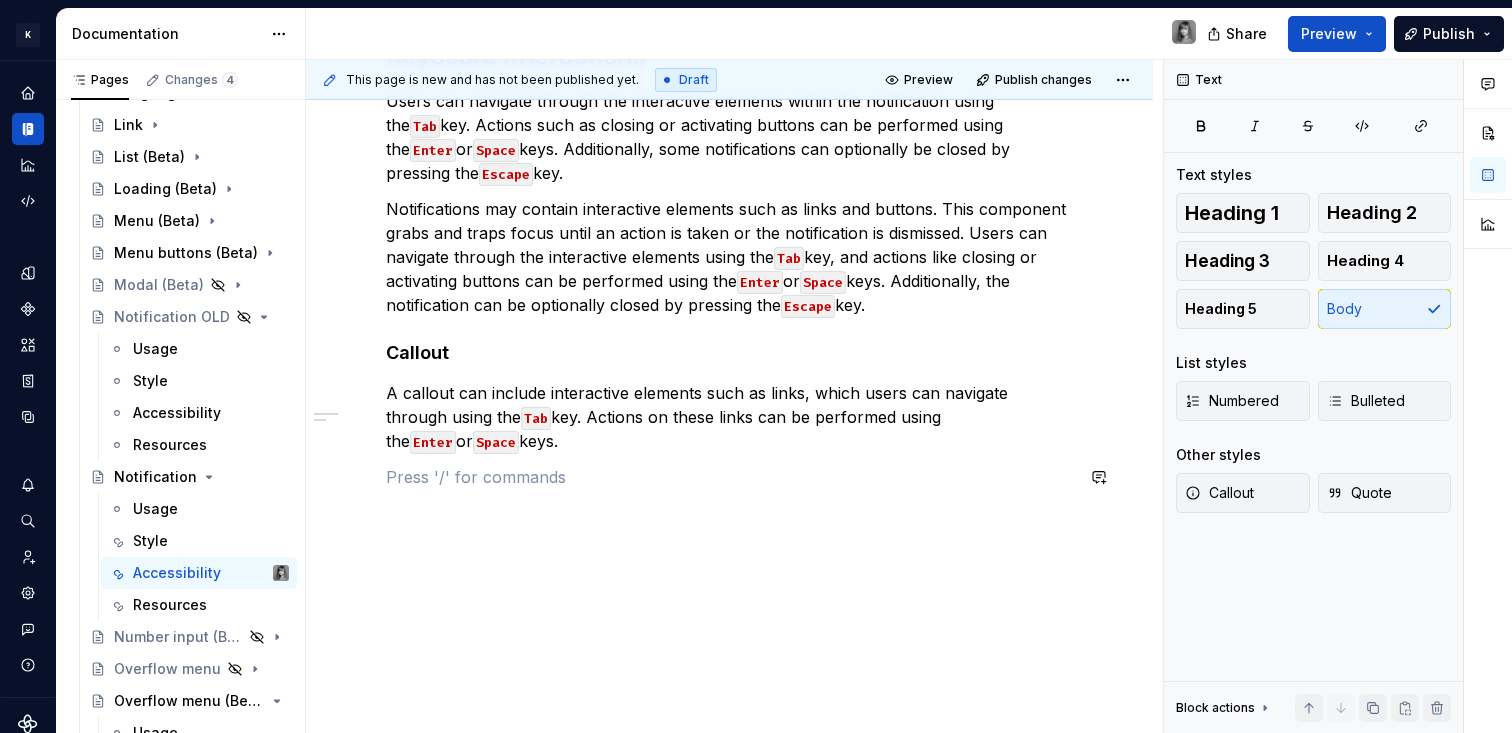 click on "Keyboard interactions Users can navigate through the interactive elements within the notification using the  Tab  key. Actions such as closing or activating buttons can be performed using the  Enter  or  Space  keys. Additionally, some notifications can optionally be closed by pressing the  Escape  key. Notifications may contain interactive elements such as links and buttons. This component grabs and traps focus until an action is taken or the notification is dismissed. Users can navigate through the interactive elements using the  Tab  key, and actions like closing or activating buttons can be performed using the  Enter  or  Space  keys. Additionally, the notification can be optionally closed by pressing the  Escape  key. Callout A callout can include interactive elements such as links, which users can navigate through using the  Tab  key. Actions on these links can be performed using the  Enter  or  Space  keys." at bounding box center (729, 363) 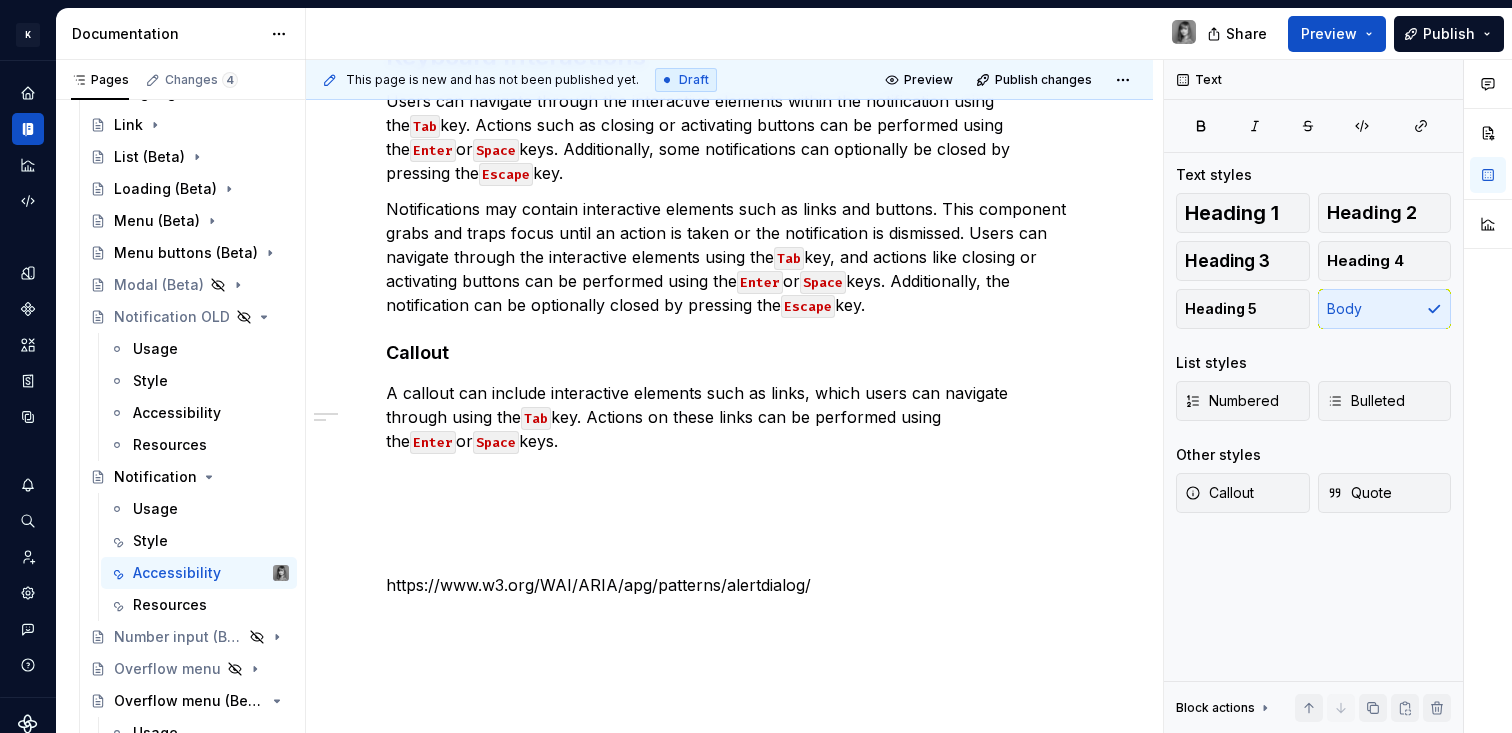 click on "Keyboard interactions Users can navigate through the interactive elements within the notification using the  Tab  key. Actions such as closing or activating buttons can be performed using the  Enter  or  Space  keys. Additionally, some notifications can optionally be closed by pressing the  Escape  key. Notifications may contain interactive elements such as links and buttons. This component grabs and traps focus until an action is taken or the notification is dismissed. Users can navigate through the interactive elements using the  Tab  key, and actions like closing or activating buttons can be performed using the  Enter  or  Space  keys. Additionally, the notification can be optionally closed by pressing the  Escape  key. Callout A callout can include interactive elements such as links, which users can navigate through using the  Tab  key. Actions on these links can be performed using the  Enter  or  Space  keys. https://www.w3.org/WAI/ARIA/apg/patterns/alertdialog/" at bounding box center [729, 331] 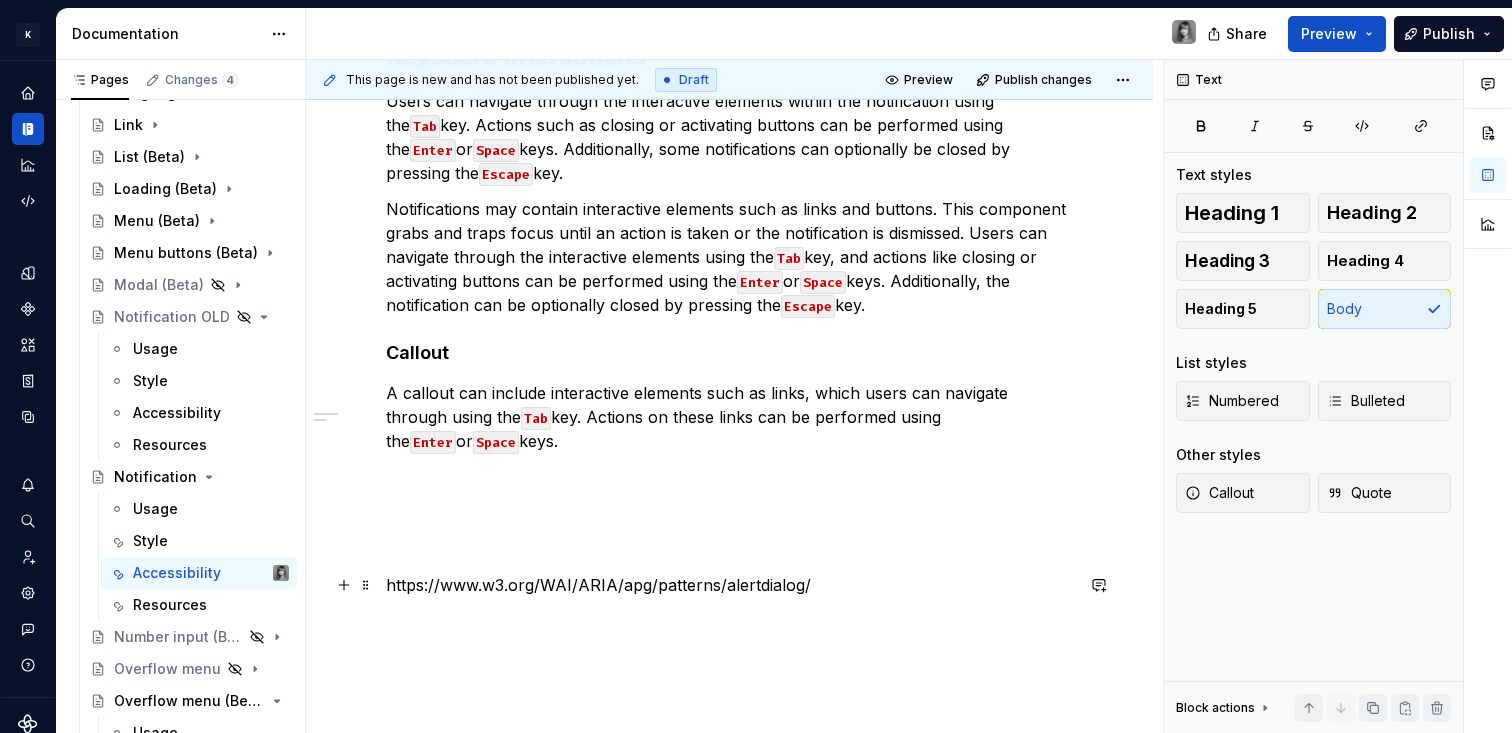 click on "https://www.w3.org/WAI/ARIA/apg/patterns/alertdialog/" at bounding box center (729, 585) 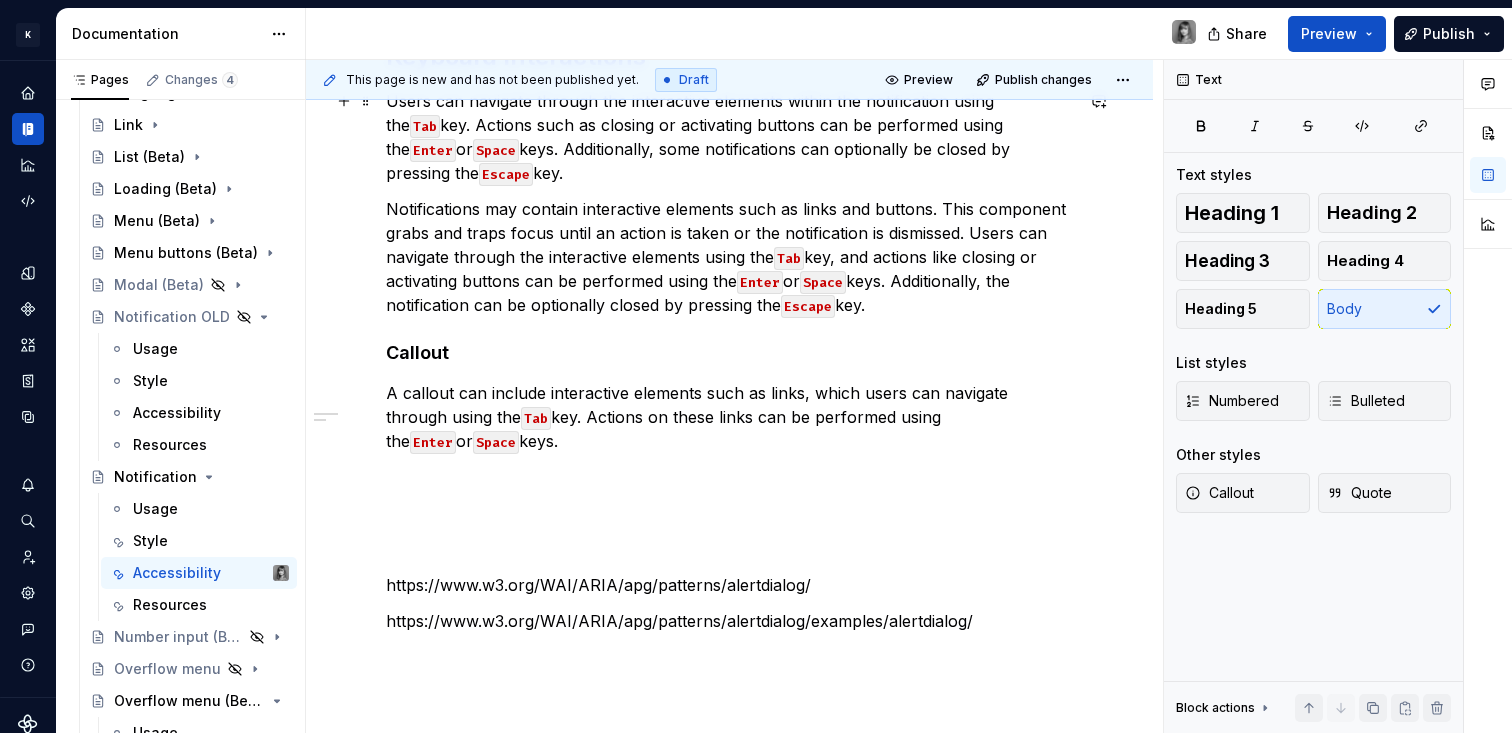 scroll, scrollTop: 0, scrollLeft: 0, axis: both 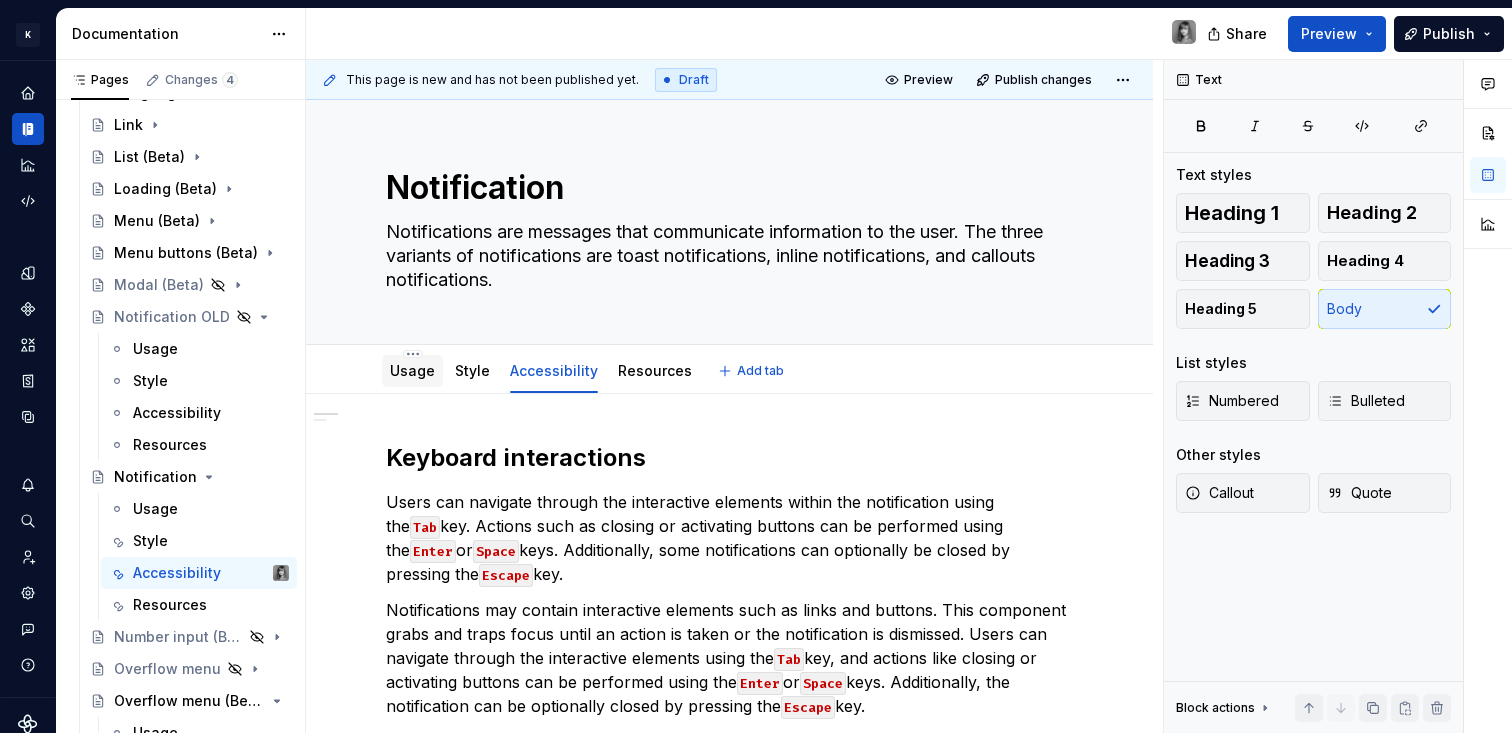 click on "Usage" at bounding box center (412, 370) 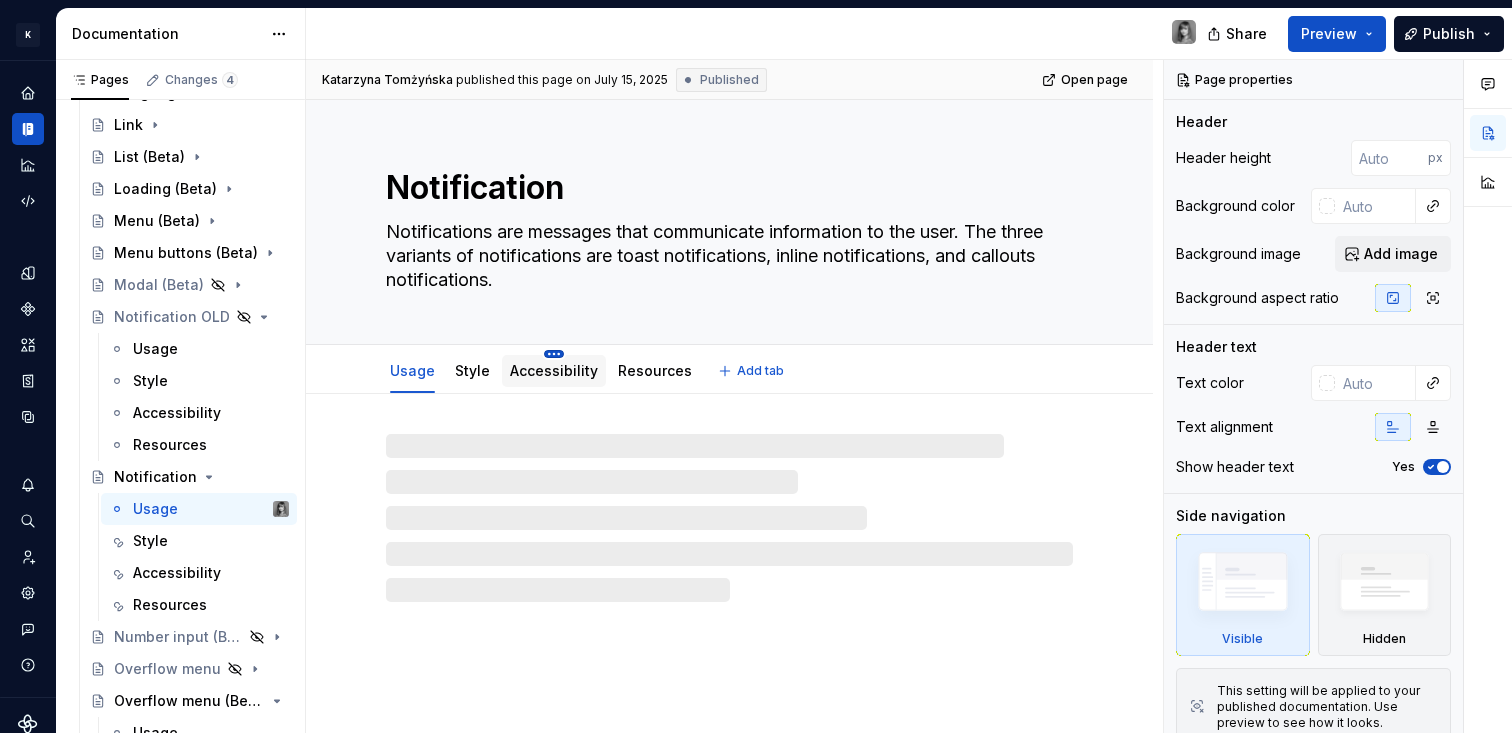 click on "K KES Design system data Documentation Share Preview Publish Pages Changes 4 Add
Accessibility guide for tree Page tree.
Navigate the tree with the arrow keys. Common tree hotkeys apply. Further keybindings are available:
enter to execute primary action on focused item
f2 to start renaming the focused item
escape to abort renaming an item
control+d to start dragging selected items
Build. Contribute. Evolve. About KES What's new Latest release Monthly updates 2025 Foundations Get started Designing Get started Design kits Other resources Developing Get started Contributing Get started Product development lifecycle Component checklist Documentation Elements Tokens Components Component name Overview Components Accessibility status Requesting a New Component  Accordion Accordion (Beta) Usage Style Accessibility Resources Breadcrumbs Usage Style Accessibility Resources Breadcrumbs (Beta) Button Usage Style Accessibility Resources Checkbox old A" at bounding box center [756, 366] 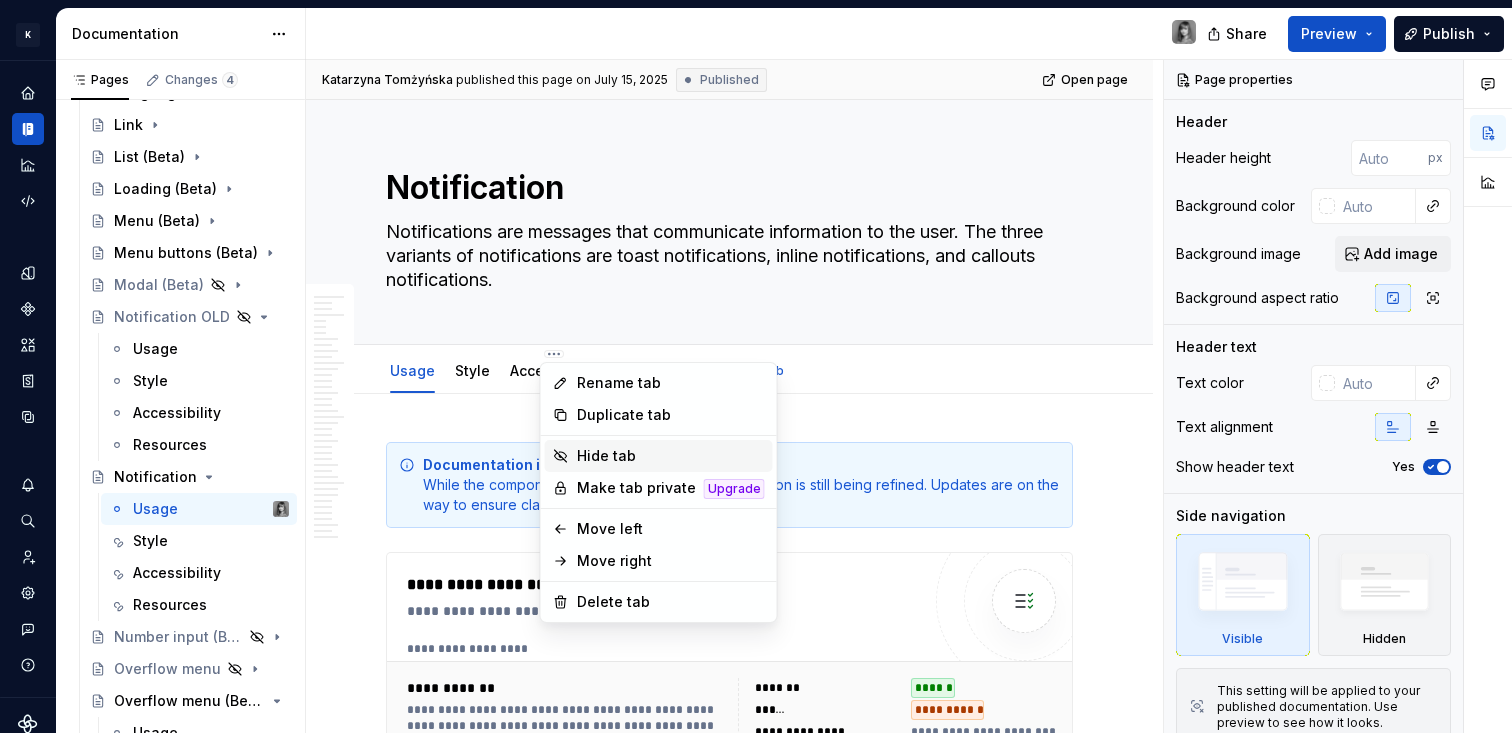 click on "Hide tab" at bounding box center (671, 456) 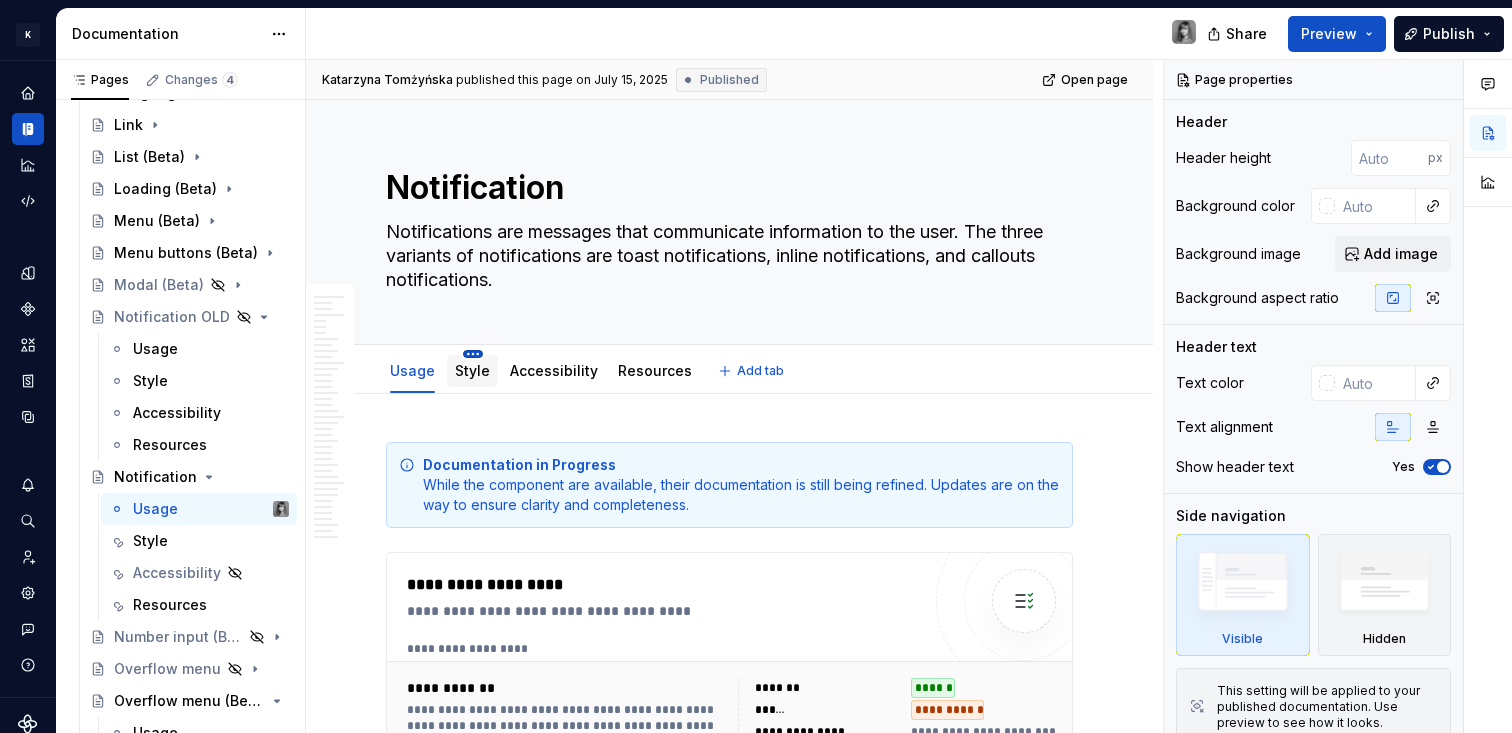 click on "K KES Design system data Documentation Share Preview Publish Pages Changes 4 Add
Accessibility guide for tree Page tree.
Navigate the tree with the arrow keys. Common tree hotkeys apply. Further keybindings are available:
enter to execute primary action on focused item
f2 to start renaming the focused item
escape to abort renaming an item
control+d to start dragging selected items
Build. Contribute. Evolve. About KES What's new Latest release Monthly updates 2025 Foundations Get started Designing Get started Design kits Other resources Developing Get started Contributing Get started Product development lifecycle Component checklist Documentation Elements Tokens Components Component name Overview Components Accessibility status Requesting a New Component  Accordion Accordion (Beta) Usage Style Accessibility Resources Breadcrumbs Usage Style Accessibility Resources Breadcrumbs (Beta) Button Usage Style Accessibility Resources Checkbox old A" at bounding box center [756, 366] 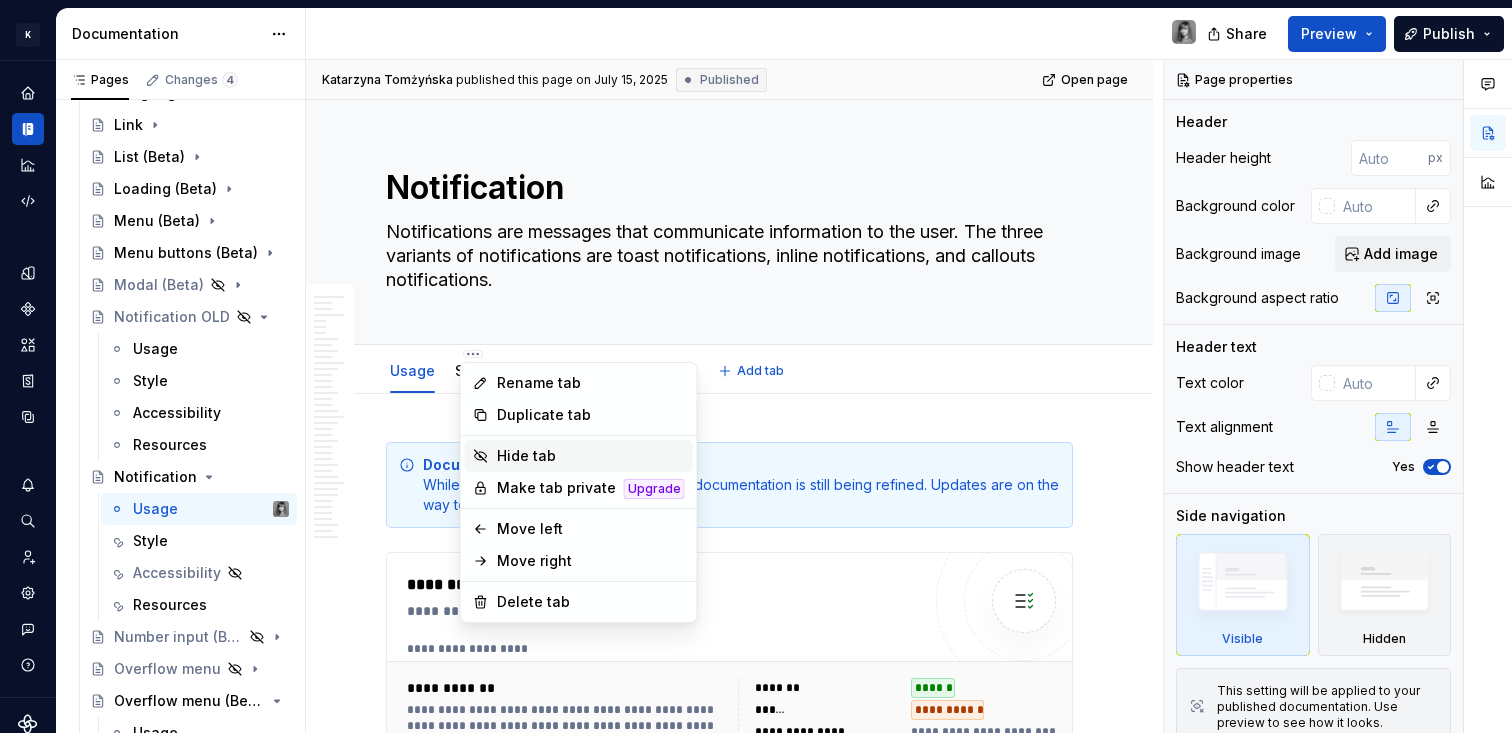 click on "Hide tab" at bounding box center (591, 456) 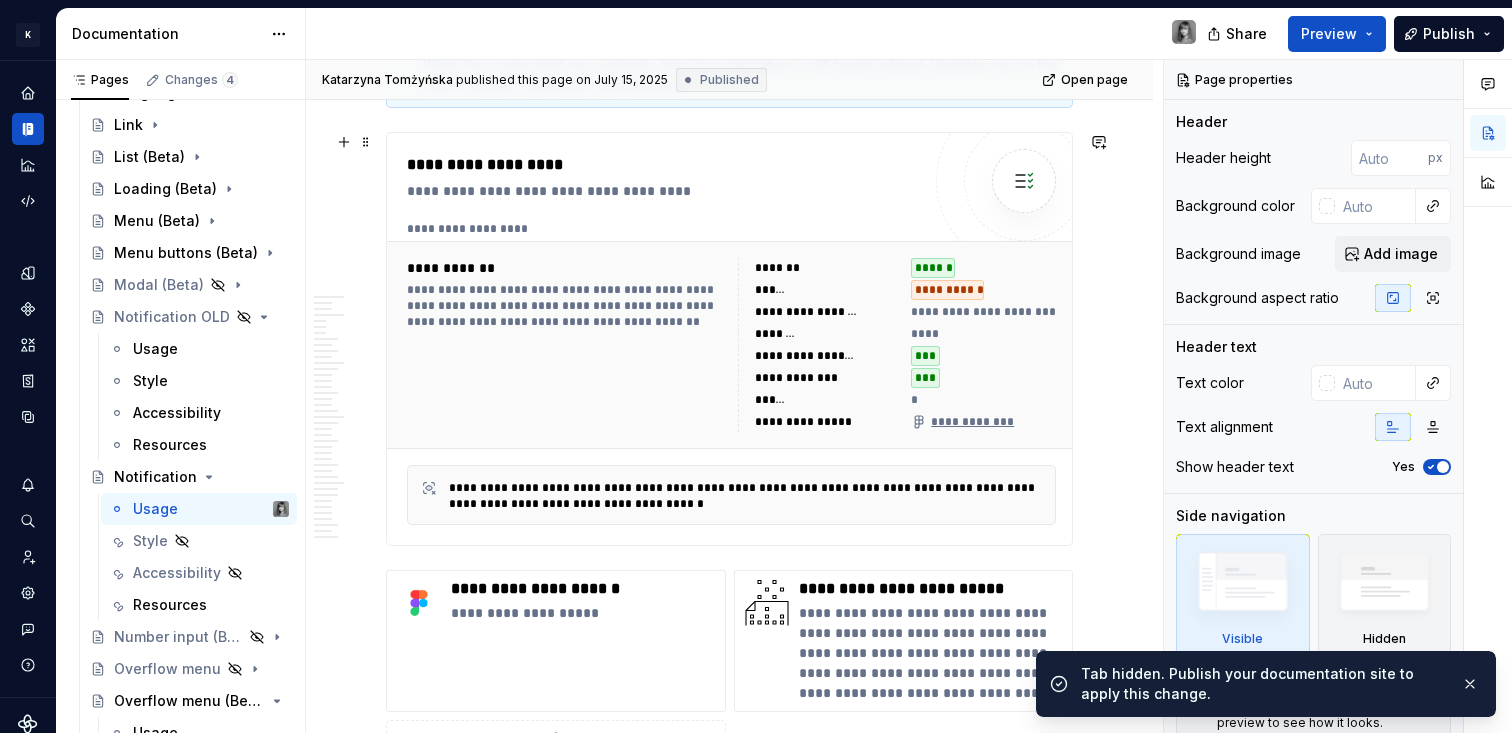 scroll, scrollTop: 550, scrollLeft: 0, axis: vertical 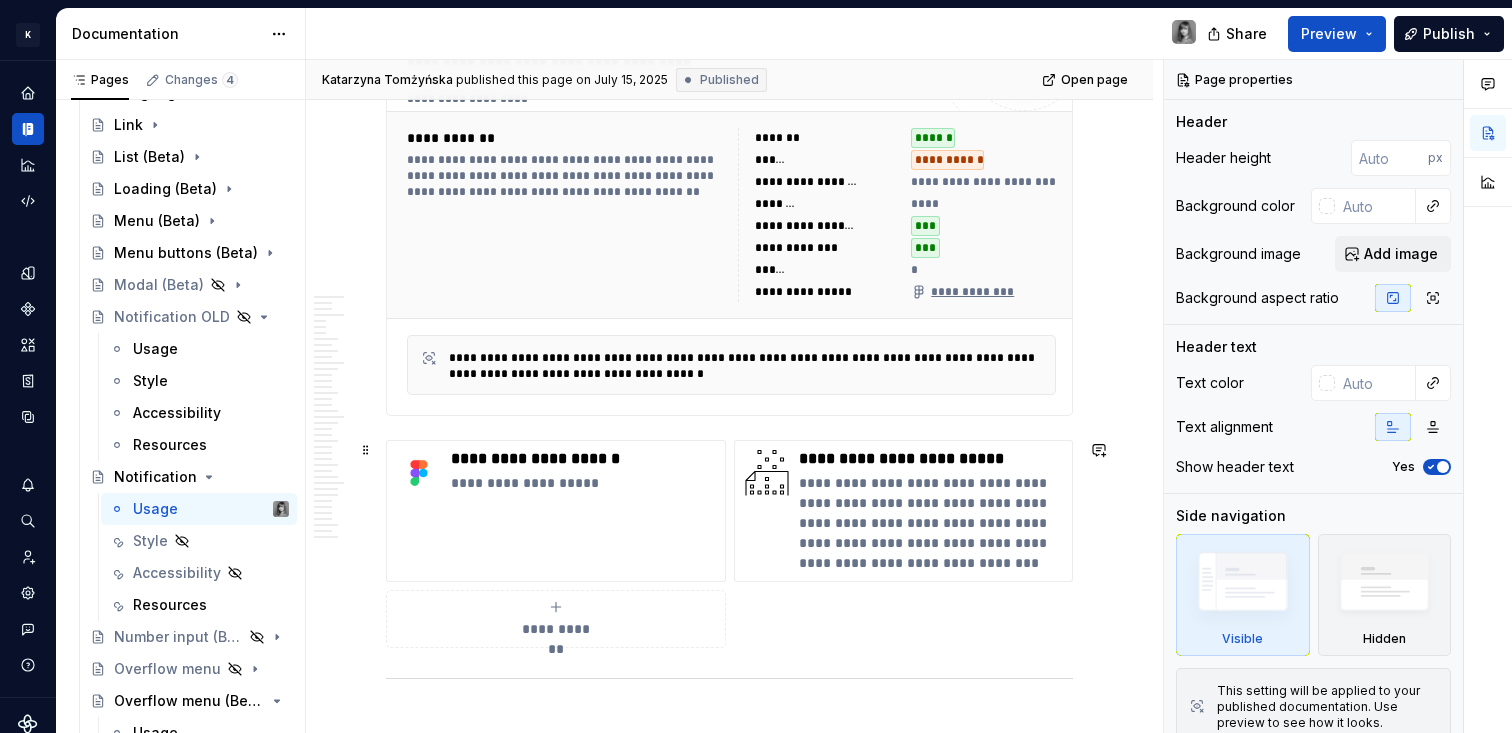 type on "*" 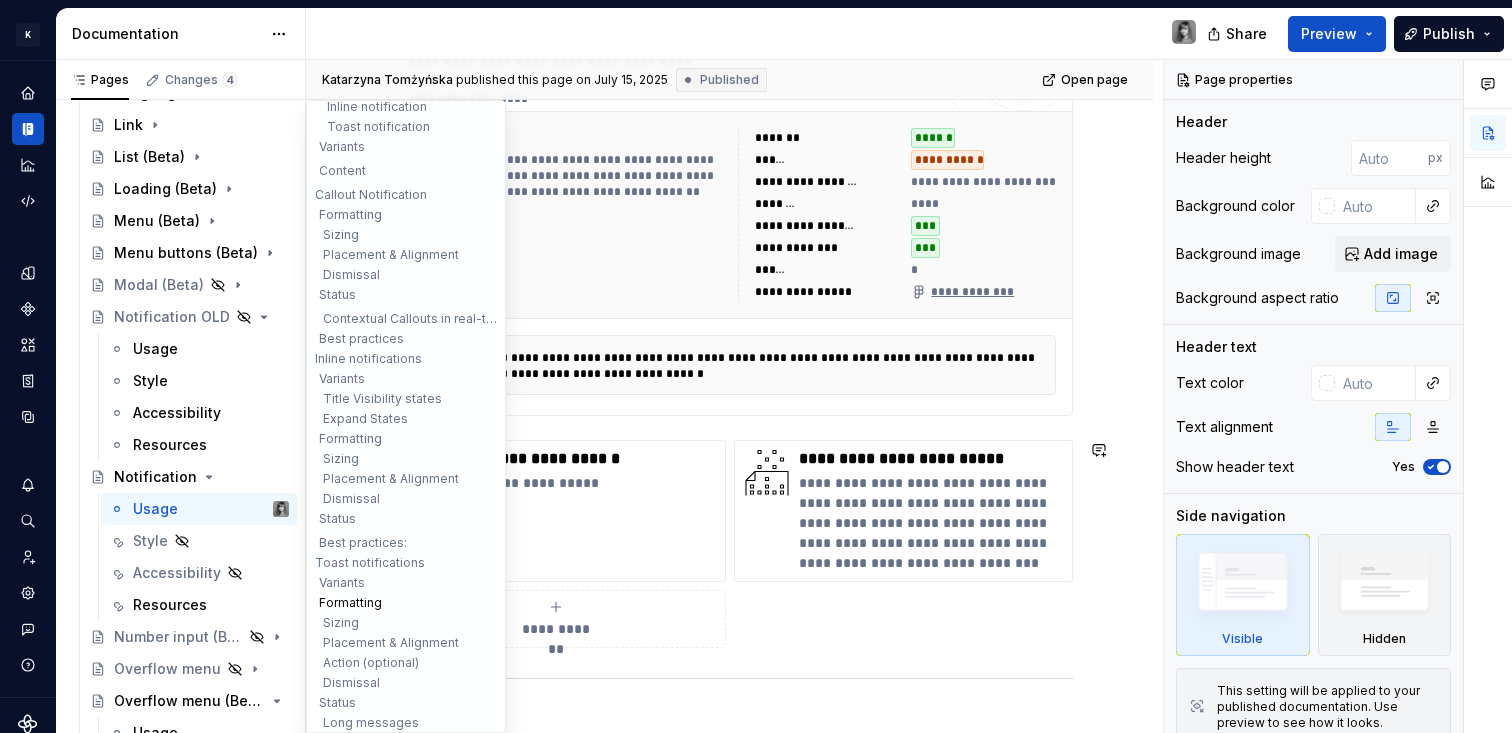 scroll, scrollTop: 127, scrollLeft: 0, axis: vertical 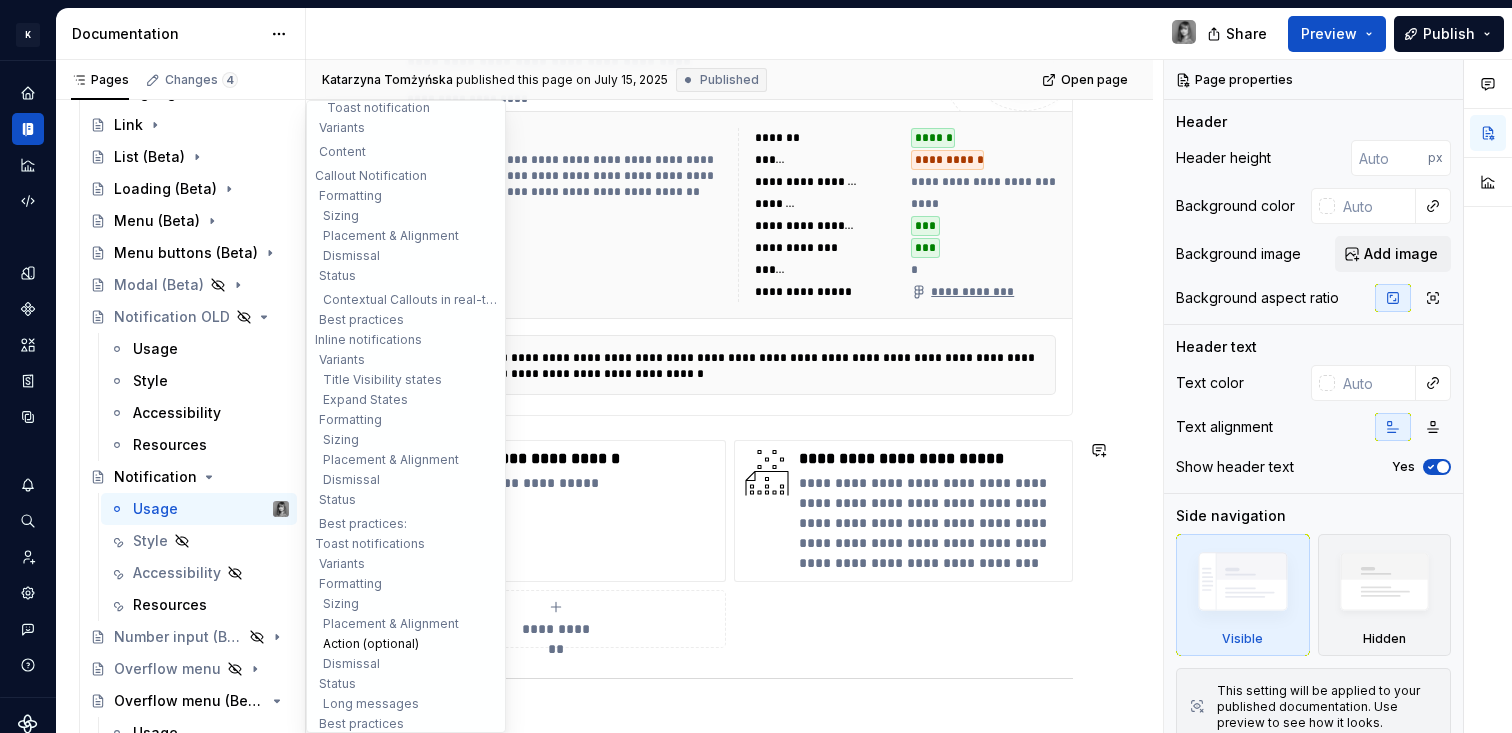 click on "Action (optional)" at bounding box center [406, 644] 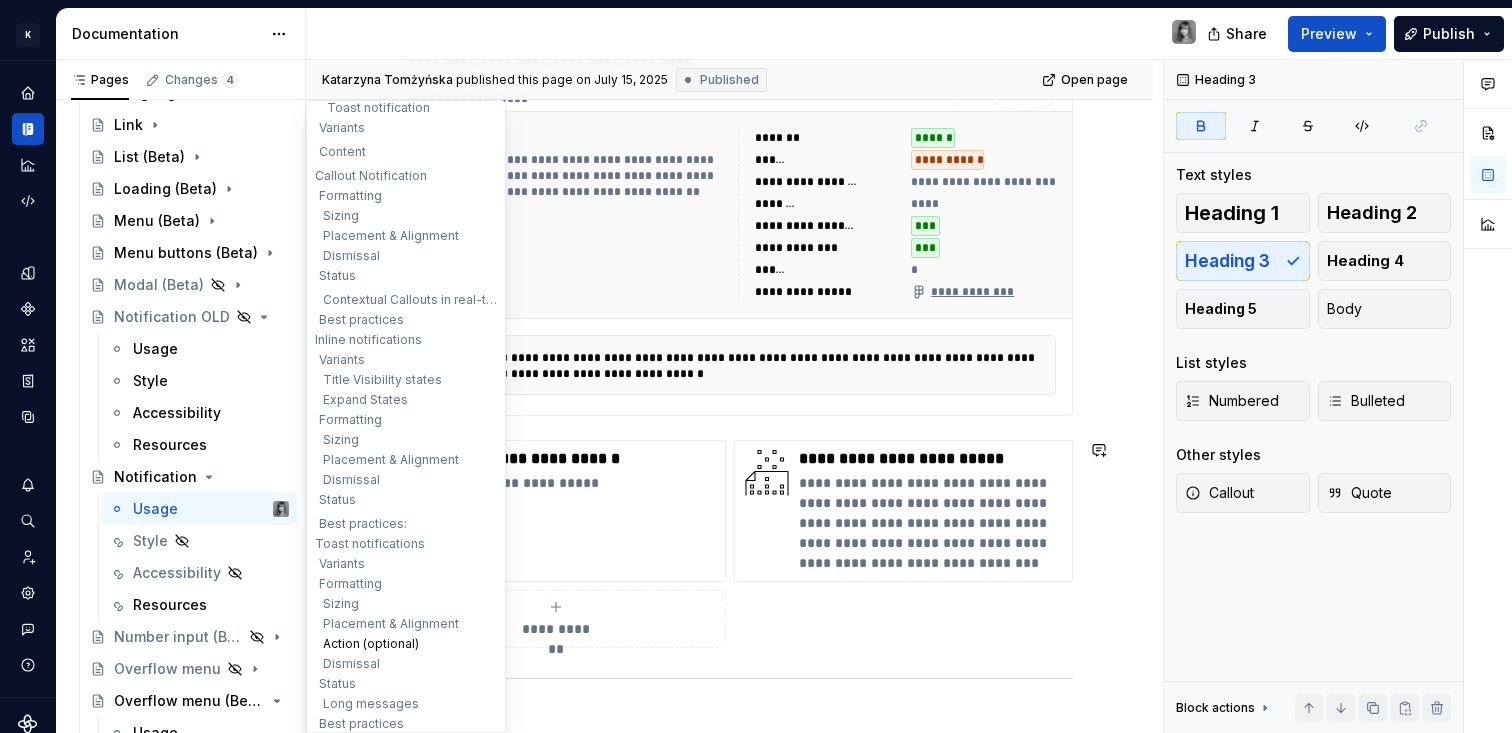 scroll, scrollTop: 2230, scrollLeft: 0, axis: vertical 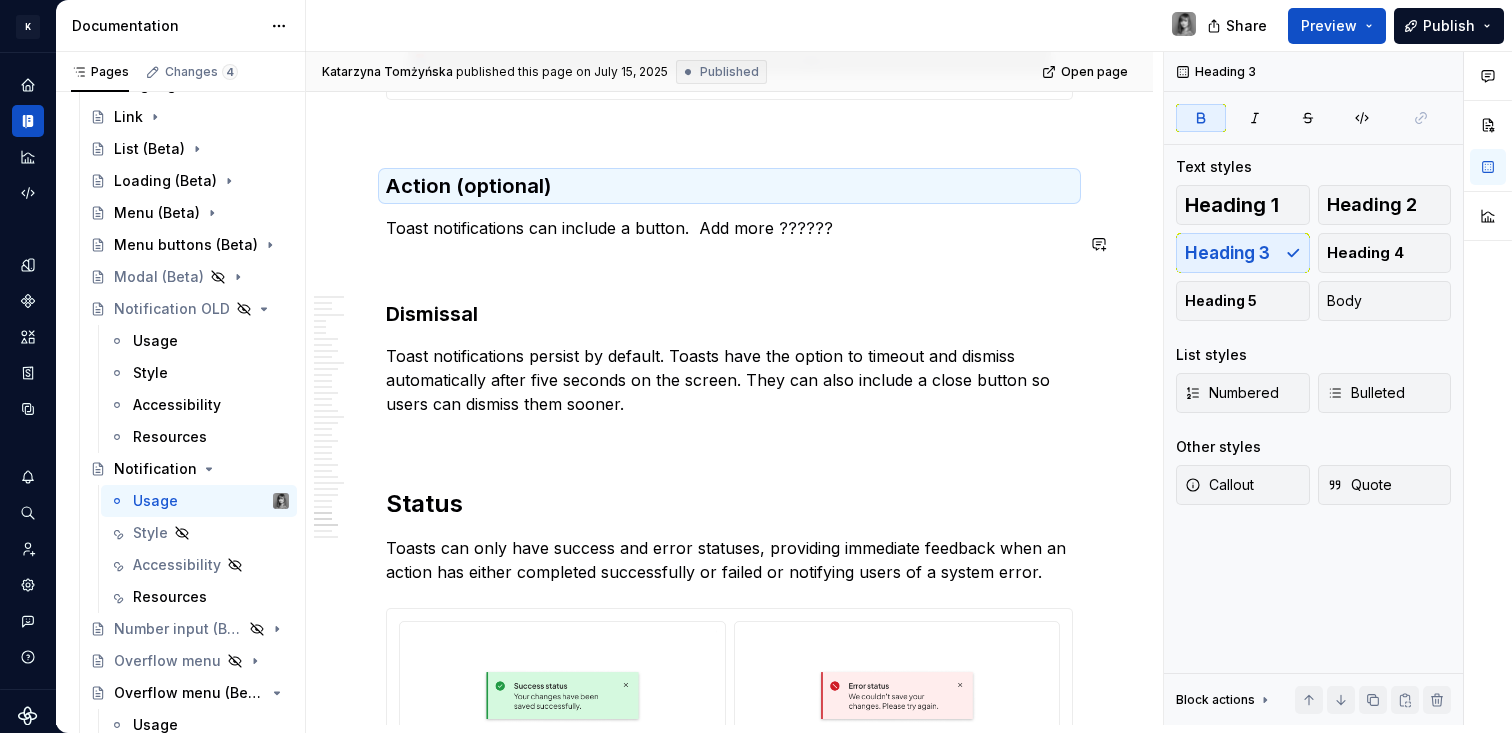 click on "**********" at bounding box center [729, -6508] 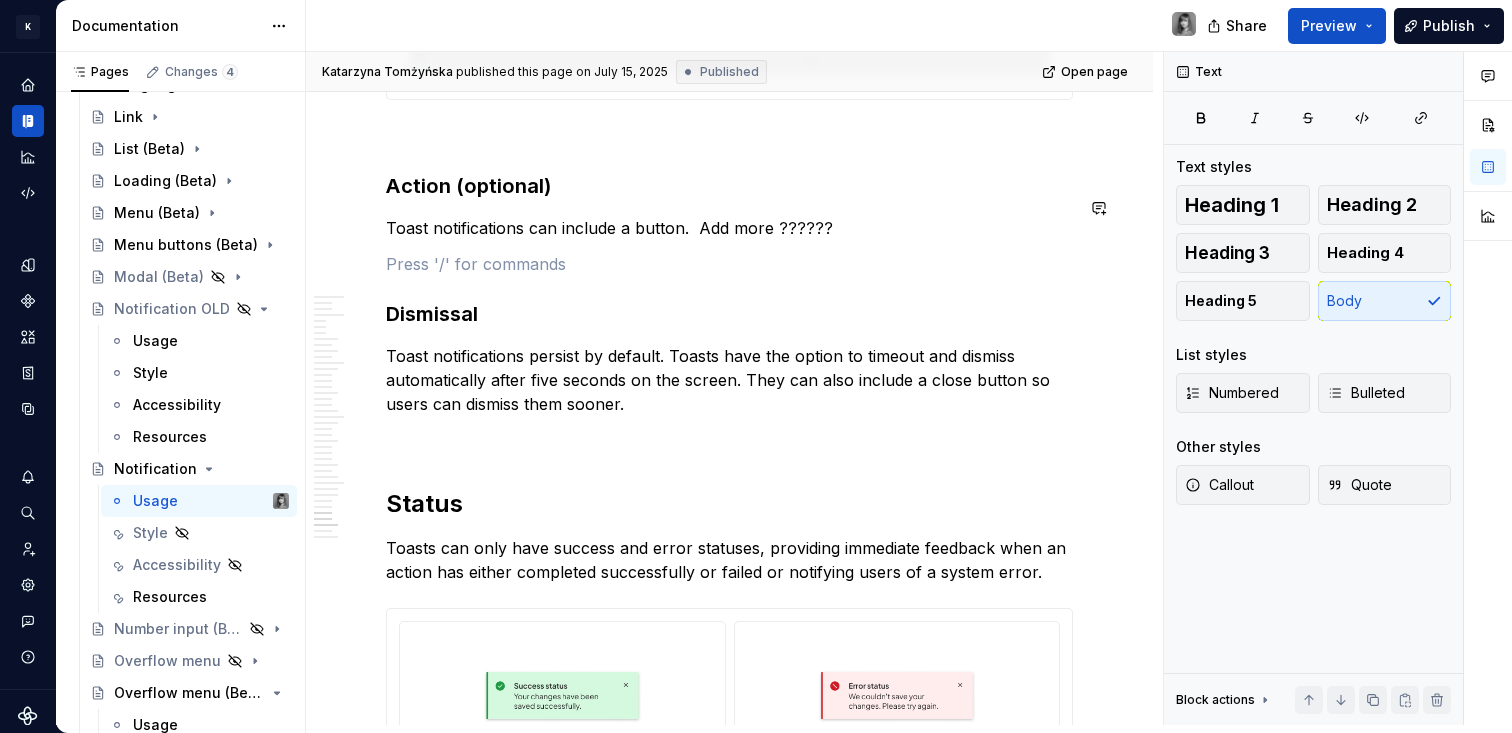 click on "**********" at bounding box center [729, -6508] 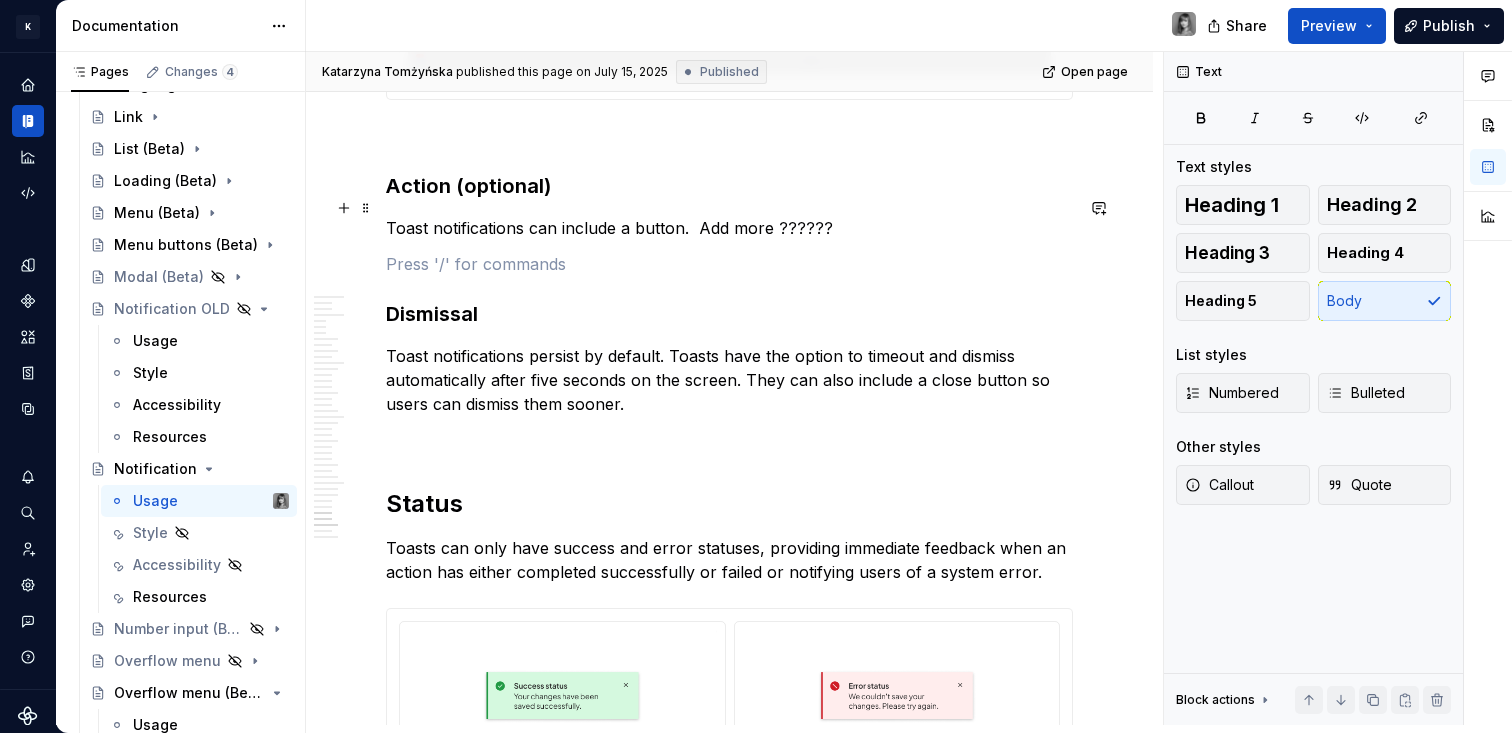 click on "Toast notifications can include a button.  Add more ??????" at bounding box center [729, 228] 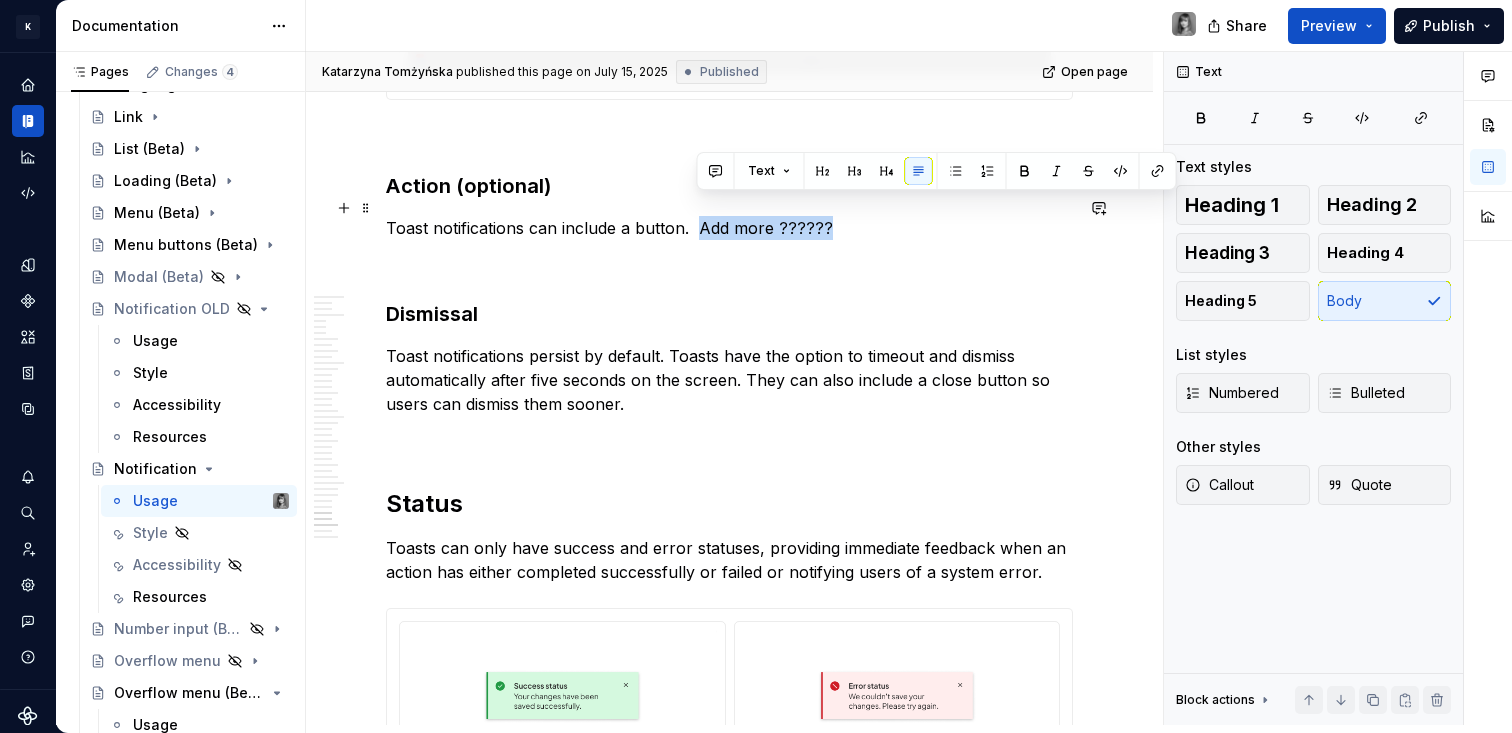 drag, startPoint x: 700, startPoint y: 208, endPoint x: 827, endPoint y: 202, distance: 127.141655 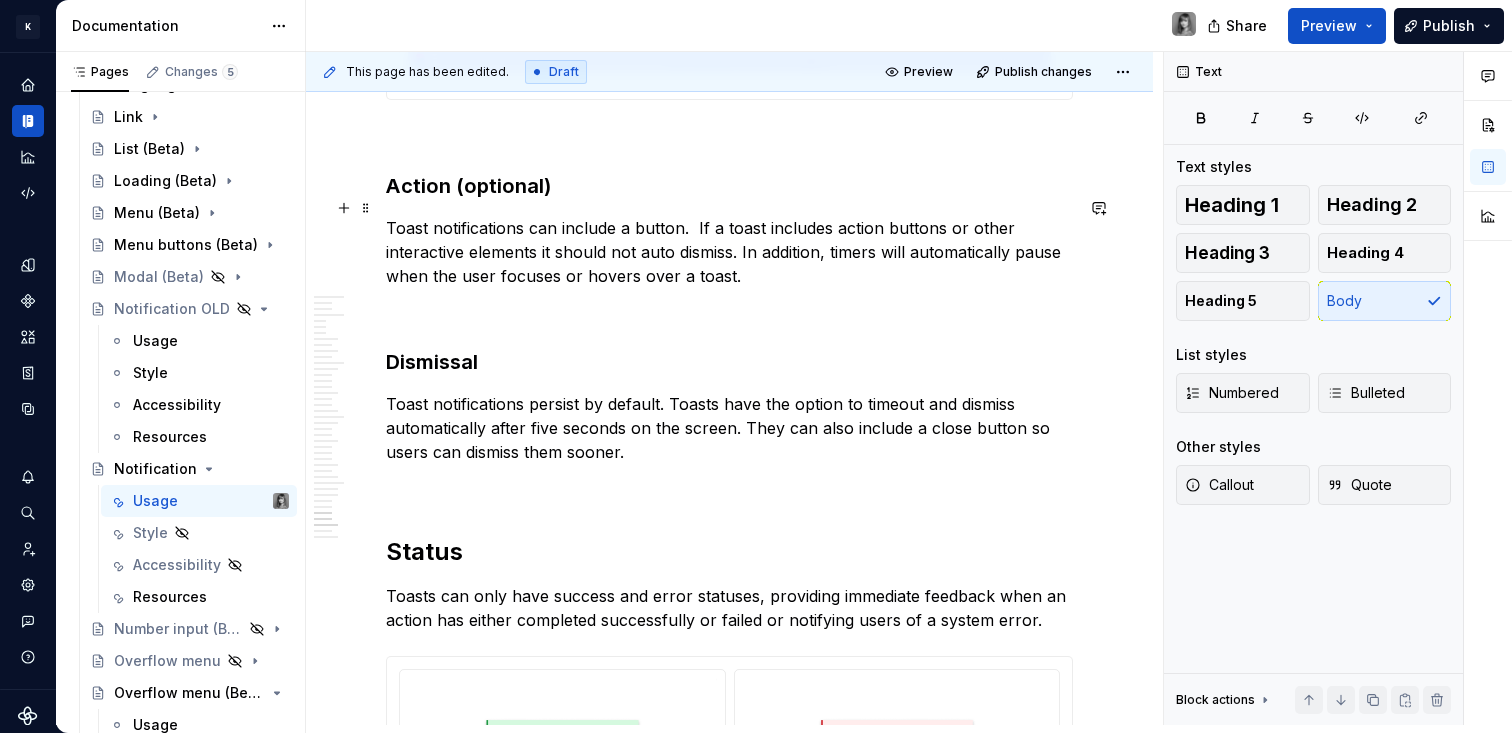 click on "Toast notifications can include a button.  If a toast includes action buttons or other interactive elements it should not auto dismiss. In addition, timers will automatically pause when the user focuses or hovers over a toast." at bounding box center (729, 252) 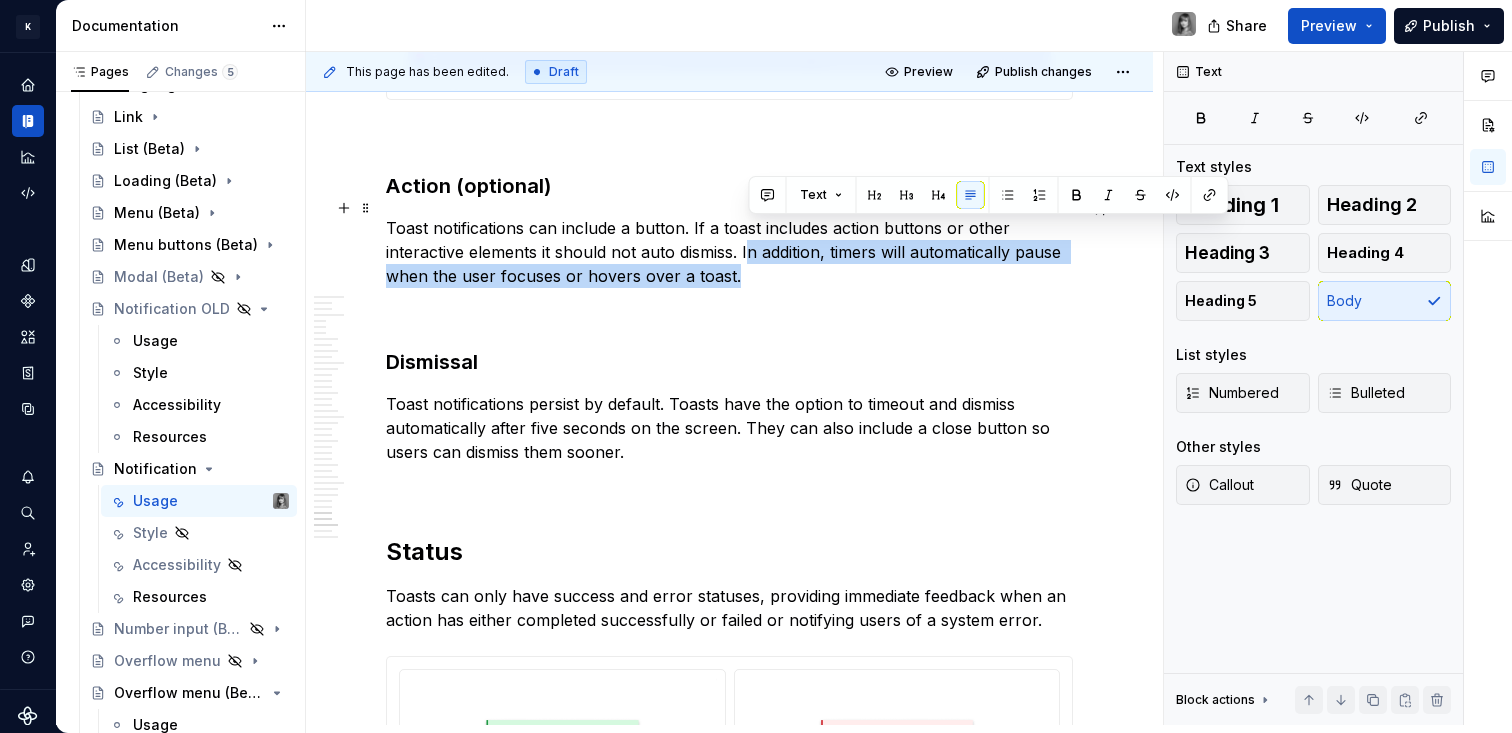 drag, startPoint x: 750, startPoint y: 222, endPoint x: 779, endPoint y: 246, distance: 37.64306 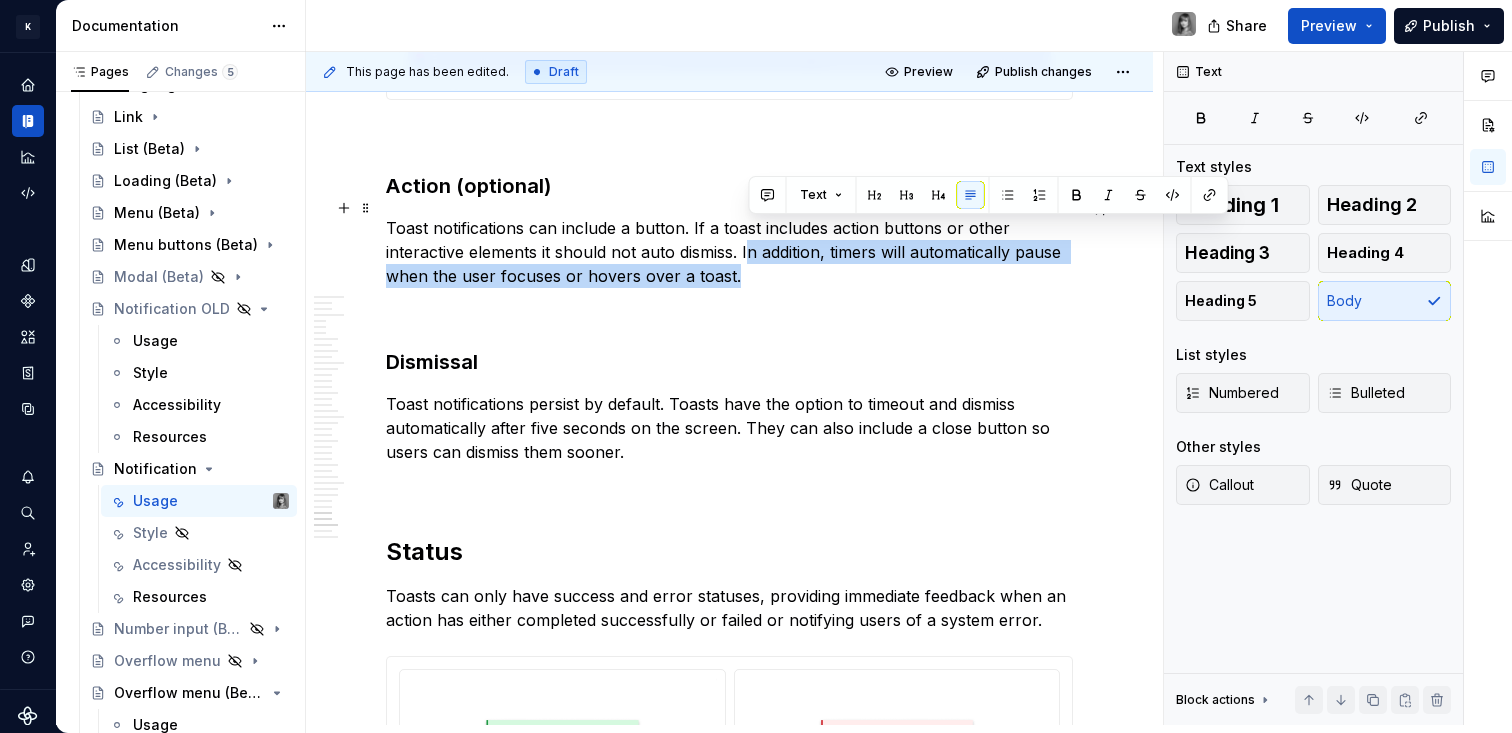 click on "Toast notifications can include a button. If a toast includes action buttons or other interactive elements it should not auto dismiss. In addition, timers will automatically pause when the user focuses or hovers over a toast." at bounding box center (729, 252) 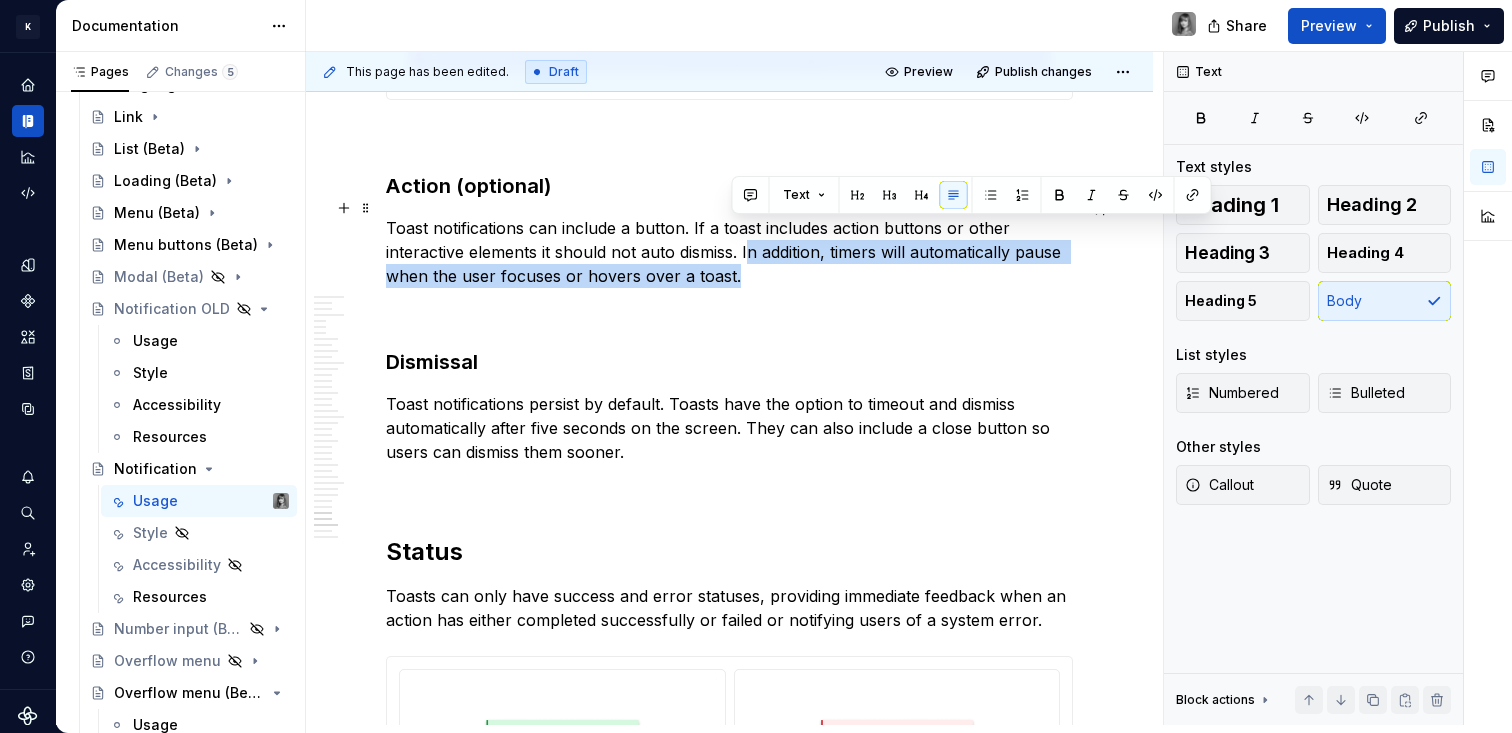 click on "Toast notifications can include a button. If a toast includes action buttons or other interactive elements it should not auto dismiss. In addition, timers will automatically pause when the user focuses or hovers over a toast." at bounding box center (729, 252) 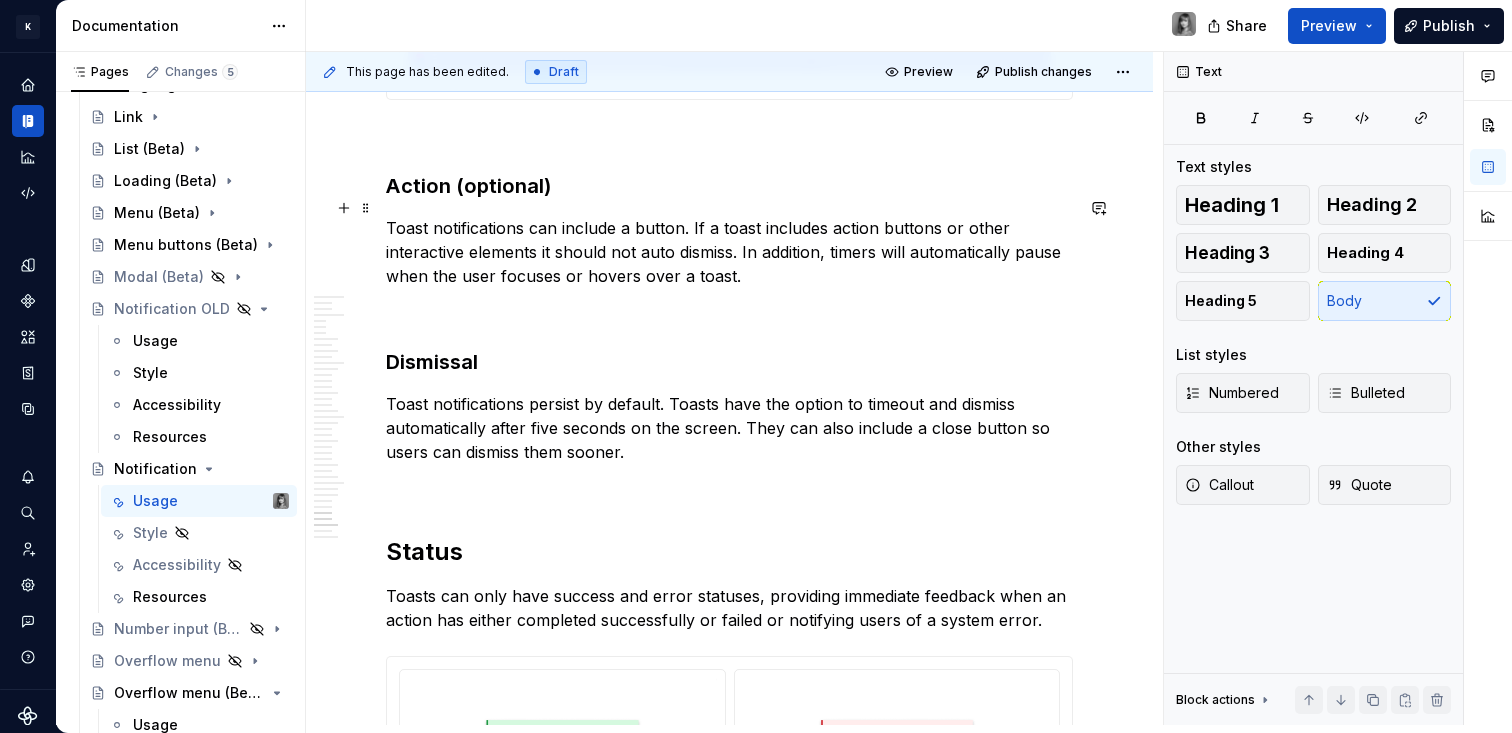 click on "Toast notifications can include a button. If a toast includes action buttons or other interactive elements it should not auto dismiss. In addition, timers will automatically pause when the user focuses or hovers over a toast." at bounding box center (729, 252) 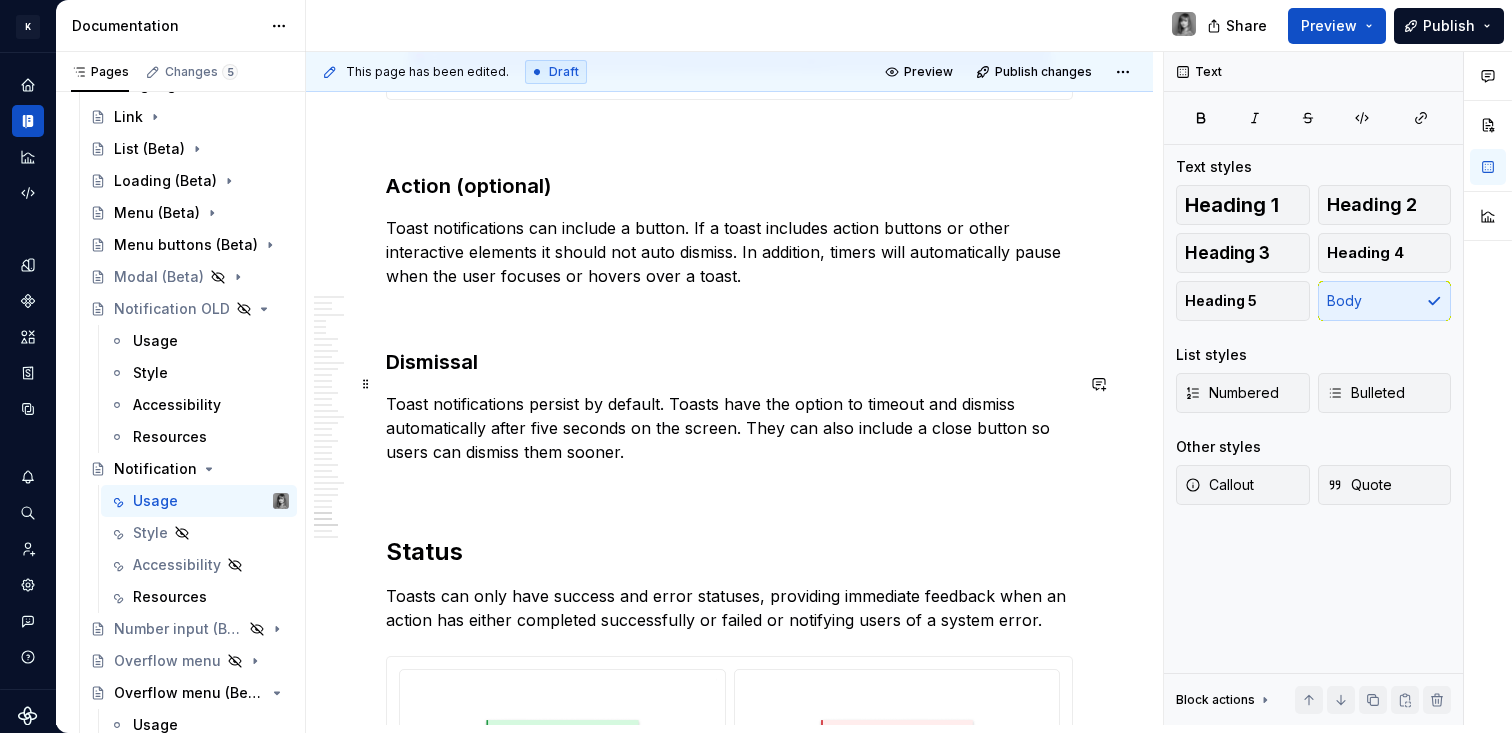 drag, startPoint x: 625, startPoint y: 378, endPoint x: 659, endPoint y: 425, distance: 58.00862 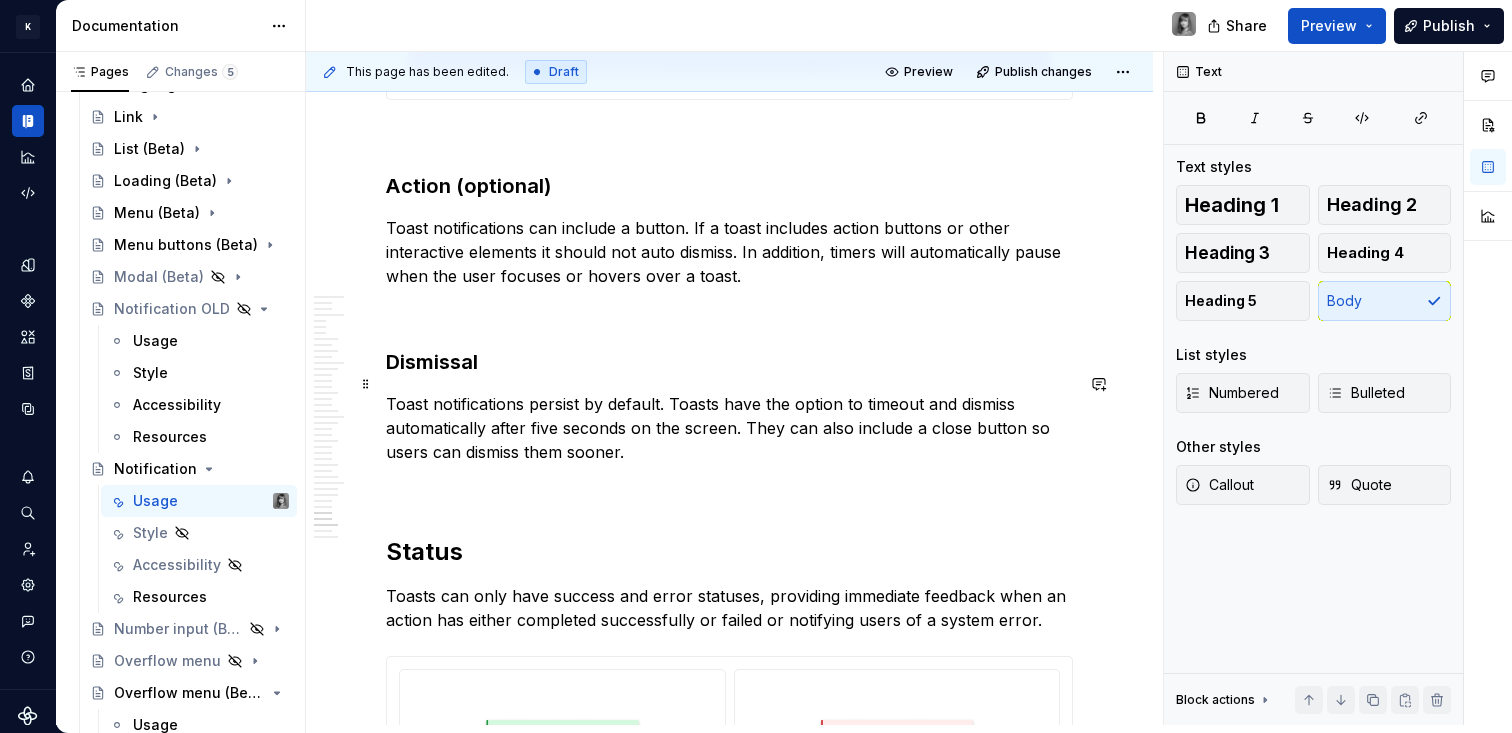 click on "Toast notifications persist by default. Toasts have the option to timeout and dismiss automatically after five seconds on the screen. They can also include a close button so users can dismiss them sooner." at bounding box center (729, 428) 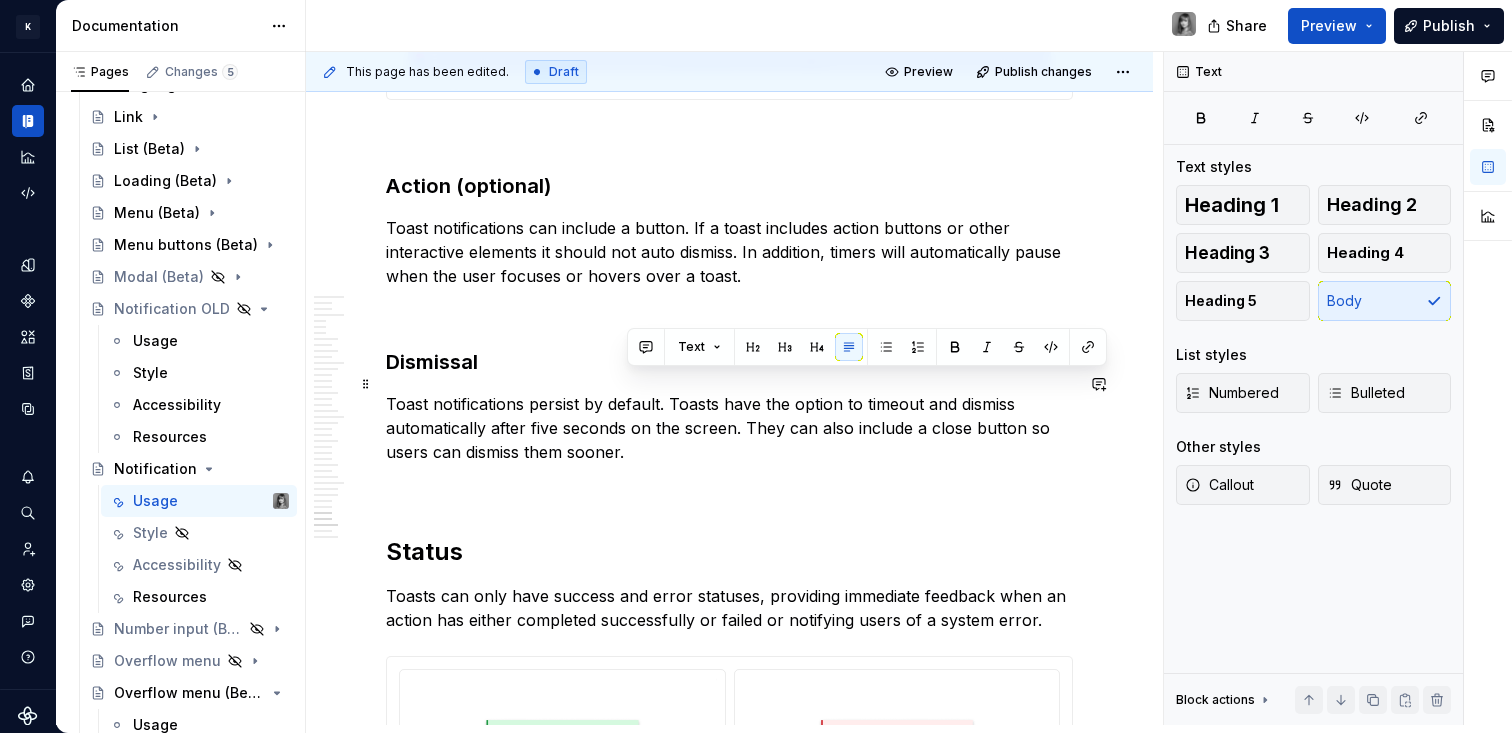 click on "Toast notifications persist by default. Toasts have the option to timeout and dismiss automatically after five seconds on the screen. They can also include a close button so users can dismiss them sooner." at bounding box center [729, 428] 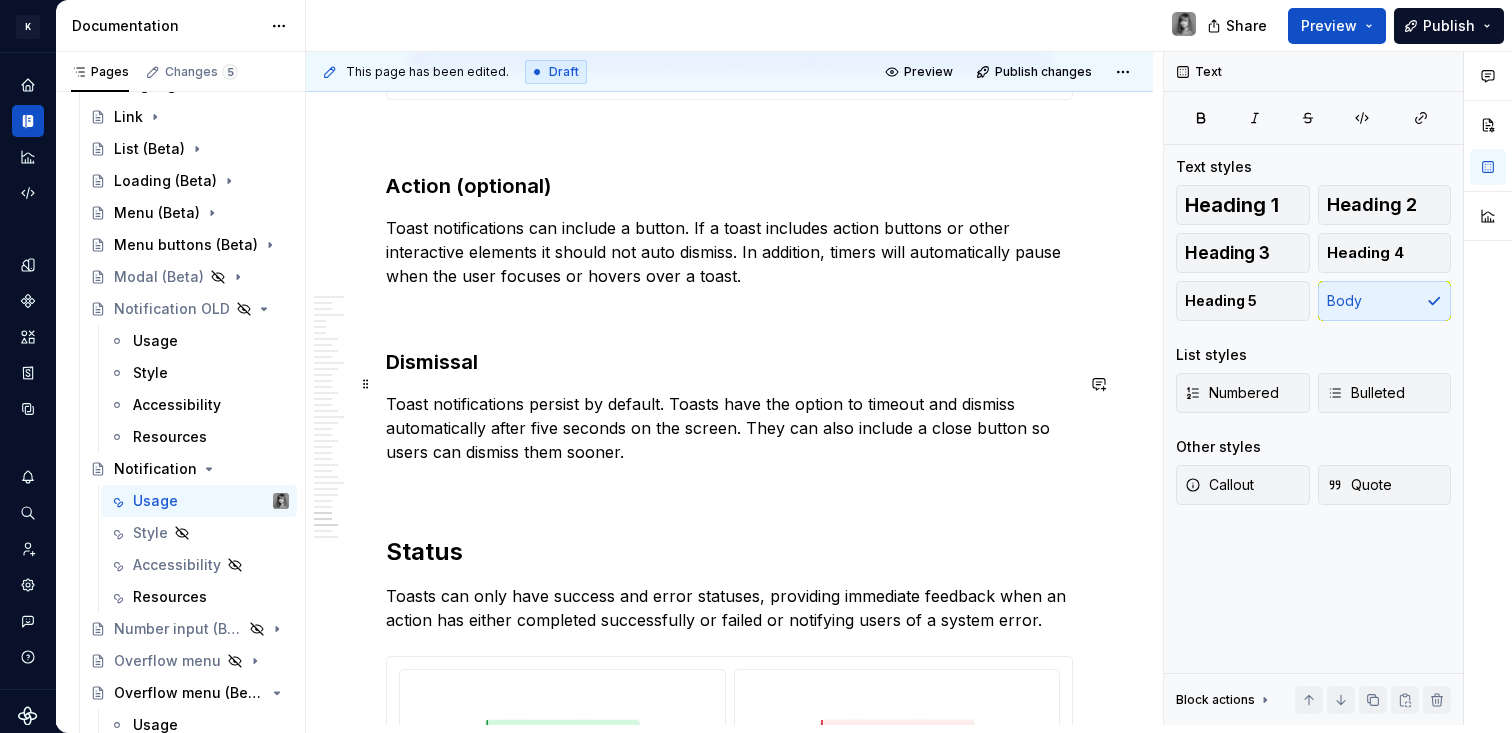 drag, startPoint x: 700, startPoint y: 389, endPoint x: 748, endPoint y: 422, distance: 58.249462 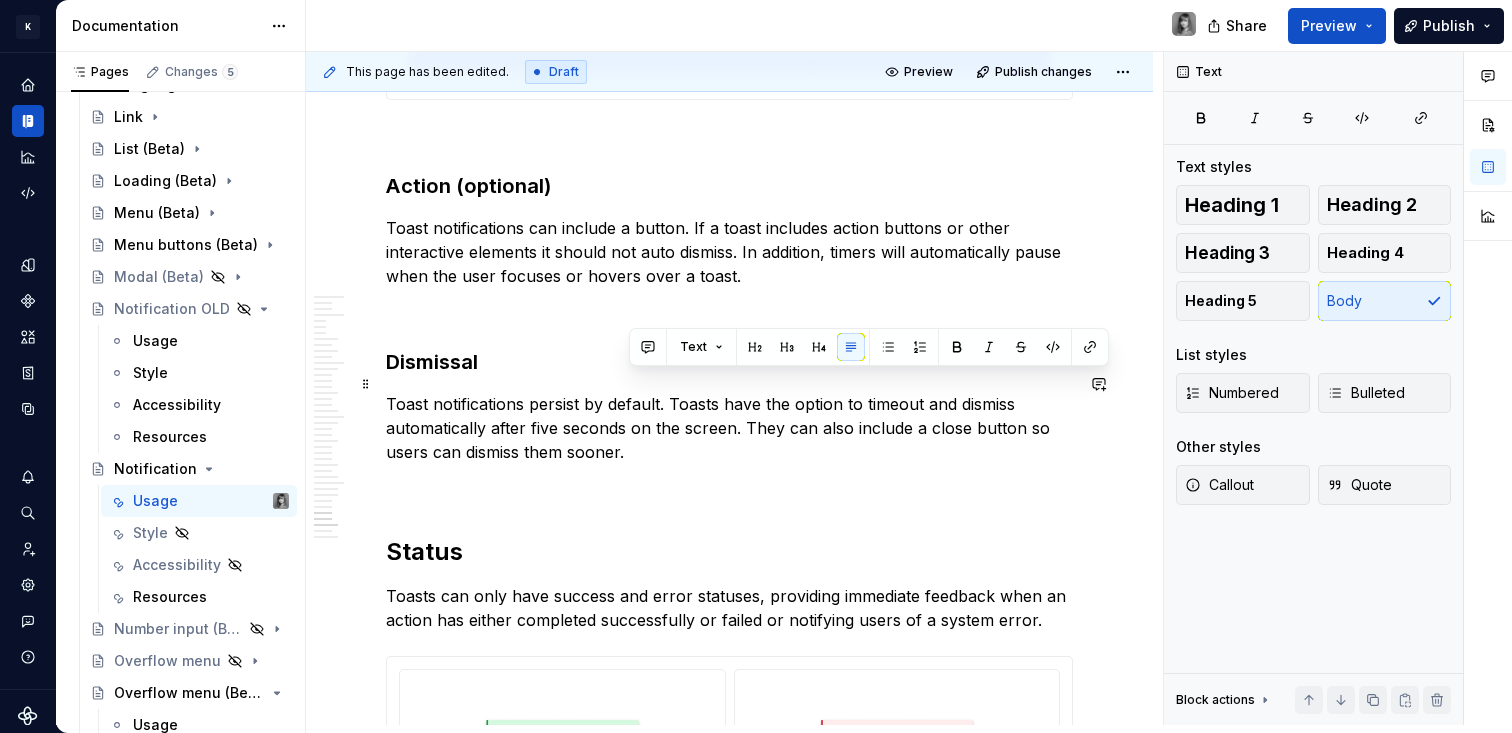 click on "Toast notifications persist by default. Toasts have the option to timeout and dismiss automatically after five seconds on the screen. They can also include a close button so users can dismiss them sooner." at bounding box center [729, 428] 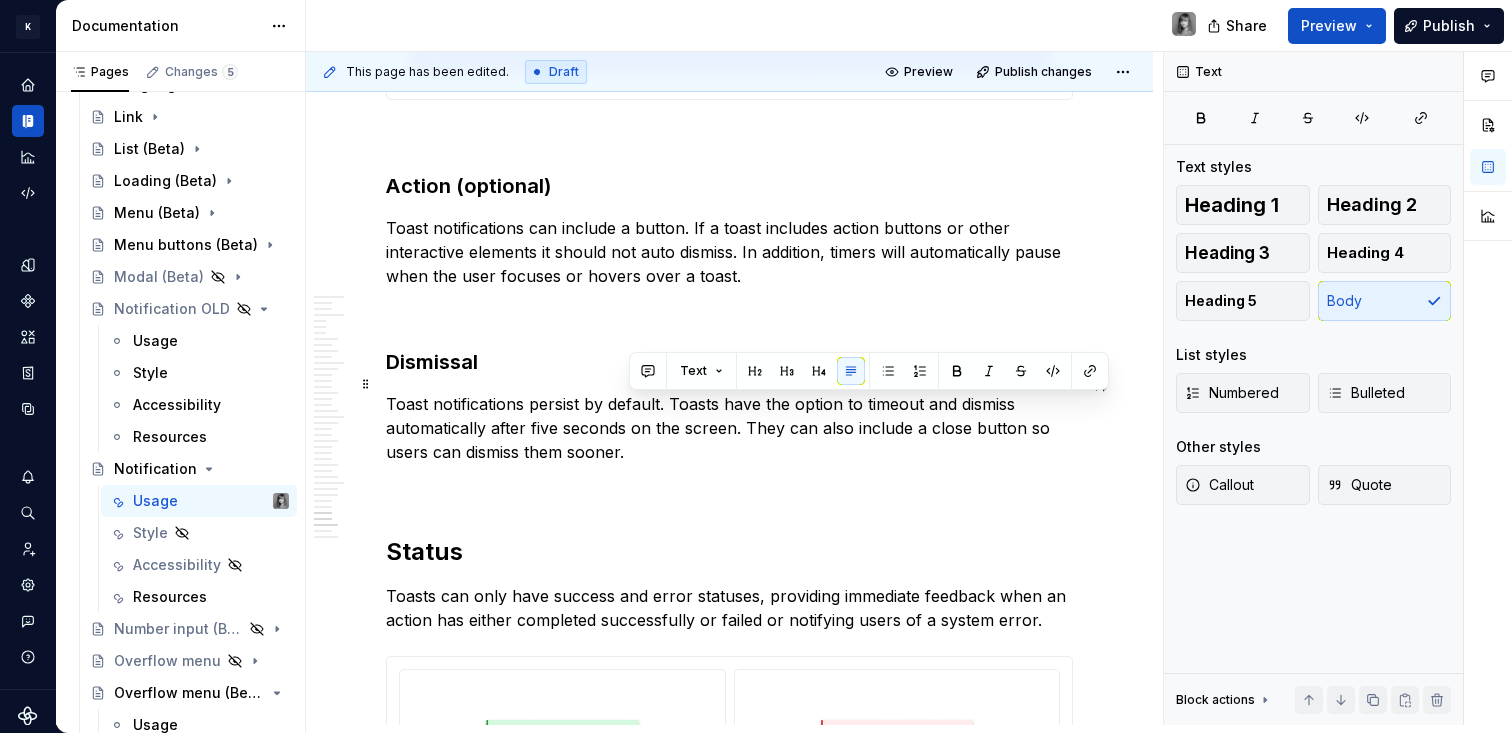 drag, startPoint x: 716, startPoint y: 408, endPoint x: 694, endPoint y: 395, distance: 25.553865 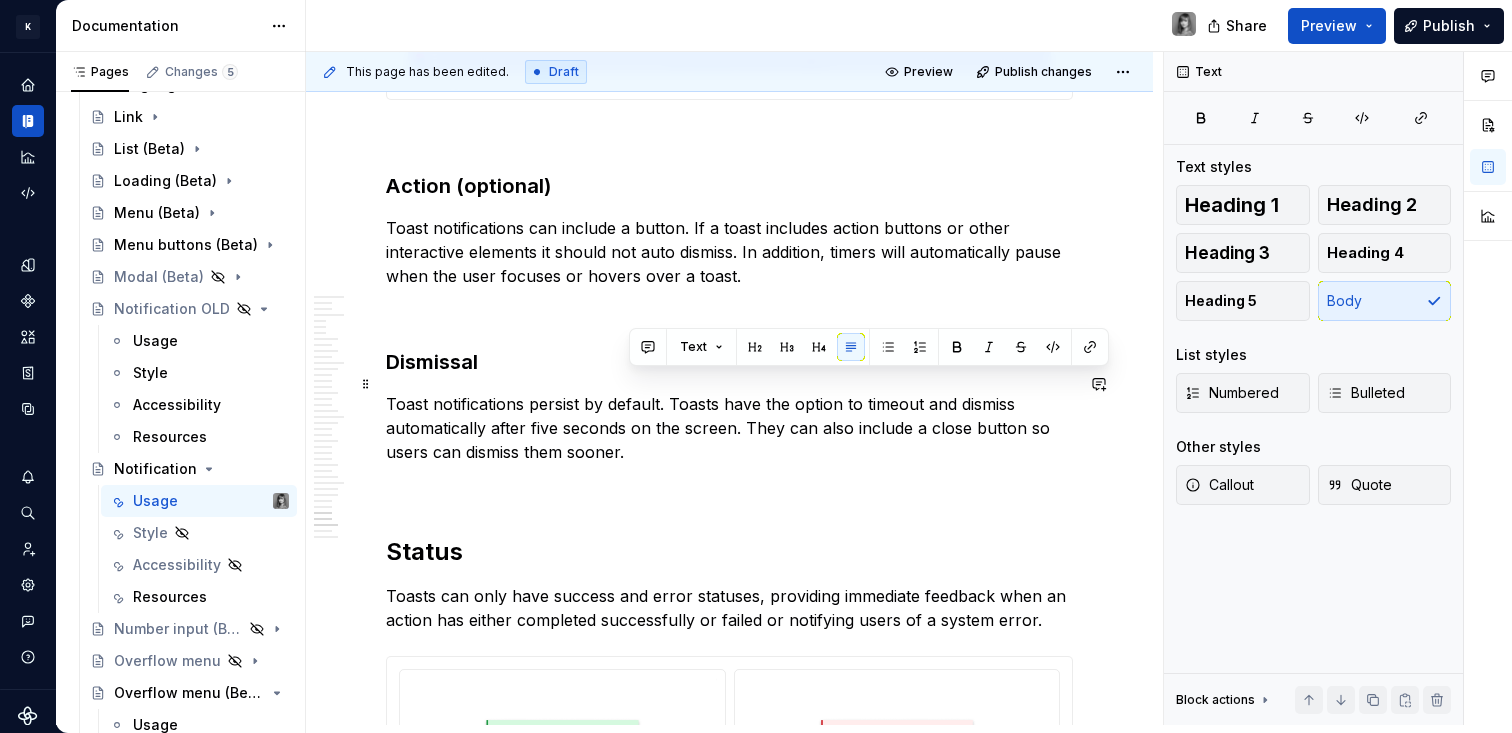 click on "Toast notifications persist by default. Toasts have the option to timeout and dismiss automatically after five seconds on the screen. They can also include a close button so users can dismiss them sooner." at bounding box center [729, 428] 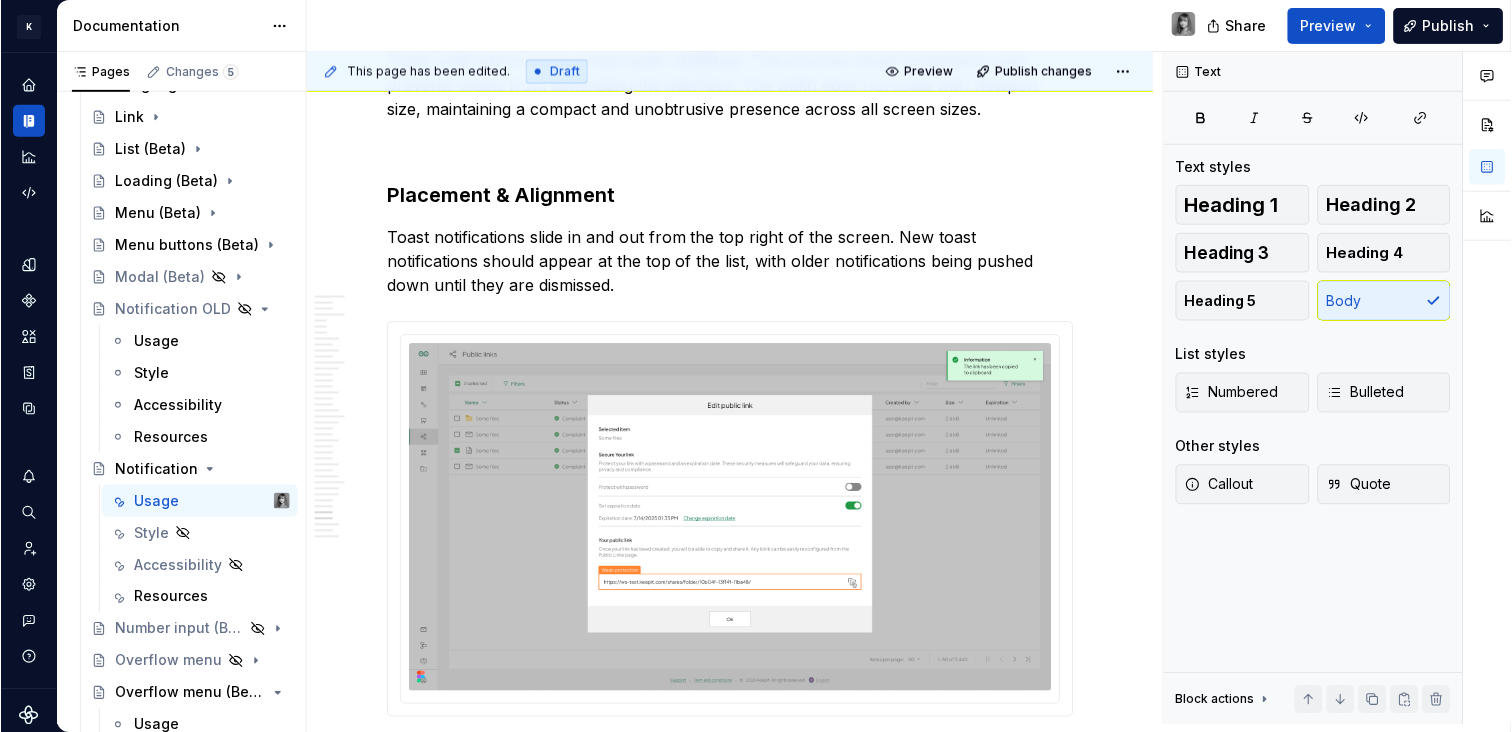 scroll, scrollTop: 14237, scrollLeft: 0, axis: vertical 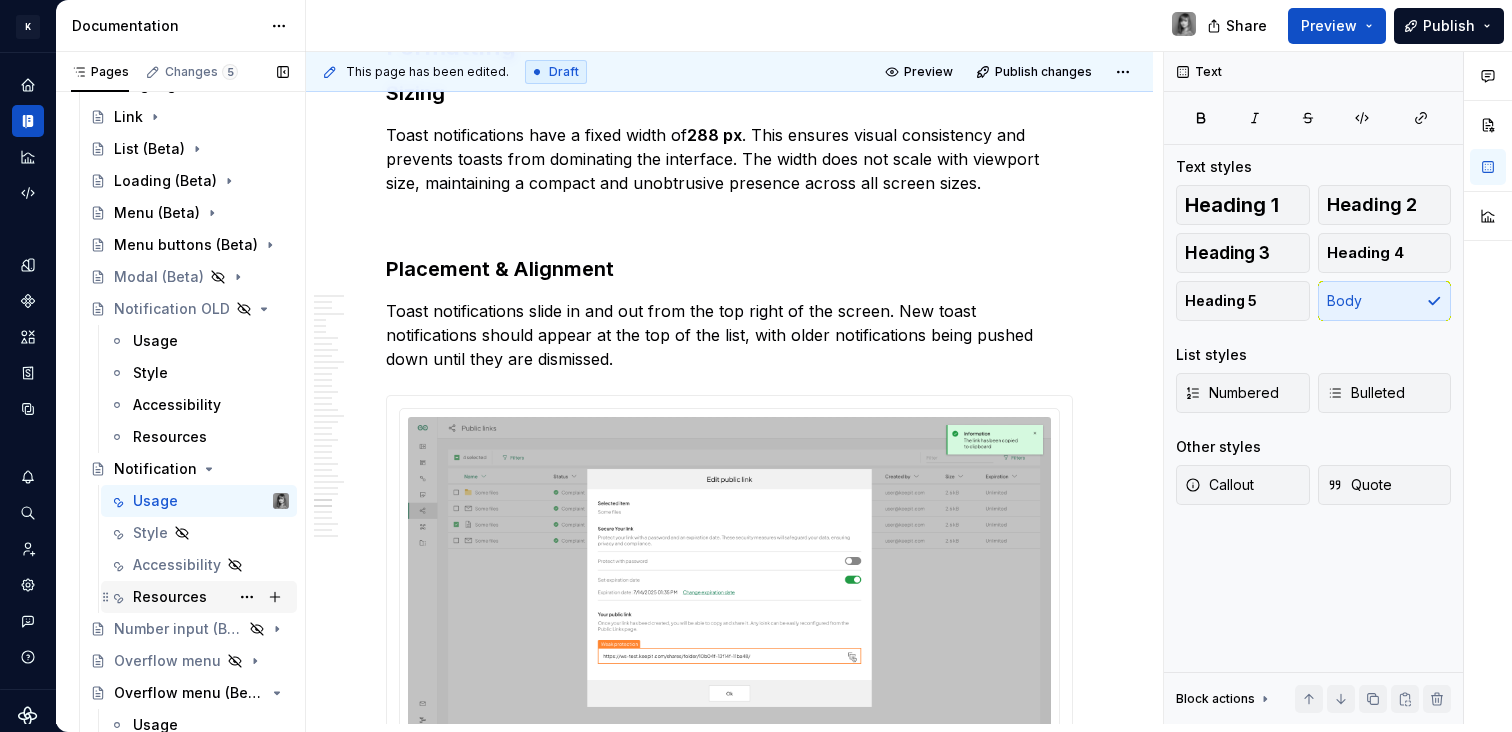 click on "Resources" at bounding box center [170, 597] 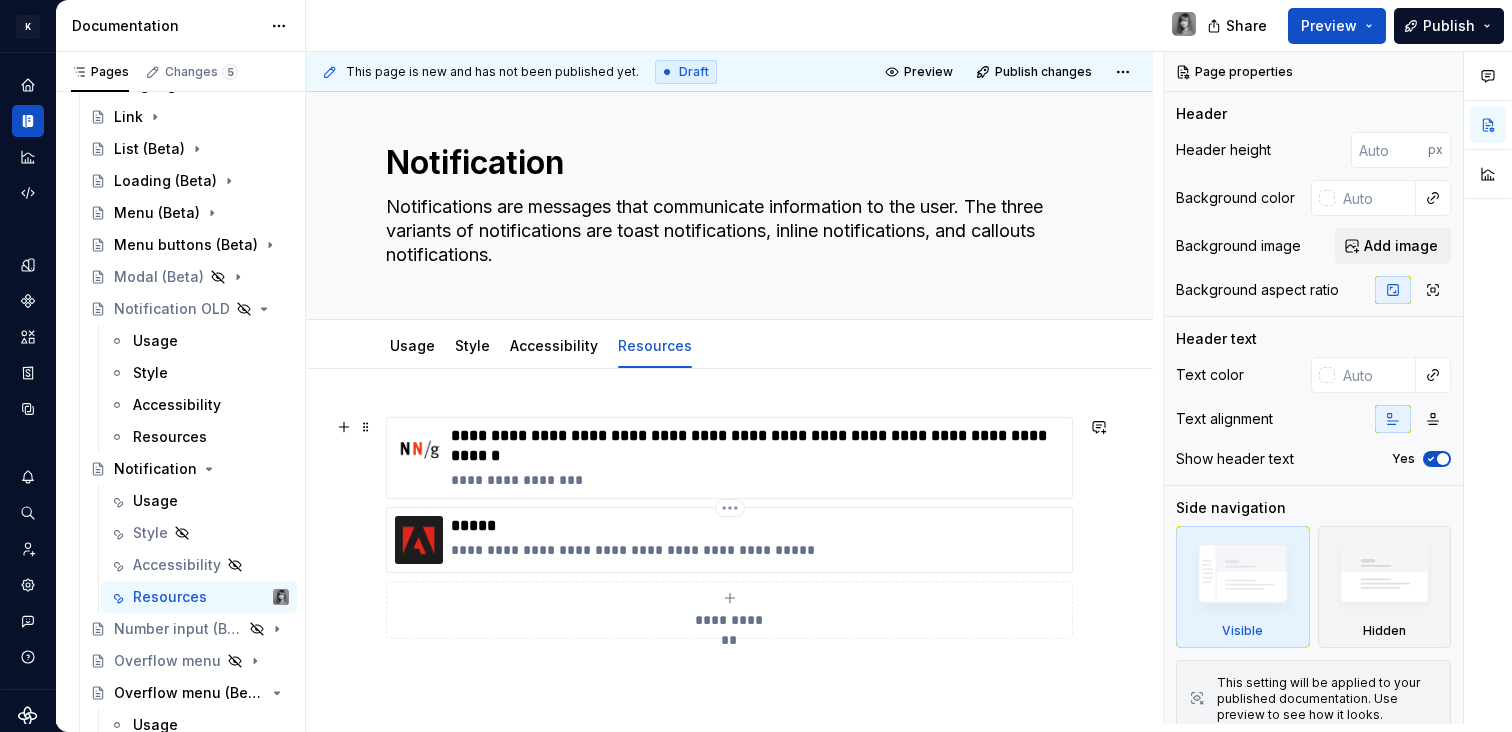 scroll, scrollTop: 175, scrollLeft: 0, axis: vertical 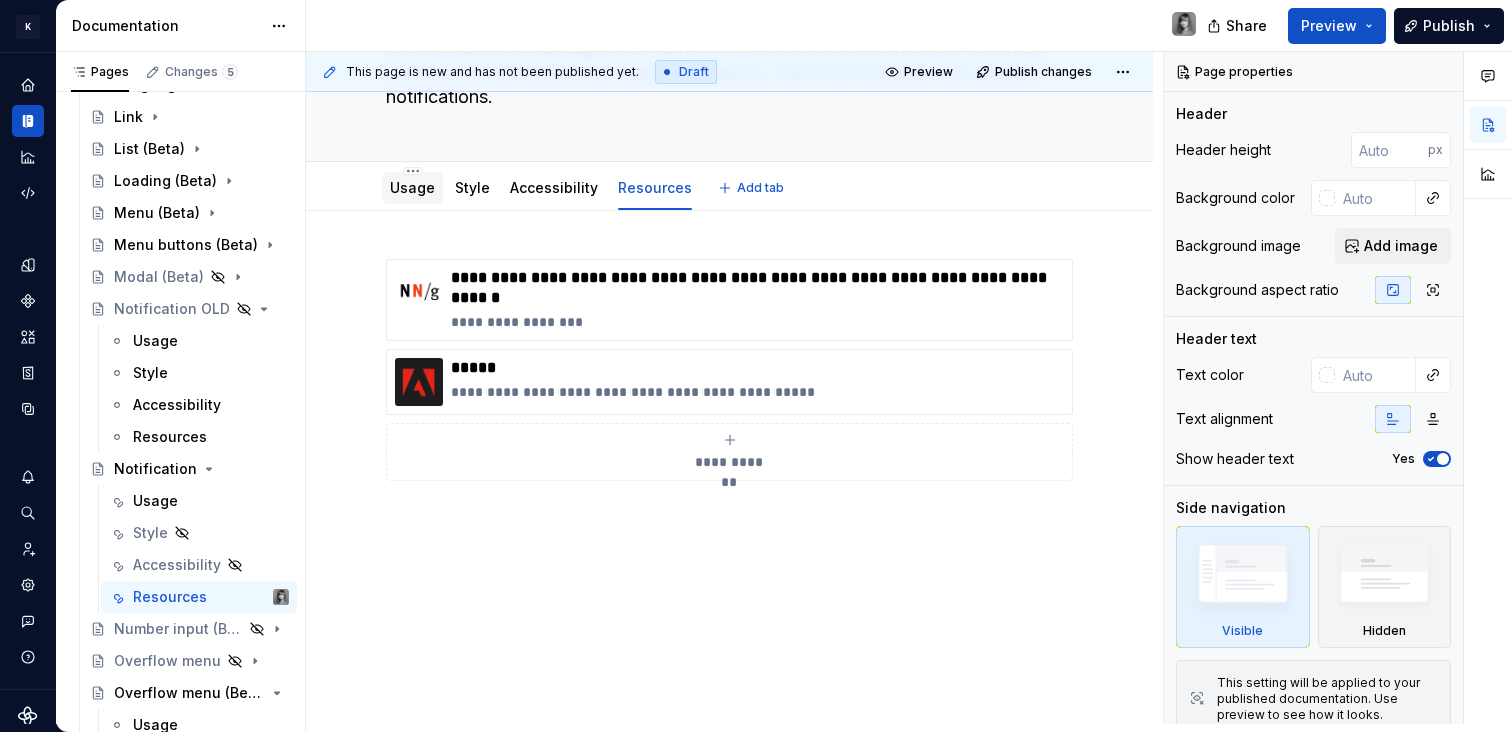 click on "Usage" at bounding box center [412, 187] 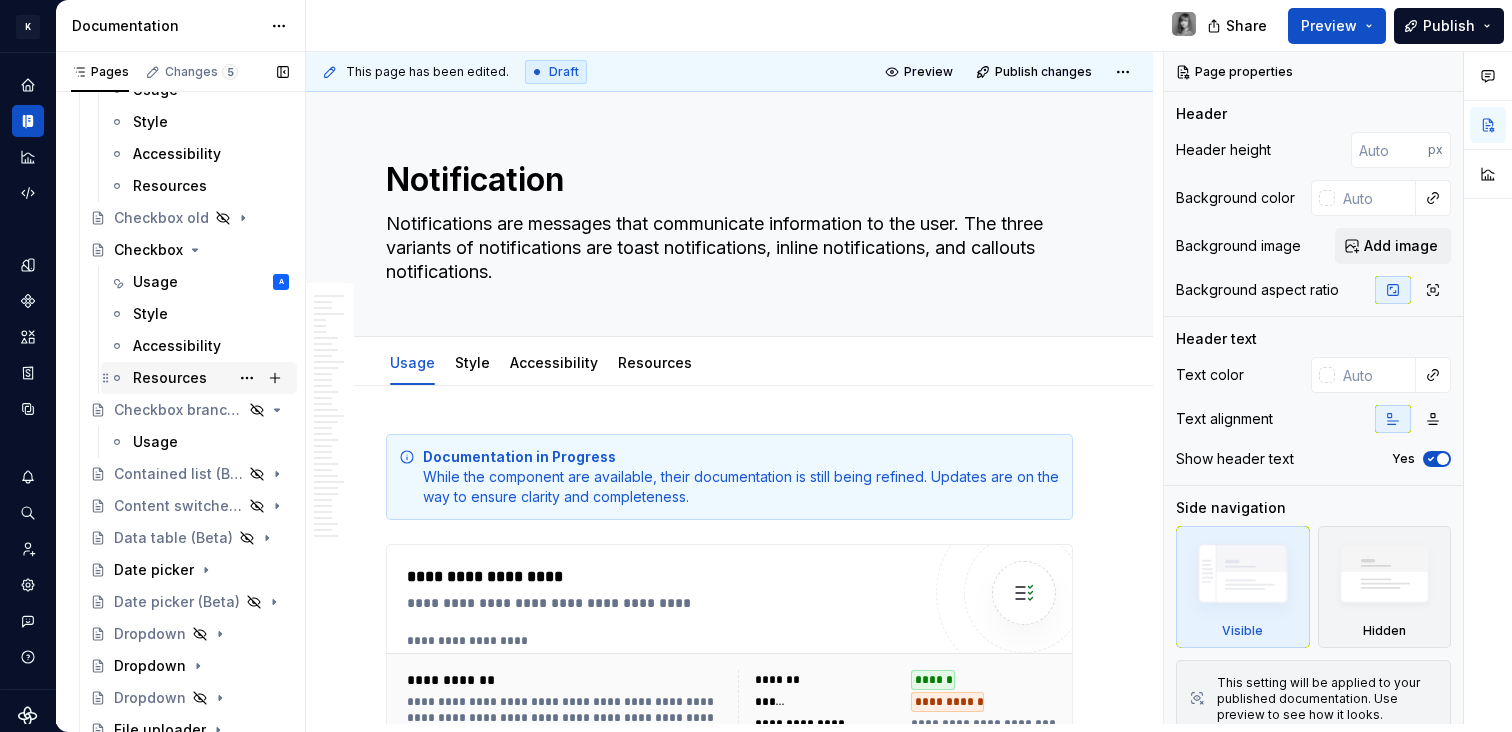 scroll, scrollTop: 1318, scrollLeft: 0, axis: vertical 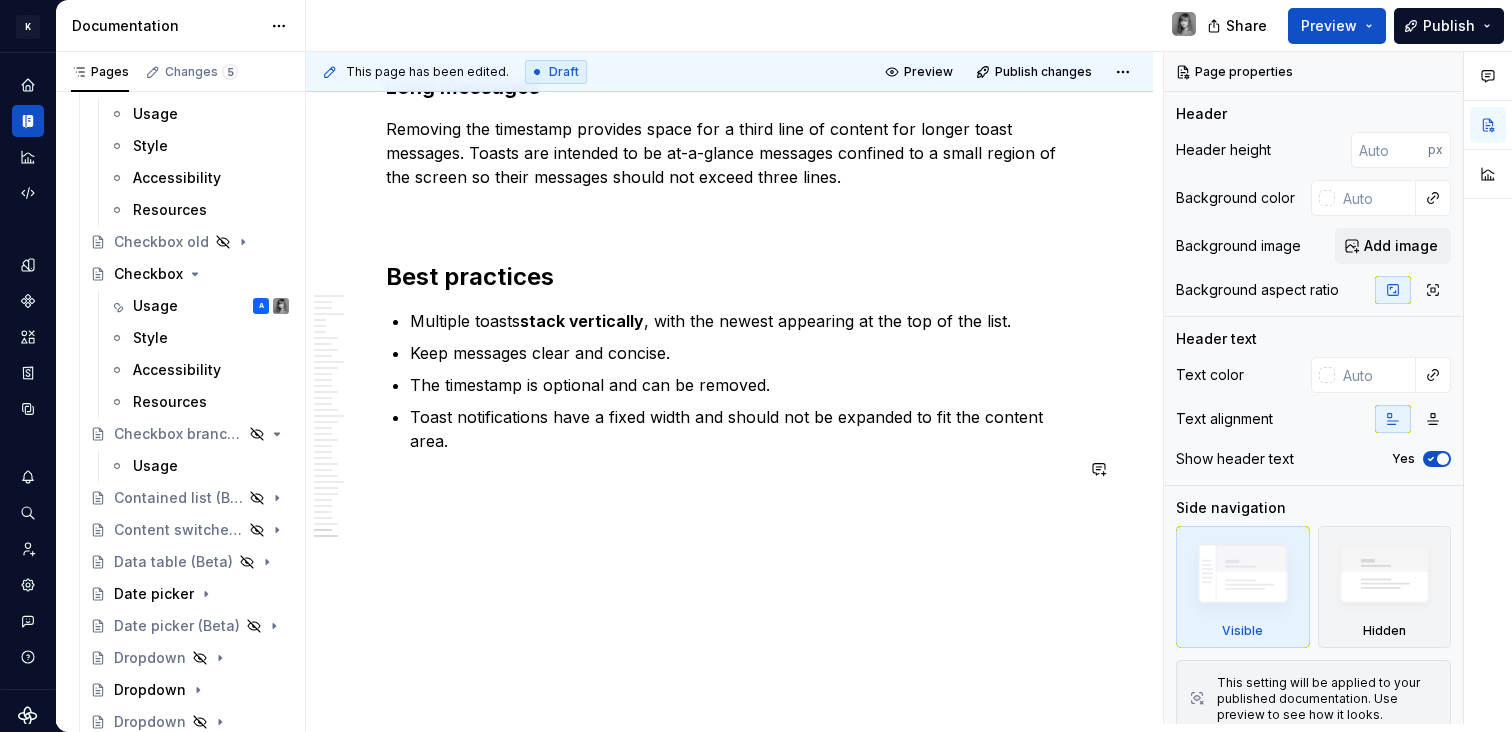 click on "**********" at bounding box center (729, -7412) 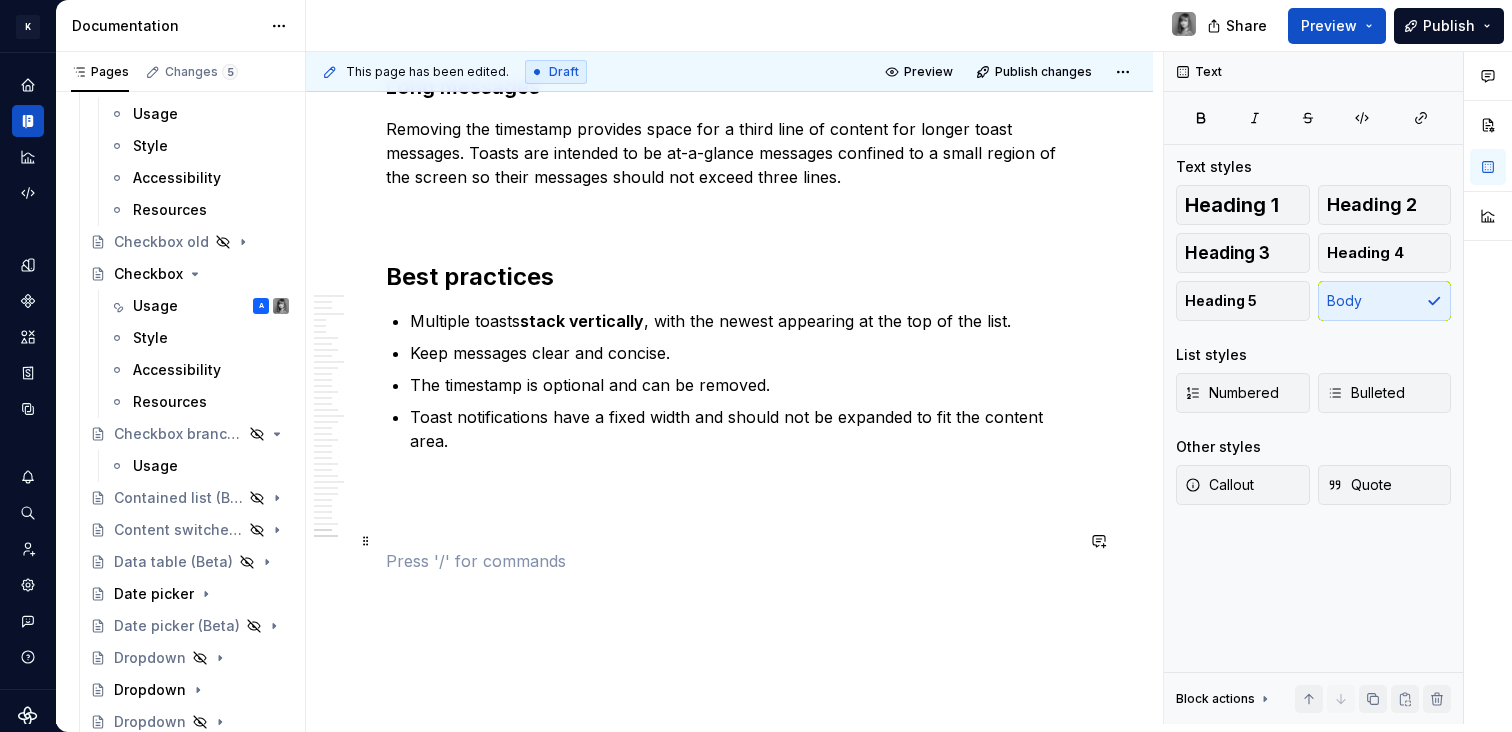 click on "**********" at bounding box center [729, -7462] 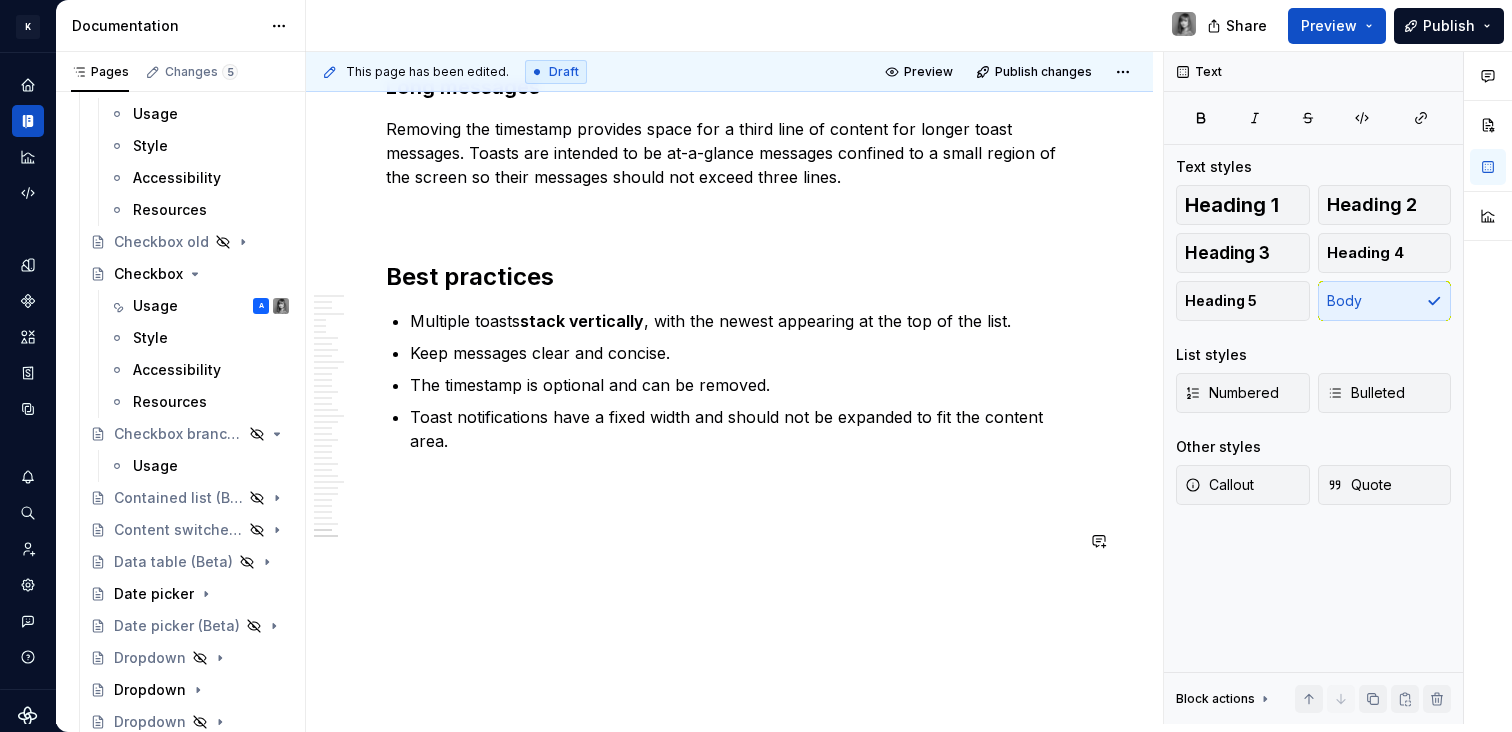 click at bounding box center (729, 561) 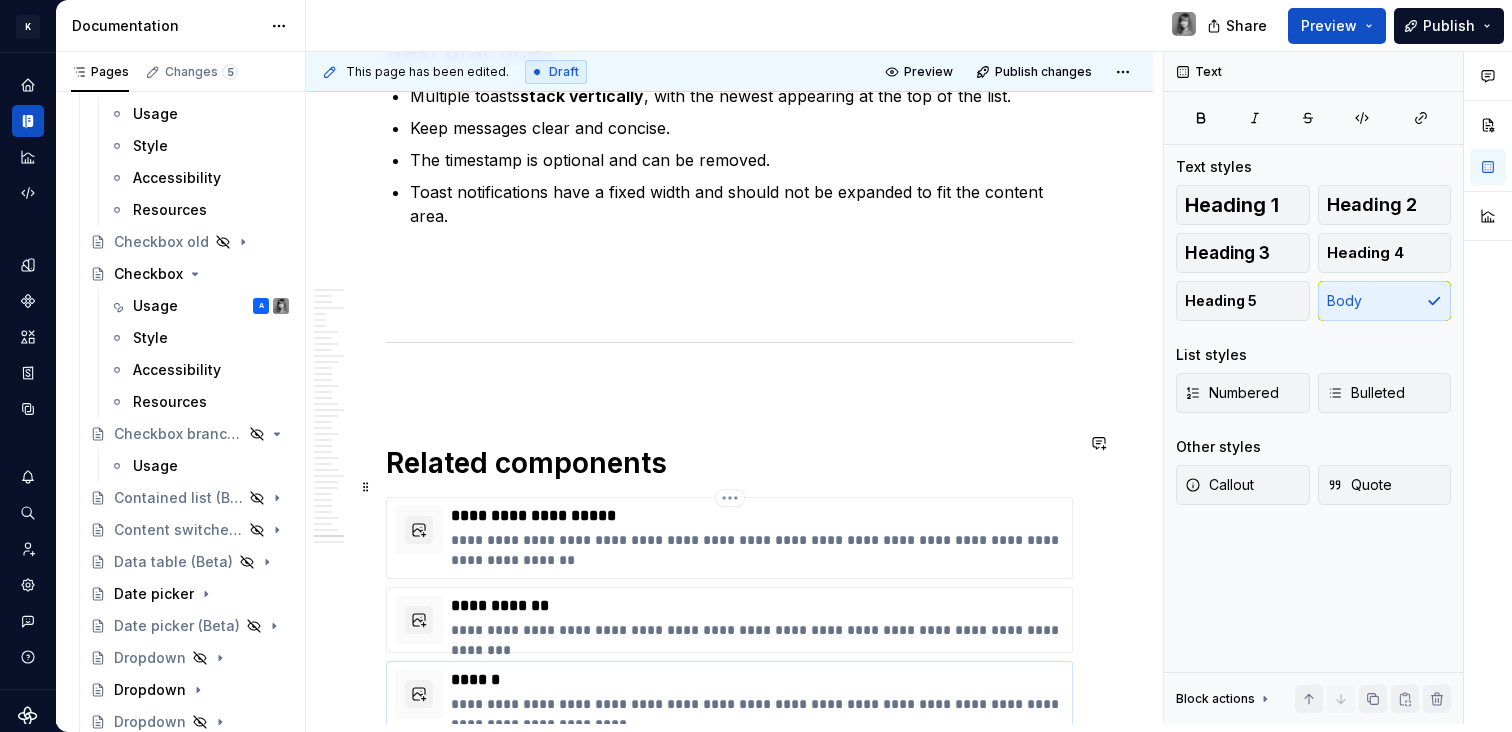scroll, scrollTop: 16403, scrollLeft: 0, axis: vertical 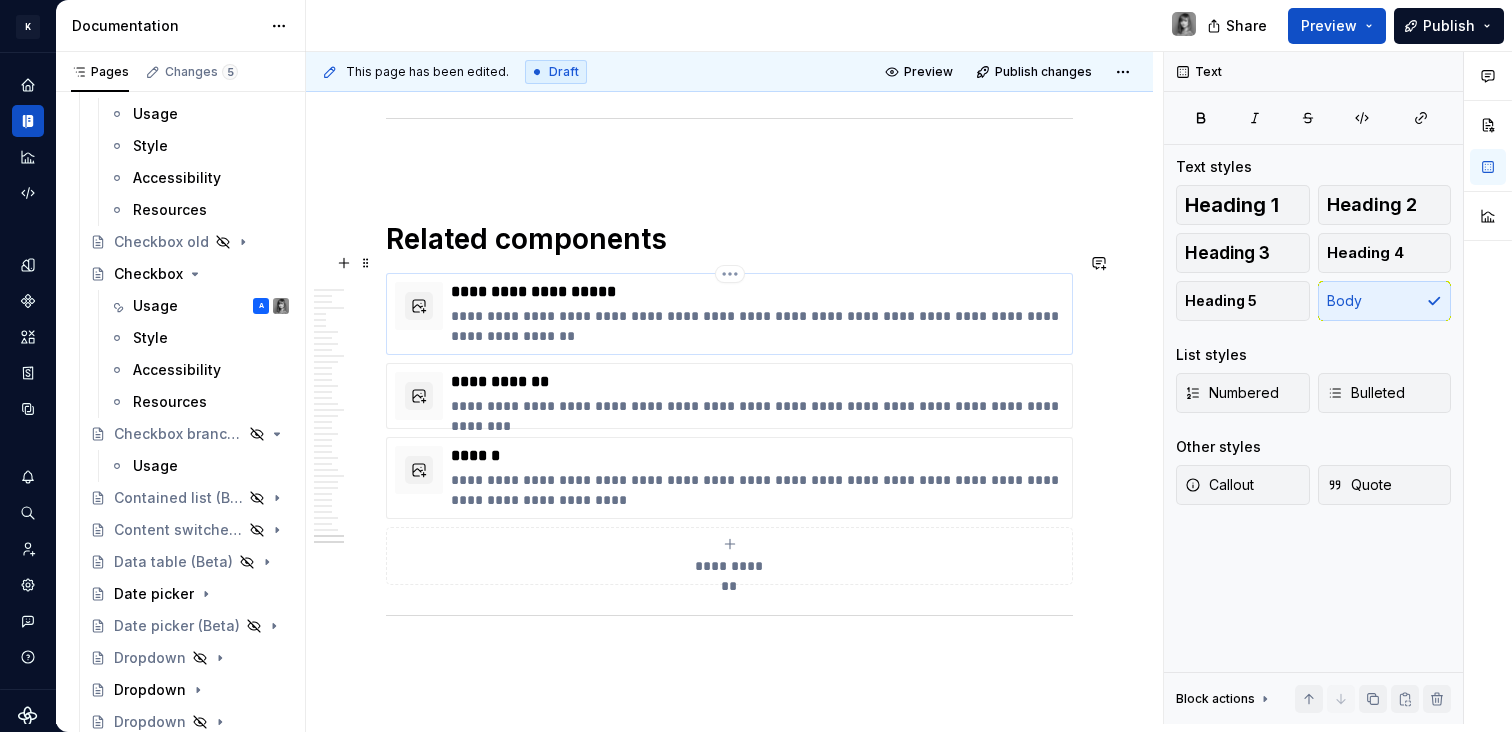 click on "**********" at bounding box center (757, 326) 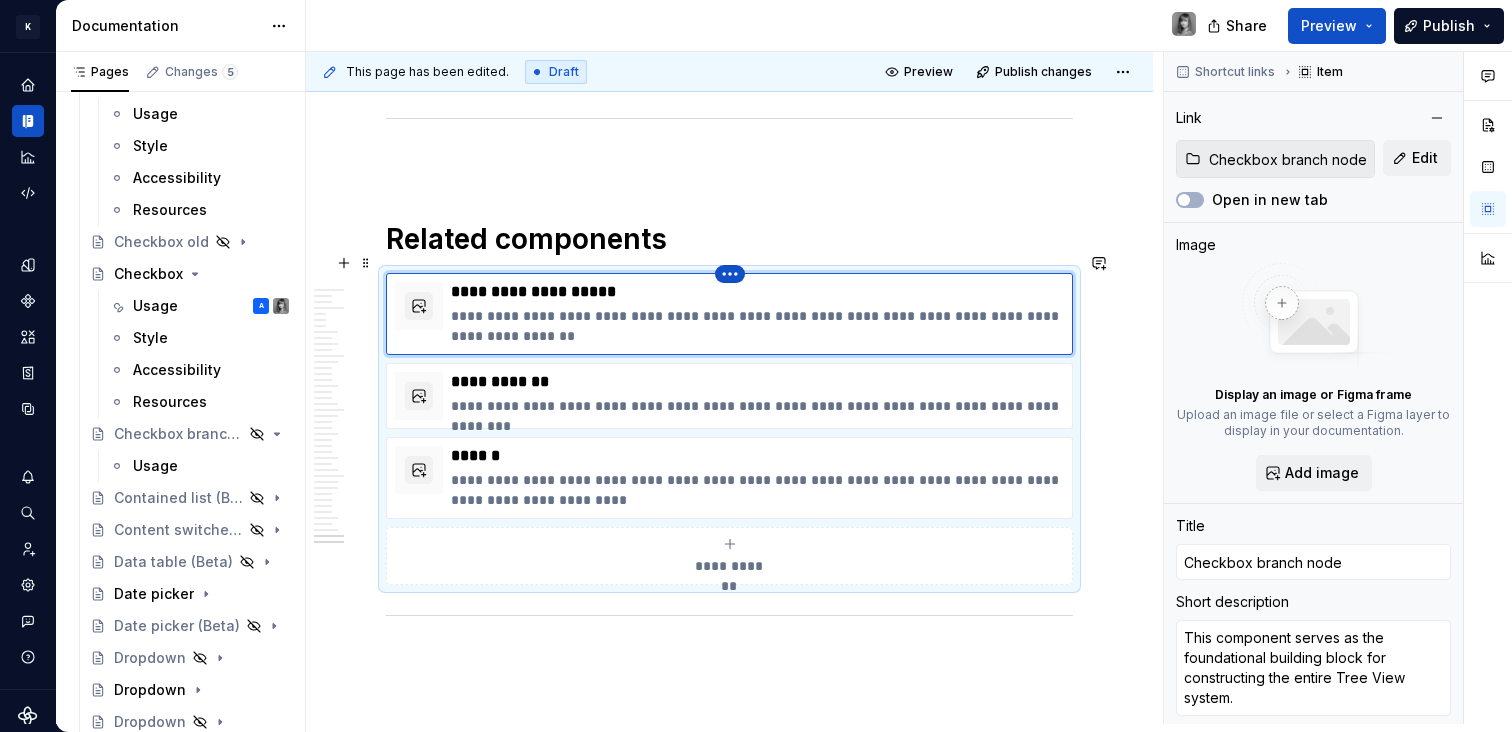 click on "K KES Design system data Documentation Share Preview Publish Pages Changes 5 Add
Accessibility guide for tree Page tree.
Navigate the tree with the arrow keys. Common tree hotkeys apply. Further keybindings are available:
enter to execute primary action on focused item
f2 to start renaming the focused item
escape to abort renaming an item
control+d to start dragging selected items
Build. Contribute. Evolve. About KES What's new Latest release Monthly updates 2025 Foundations Get started Designing Get started Design kits Other resources Developing Get started Contributing Get started Product development lifecycle Component checklist Documentation Elements Tokens Components Component name Overview Components Accessibility status Requesting a New Component  Accordion Accordion (Beta) Usage Style Accessibility Resources Breadcrumbs Usage Style Accessibility Resources Breadcrumbs (Beta) Button Usage Style Accessibility Resources Checkbox old A" at bounding box center (756, 366) 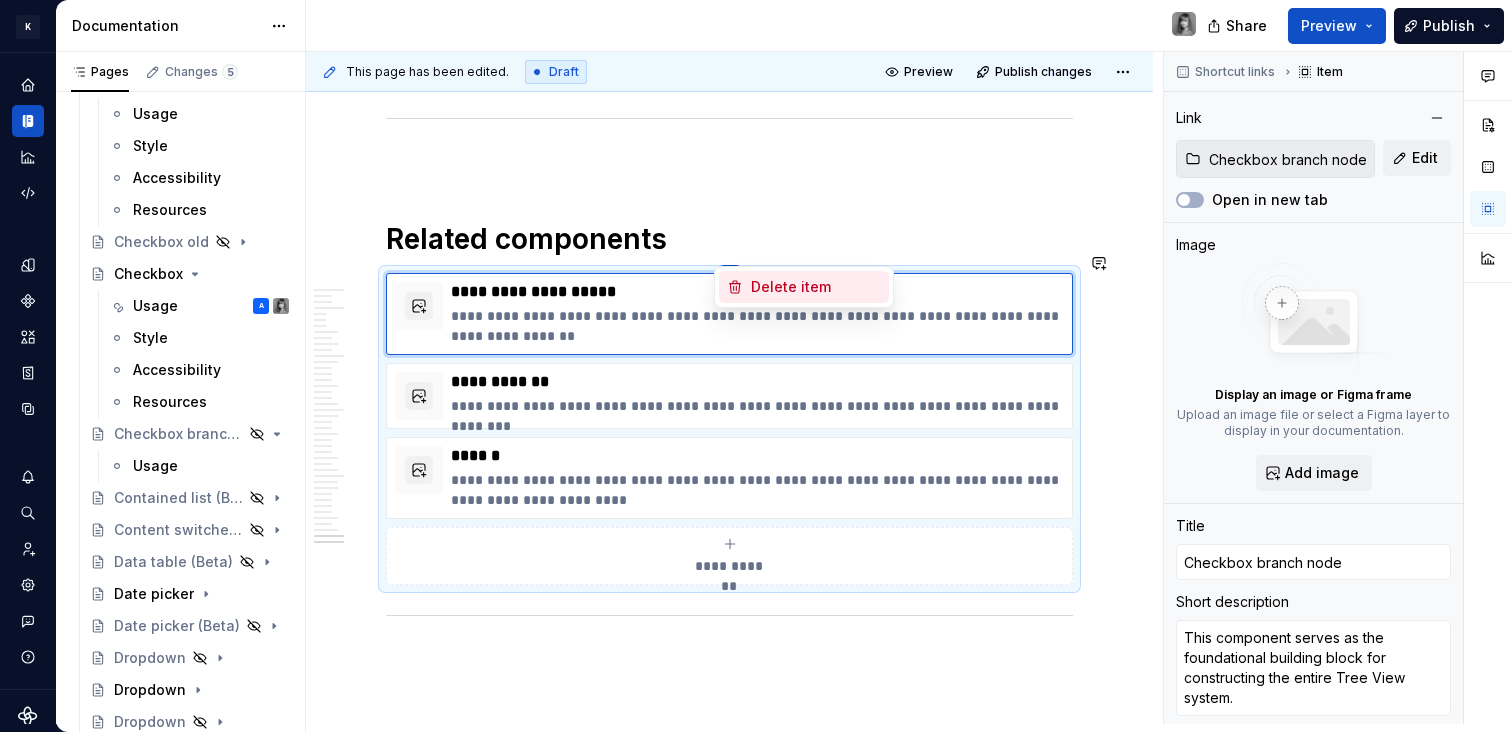 click on "Delete item" at bounding box center (816, 287) 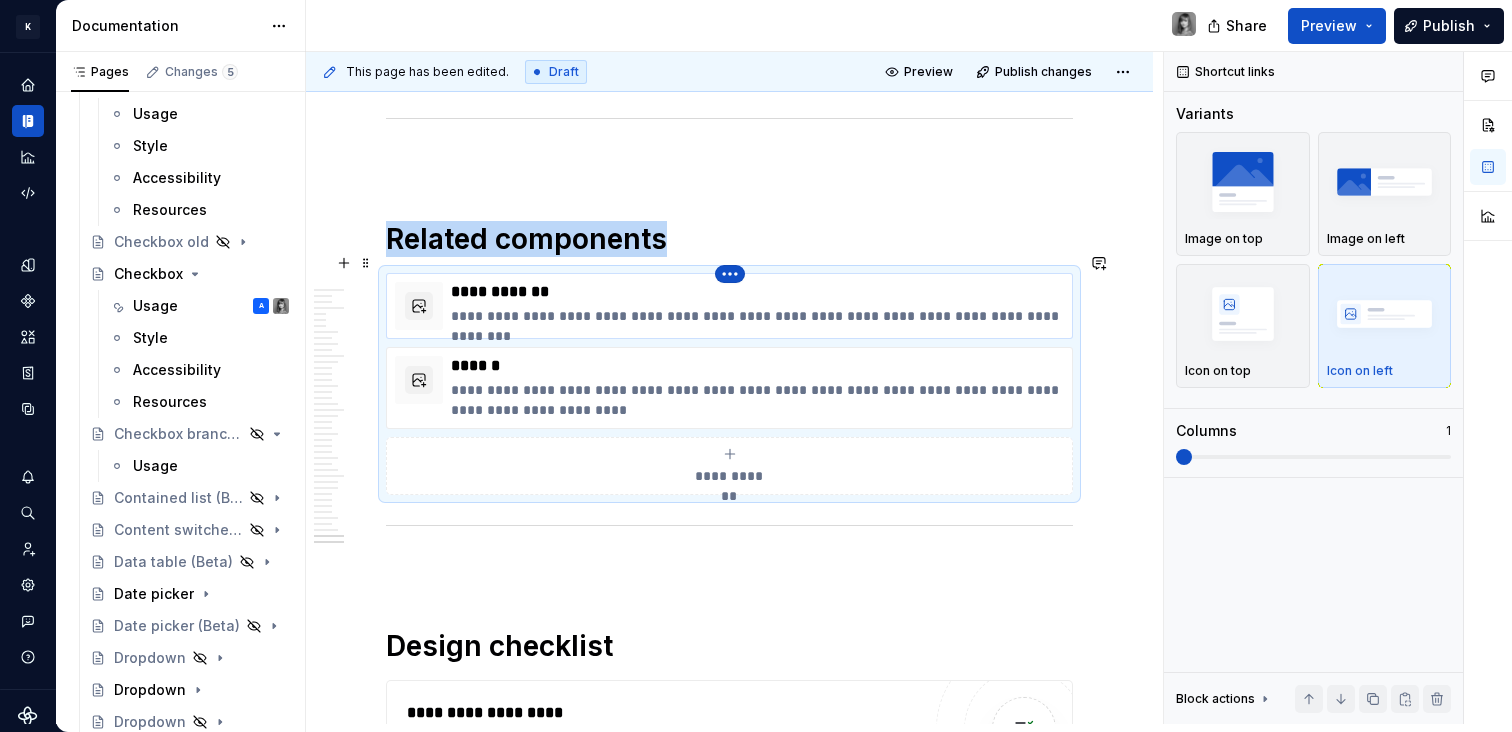 click on "K KES Design system data Documentation Share Preview Publish Pages Changes 5 Add
Accessibility guide for tree Page tree.
Navigate the tree with the arrow keys. Common tree hotkeys apply. Further keybindings are available:
enter to execute primary action on focused item
f2 to start renaming the focused item
escape to abort renaming an item
control+d to start dragging selected items
Build. Contribute. Evolve. About KES What's new Latest release Monthly updates 2025 Foundations Get started Designing Get started Design kits Other resources Developing Get started Contributing Get started Product development lifecycle Component checklist Documentation Elements Tokens Components Component name Overview Components Accessibility status Requesting a New Component  Accordion Accordion (Beta) Usage Style Accessibility Resources Breadcrumbs Usage Style Accessibility Resources Breadcrumbs (Beta) Button Usage Style Accessibility Resources Checkbox old A" at bounding box center [756, 366] 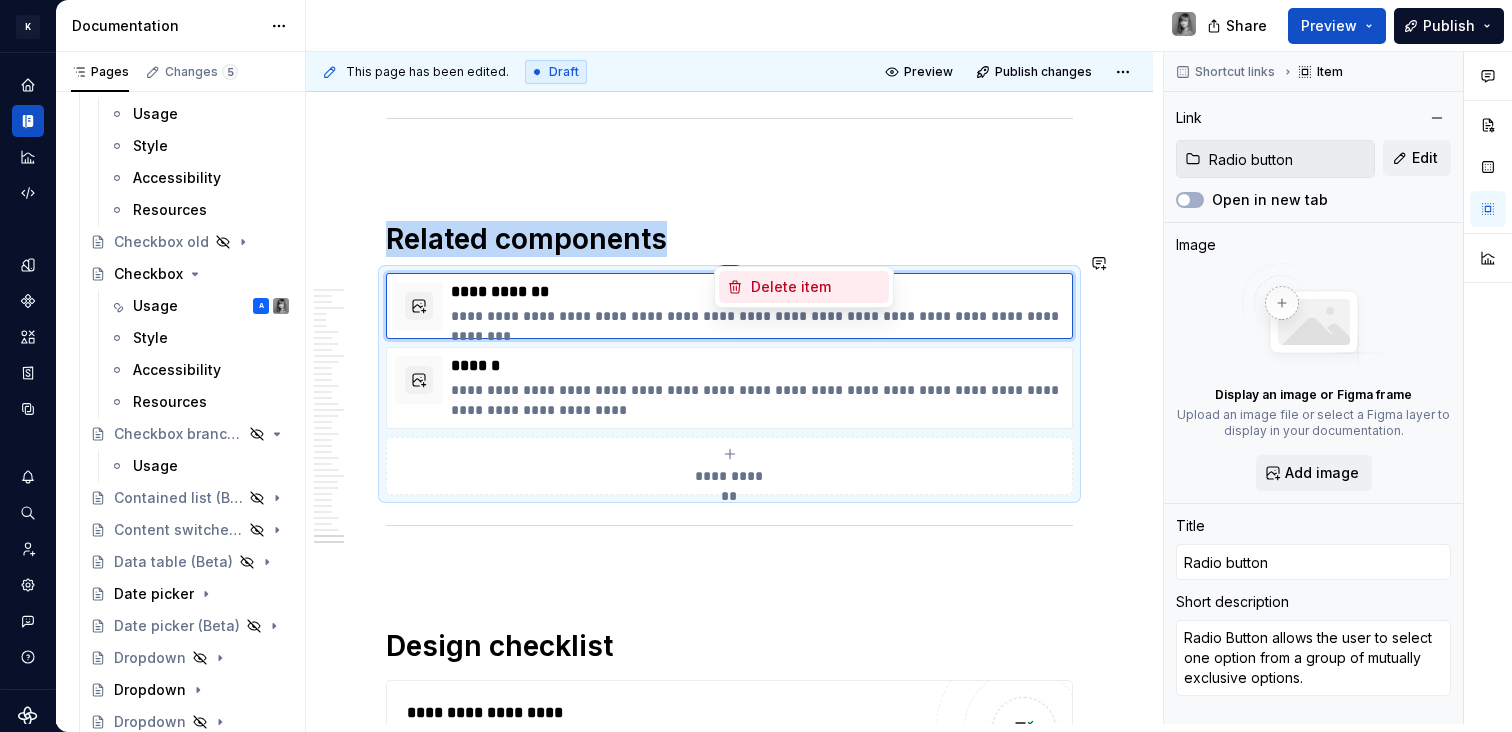 click on "Delete item" at bounding box center [816, 287] 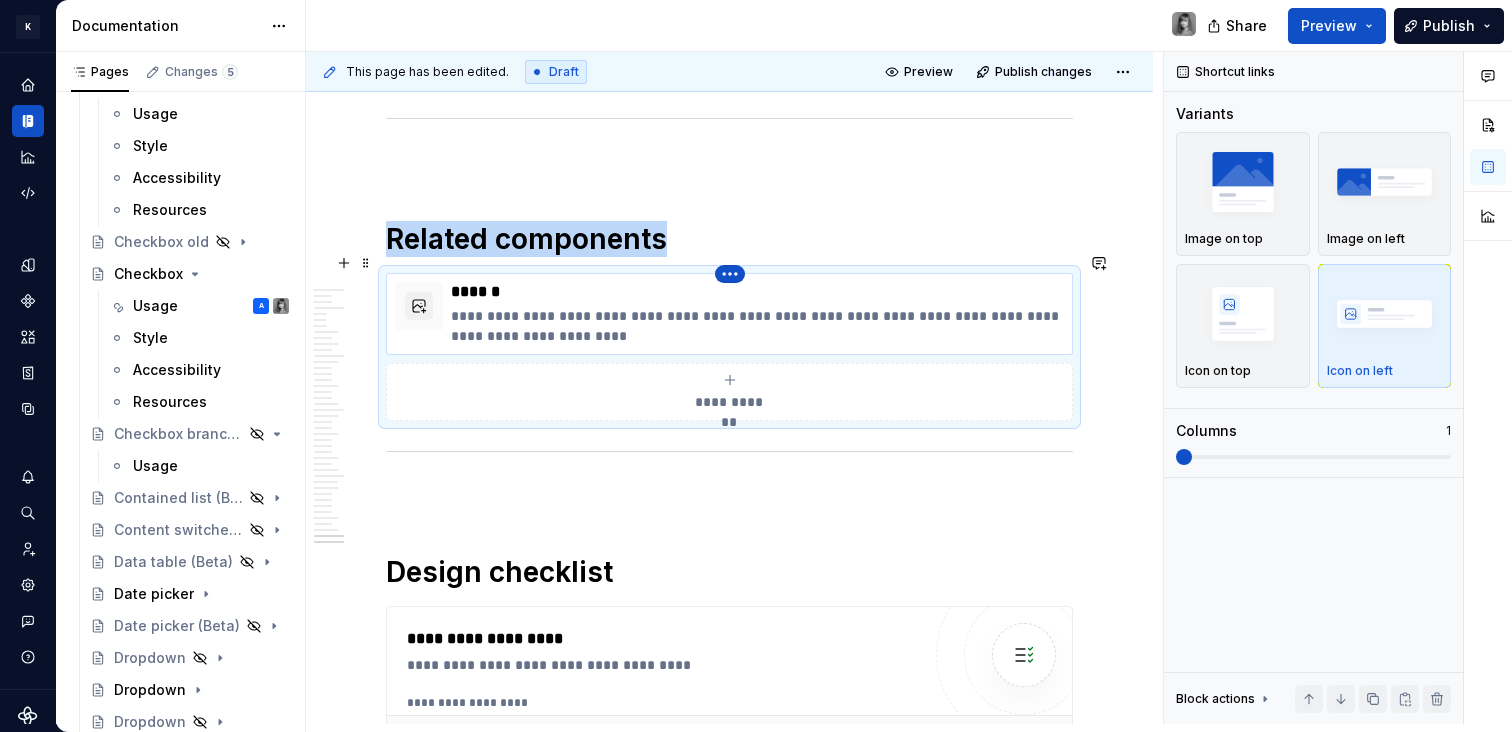click on "K KES Design system data Documentation Share Preview Publish Pages Changes 5 Add
Accessibility guide for tree Page tree.
Navigate the tree with the arrow keys. Common tree hotkeys apply. Further keybindings are available:
enter to execute primary action on focused item
f2 to start renaming the focused item
escape to abort renaming an item
control+d to start dragging selected items
Build. Contribute. Evolve. About KES What's new Latest release Monthly updates 2025 Foundations Get started Designing Get started Design kits Other resources Developing Get started Contributing Get started Product development lifecycle Component checklist Documentation Elements Tokens Components Component name Overview Components Accessibility status Requesting a New Component  Accordion Accordion (Beta) Usage Style Accessibility Resources Breadcrumbs Usage Style Accessibility Resources Breadcrumbs (Beta) Button Usage Style Accessibility Resources Checkbox old A" at bounding box center [756, 366] 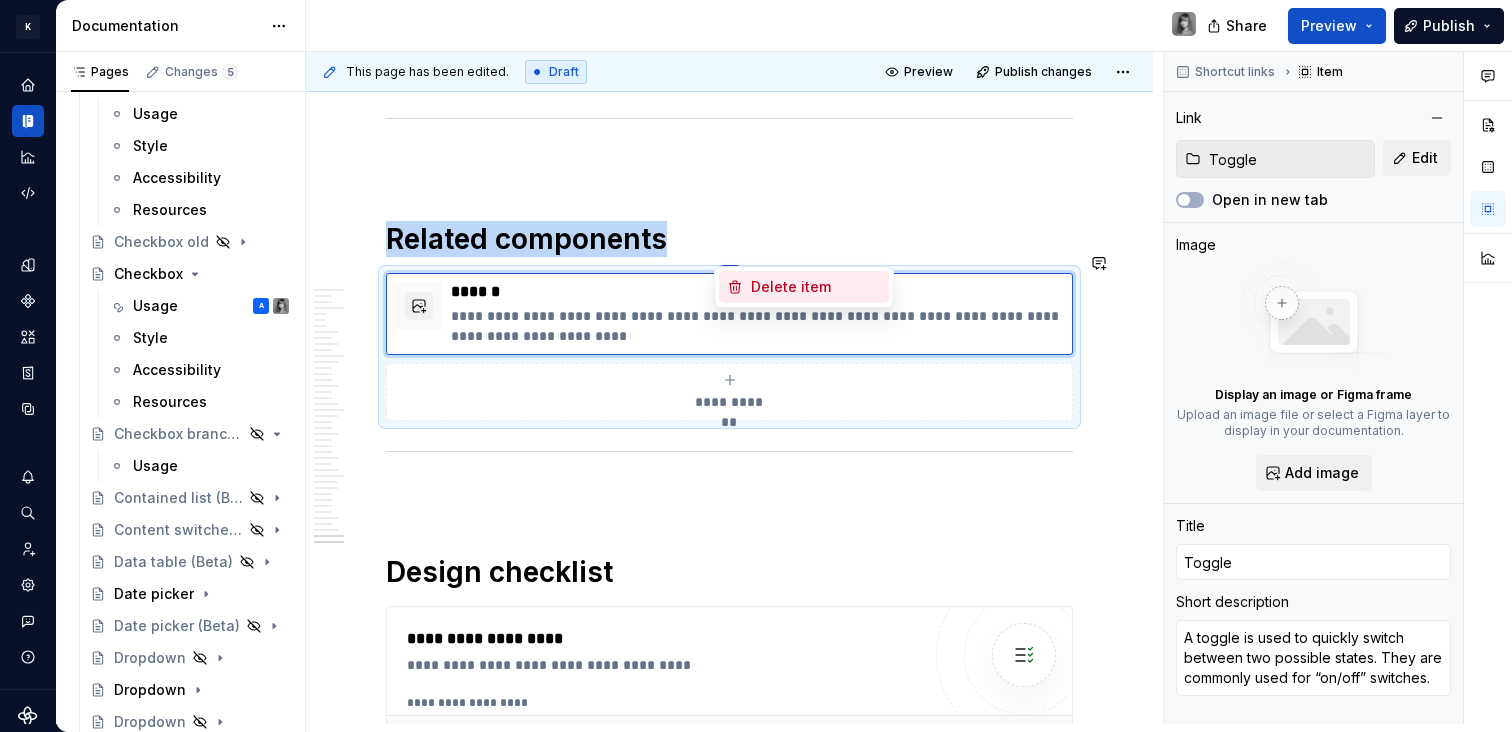 click 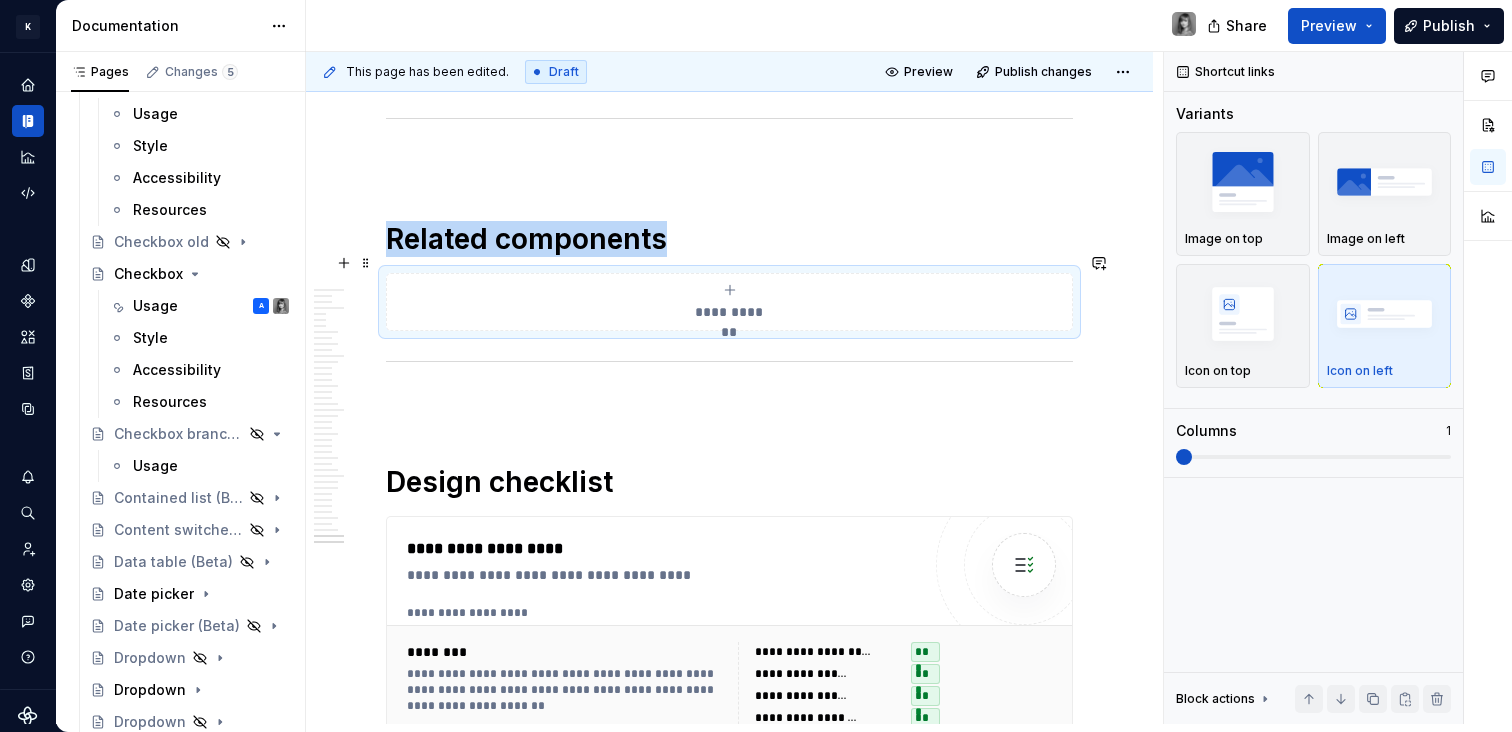 click on "**********" at bounding box center (729, 302) 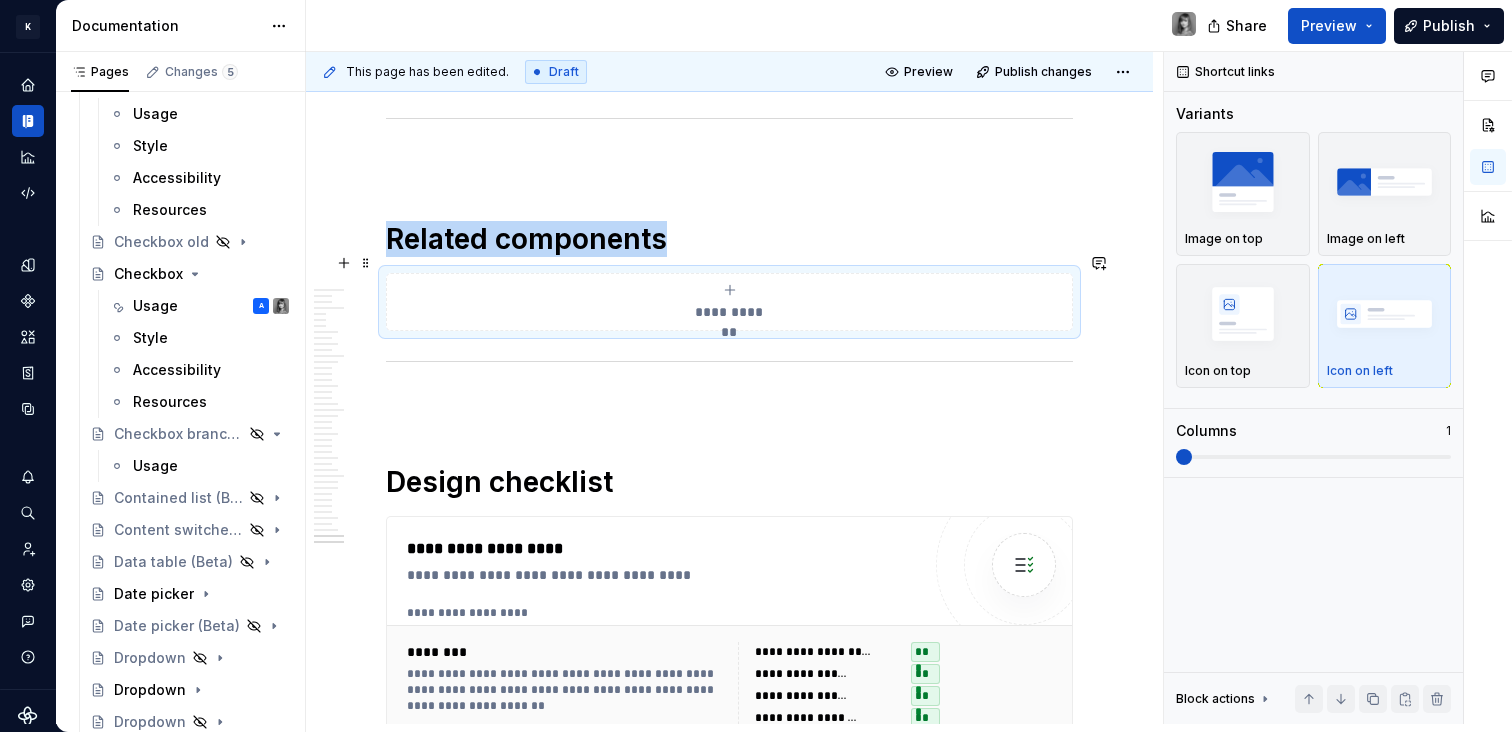type on "*" 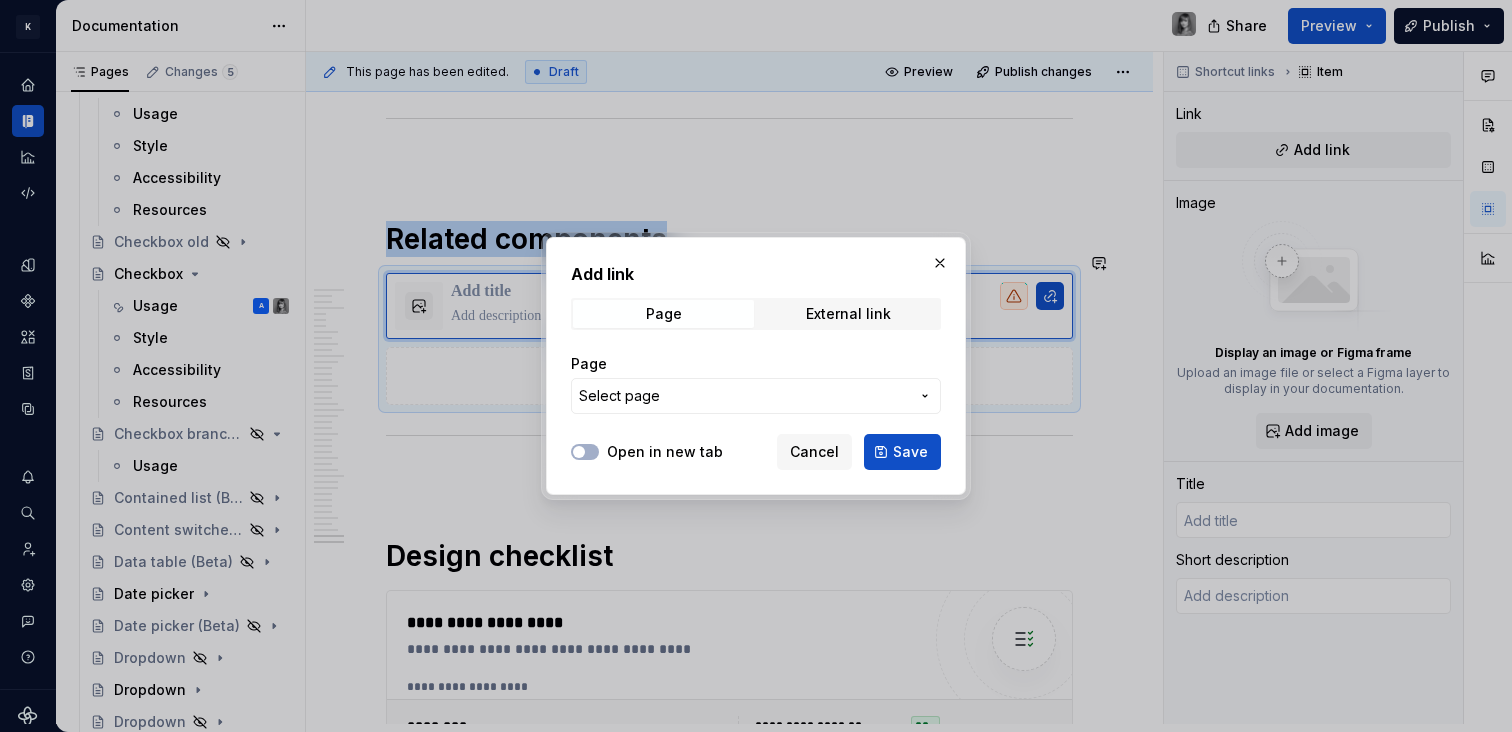 click on "Select page" at bounding box center (744, 396) 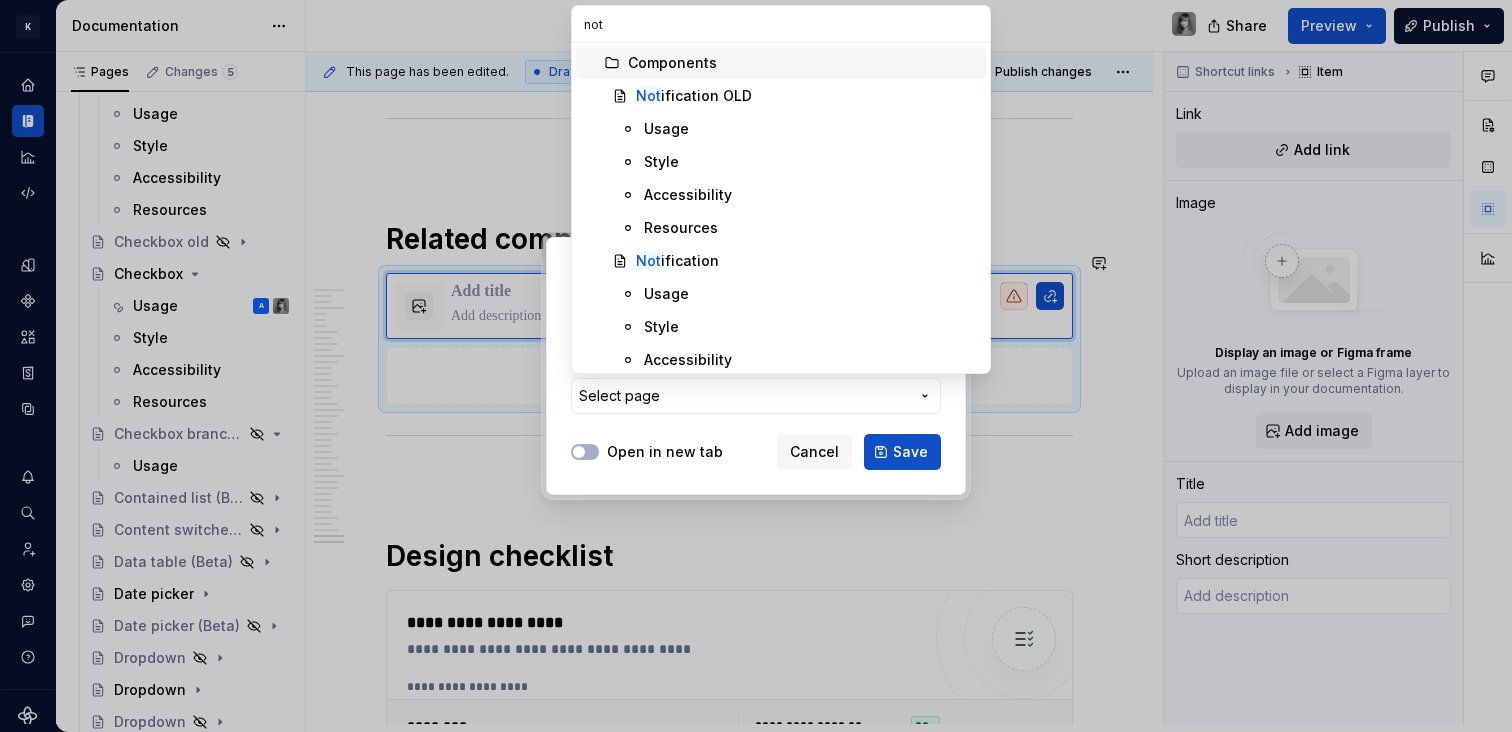 type on "noti" 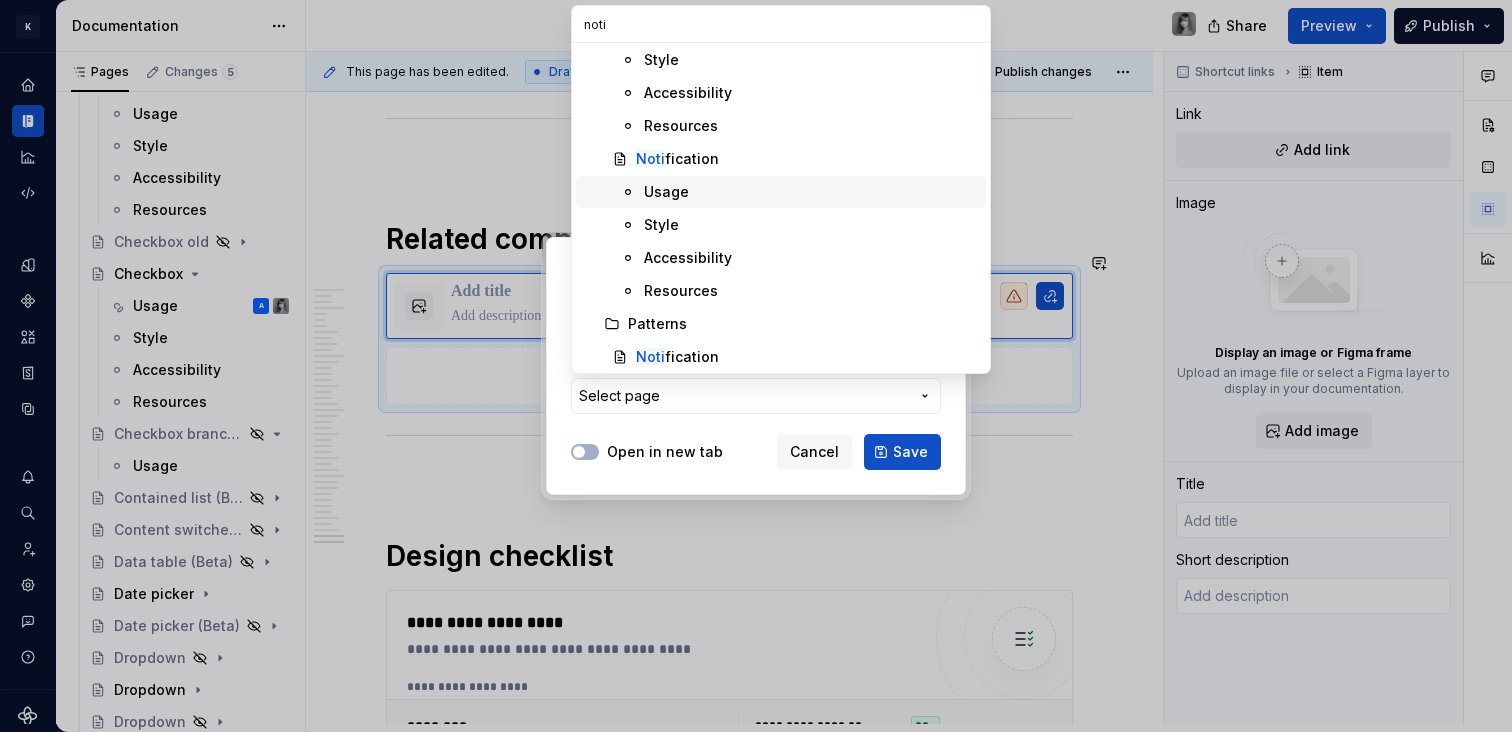 scroll, scrollTop: 106, scrollLeft: 0, axis: vertical 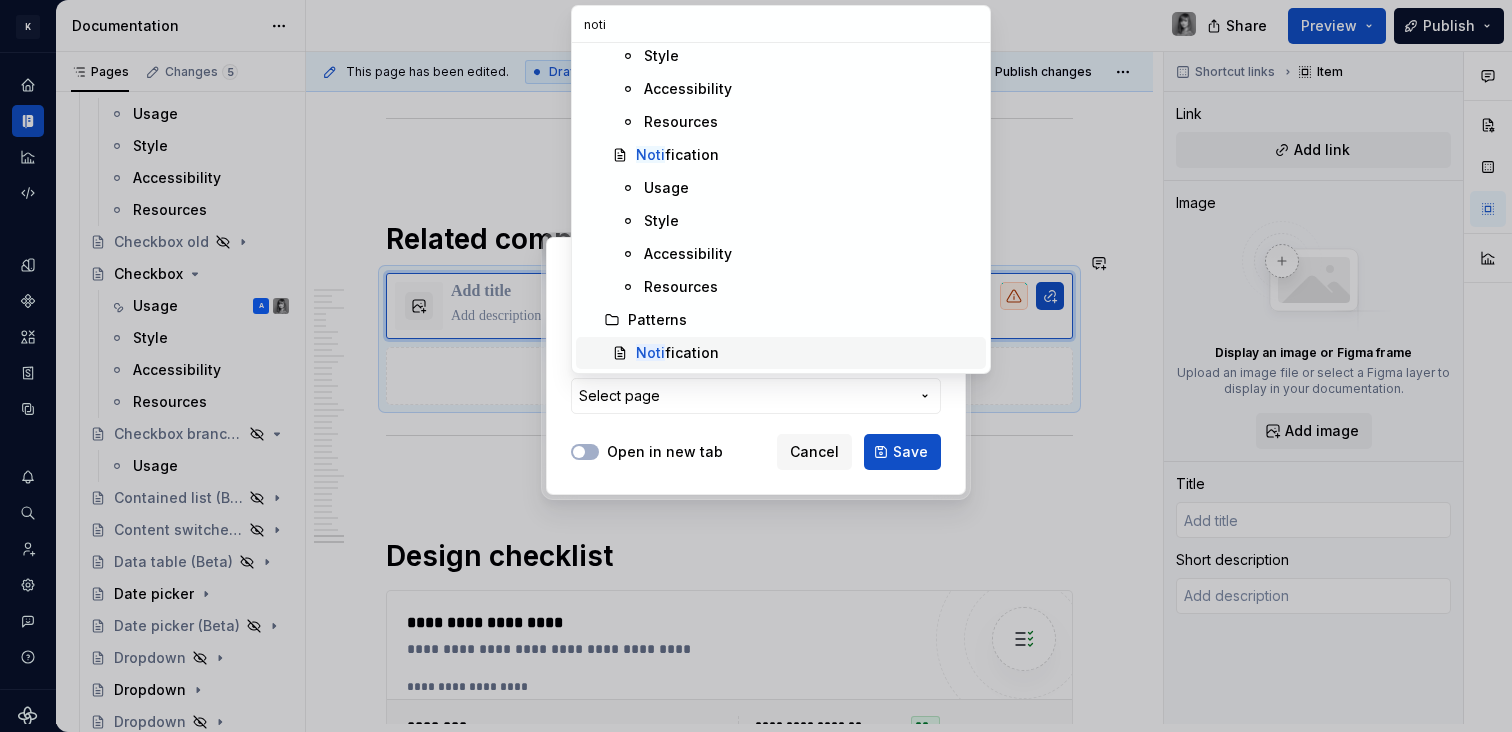 click on "Noti fication" at bounding box center (677, 353) 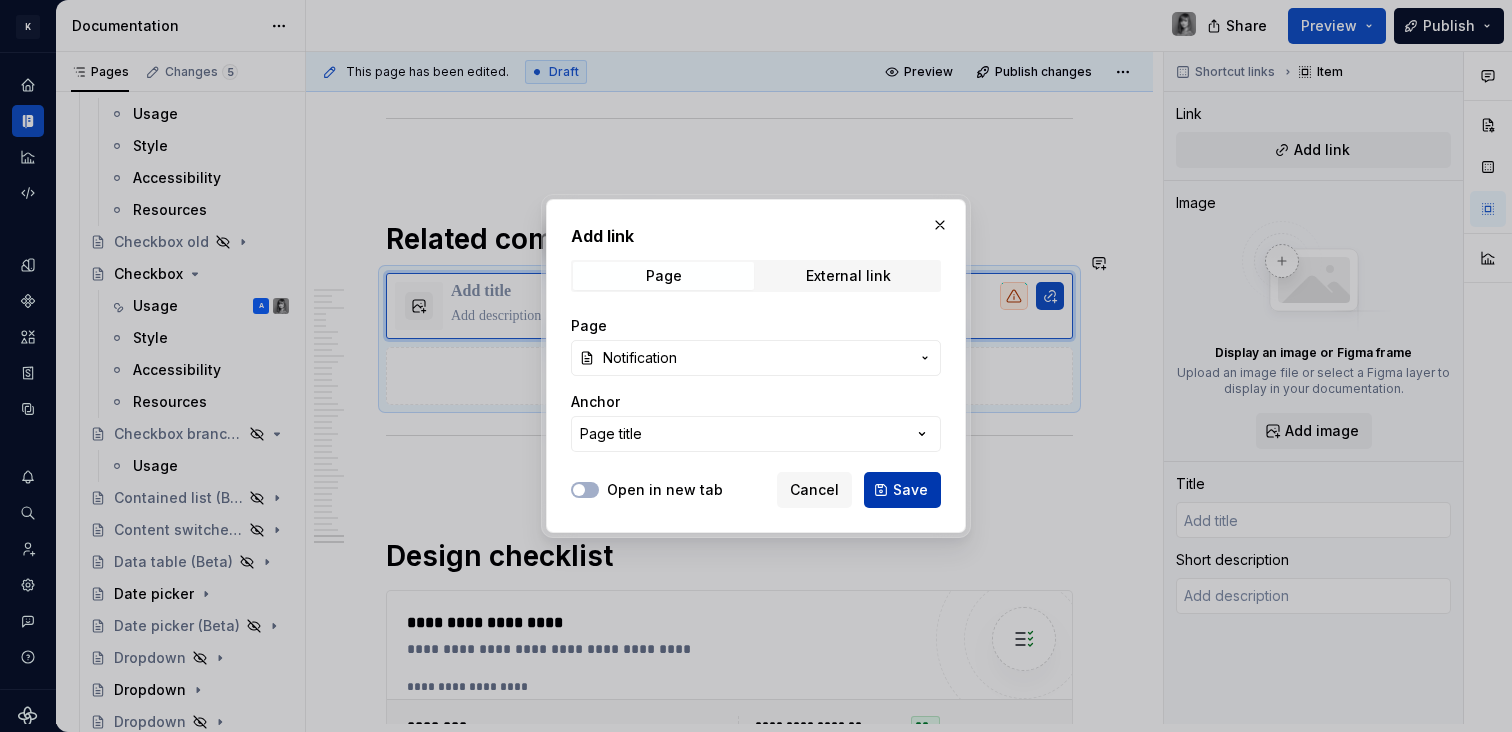 click on "Save" at bounding box center [910, 490] 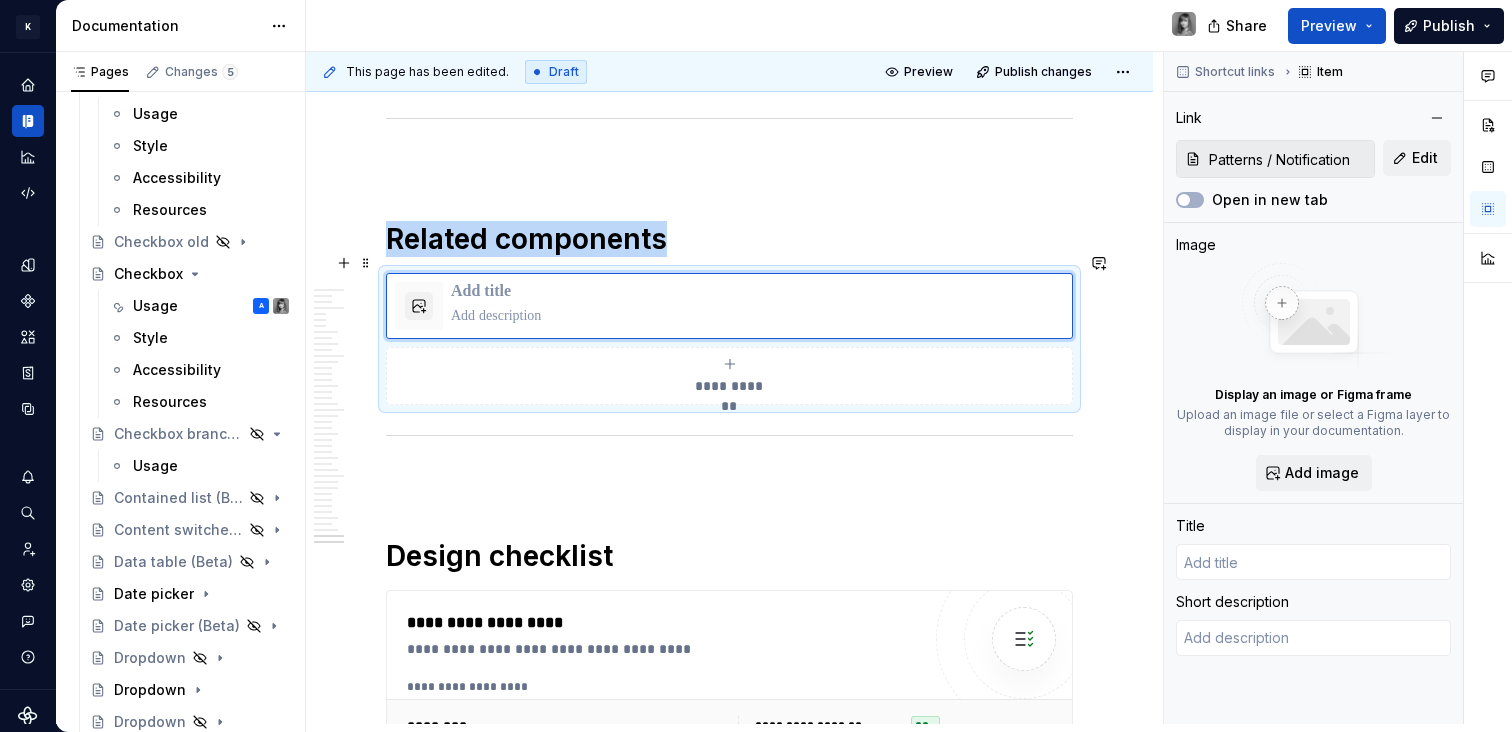 type on "*" 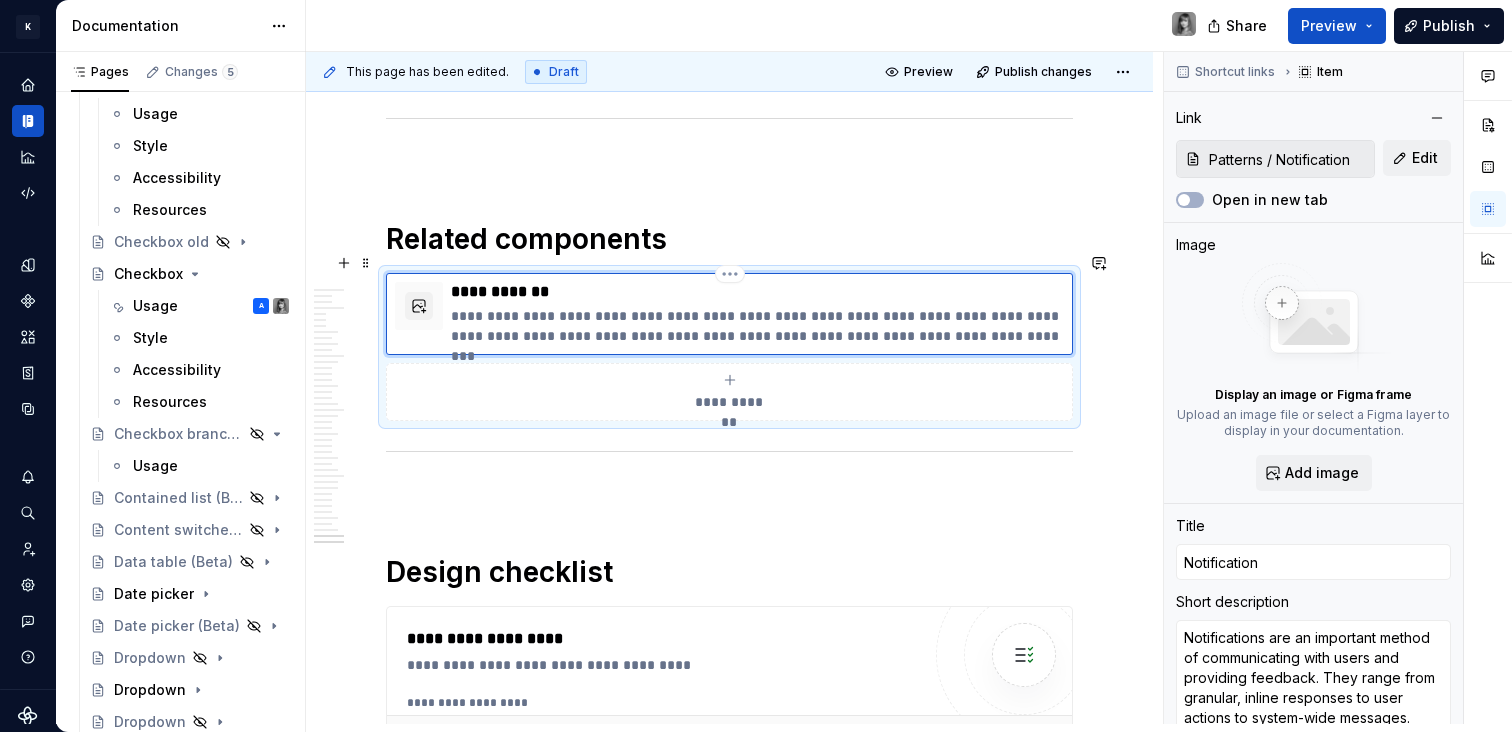 click on "**********" at bounding box center [757, 292] 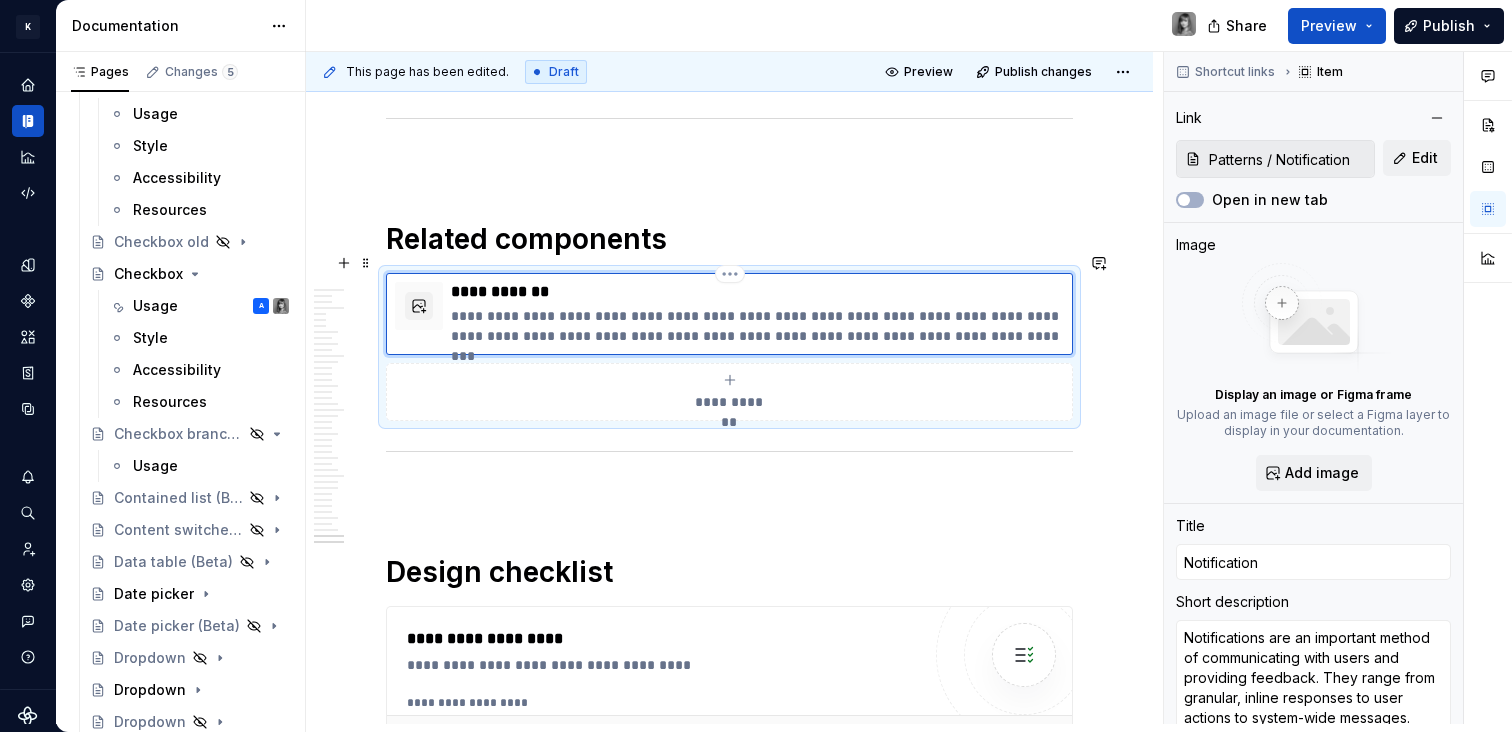 type on "Notification" 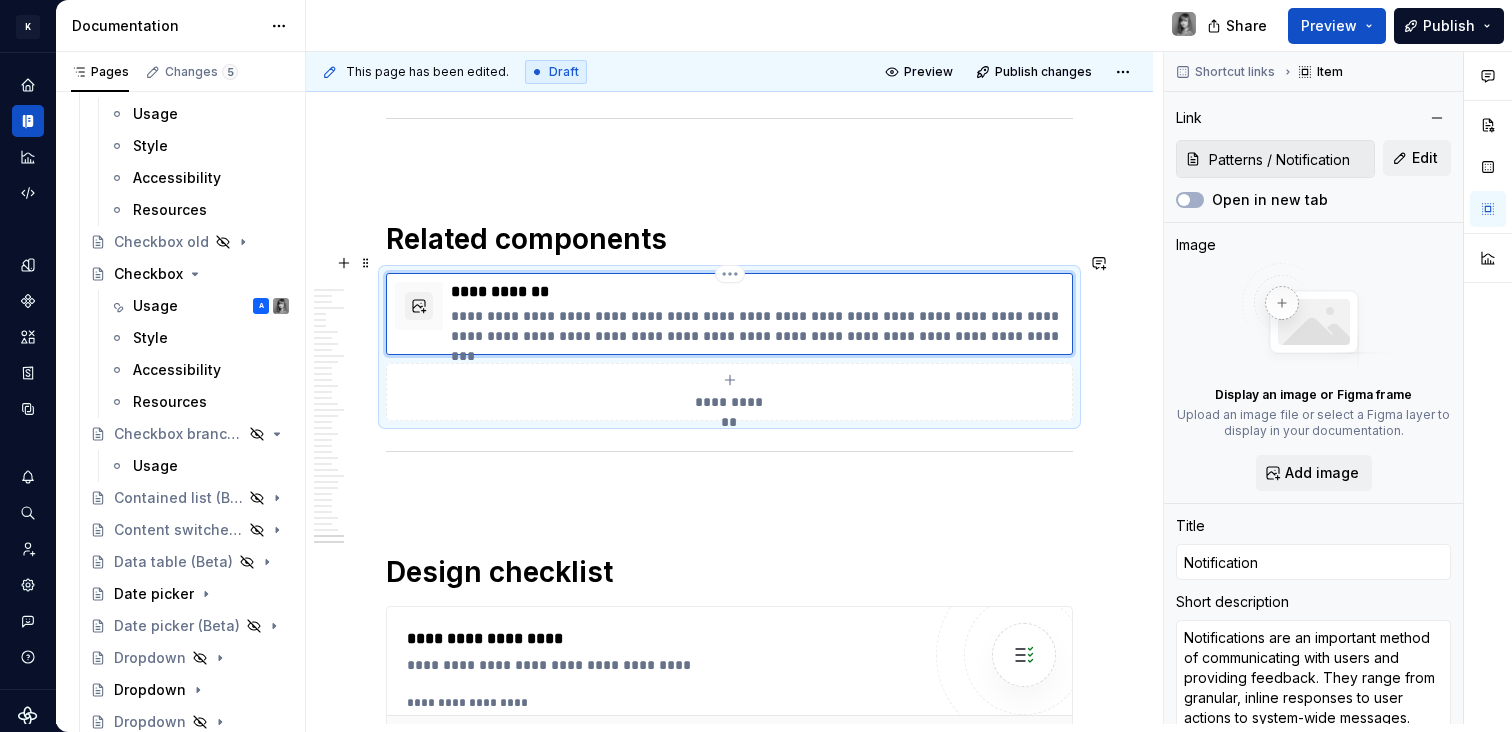 type on "*" 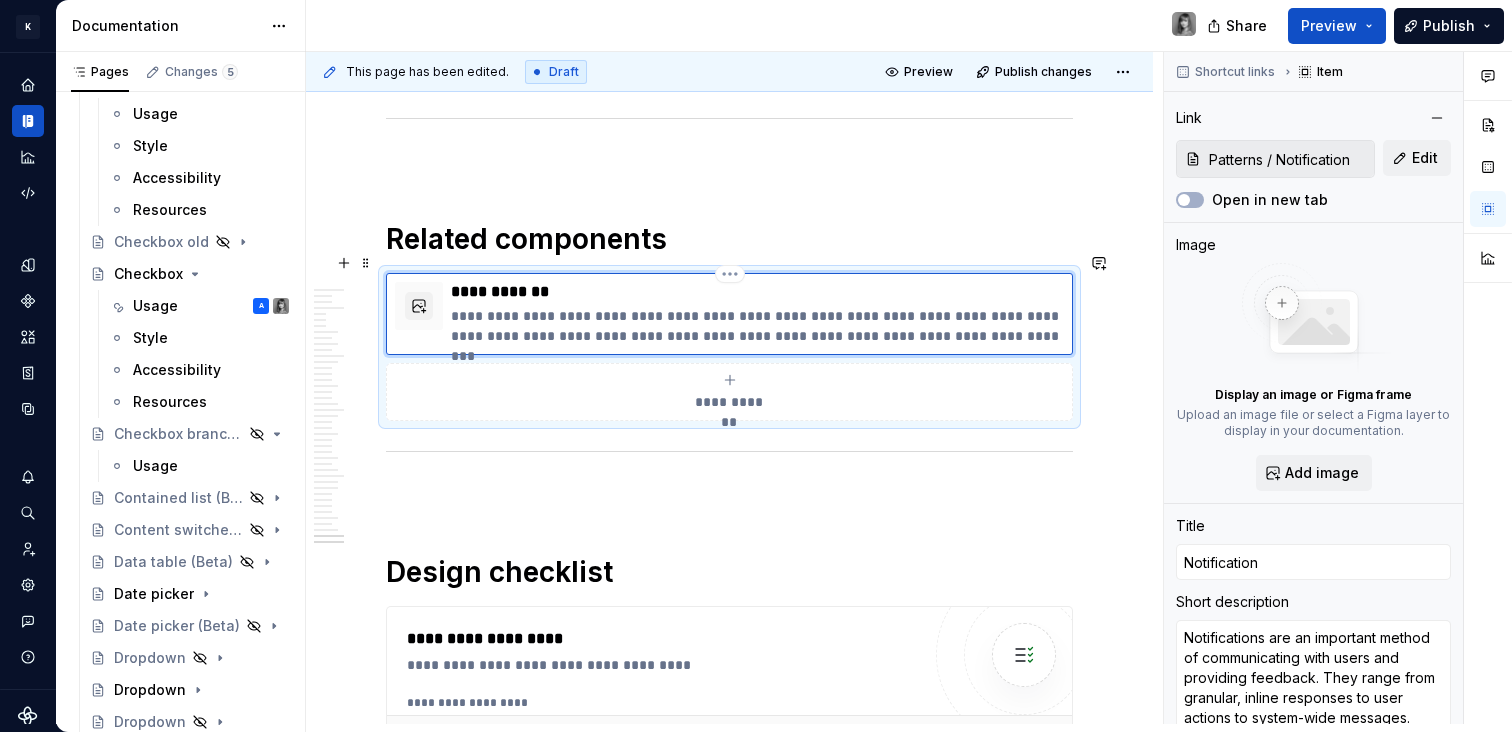 type on "Notification I" 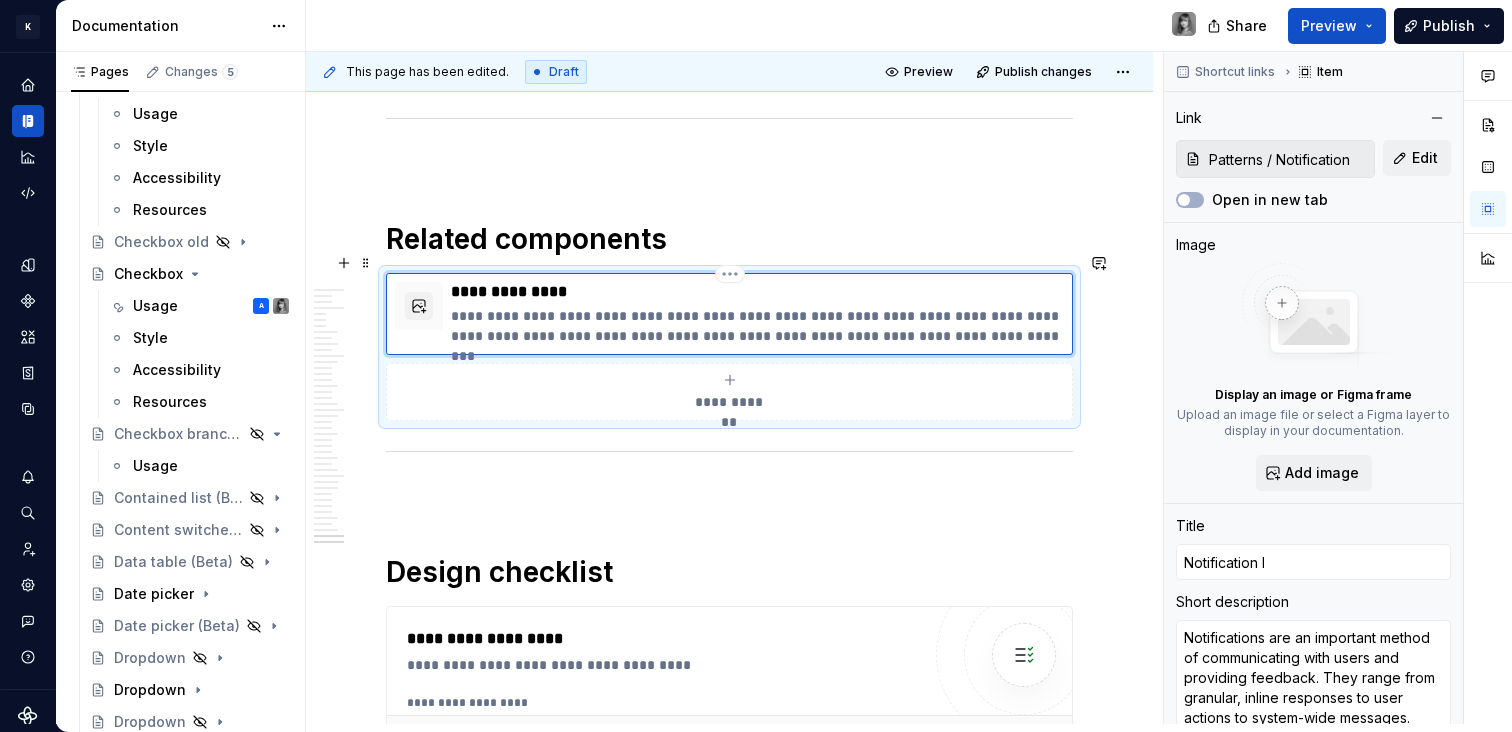 type on "*" 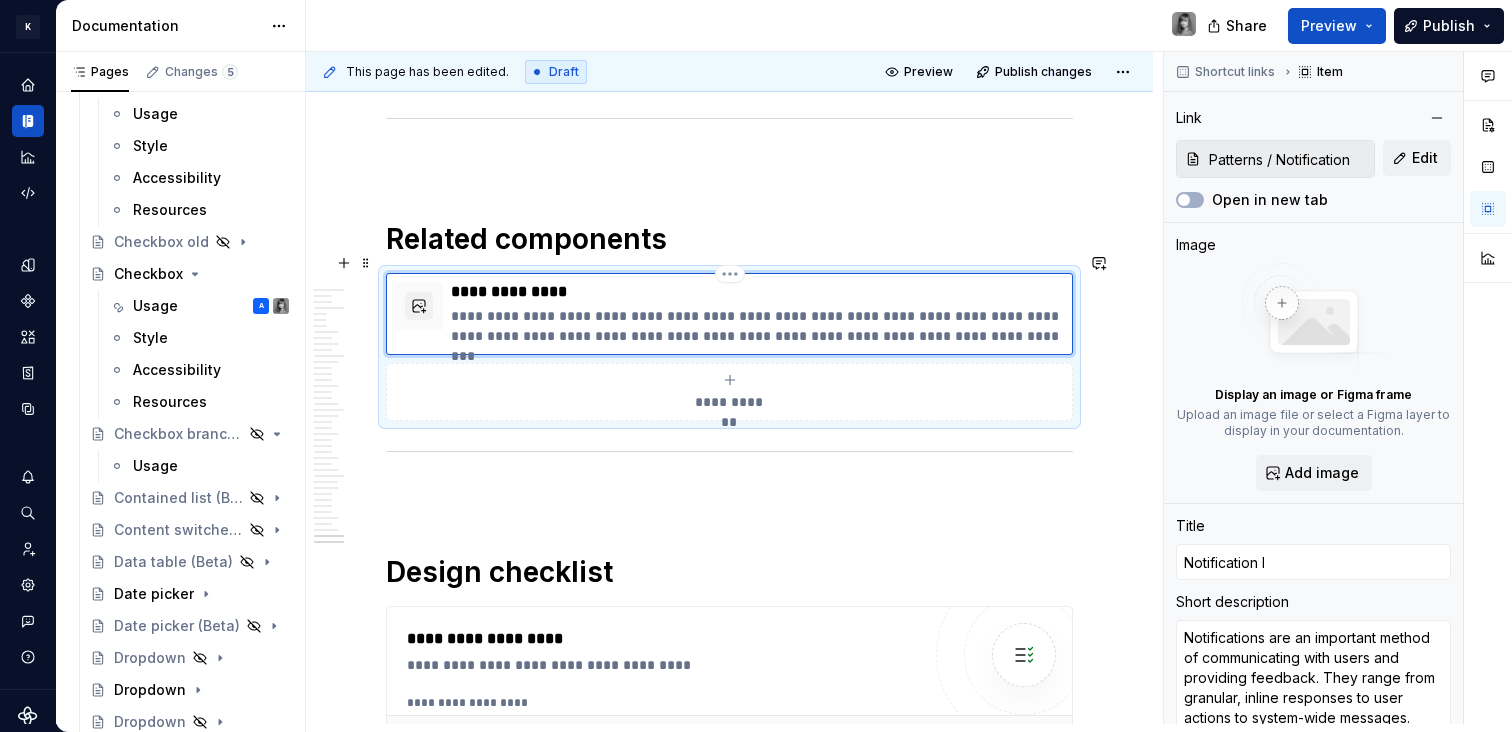 type on "Notification I" 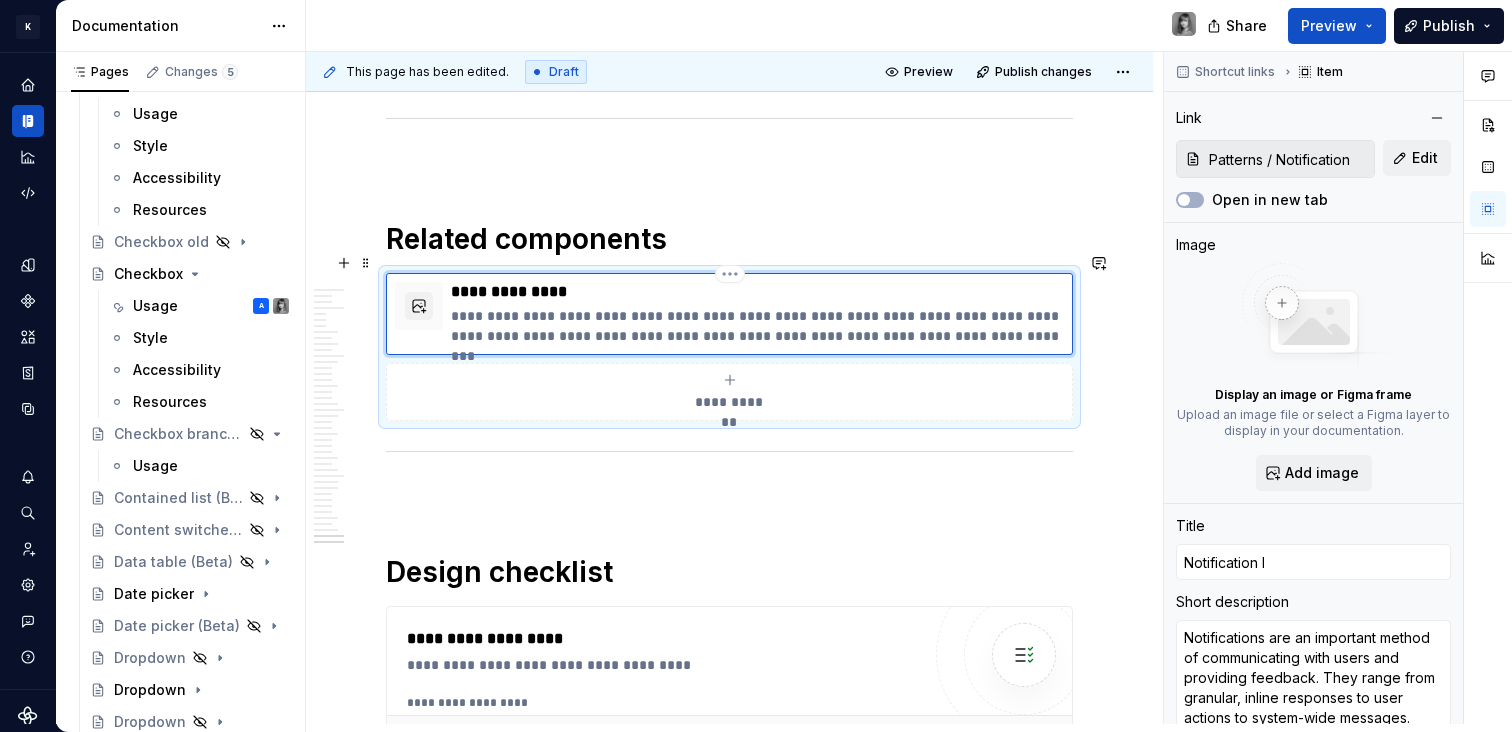type on "*" 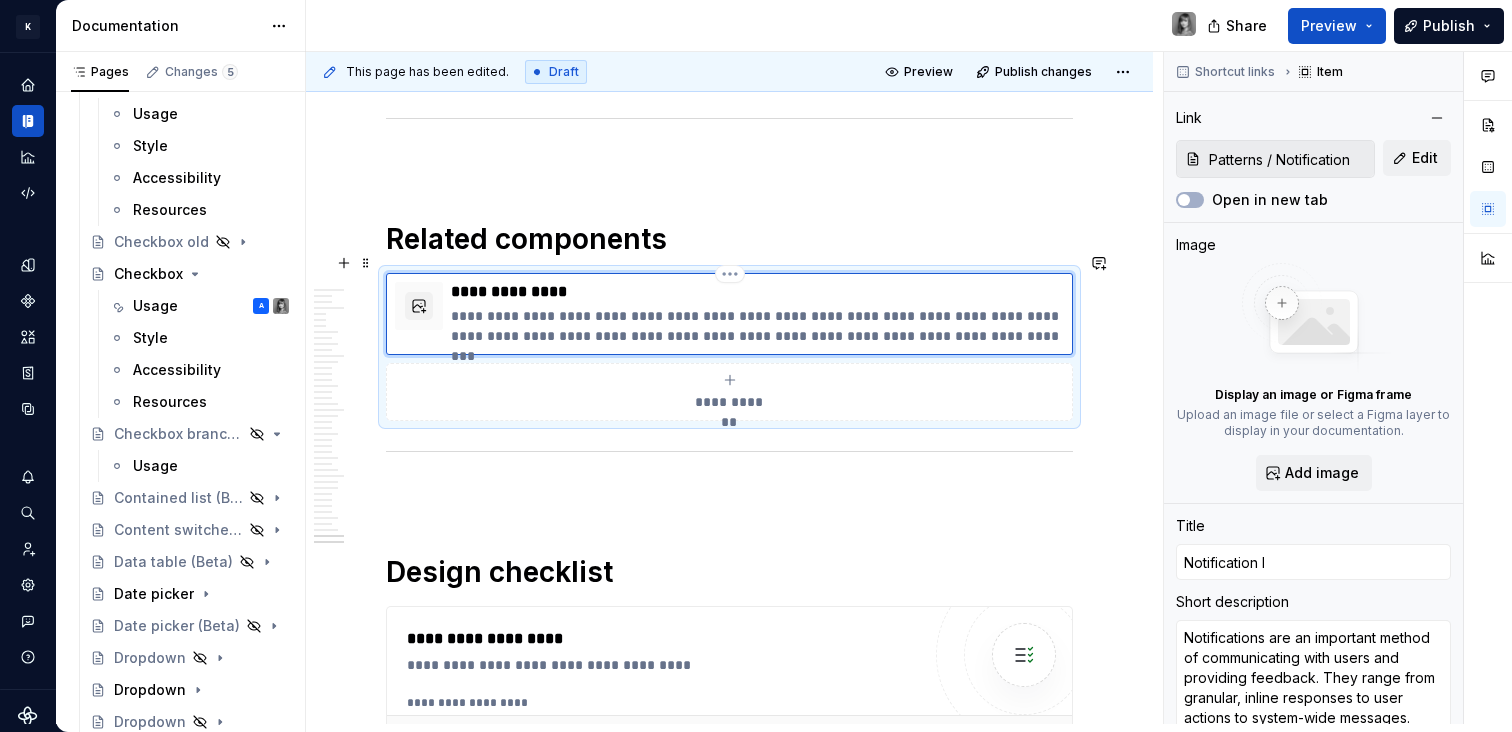 type on "Notification I P" 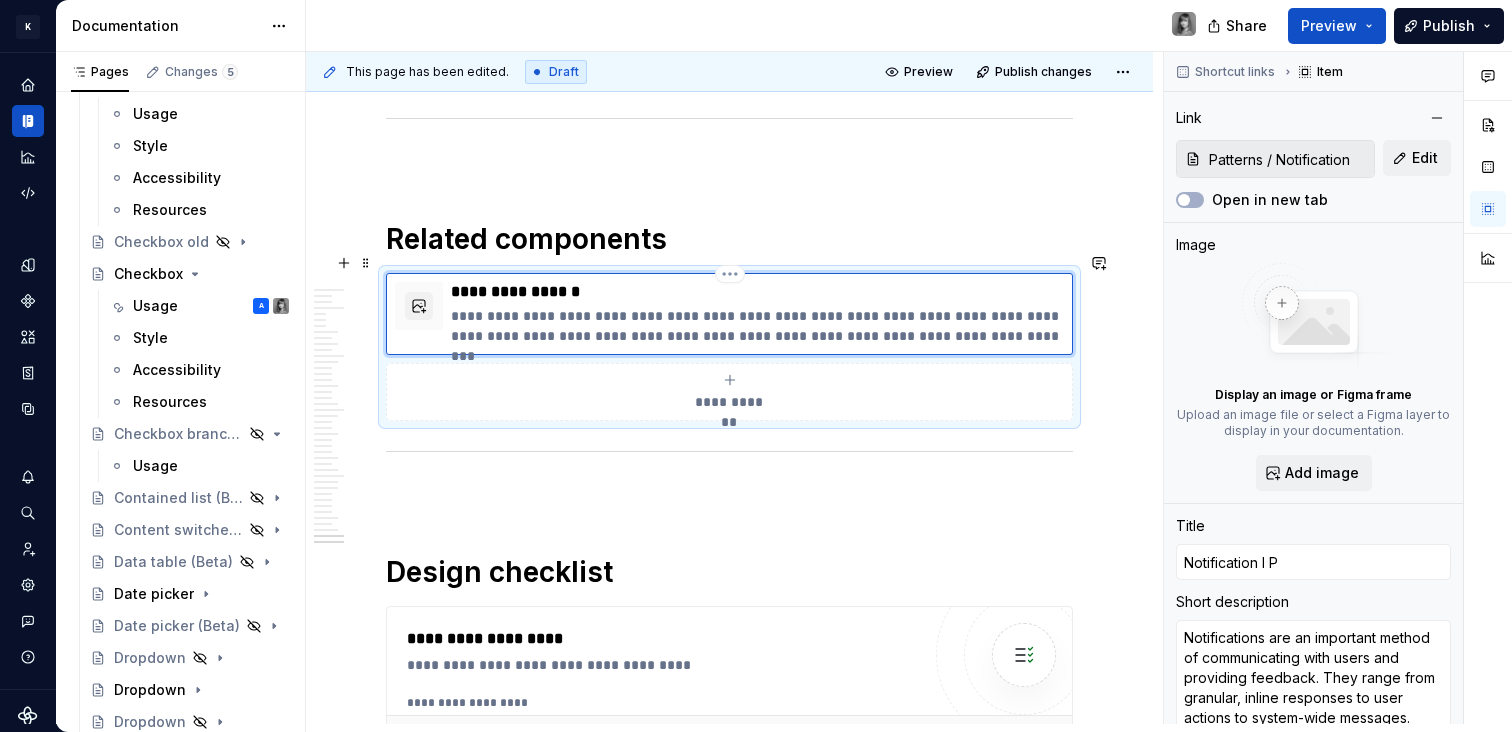type on "*" 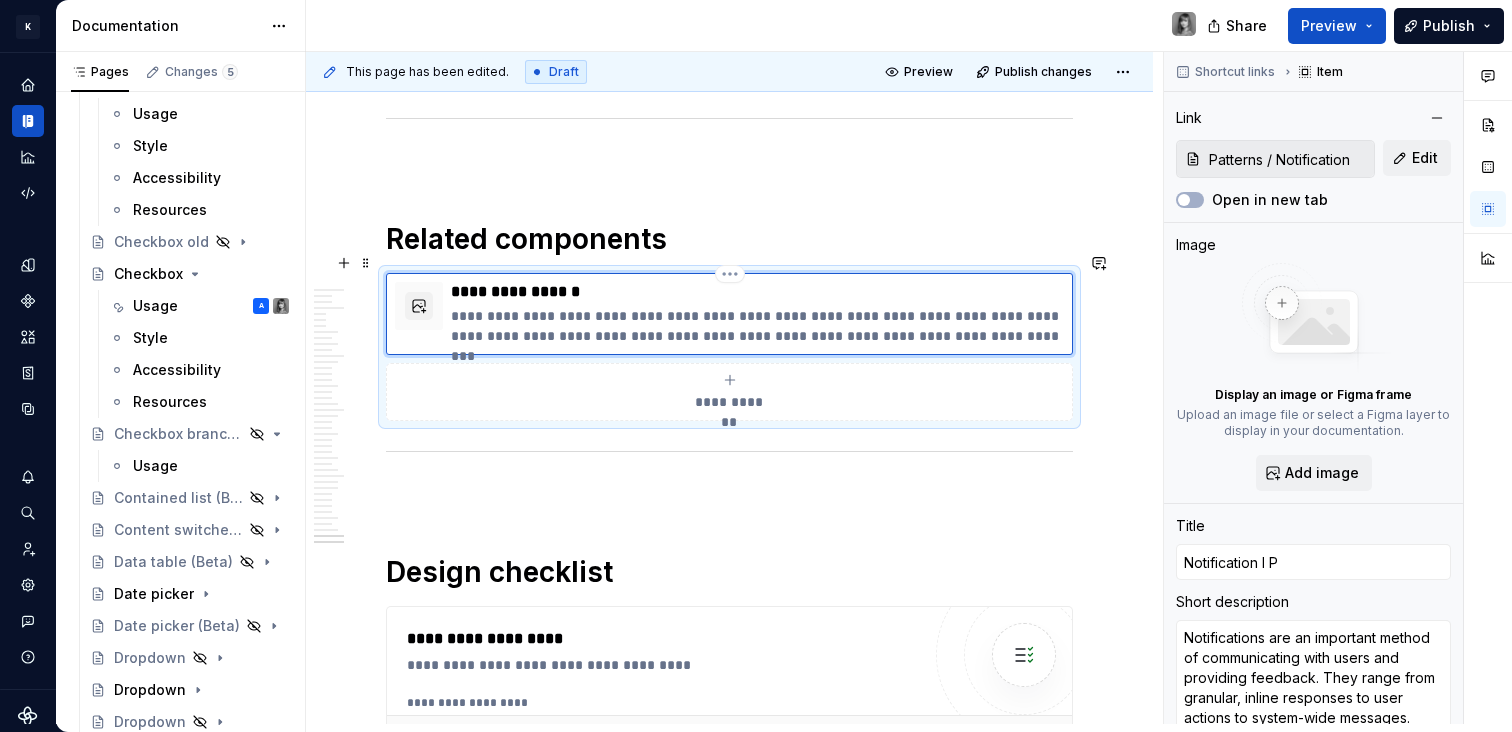 type on "Notification I Pa" 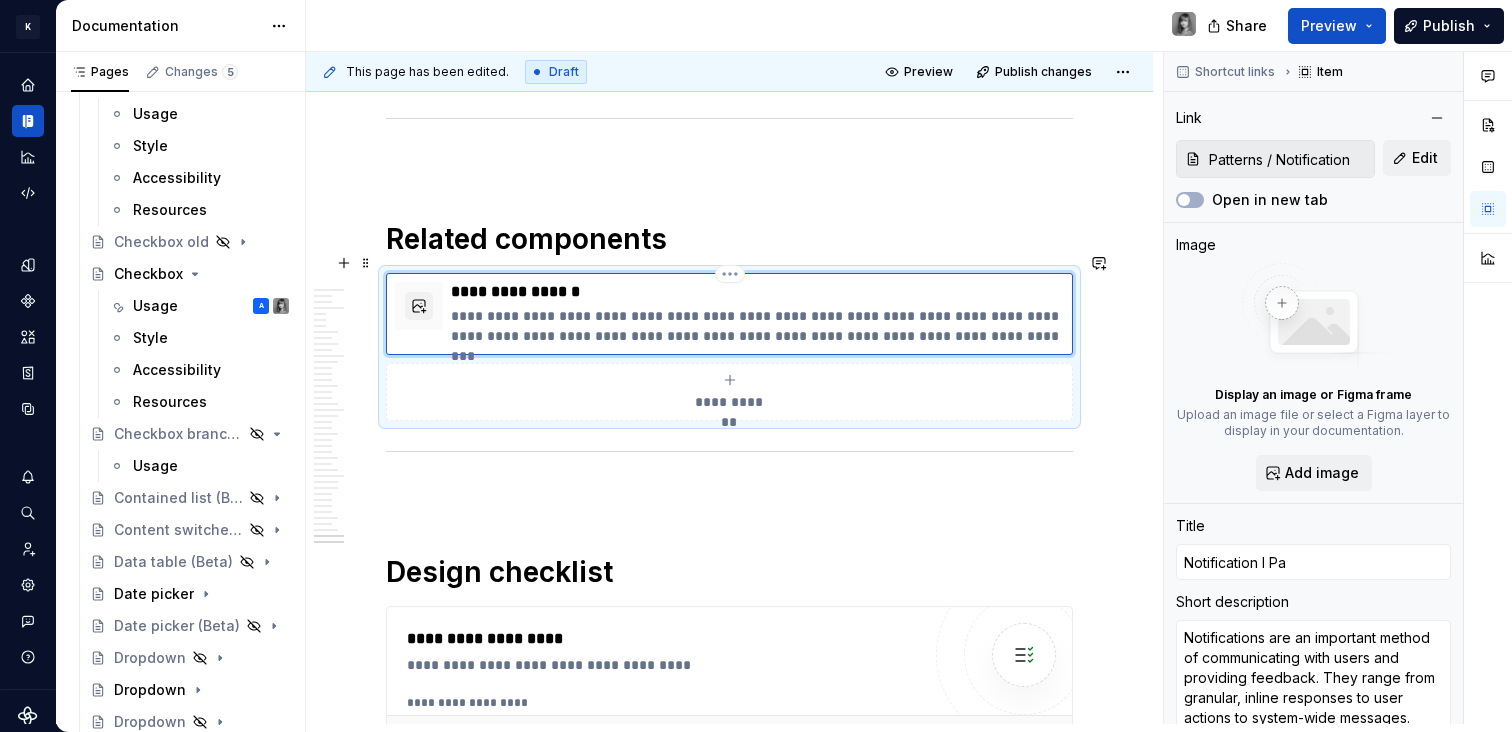 type on "*" 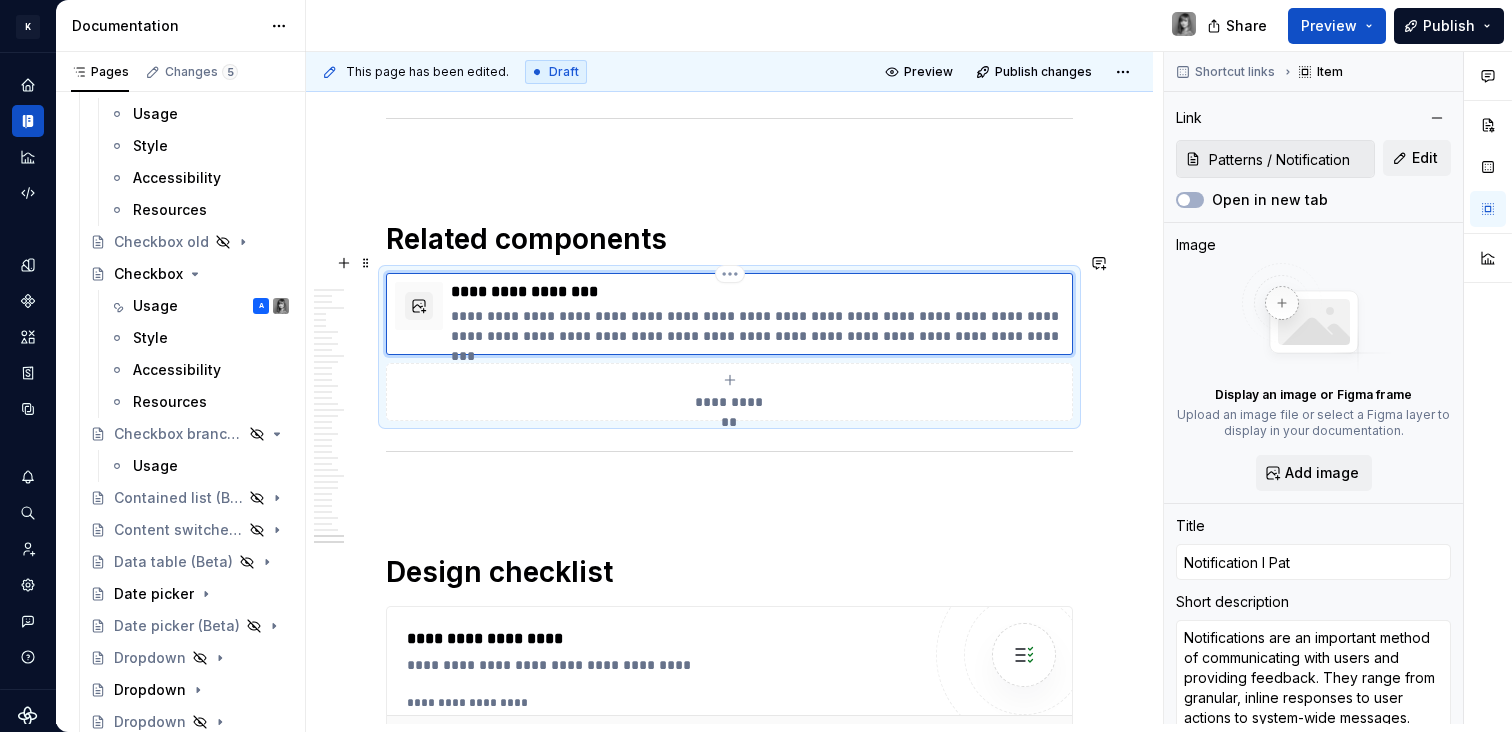 type on "*" 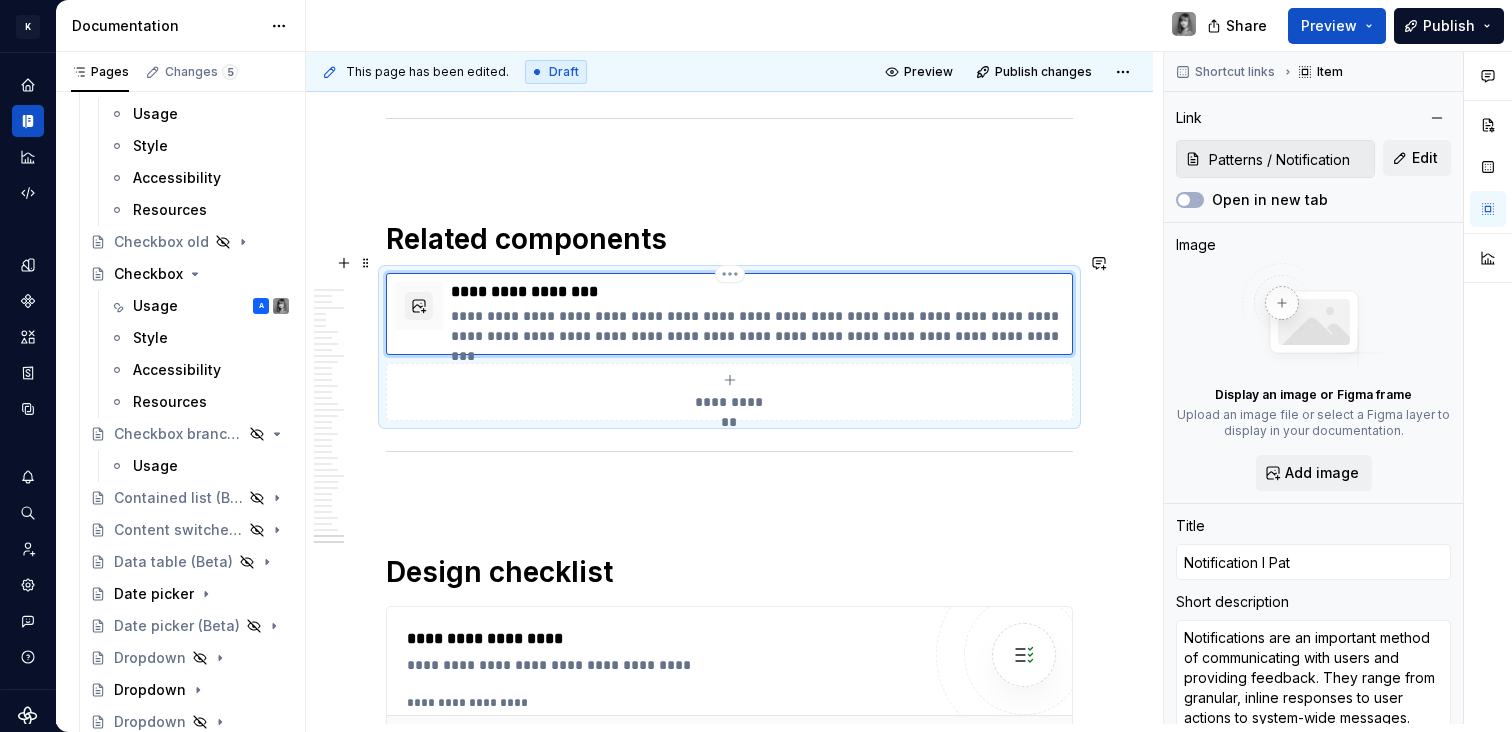 type on "Notification I Patt" 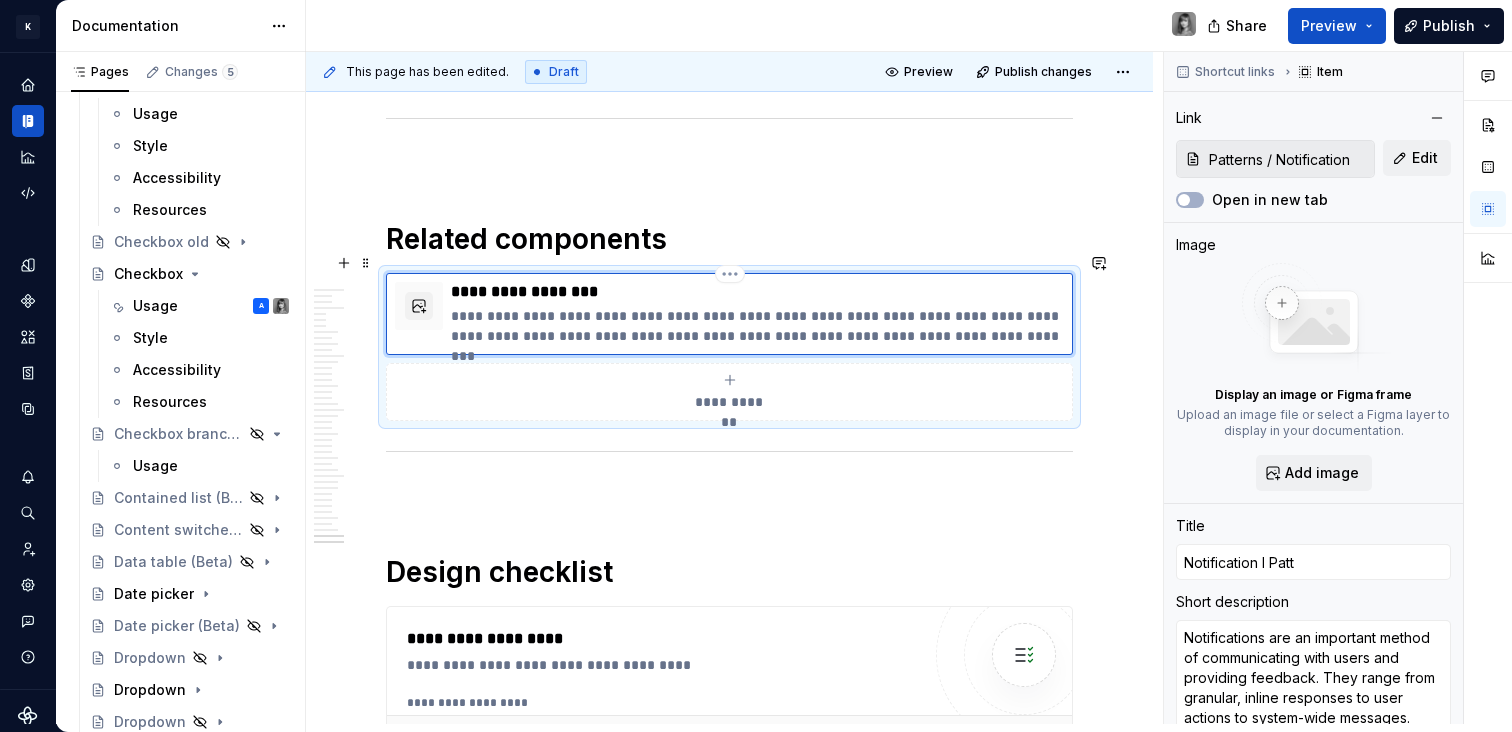 type on "*" 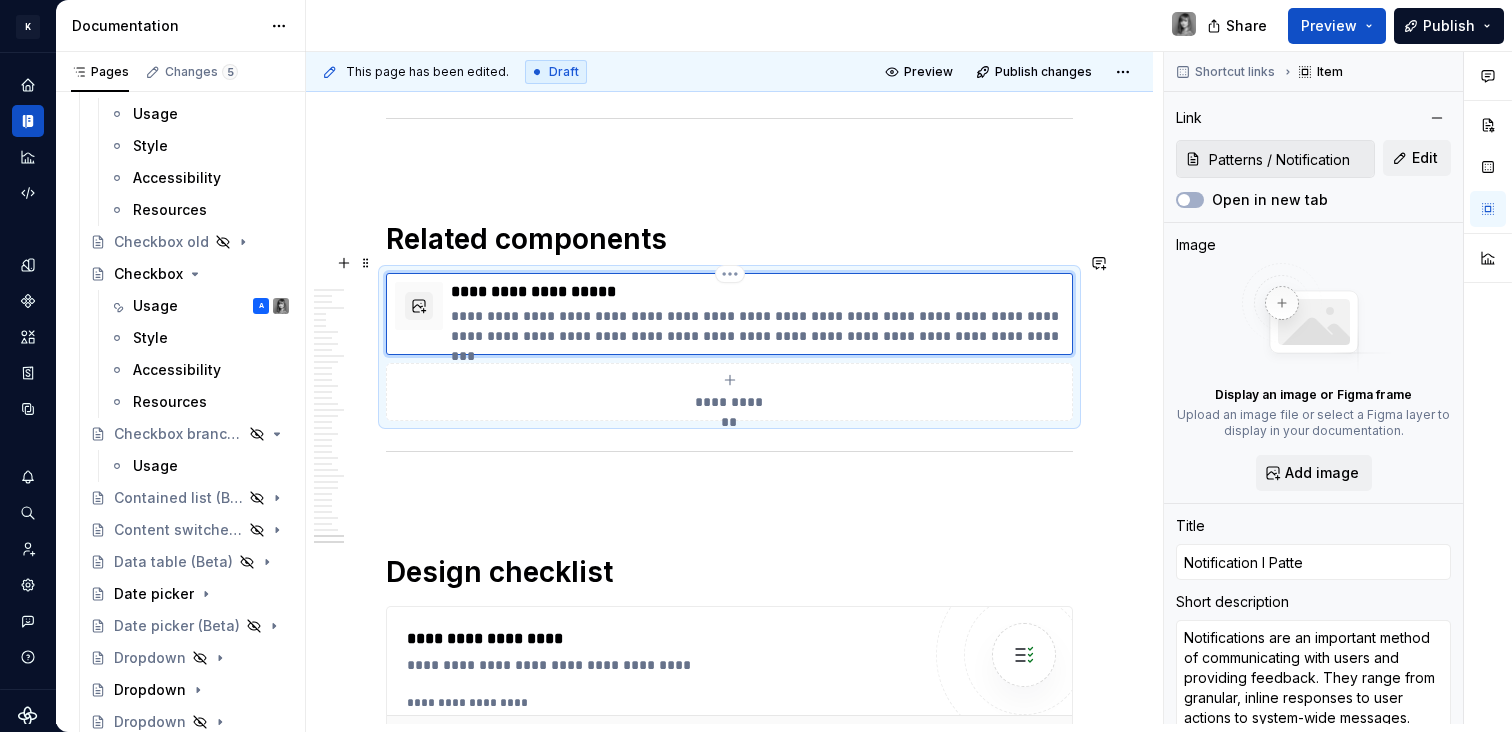 type on "*" 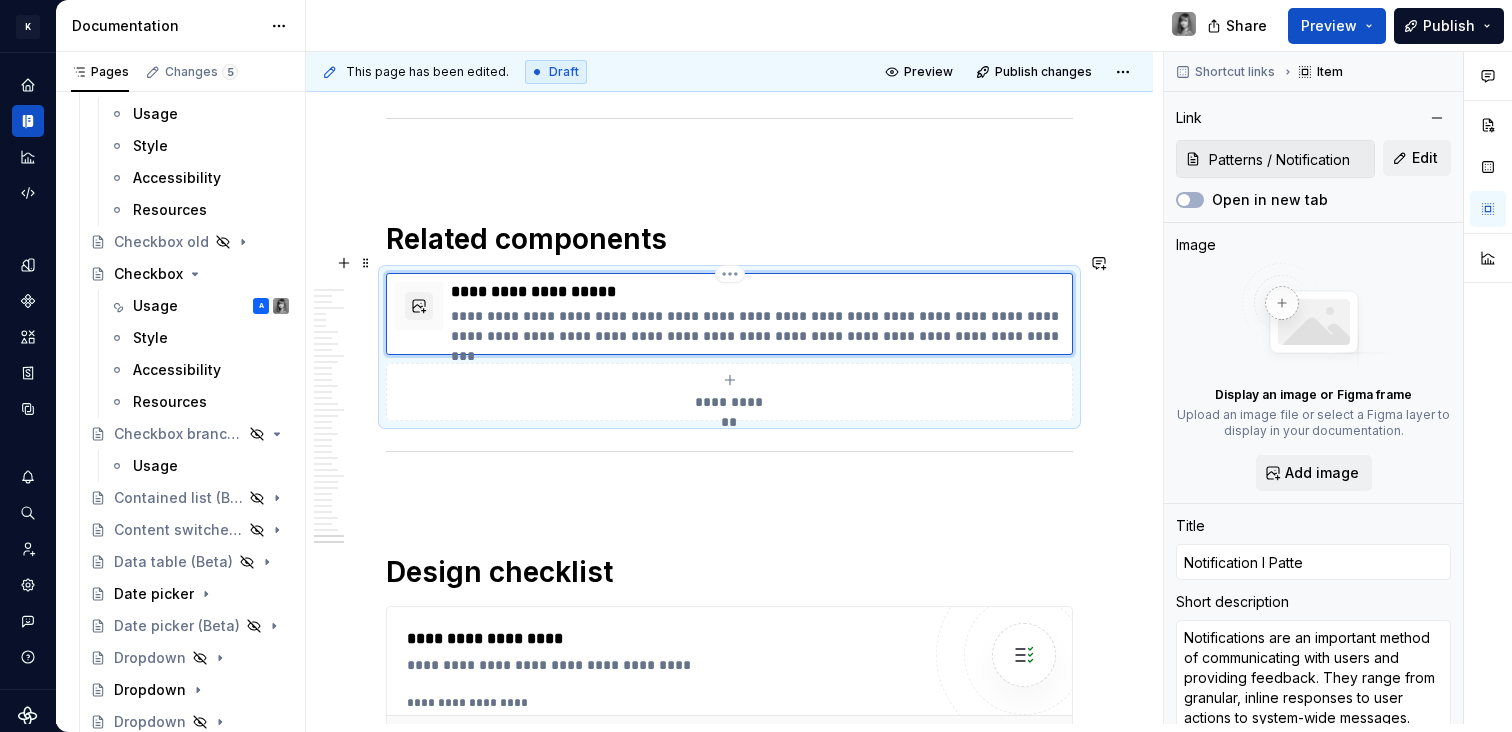 type on "Notification I Patter" 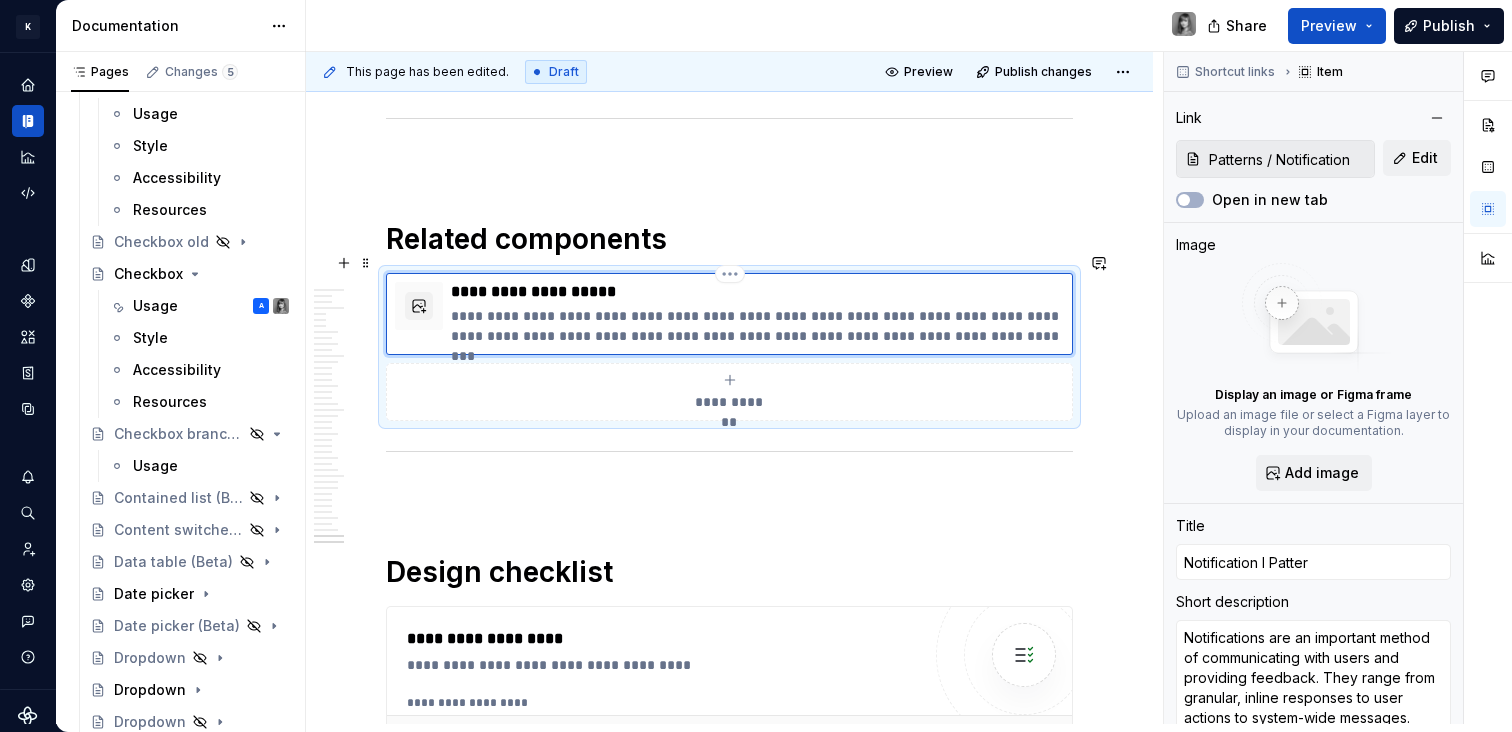 type on "*" 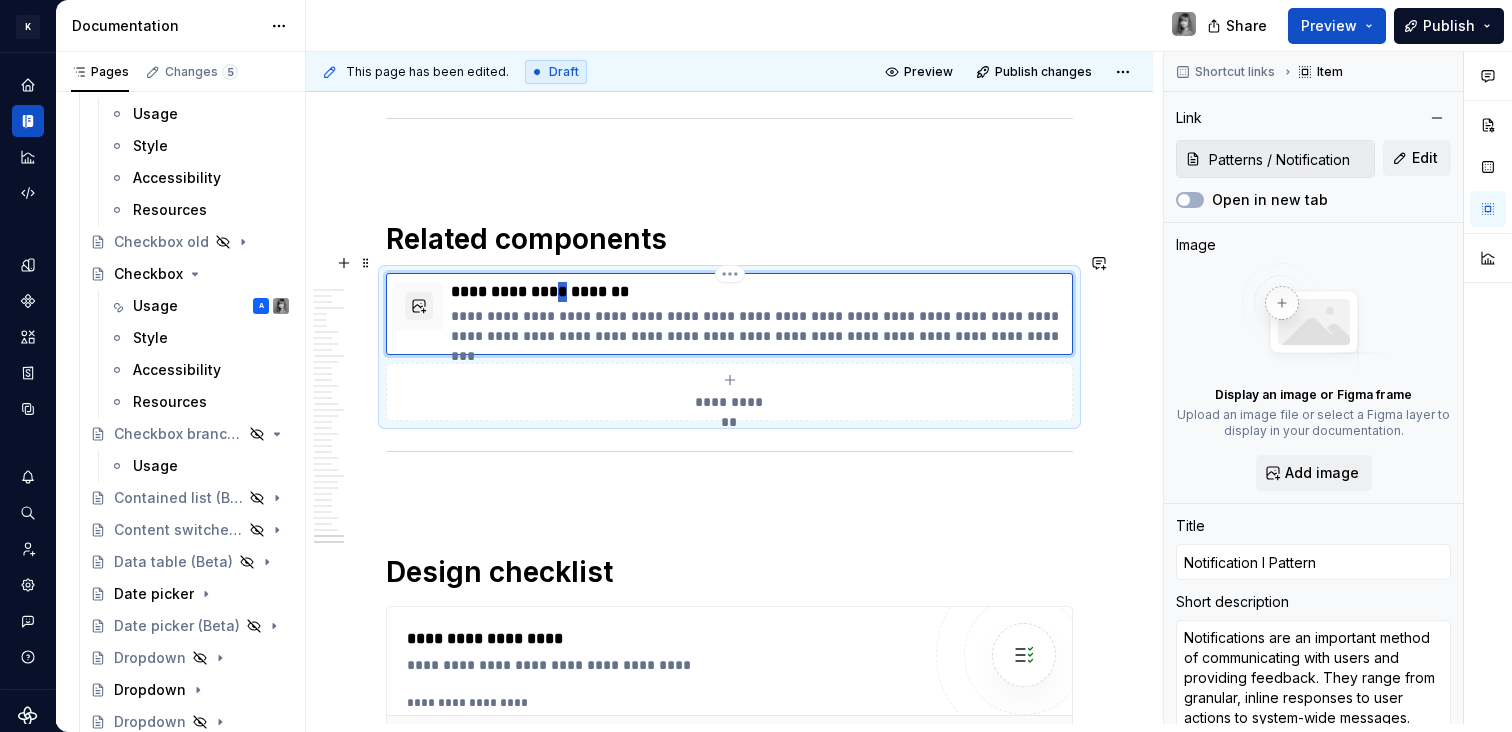 click on "**********" at bounding box center [757, 292] 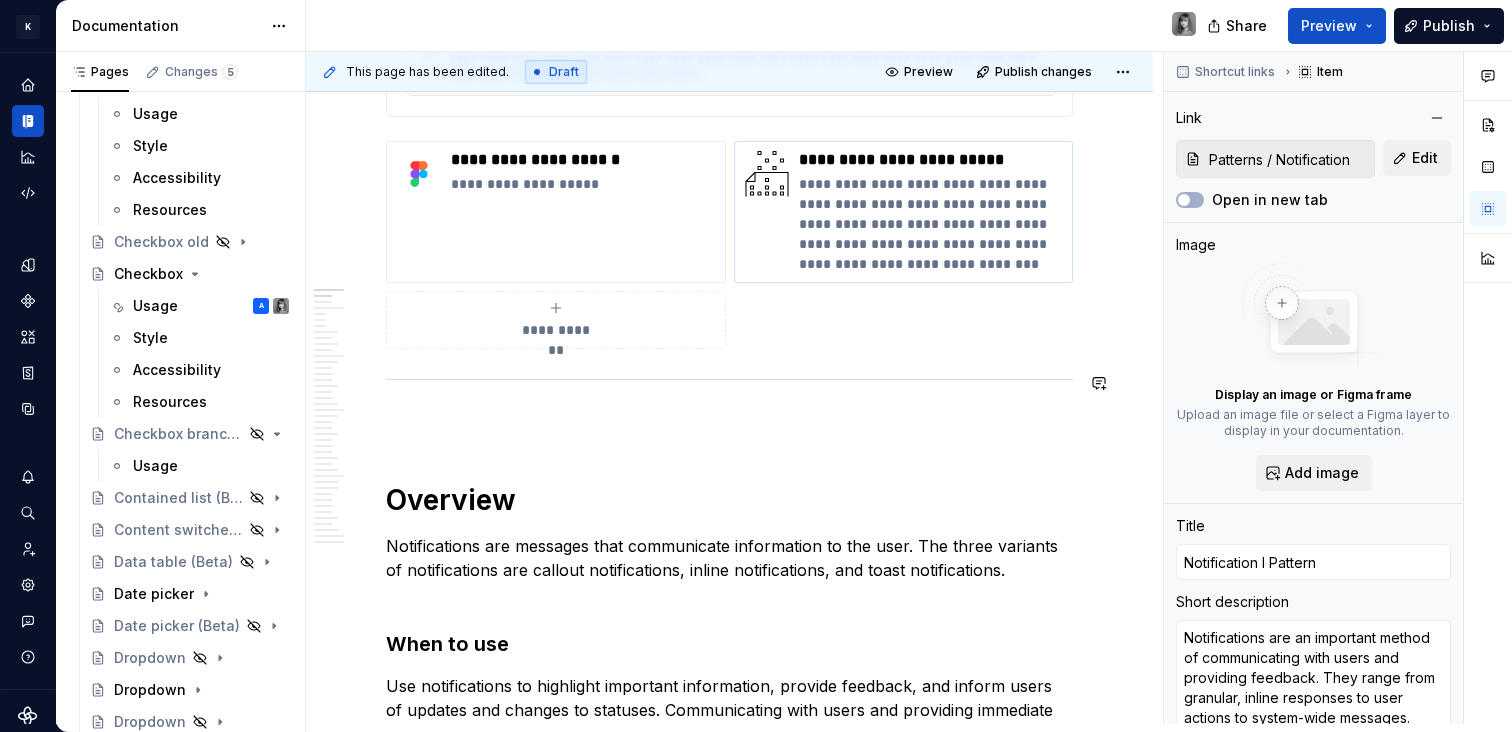 scroll, scrollTop: 835, scrollLeft: 0, axis: vertical 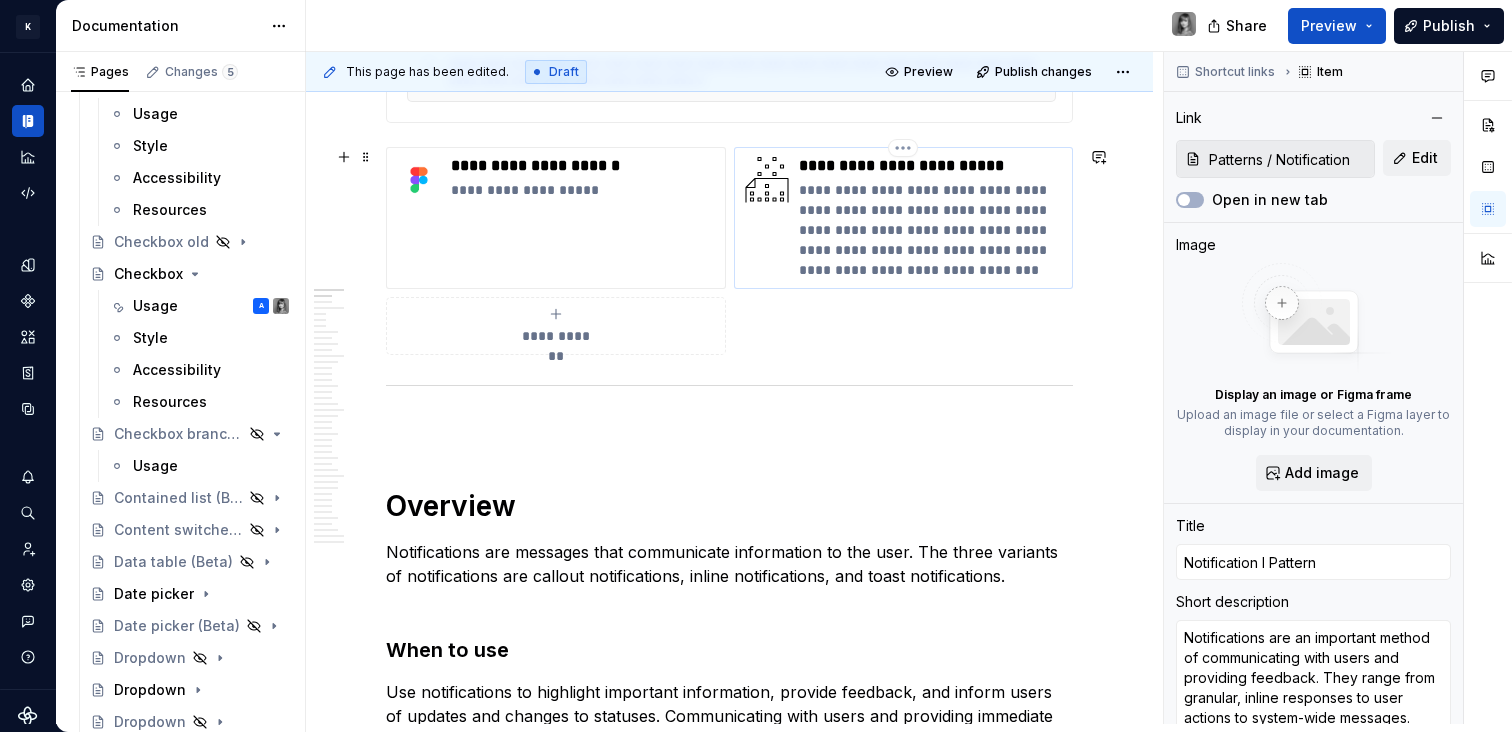 click on "**********" at bounding box center [931, 166] 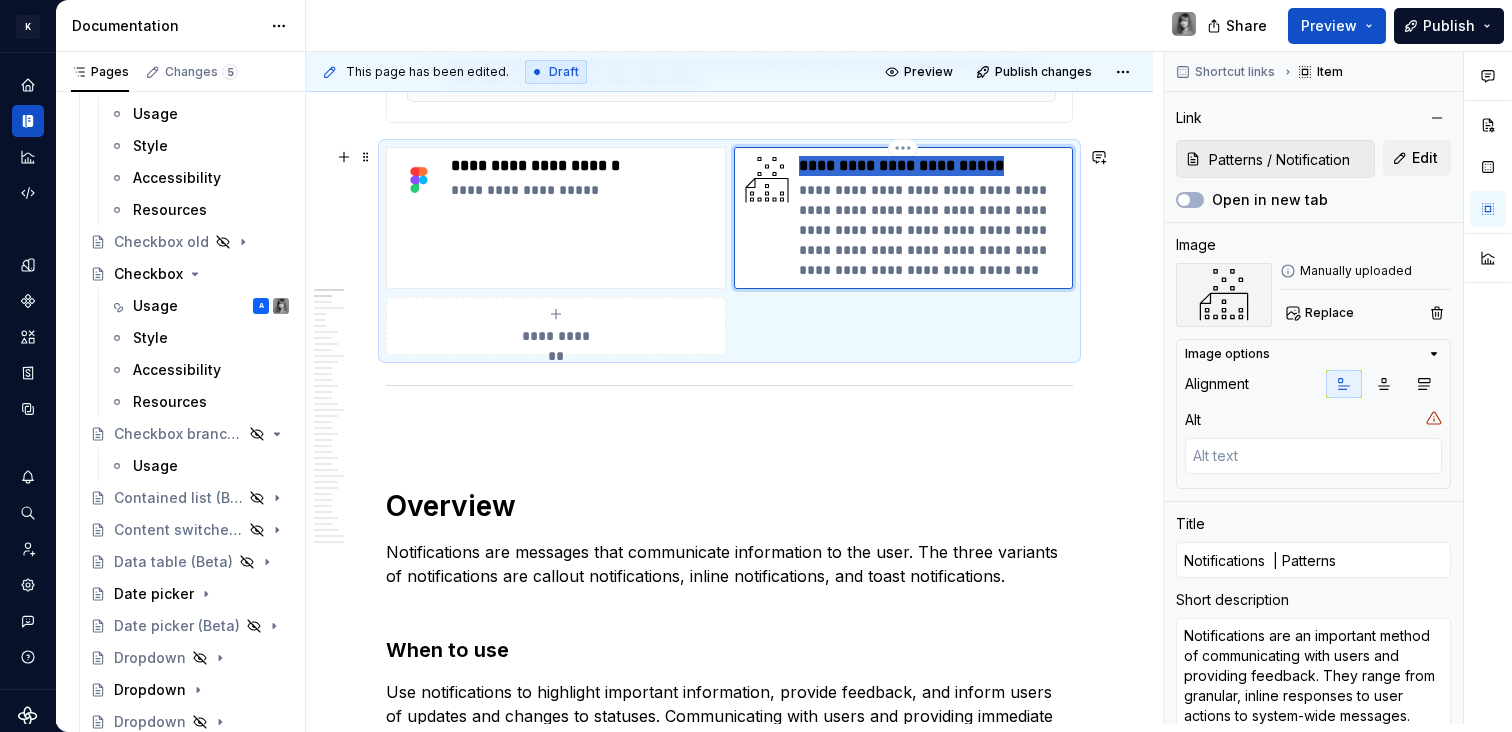 drag, startPoint x: 989, startPoint y: 160, endPoint x: 800, endPoint y: 164, distance: 189.04233 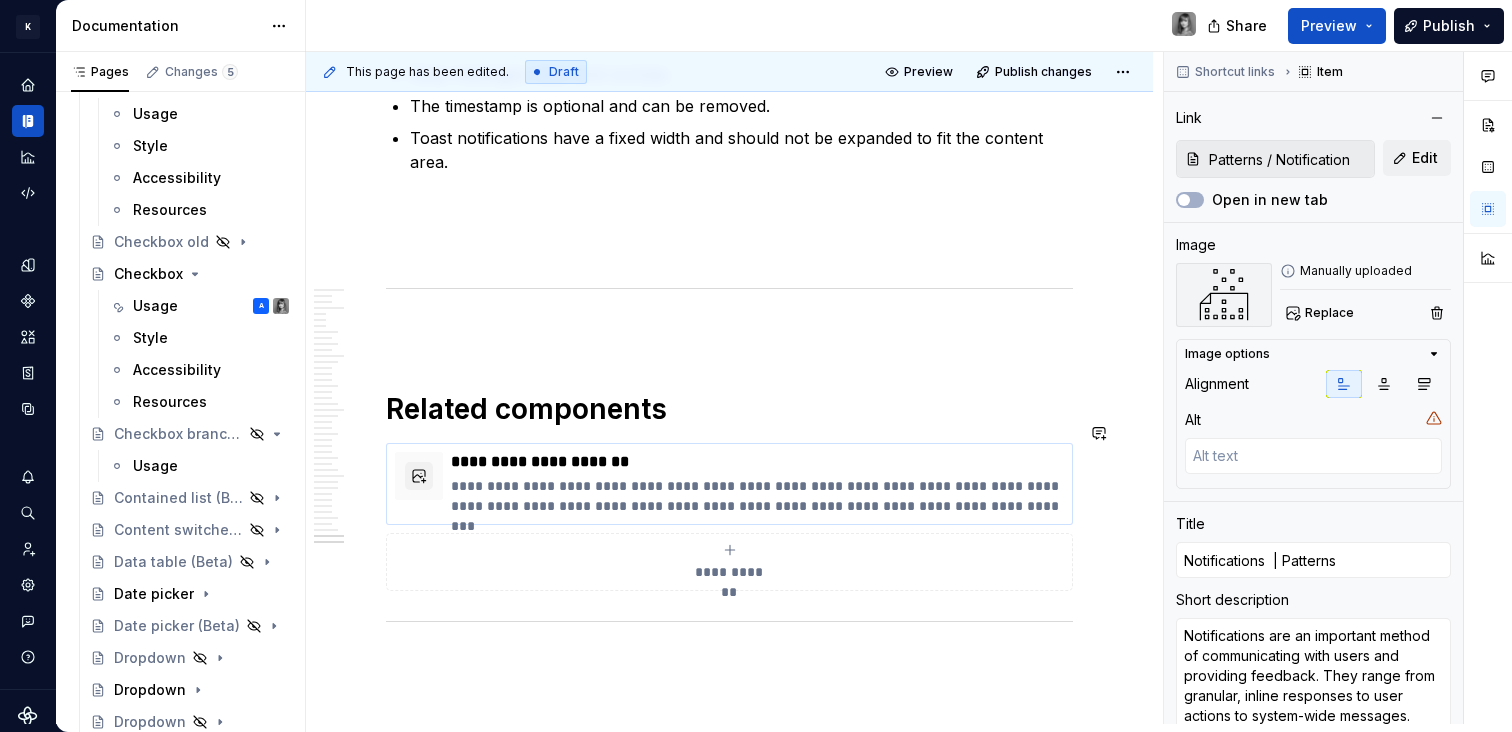 scroll, scrollTop: 16197, scrollLeft: 0, axis: vertical 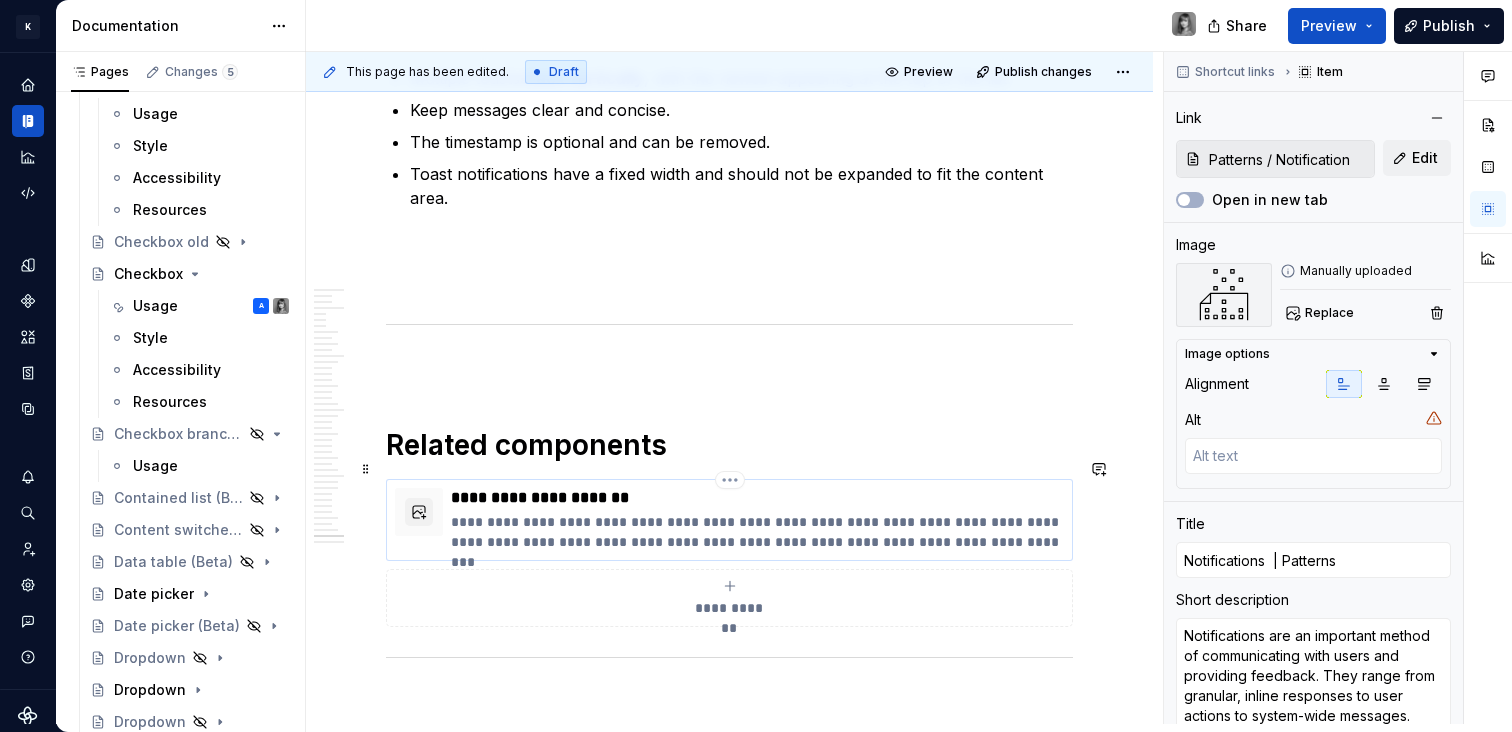 click on "**********" at bounding box center [757, 498] 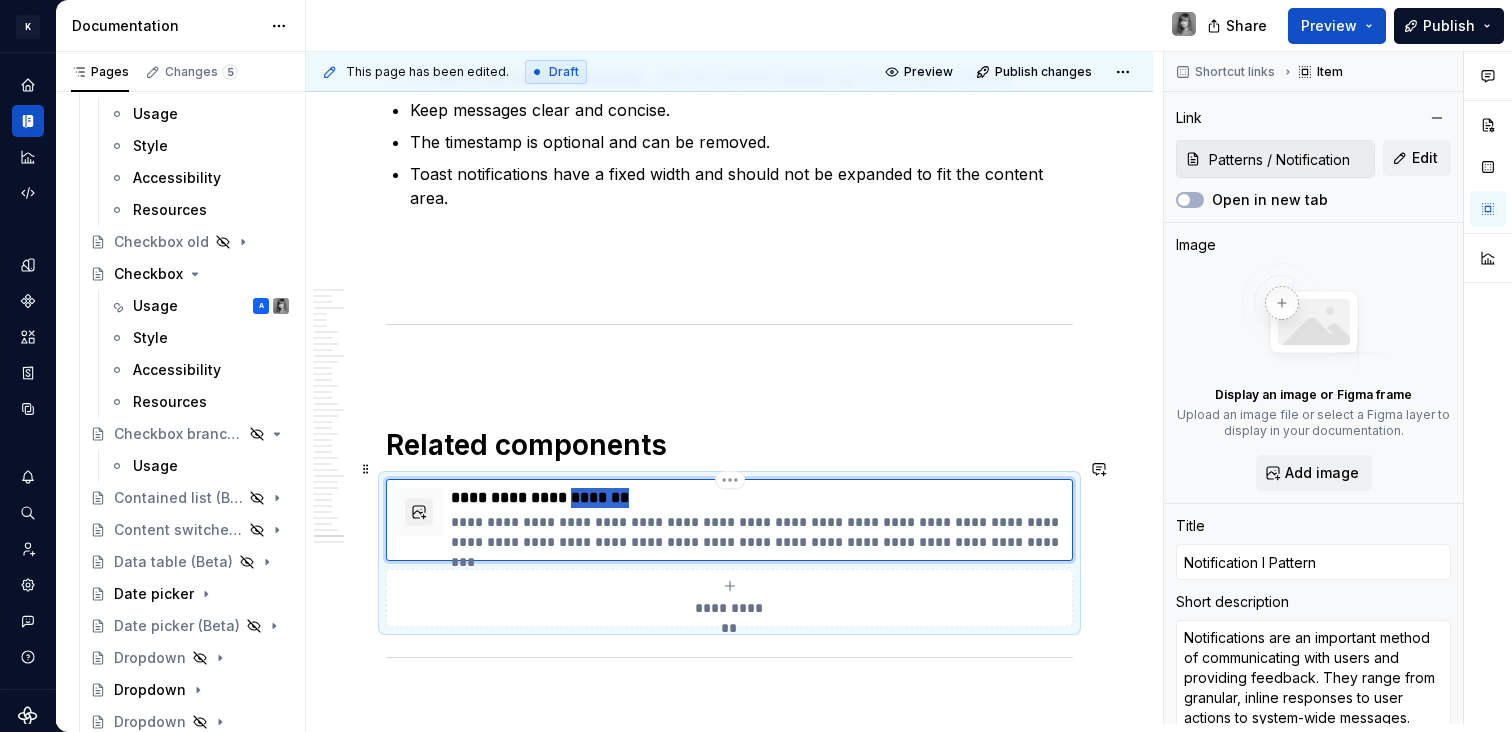 click on "**********" at bounding box center (757, 498) 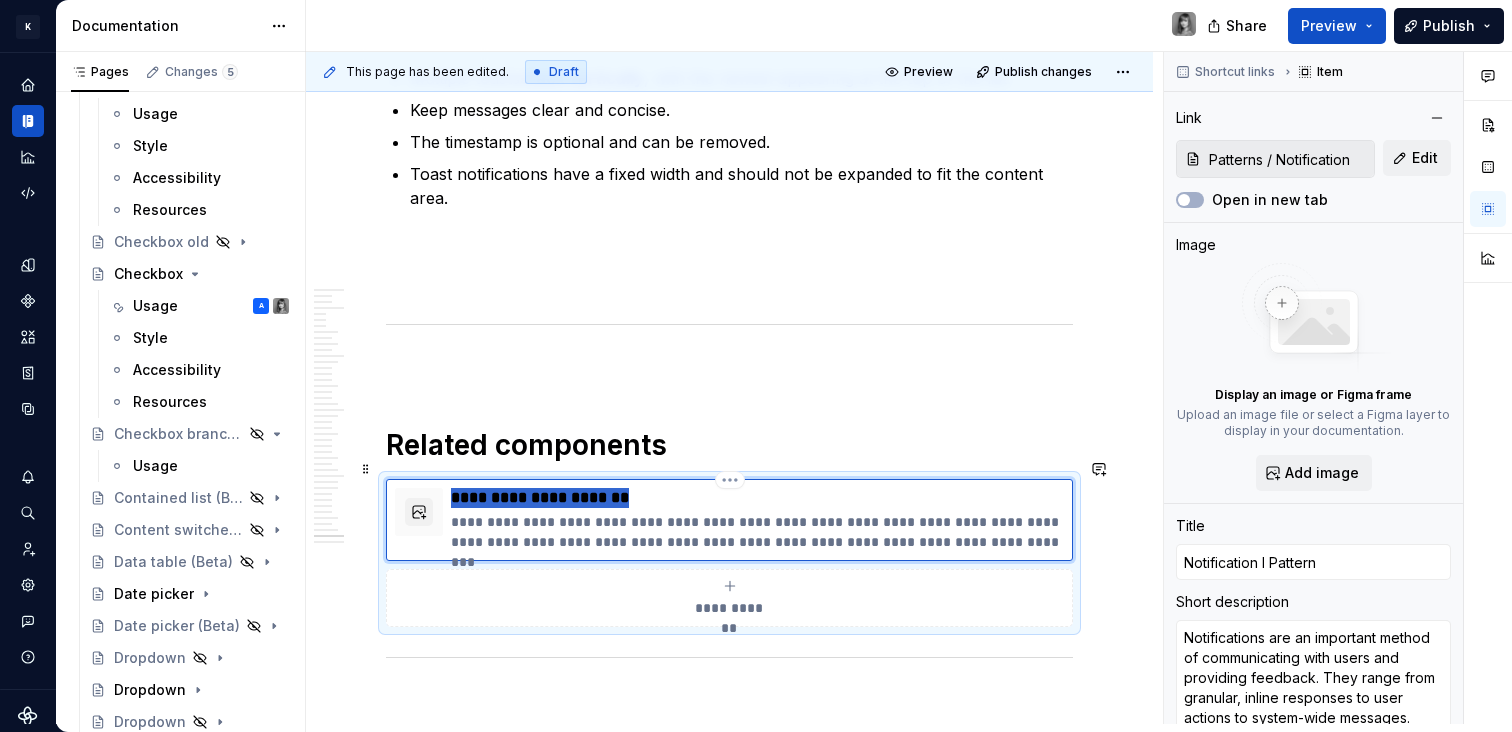 click on "**********" at bounding box center [757, 498] 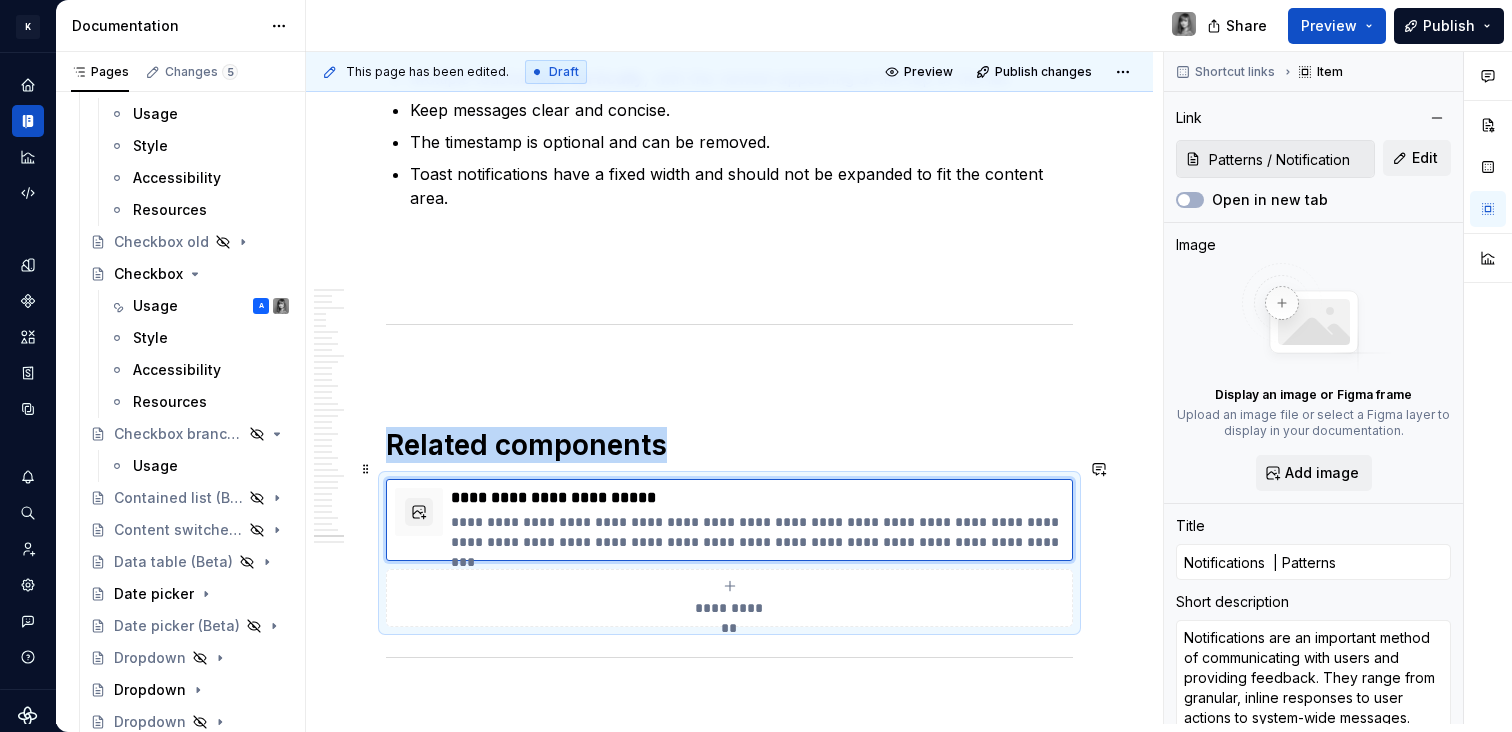 click on "**********" at bounding box center (729, 598) 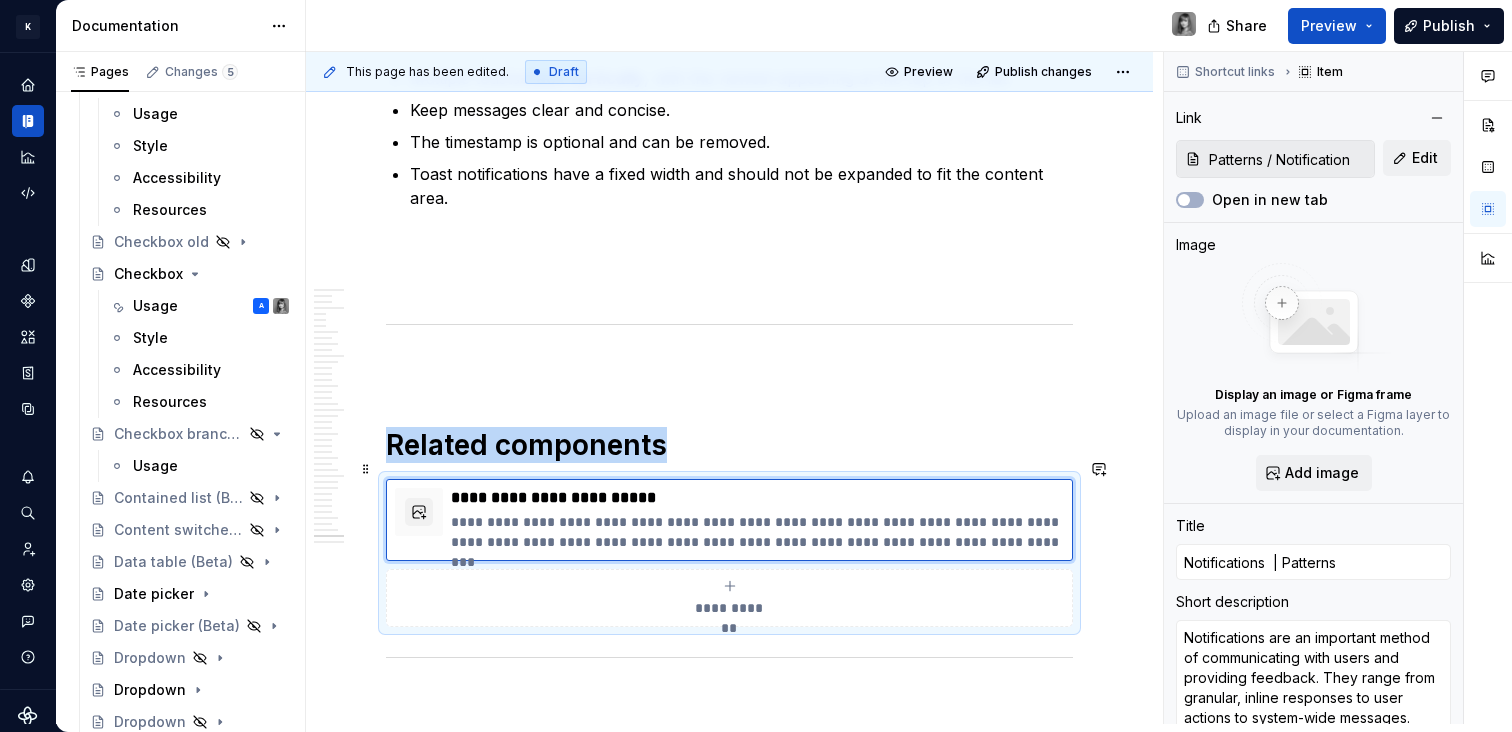 type 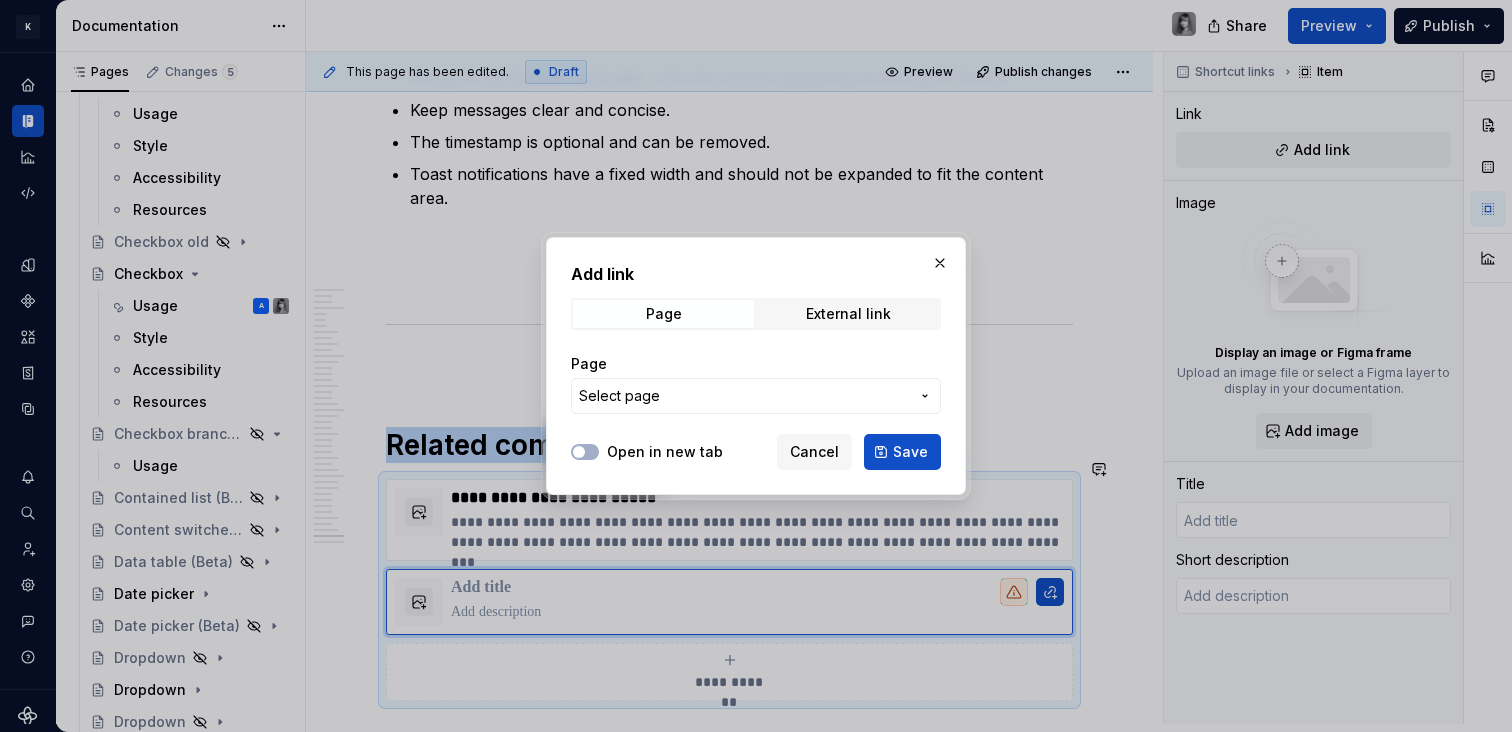 type on "*" 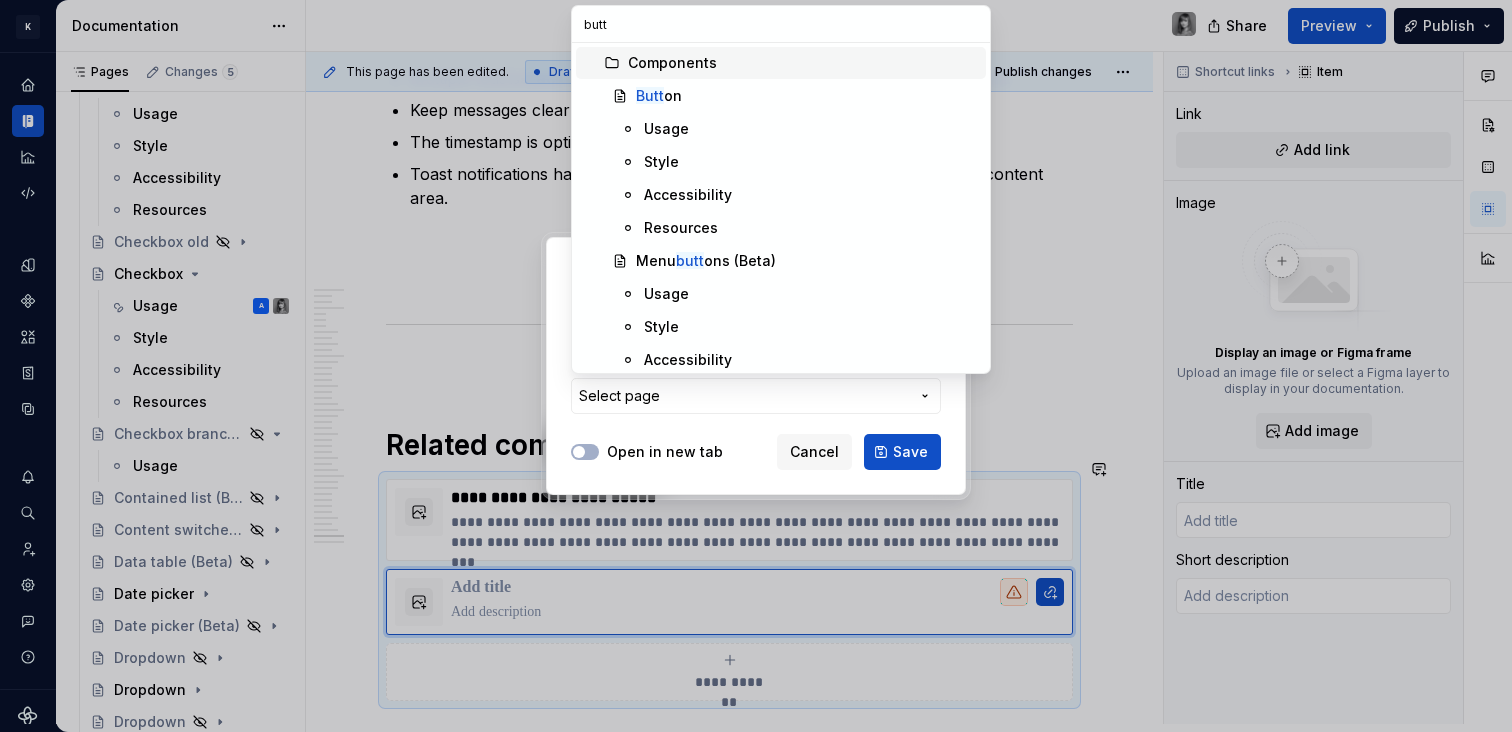 type on "butto" 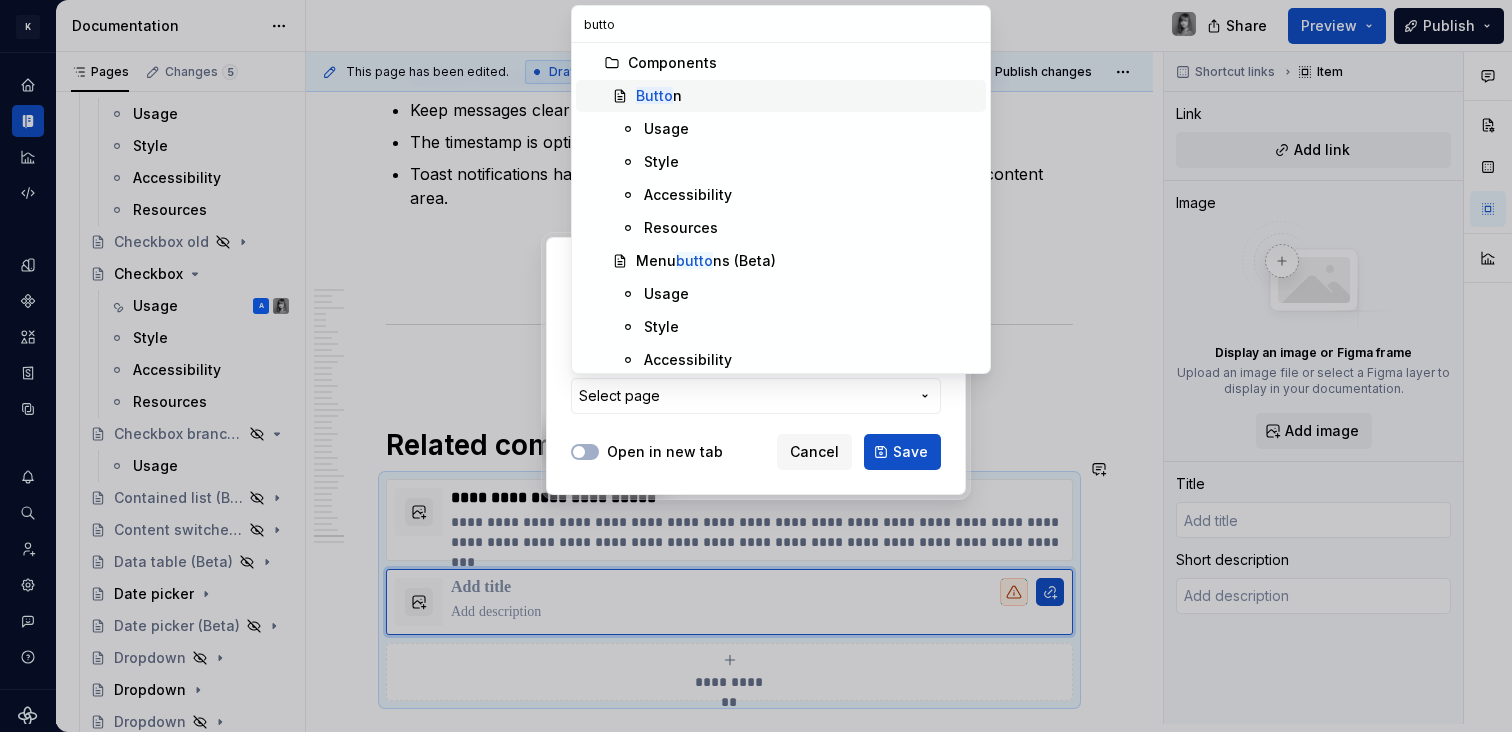 click on "Butto n" at bounding box center [807, 96] 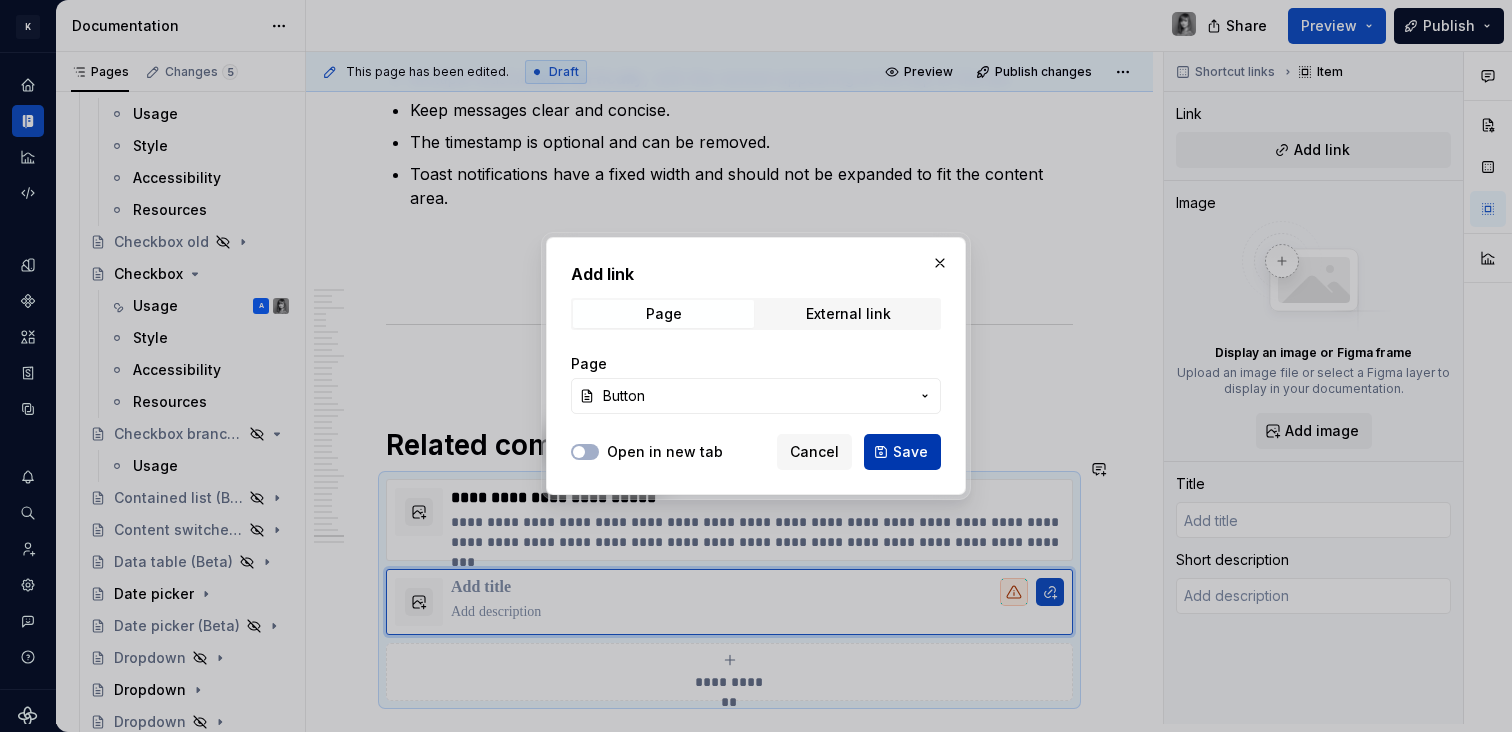 click on "Save" at bounding box center (902, 452) 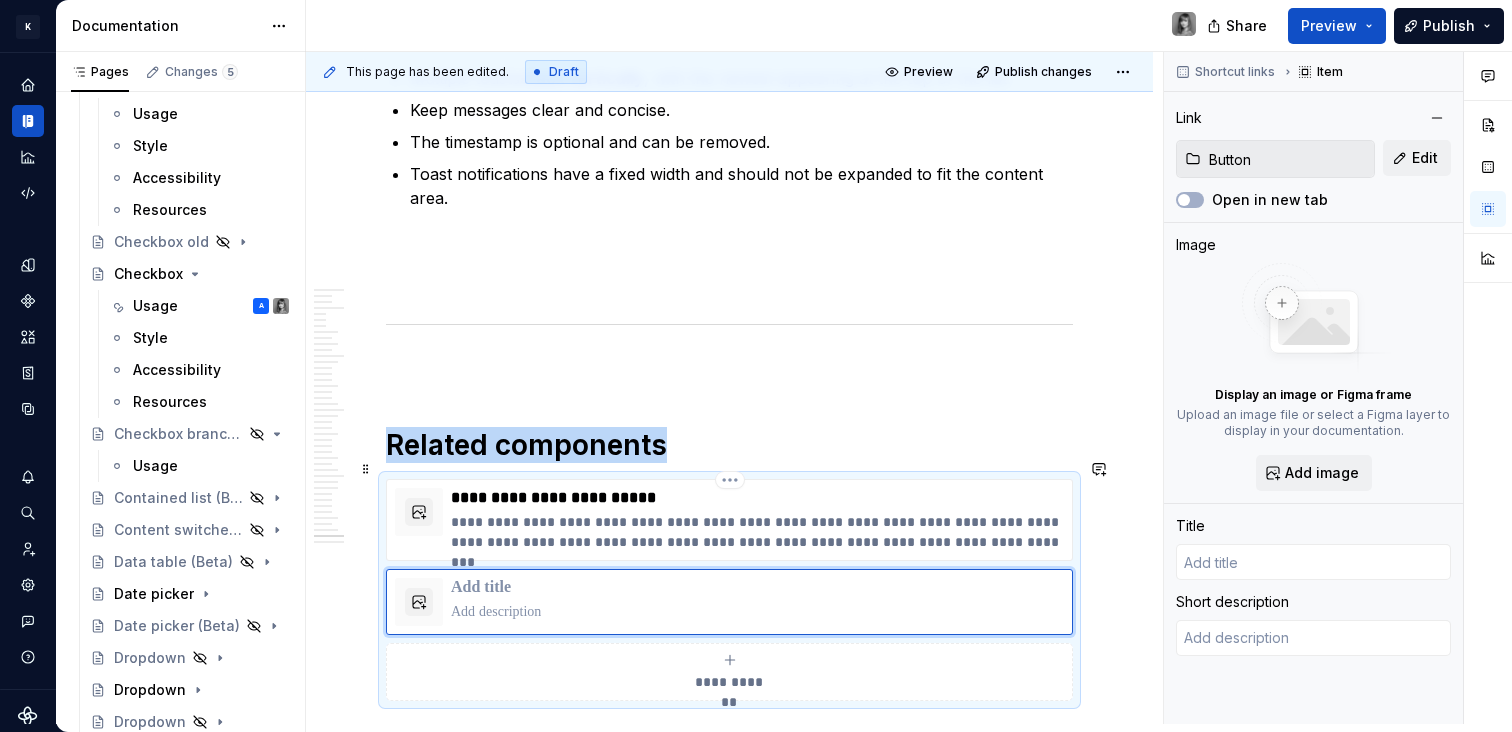 type on "*" 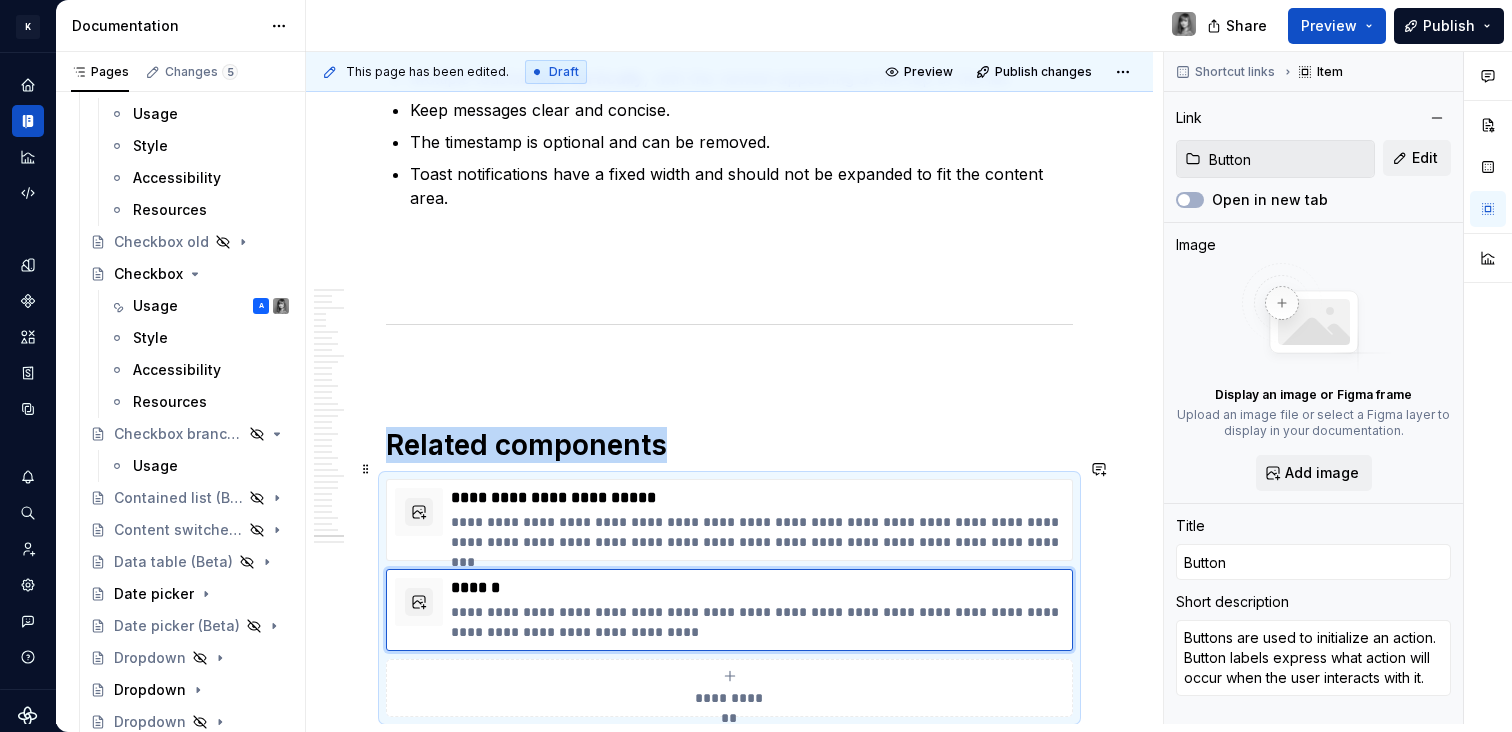 click on "**********" at bounding box center [729, 698] 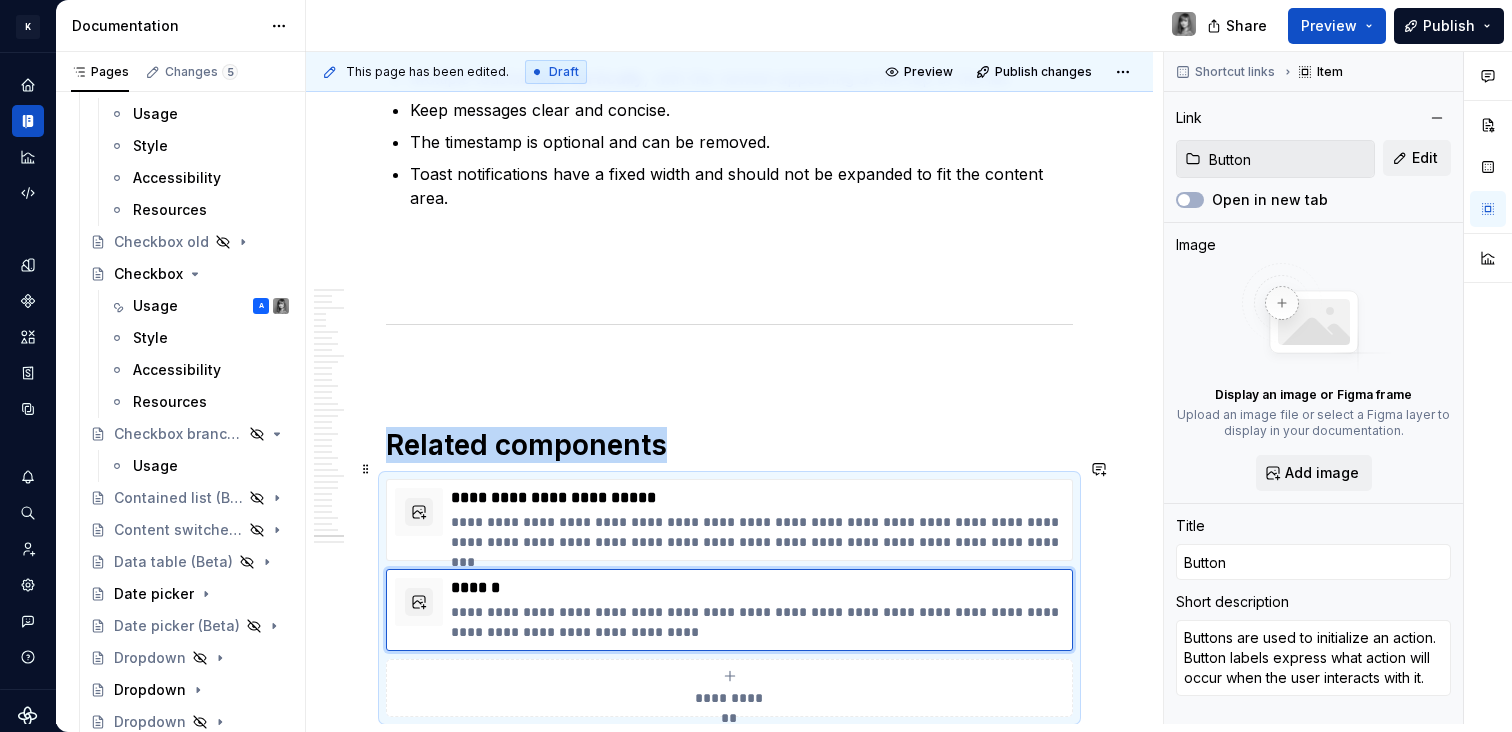type on "*" 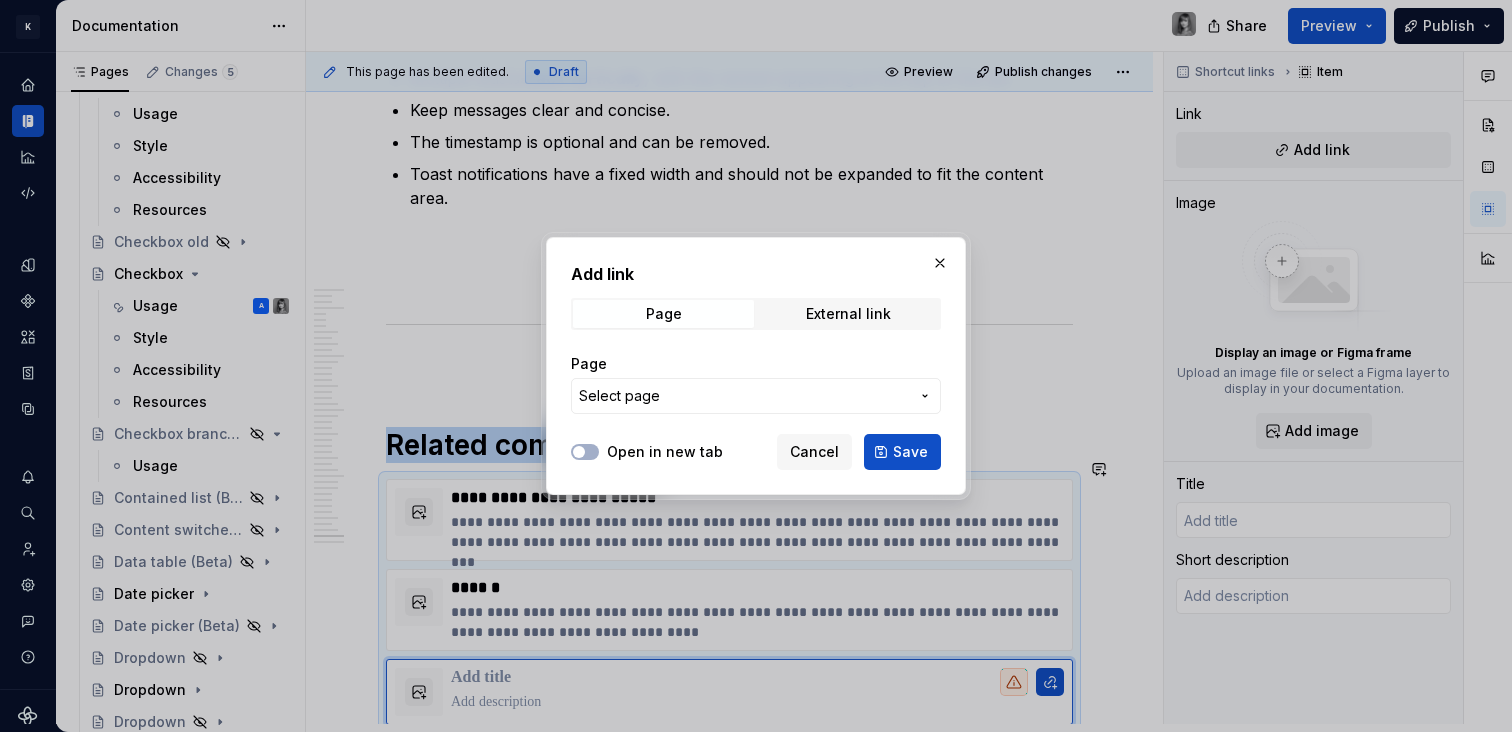 click on "Select page" at bounding box center [756, 396] 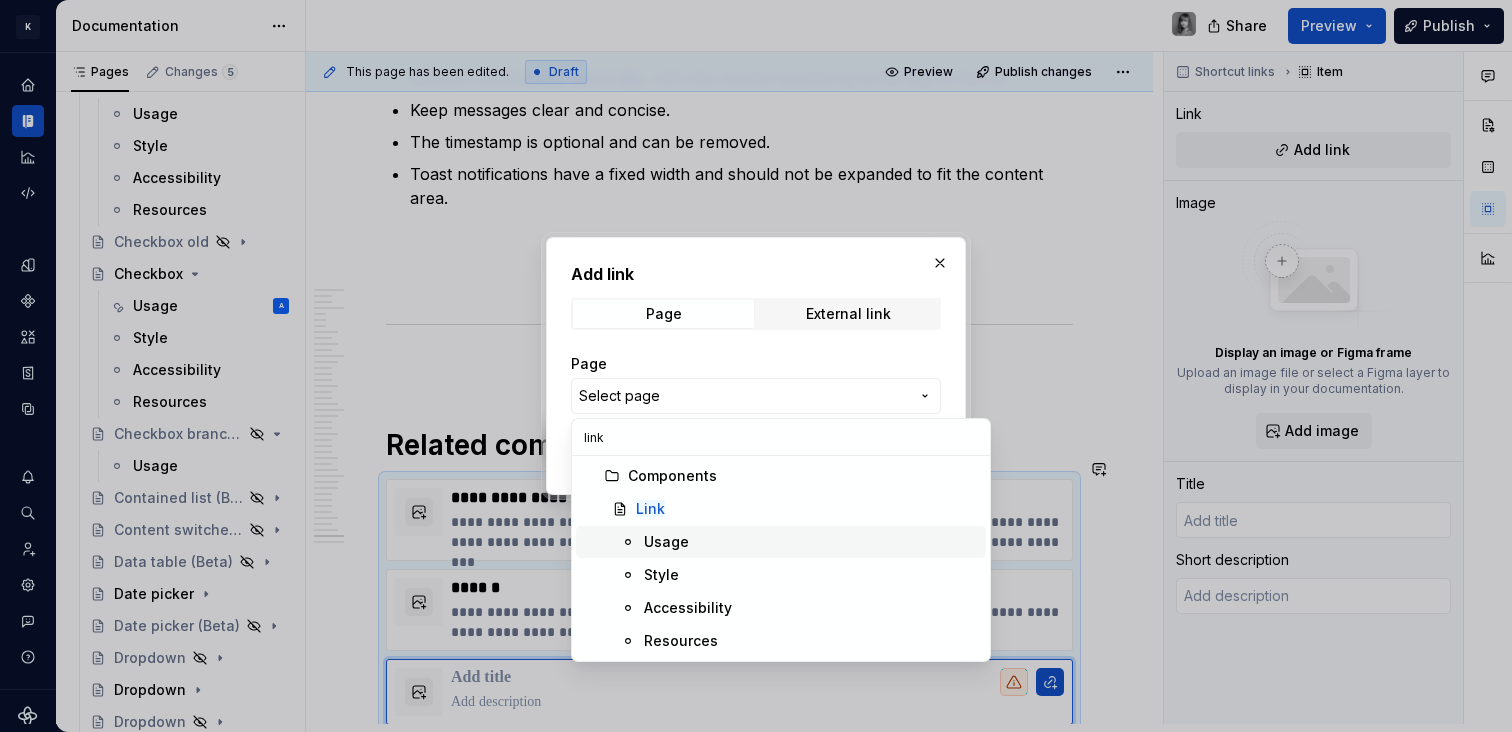 type on "link" 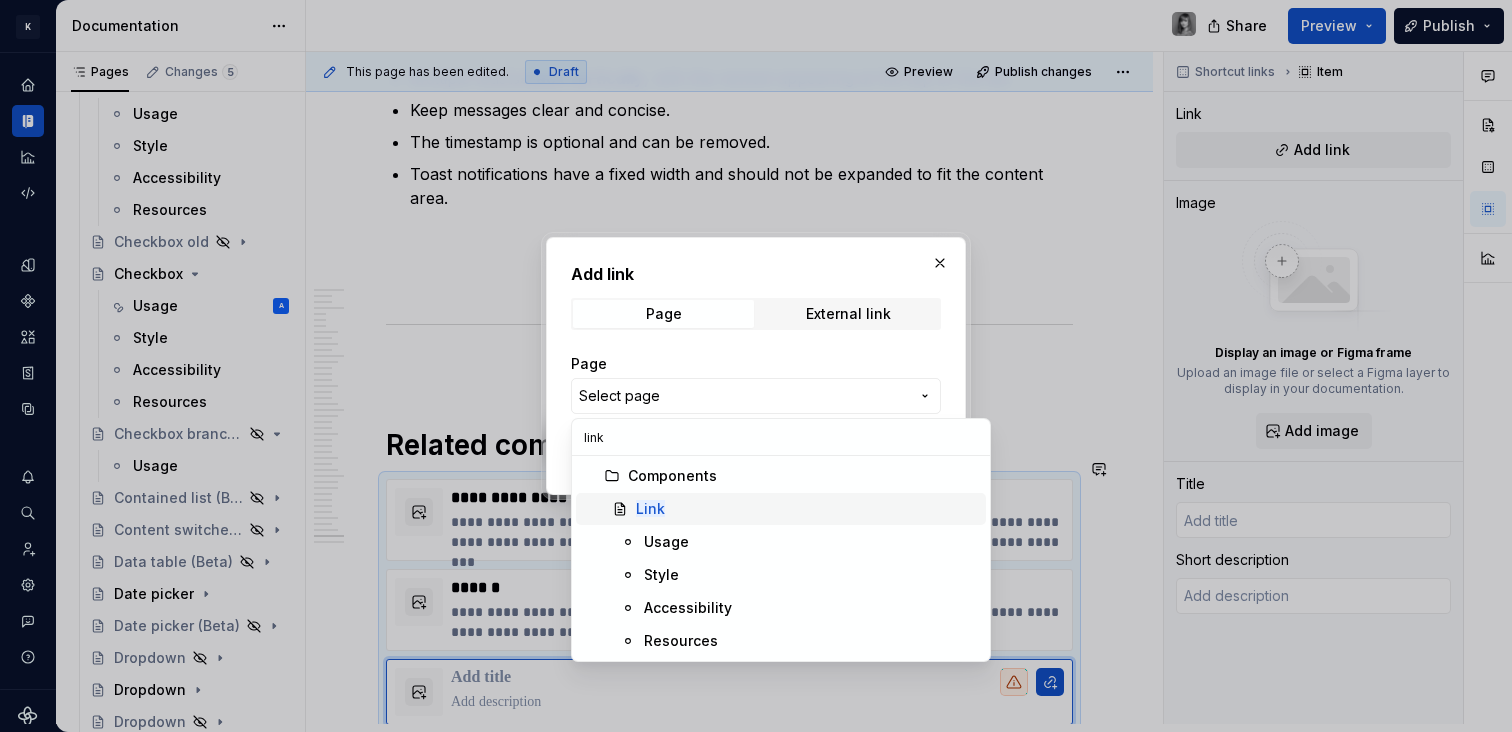 click on "Link" at bounding box center [781, 509] 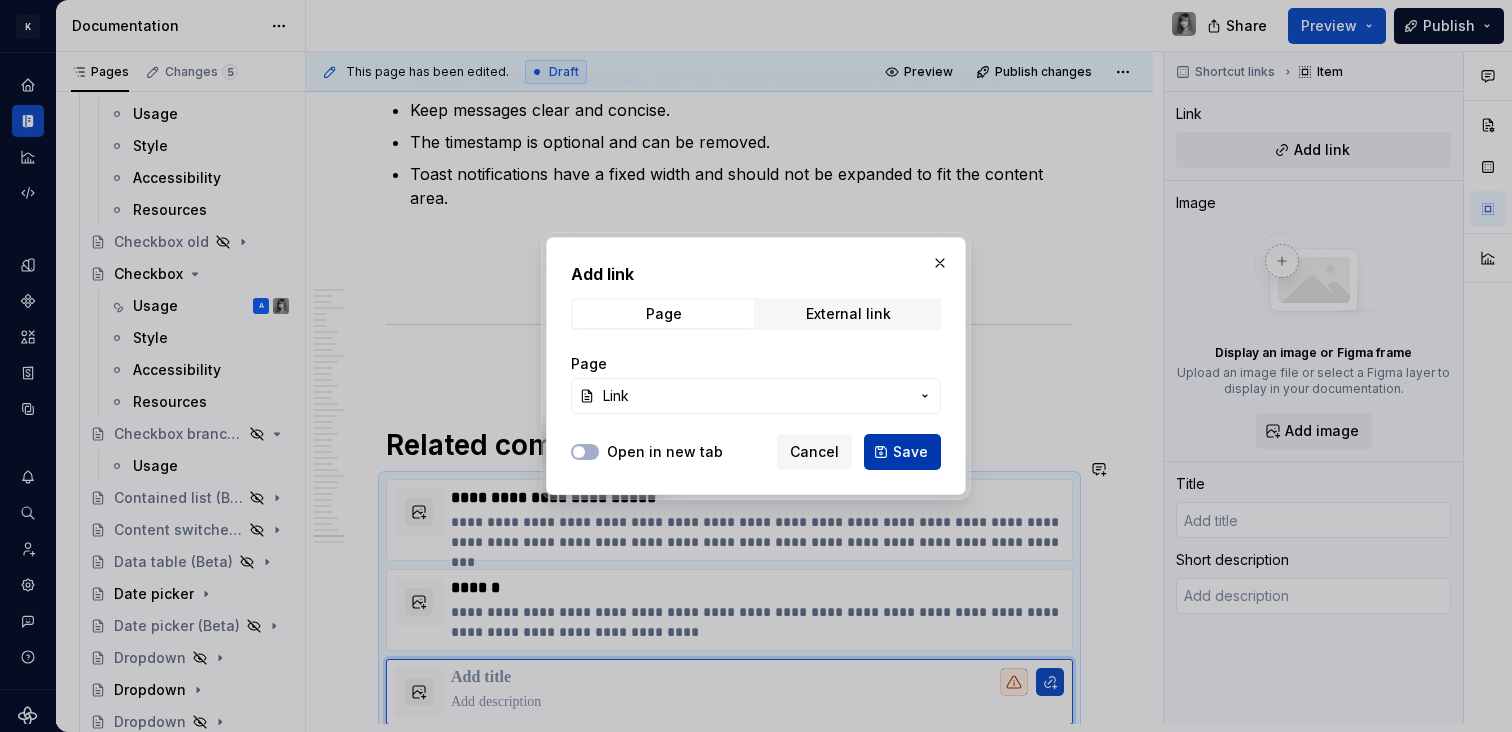click on "Save" at bounding box center (902, 452) 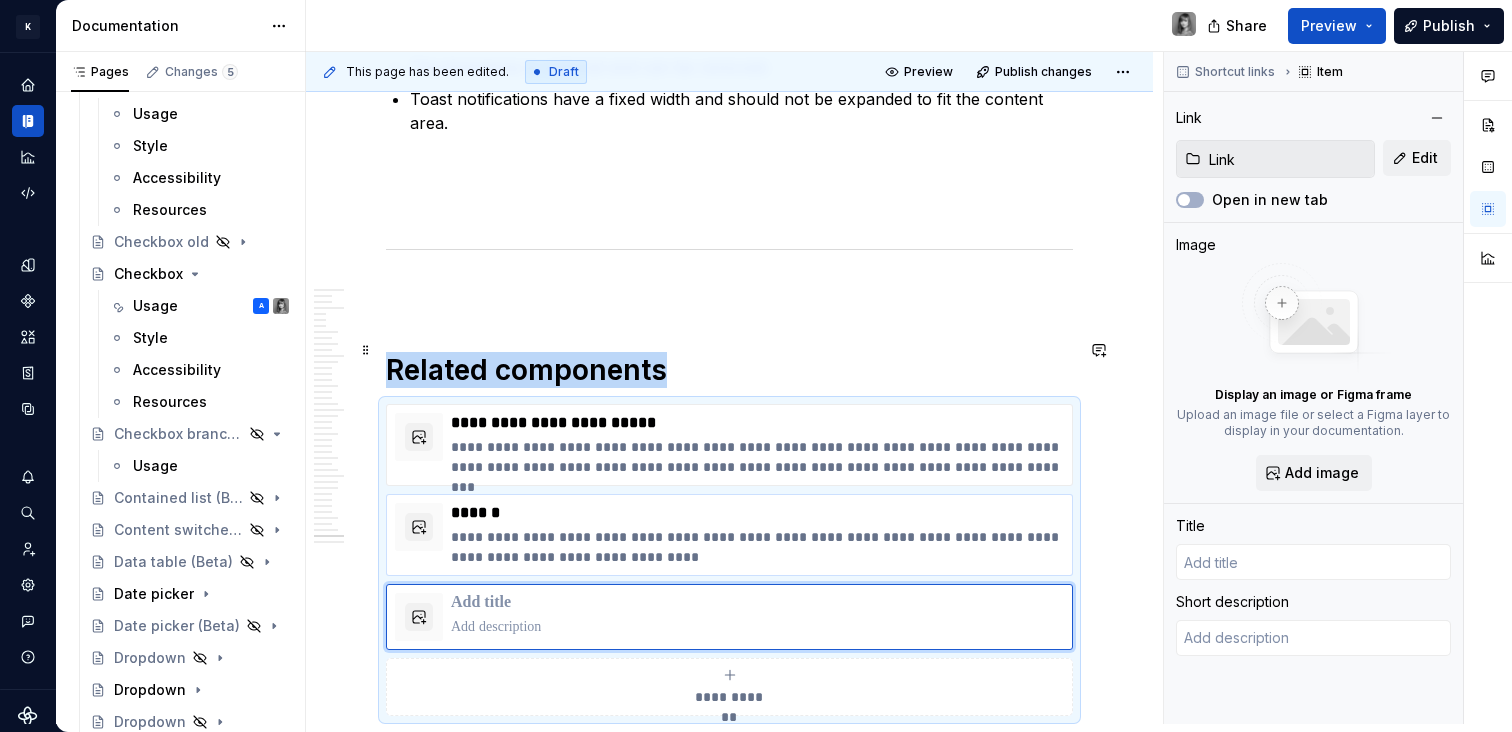 type on "*" 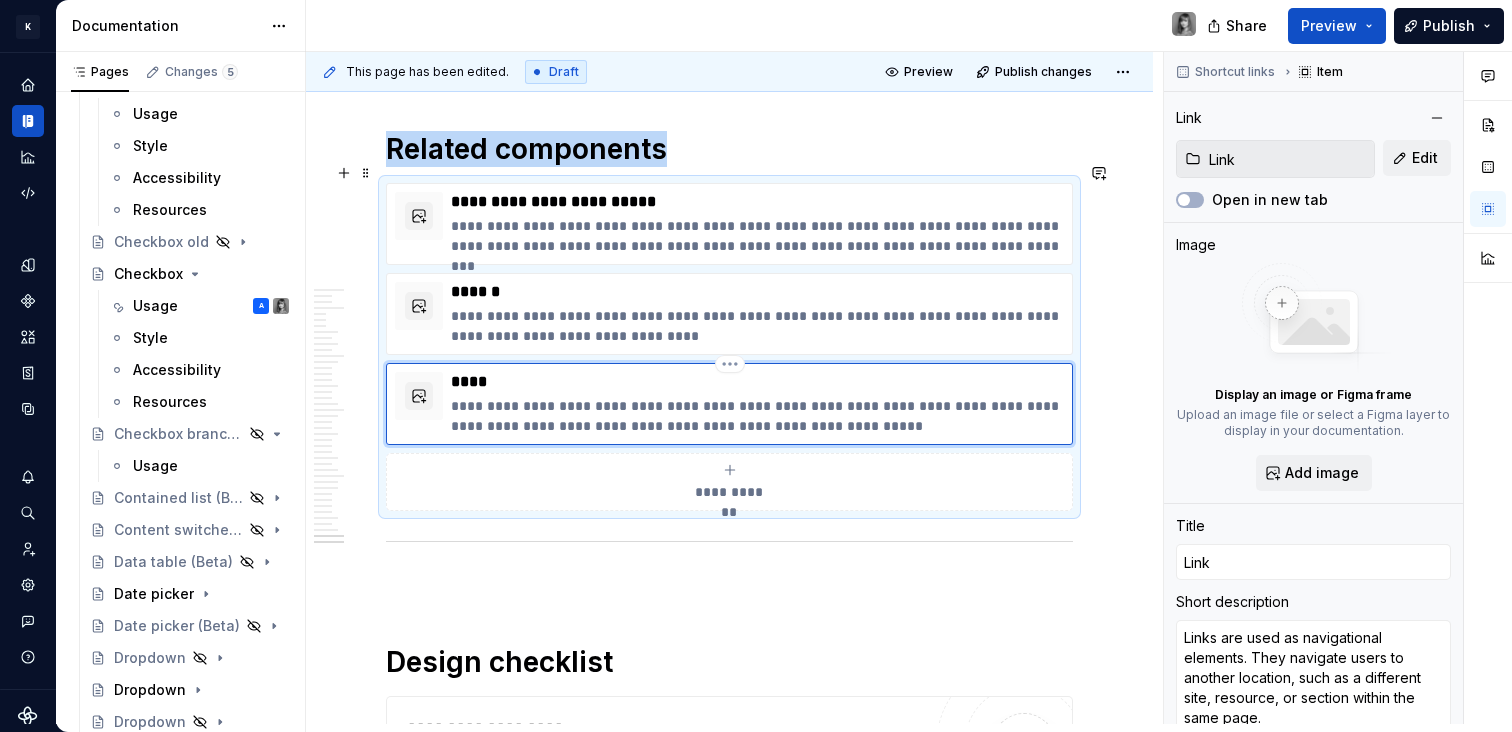 scroll, scrollTop: 16507, scrollLeft: 0, axis: vertical 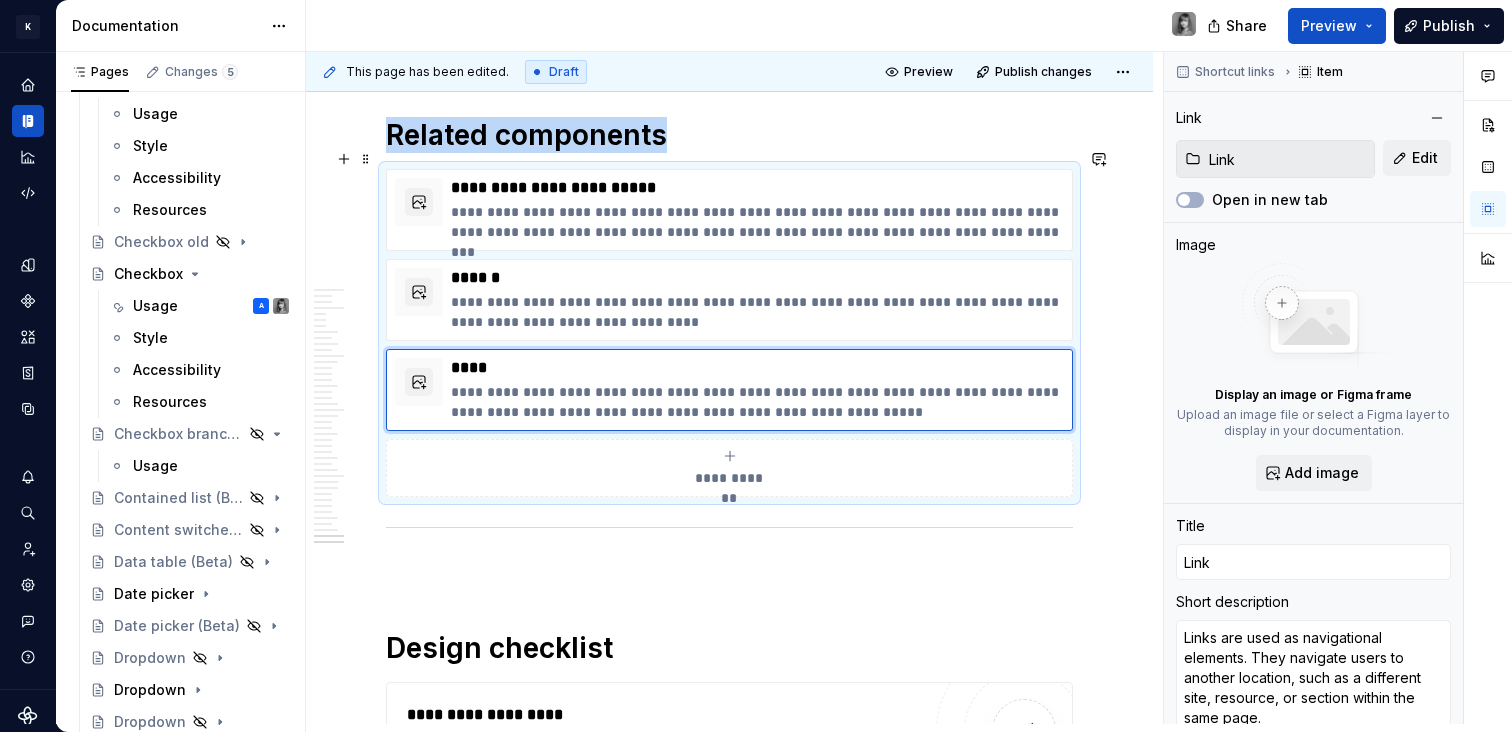 click on "**********" at bounding box center (729, 478) 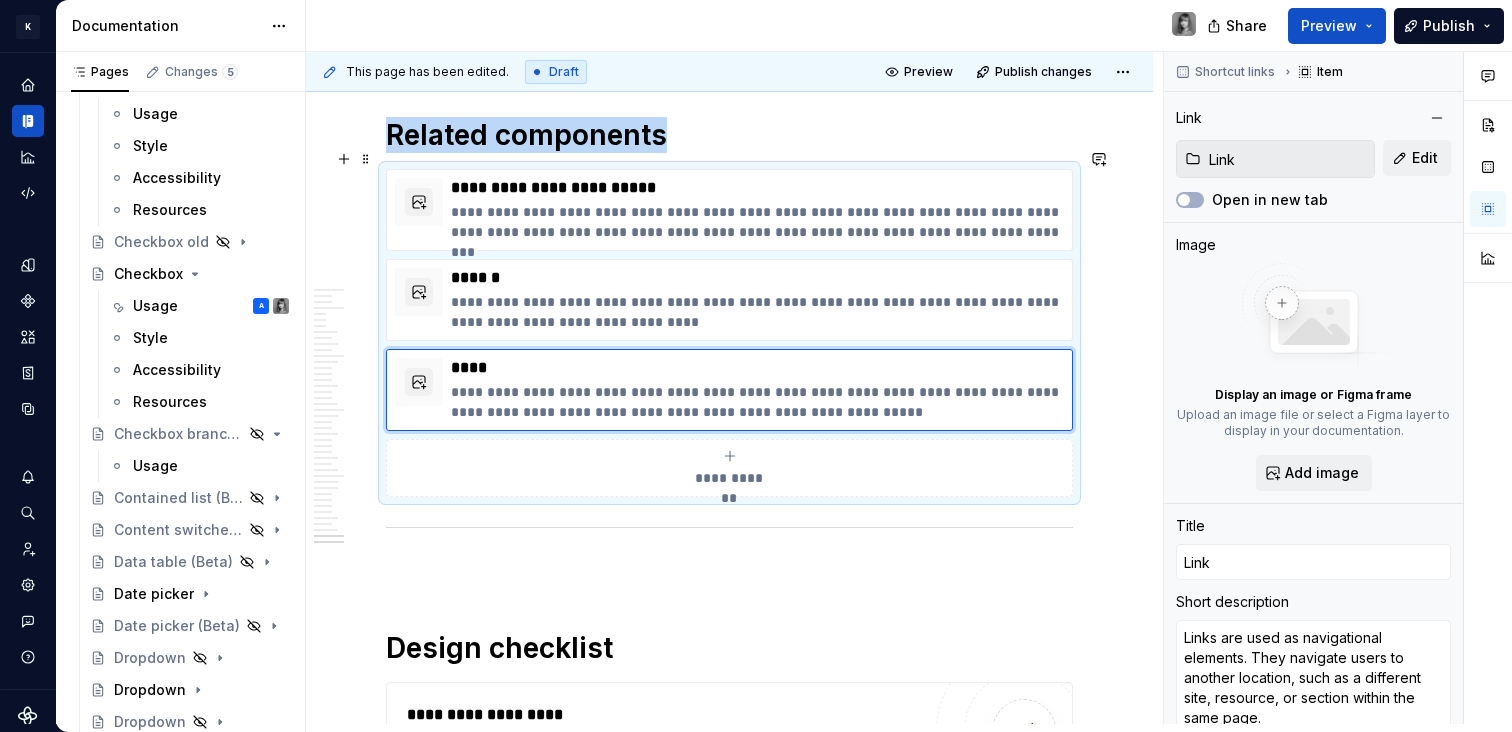 type on "*" 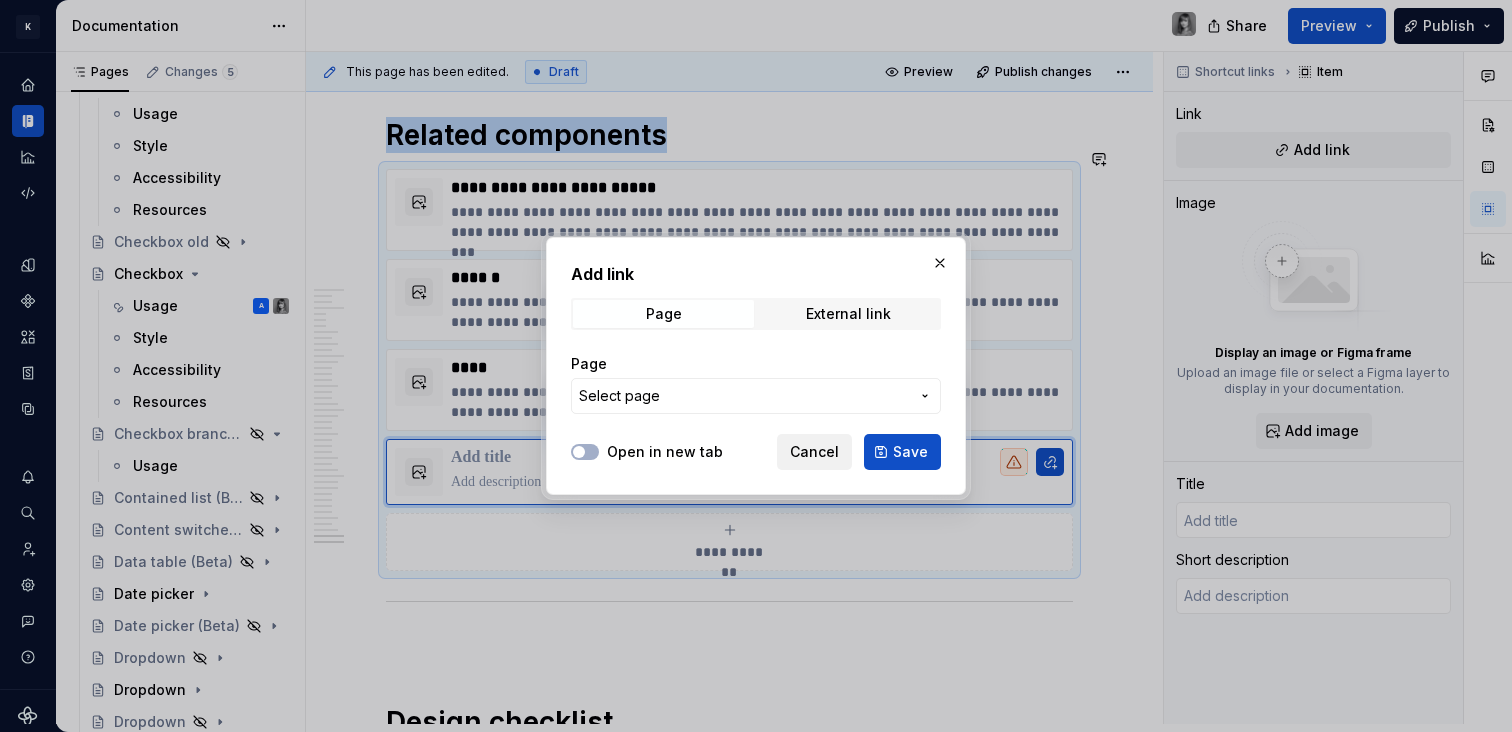 click on "Cancel" at bounding box center [814, 452] 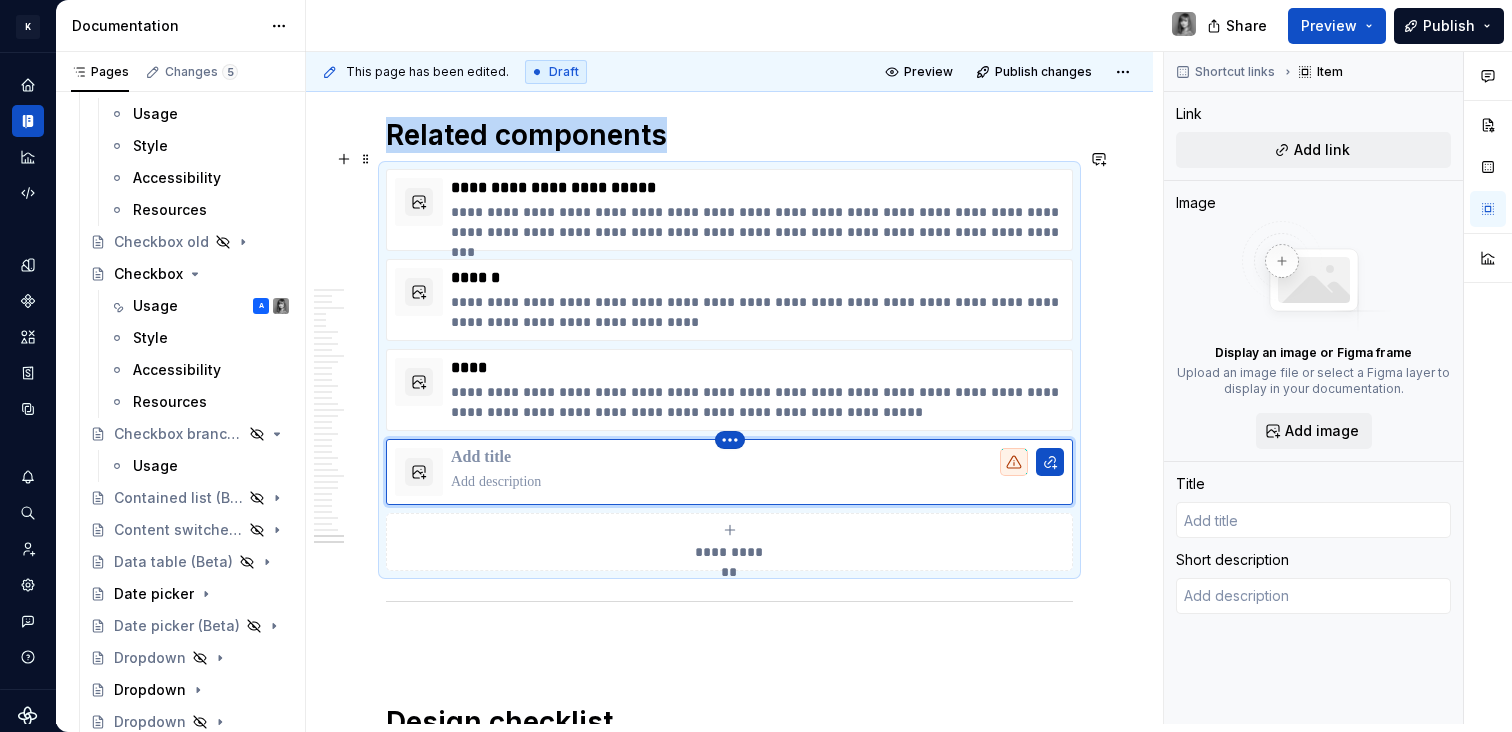 click on "K KES Design system data Documentation Share Preview Publish Pages Changes 5 Add
Accessibility guide for tree Page tree.
Navigate the tree with the arrow keys. Common tree hotkeys apply. Further keybindings are available:
enter to execute primary action on focused item
f2 to start renaming the focused item
escape to abort renaming an item
control+d to start dragging selected items
Build. Contribute. Evolve. About KES What's new Latest release Monthly updates 2025 Foundations Get started Designing Get started Design kits Other resources Developing Get started Contributing Get started Product development lifecycle Component checklist Documentation Elements Tokens Components Component name Overview Components Accessibility status Requesting a New Component  Accordion Accordion (Beta) Usage Style Accessibility Resources Breadcrumbs Usage Style Accessibility Resources Breadcrumbs (Beta) Button Usage Style Accessibility Resources Checkbox old A" at bounding box center [756, 366] 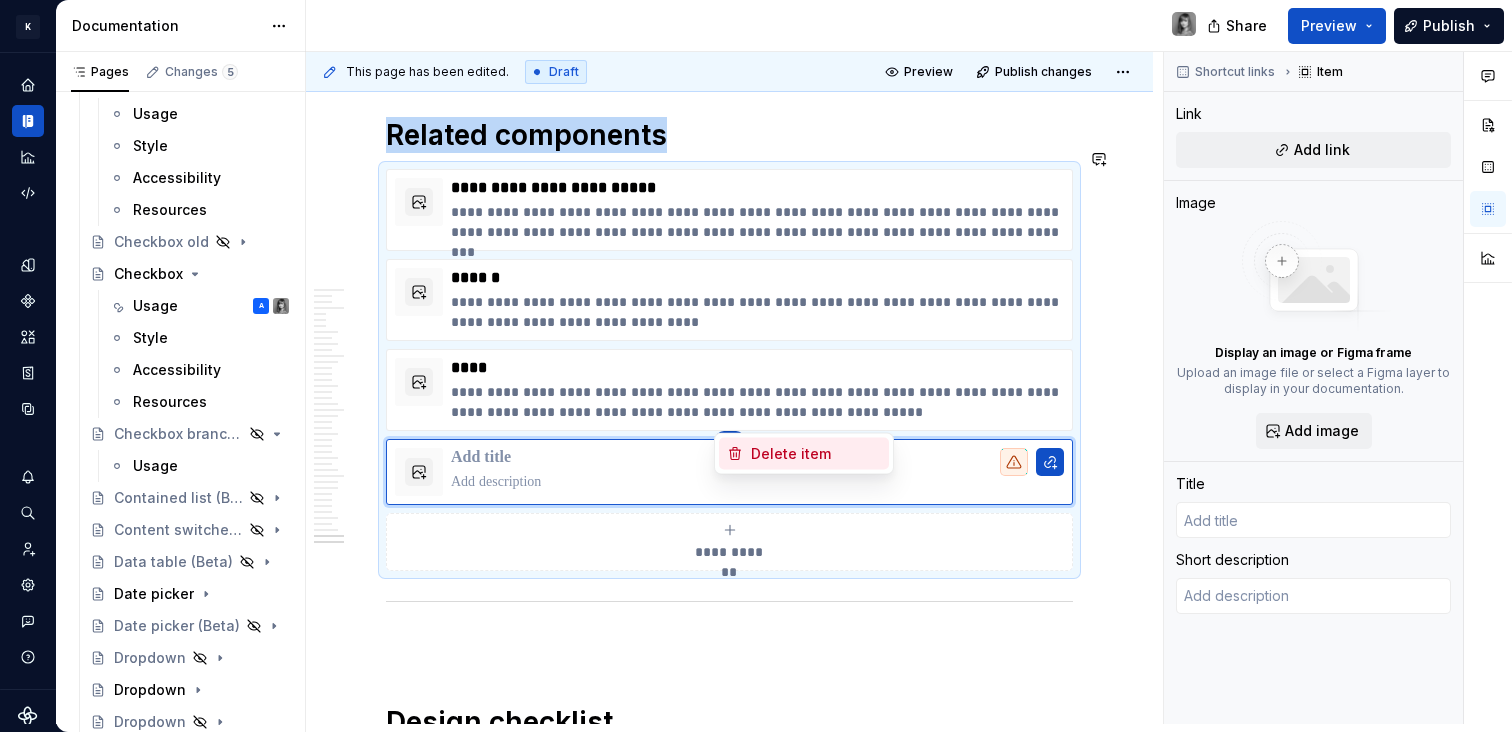 click on "Delete item" at bounding box center (816, 454) 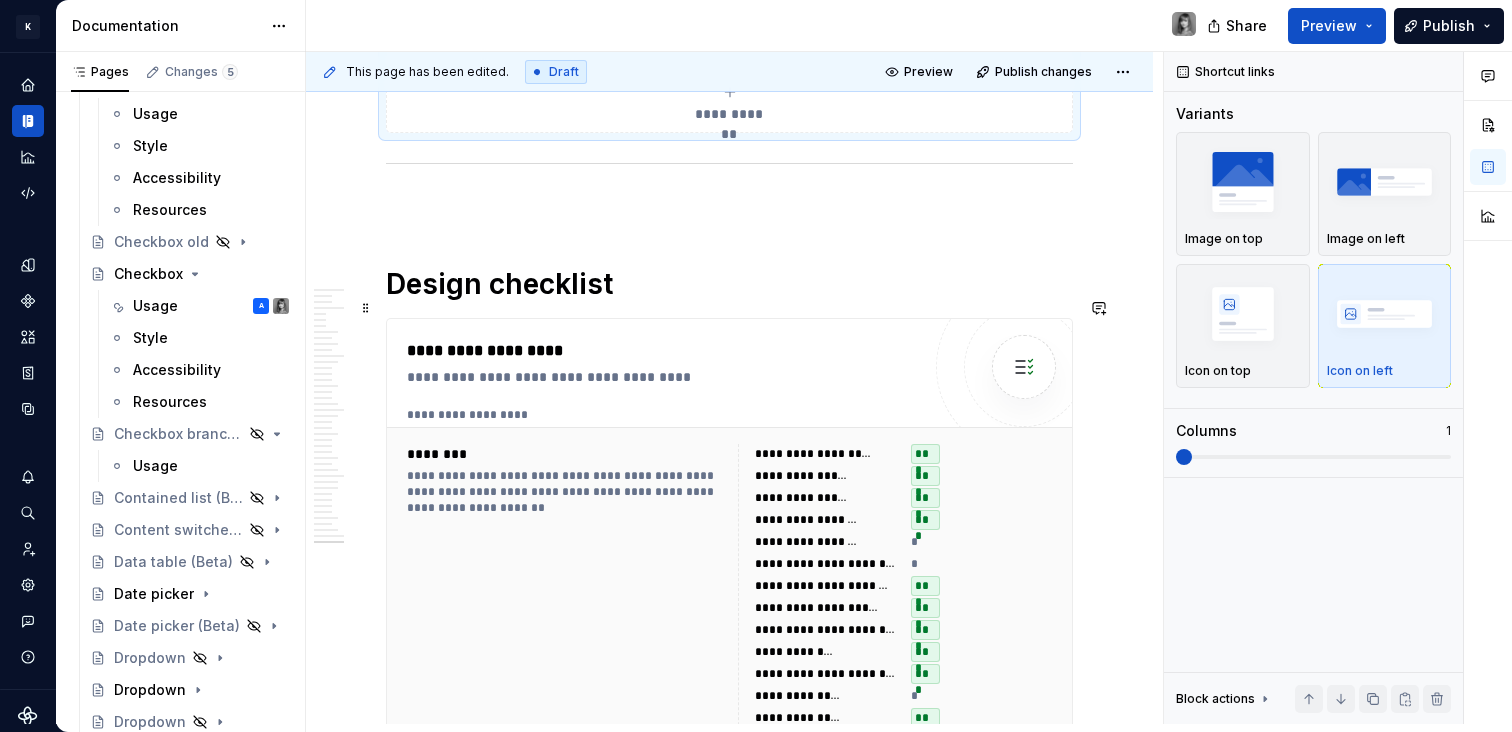 scroll, scrollTop: 16881, scrollLeft: 0, axis: vertical 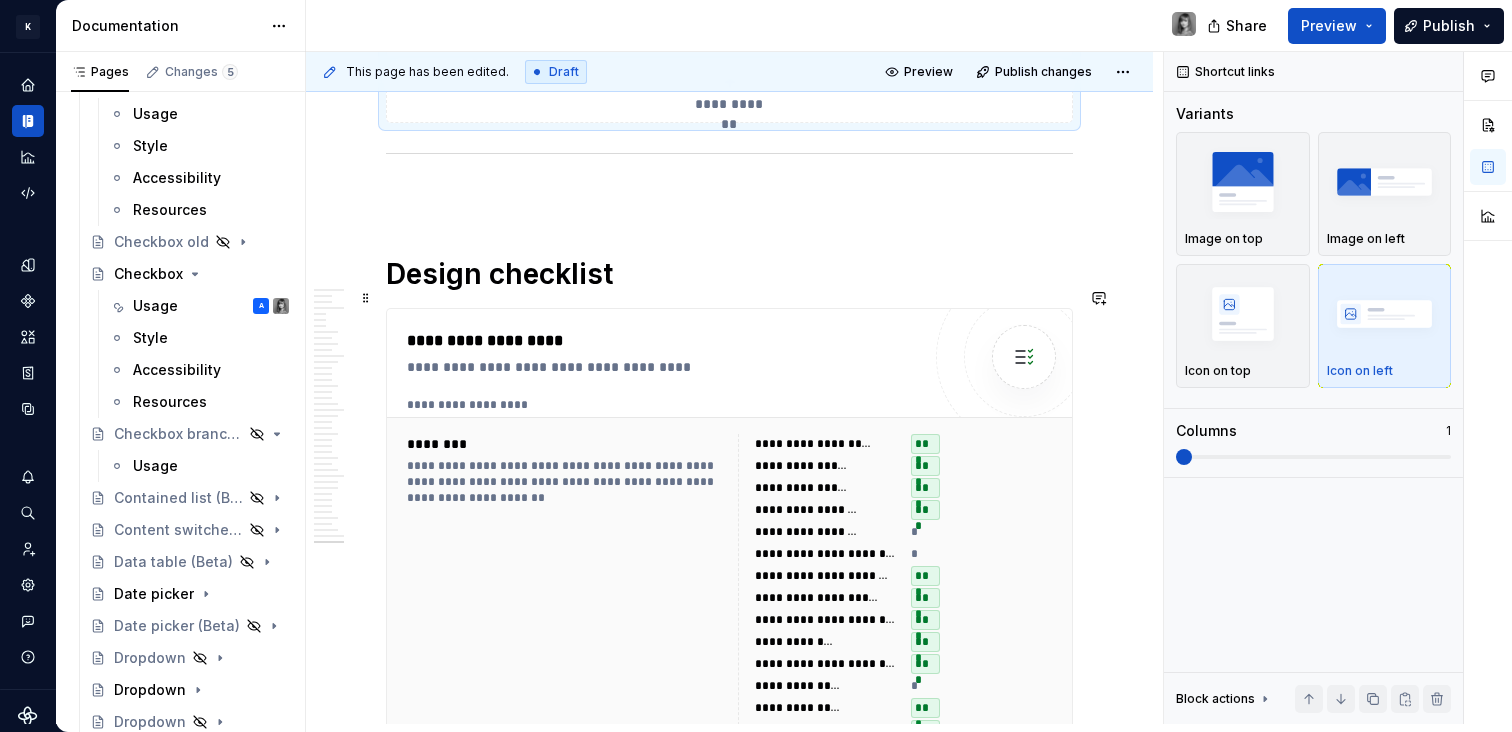 click on "**********" at bounding box center (813, 444) 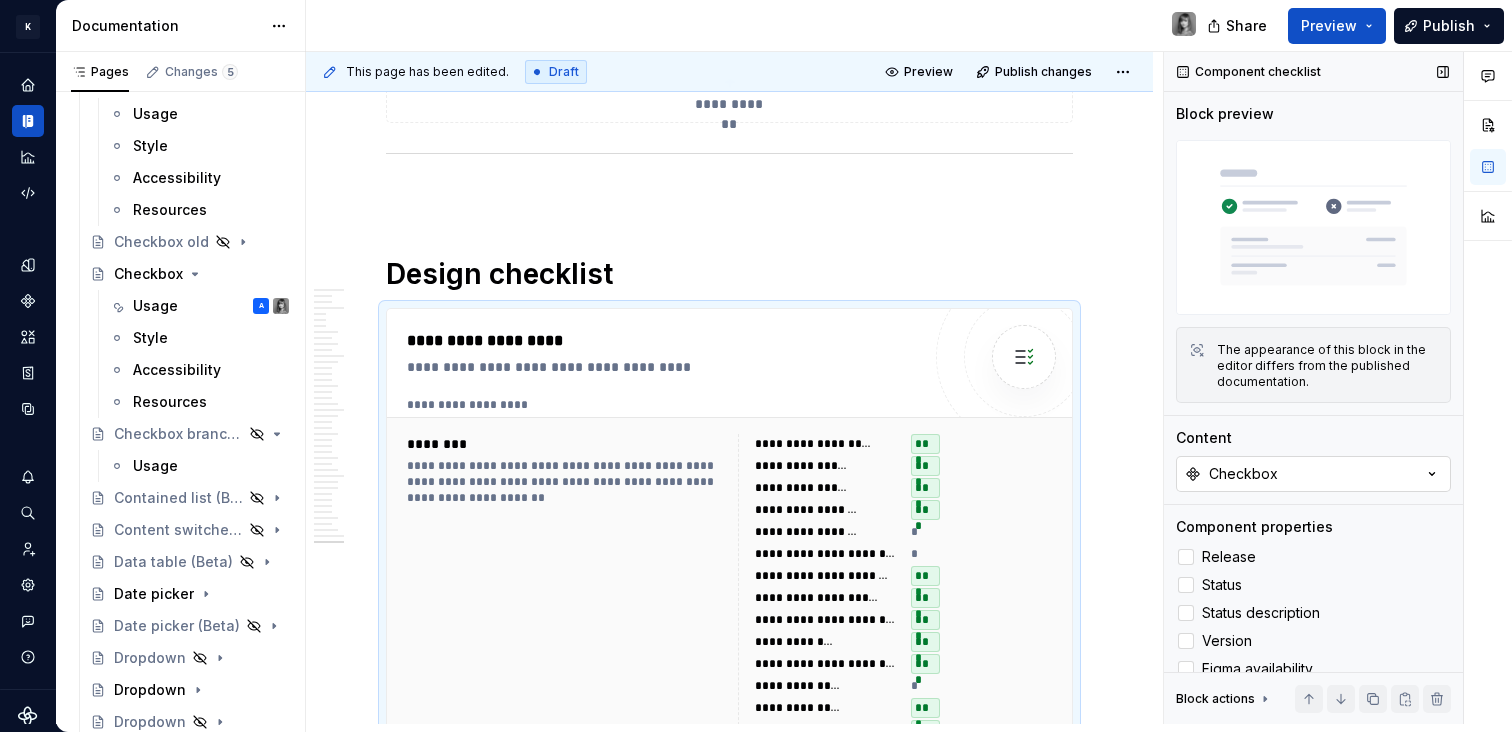 click on "Checkbox" at bounding box center (1313, 474) 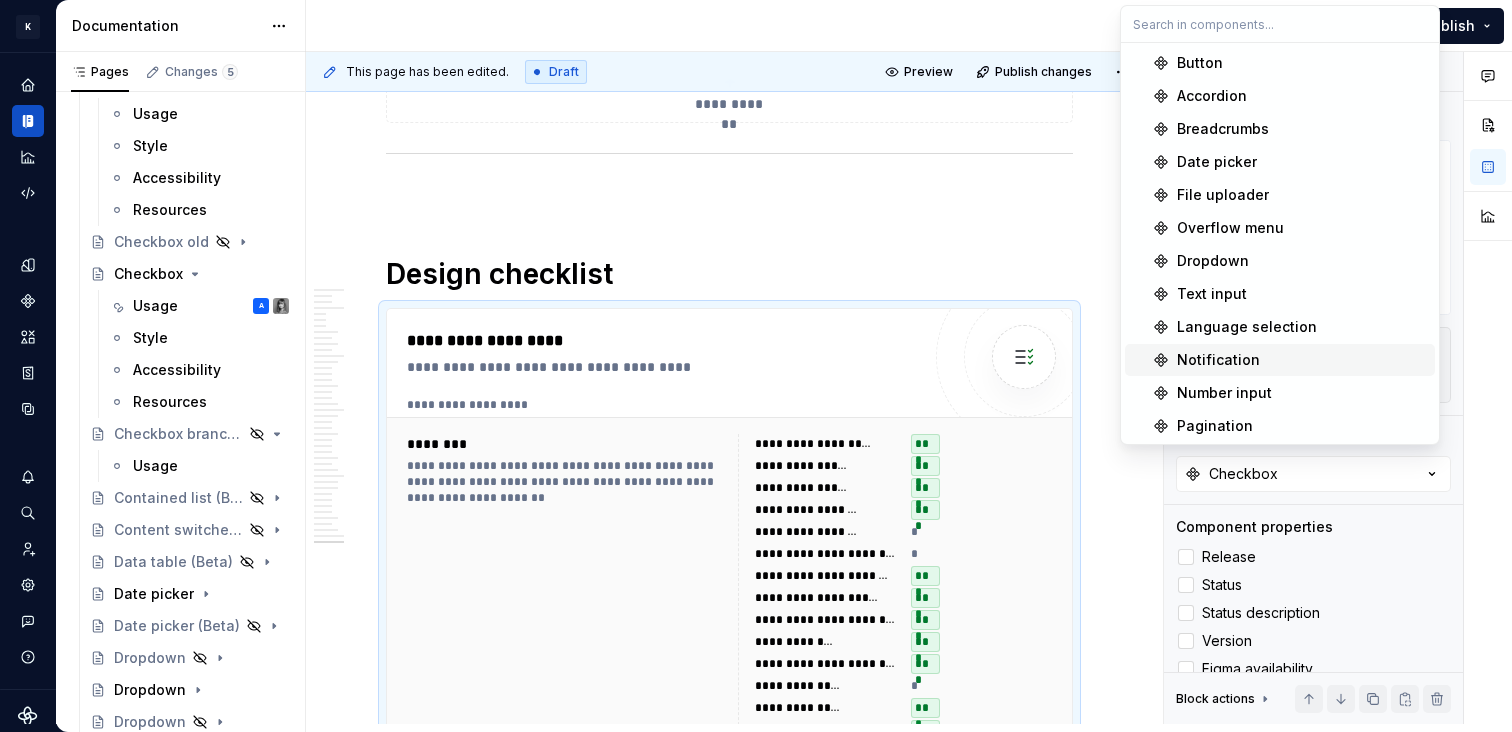click on "Notification" at bounding box center (1218, 360) 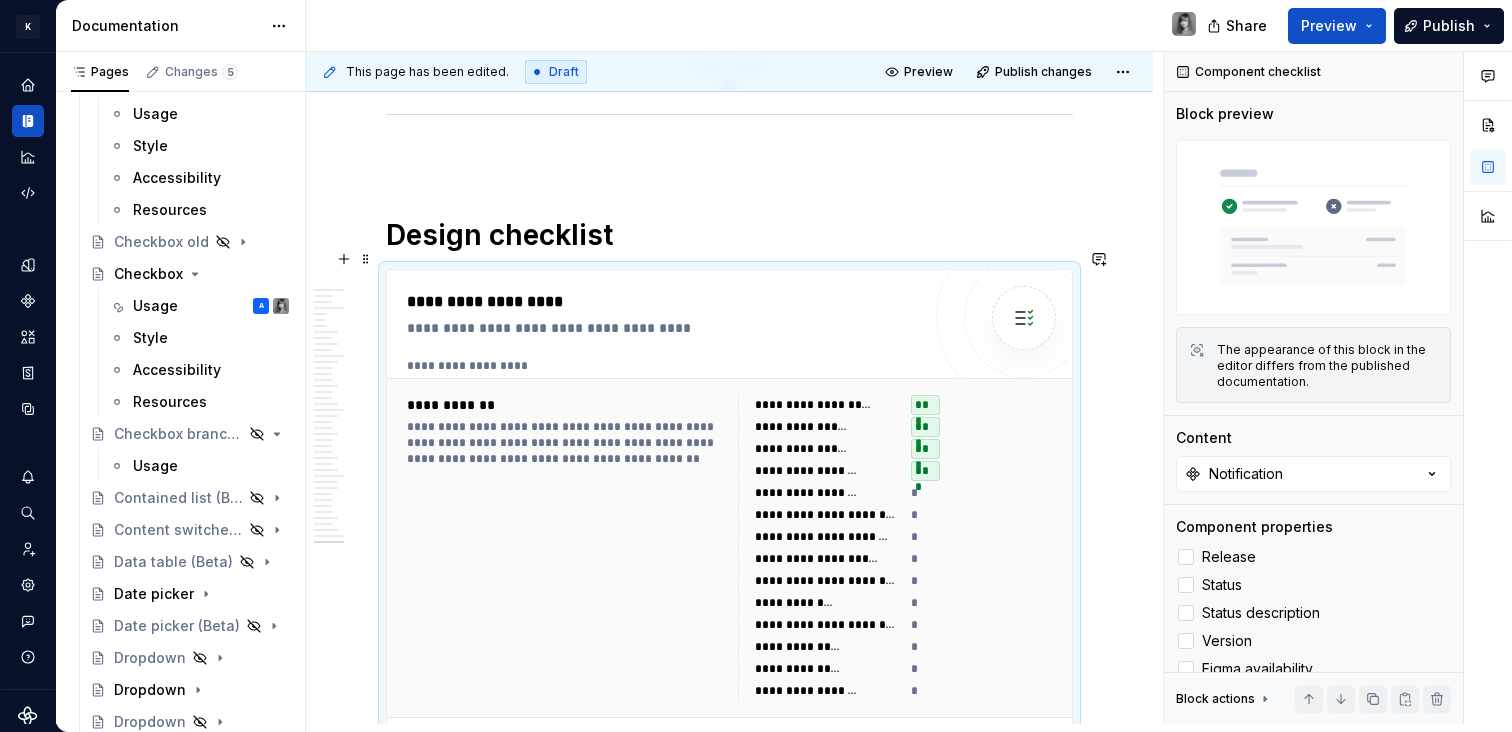 scroll, scrollTop: 17070, scrollLeft: 0, axis: vertical 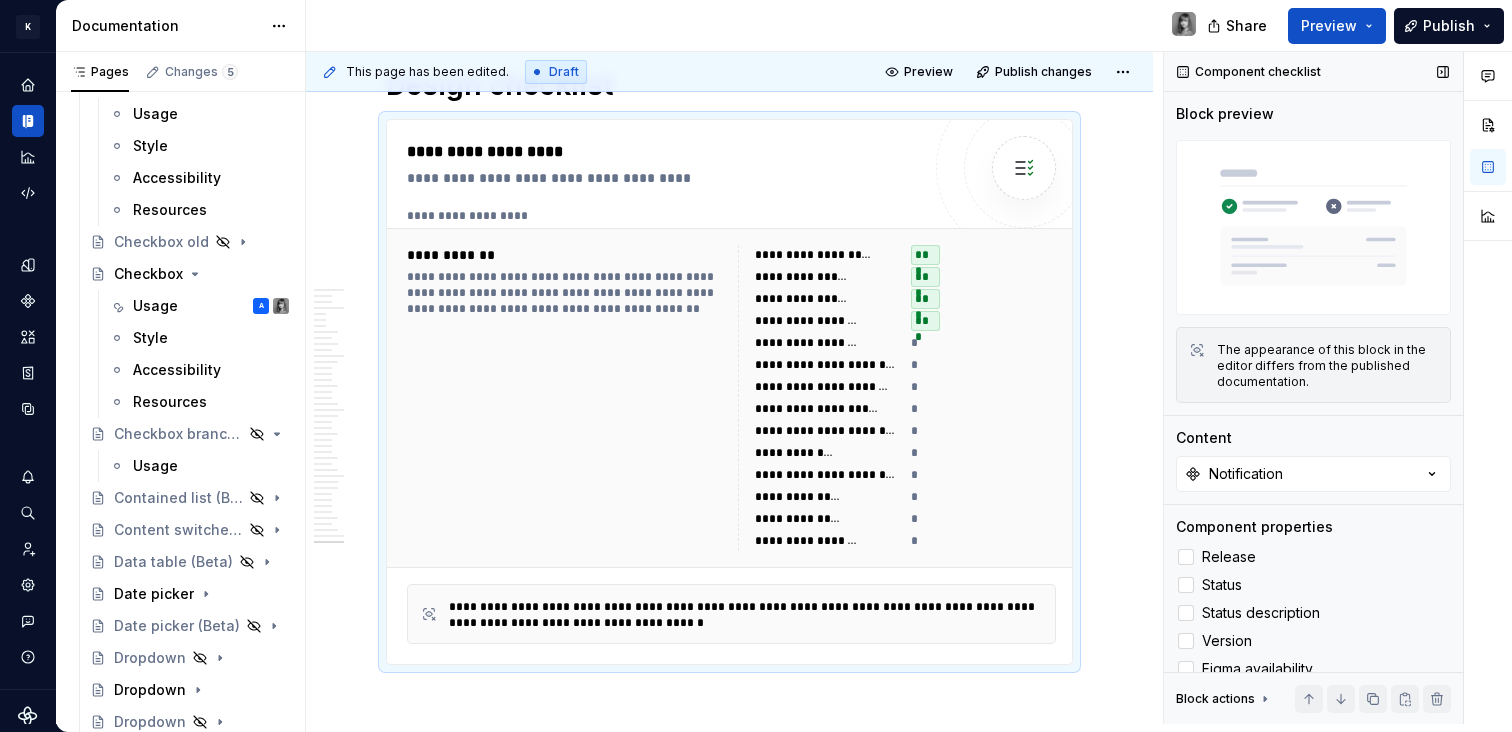 click on "Component checklist Block preview The appearance of this block in the editor differs from the published documentation. Content Notification Component properties Release Status Status description Version Figma availability Documentation React Figma component Link Repository All interactive states Usage guidelines All color themes Writing guidelines All platform scales Internationalization guidelines Accessible use of color Keyboard interactions Accessible contrast for text Design tokens Accessible contrast for UI components Content design Defined options Defined behaviors Title Show description Yes Block actions Move up Move down Duplicate Copy (⌘C) Cut (⌘X) Delete" at bounding box center [1313, 388] 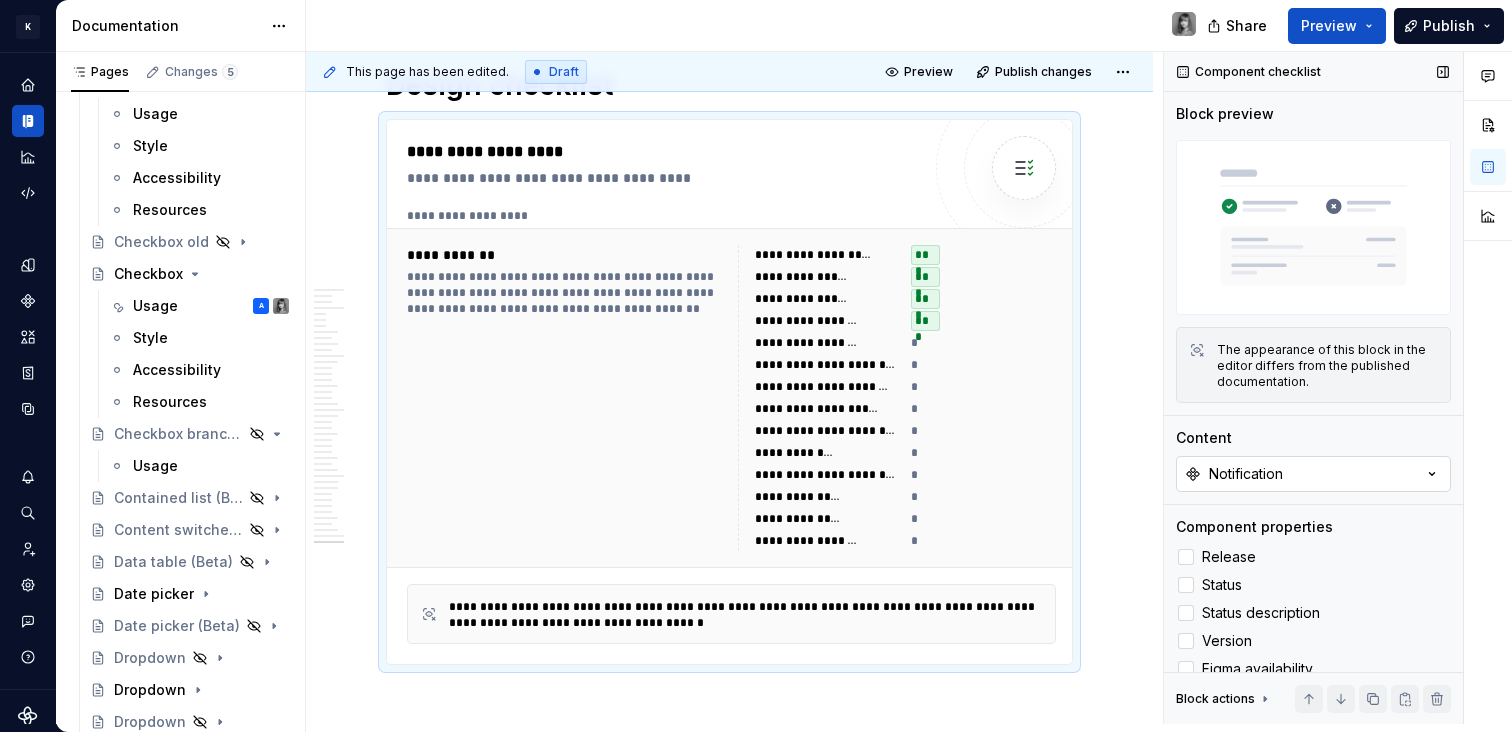 click on "Notification" at bounding box center (1313, 474) 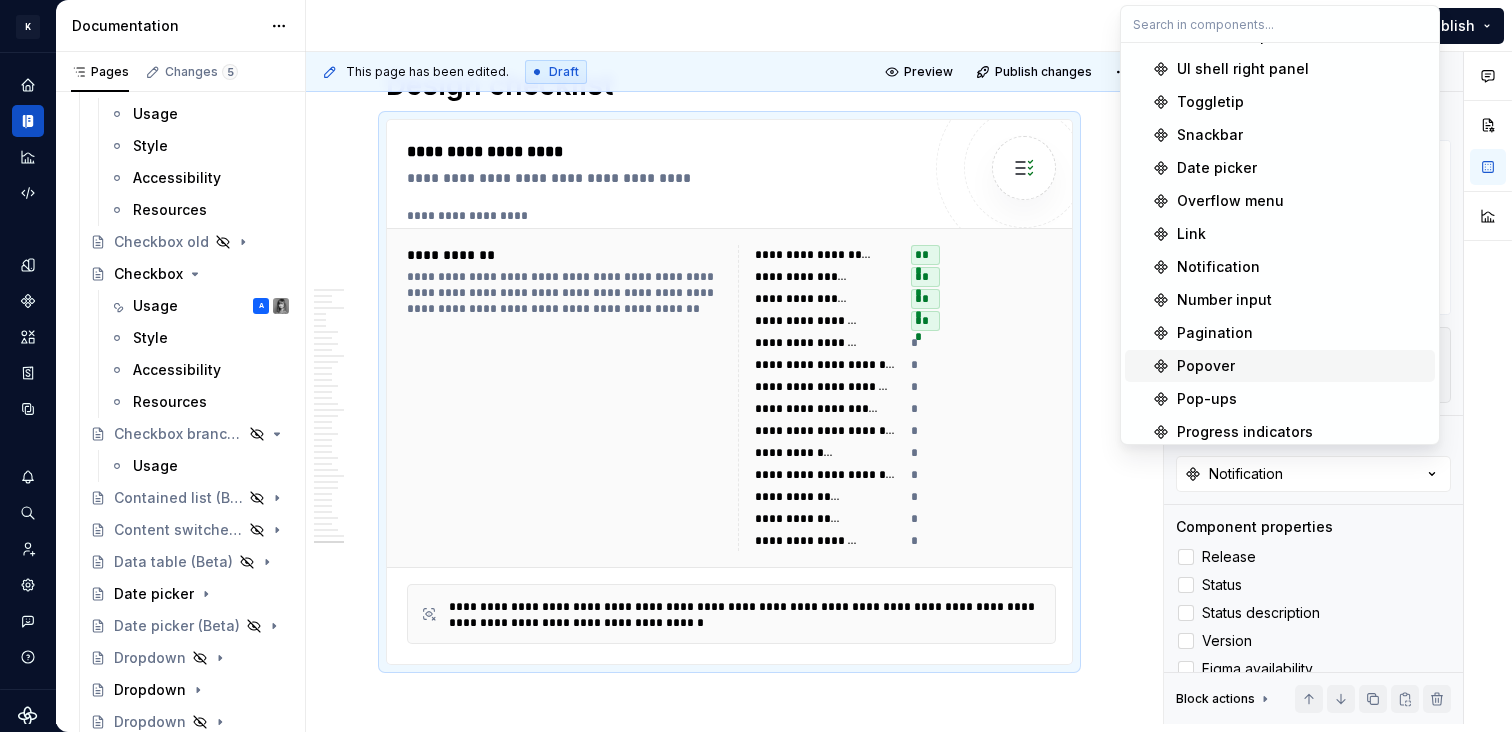 scroll, scrollTop: 1127, scrollLeft: 0, axis: vertical 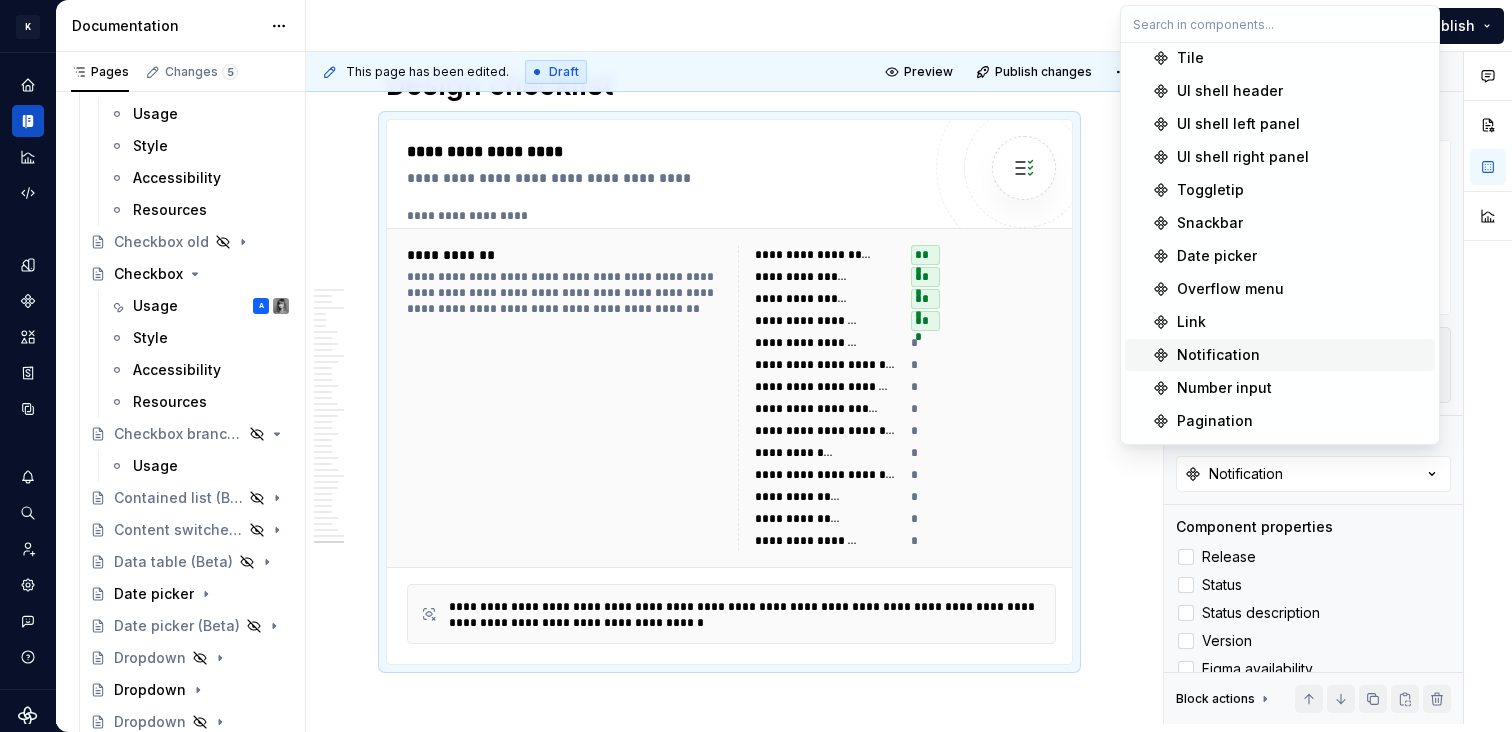 click on "Notification" at bounding box center (1302, 355) 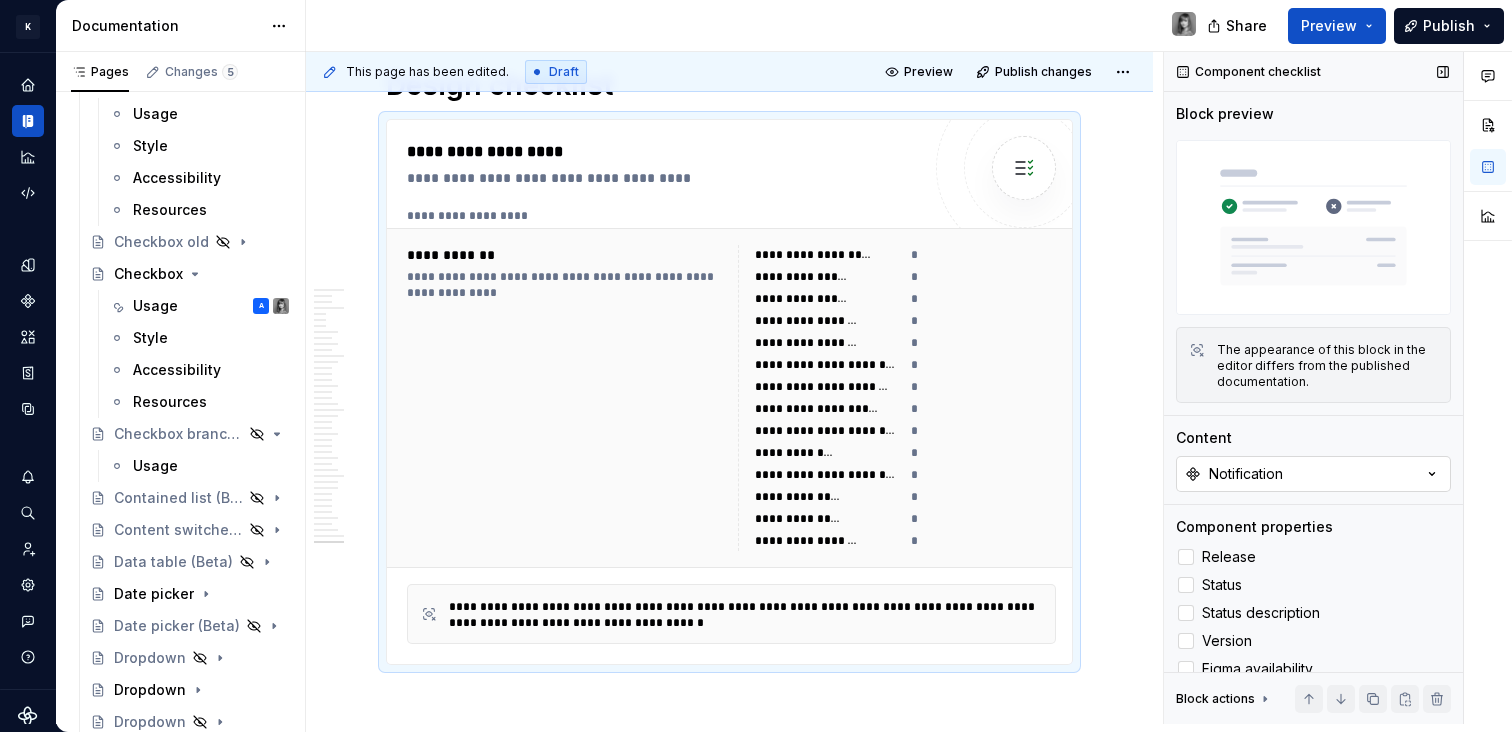 click on "Notification" at bounding box center [1313, 474] 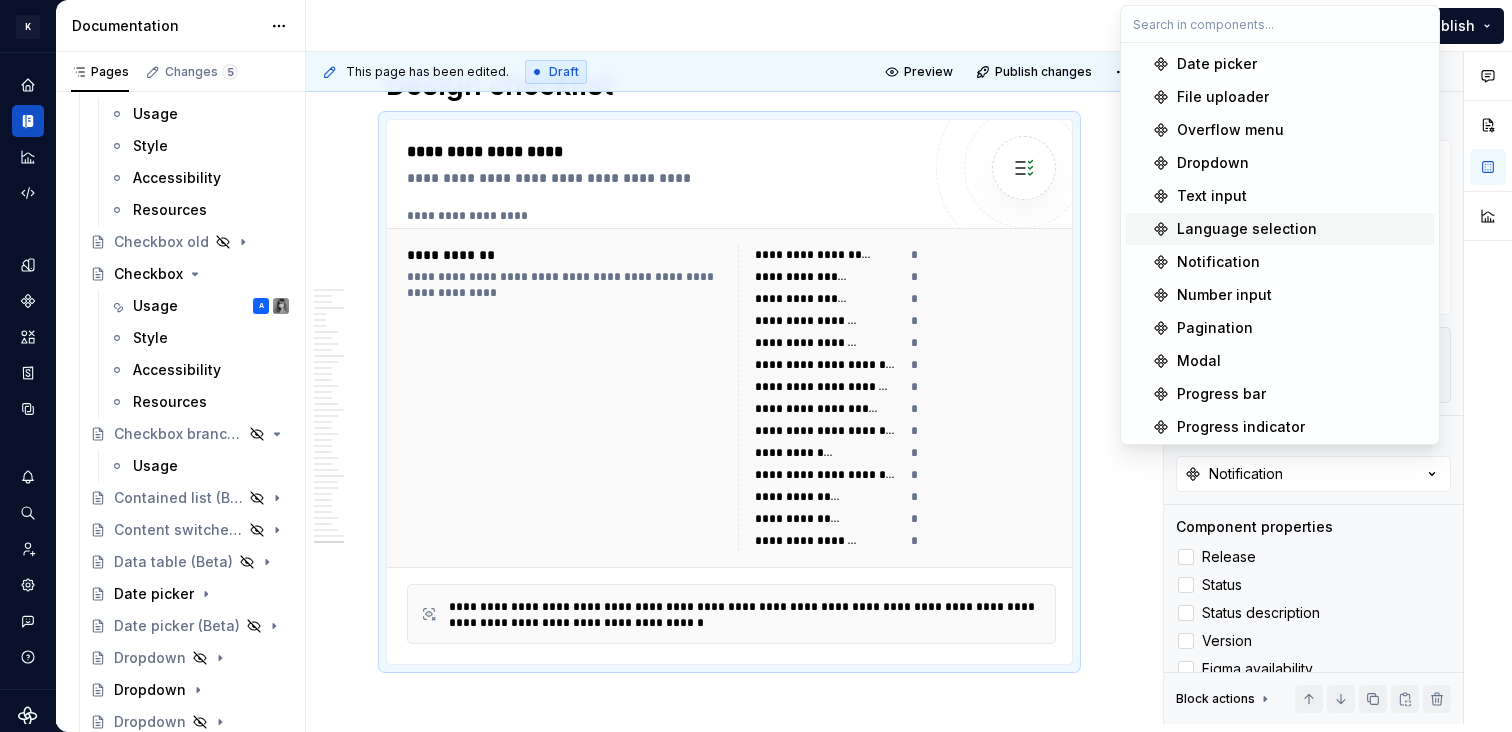 scroll, scrollTop: 101, scrollLeft: 0, axis: vertical 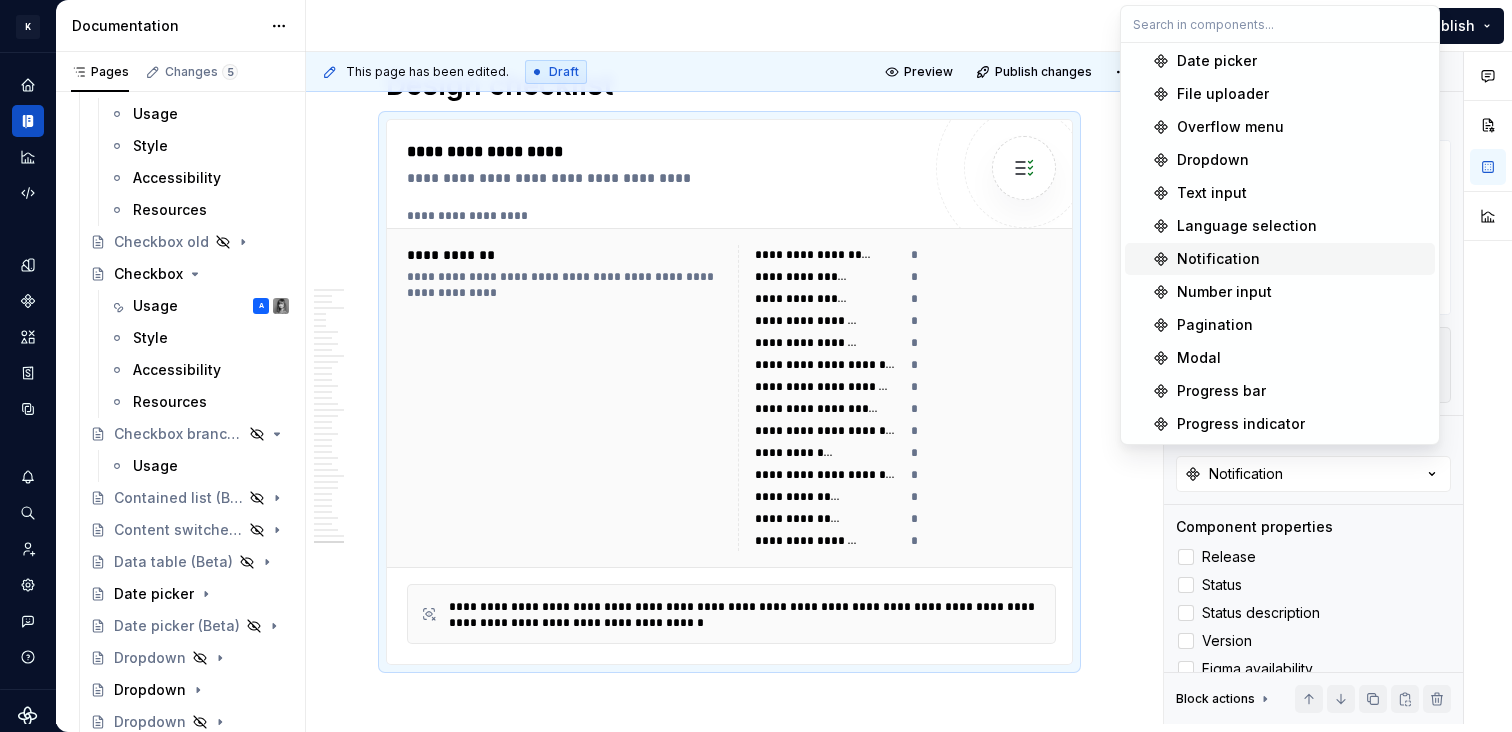 click on "Notification" at bounding box center [1302, 259] 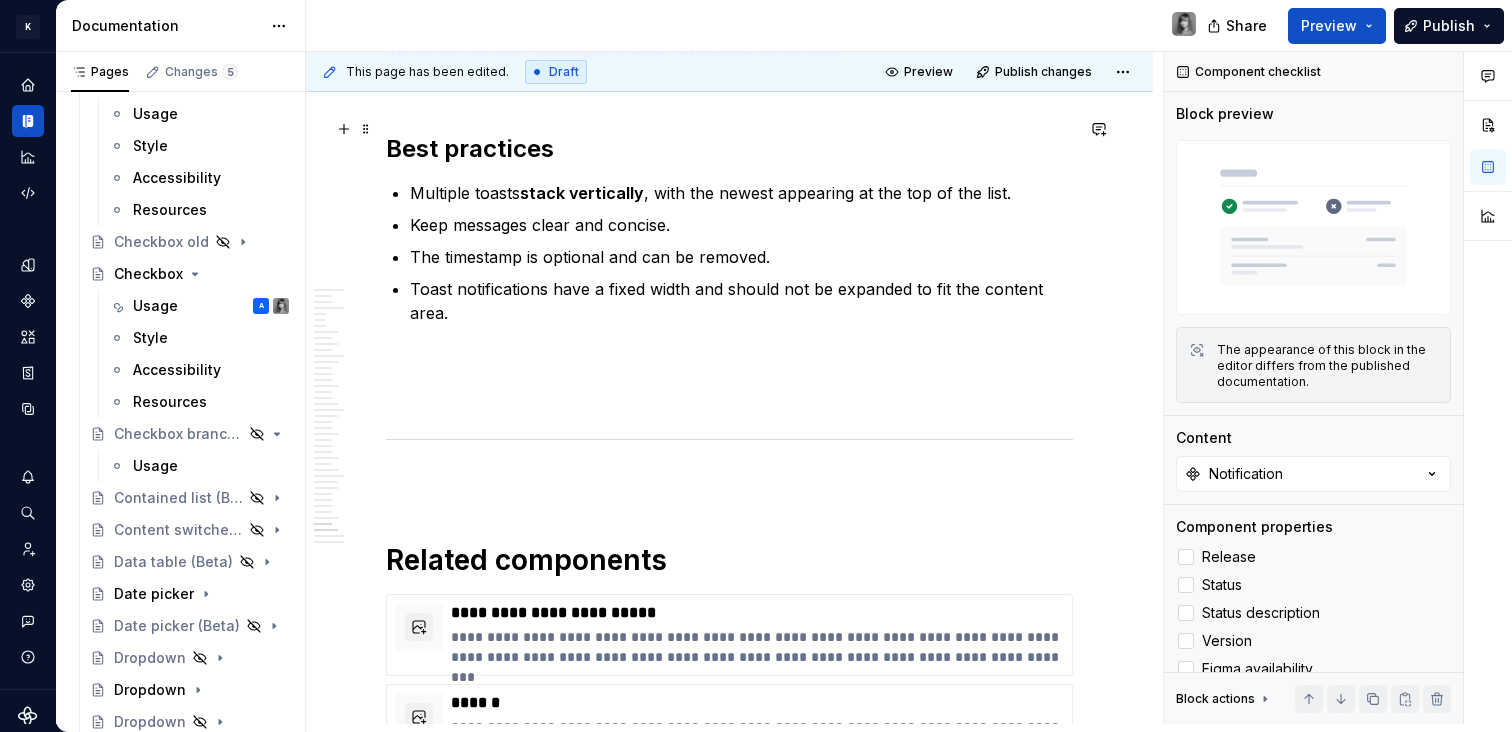 scroll, scrollTop: 16090, scrollLeft: 0, axis: vertical 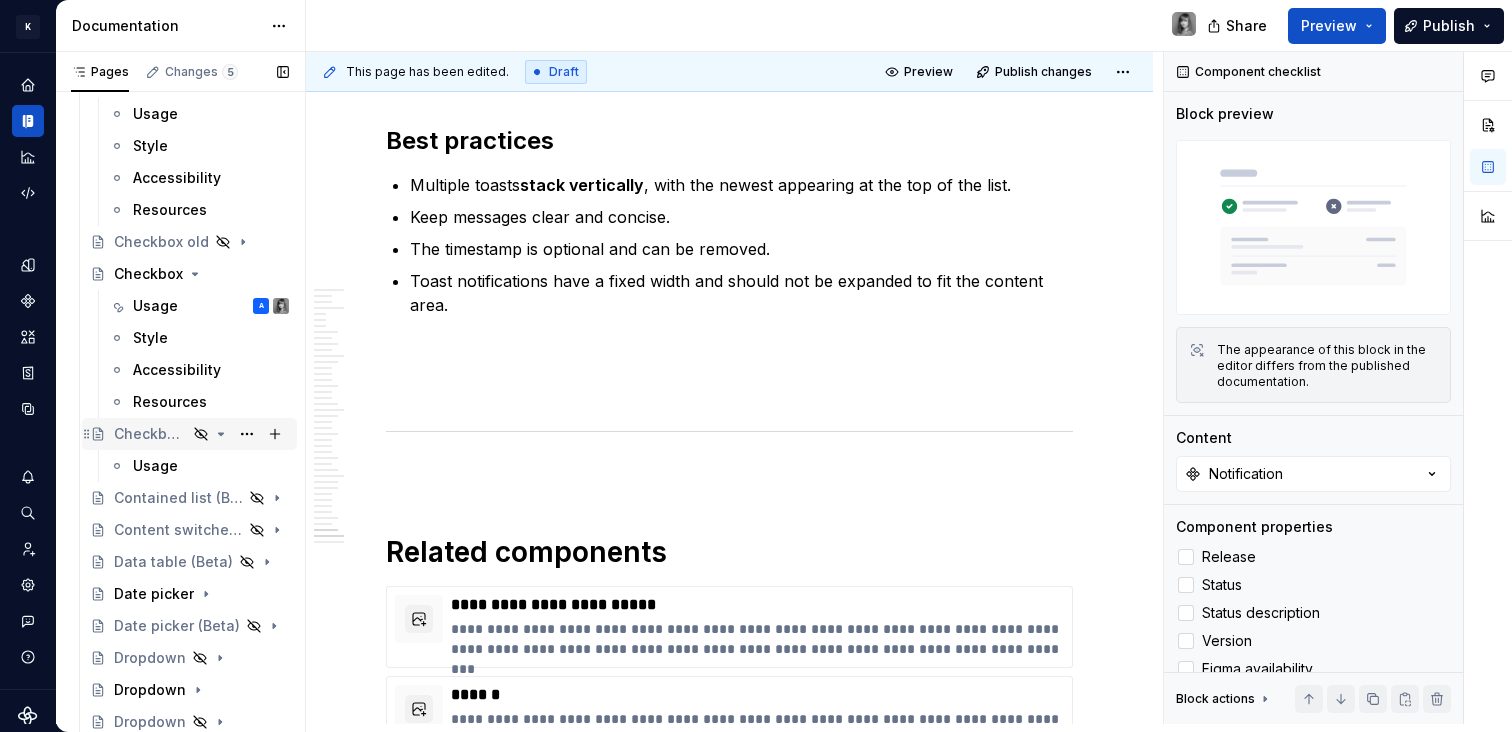 click 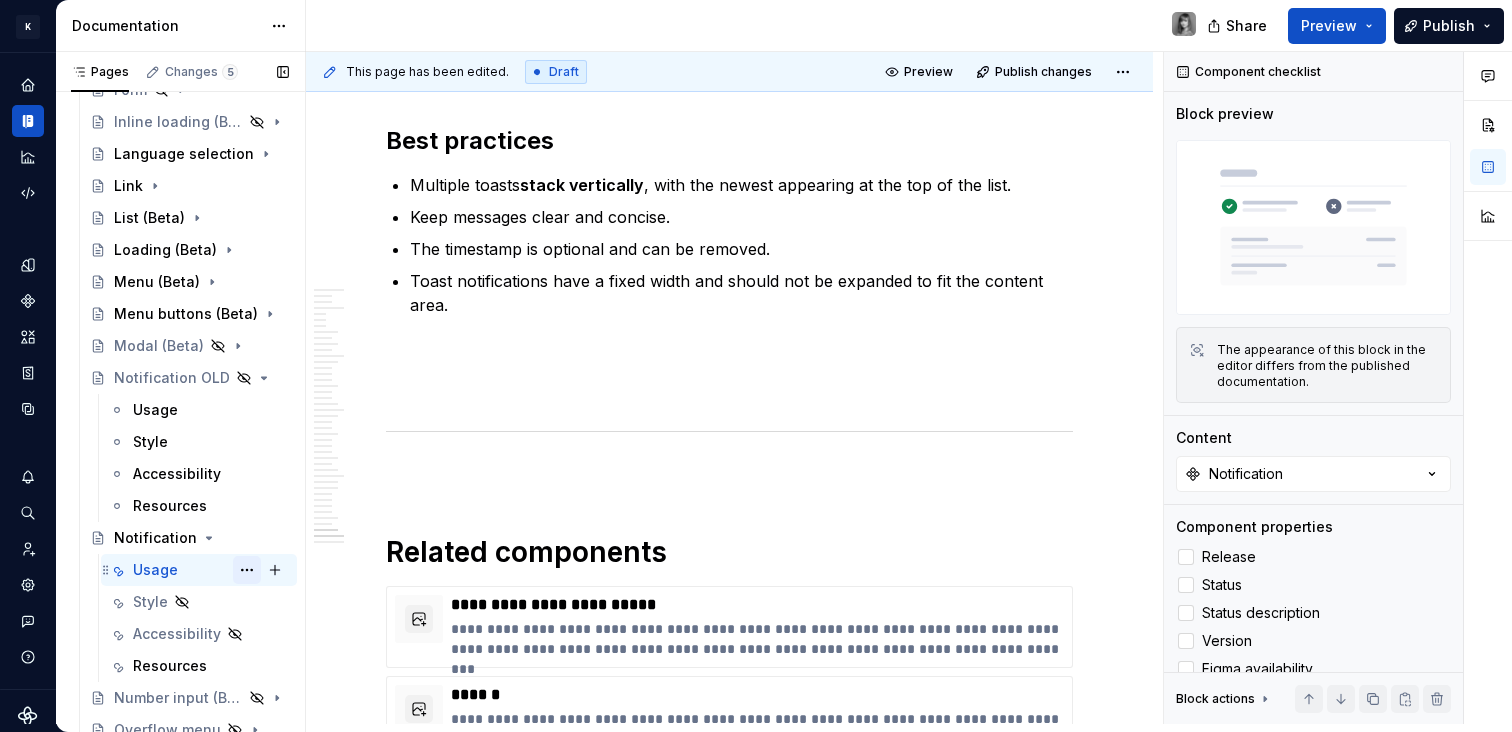 scroll, scrollTop: 2021, scrollLeft: 0, axis: vertical 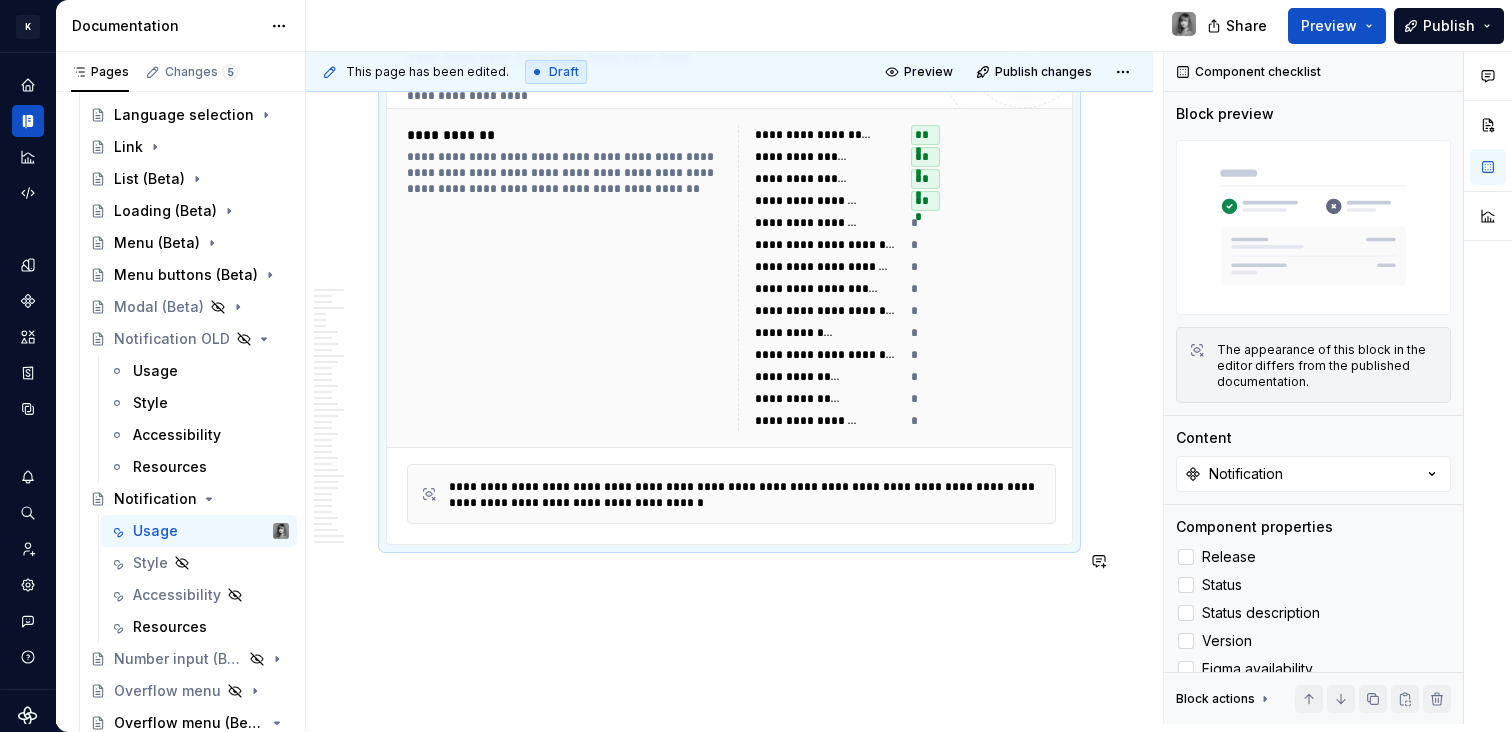 click on "**********" at bounding box center (729, -8070) 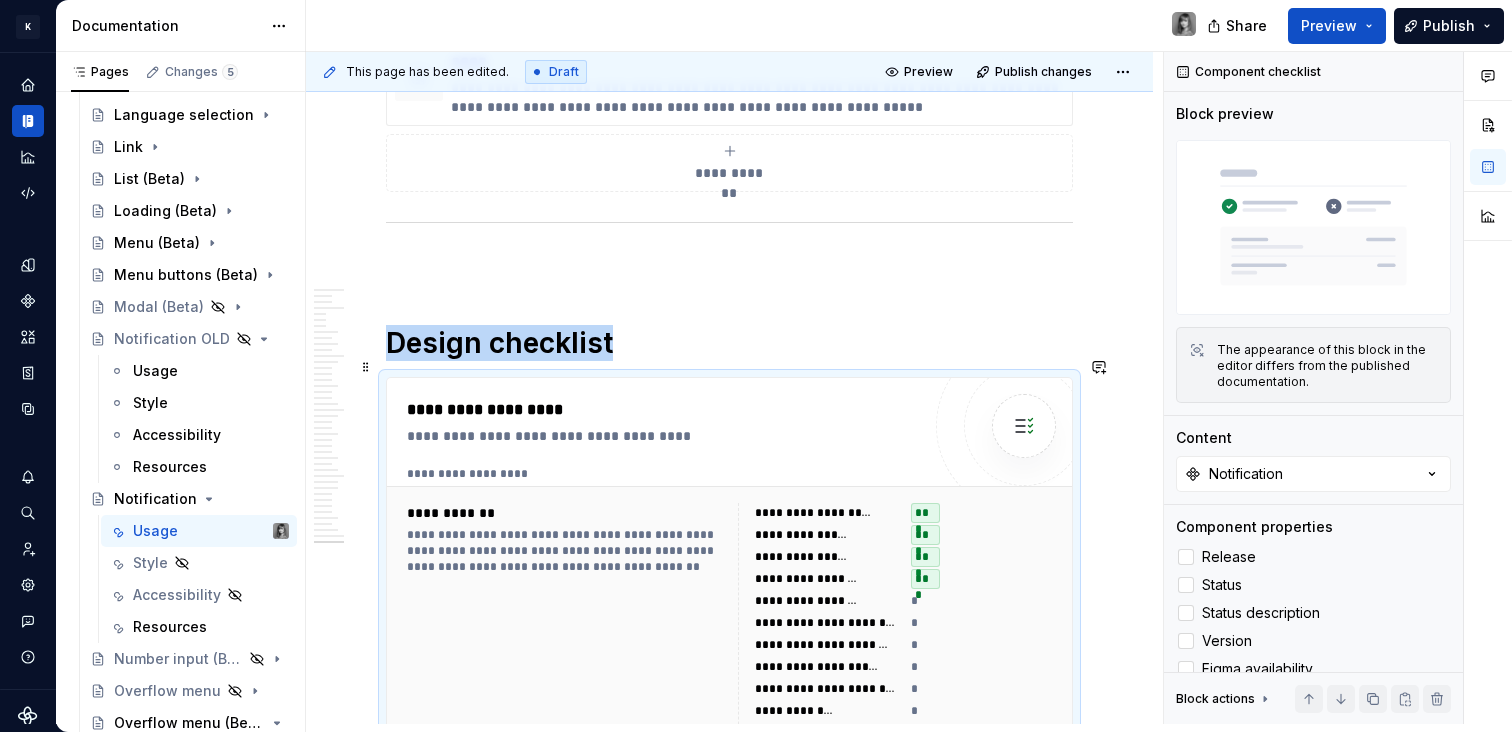 scroll, scrollTop: 16814, scrollLeft: 0, axis: vertical 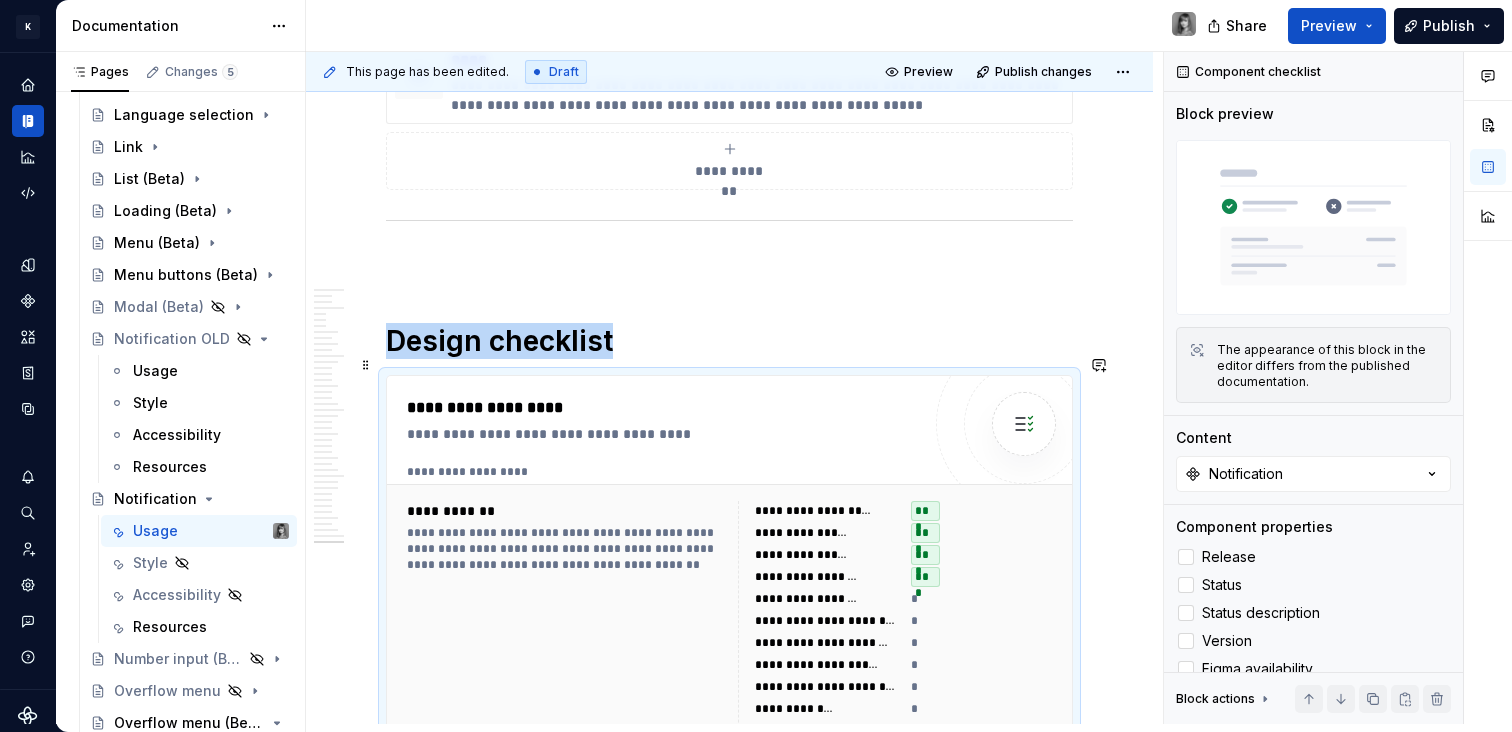 click on "***" at bounding box center (983, 533) 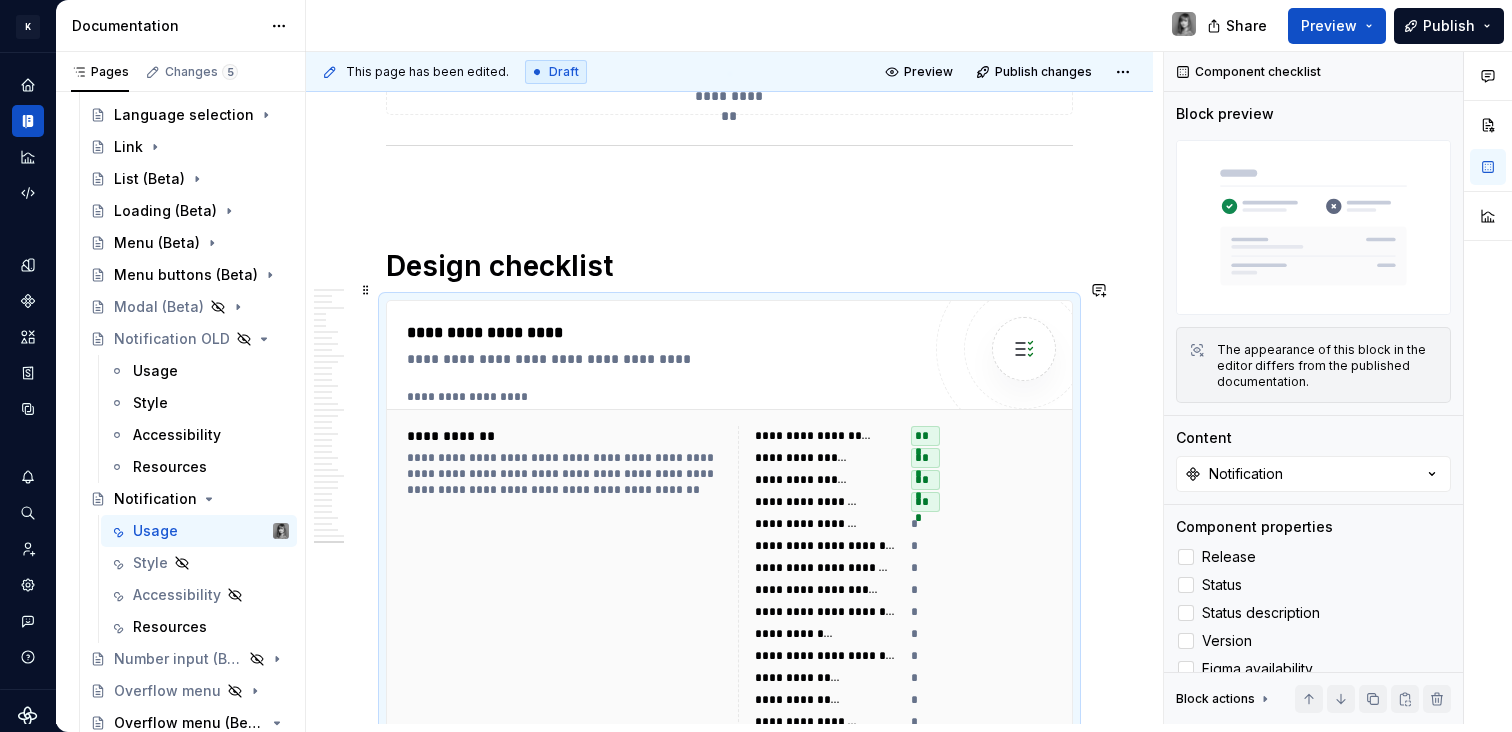 scroll, scrollTop: 16929, scrollLeft: 0, axis: vertical 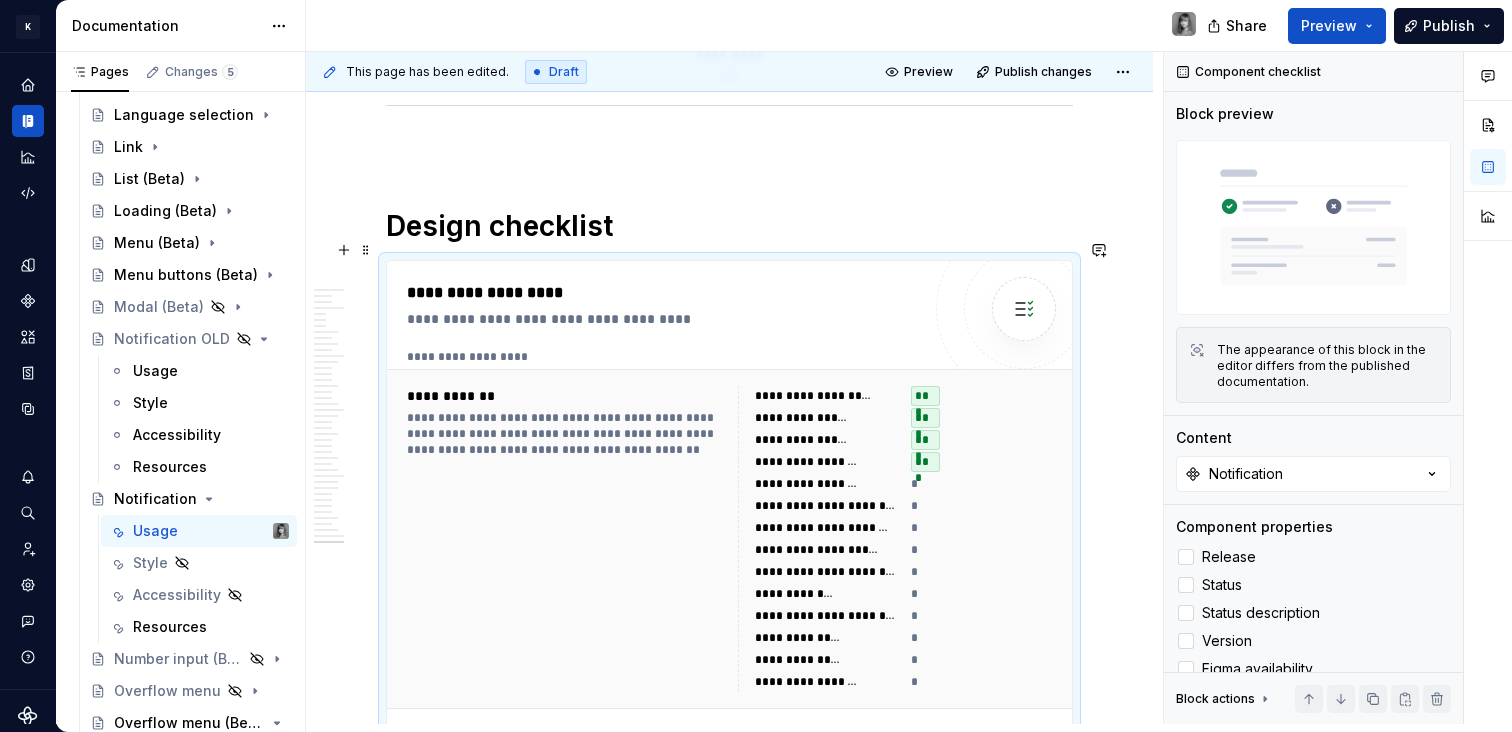 click on "*" at bounding box center [983, 572] 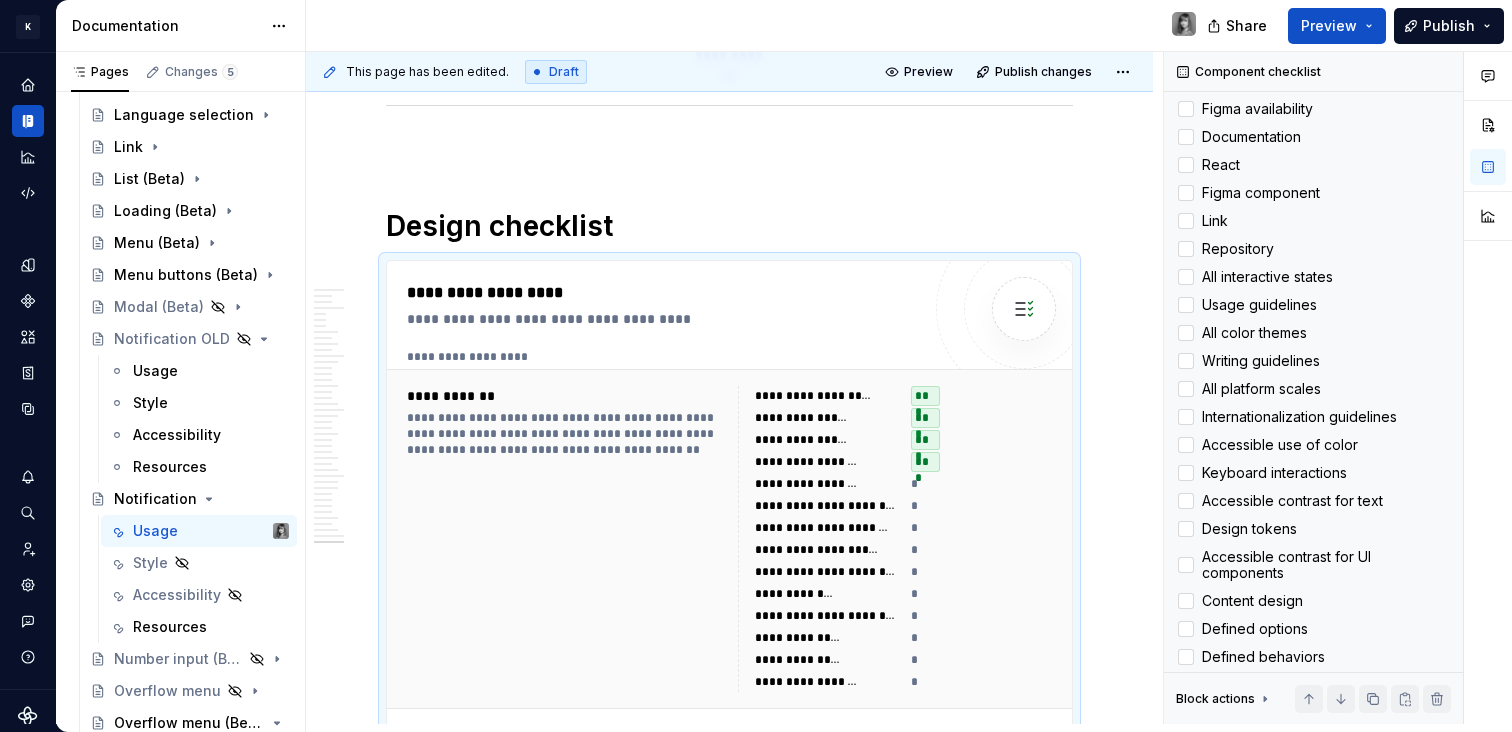 scroll, scrollTop: 695, scrollLeft: 0, axis: vertical 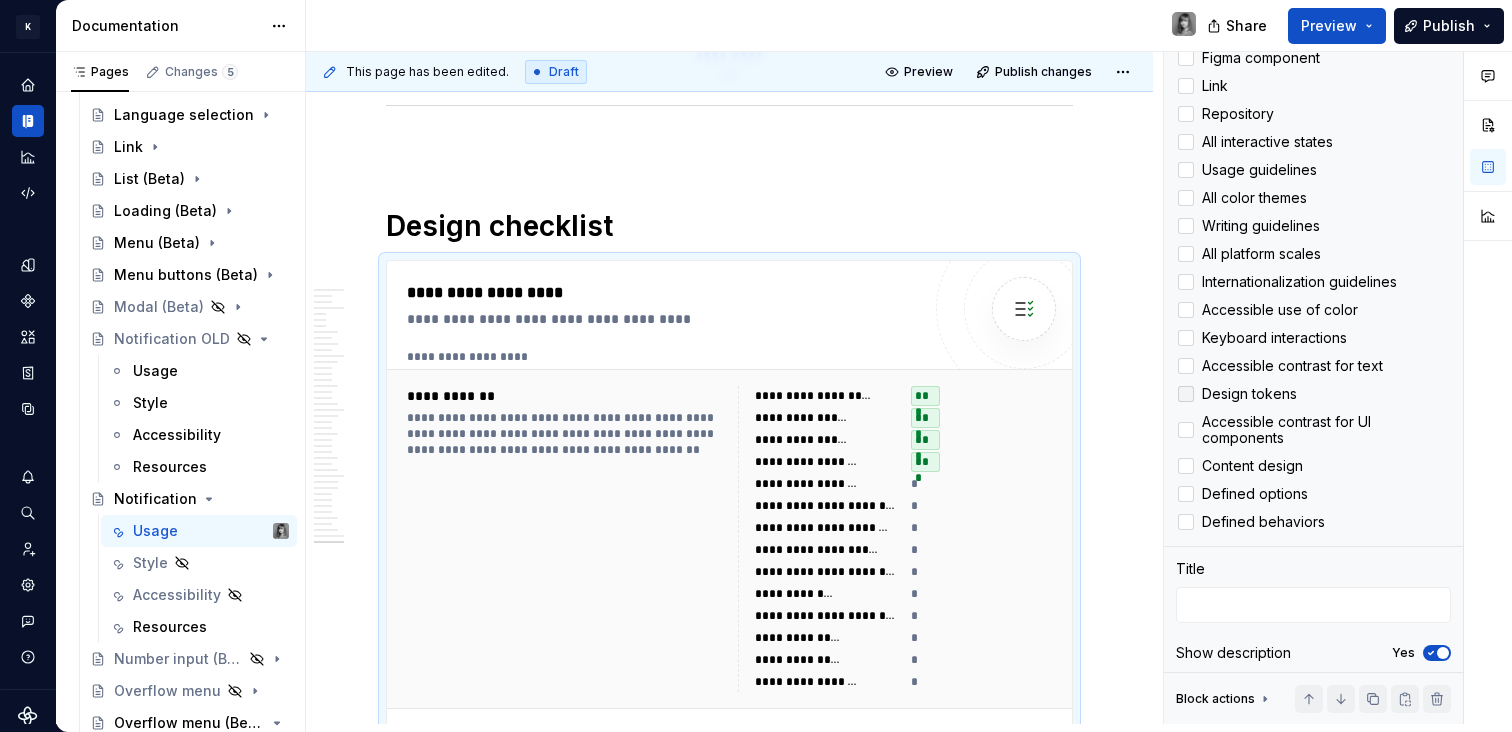 click 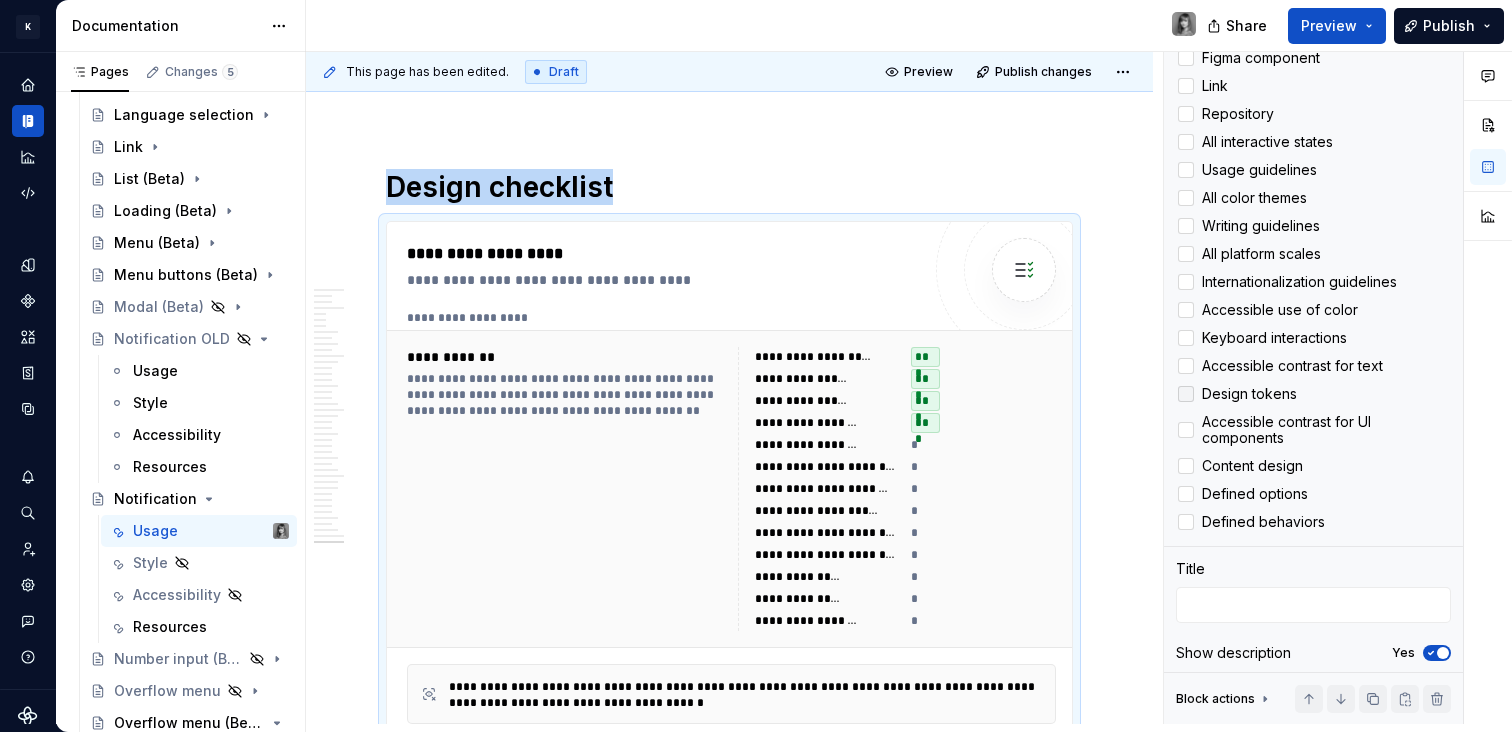 click at bounding box center (1186, 394) 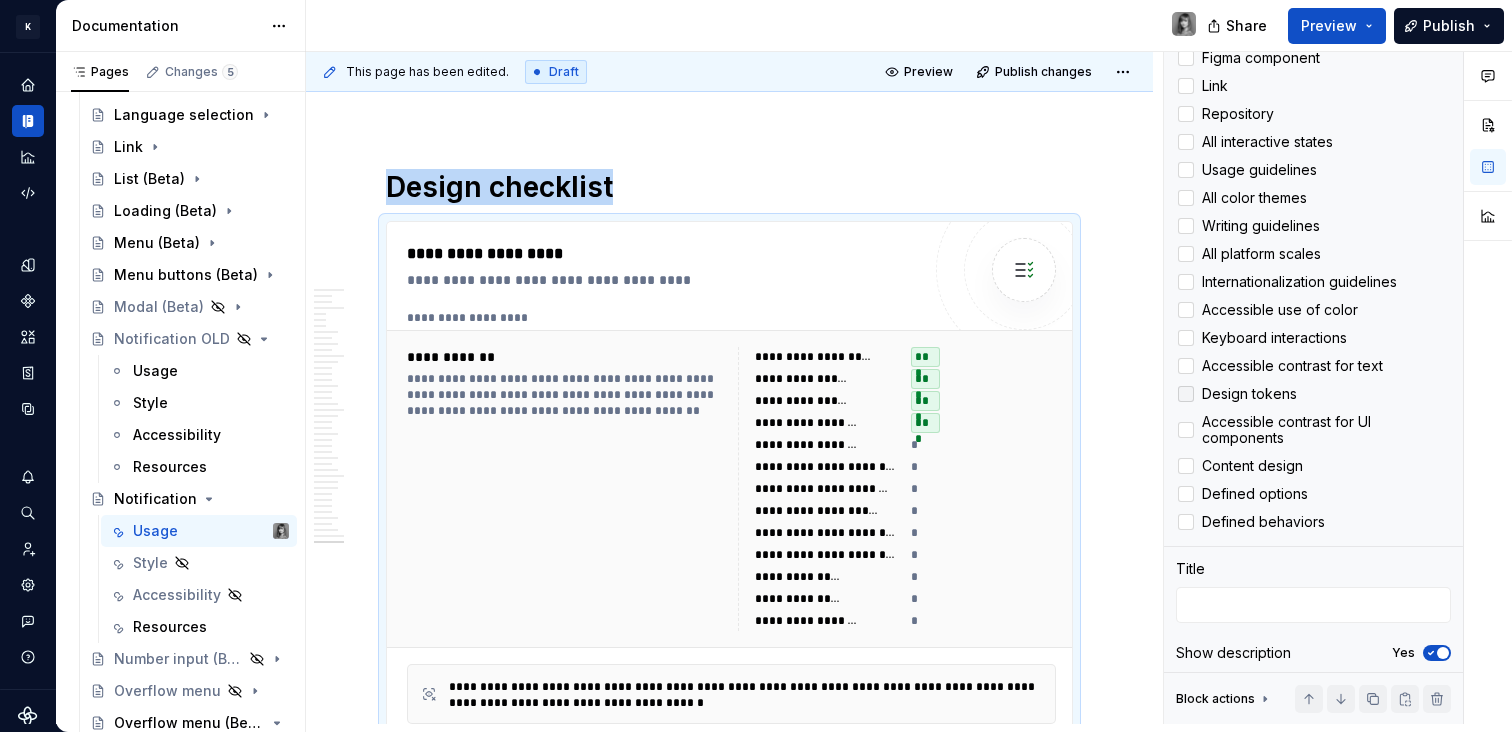 scroll, scrollTop: 16990, scrollLeft: 0, axis: vertical 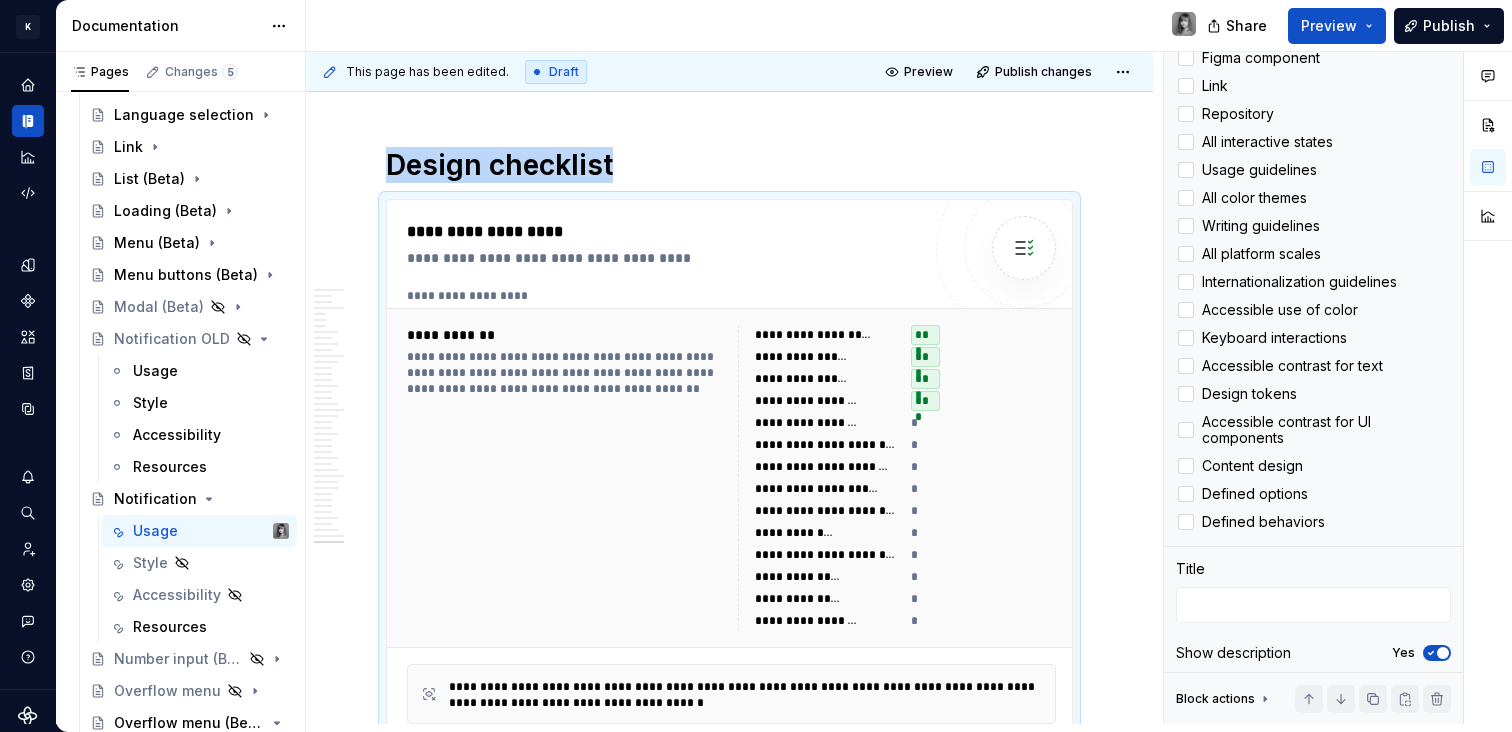 click at bounding box center (1443, 653) 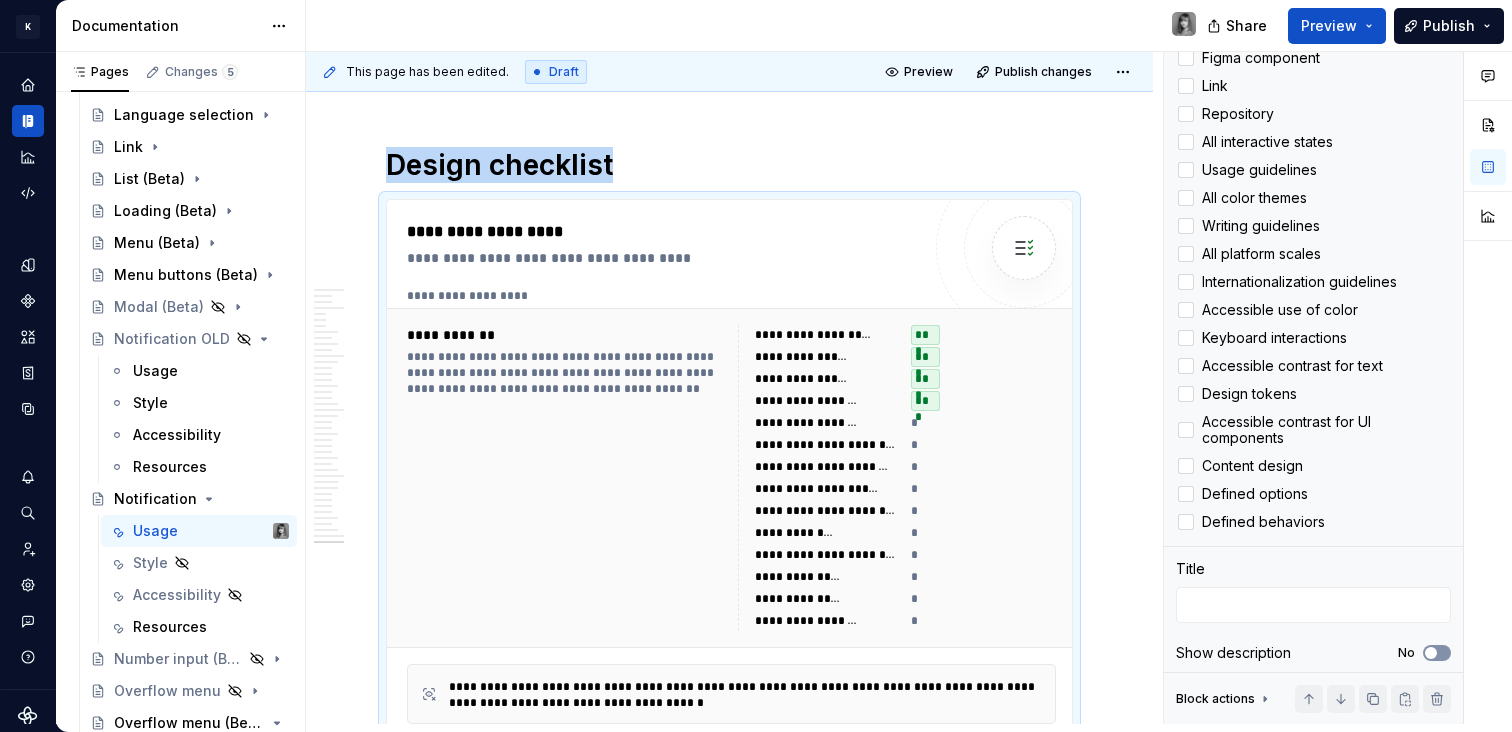 click on "No" at bounding box center [1437, 653] 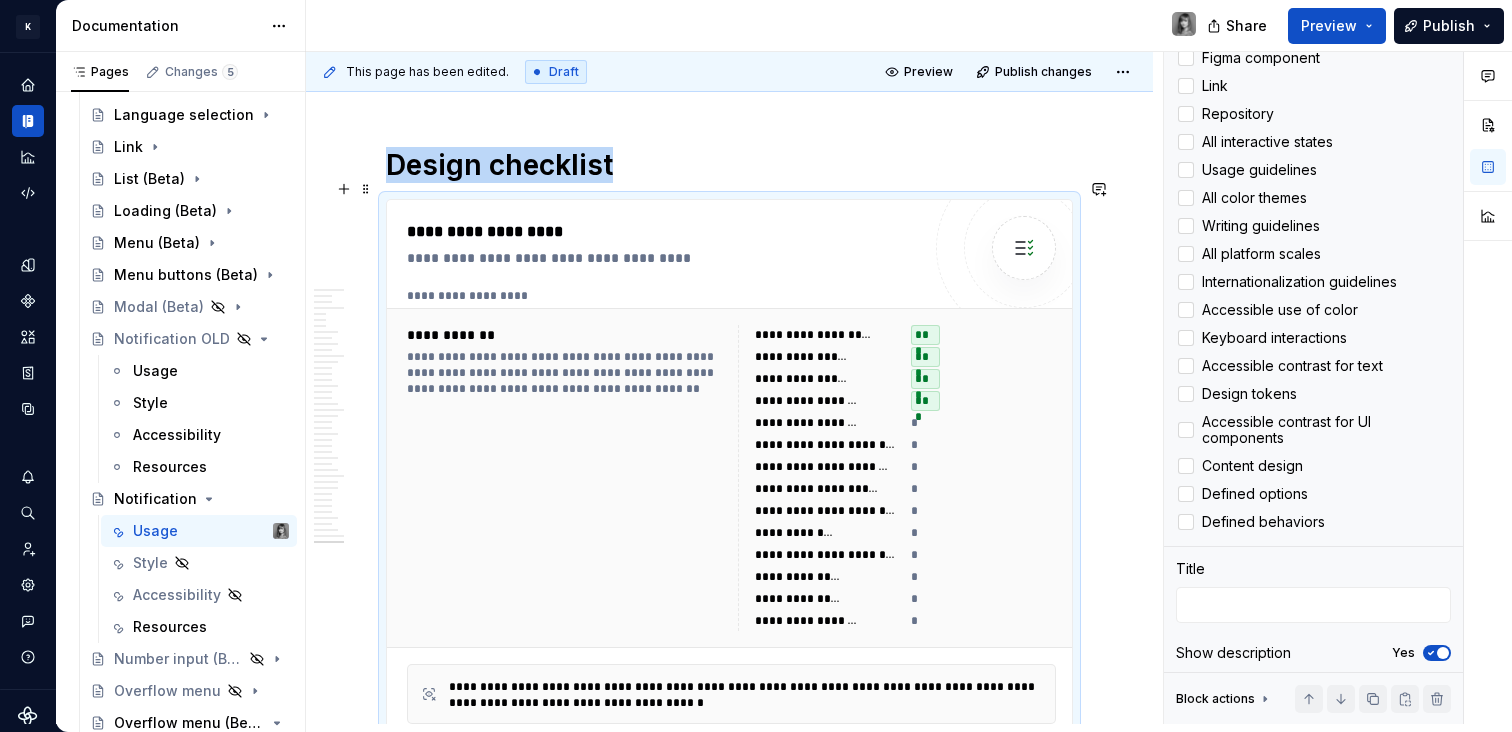 click on "**********" at bounding box center [663, 232] 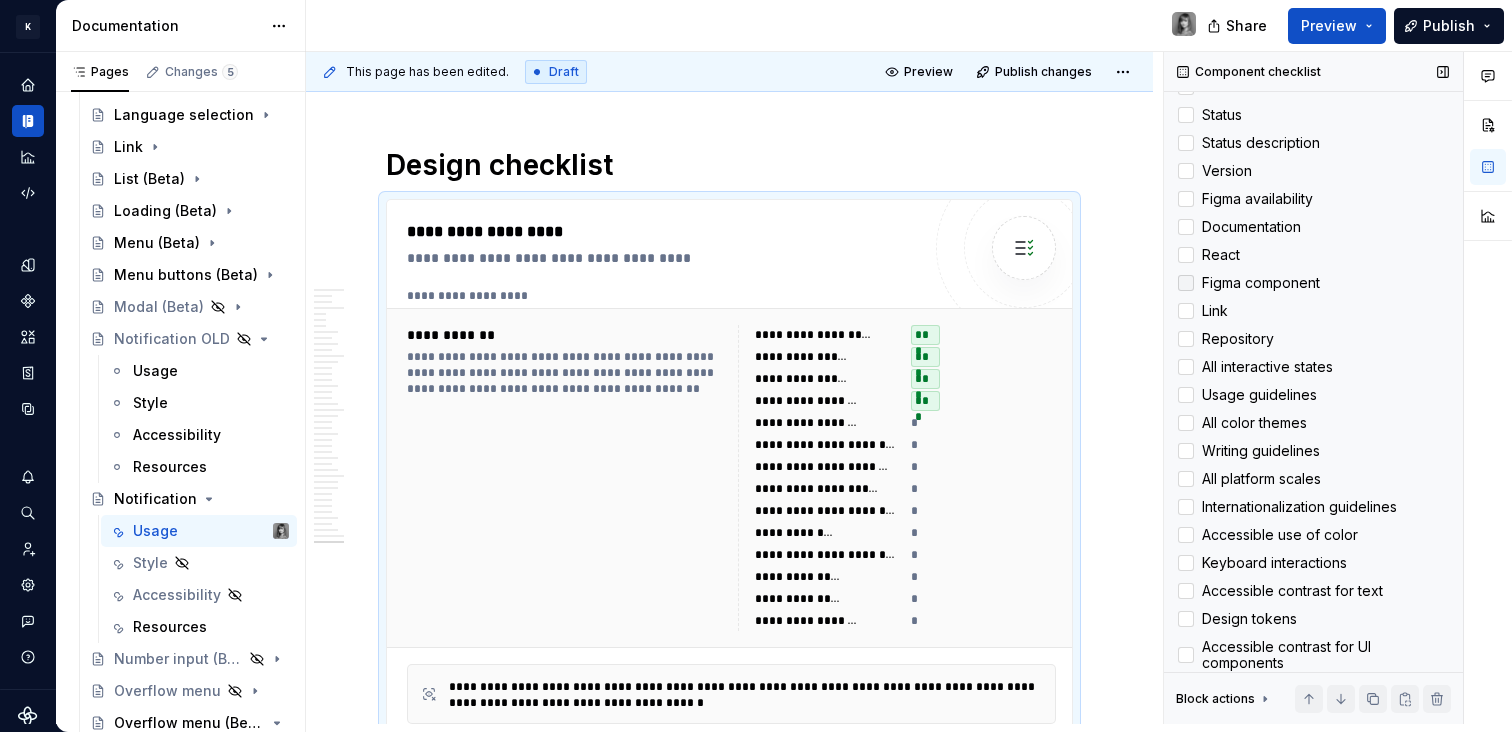scroll, scrollTop: 443, scrollLeft: 0, axis: vertical 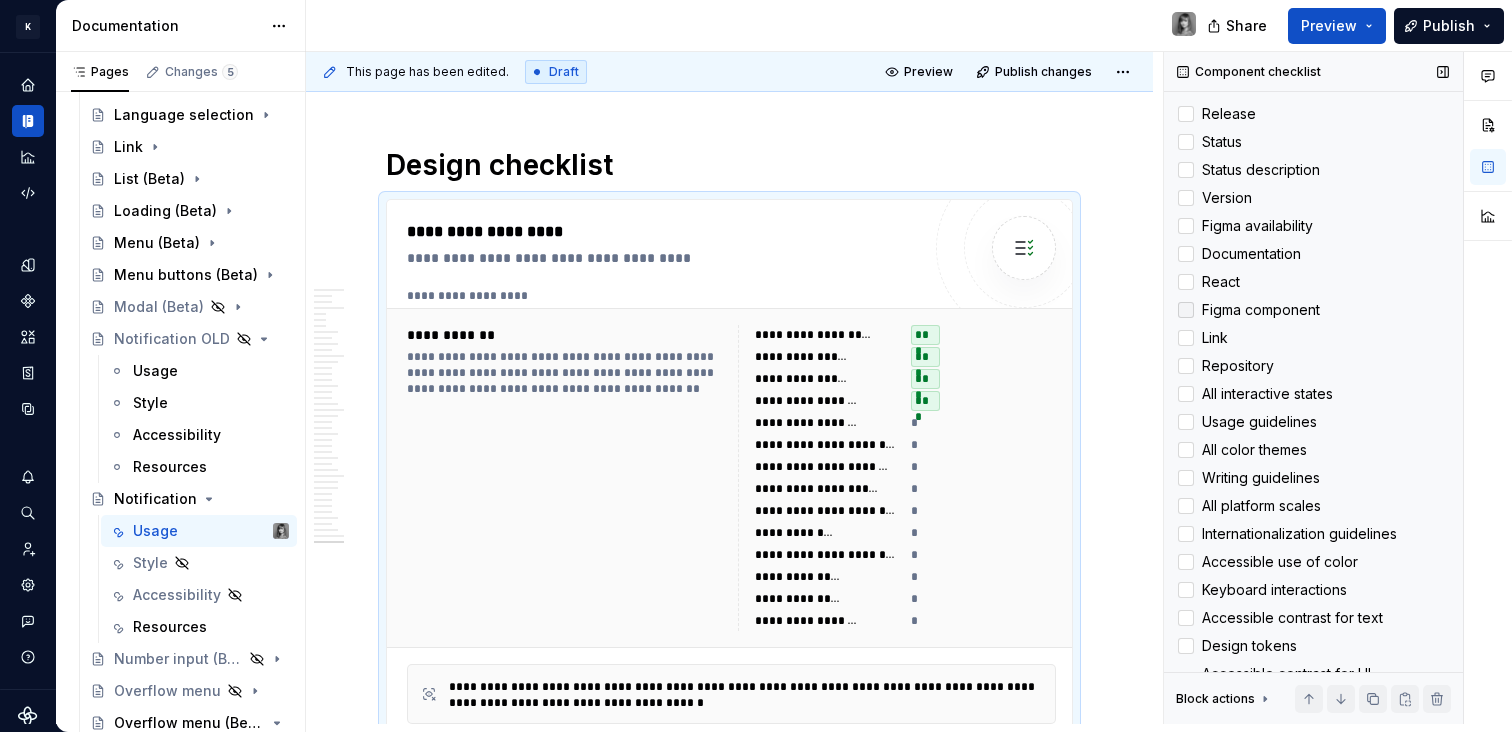 click on "Figma component" at bounding box center (1313, 310) 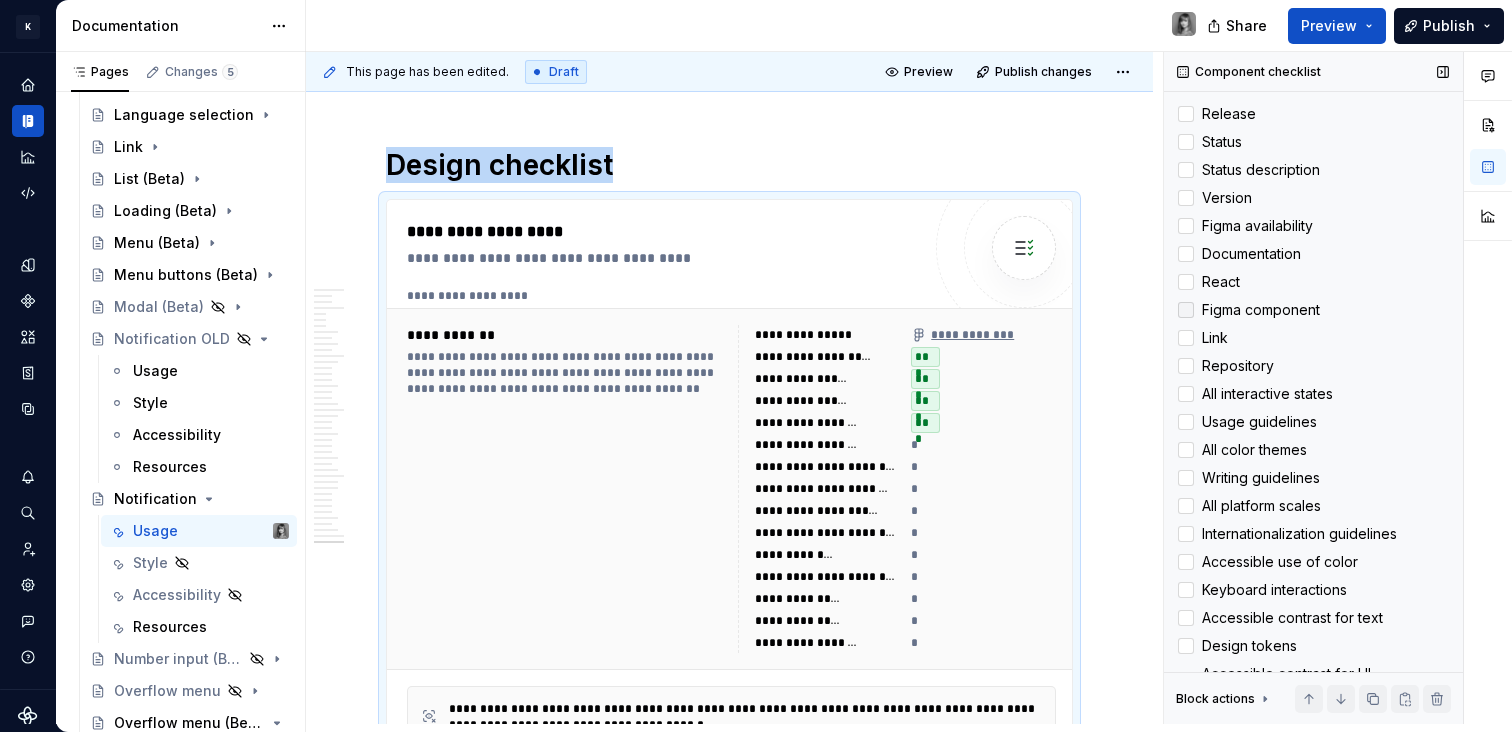 scroll, scrollTop: 17012, scrollLeft: 0, axis: vertical 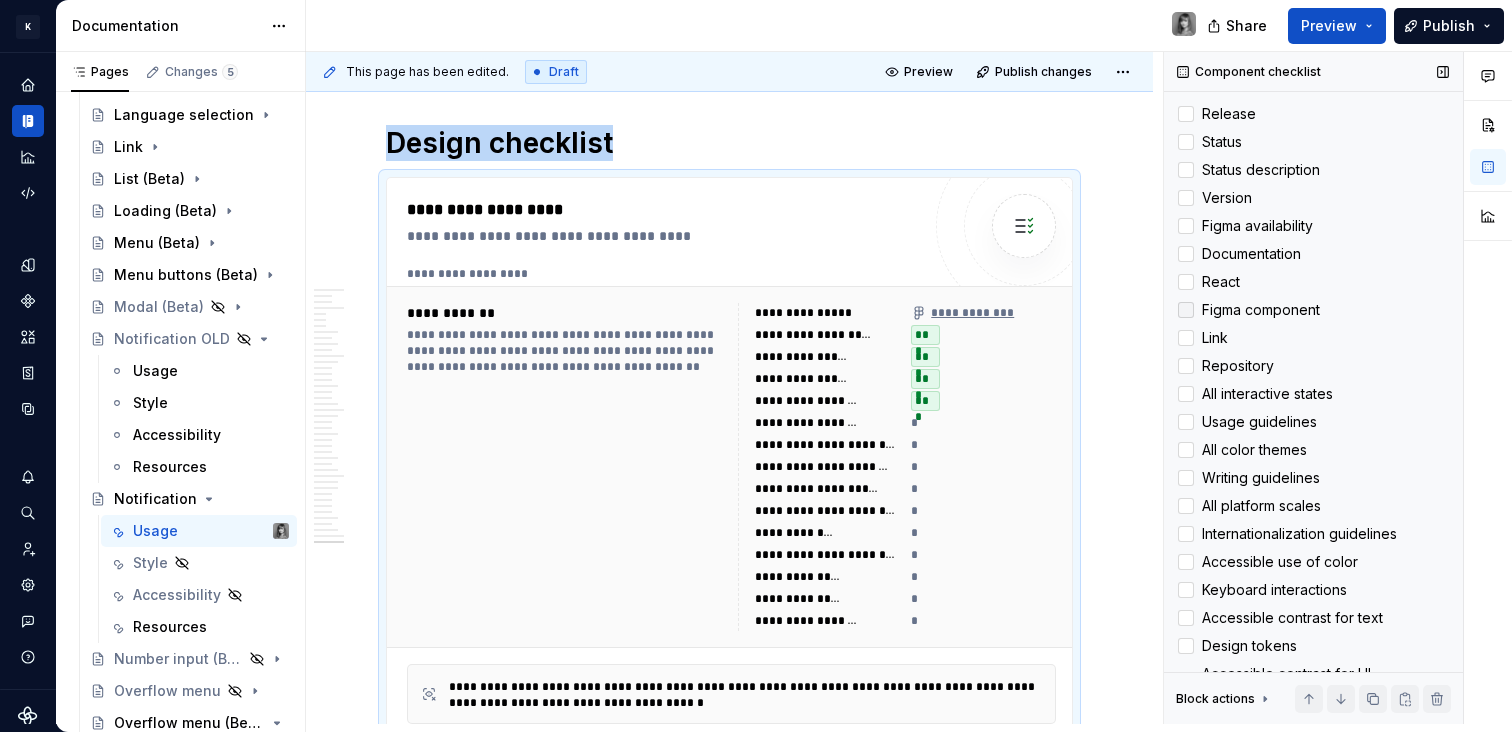 click on "Figma component" at bounding box center [1313, 310] 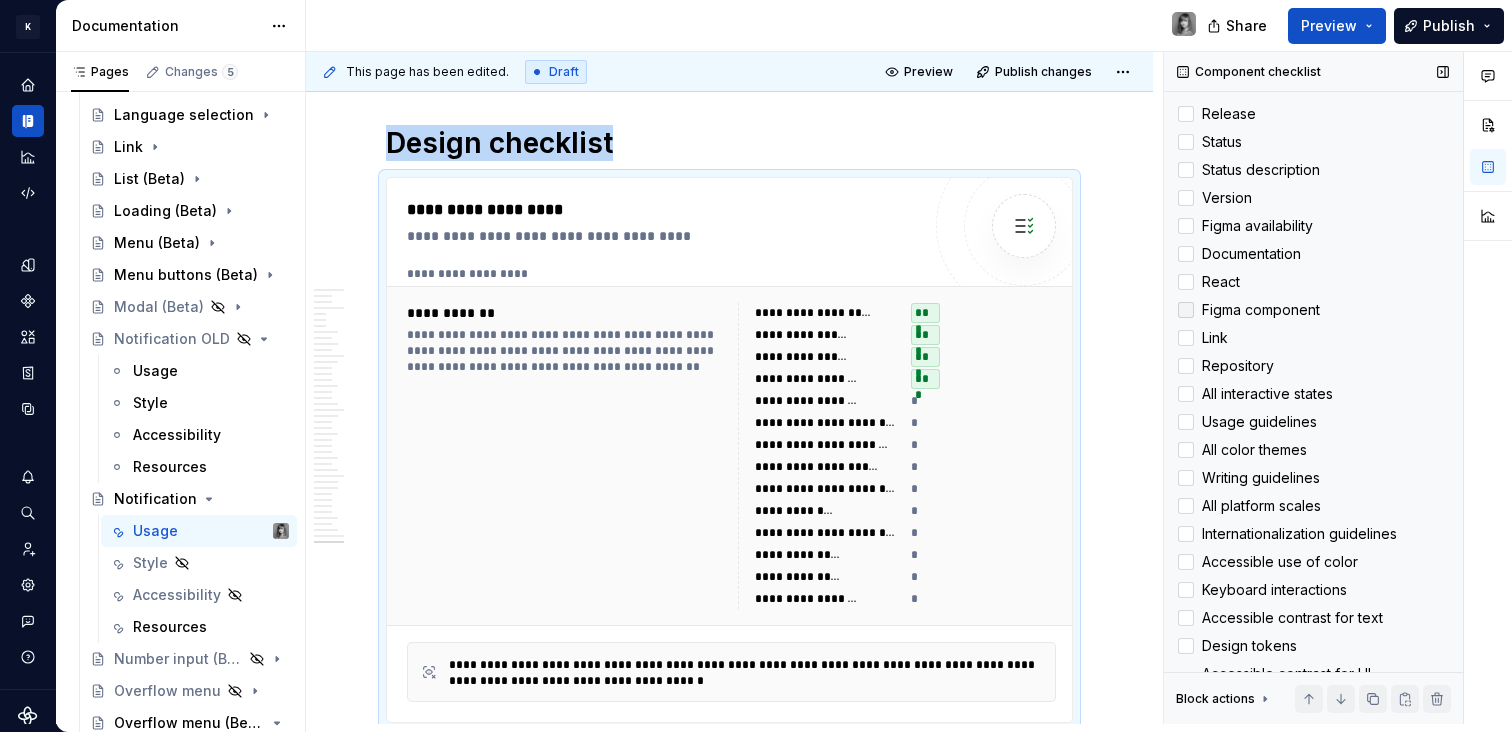 click on "Figma component" at bounding box center [1313, 310] 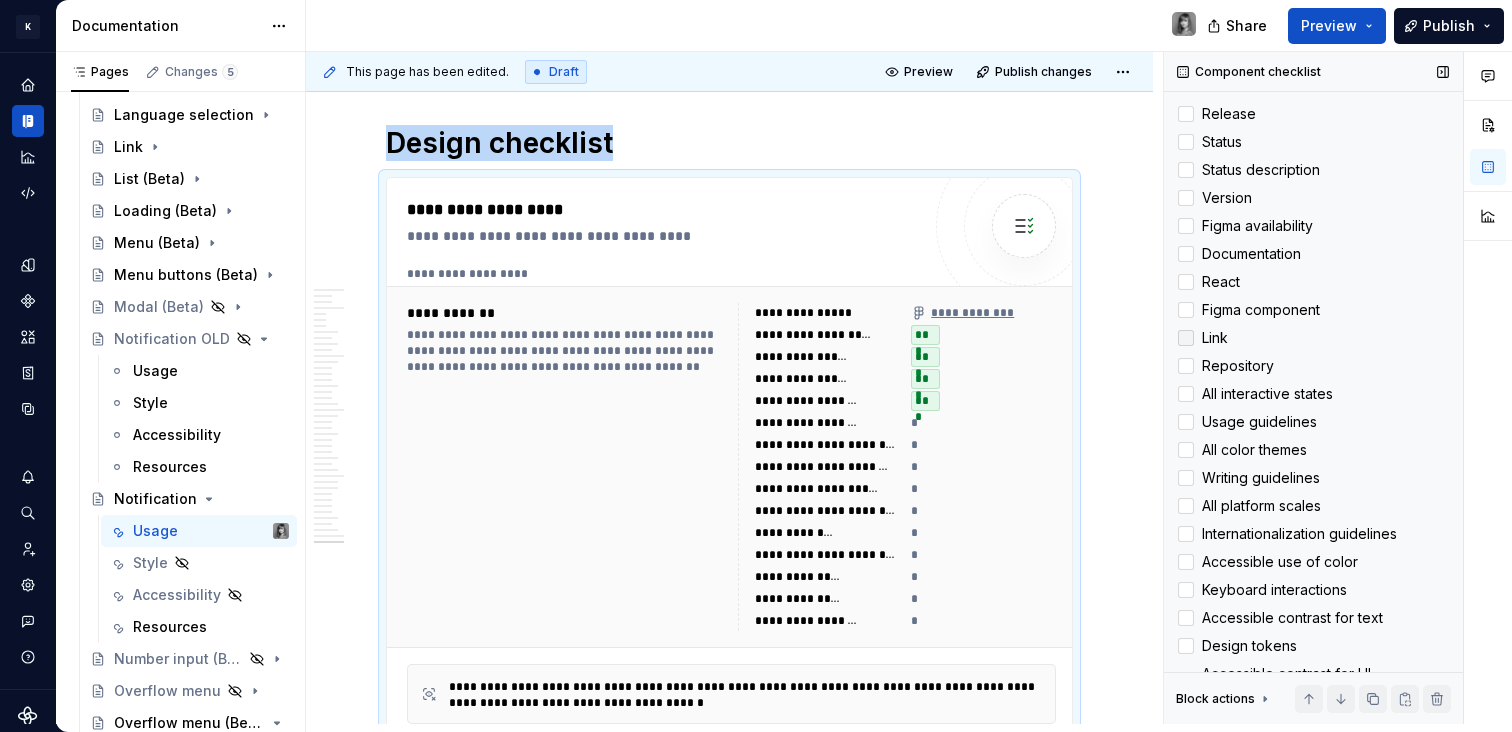click at bounding box center [1186, 338] 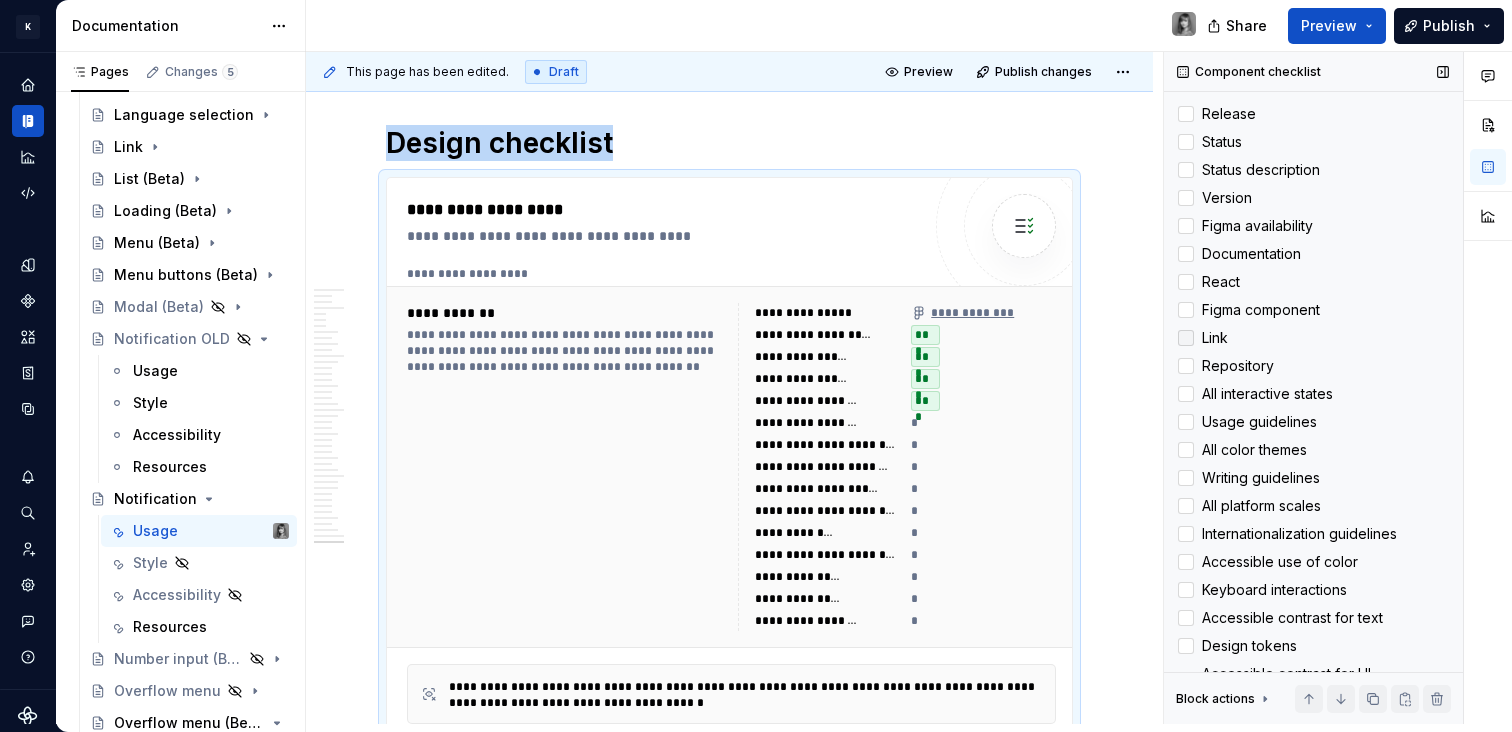 scroll, scrollTop: 17034, scrollLeft: 0, axis: vertical 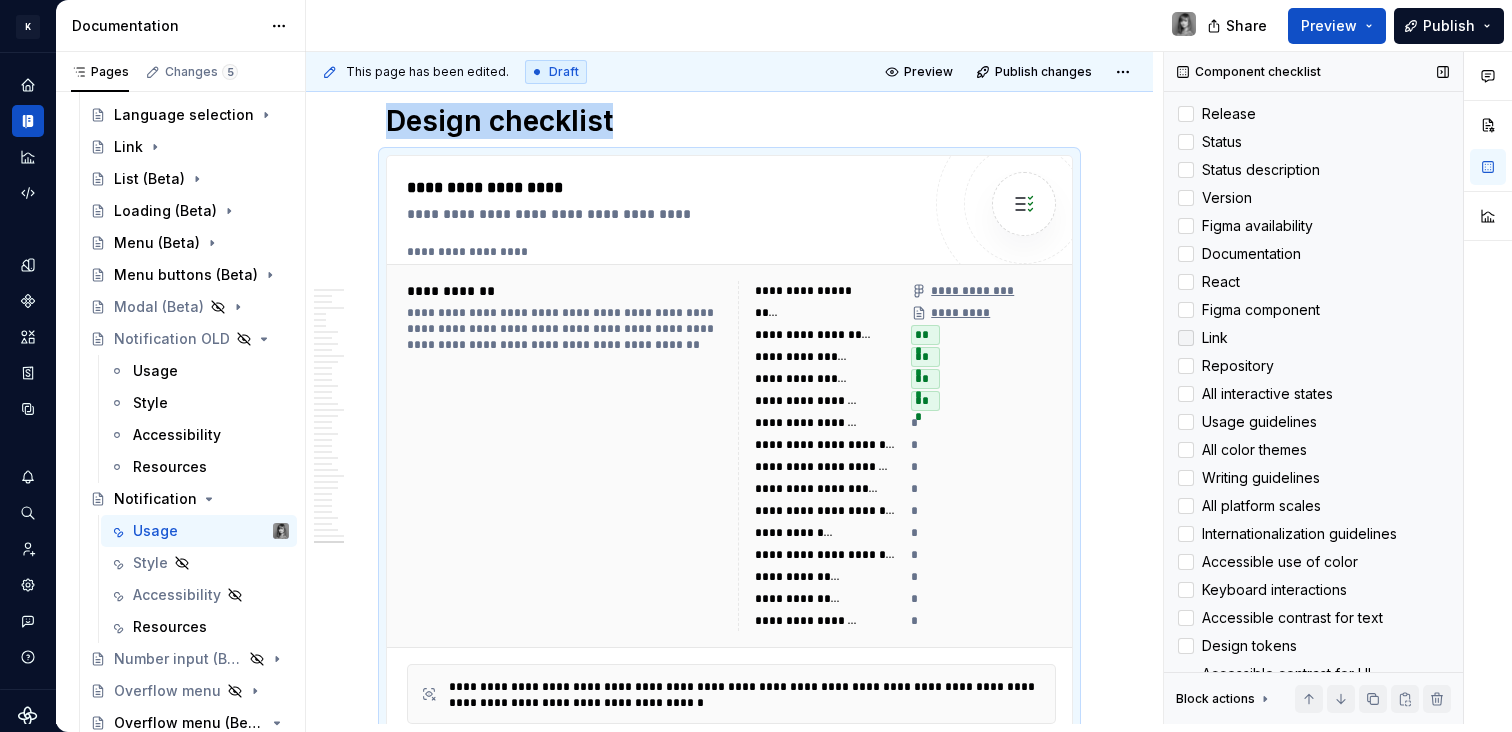 click 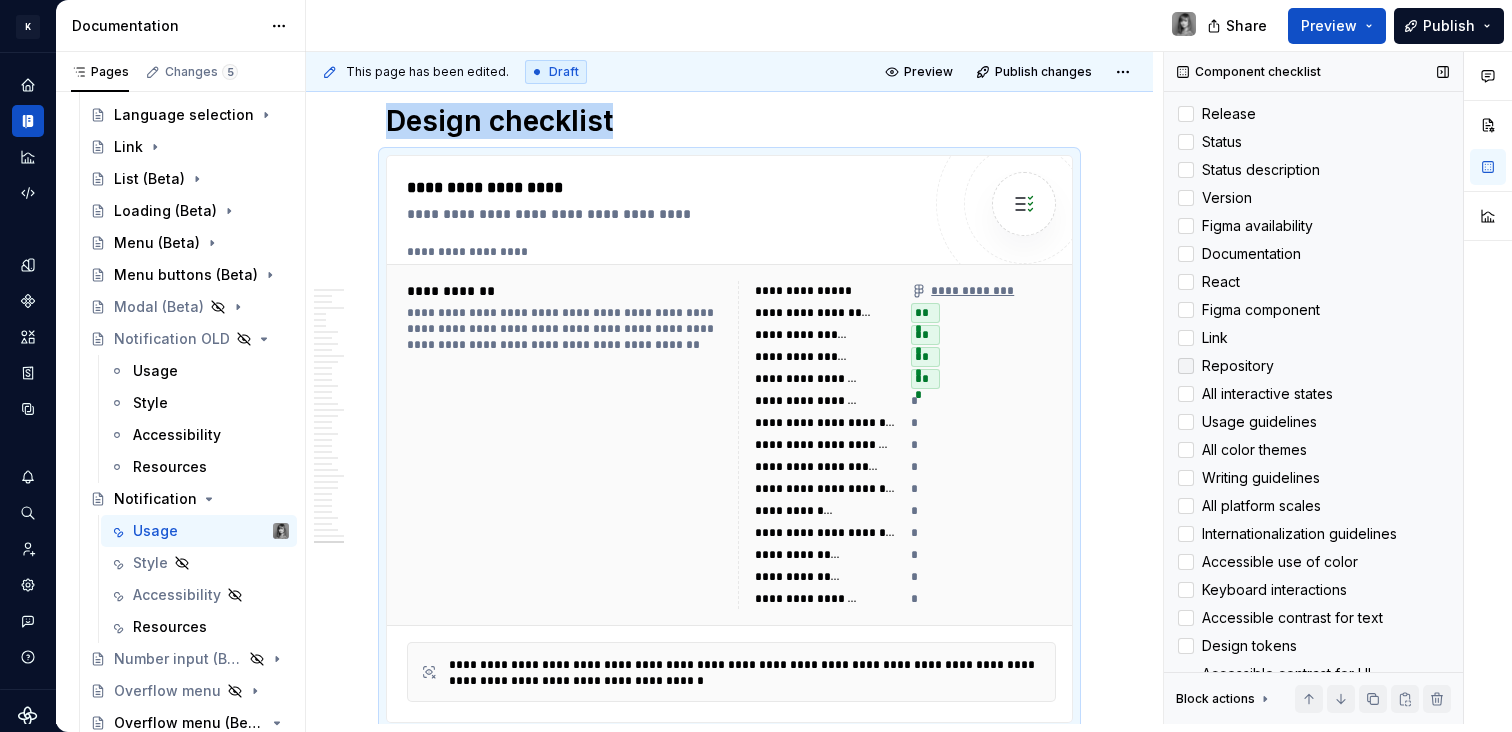 click at bounding box center (1186, 366) 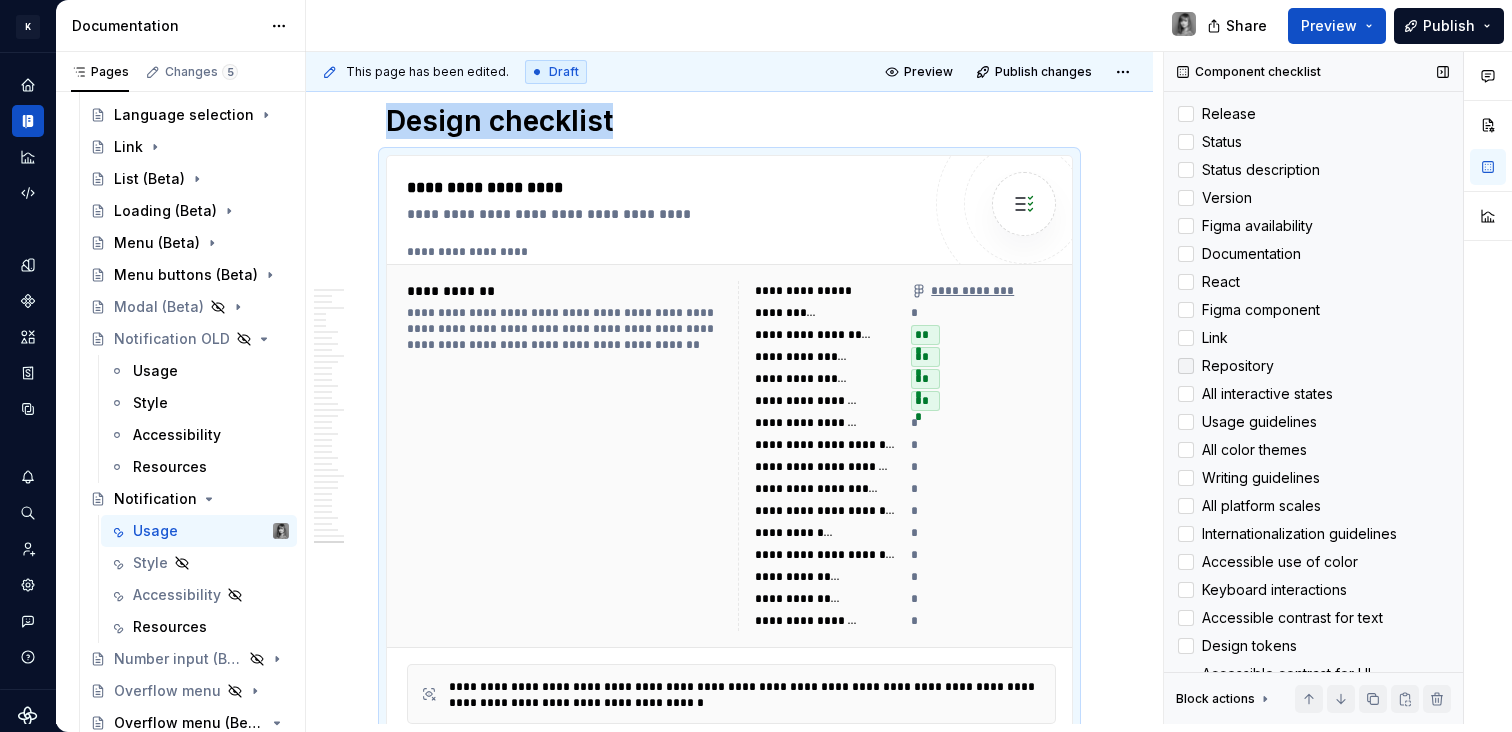 click 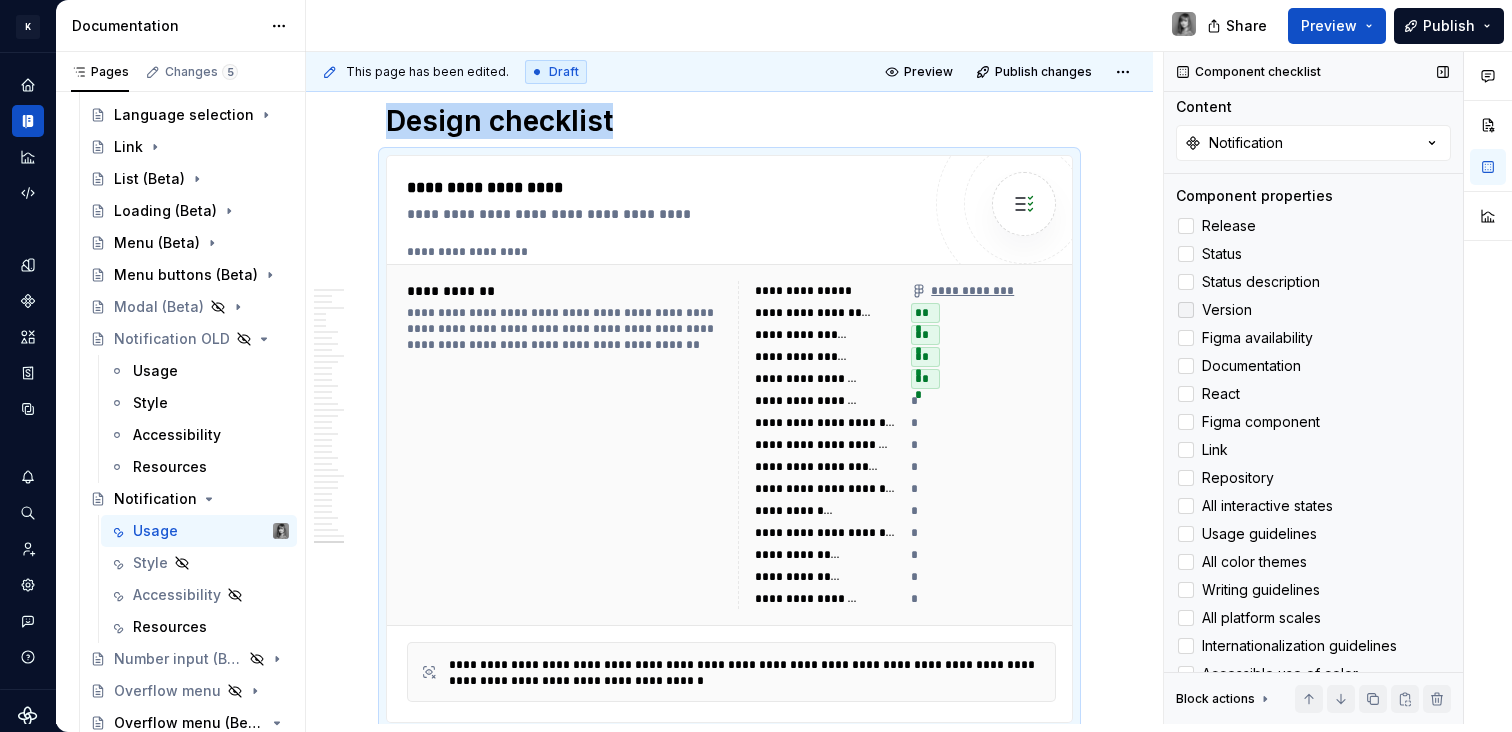 scroll, scrollTop: 324, scrollLeft: 0, axis: vertical 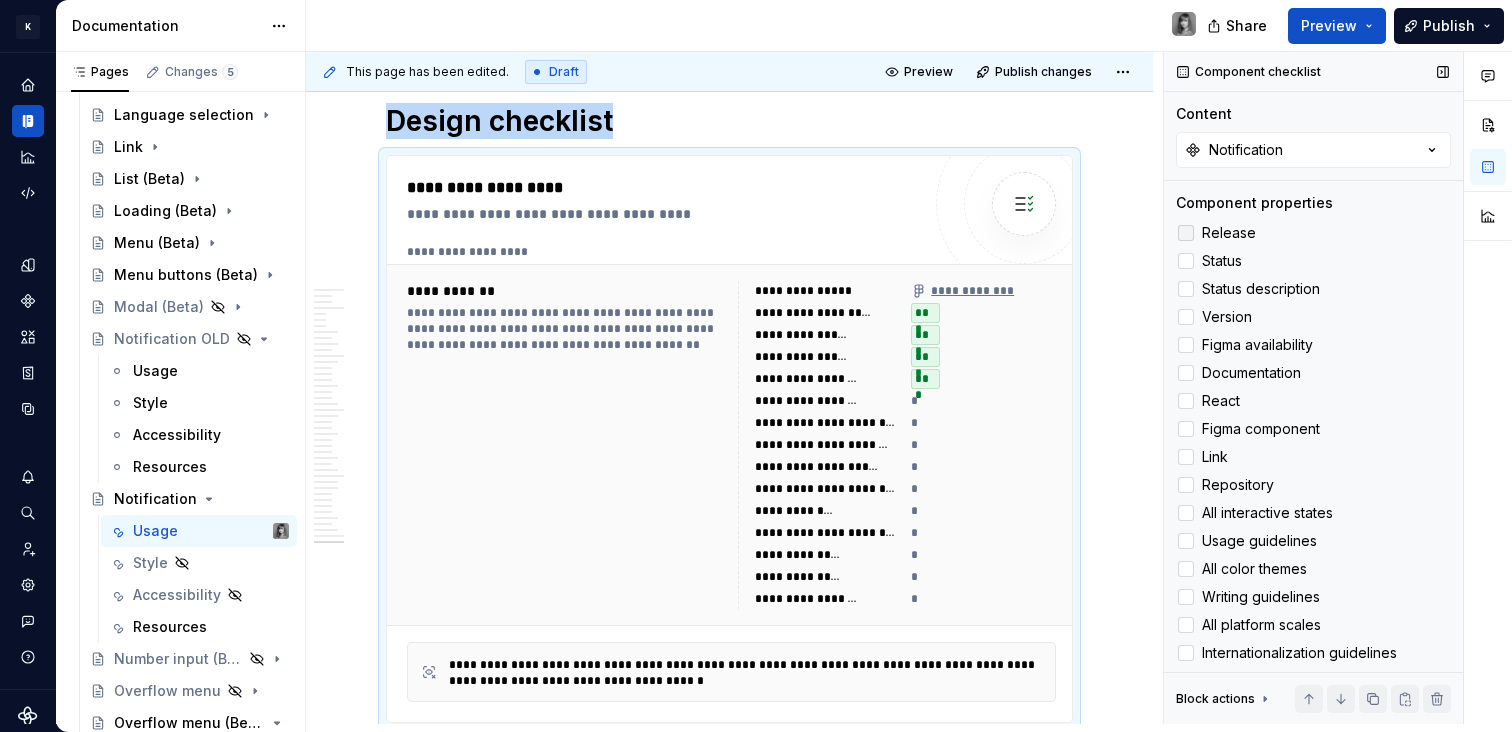 click at bounding box center [1186, 233] 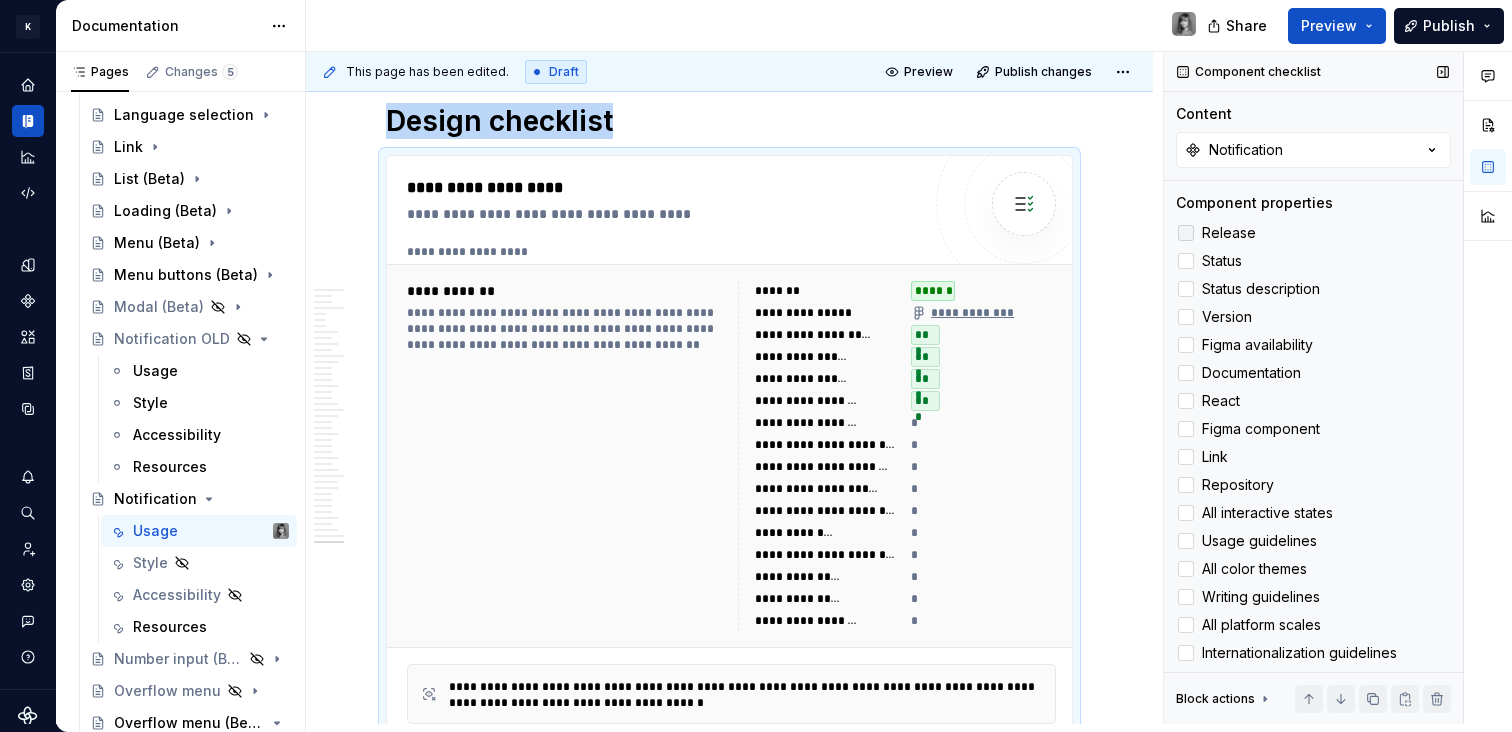 click 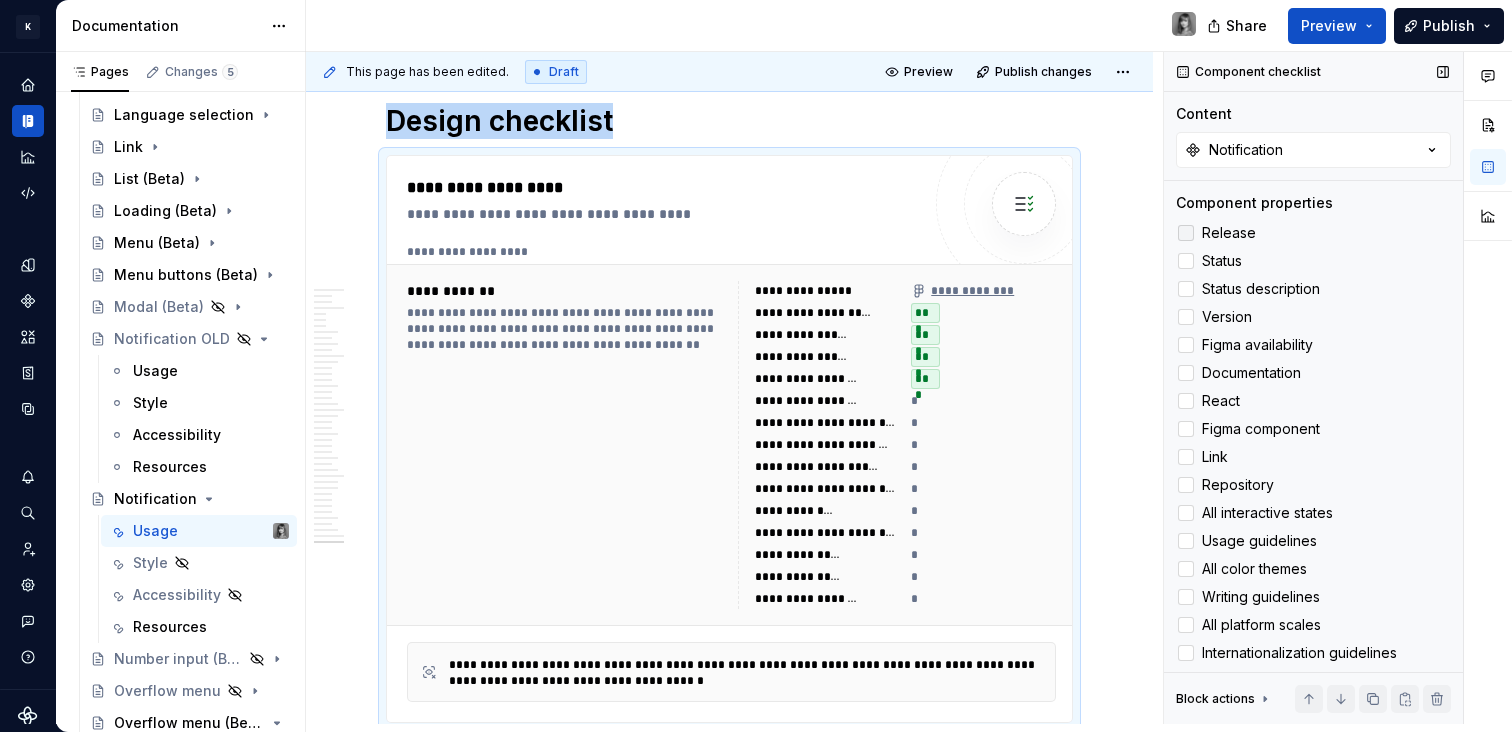 click at bounding box center (1186, 233) 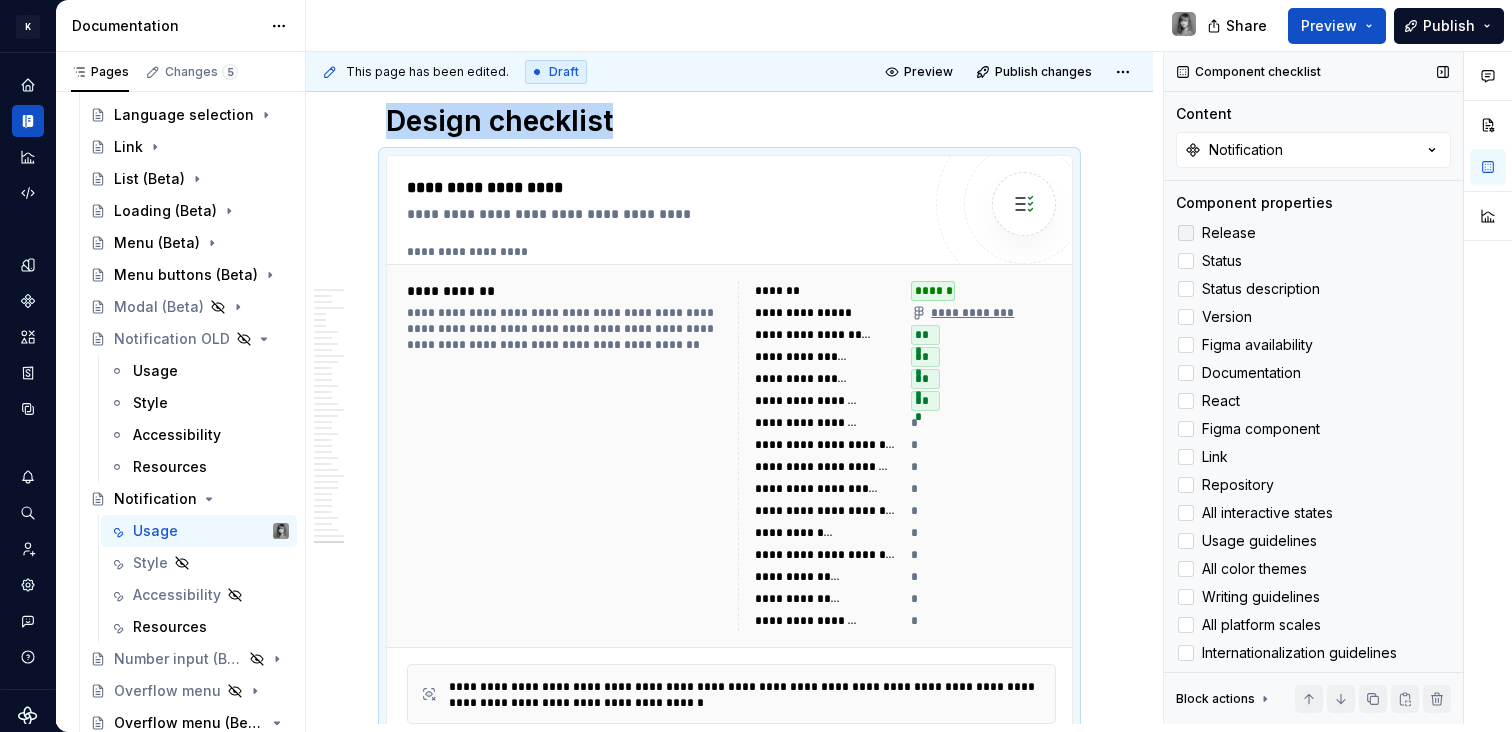 click 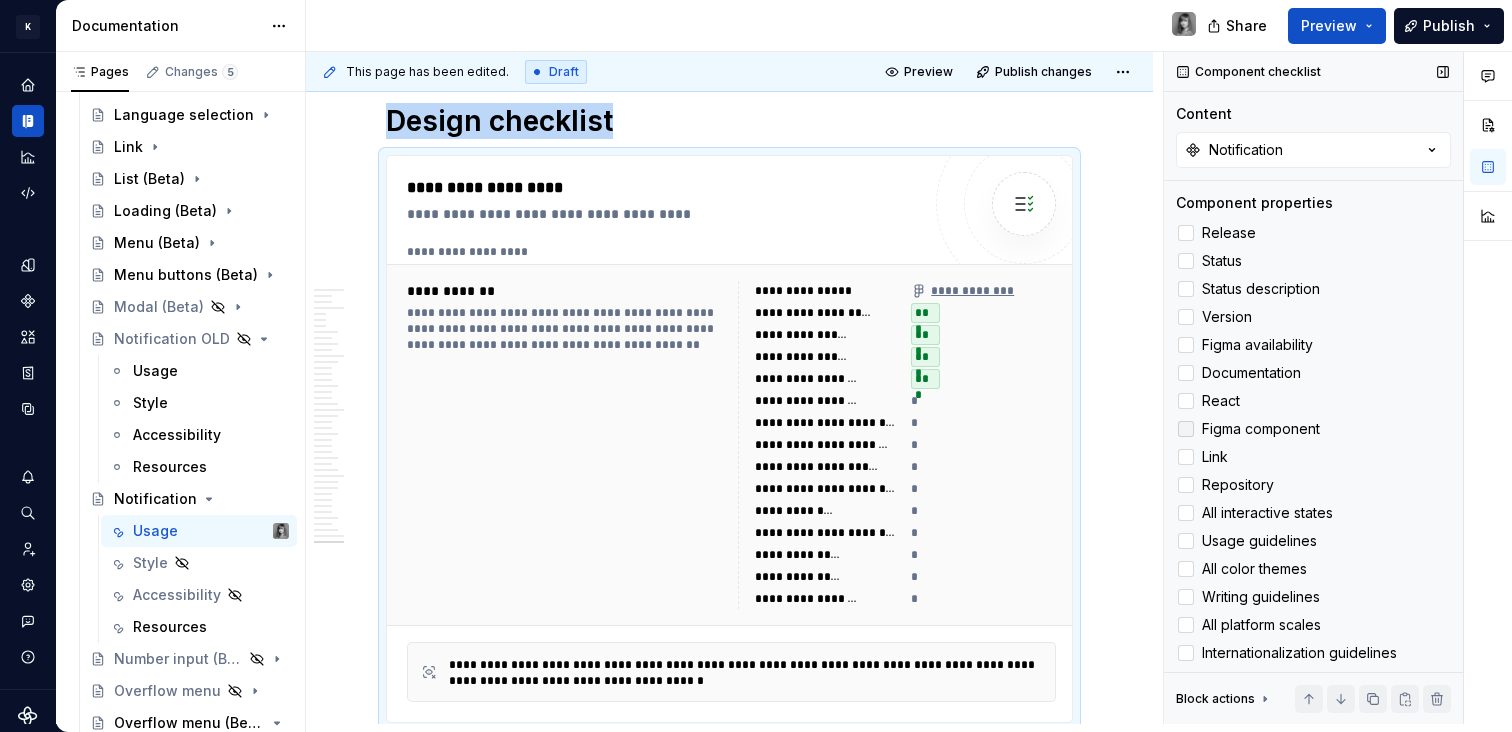 click 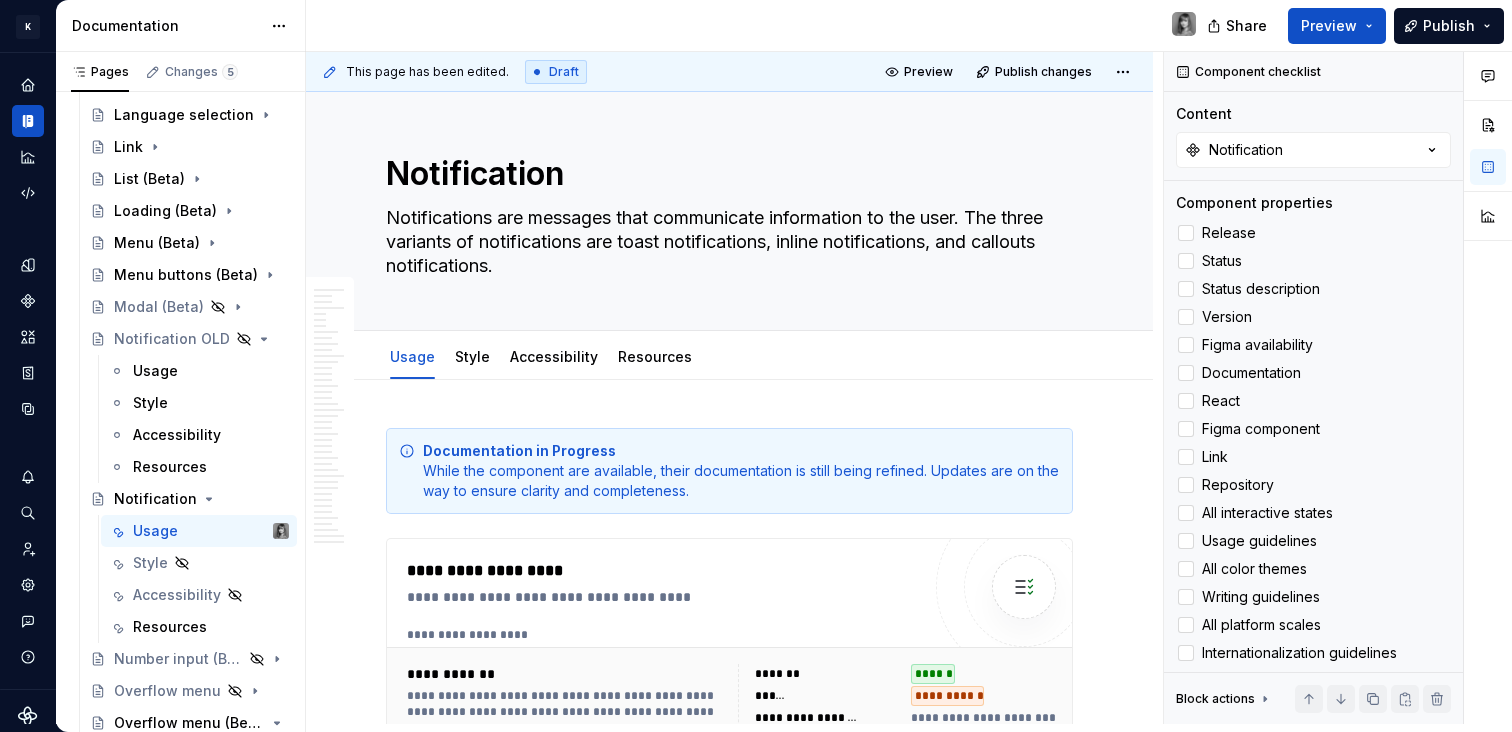 scroll, scrollTop: 0, scrollLeft: 0, axis: both 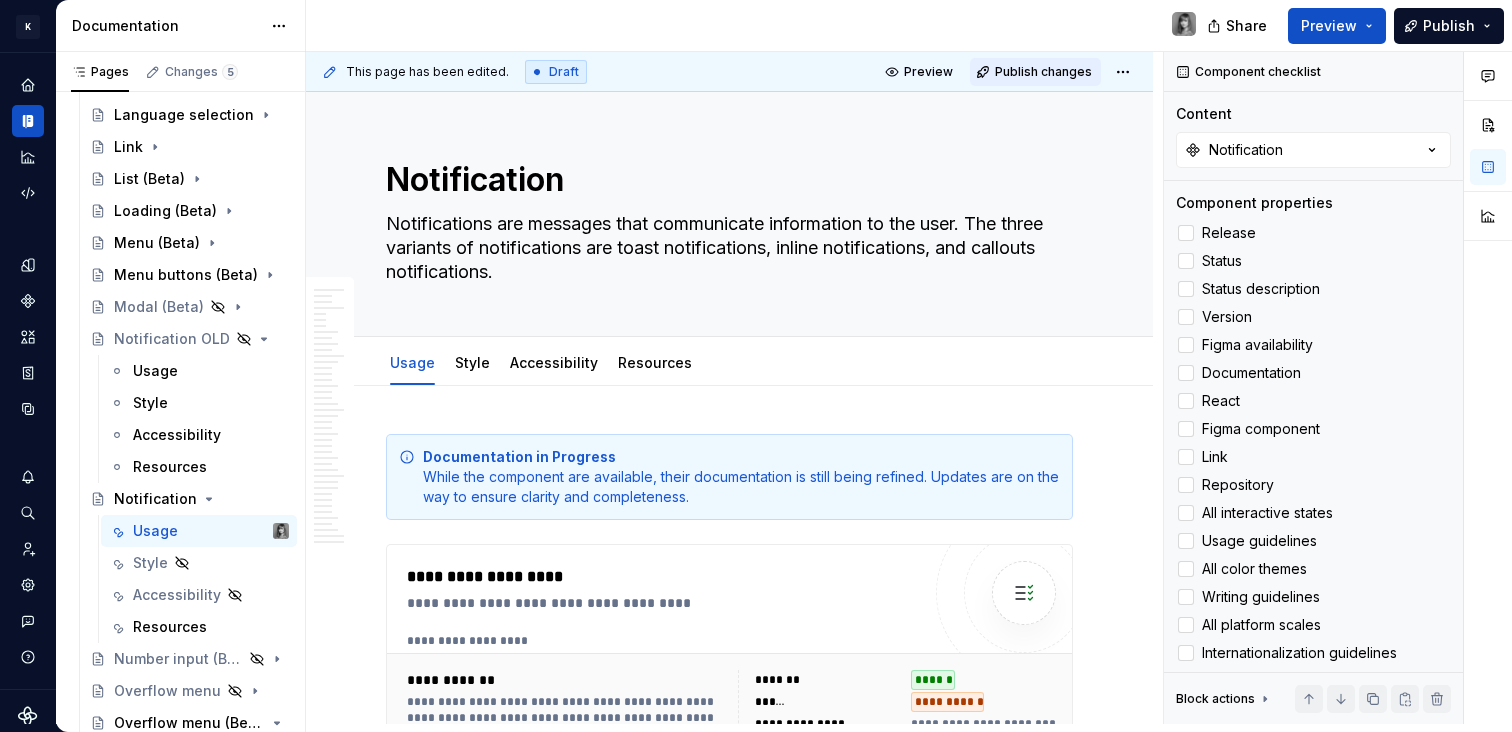 click on "Publish changes" at bounding box center (1043, 72) 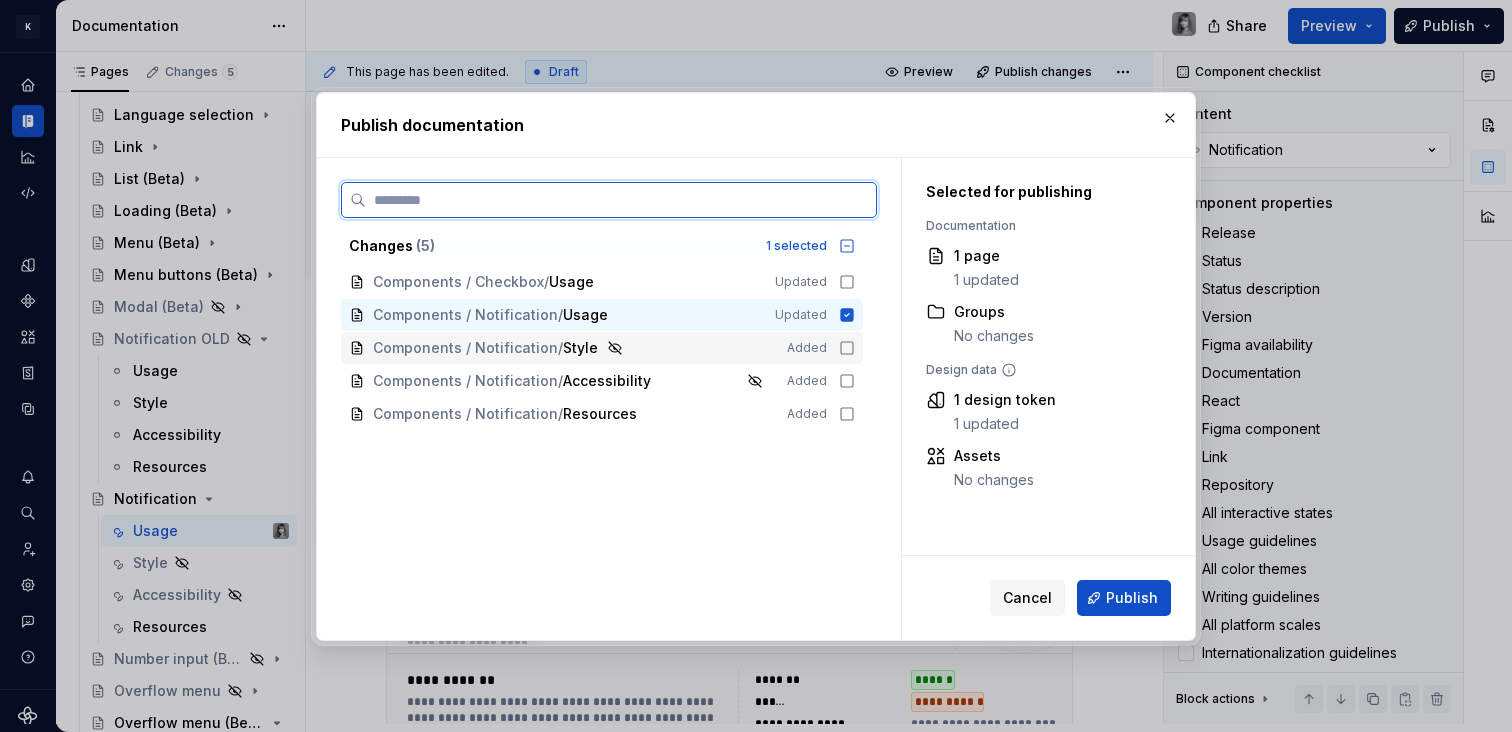 click 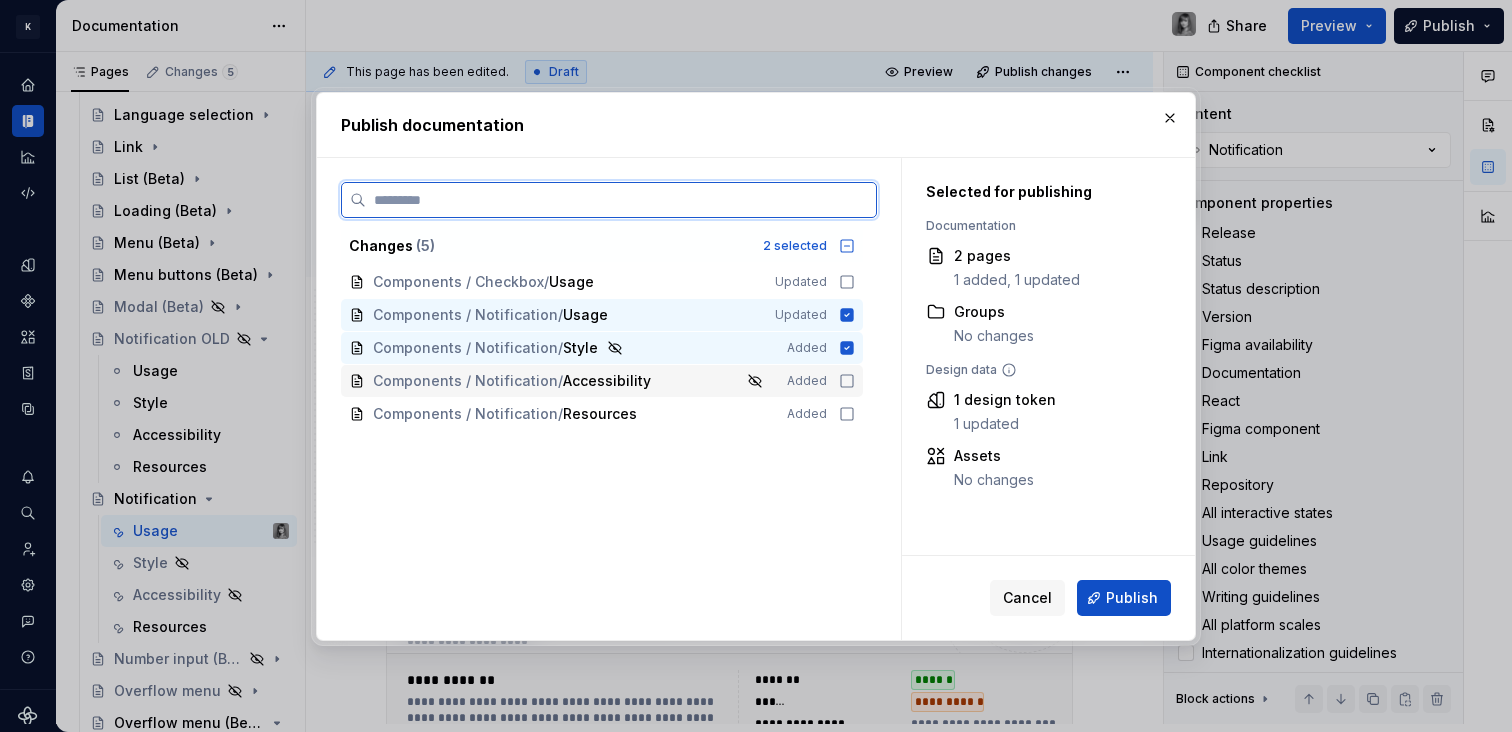 click 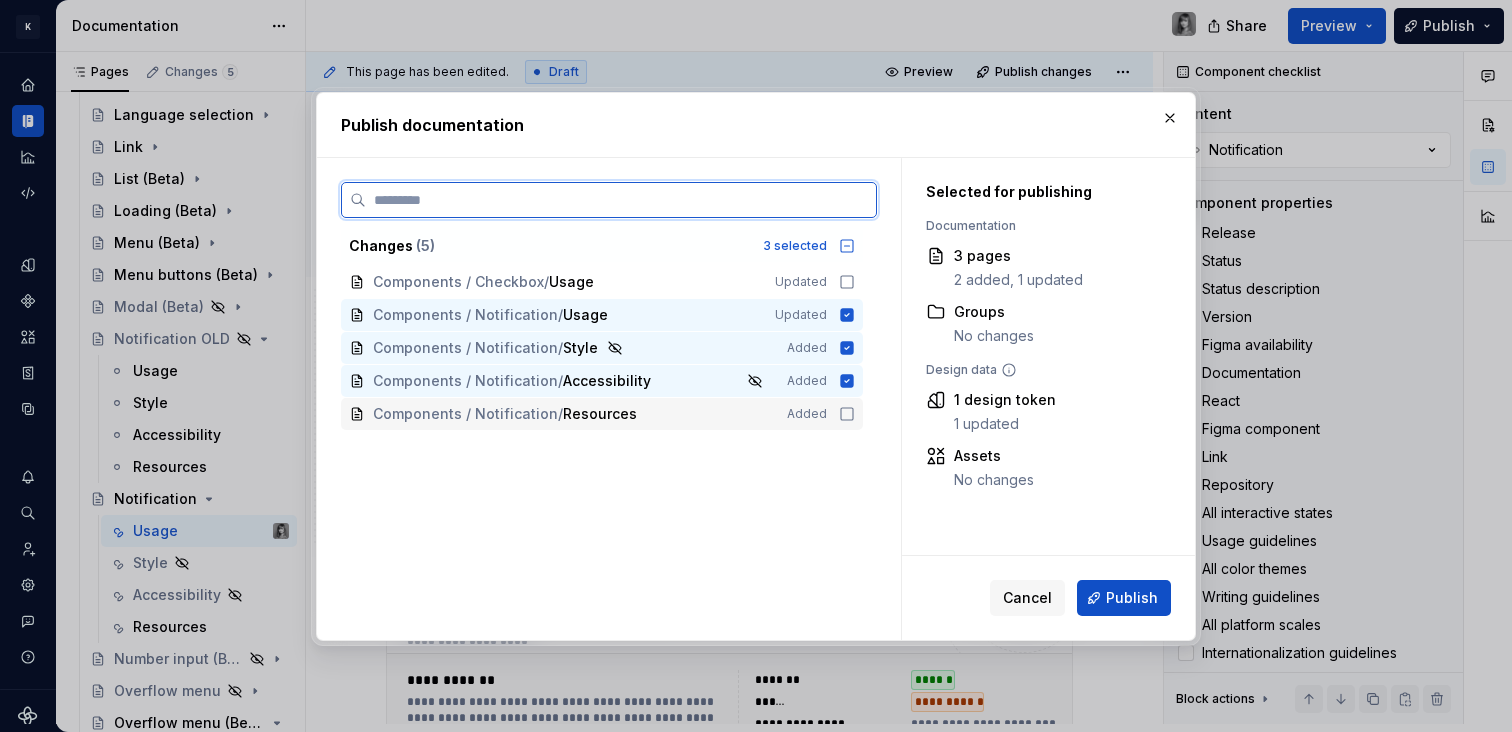 click 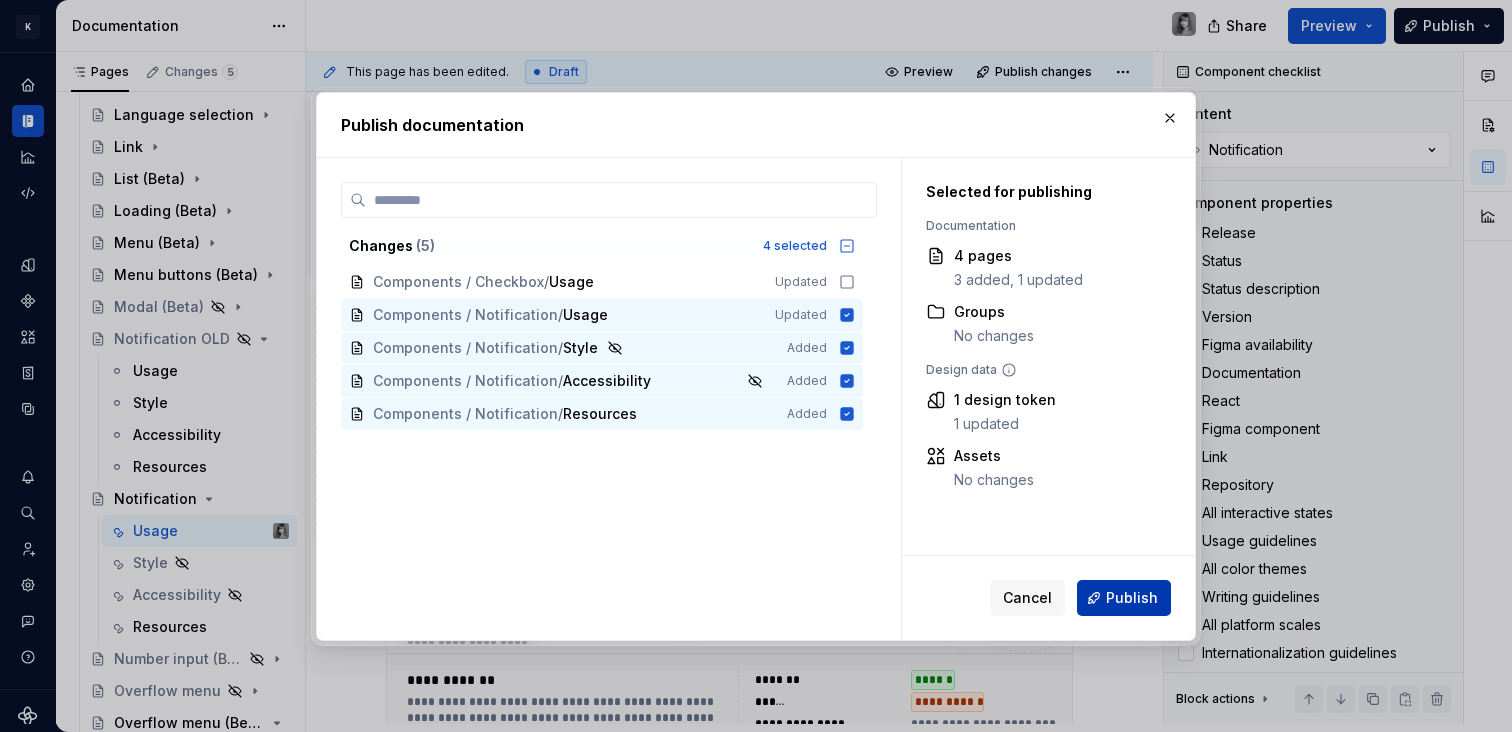 click on "Publish" at bounding box center (1132, 598) 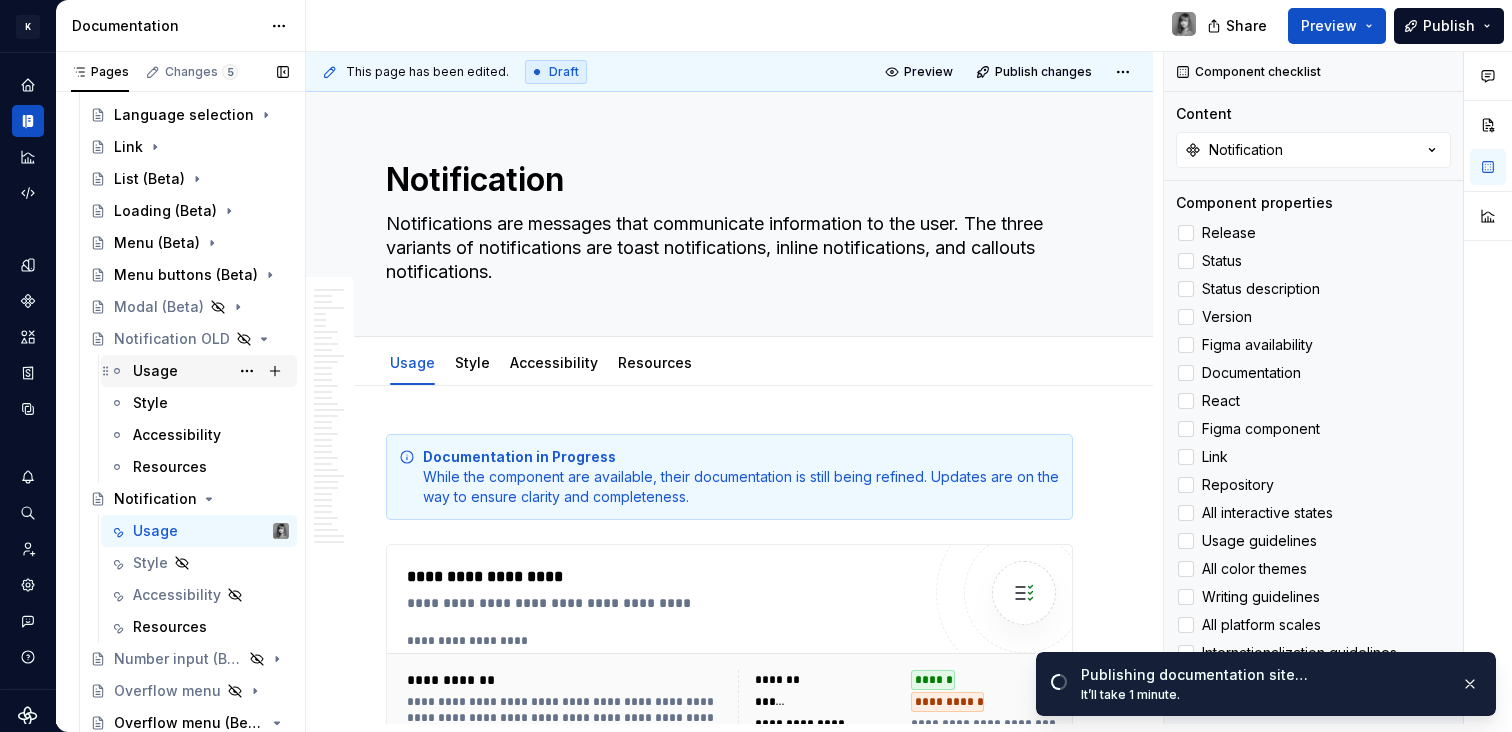 click on "Usage" at bounding box center [211, 371] 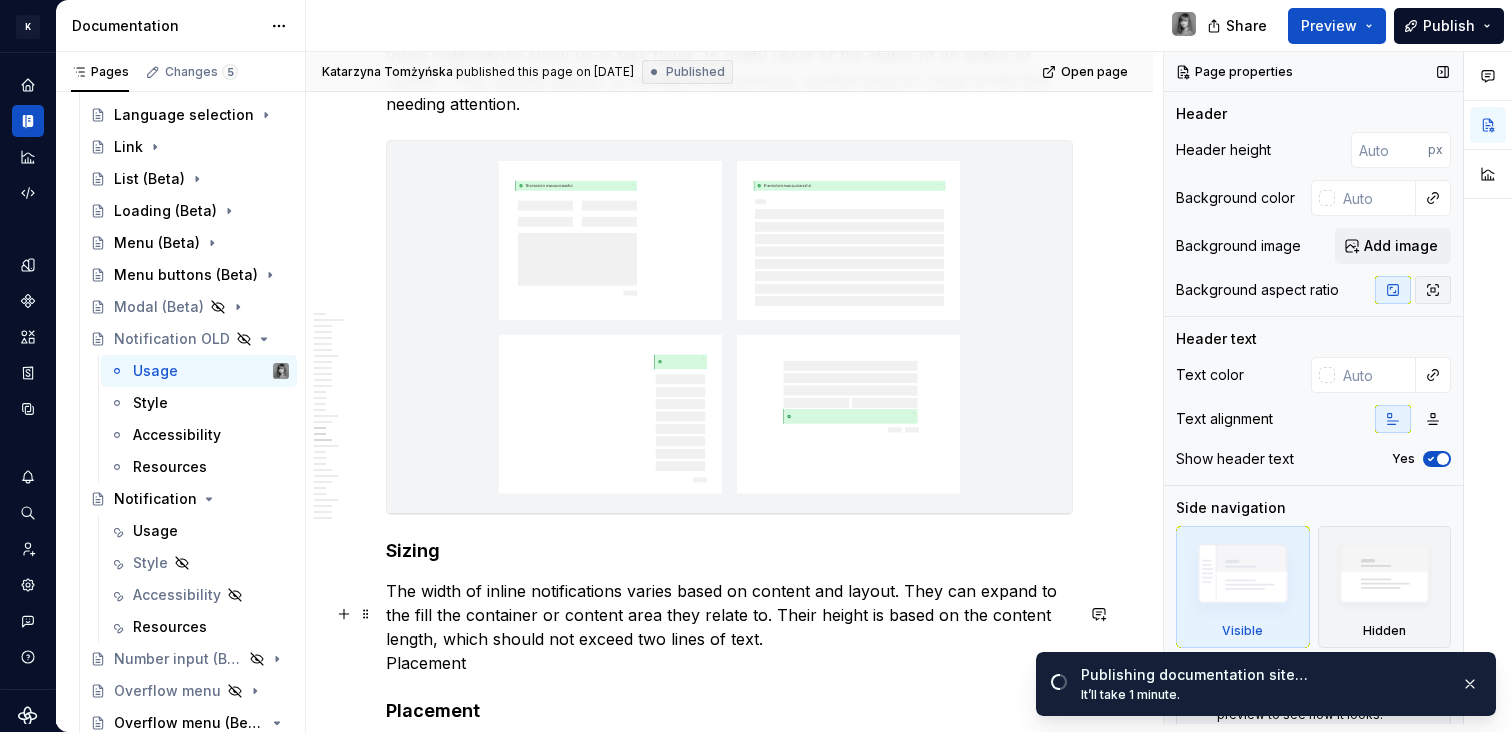 scroll, scrollTop: 5777, scrollLeft: 0, axis: vertical 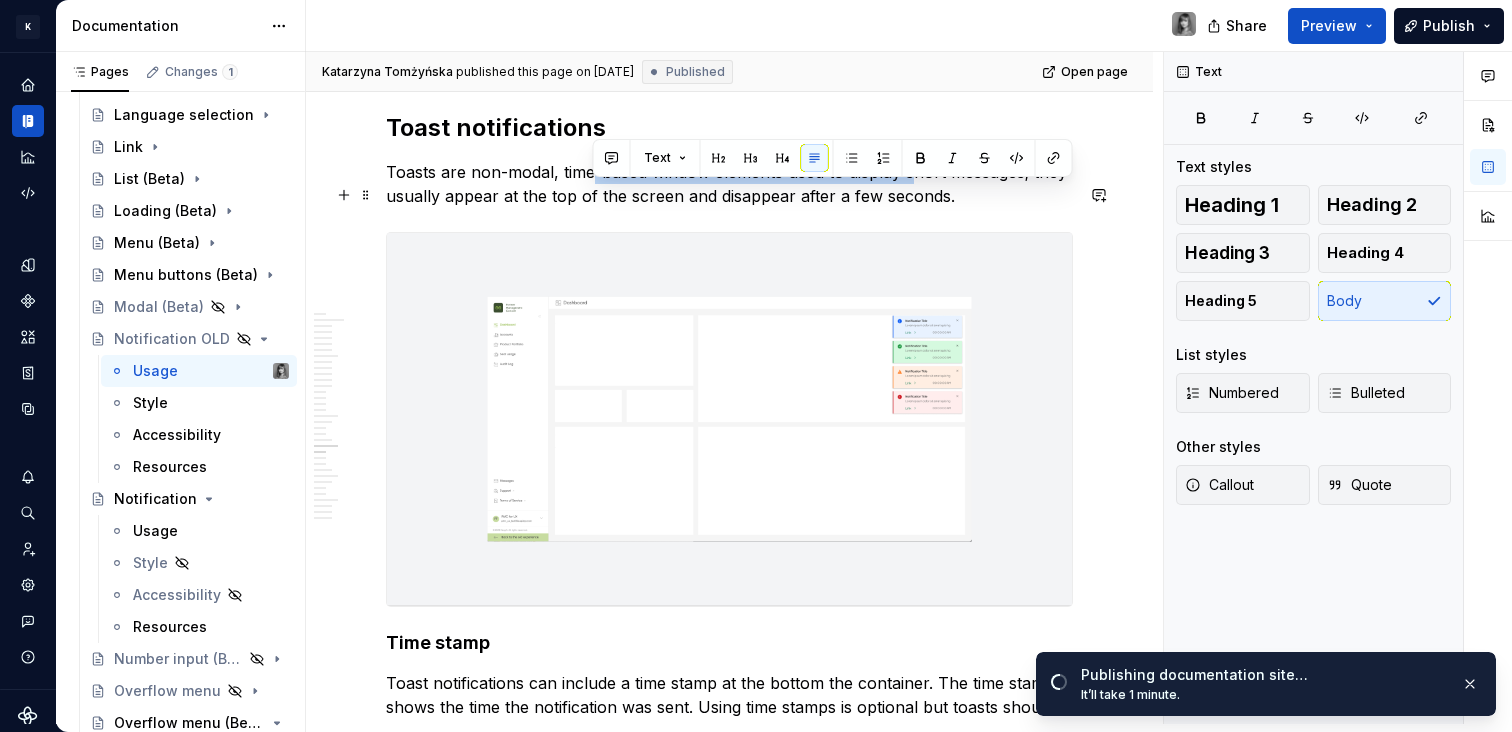 drag, startPoint x: 719, startPoint y: 188, endPoint x: 915, endPoint y: 203, distance: 196.57314 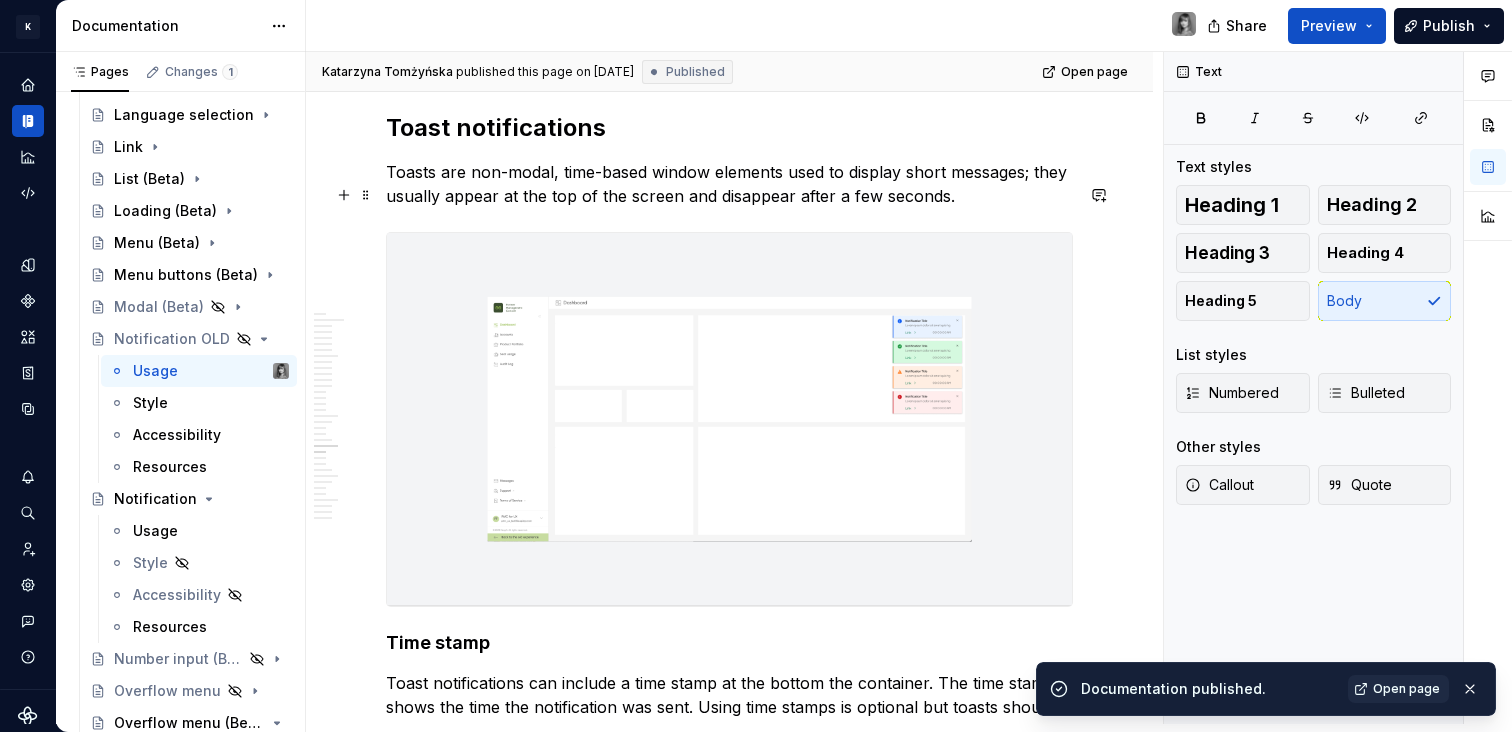 scroll, scrollTop: 7169, scrollLeft: 0, axis: vertical 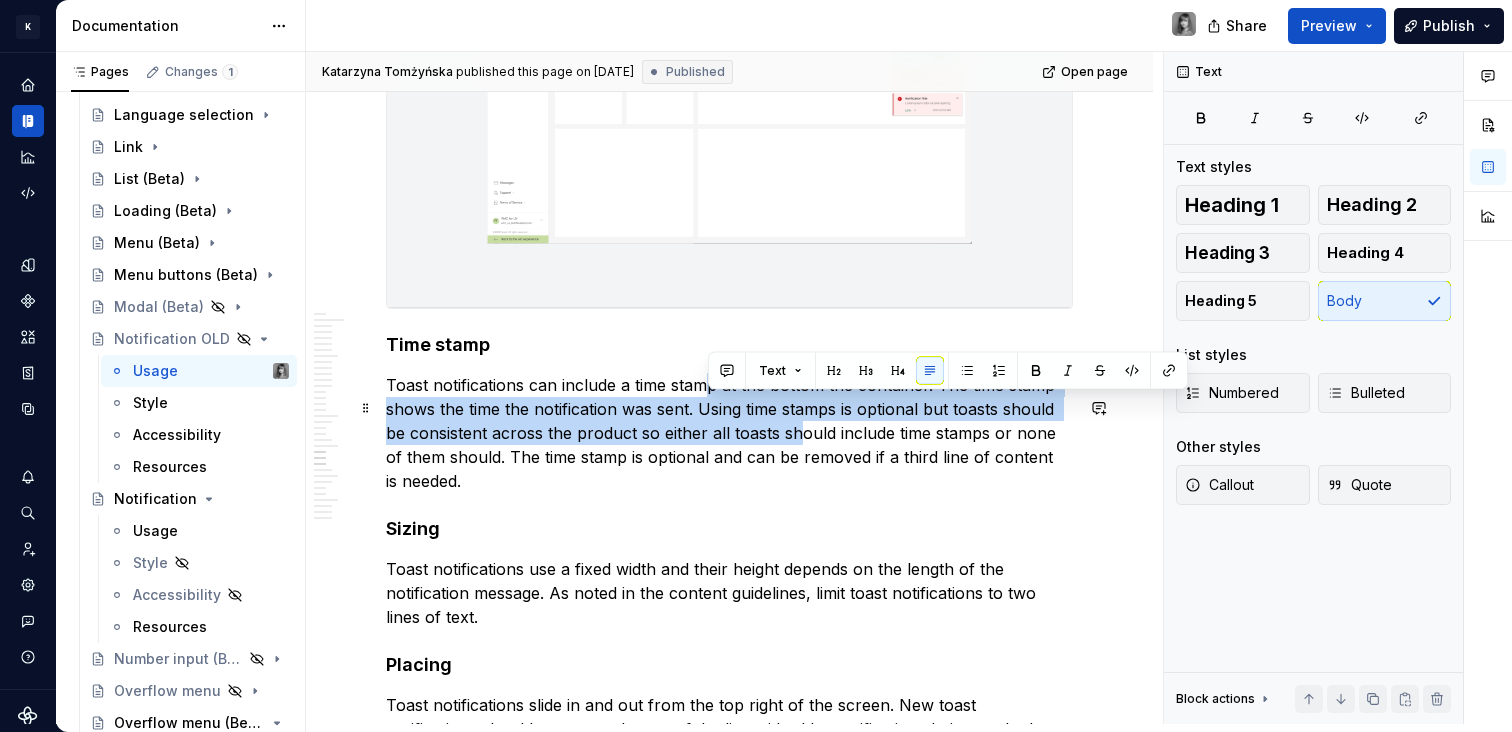 drag, startPoint x: 712, startPoint y: 407, endPoint x: 800, endPoint y: 462, distance: 103.773796 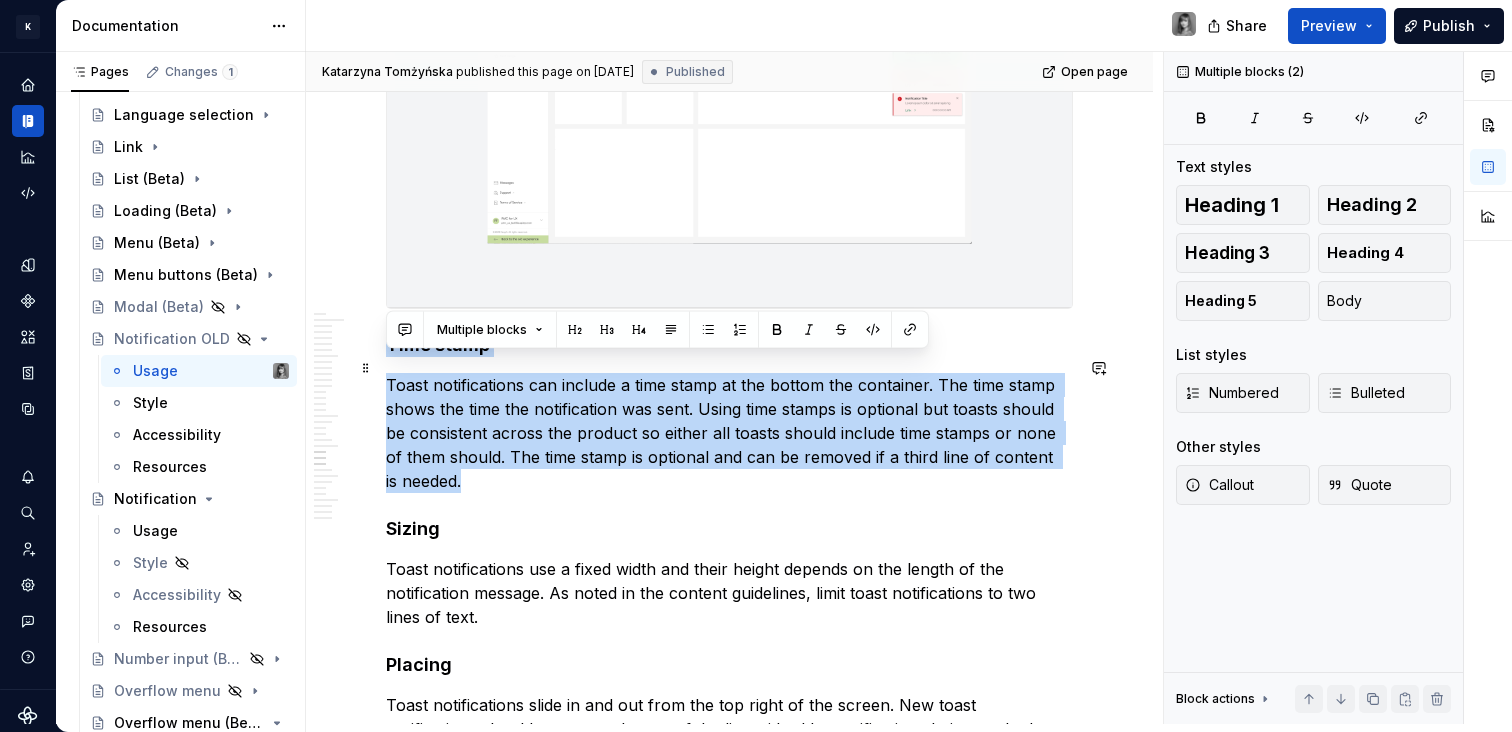 drag, startPoint x: 750, startPoint y: 477, endPoint x: 374, endPoint y: 364, distance: 392.61304 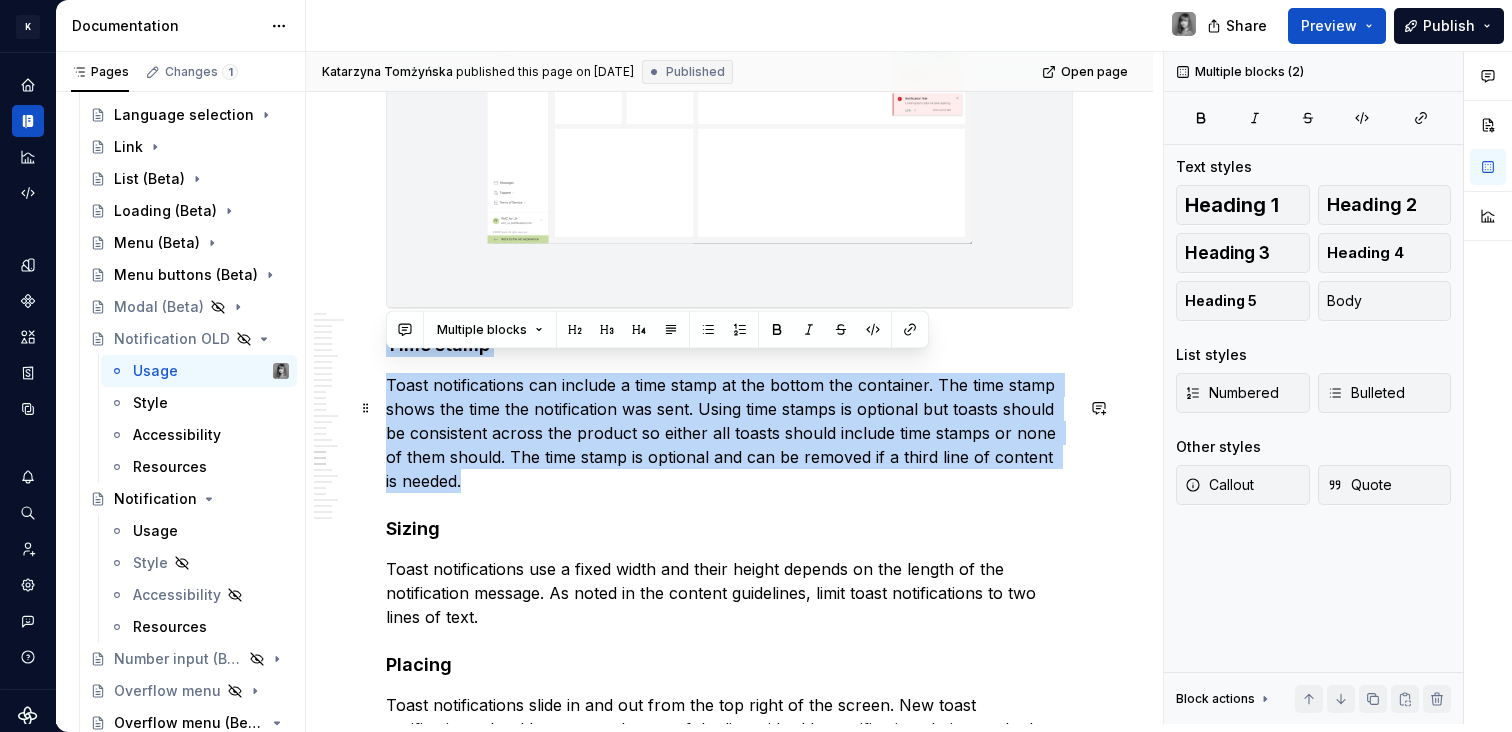 click on "Toast notifications can include a time stamp at the bottom the container. The time stamp shows the time the notification was sent. Using time stamps is optional but toasts should be consistent across the product so either all toasts should include time stamps or none of them should. The time stamp is optional and can be removed if a third line of content is needed." at bounding box center (729, 433) 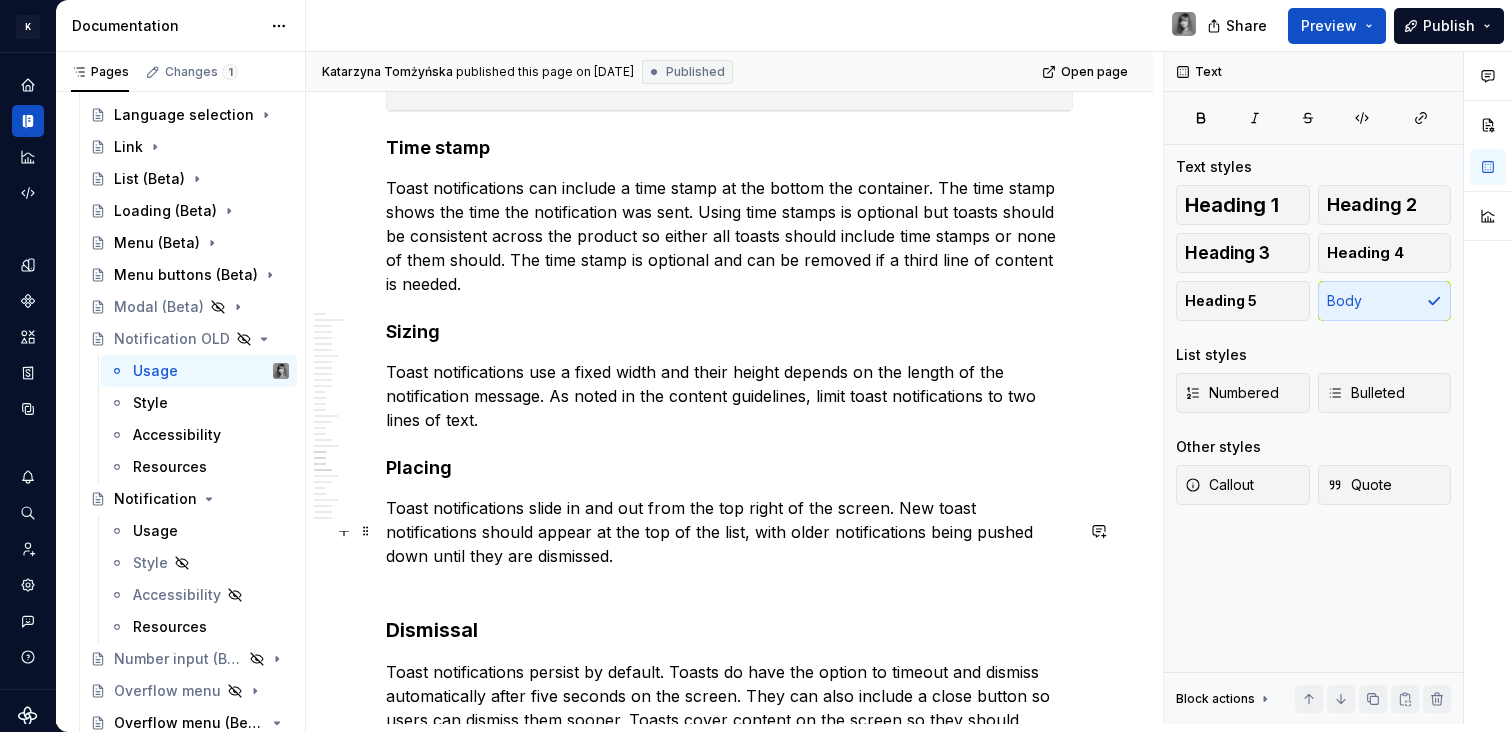 scroll, scrollTop: 7385, scrollLeft: 0, axis: vertical 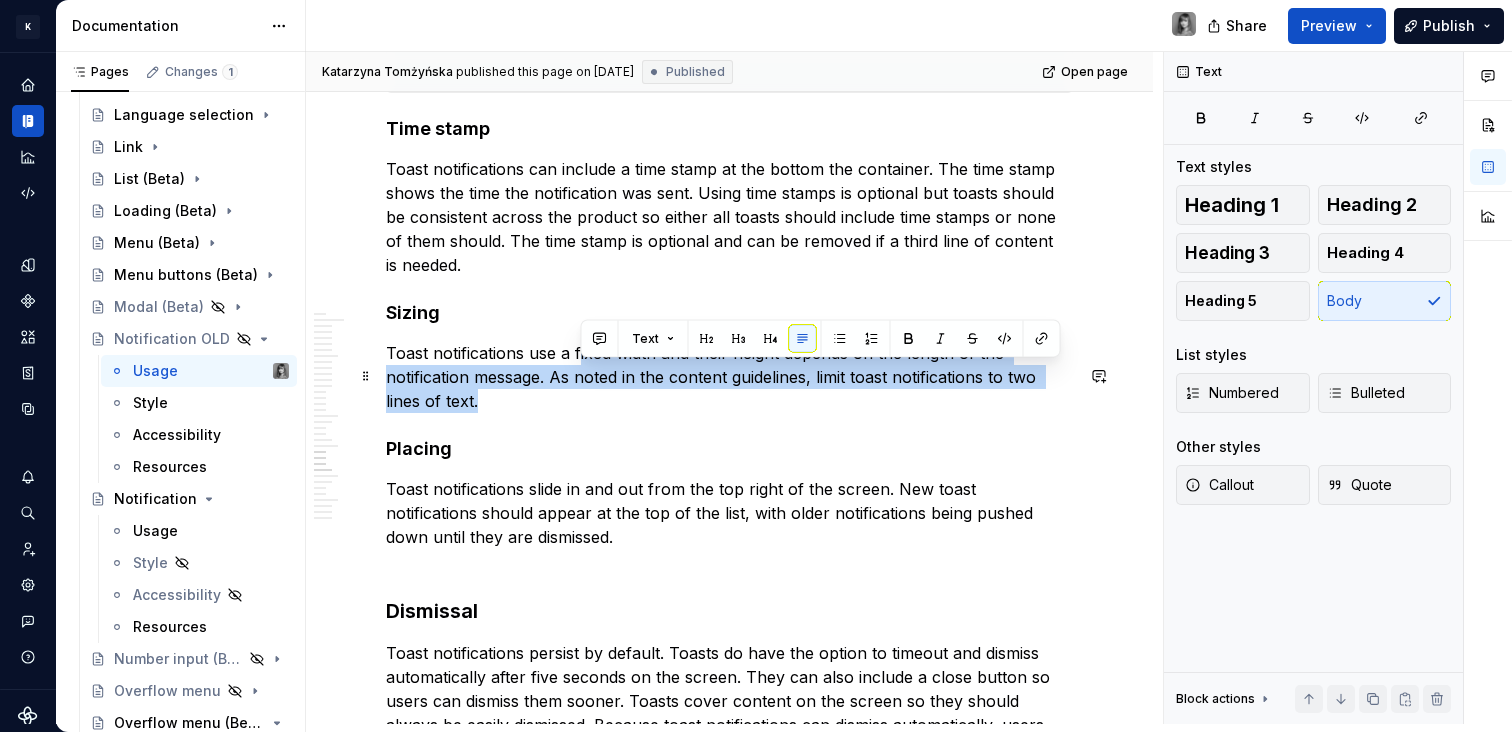 drag, startPoint x: 588, startPoint y: 375, endPoint x: 687, endPoint y: 416, distance: 107.15409 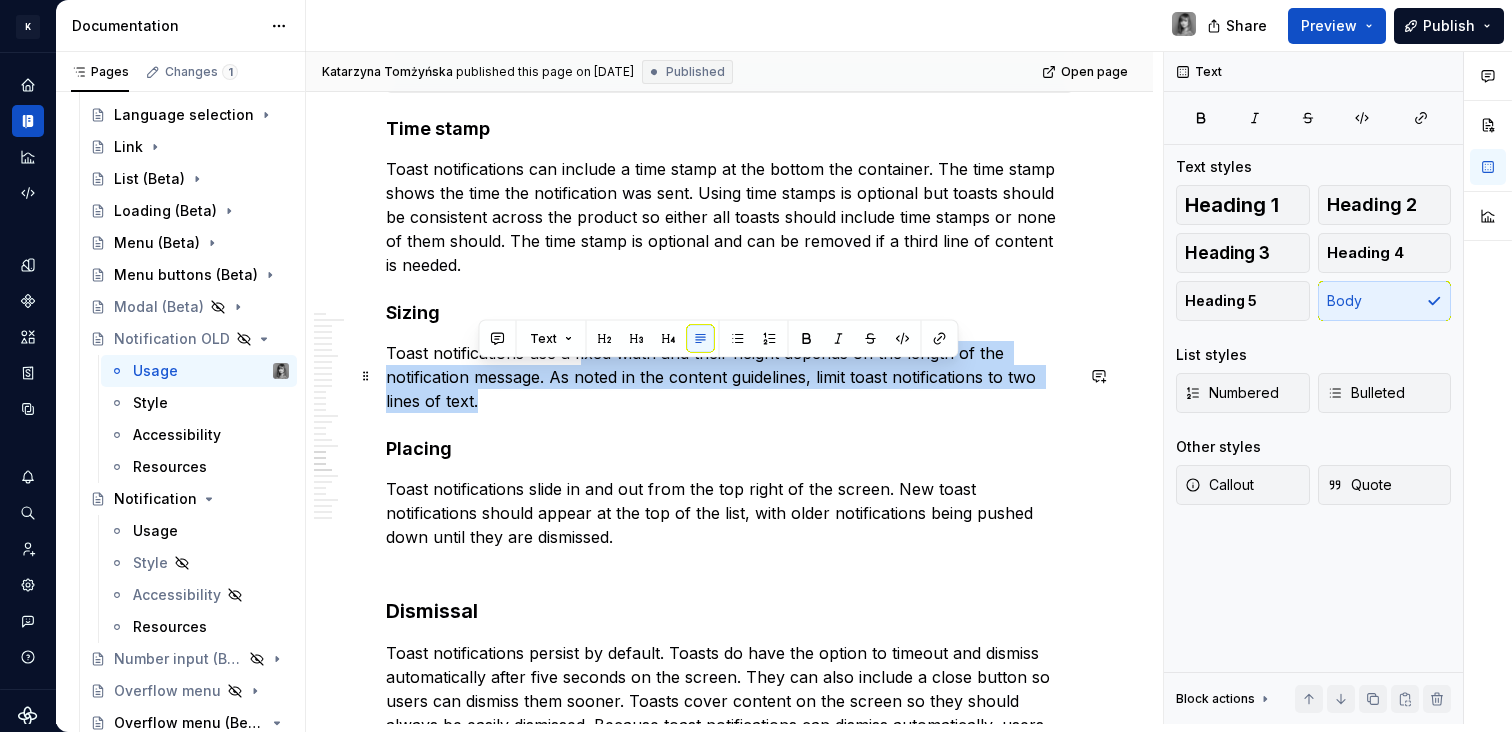 click on "Toast notifications use a fixed width and their height depends on the length of the notification message. As noted in the content guidelines, limit toast notifications to two lines of text." at bounding box center [729, 377] 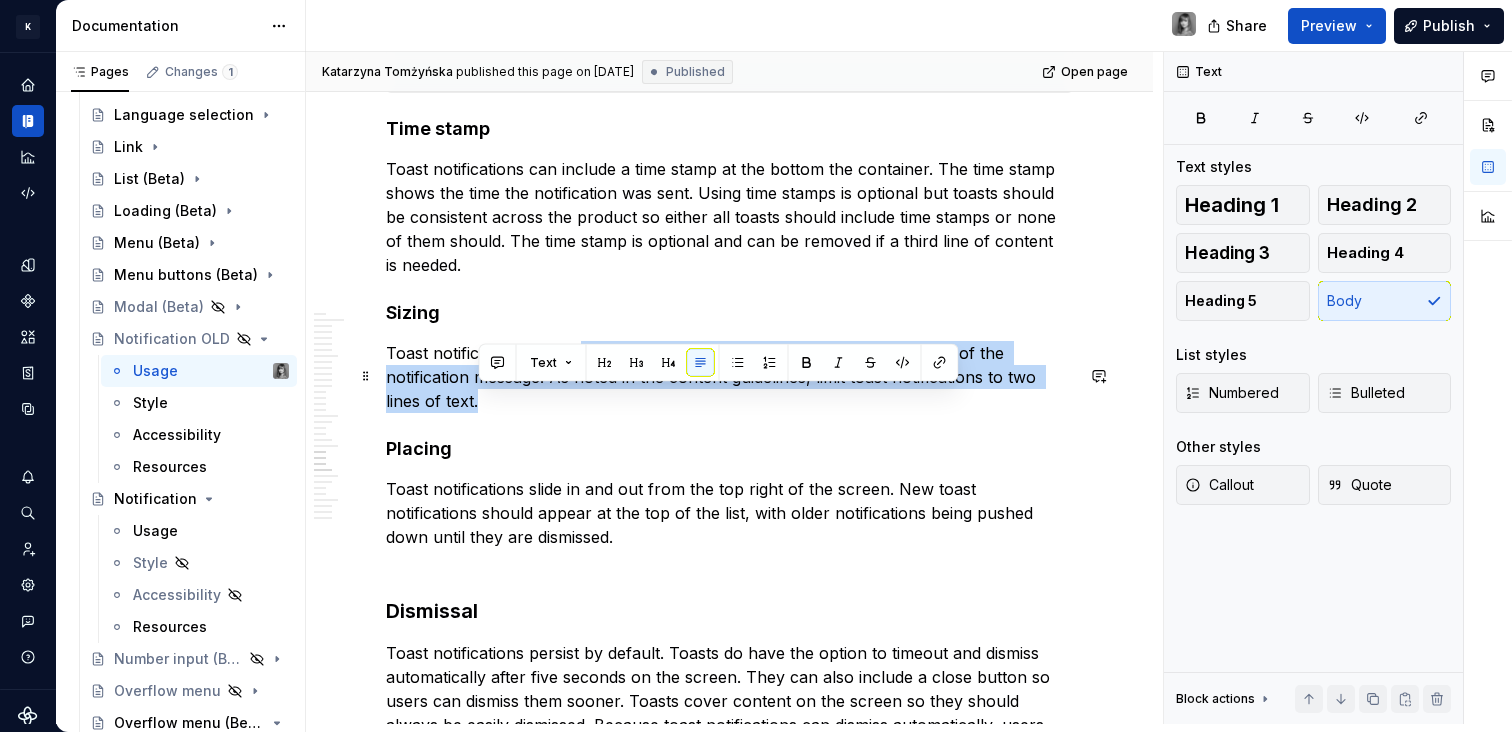 drag, startPoint x: 724, startPoint y: 420, endPoint x: 578, endPoint y: 383, distance: 150.6154 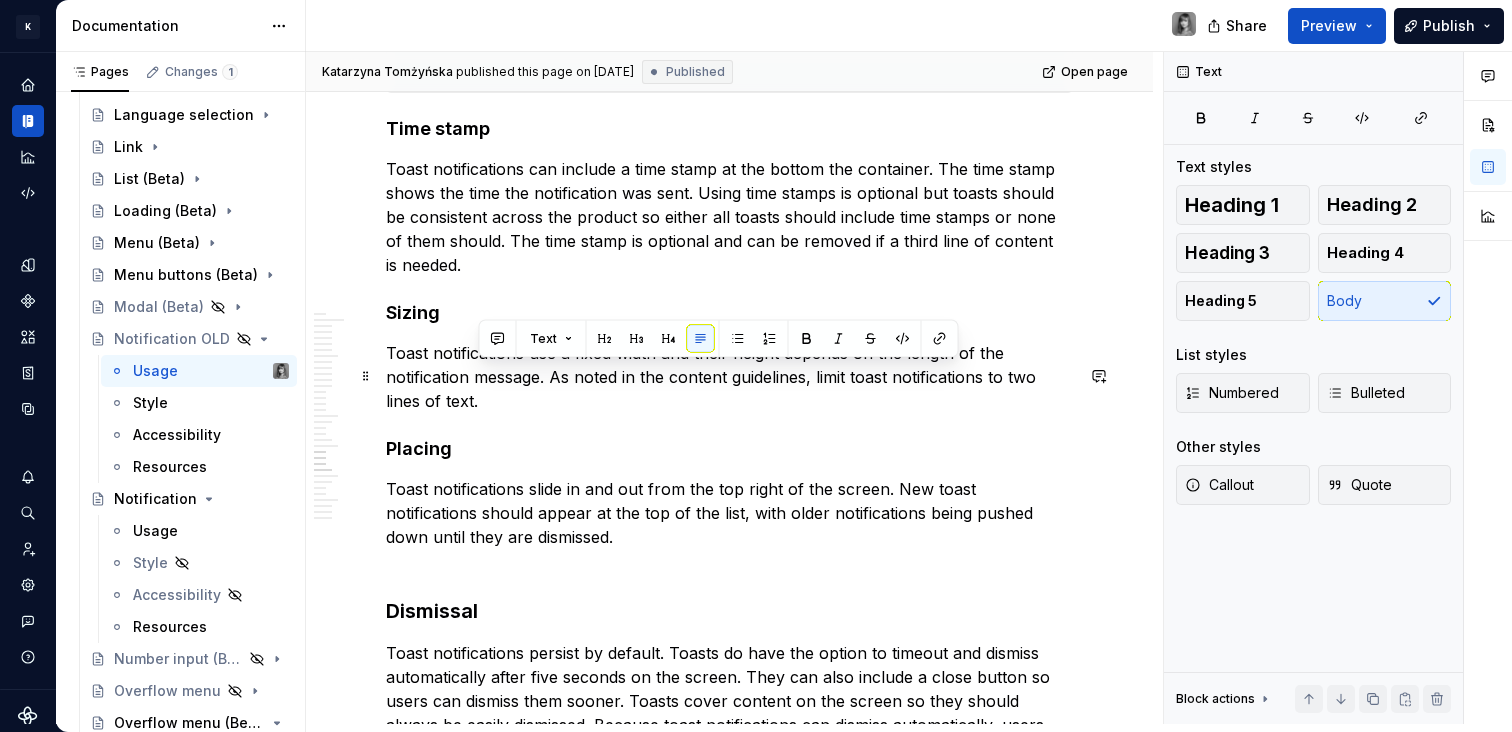 drag, startPoint x: 578, startPoint y: 383, endPoint x: 543, endPoint y: 382, distance: 35.014282 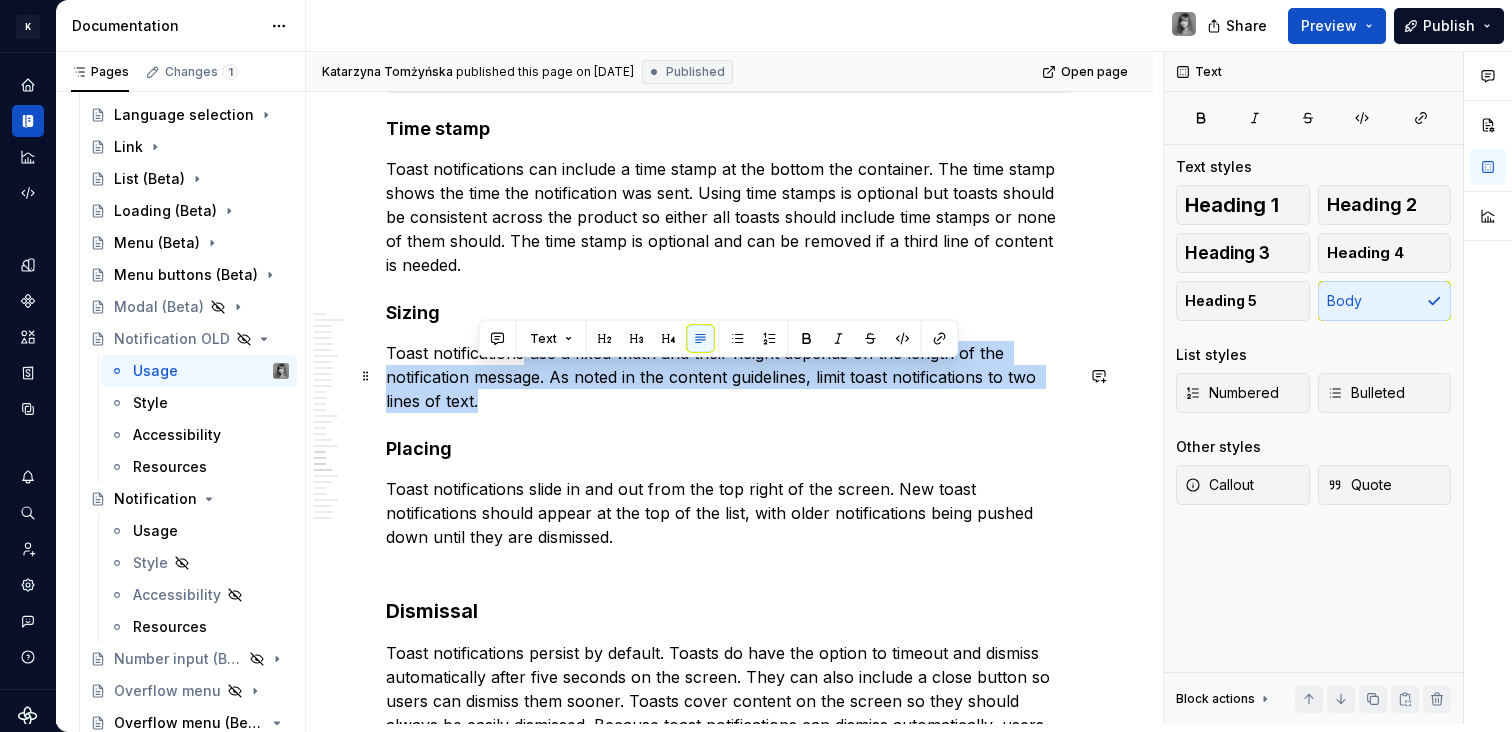 drag, startPoint x: 522, startPoint y: 378, endPoint x: 631, endPoint y: 436, distance: 123.47064 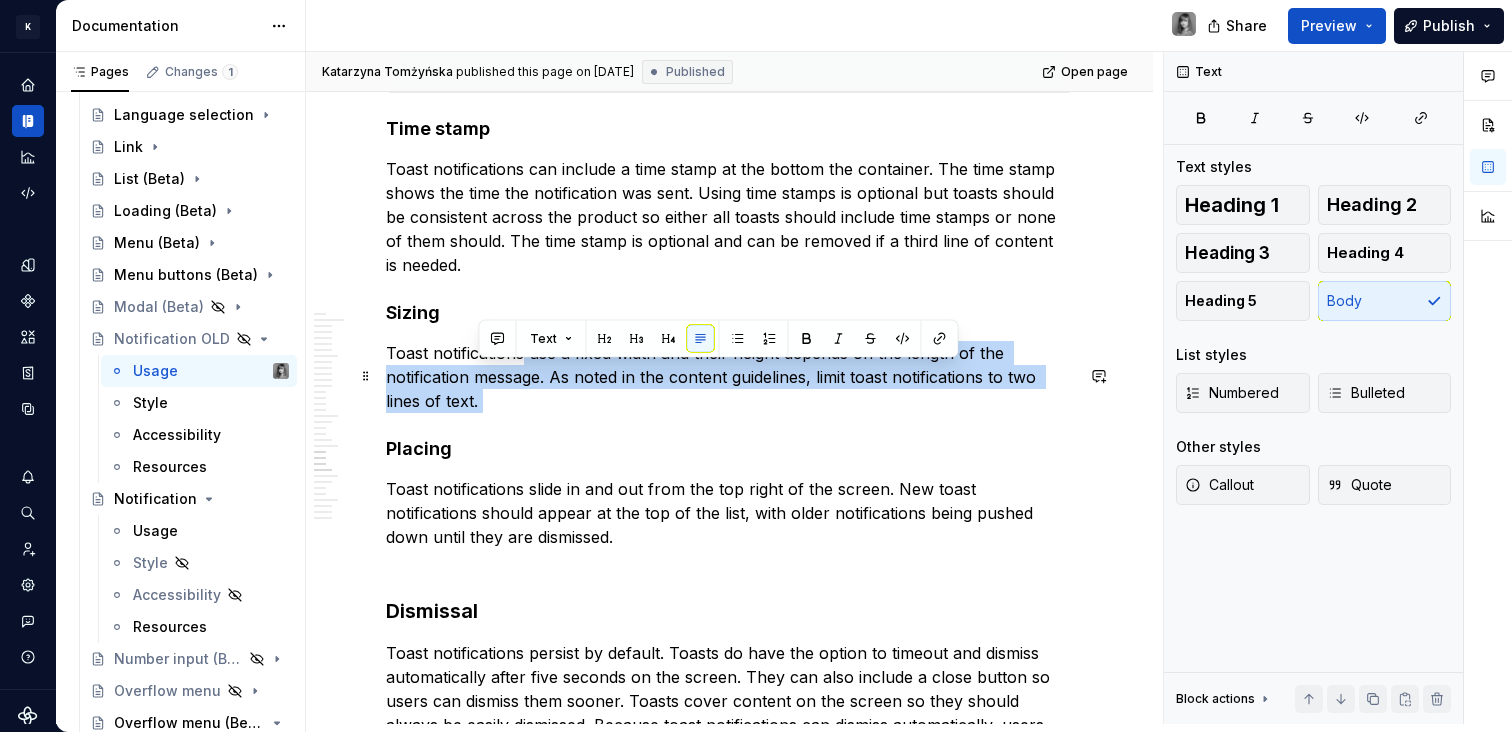 click on "**********" at bounding box center [729, -1827] 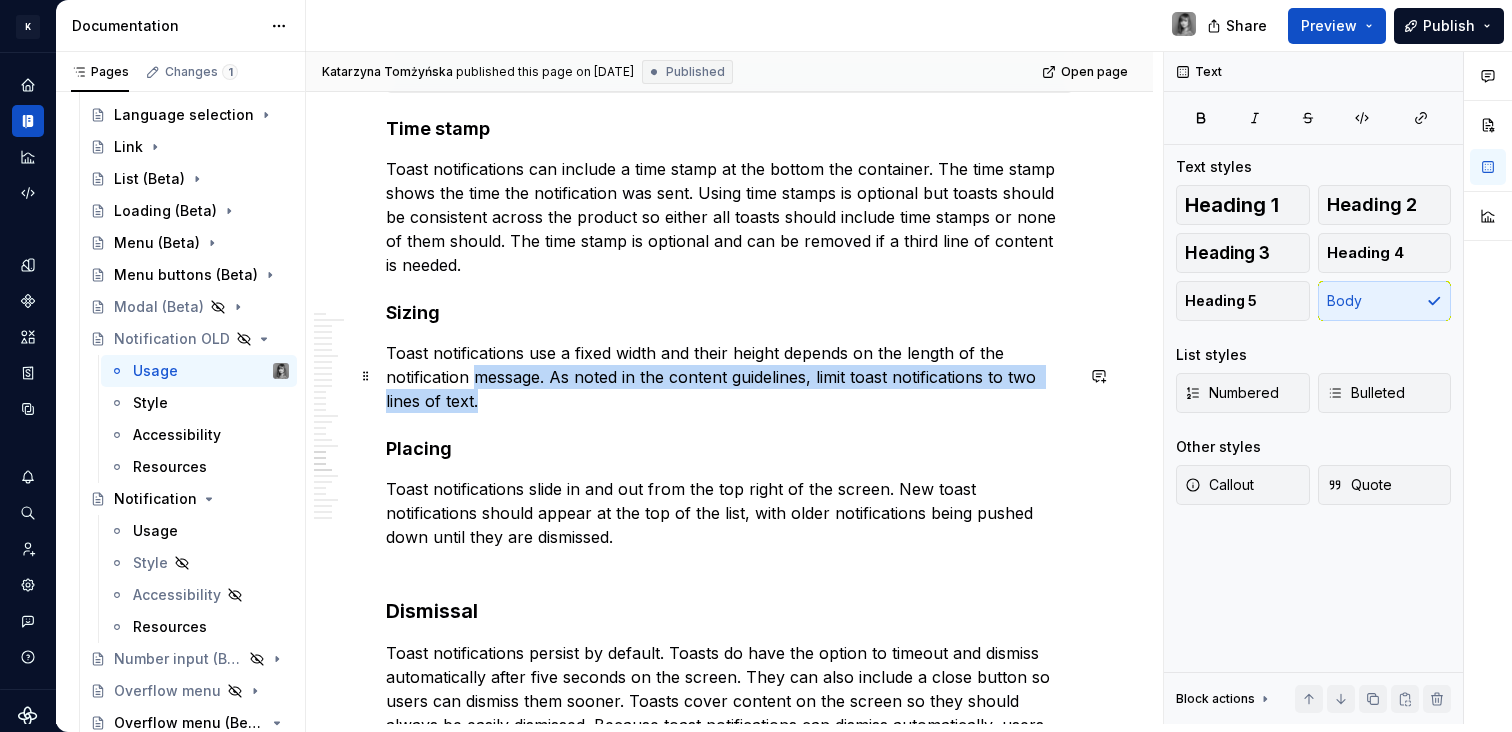 drag, startPoint x: 652, startPoint y: 432, endPoint x: 479, endPoint y: 387, distance: 178.75682 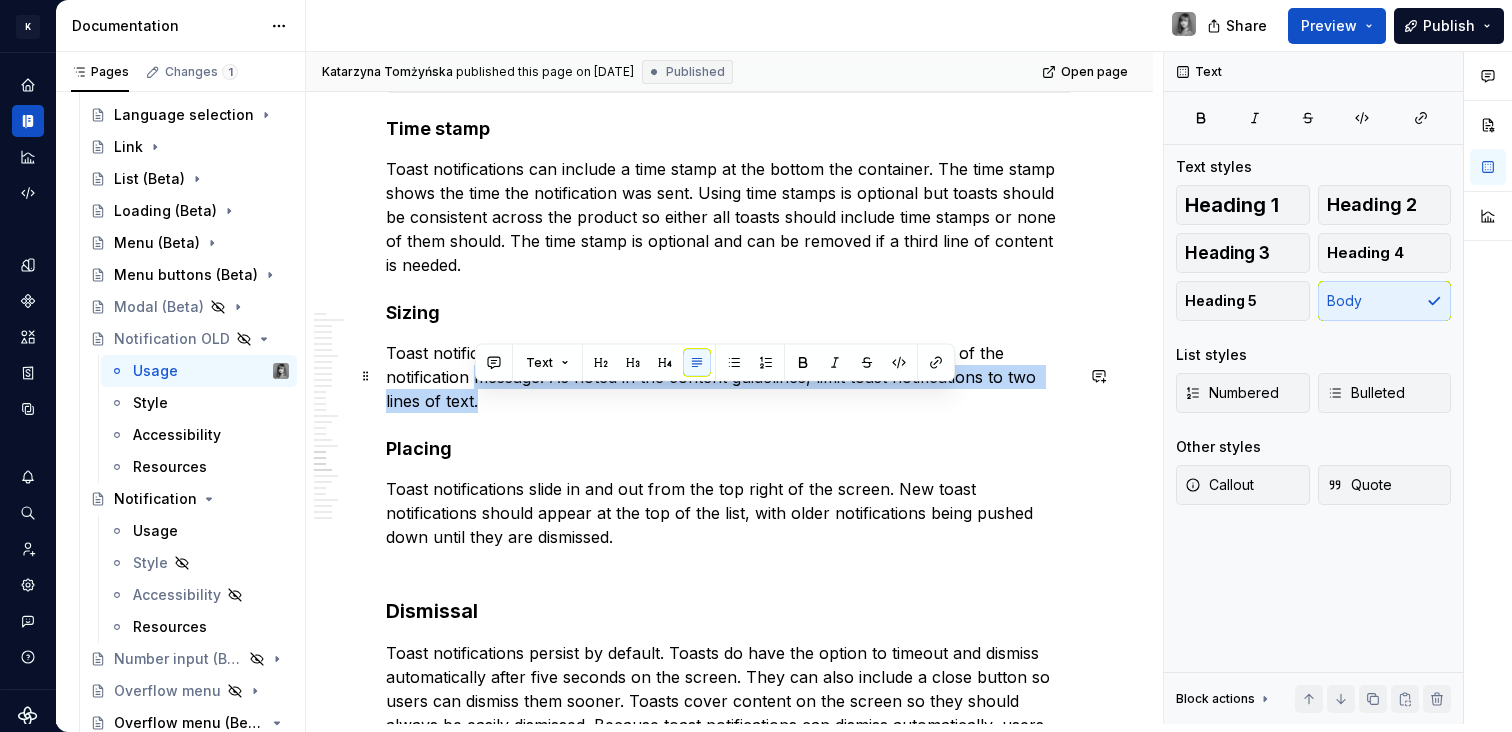 click on "Toast notifications use a fixed width and their height depends on the length of the notification message. As noted in the content guidelines, limit toast notifications to two lines of text." at bounding box center [729, 377] 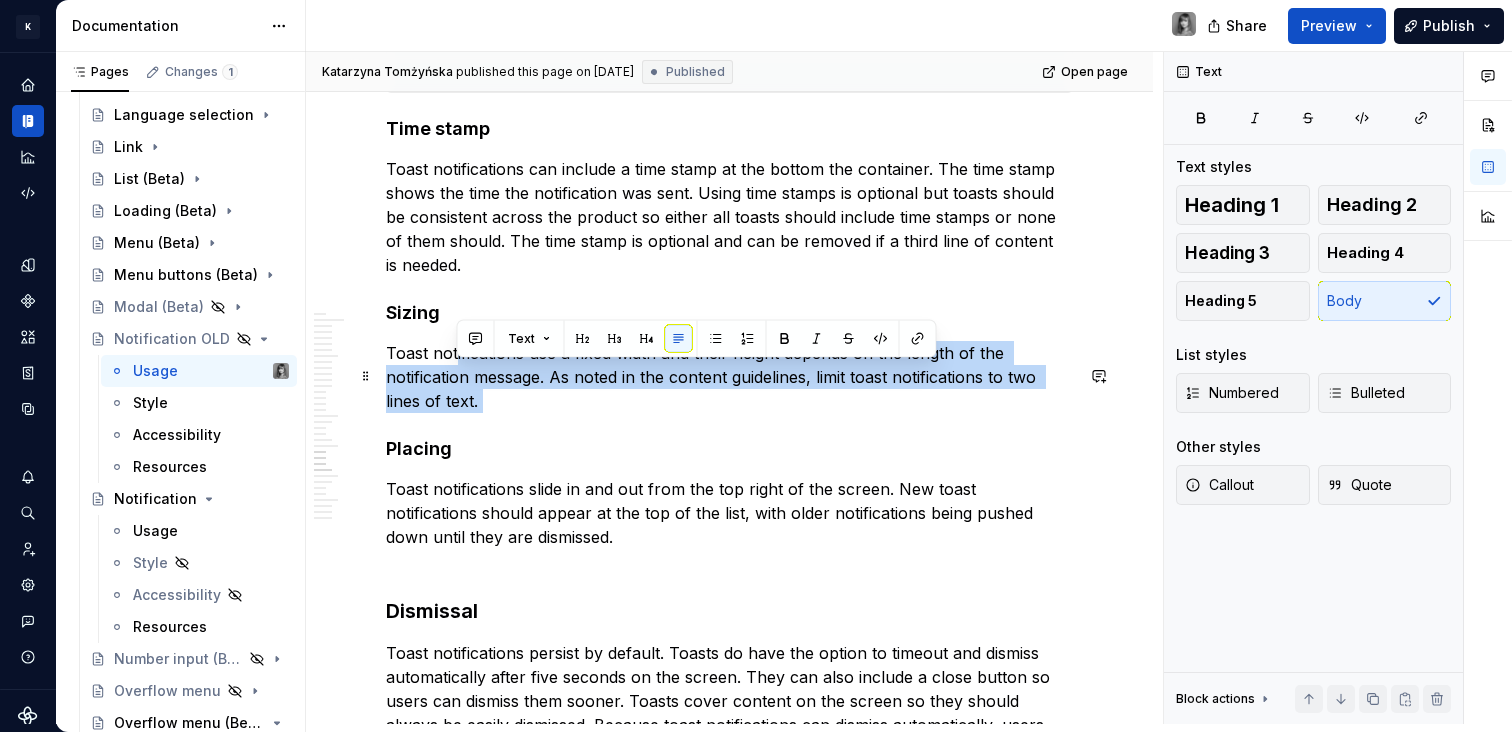 drag, startPoint x: 457, startPoint y: 378, endPoint x: 641, endPoint y: 438, distance: 193.53552 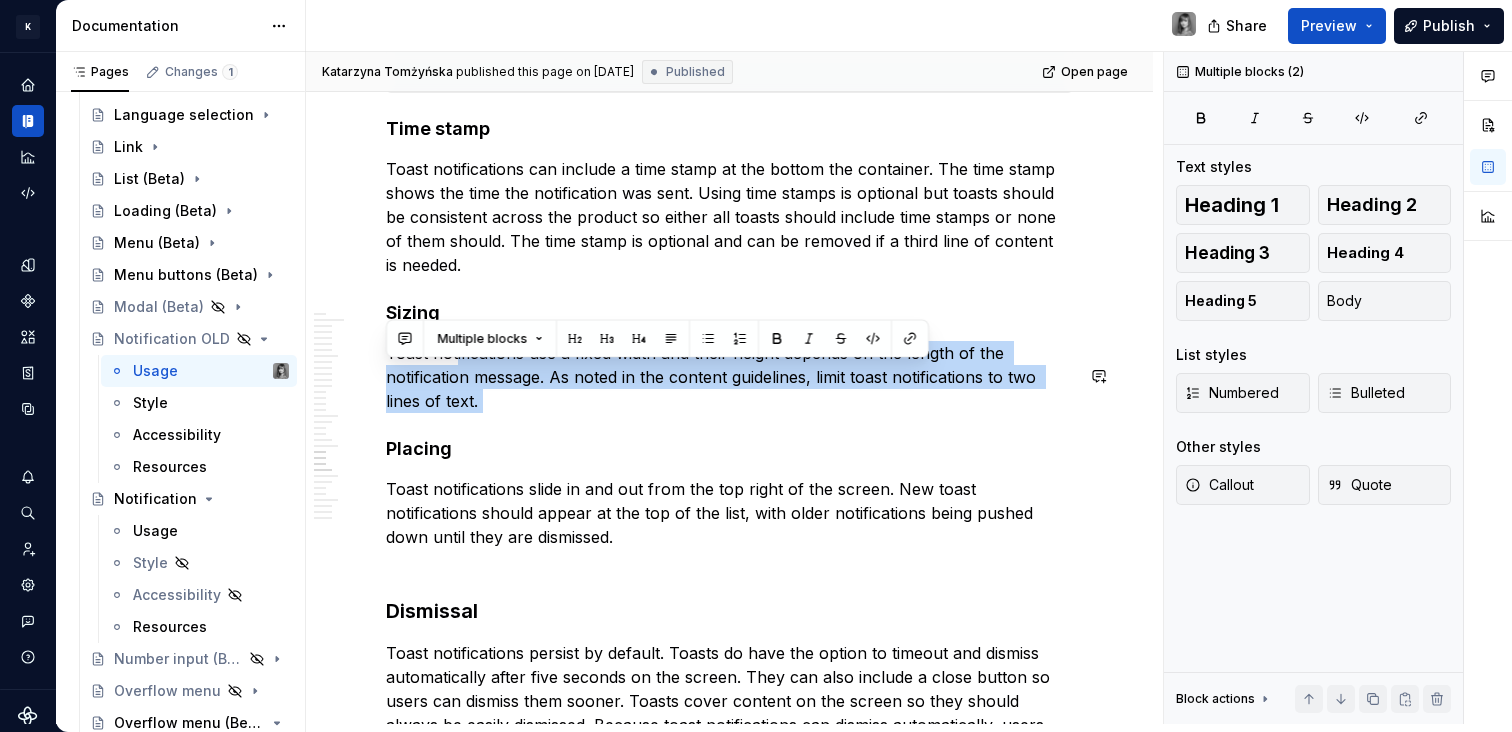 click on "**********" at bounding box center [729, -1827] 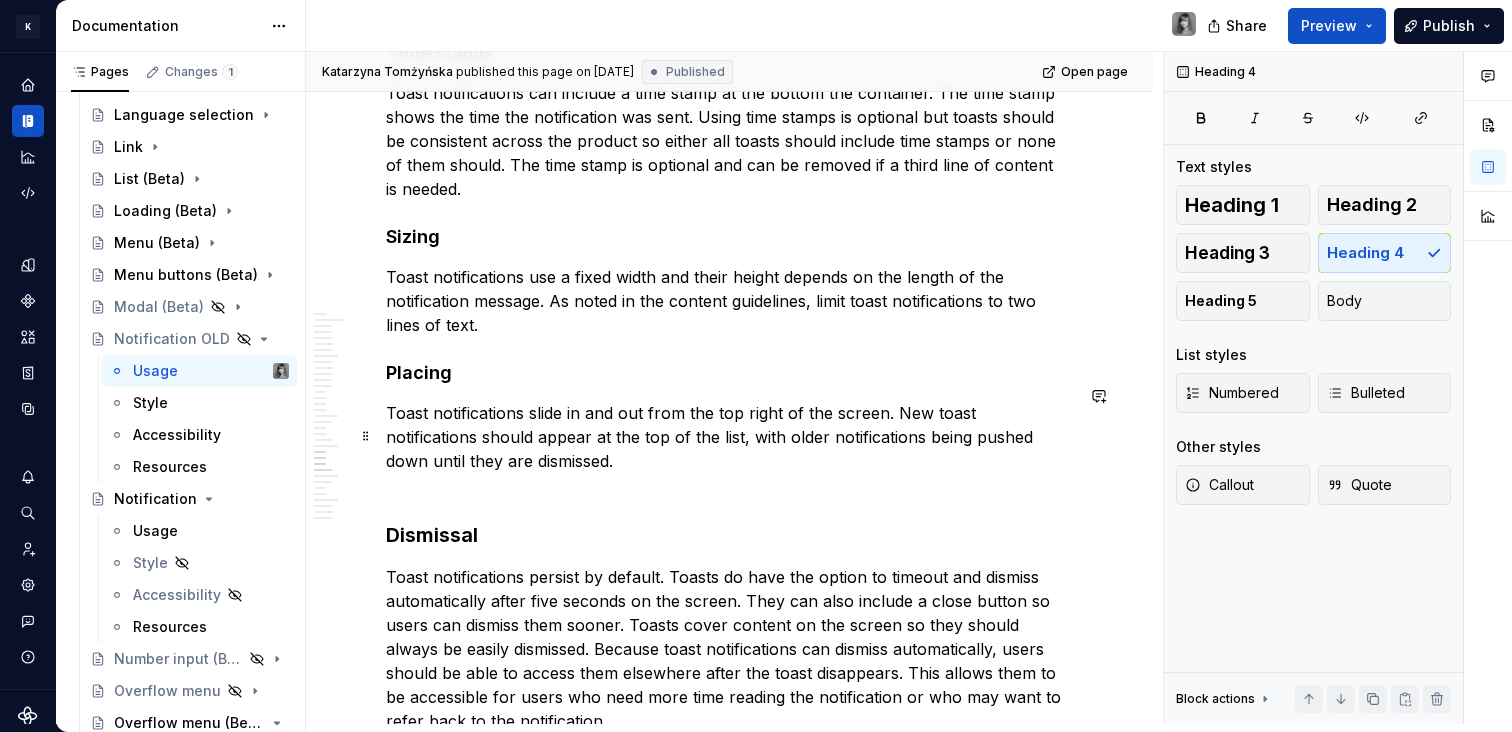 scroll, scrollTop: 7465, scrollLeft: 0, axis: vertical 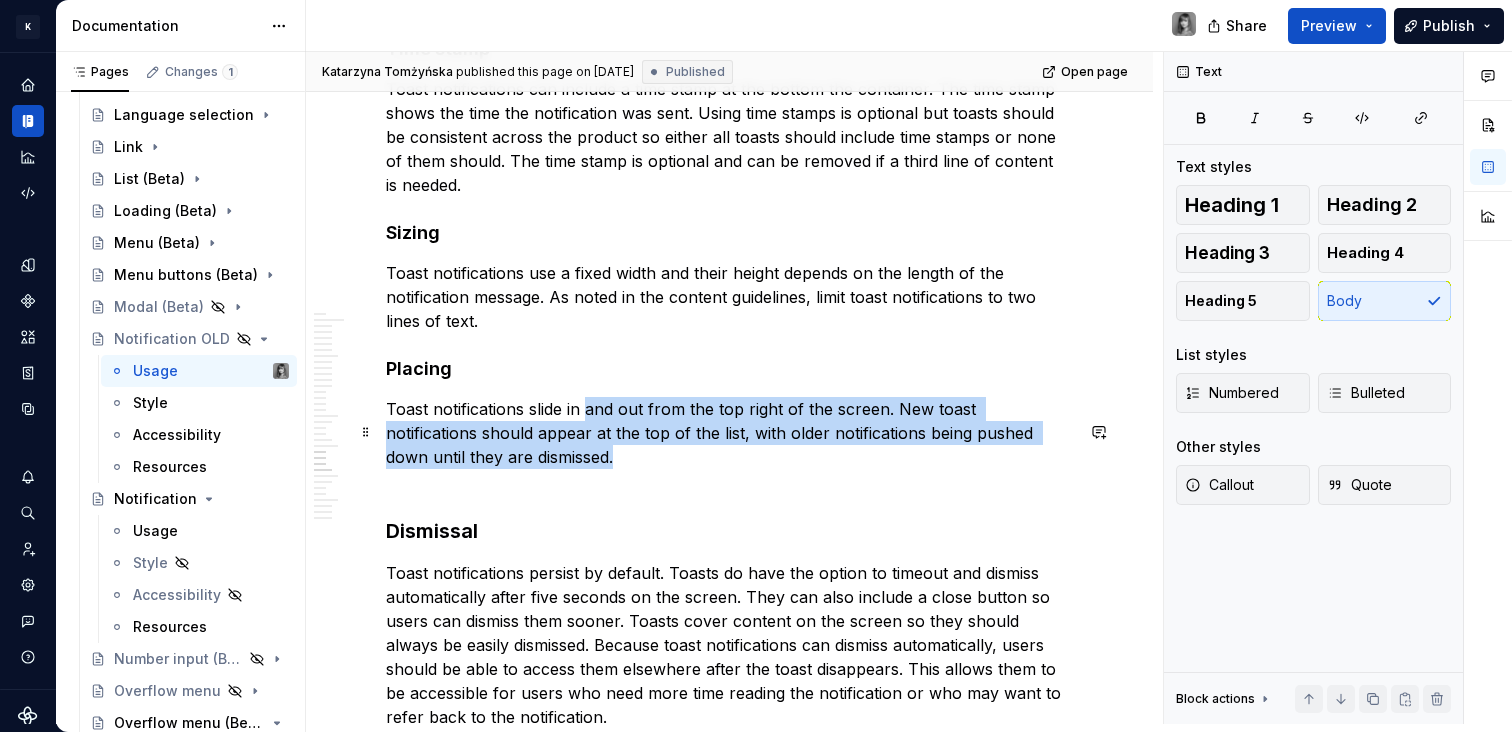 drag, startPoint x: 588, startPoint y: 420, endPoint x: 662, endPoint y: 477, distance: 93.40771 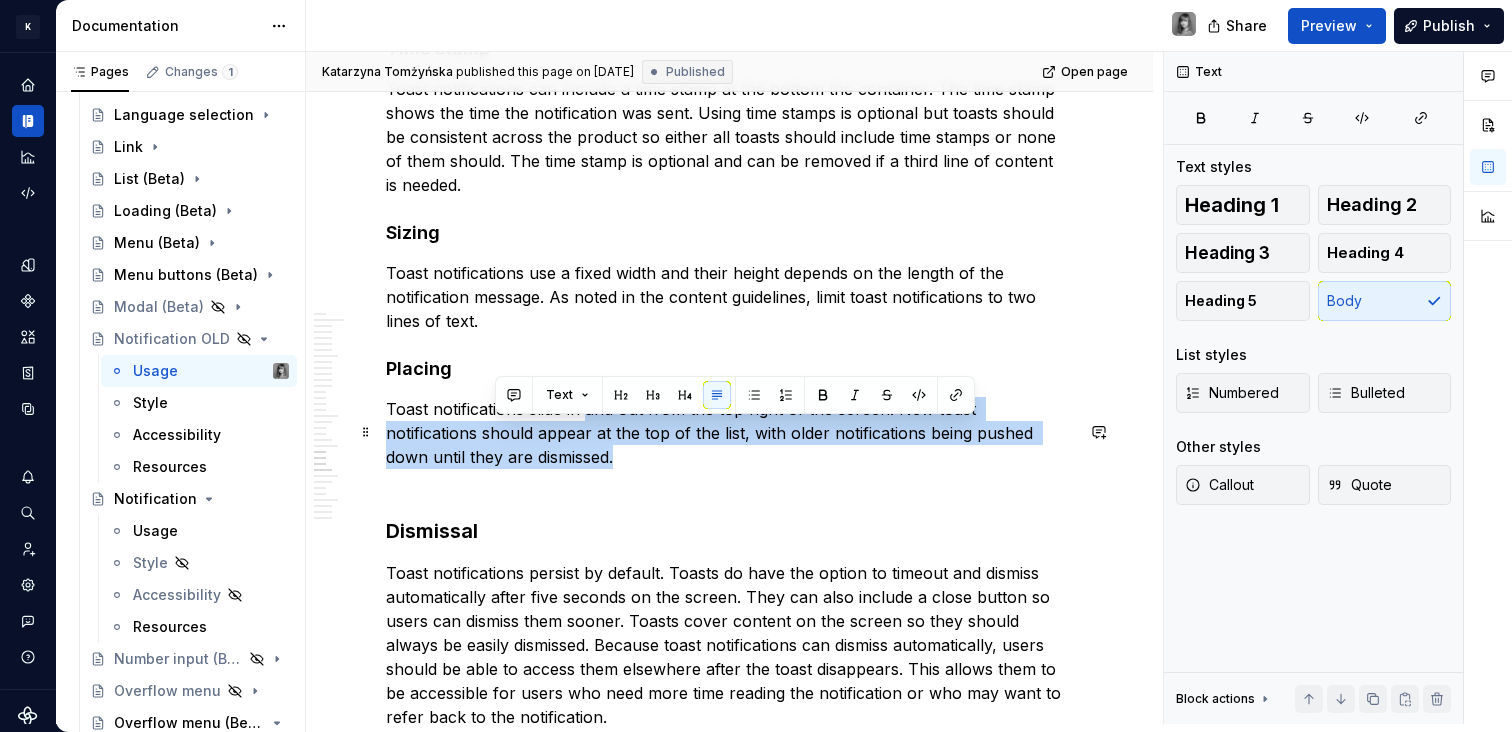 click on "Toast notifications slide in and out from the top right of the screen. New toast notifications should appear at the top of the list, with older notifications being pushed down until they are dismissed." at bounding box center [729, 445] 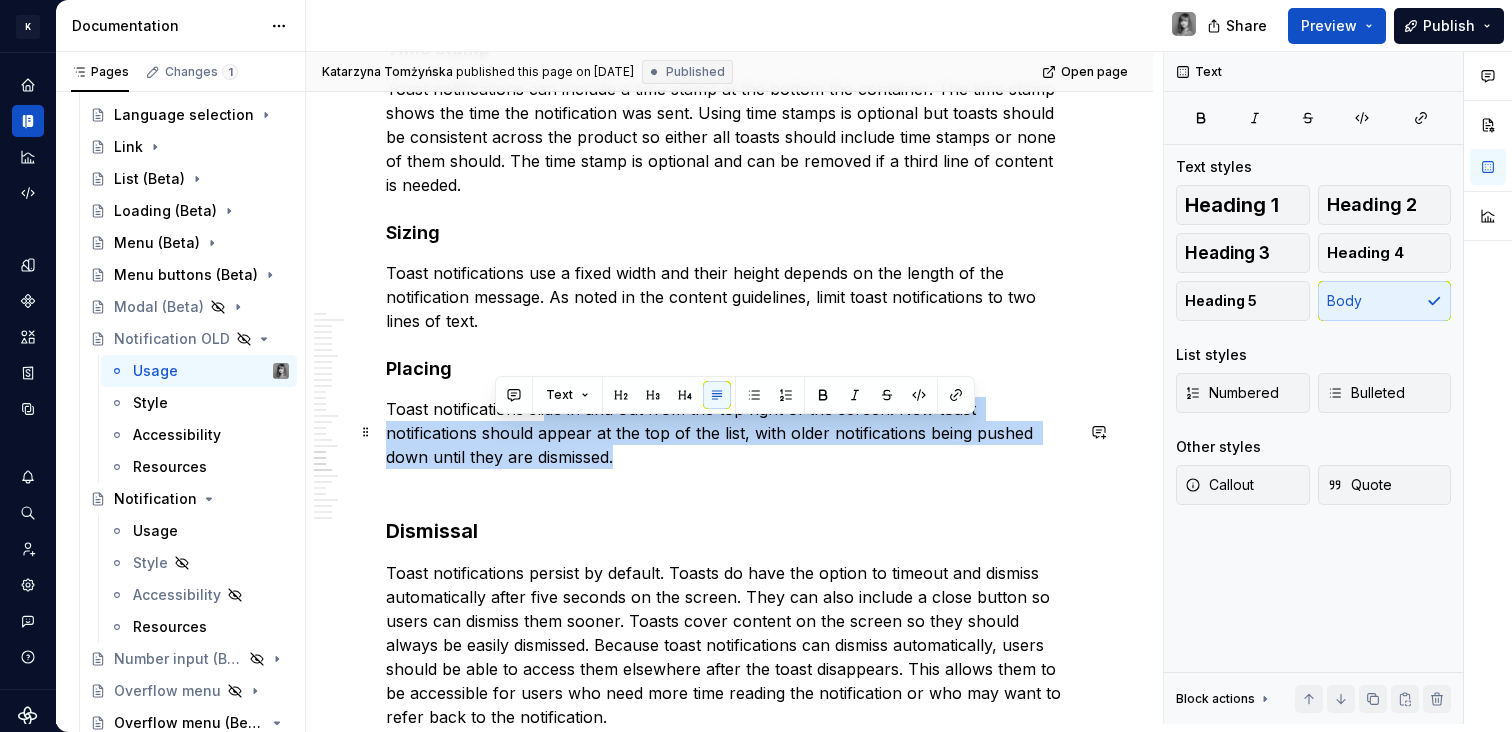 drag, startPoint x: 689, startPoint y: 484, endPoint x: 547, endPoint y: 440, distance: 148.66069 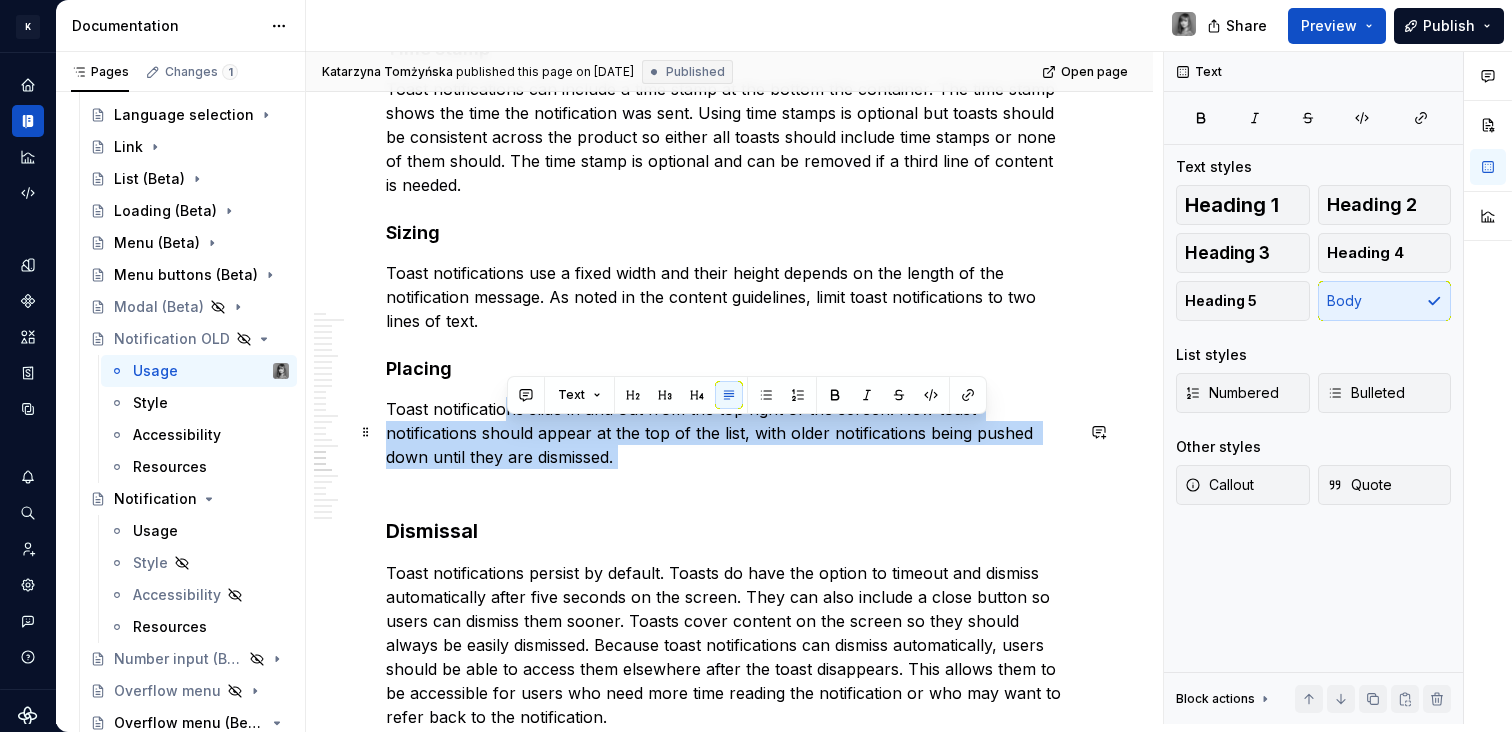 drag, startPoint x: 510, startPoint y: 438, endPoint x: 678, endPoint y: 505, distance: 180.86736 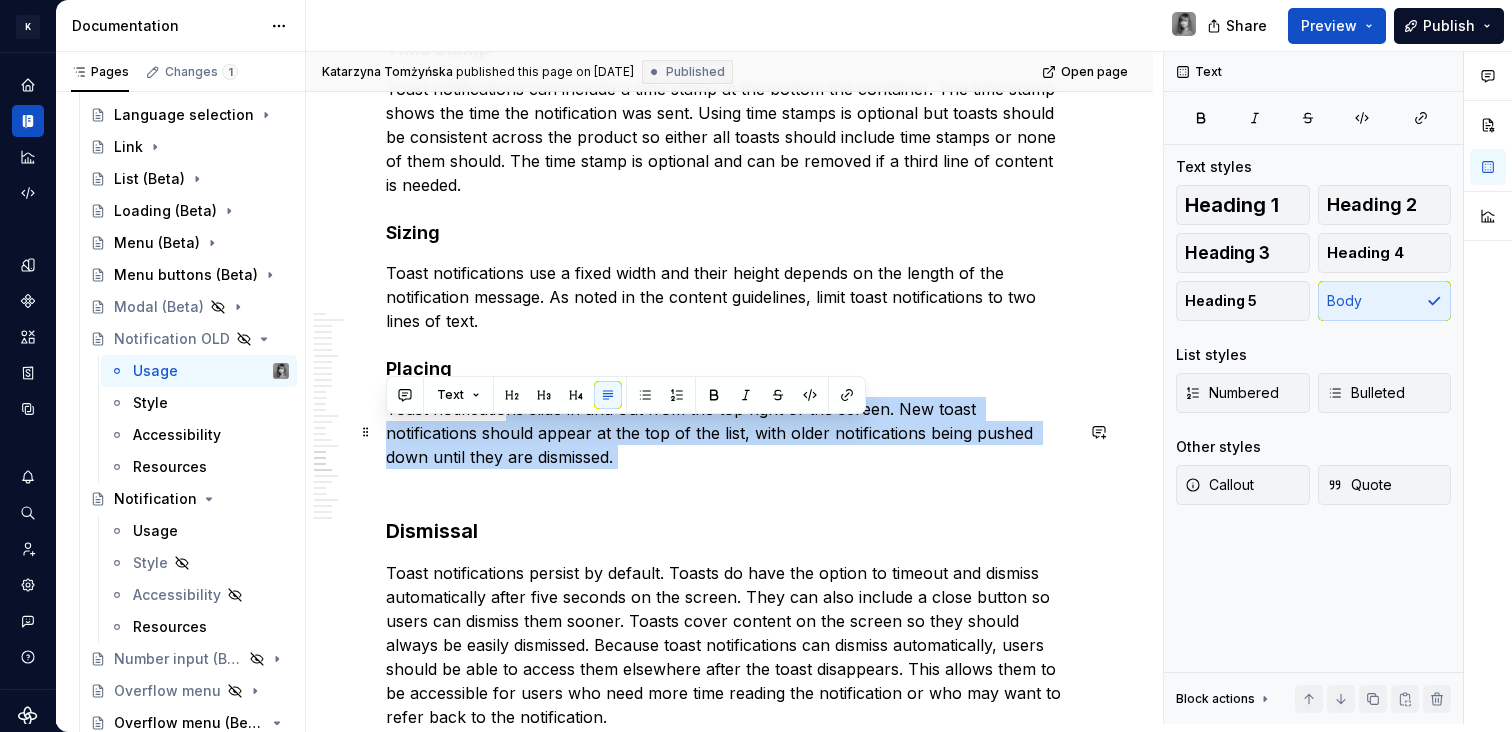 click on "Toast notifications slide in and out from the top right of the screen. New toast notifications should appear at the top of the list, with older notifications being pushed down until they are dismissed." at bounding box center (729, 445) 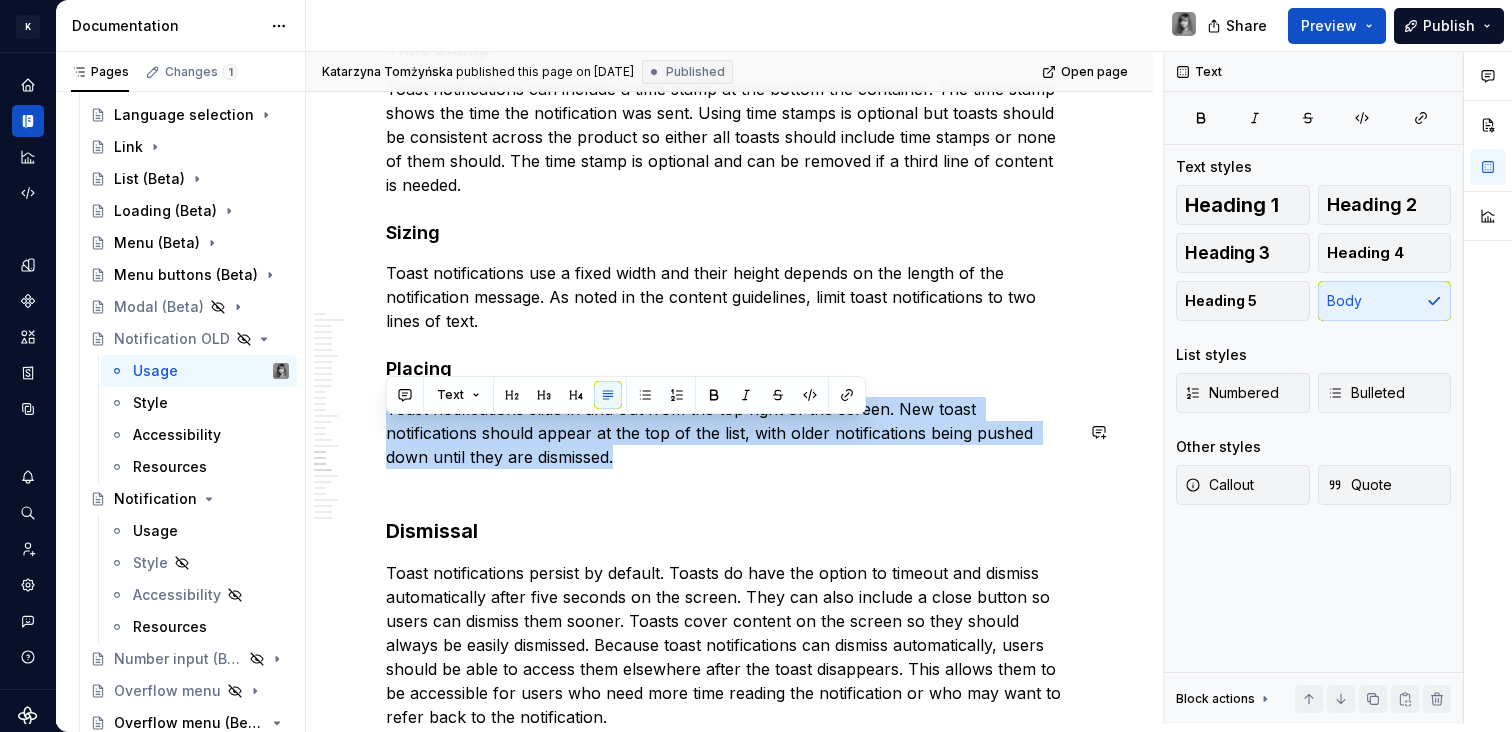 drag, startPoint x: 596, startPoint y: 479, endPoint x: 566, endPoint y: 411, distance: 74.323616 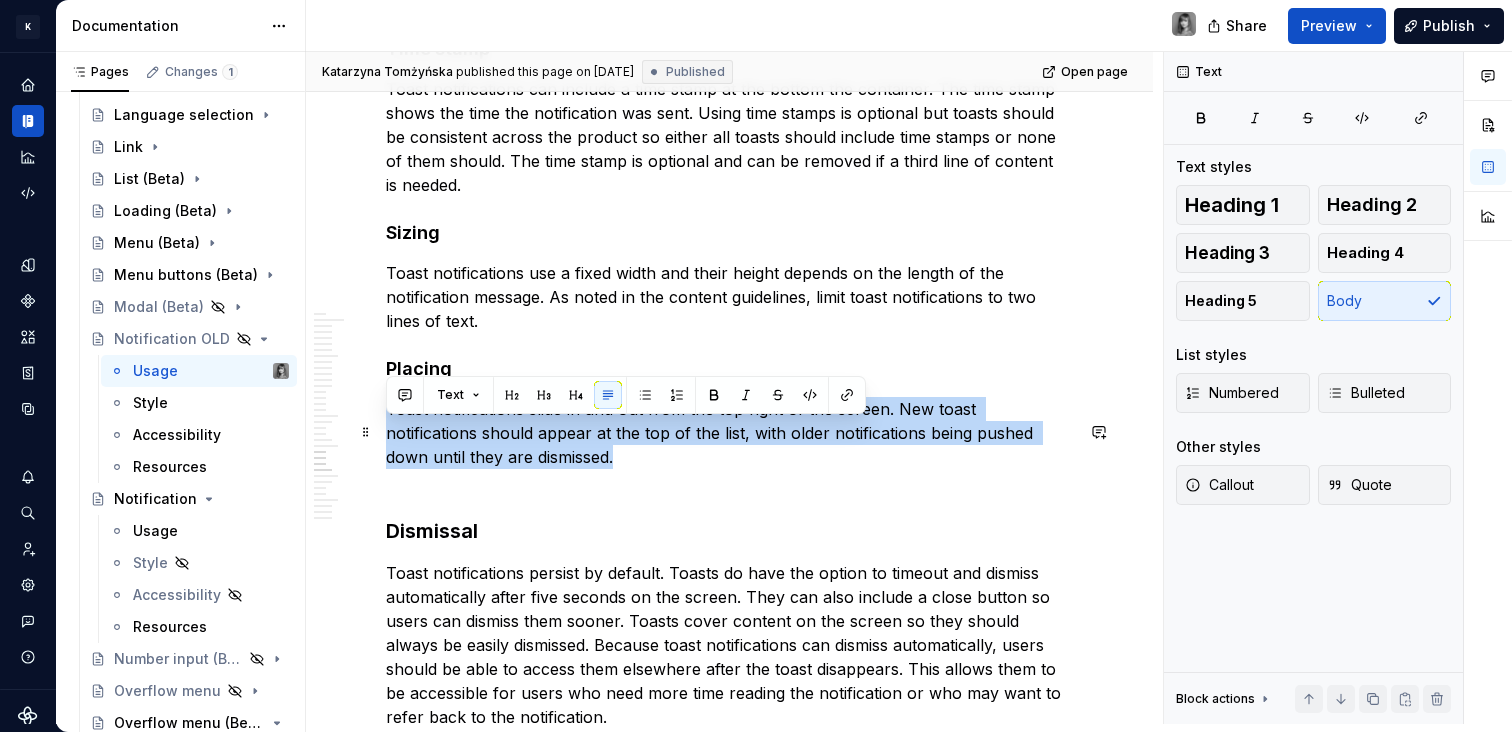 click on "Toast notifications slide in and out from the top right of the screen. New toast notifications should appear at the top of the list, with older notifications being pushed down until they are dismissed." at bounding box center [729, 445] 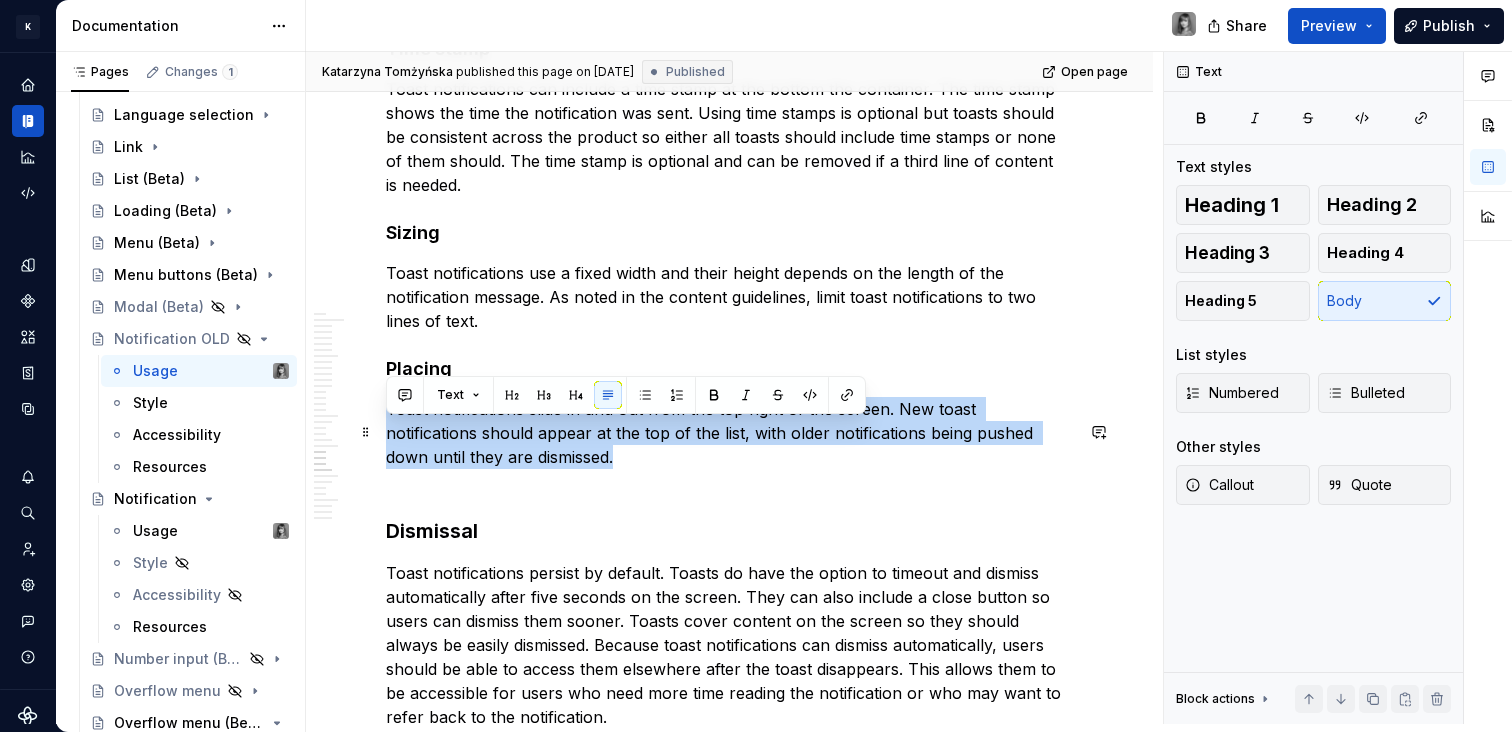 click on "Toast notifications slide in and out from the top right of the screen. New toast notifications should appear at the top of the list, with older notifications being pushed down until they are dismissed." at bounding box center (729, 445) 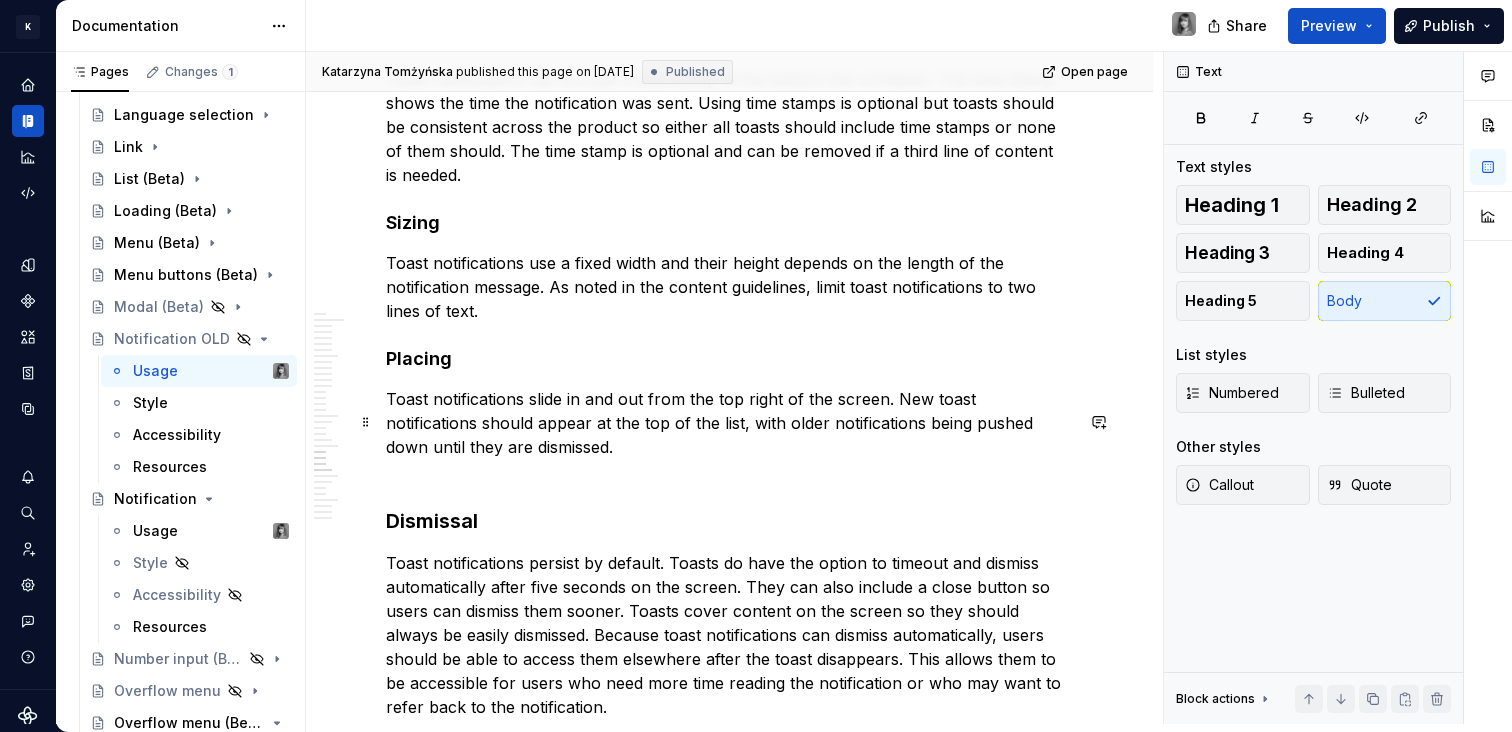 scroll, scrollTop: 7683, scrollLeft: 0, axis: vertical 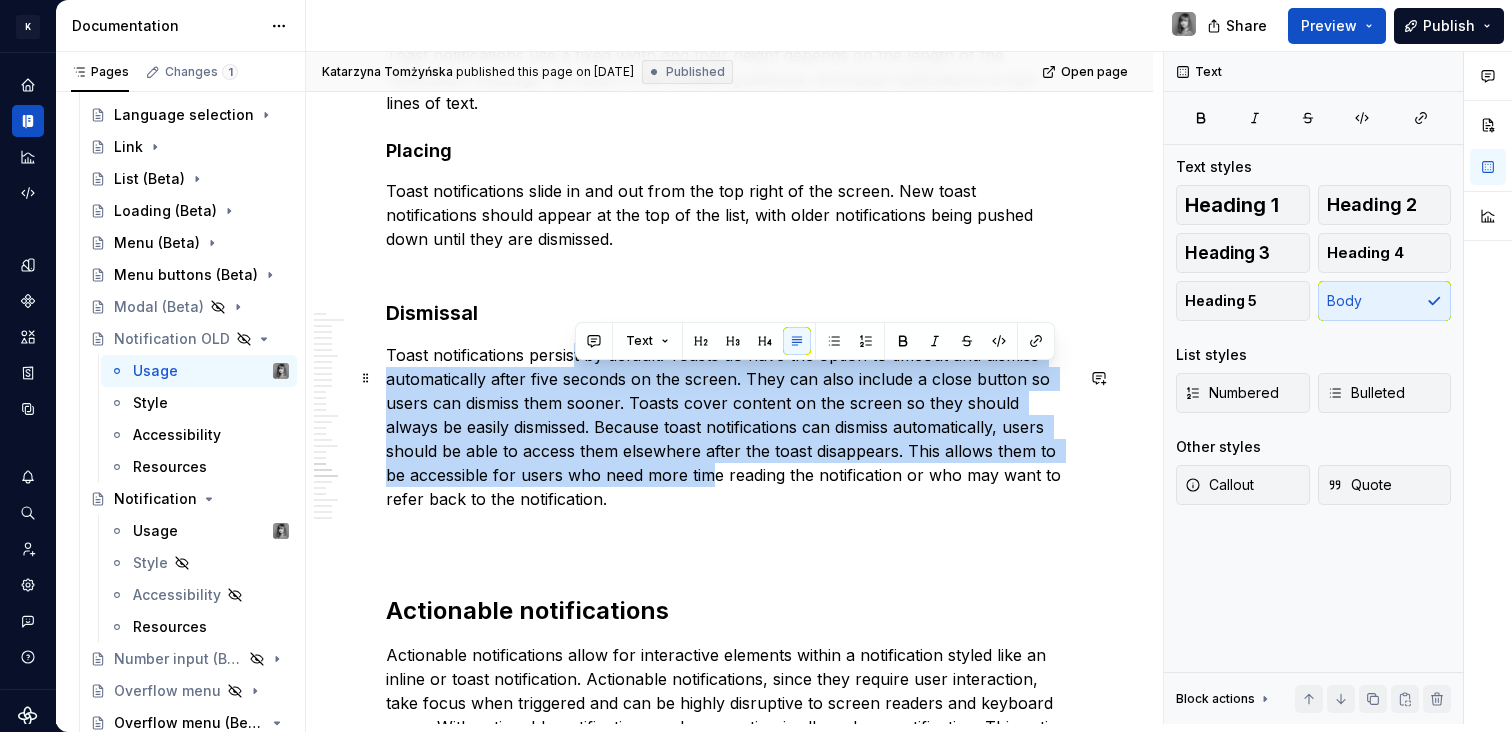 drag, startPoint x: 587, startPoint y: 375, endPoint x: 691, endPoint y: 504, distance: 165.70154 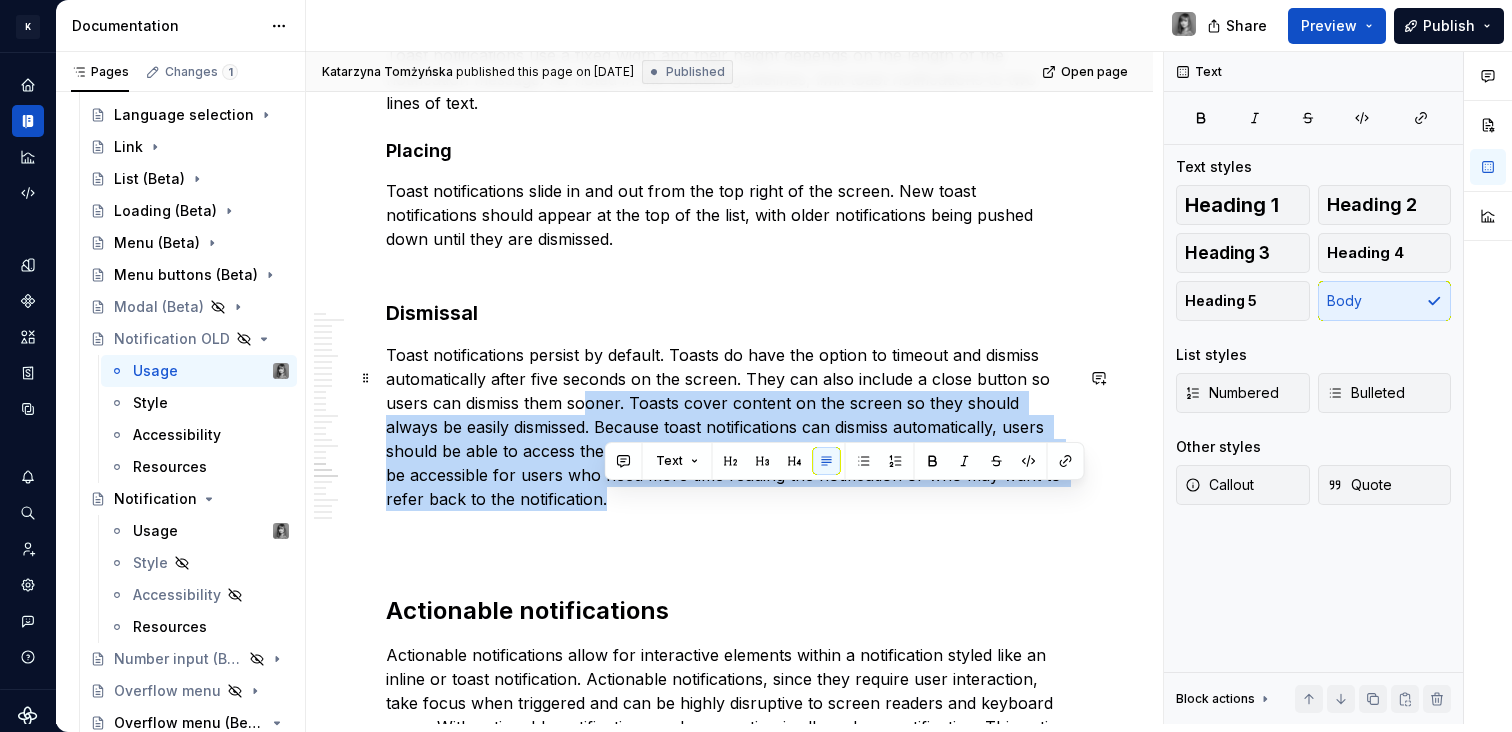 drag, startPoint x: 664, startPoint y: 485, endPoint x: 585, endPoint y: 426, distance: 98.600204 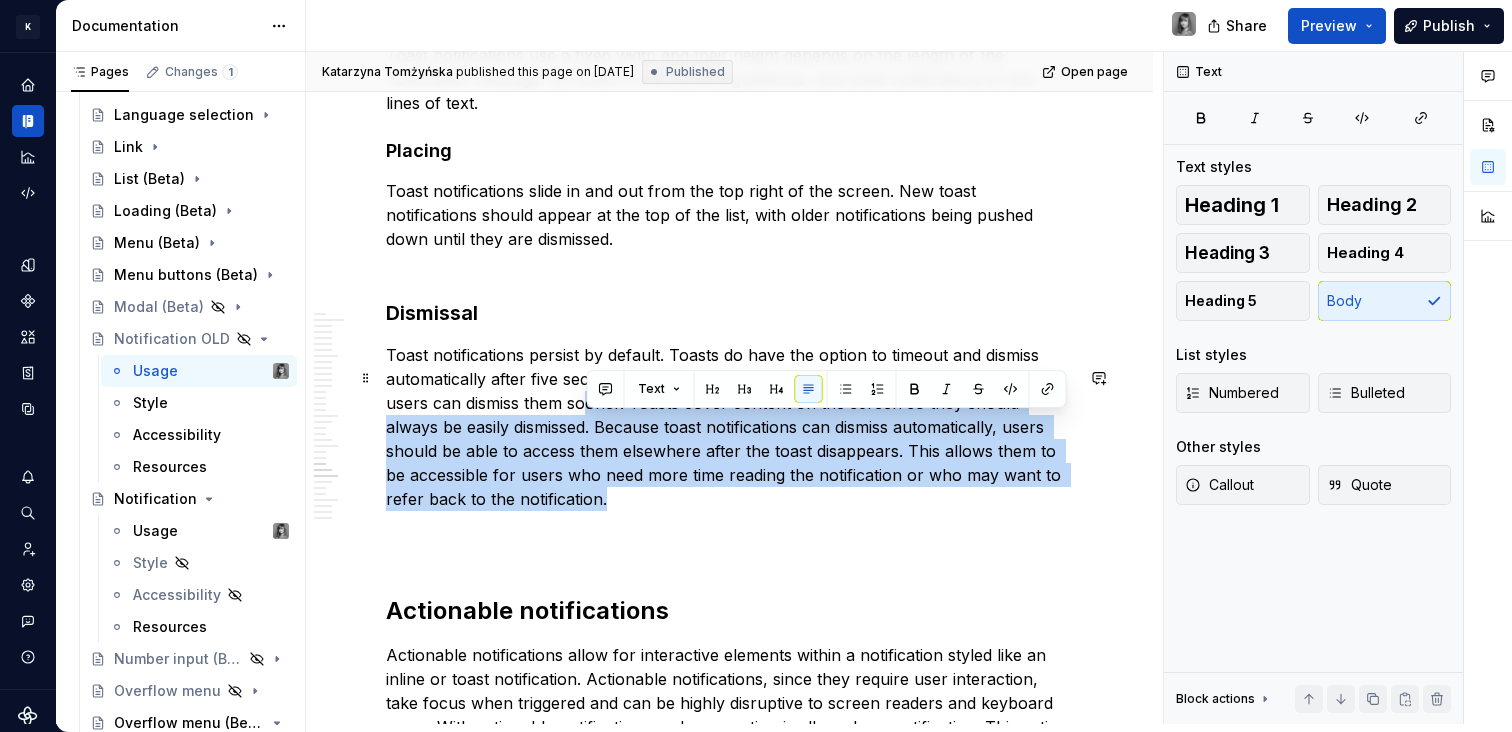 click on "Toast notifications persist by default. Toasts do have the option to timeout and dismiss automatically after five seconds on the screen. They can also include a close button so users can dismiss them sooner. Toasts cover content on the screen so they should always be easily dismissed. Because toast notifications can dismiss automatically, users should be able to access them elsewhere after the toast disappears. This allows them to be accessible for users who need more time reading the notification or who may want to refer back to the notification." at bounding box center (729, 451) 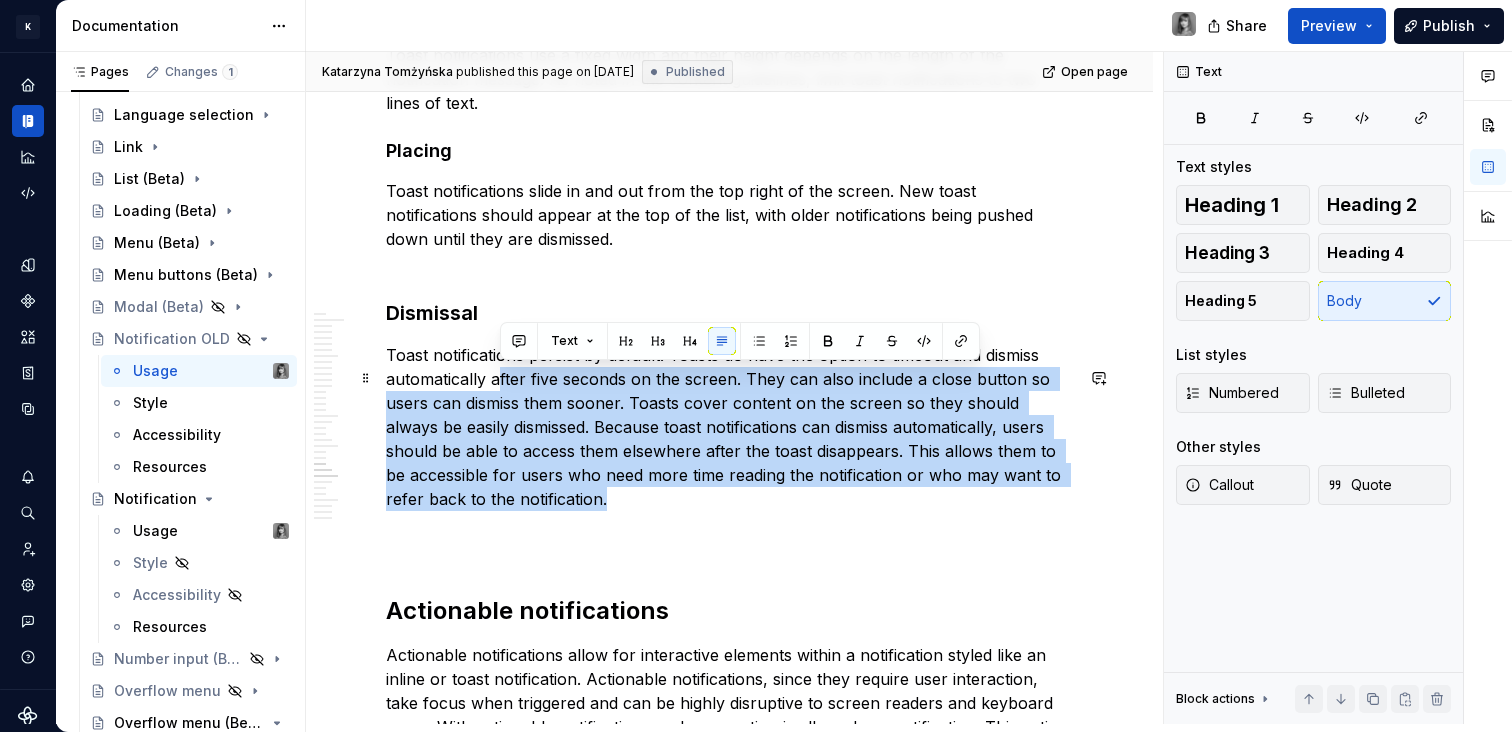 drag, startPoint x: 533, startPoint y: 391, endPoint x: 713, endPoint y: 521, distance: 222.03603 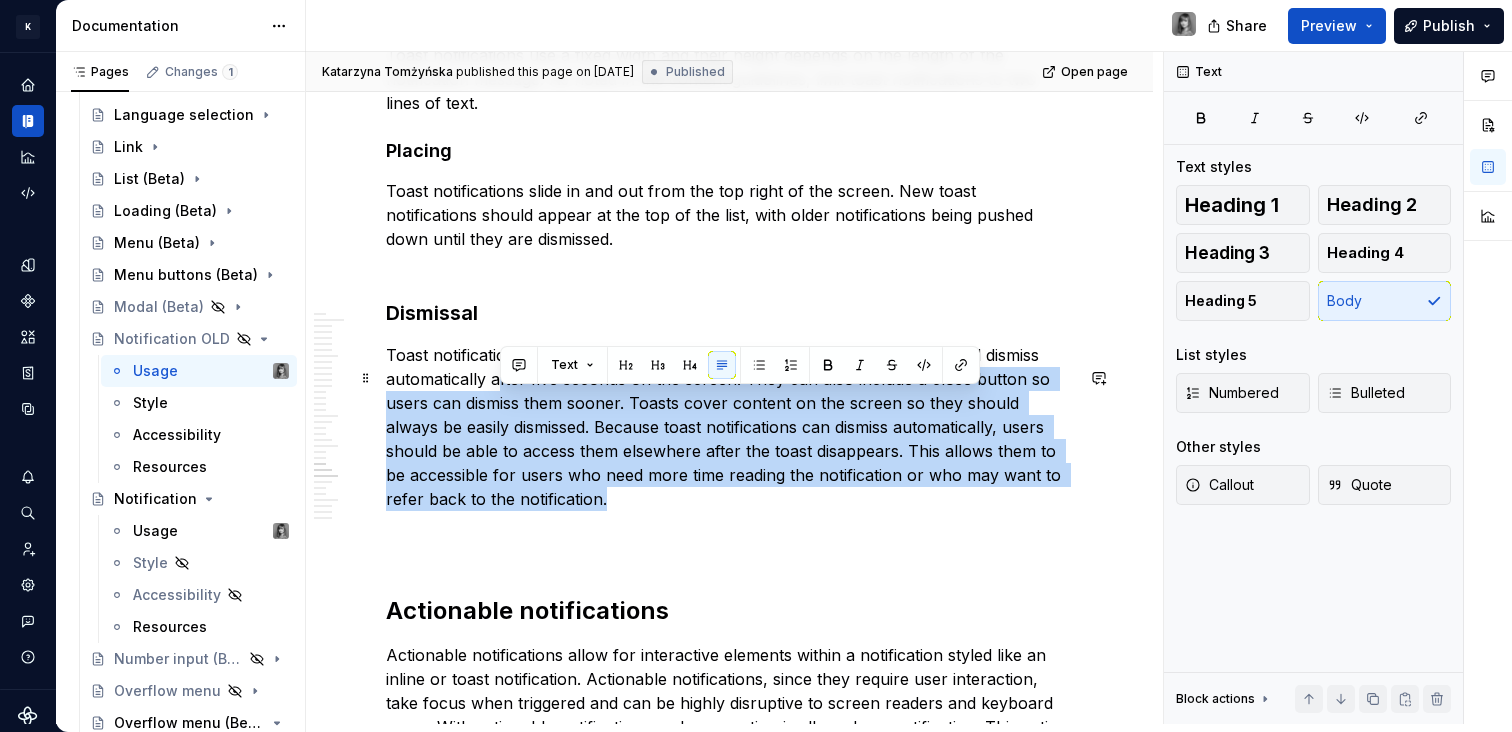 click on "Toast notifications persist by default. Toasts do have the option to timeout and dismiss automatically after five seconds on the screen. They can also include a close button so users can dismiss them sooner. Toasts cover content on the screen so they should always be easily dismissed. Because toast notifications can dismiss automatically, users should be able to access them elsewhere after the toast disappears. This allows them to be accessible for users who need more time reading the notification or who may want to refer back to the notification." at bounding box center [729, 451] 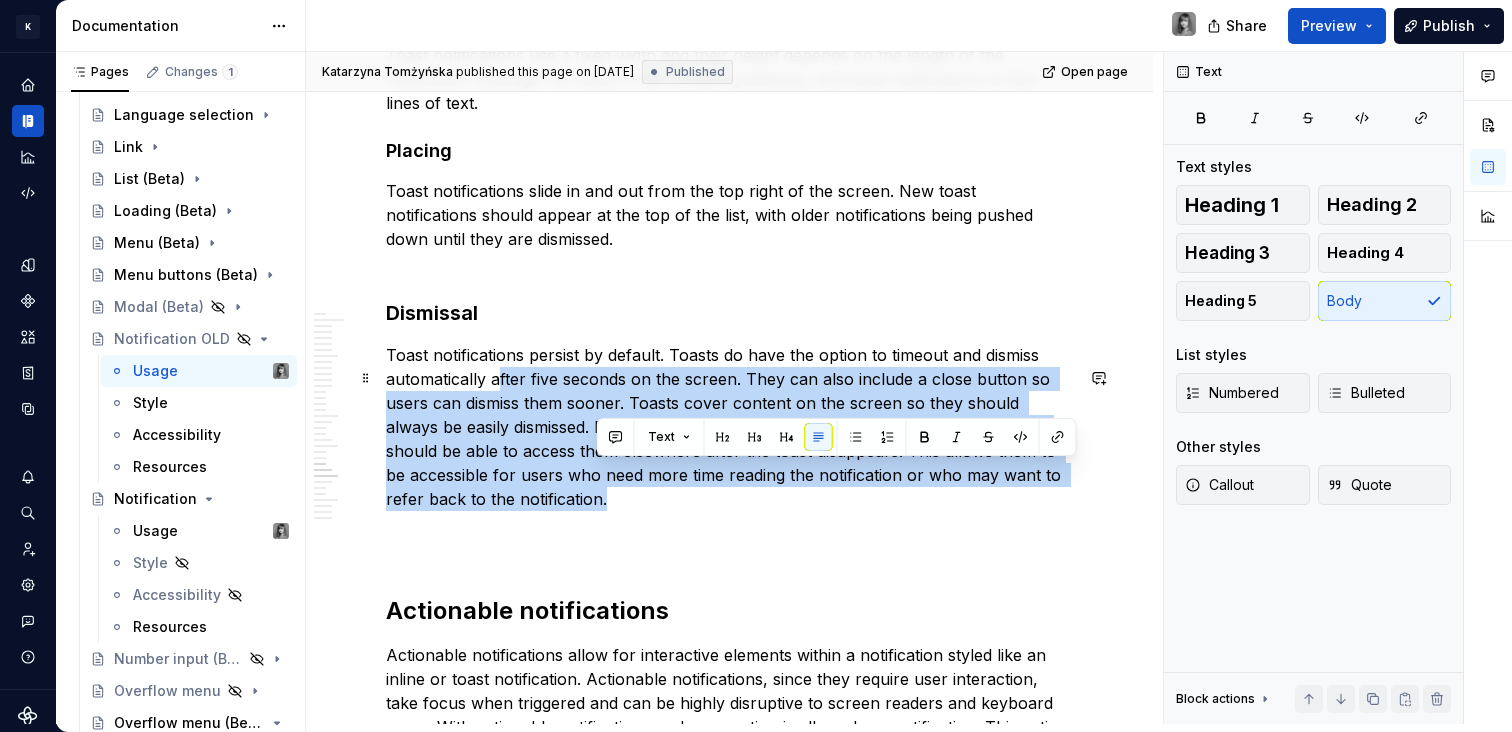drag, startPoint x: 664, startPoint y: 516, endPoint x: 502, endPoint y: 409, distance: 194.14685 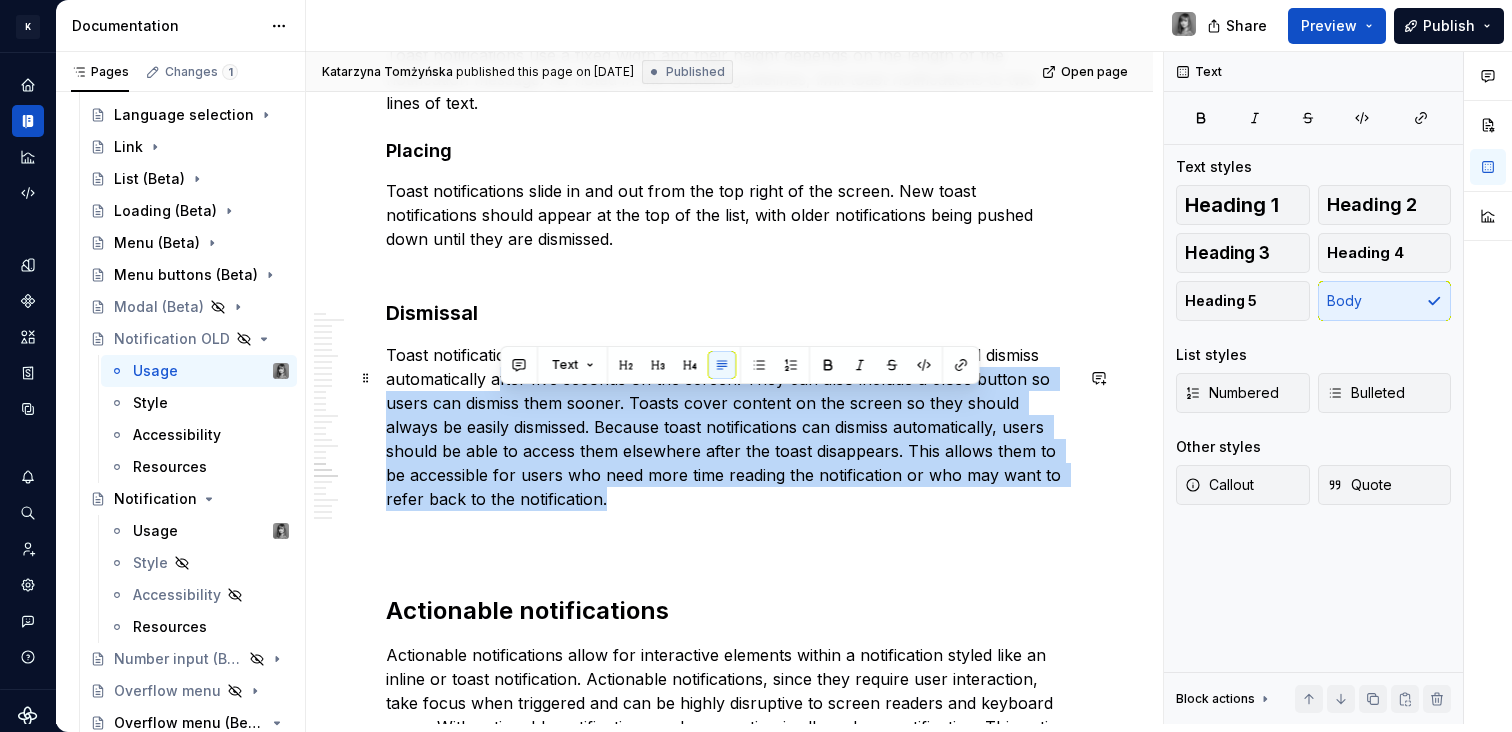click on "Toast notifications persist by default. Toasts do have the option to timeout and dismiss automatically after five seconds on the screen. They can also include a close button so users can dismiss them sooner. Toasts cover content on the screen so they should always be easily dismissed. Because toast notifications can dismiss automatically, users should be able to access them elsewhere after the toast disappears. This allows them to be accessible for users who need more time reading the notification or who may want to refer back to the notification." at bounding box center [729, 451] 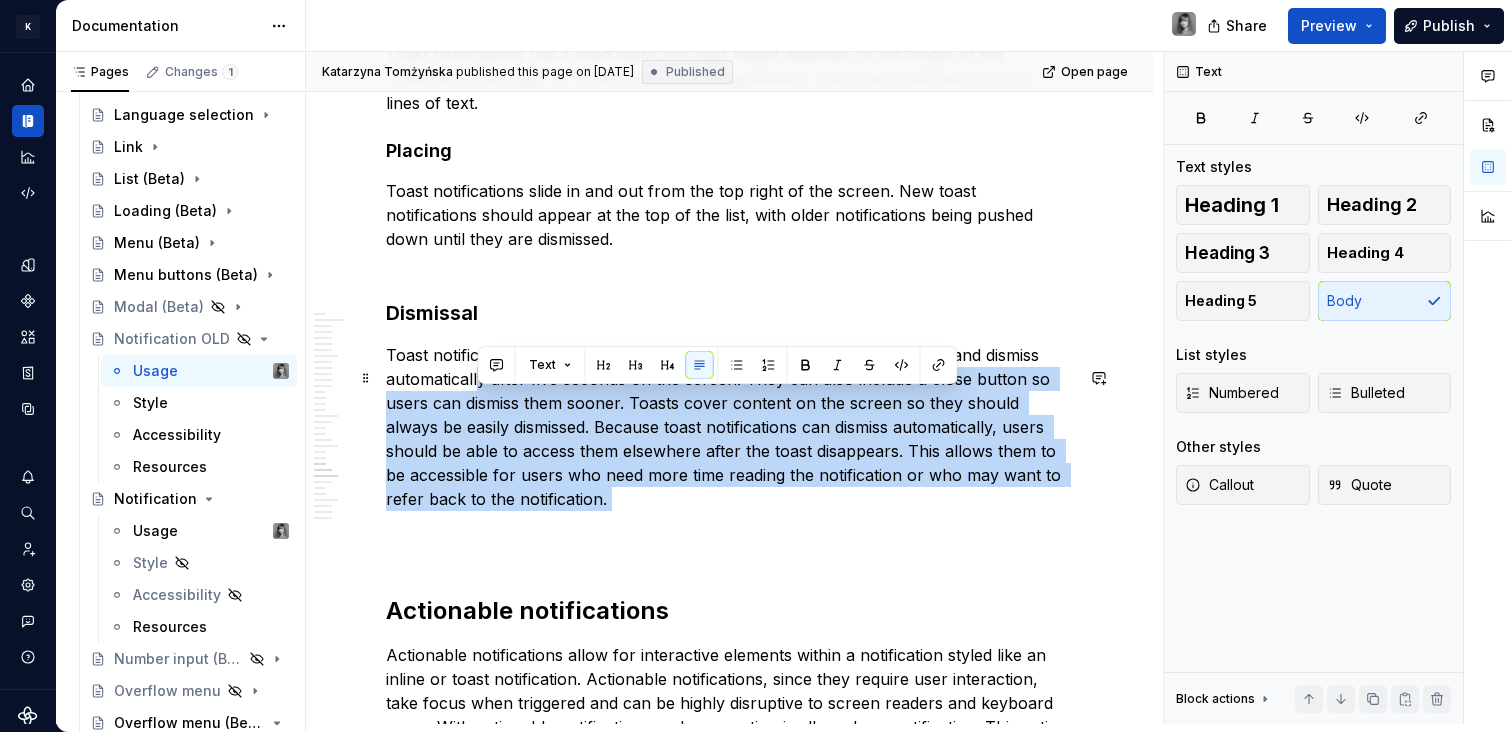 drag, startPoint x: 477, startPoint y: 400, endPoint x: 708, endPoint y: 549, distance: 274.88544 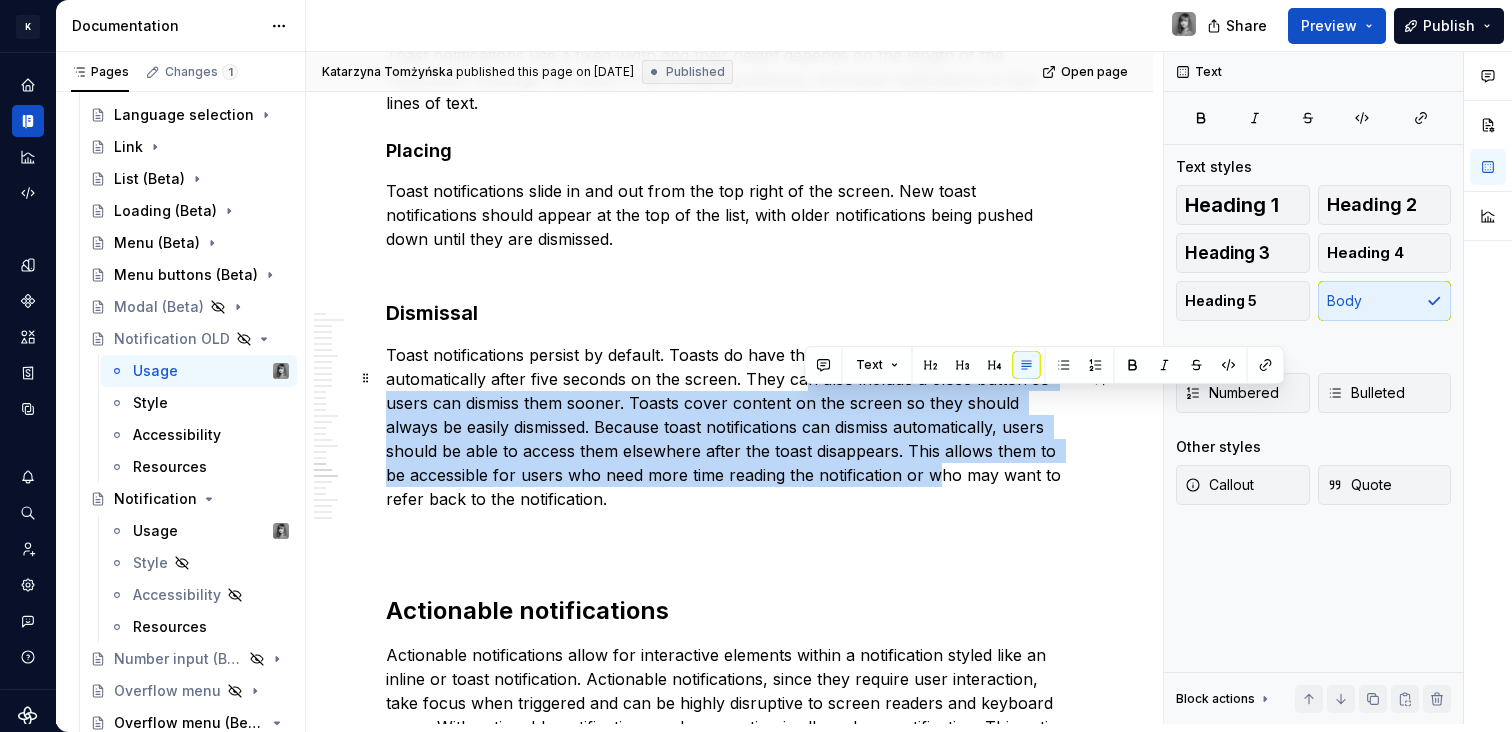 drag, startPoint x: 878, startPoint y: 452, endPoint x: 909, endPoint y: 499, distance: 56.302753 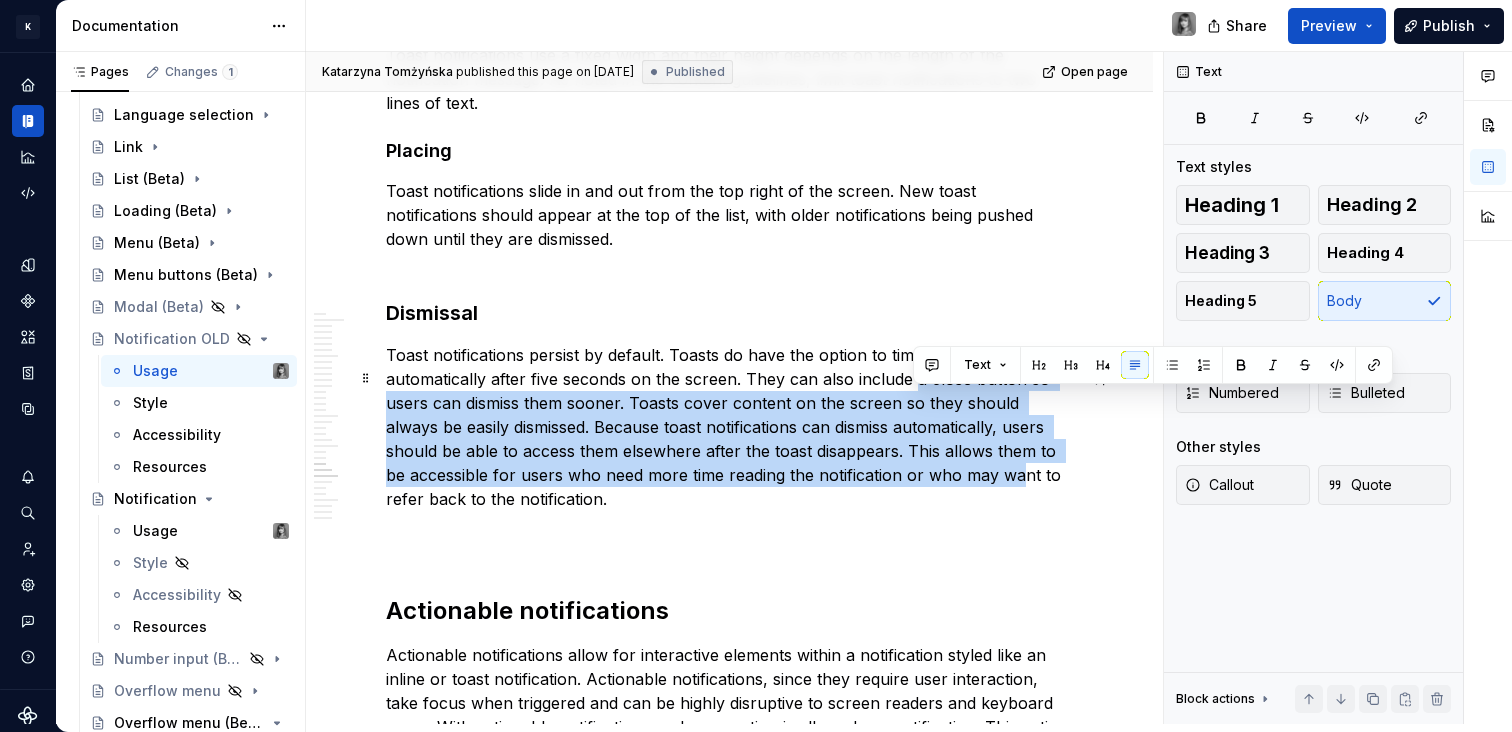 drag, startPoint x: 917, startPoint y: 410, endPoint x: 993, endPoint y: 486, distance: 107.48023 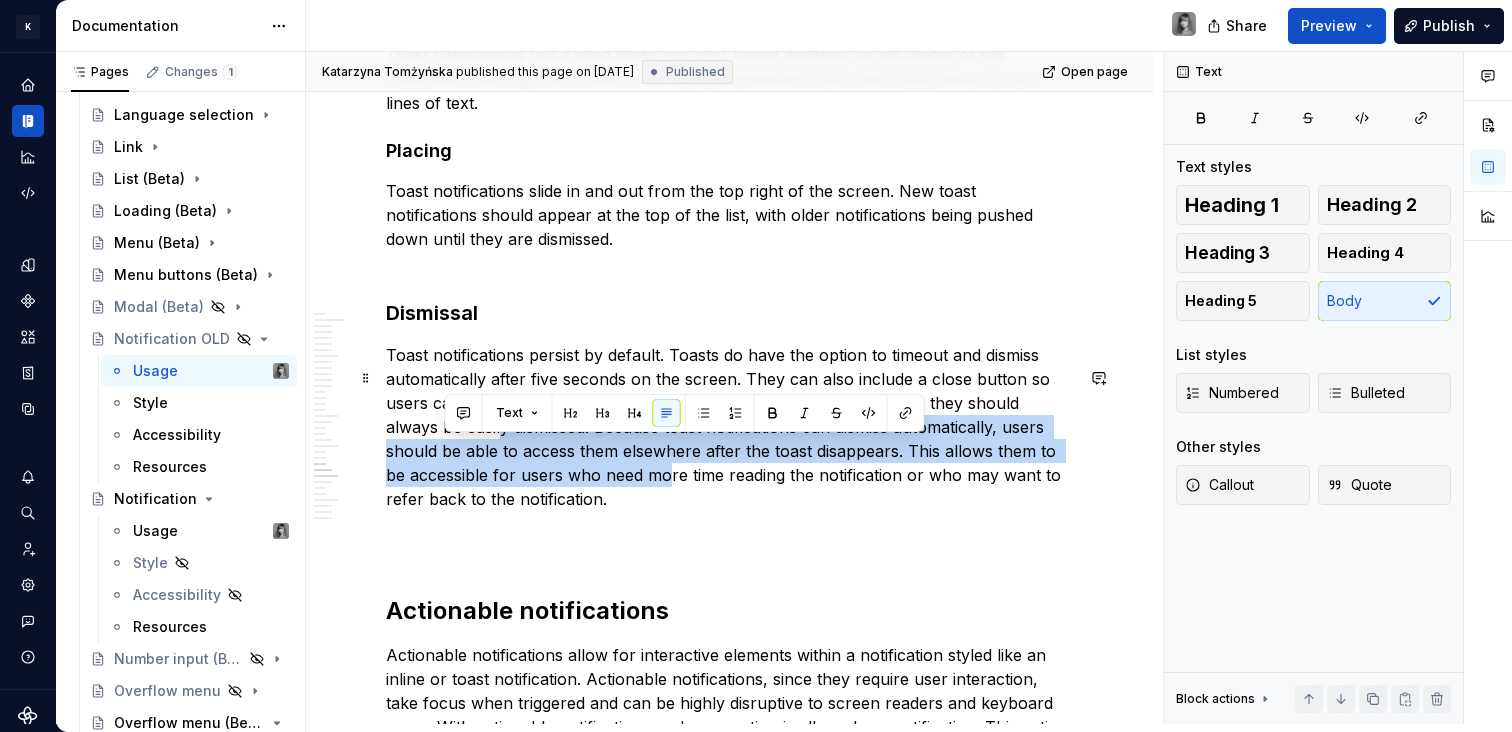 drag, startPoint x: 582, startPoint y: 462, endPoint x: 643, endPoint y: 499, distance: 71.34424 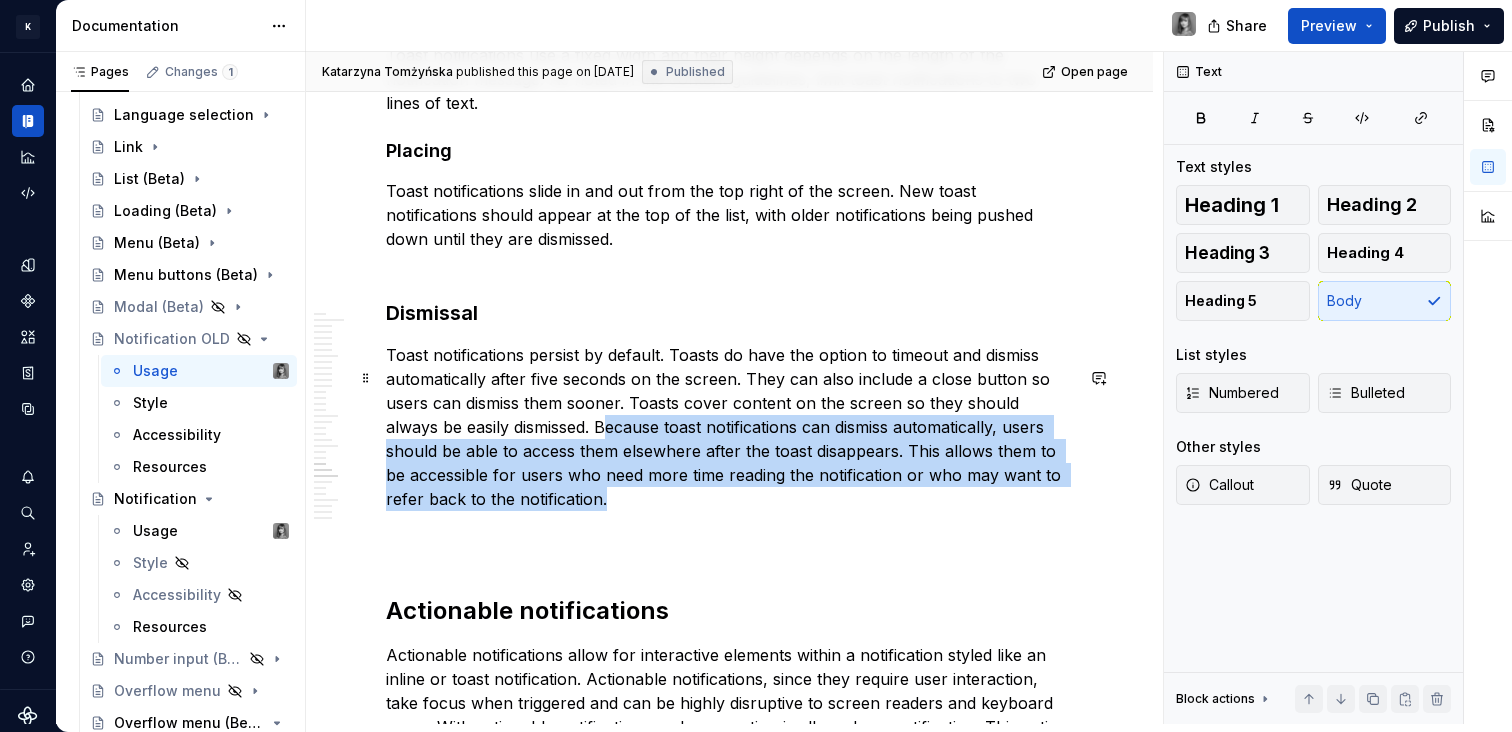 drag, startPoint x: 664, startPoint y: 519, endPoint x: 551, endPoint y: 450, distance: 132.40091 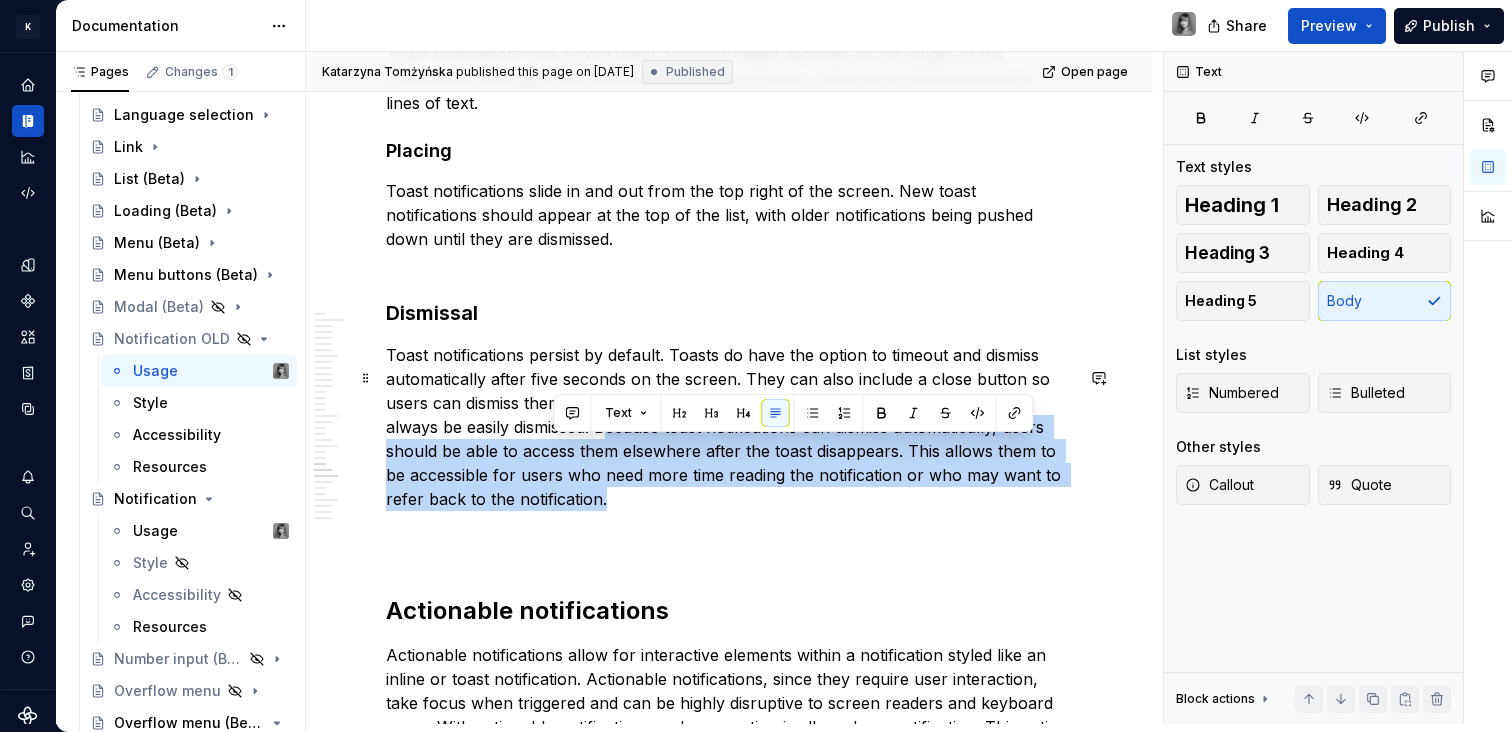 click on "Toast notifications persist by default. Toasts do have the option to timeout and dismiss automatically after five seconds on the screen. They can also include a close button so users can dismiss them sooner. Toasts cover content on the screen so they should always be easily dismissed. Because toast notifications can dismiss automatically, users should be able to access them elsewhere after the toast disappears. This allows them to be accessible for users who need more time reading the notification or who may want to refer back to the notification." at bounding box center (729, 451) 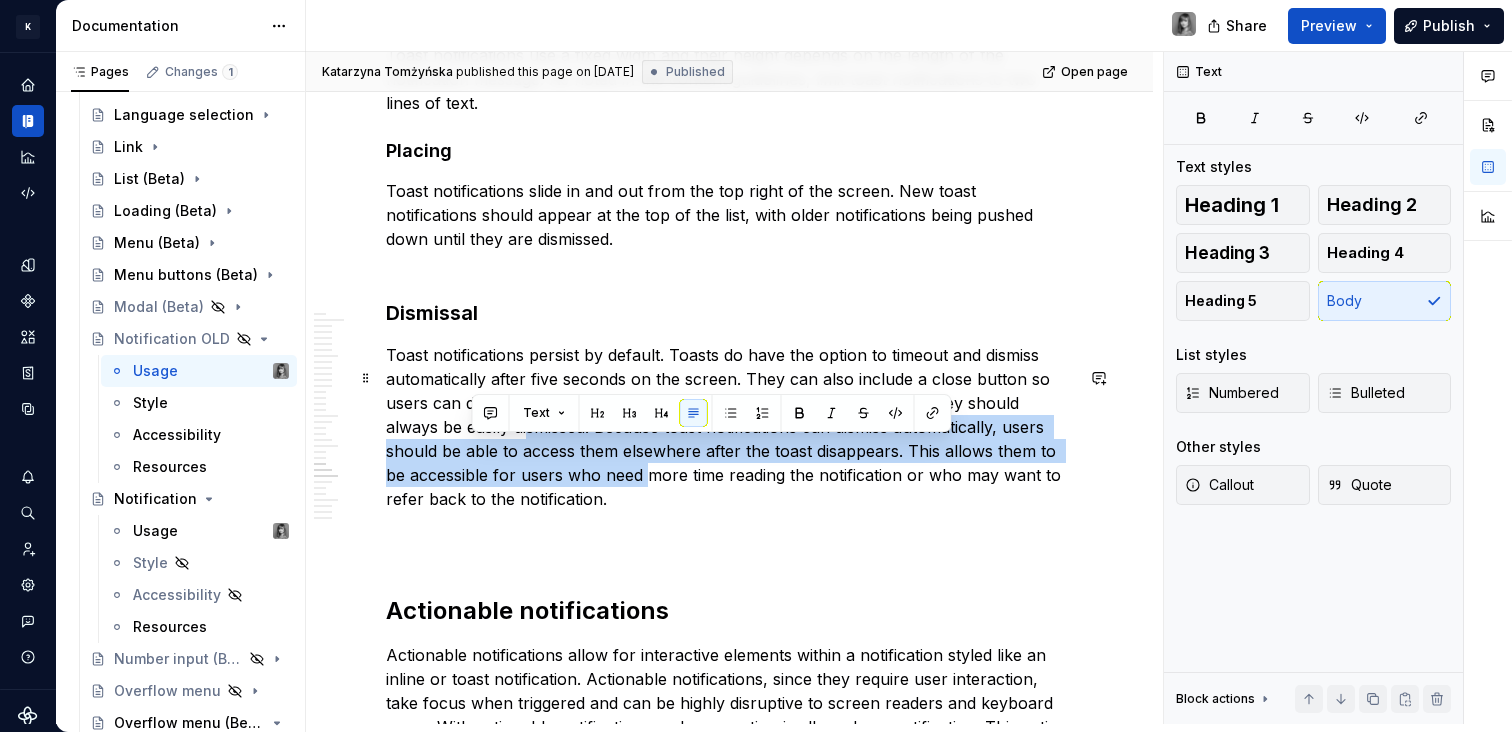 drag, startPoint x: 499, startPoint y: 446, endPoint x: 624, endPoint y: 508, distance: 139.53136 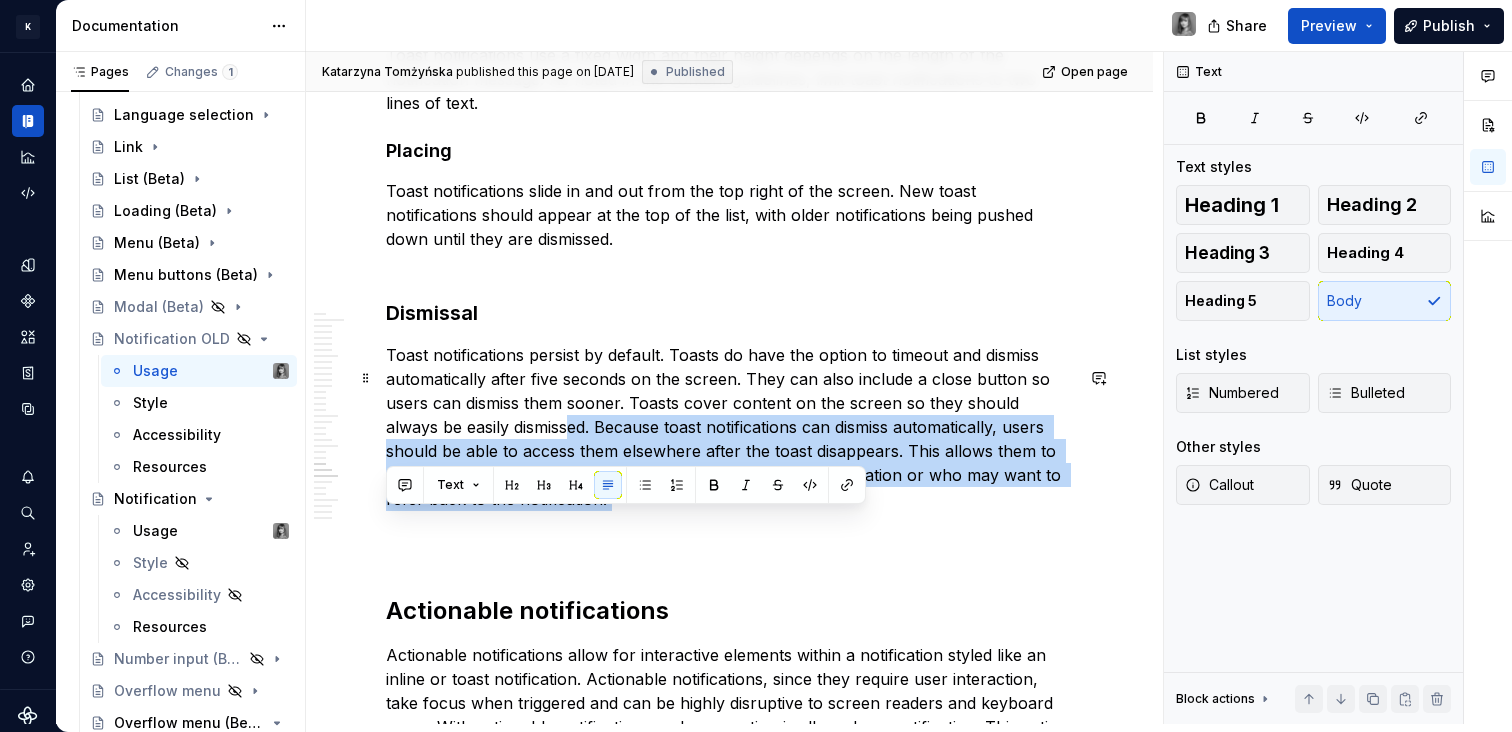 drag, startPoint x: 649, startPoint y: 527, endPoint x: 513, endPoint y: 456, distance: 153.41772 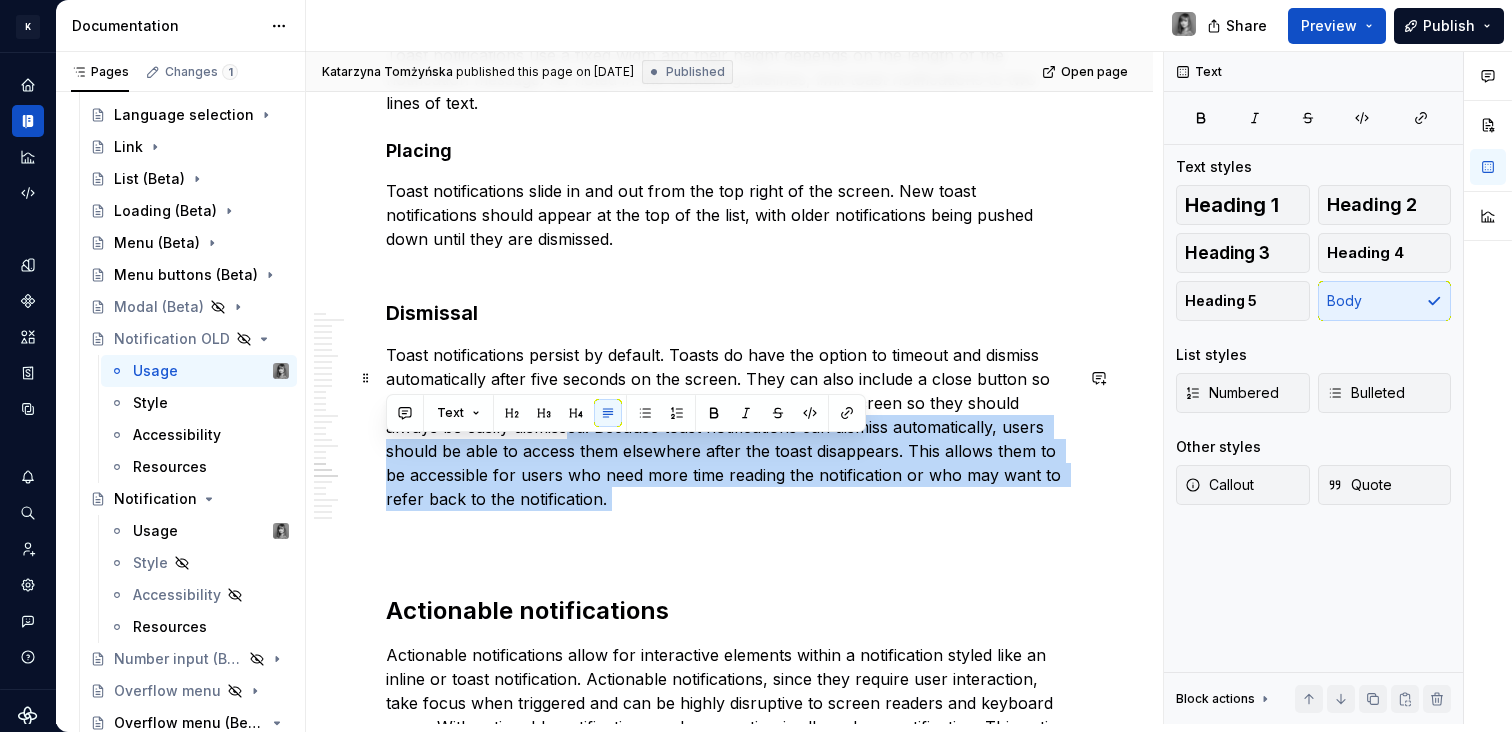 click on "Toast notifications persist by default. Toasts do have the option to timeout and dismiss automatically after five seconds on the screen. They can also include a close button so users can dismiss them sooner. Toasts cover content on the screen so they should always be easily dismissed. Because toast notifications can dismiss automatically, users should be able to access them elsewhere after the toast disappears. This allows them to be accessible for users who need more time reading the notification or who may want to refer back to the notification." at bounding box center (729, 451) 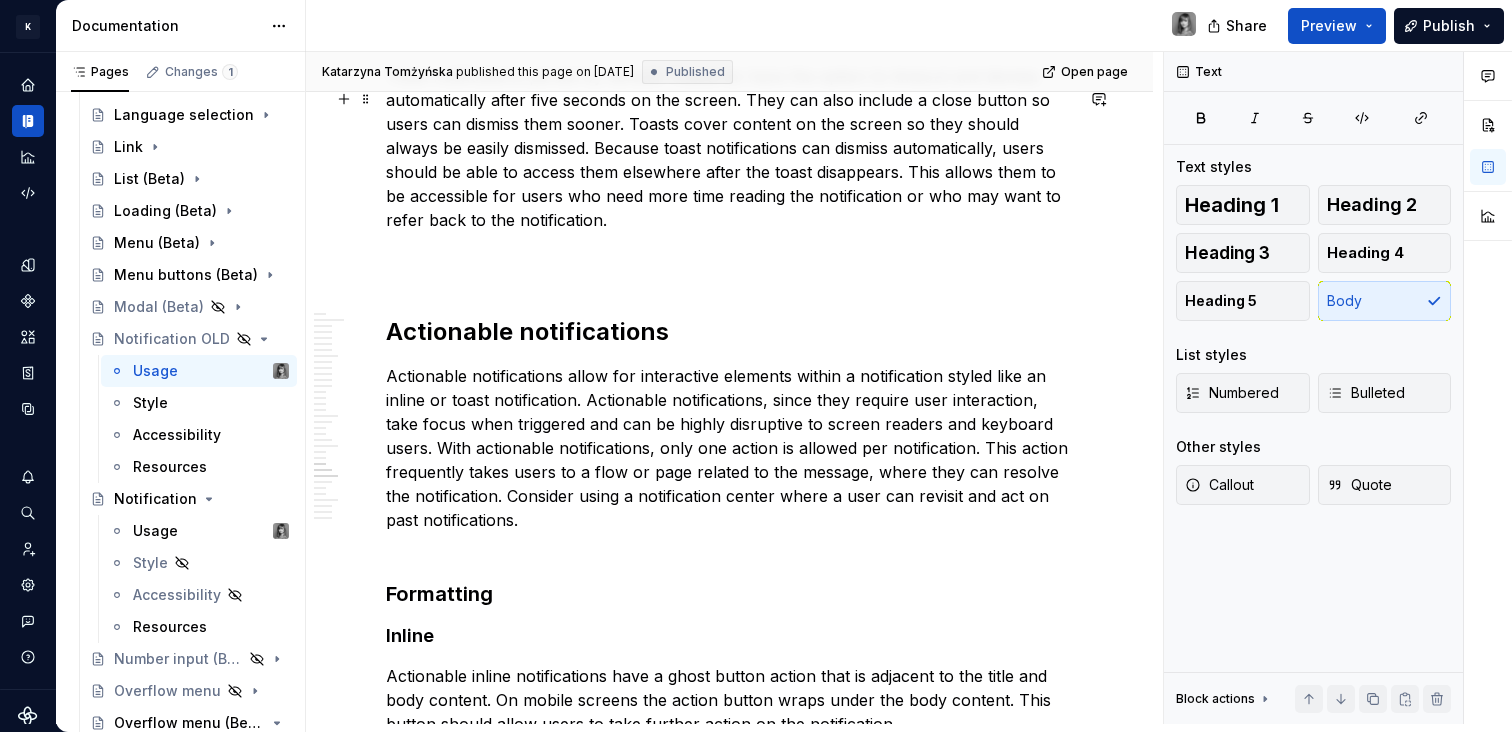 scroll, scrollTop: 8030, scrollLeft: 0, axis: vertical 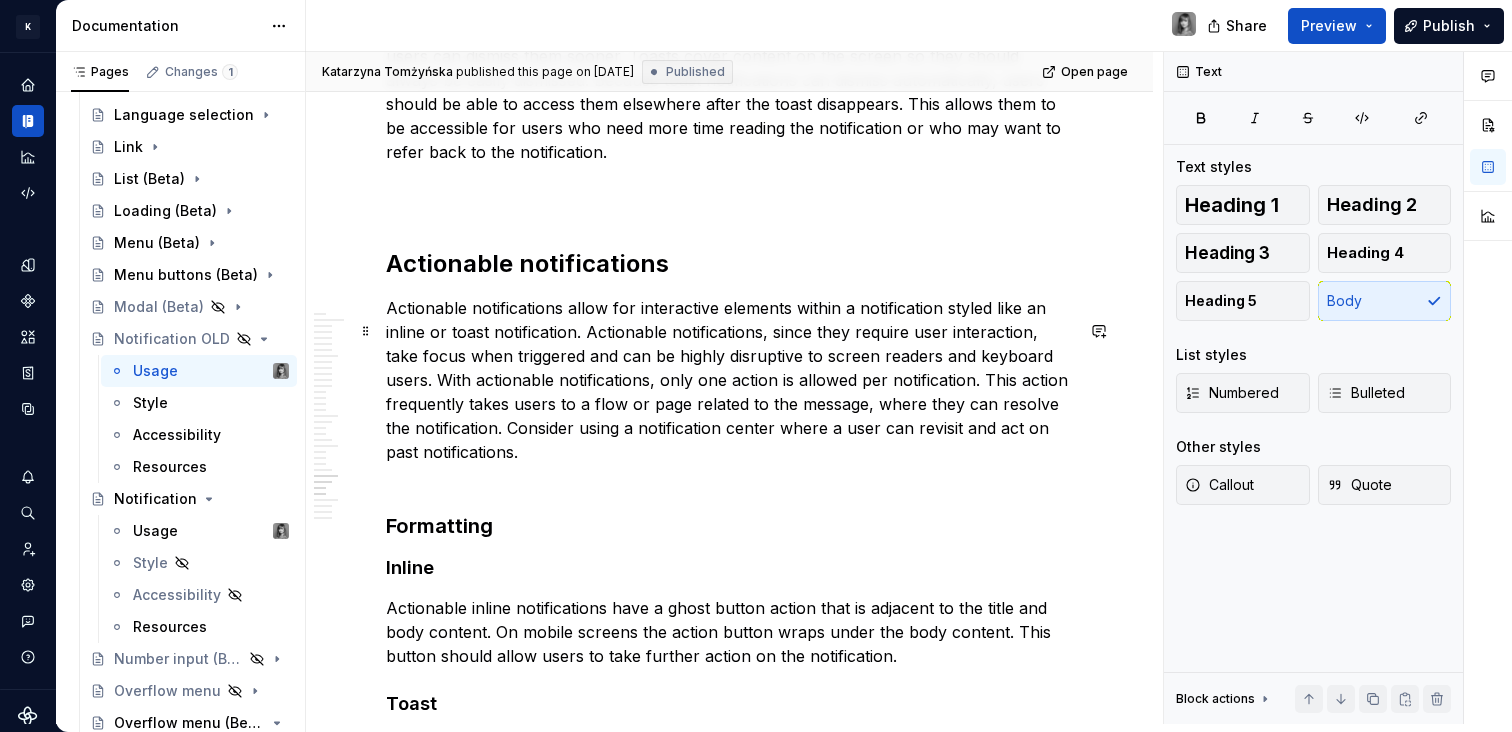 drag, startPoint x: 718, startPoint y: 328, endPoint x: 912, endPoint y: 450, distance: 229.17242 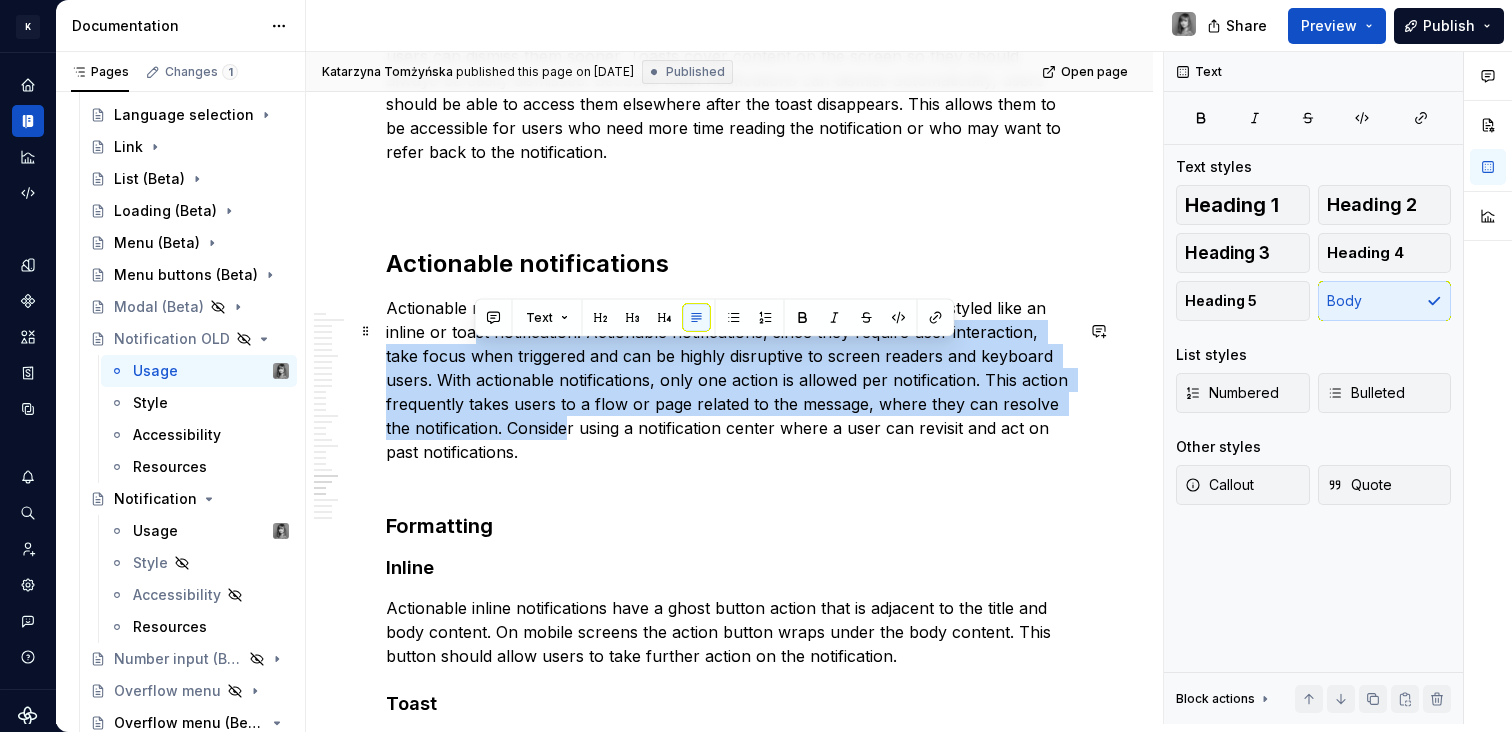 drag, startPoint x: 511, startPoint y: 348, endPoint x: 568, endPoint y: 450, distance: 116.846054 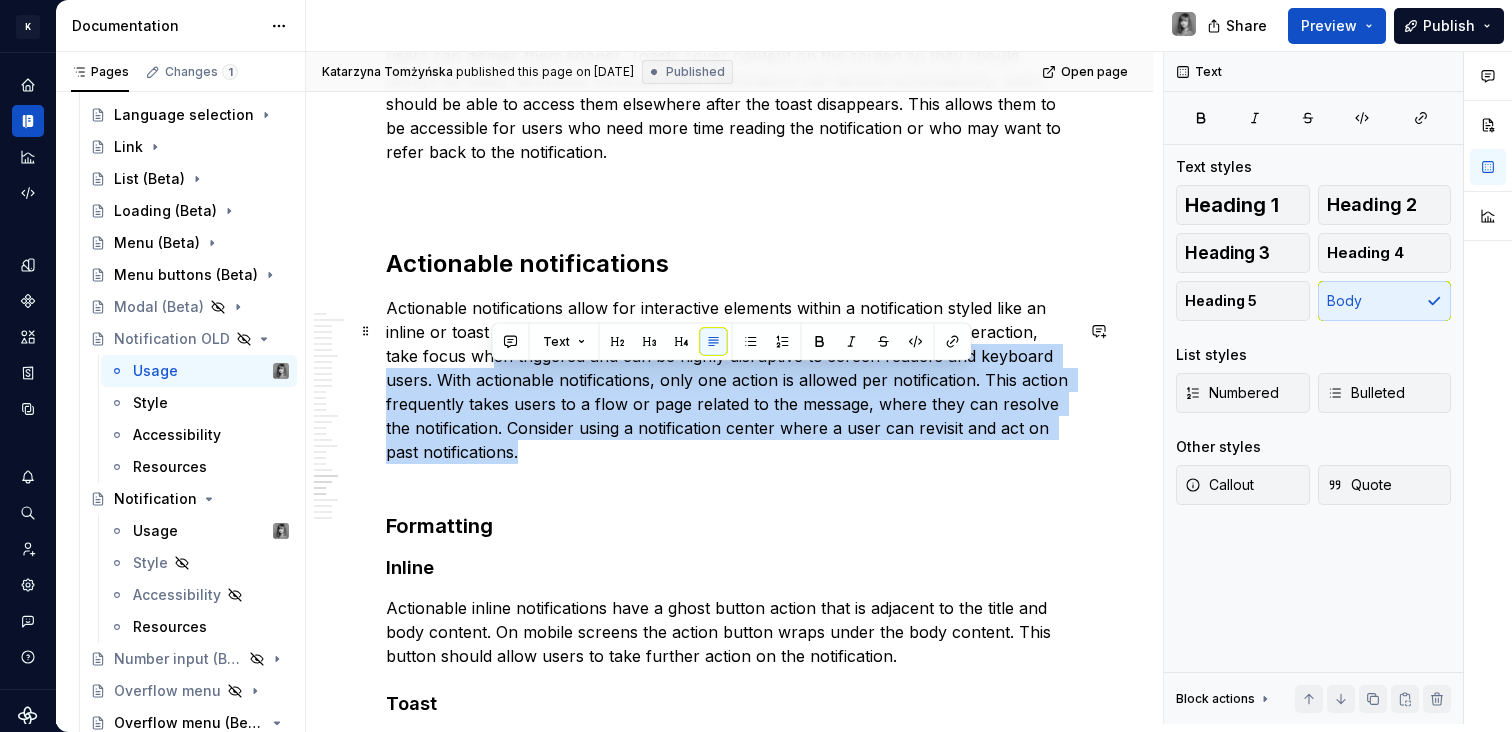 drag, startPoint x: 507, startPoint y: 426, endPoint x: 493, endPoint y: 370, distance: 57.72348 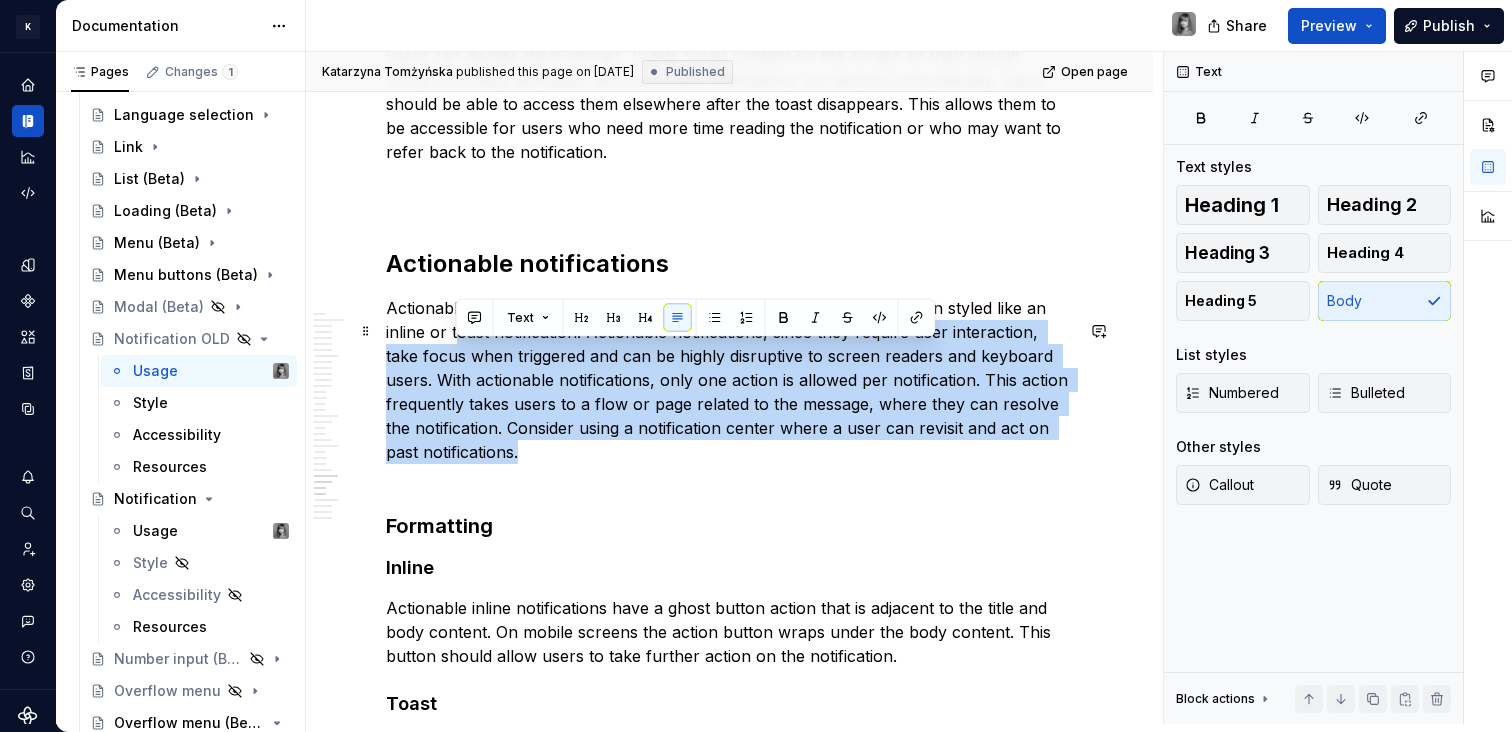drag, startPoint x: 566, startPoint y: 366, endPoint x: 619, endPoint y: 481, distance: 126.625435 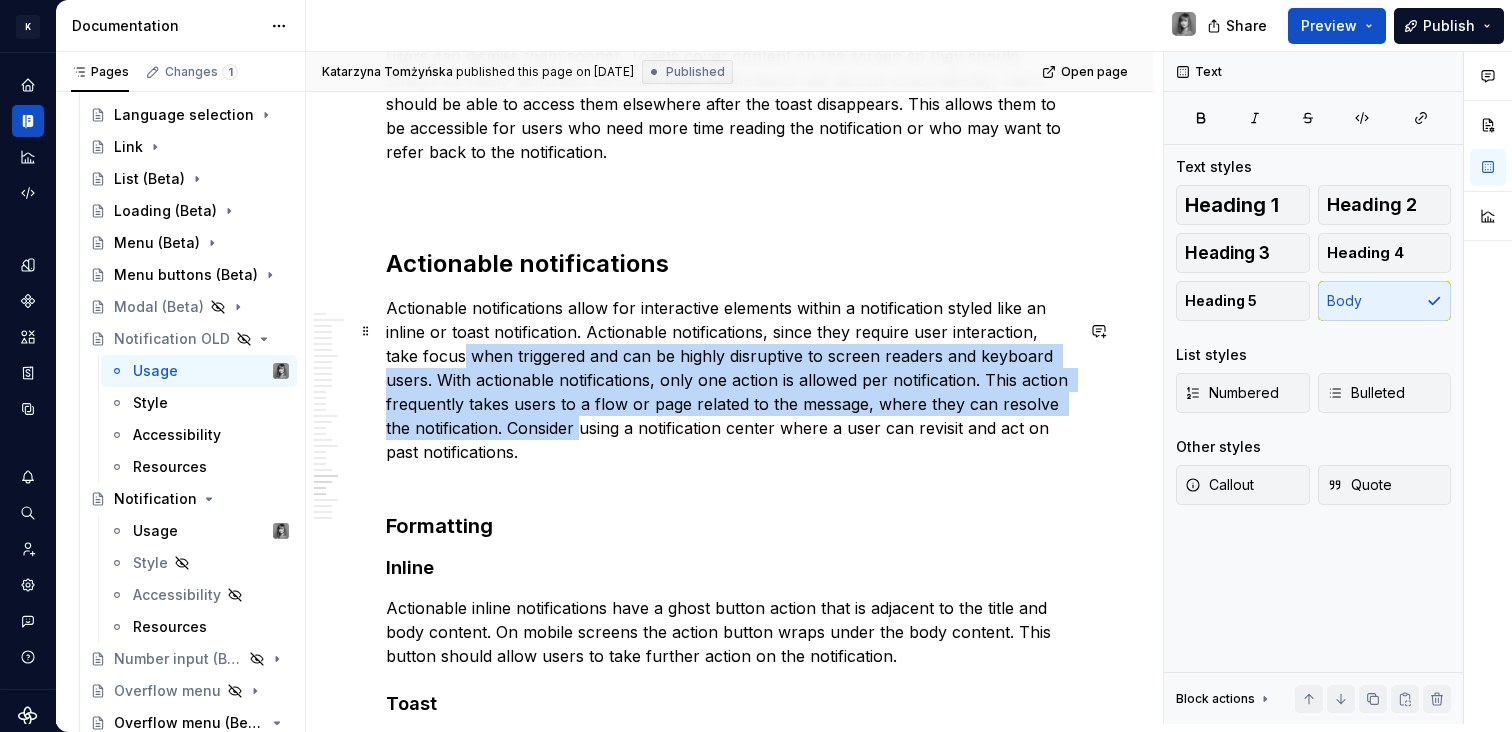 drag, startPoint x: 466, startPoint y: 372, endPoint x: 585, endPoint y: 451, distance: 142.83557 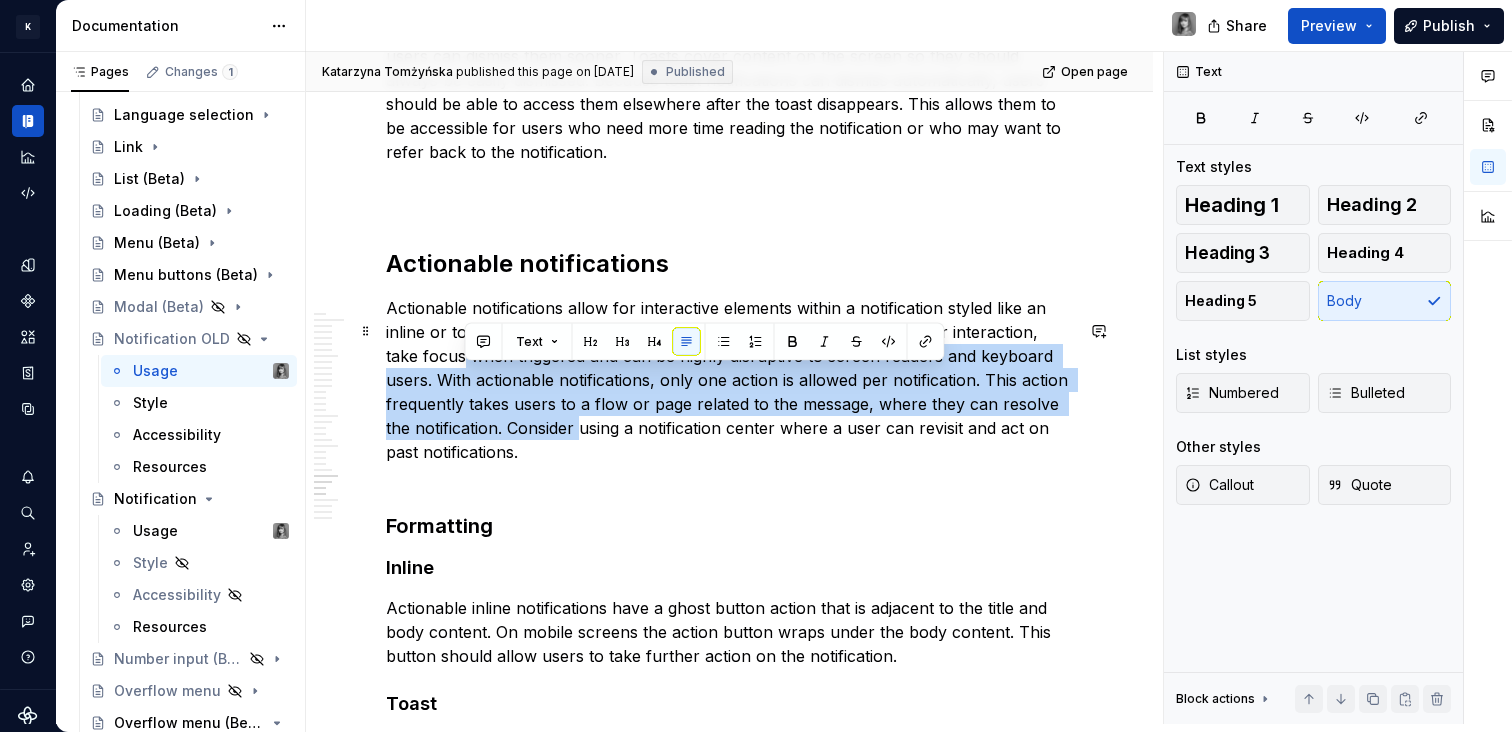 click on "Actionable notifications allow for interactive elements within a notification styled like an inline or toast notification. Actionable notifications, since they require user interaction, take focus when triggered and can be highly disruptive to screen readers and keyboard users. With actionable notifications, only one action is allowed per notification. This action frequently takes users to a flow or page related to the message, where they can resolve the notification. Consider using a notification center where a user can revisit and act on past notifications." at bounding box center [729, 392] 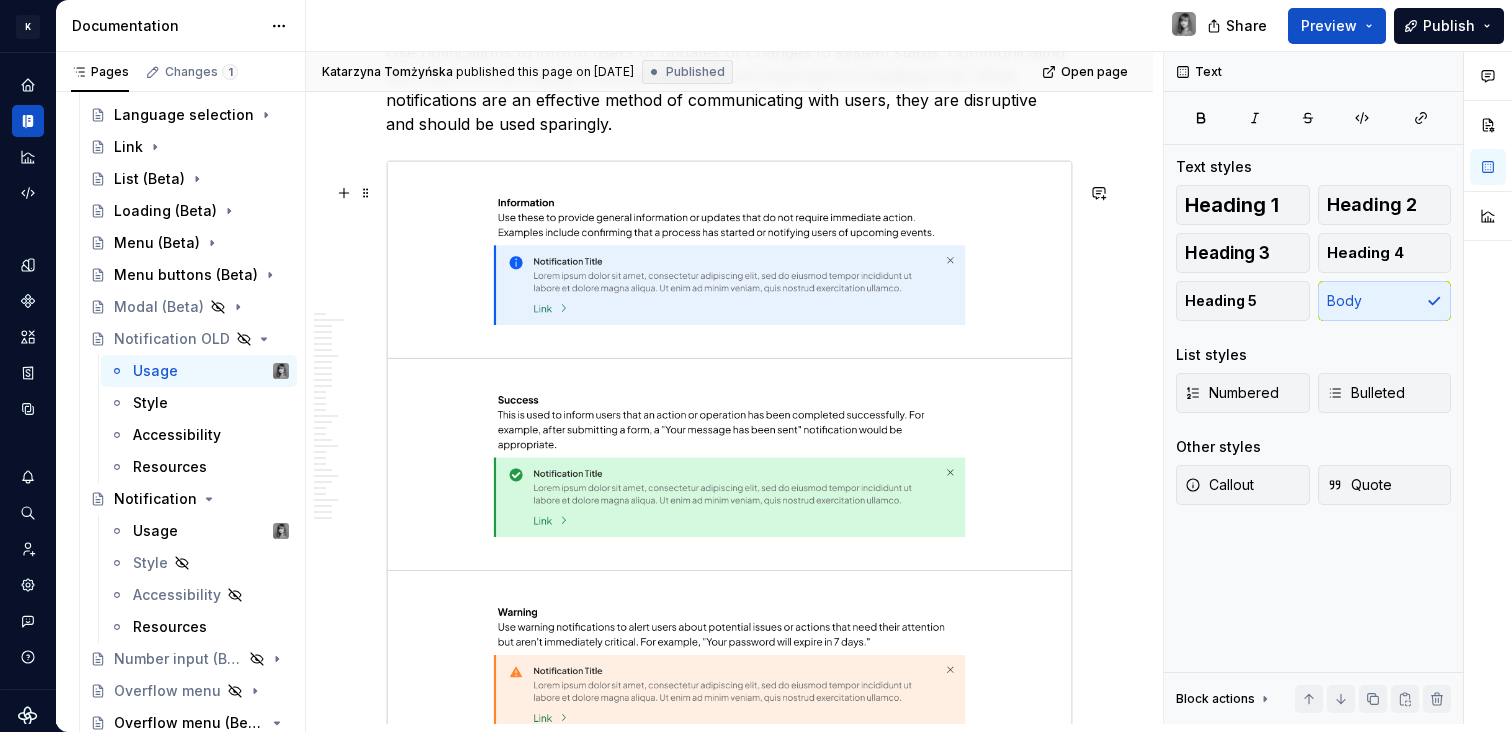scroll, scrollTop: 9277, scrollLeft: 0, axis: vertical 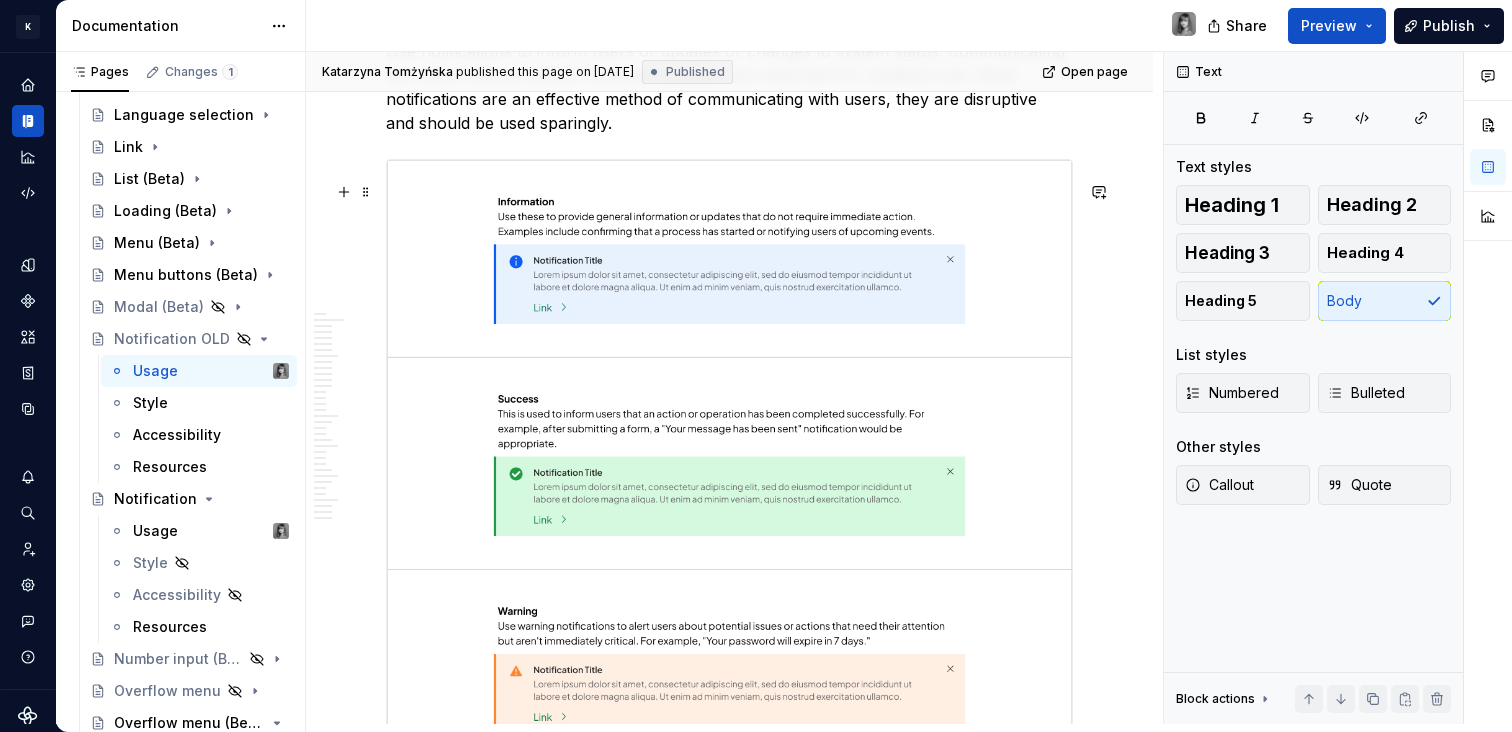 click at bounding box center (729, 562) 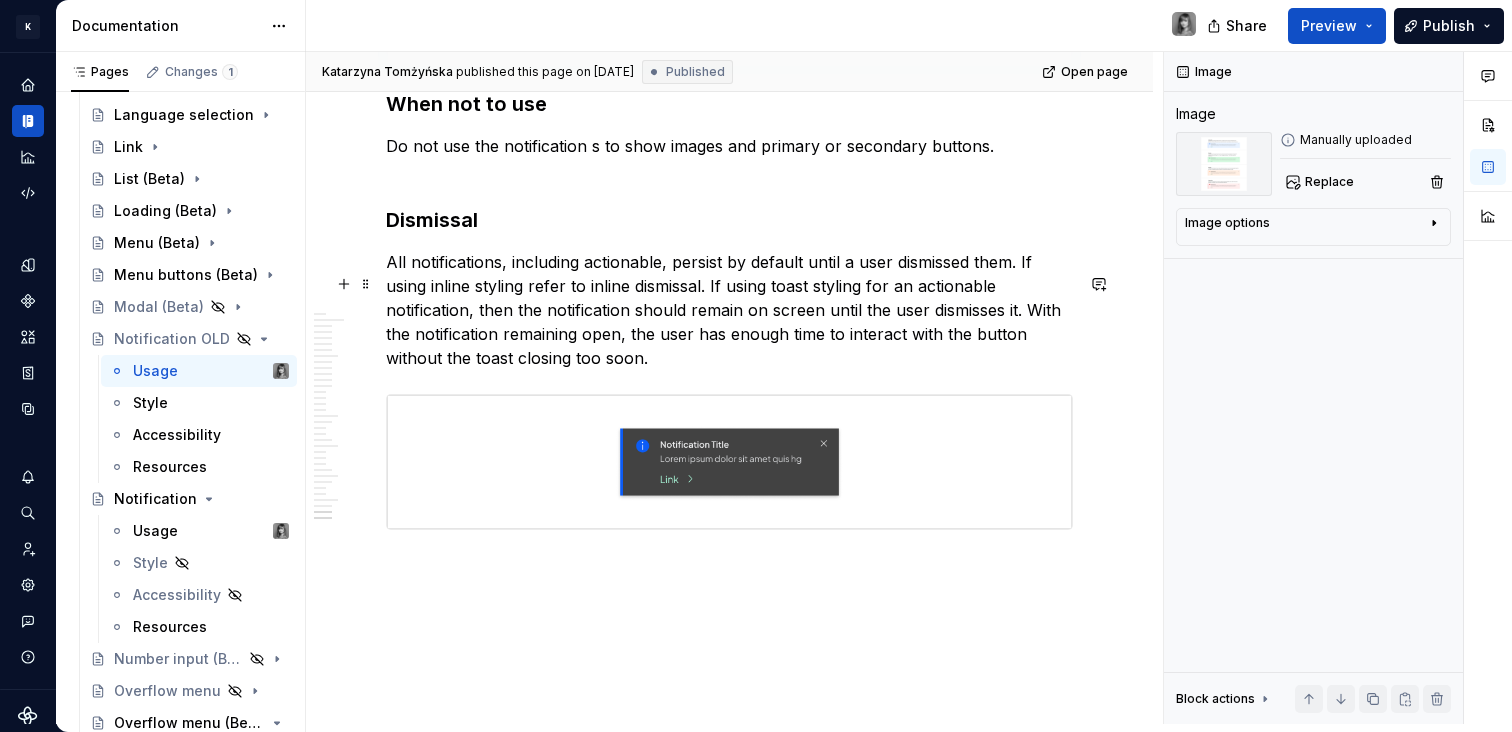 scroll, scrollTop: 10247, scrollLeft: 0, axis: vertical 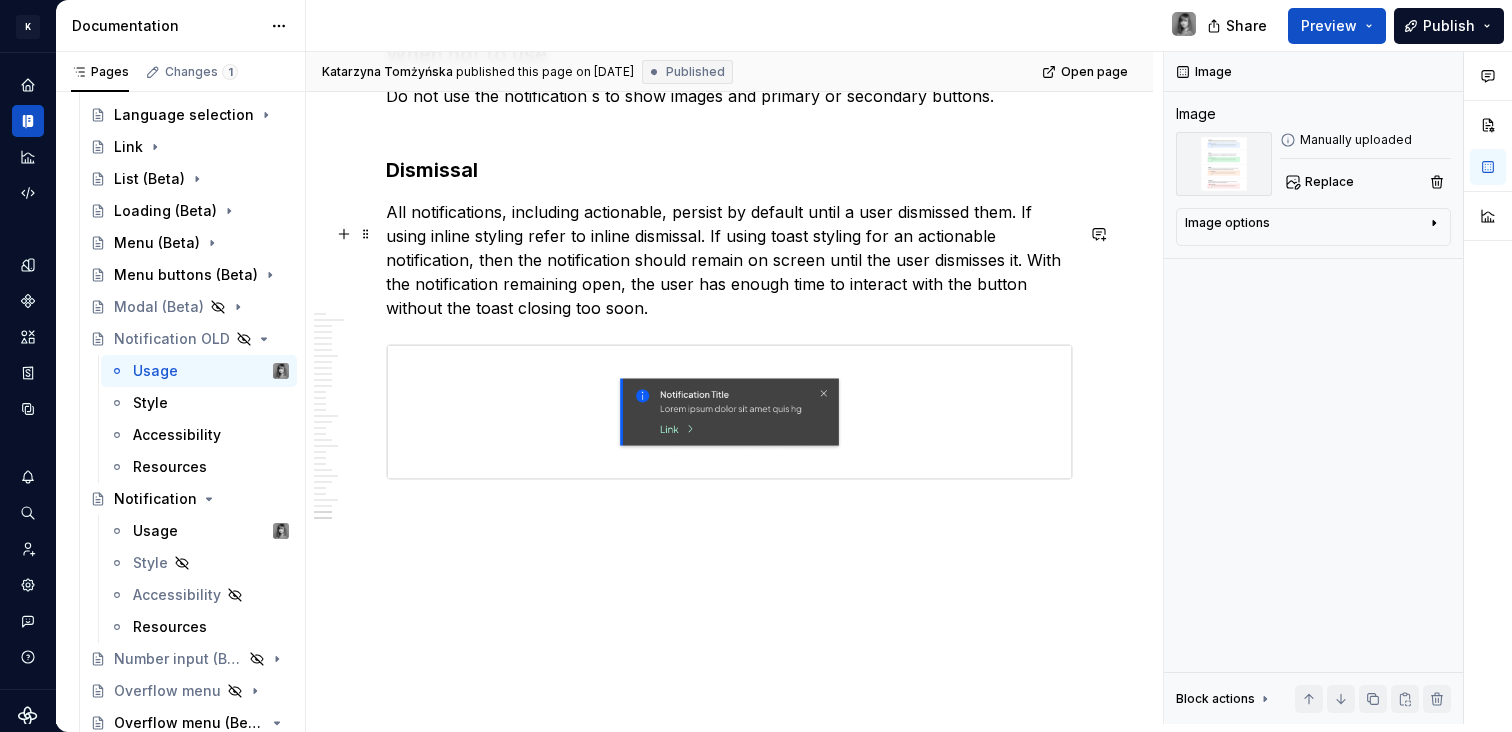 click on "All notifications, including actionable, persist by default until a user dismissed them. If using inline styling refer to inline dismissal. If using toast styling for an actionable notification, then the notification should remain on screen until the user dismisses it. With the notification remaining open, the user has enough time to interact with the button without the toast closing too soon." at bounding box center (729, 260) 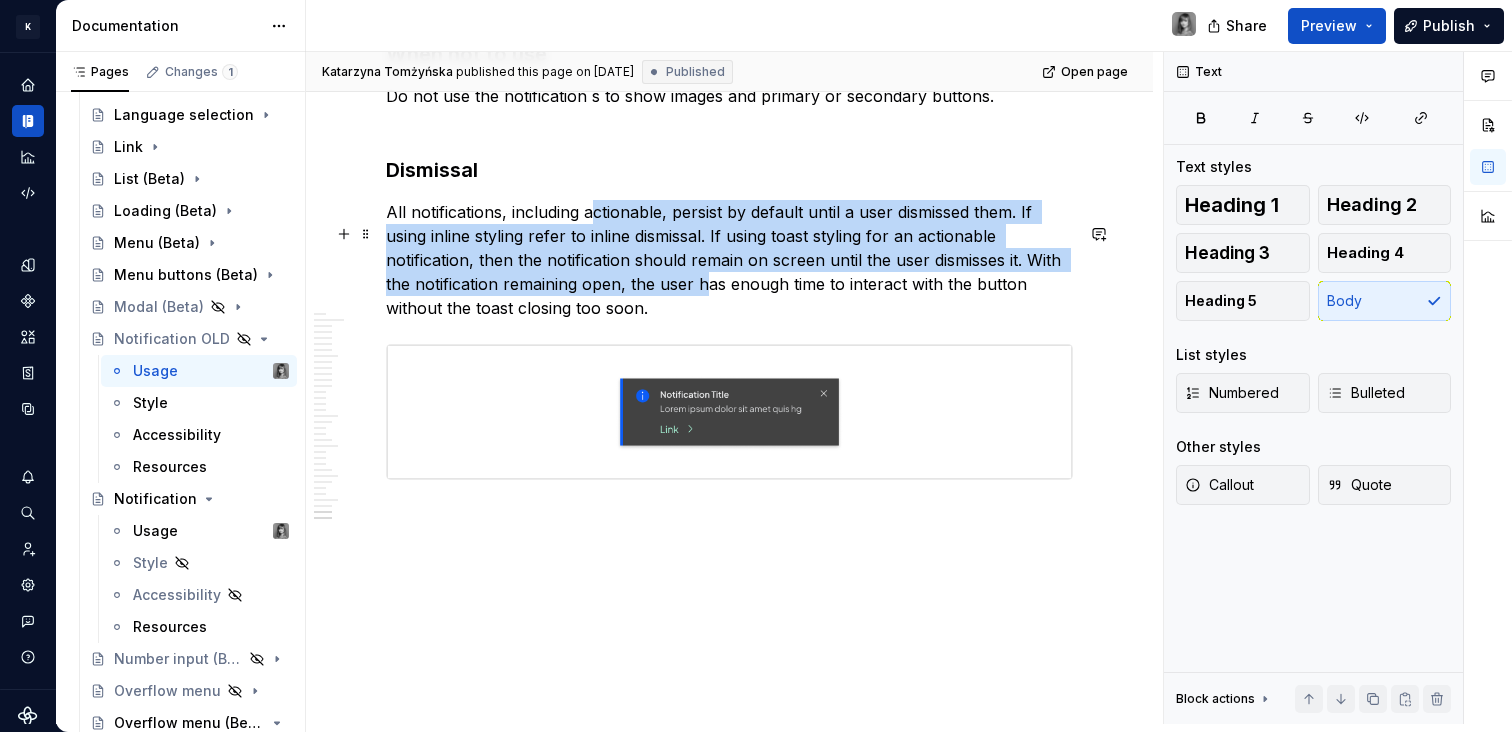 drag, startPoint x: 591, startPoint y: 218, endPoint x: 710, endPoint y: 293, distance: 140.66272 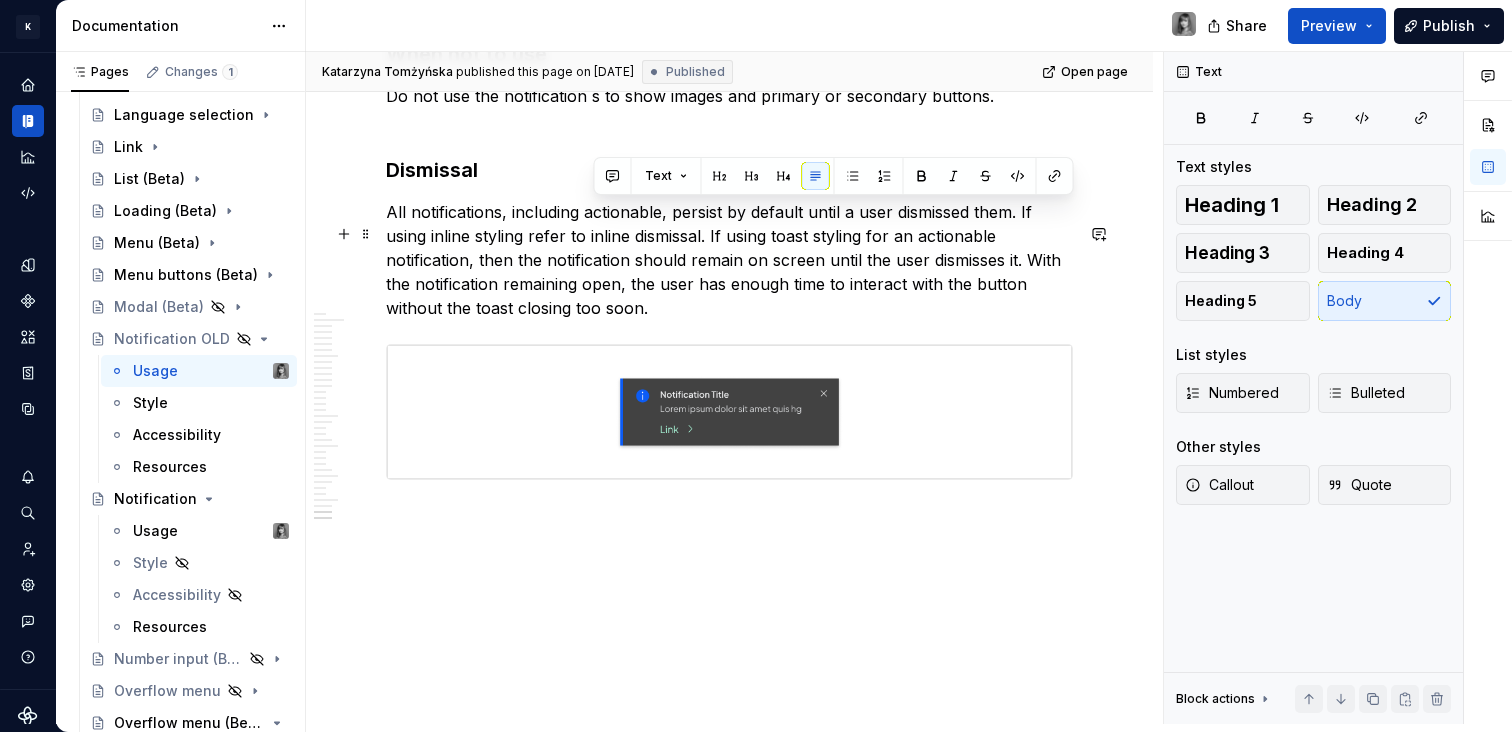 click on "All notifications, including actionable, persist by default until a user dismissed them. If using inline styling refer to inline dismissal. If using toast styling for an actionable notification, then the notification should remain on screen until the user dismisses it. With the notification remaining open, the user has enough time to interact with the button without the toast closing too soon." at bounding box center (729, 260) 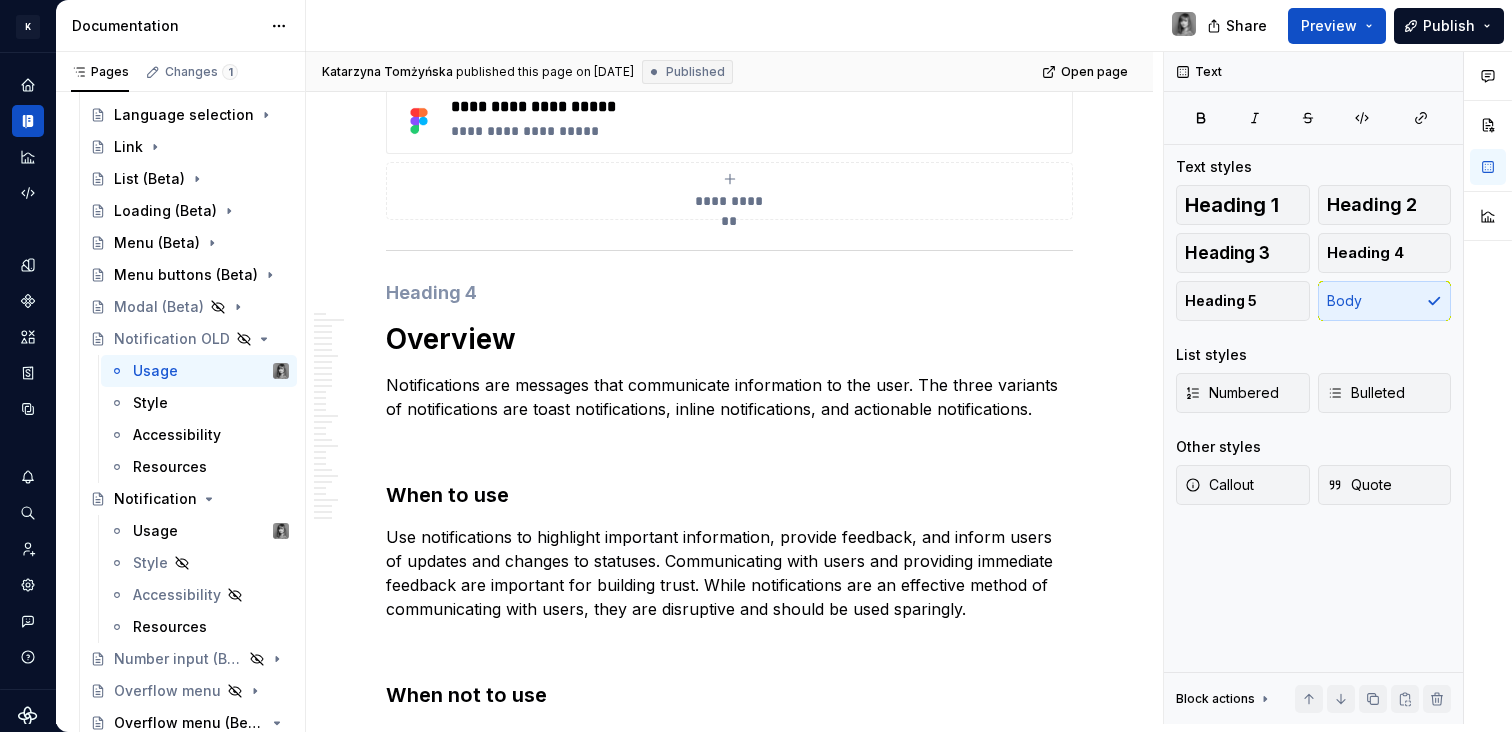 scroll, scrollTop: 0, scrollLeft: 0, axis: both 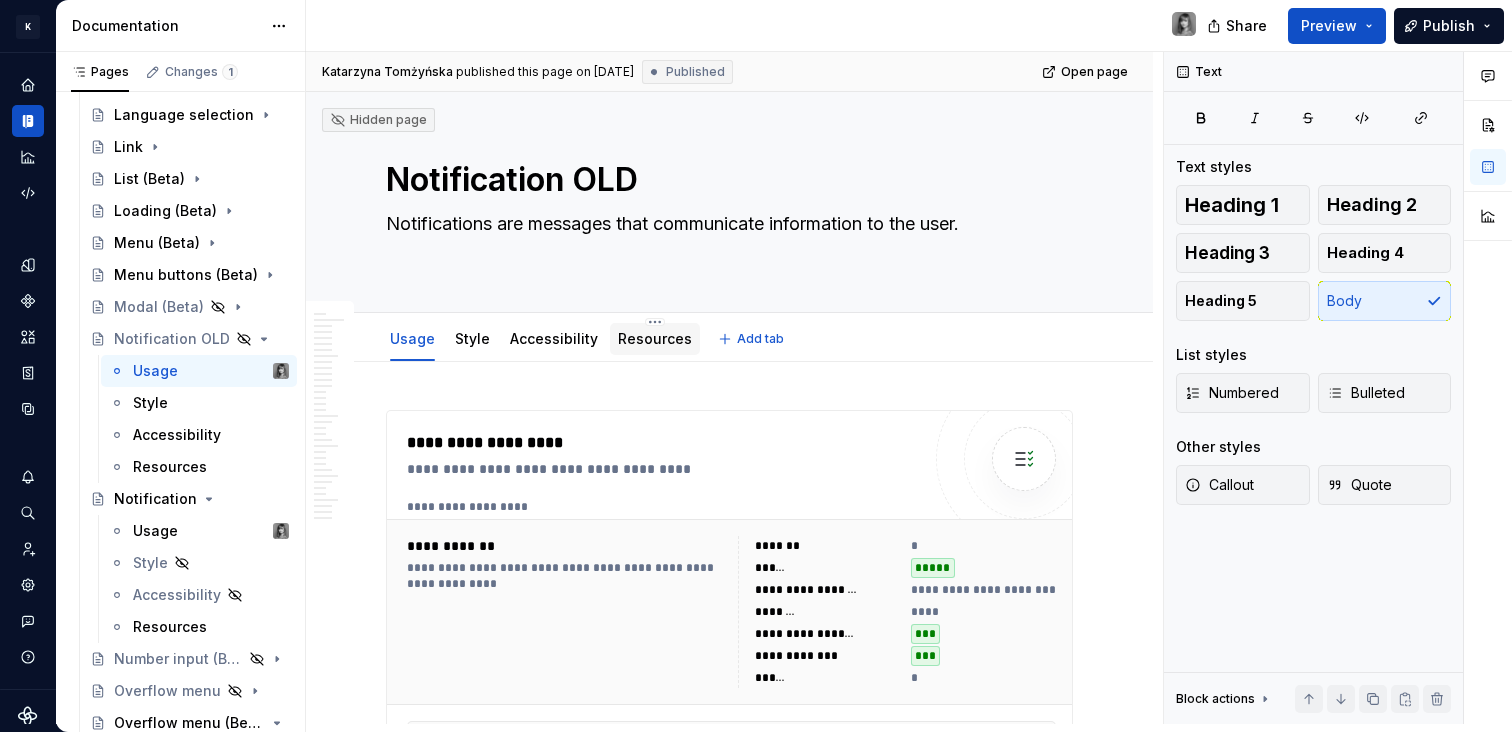 click on "Resources" at bounding box center [655, 338] 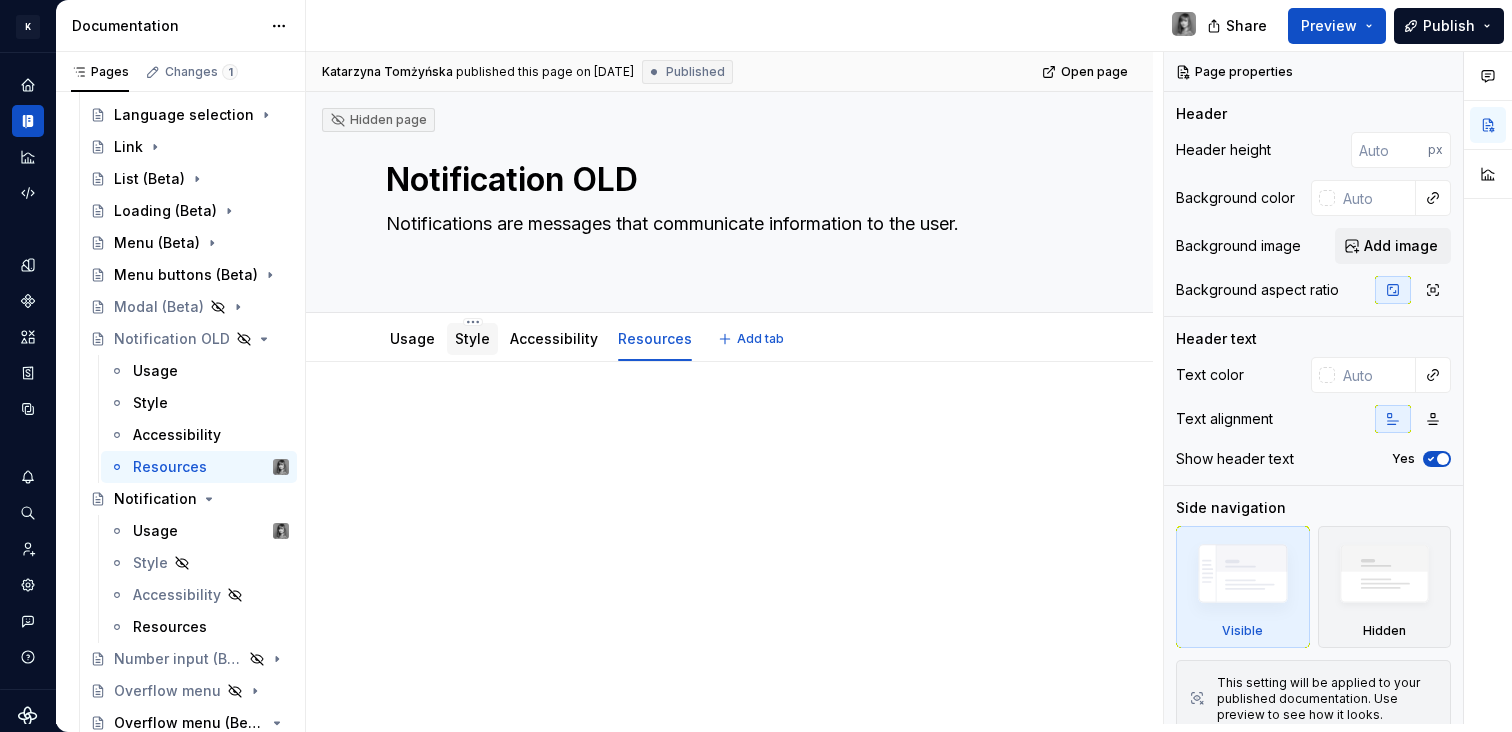 click on "Style" at bounding box center (472, 339) 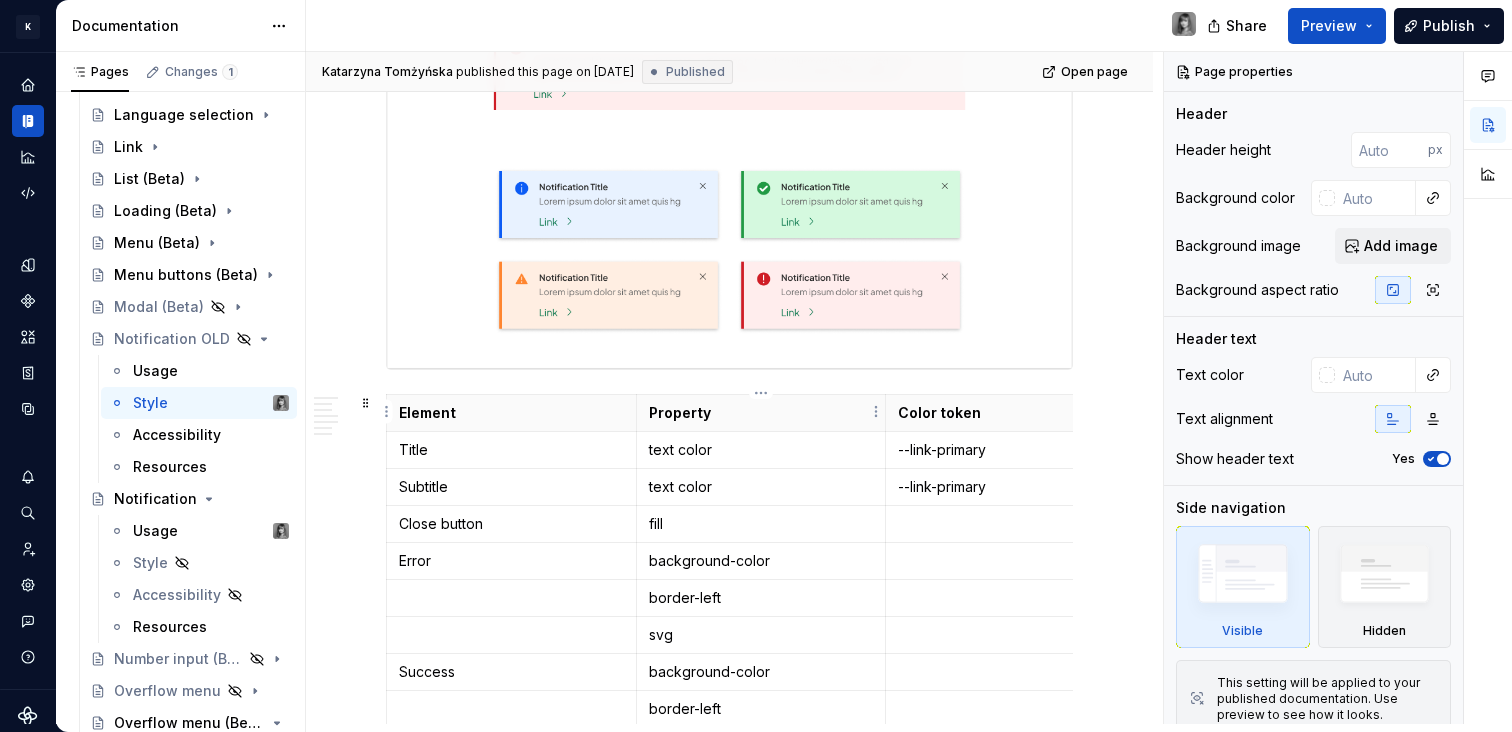scroll, scrollTop: 819, scrollLeft: 0, axis: vertical 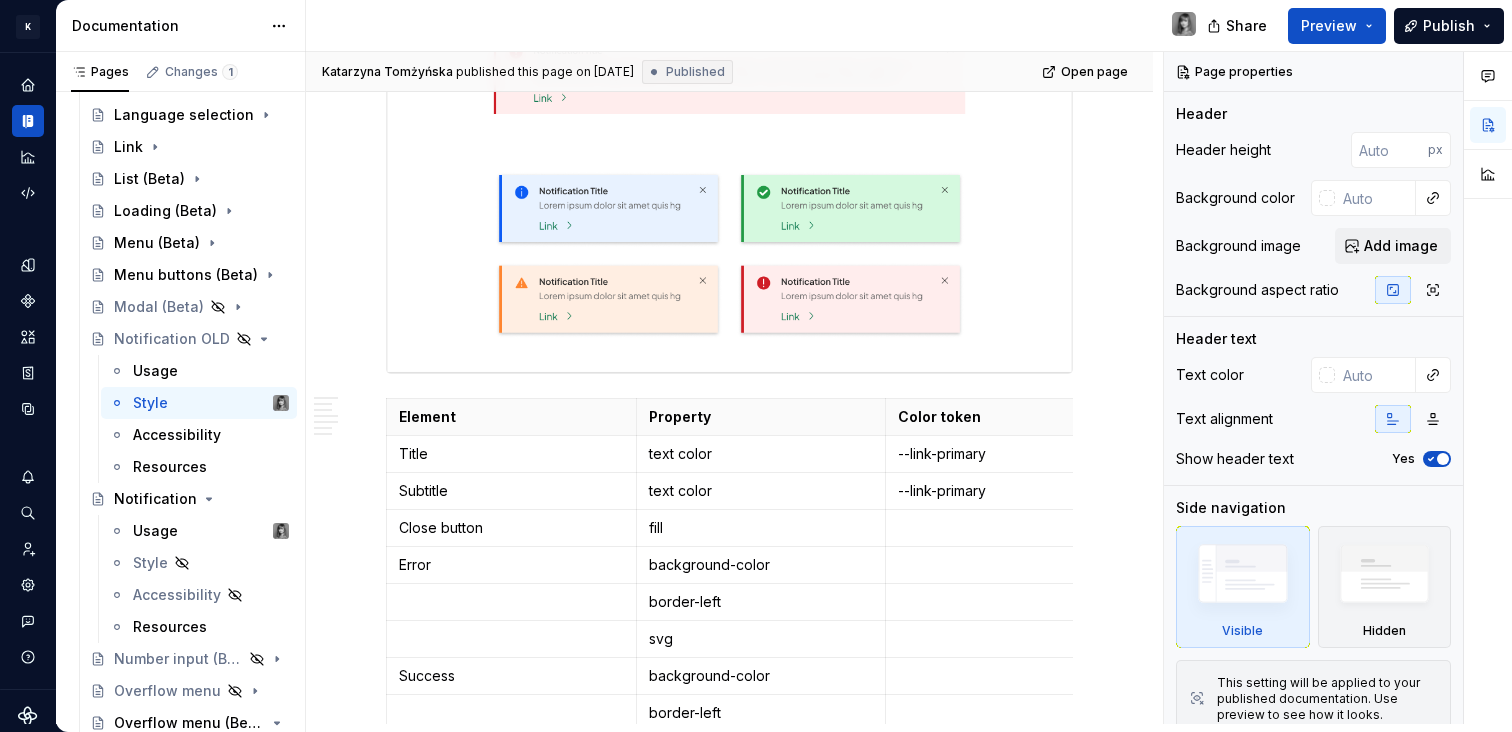 click at bounding box center (729, 28) 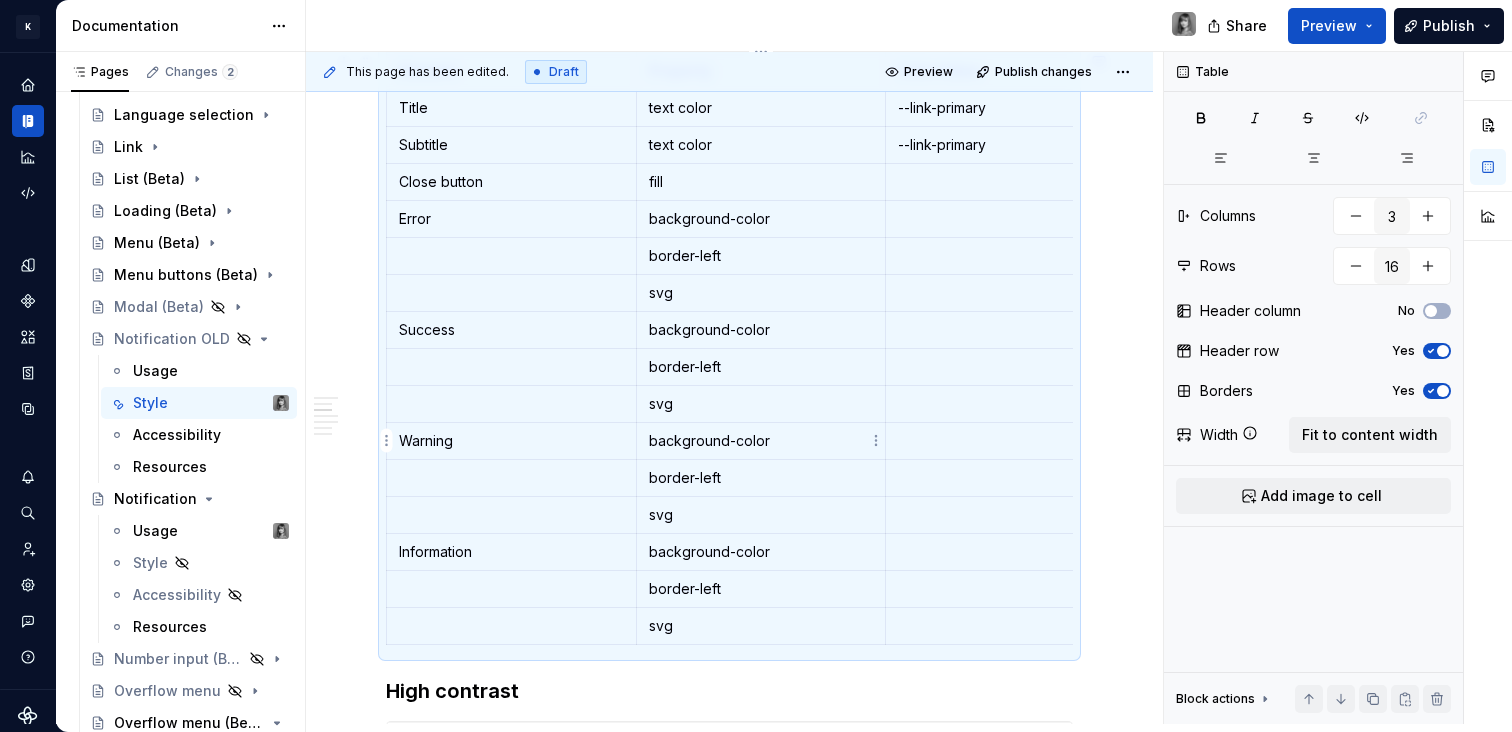 scroll, scrollTop: 754, scrollLeft: 0, axis: vertical 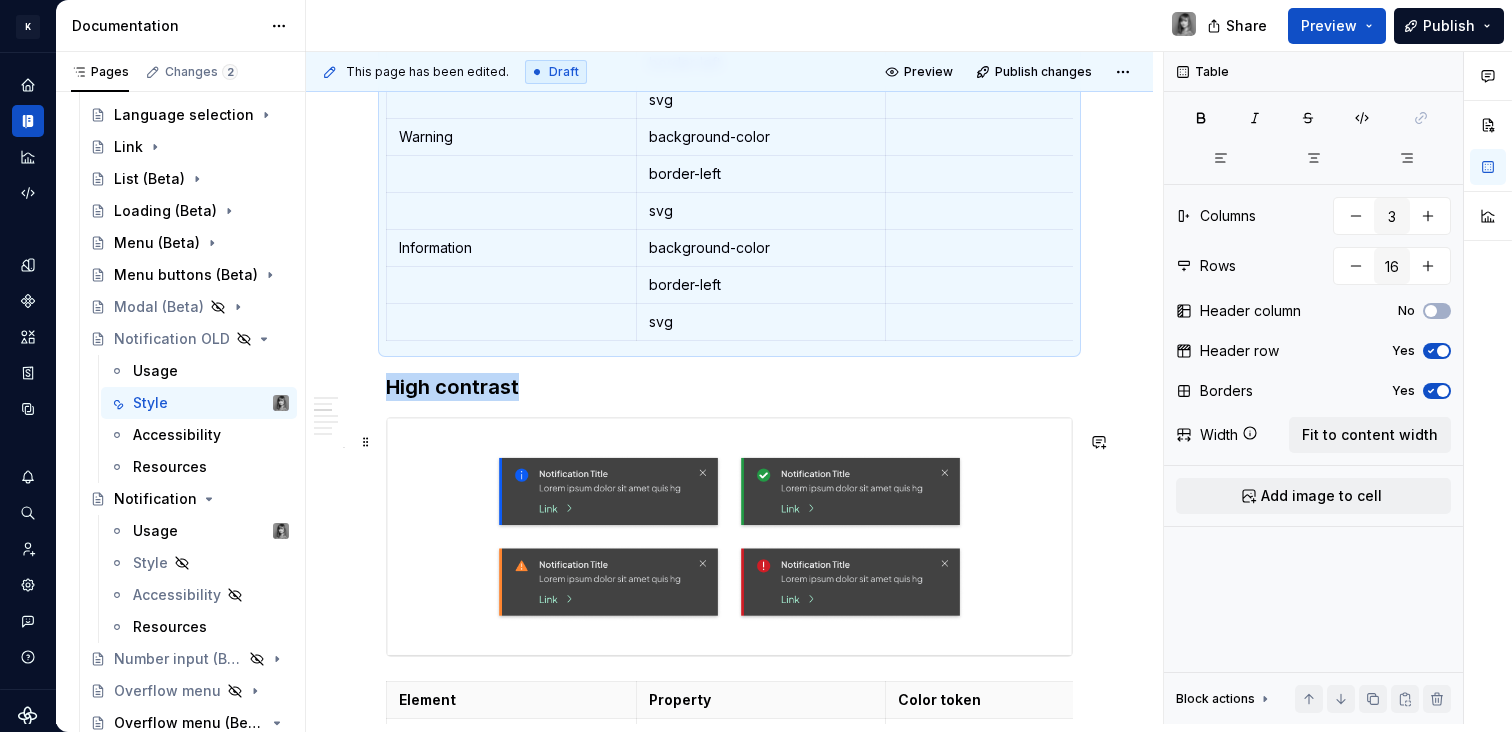 click at bounding box center [729, 537] 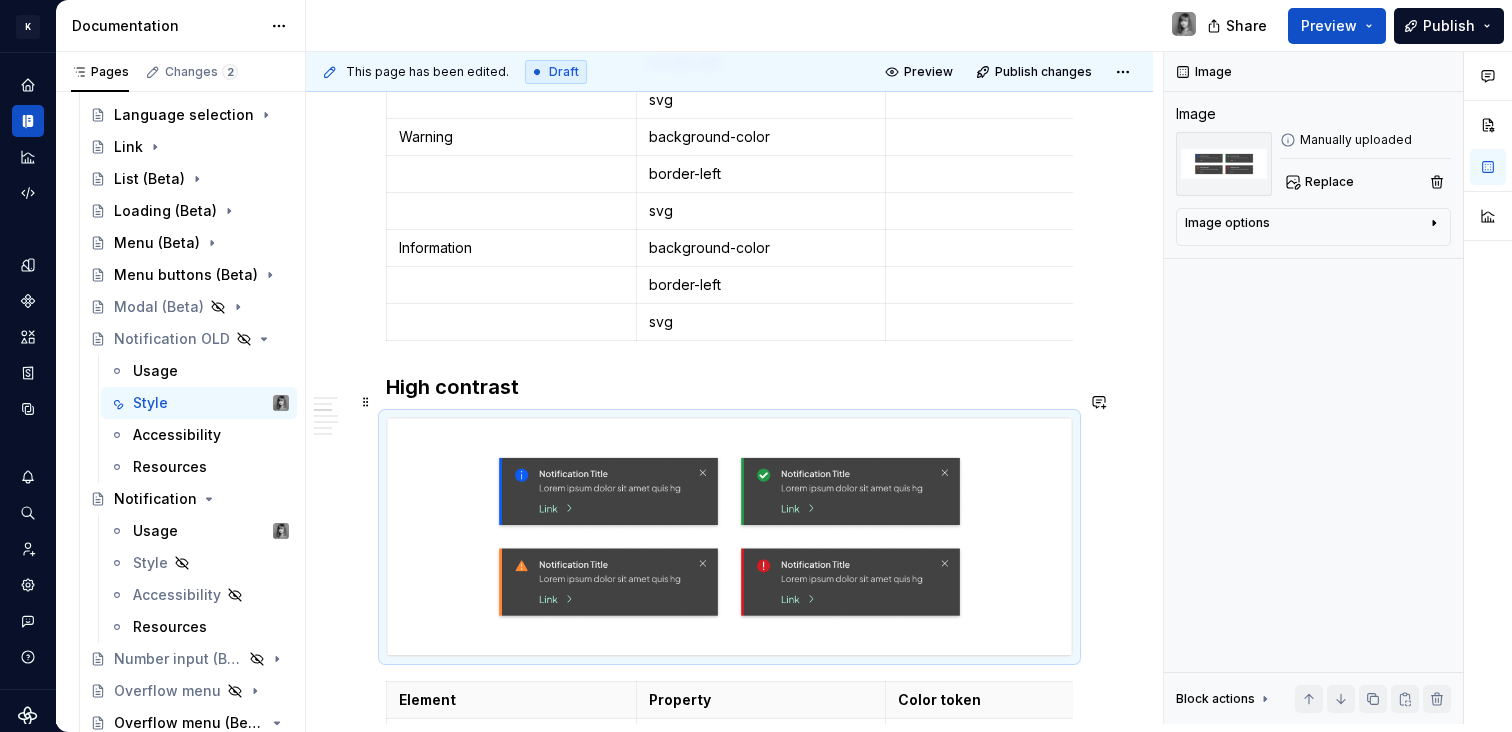 click on "High contrast" at bounding box center (729, 387) 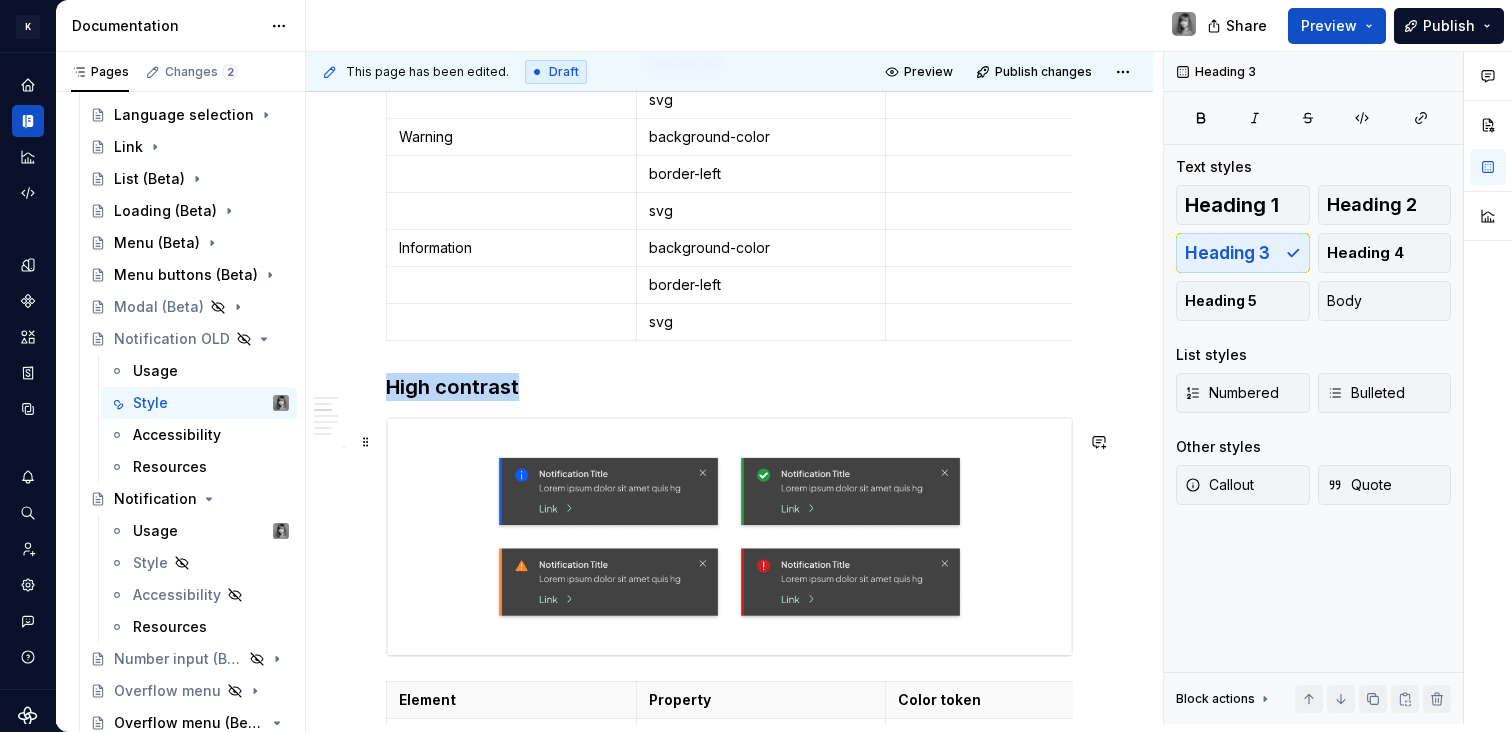 click at bounding box center [729, 537] 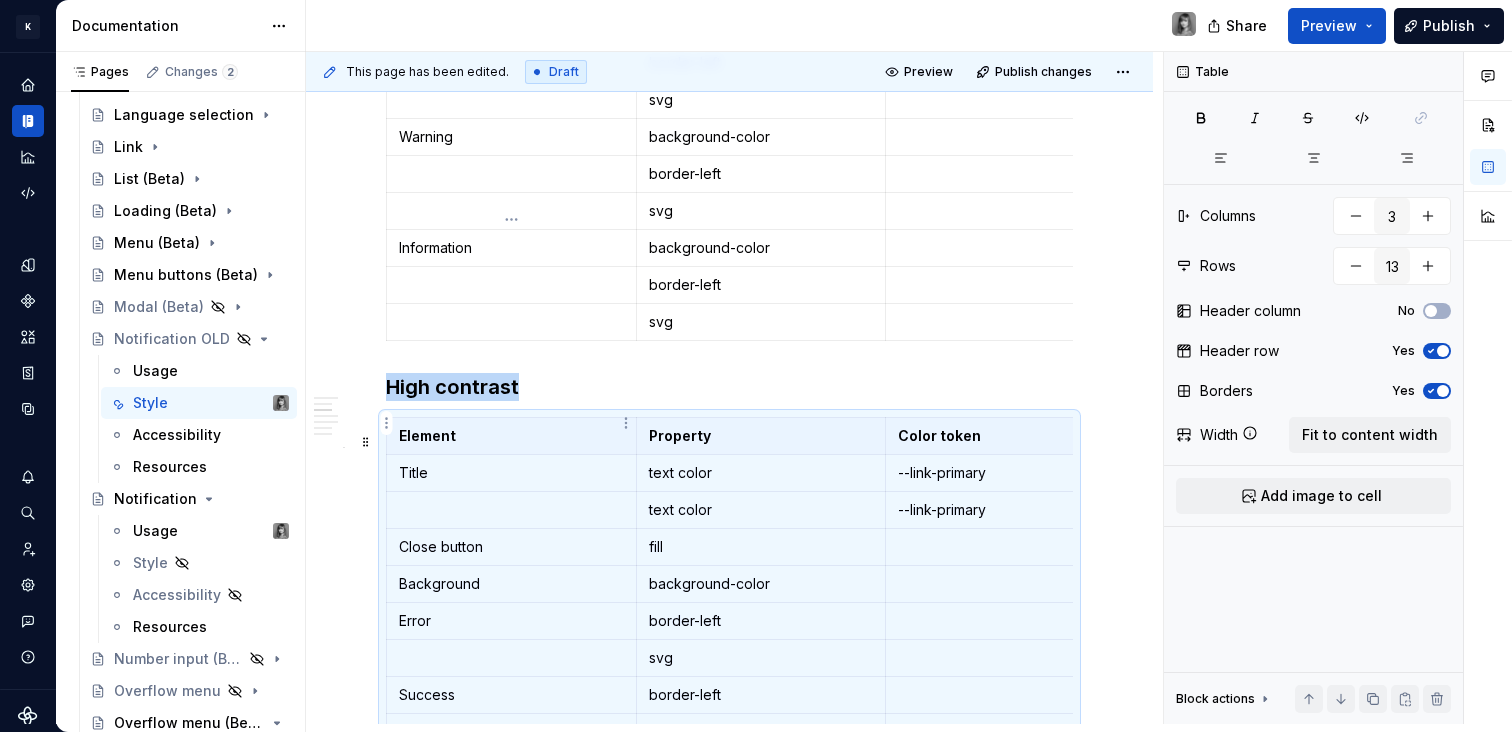 scroll, scrollTop: 967, scrollLeft: 0, axis: vertical 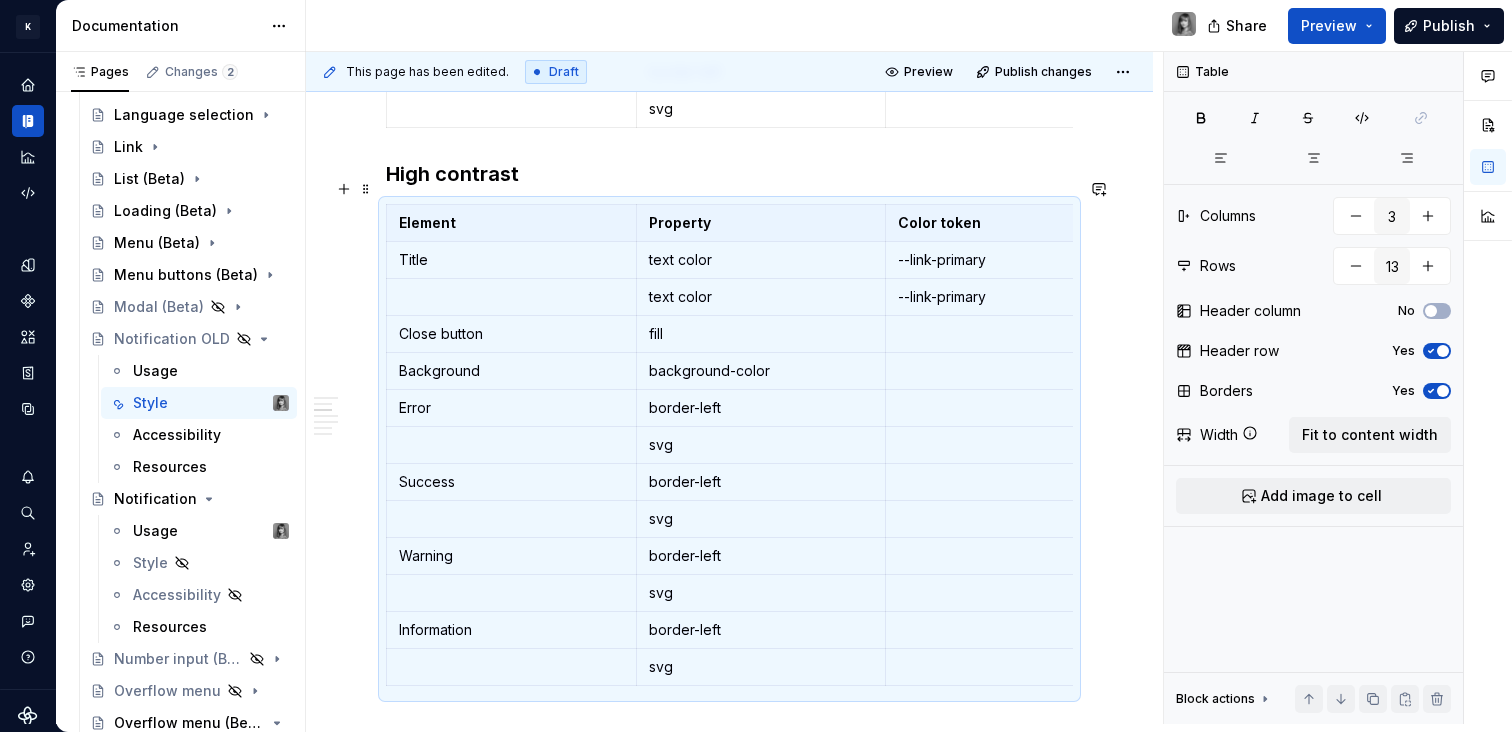 click on "High contrast" at bounding box center (729, 174) 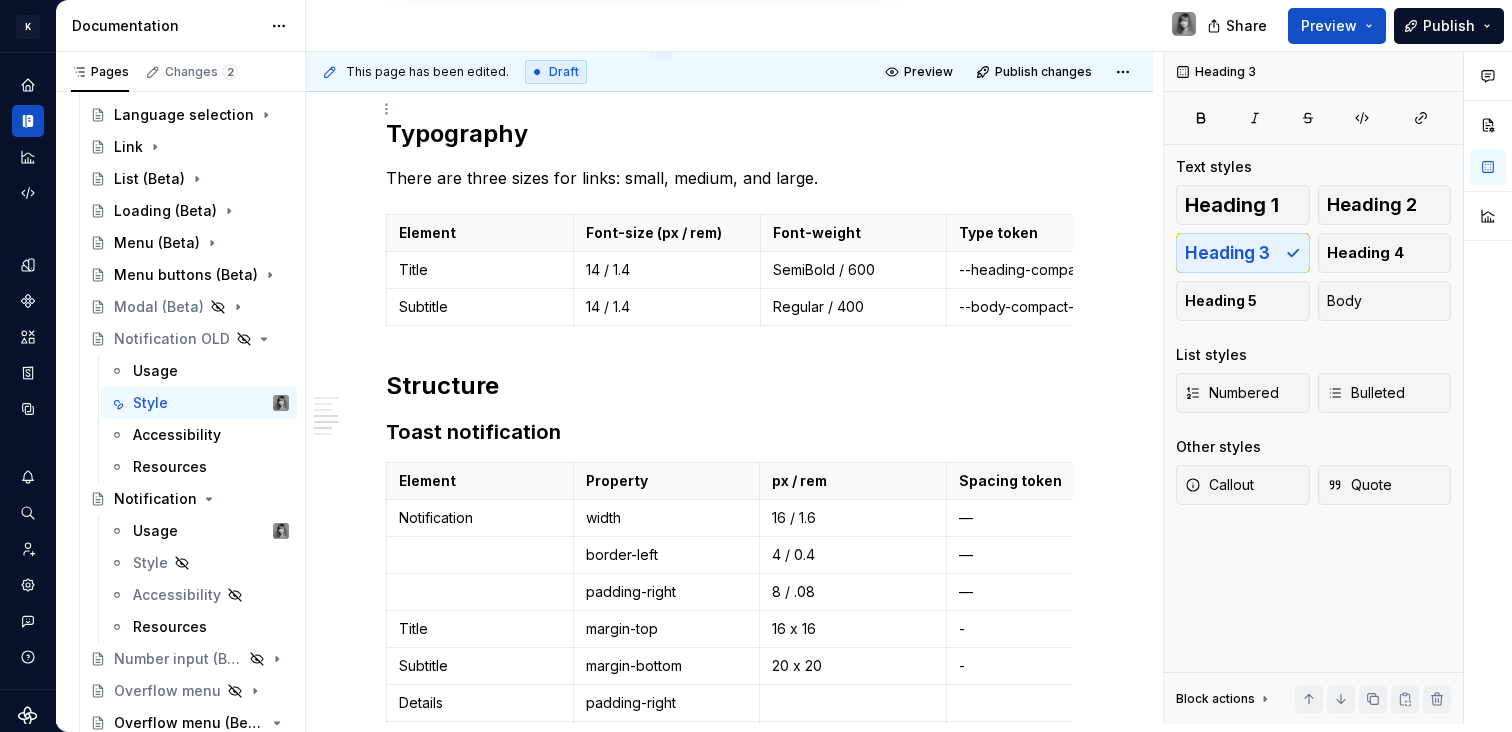 scroll, scrollTop: 1099, scrollLeft: 0, axis: vertical 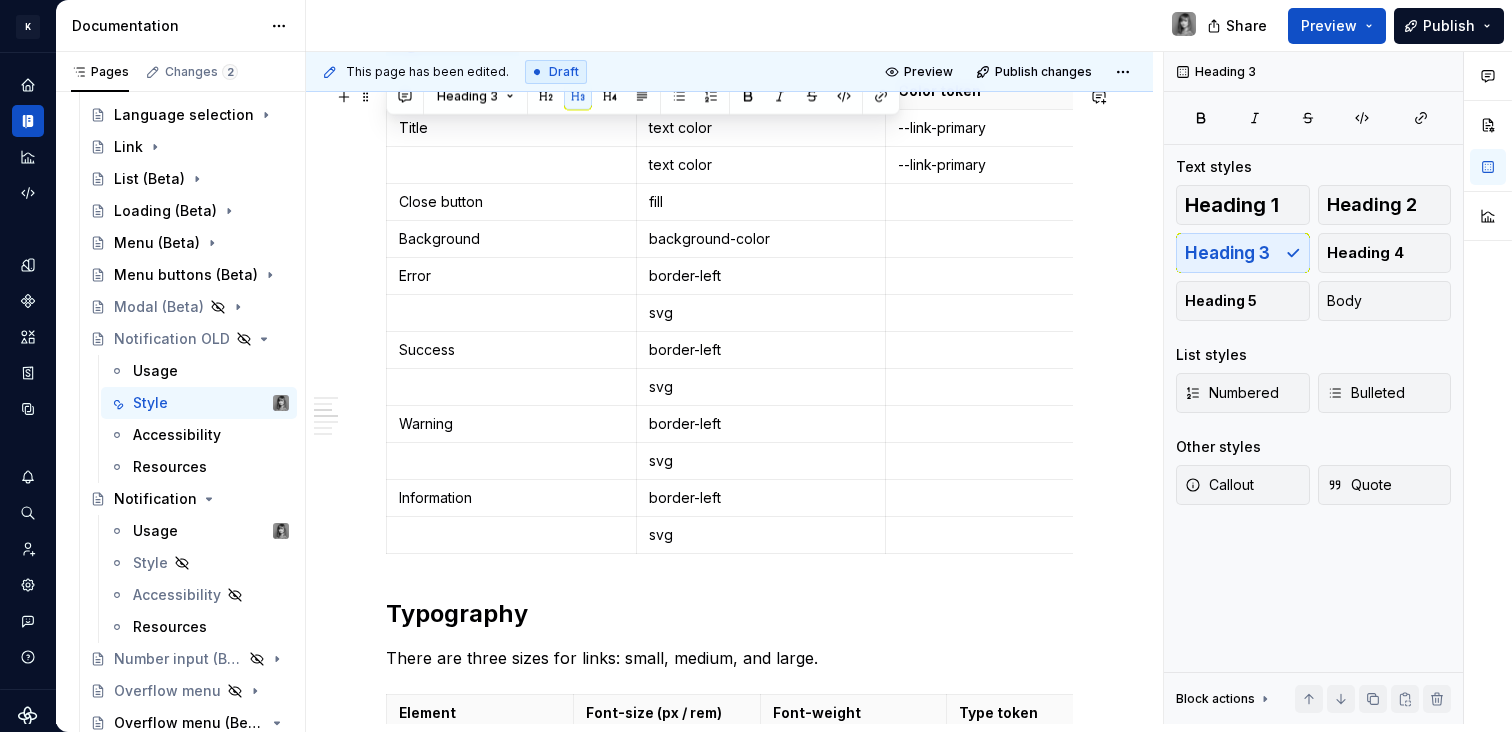 drag, startPoint x: 398, startPoint y: 174, endPoint x: 1003, endPoint y: 583, distance: 730.278 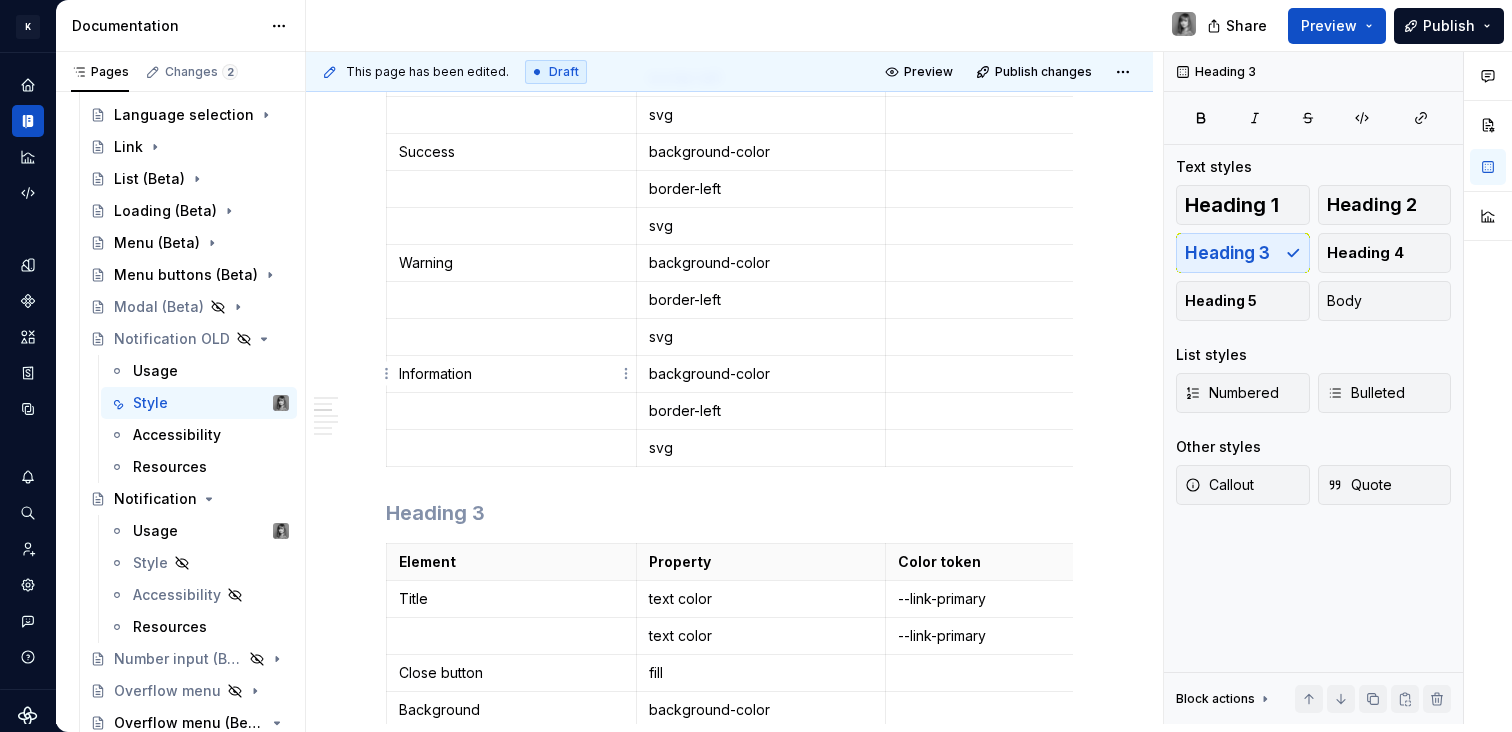 scroll, scrollTop: 607, scrollLeft: 0, axis: vertical 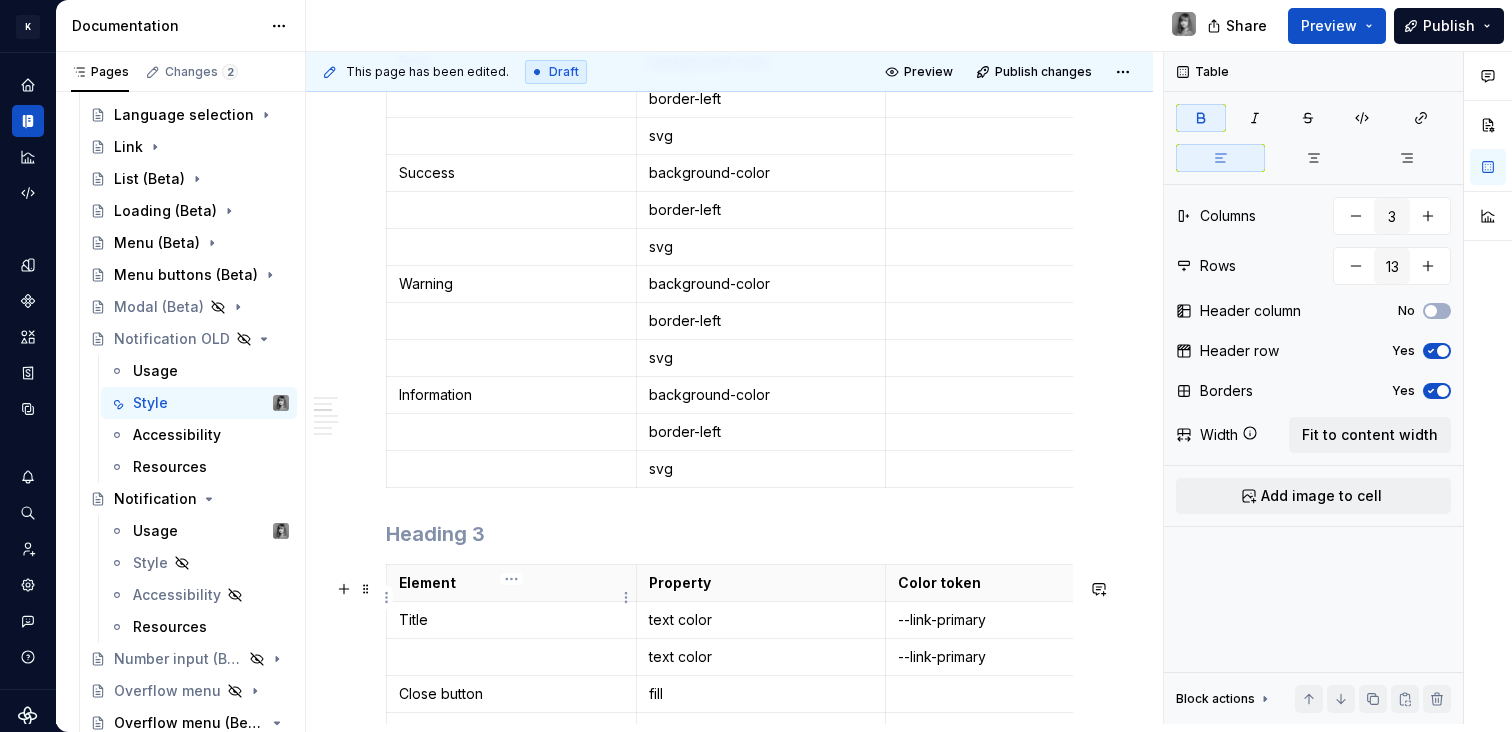 click on "Element" at bounding box center (427, 582) 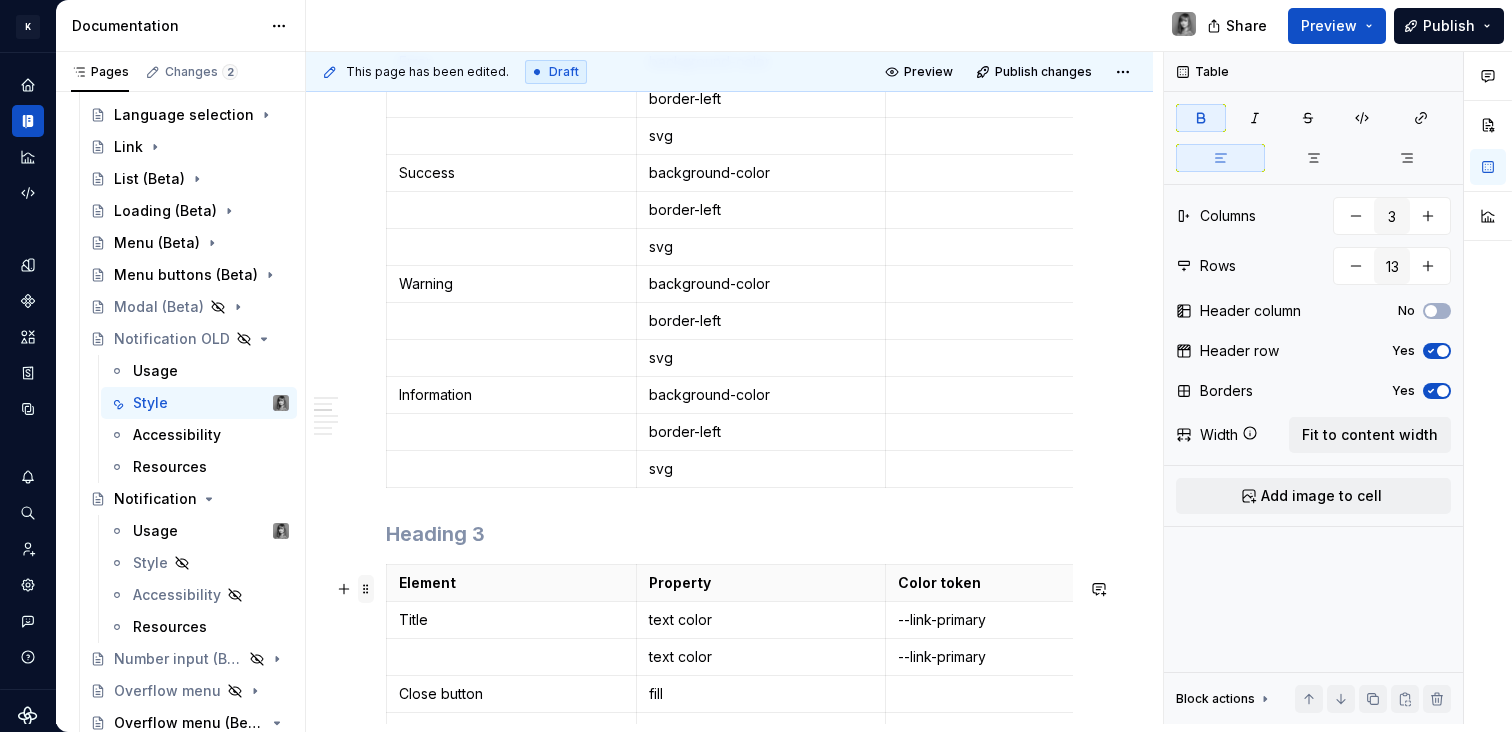 click at bounding box center (366, 589) 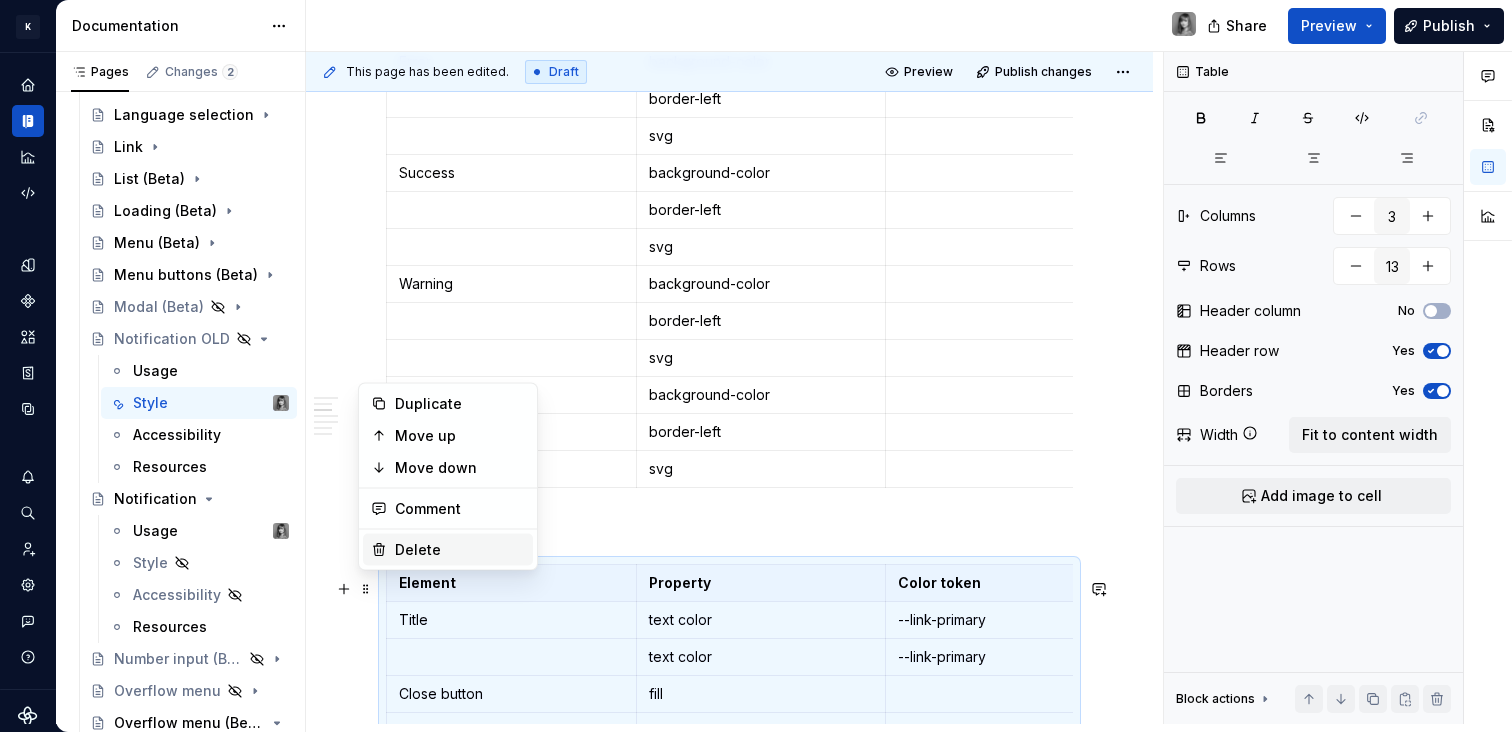 click on "Delete" at bounding box center [448, 550] 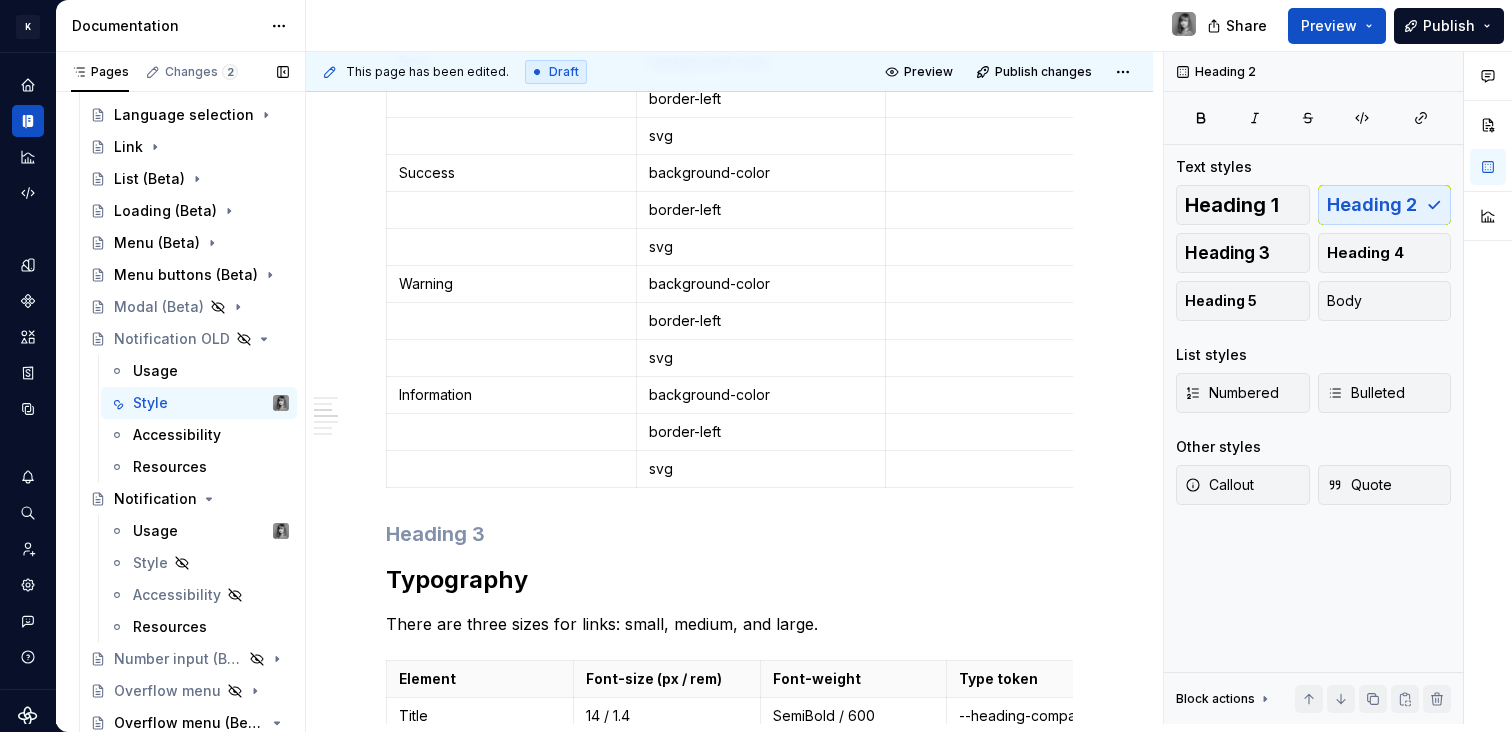 scroll, scrollTop: 1073, scrollLeft: 0, axis: vertical 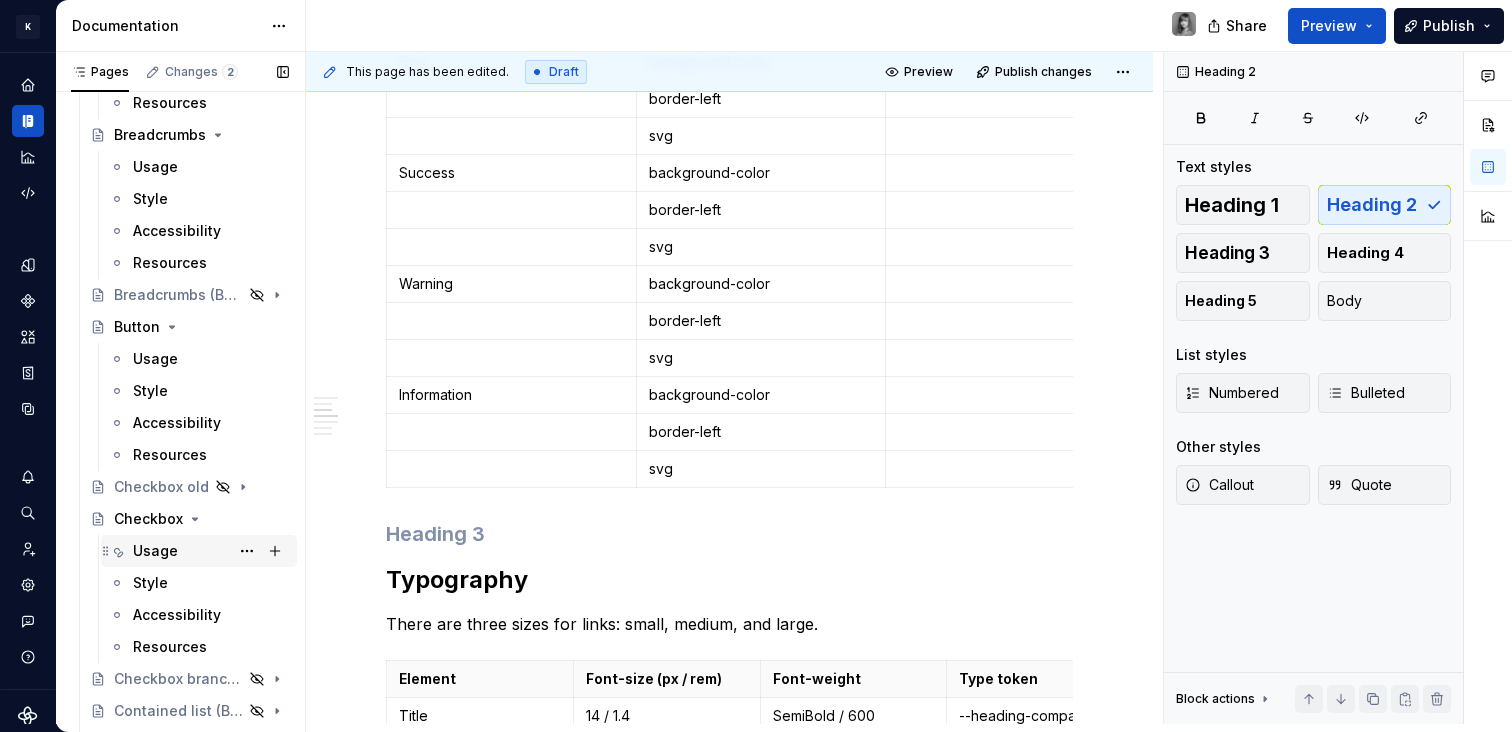 click on "Usage" at bounding box center (155, 551) 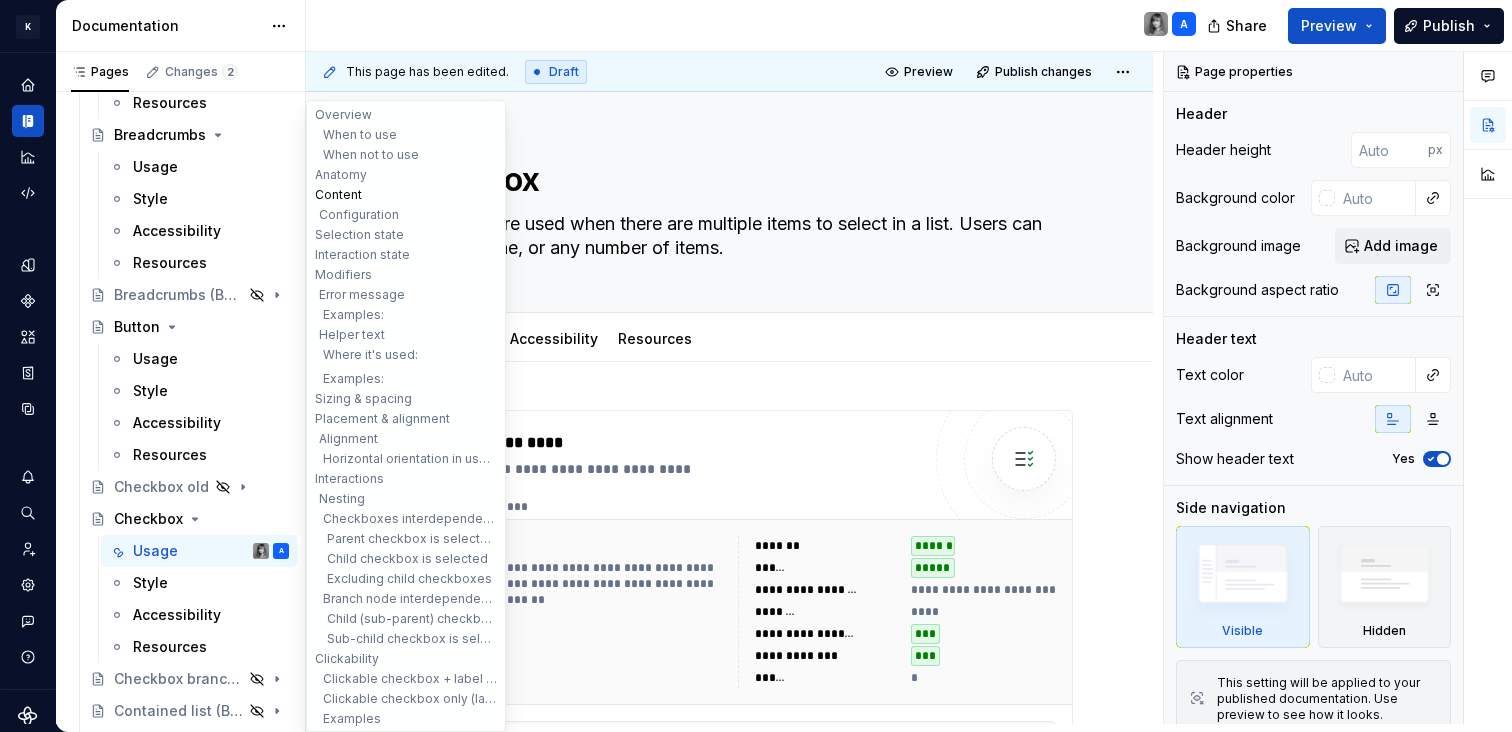click on "Content" at bounding box center (406, 195) 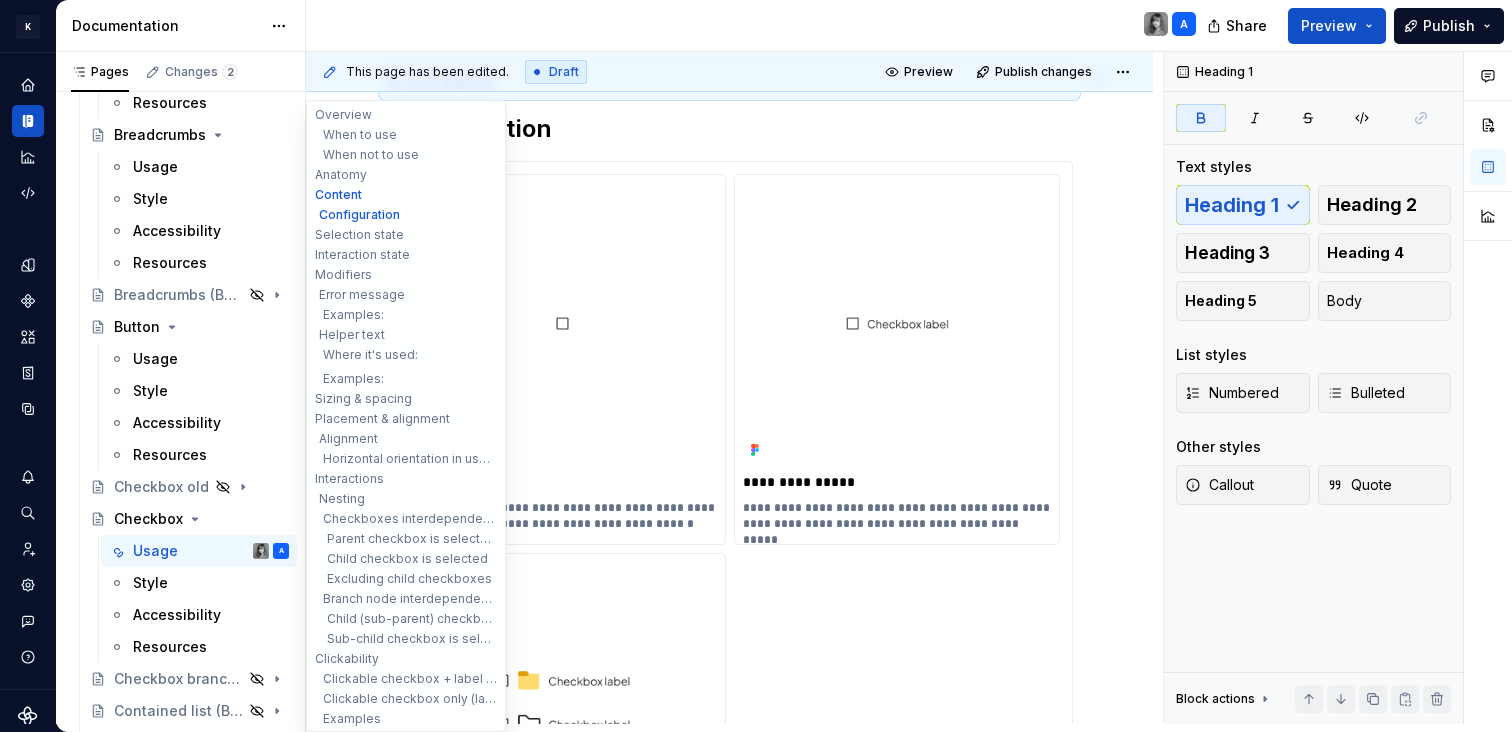 scroll, scrollTop: 2405, scrollLeft: 0, axis: vertical 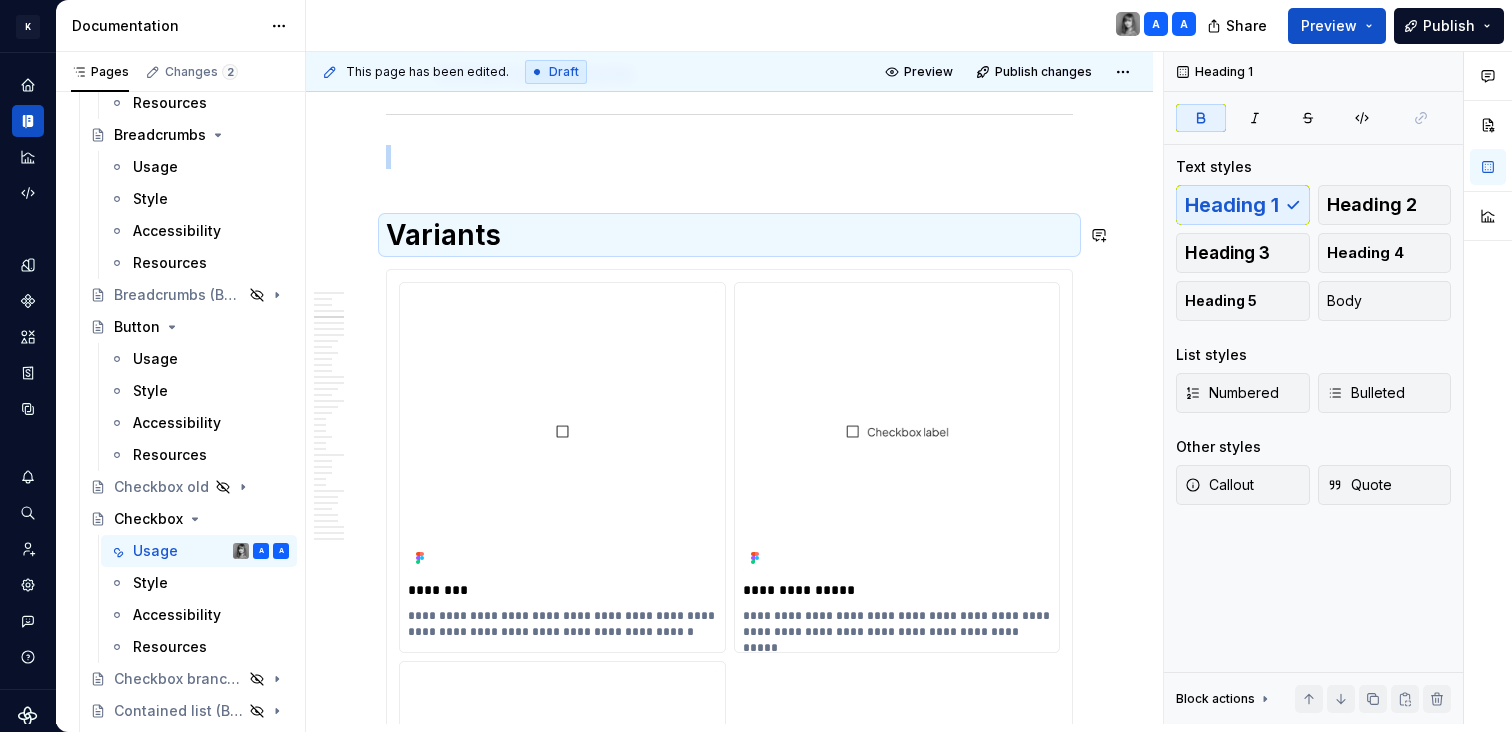 click on "**********" at bounding box center (729, 8917) 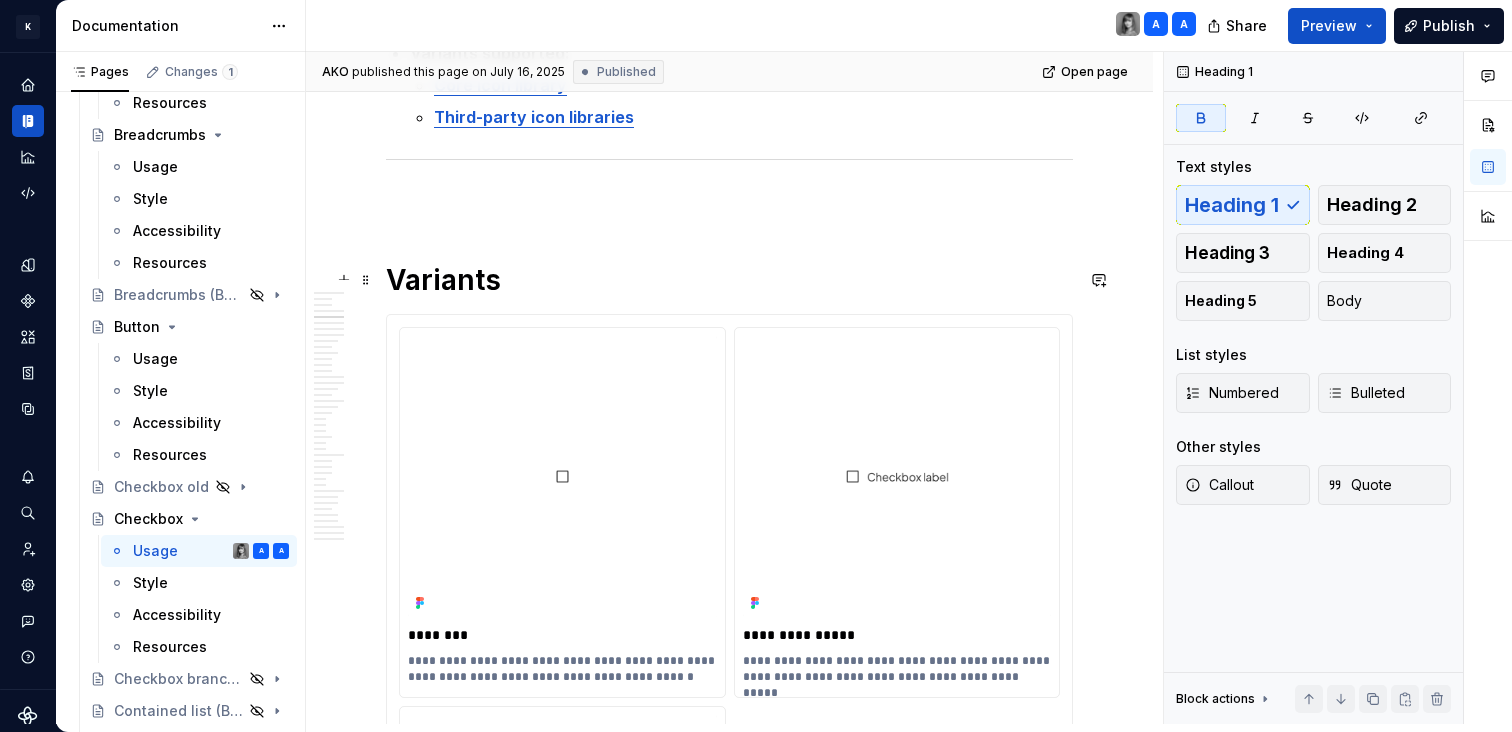 scroll, scrollTop: 2101, scrollLeft: 0, axis: vertical 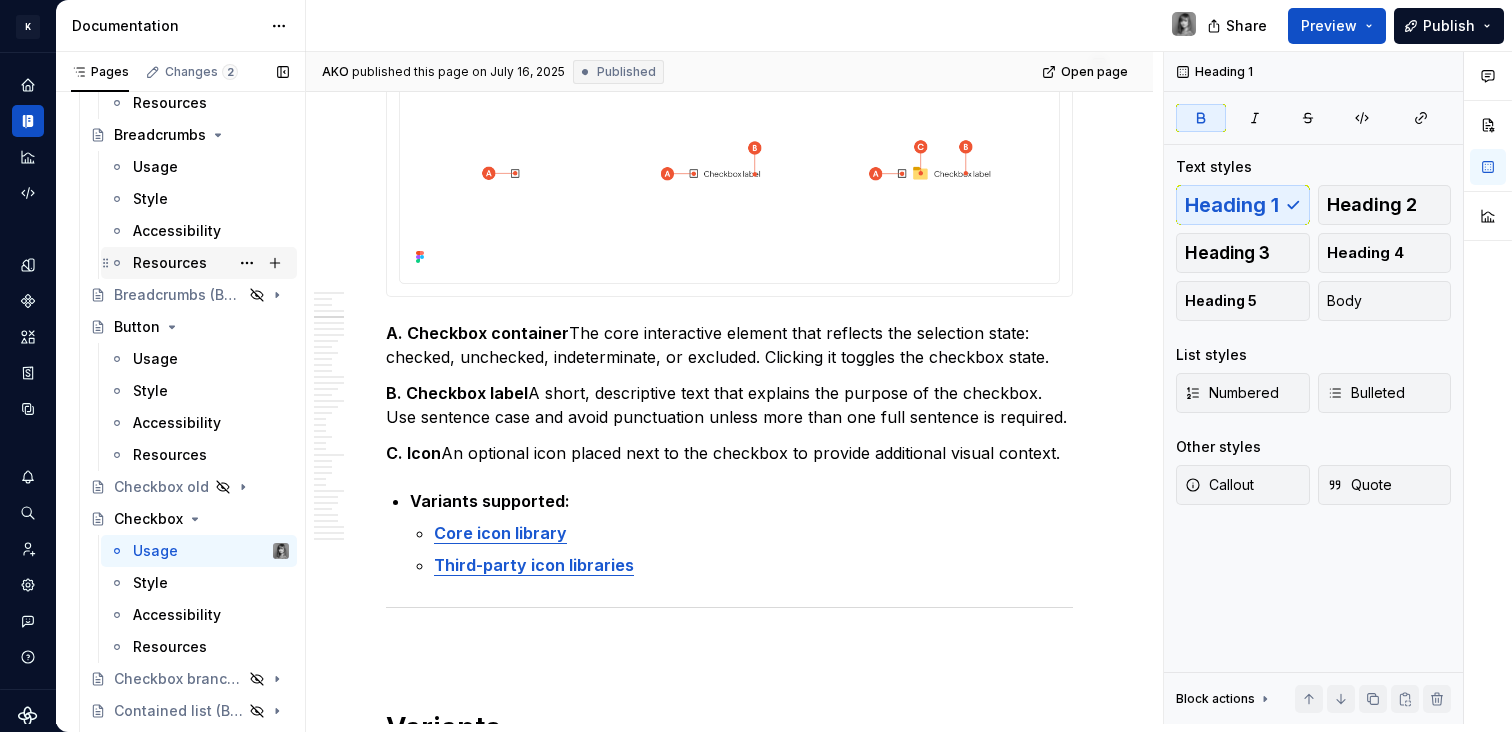 type on "*" 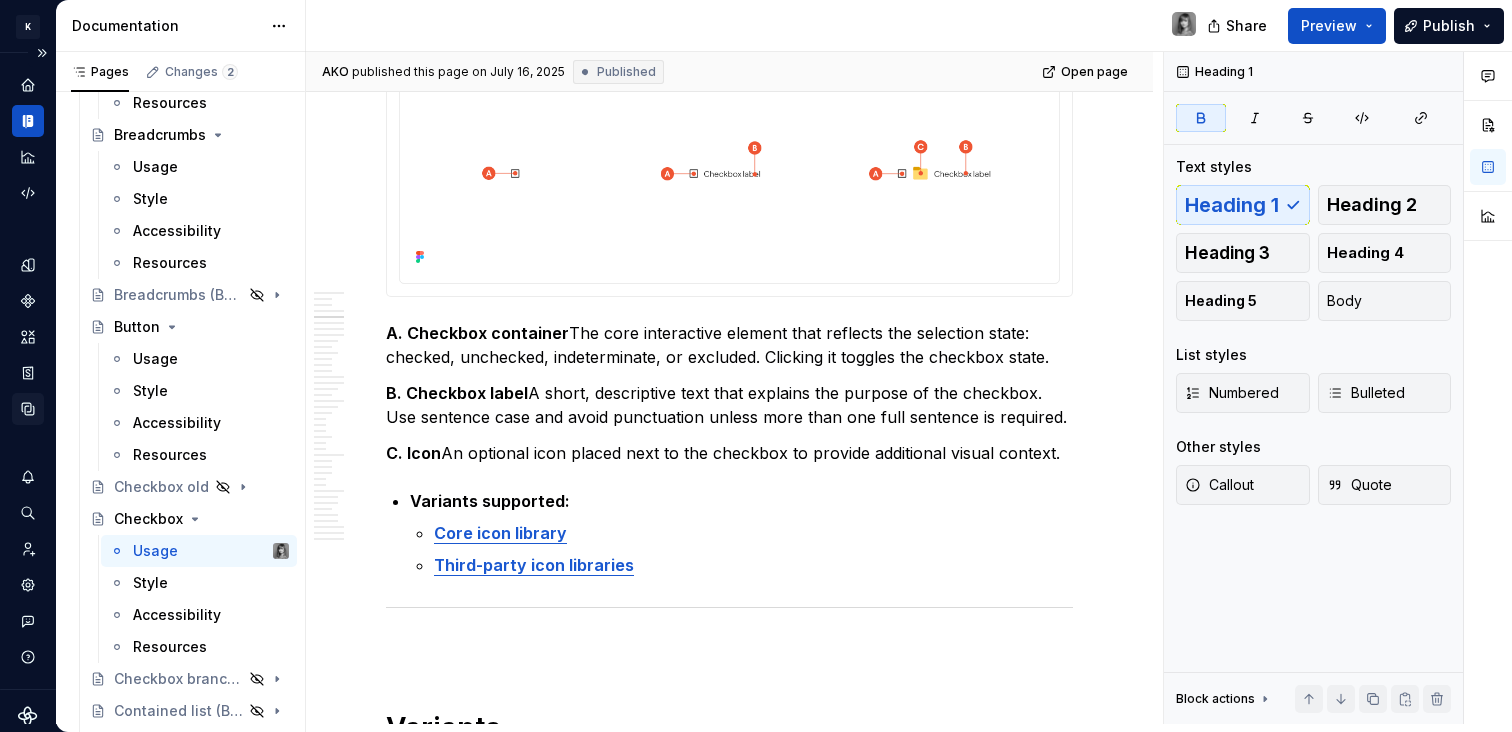 click 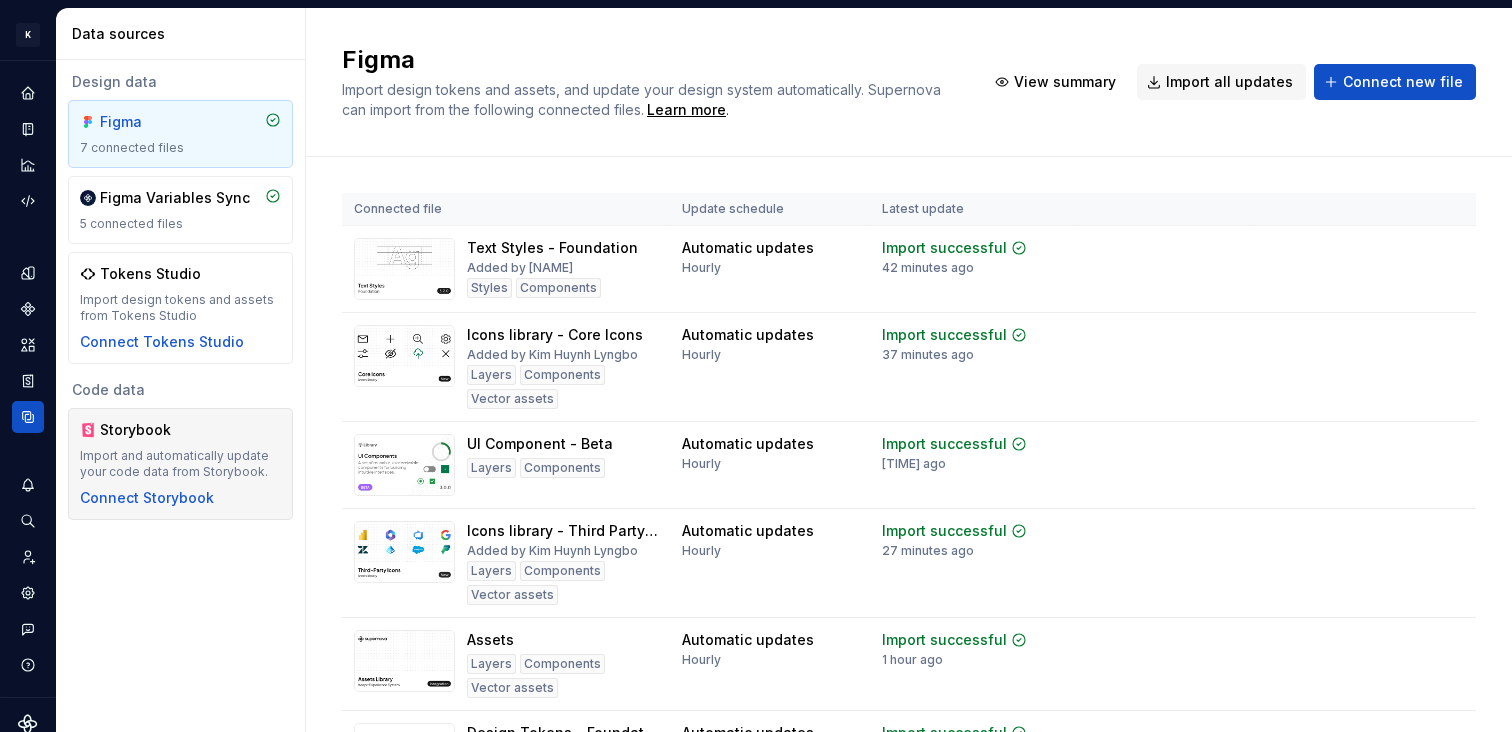 scroll, scrollTop: 0, scrollLeft: 0, axis: both 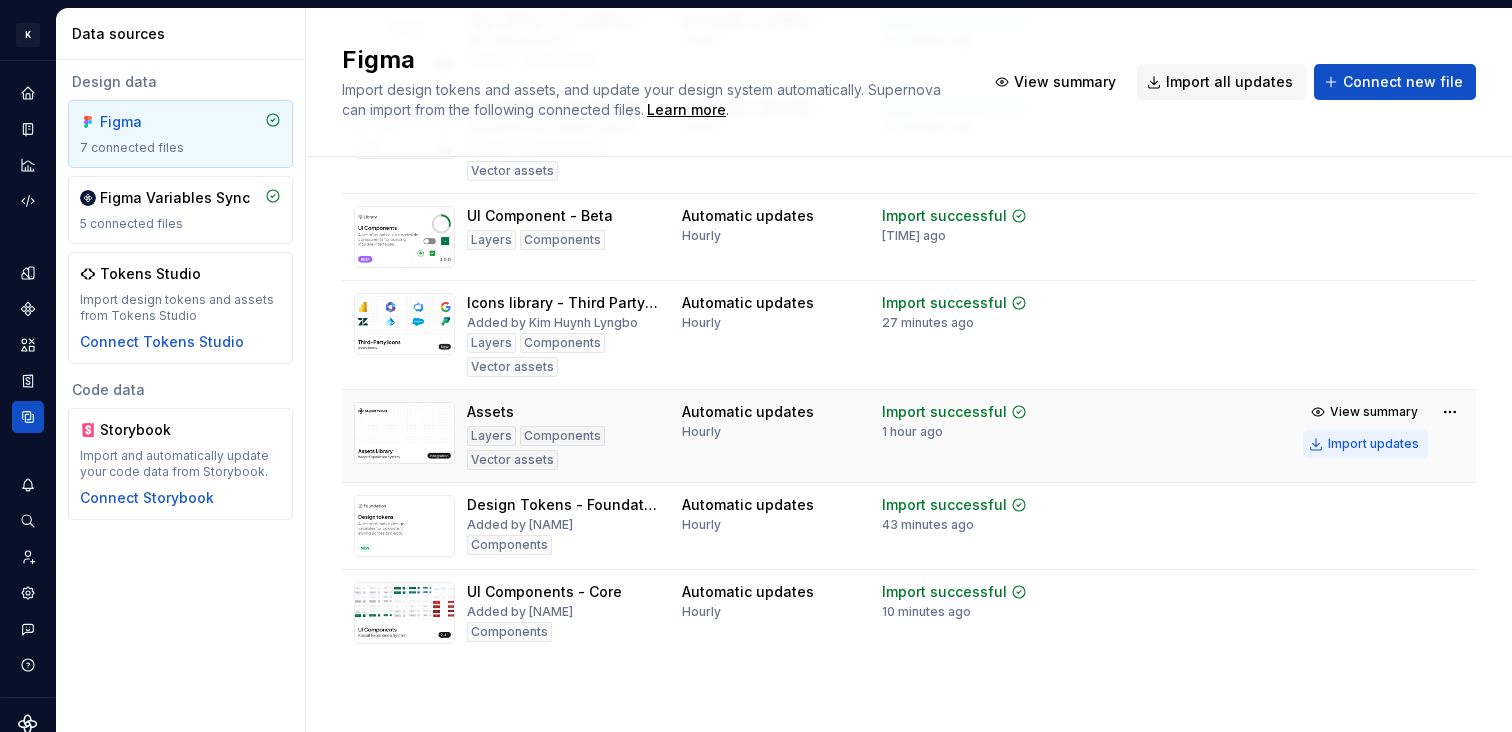 click on "Import updates" at bounding box center [1373, 444] 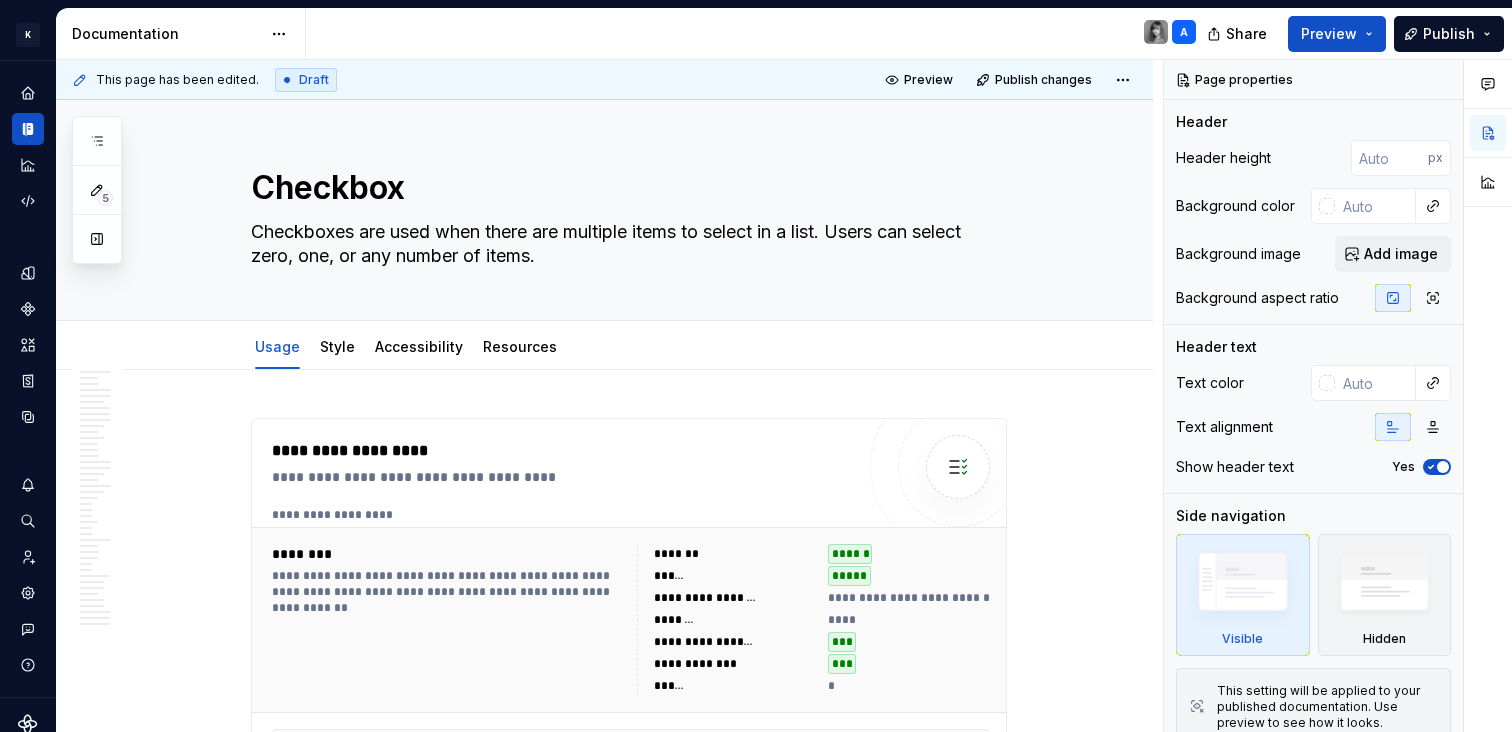 scroll, scrollTop: 0, scrollLeft: 0, axis: both 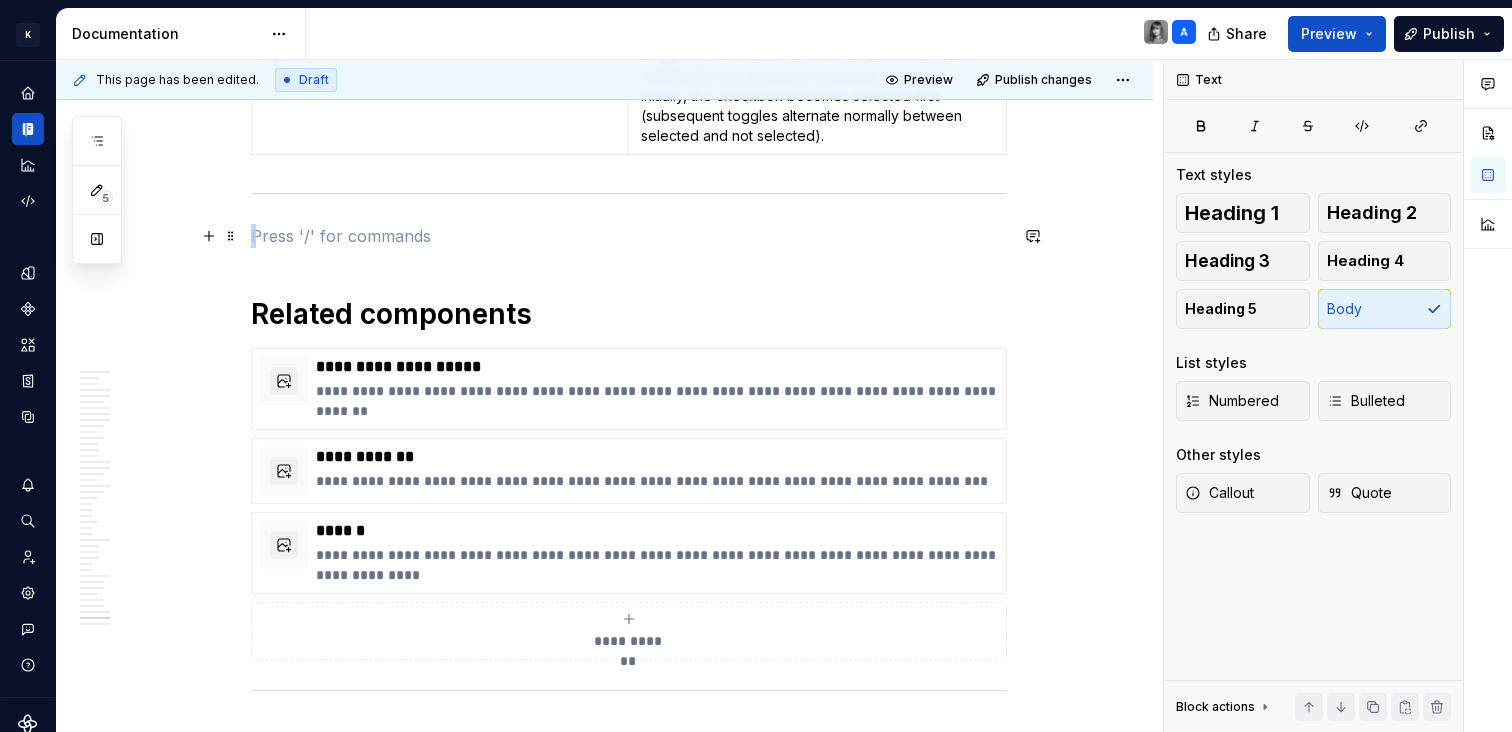 drag, startPoint x: 250, startPoint y: 173, endPoint x: 396, endPoint y: 271, distance: 175.84084 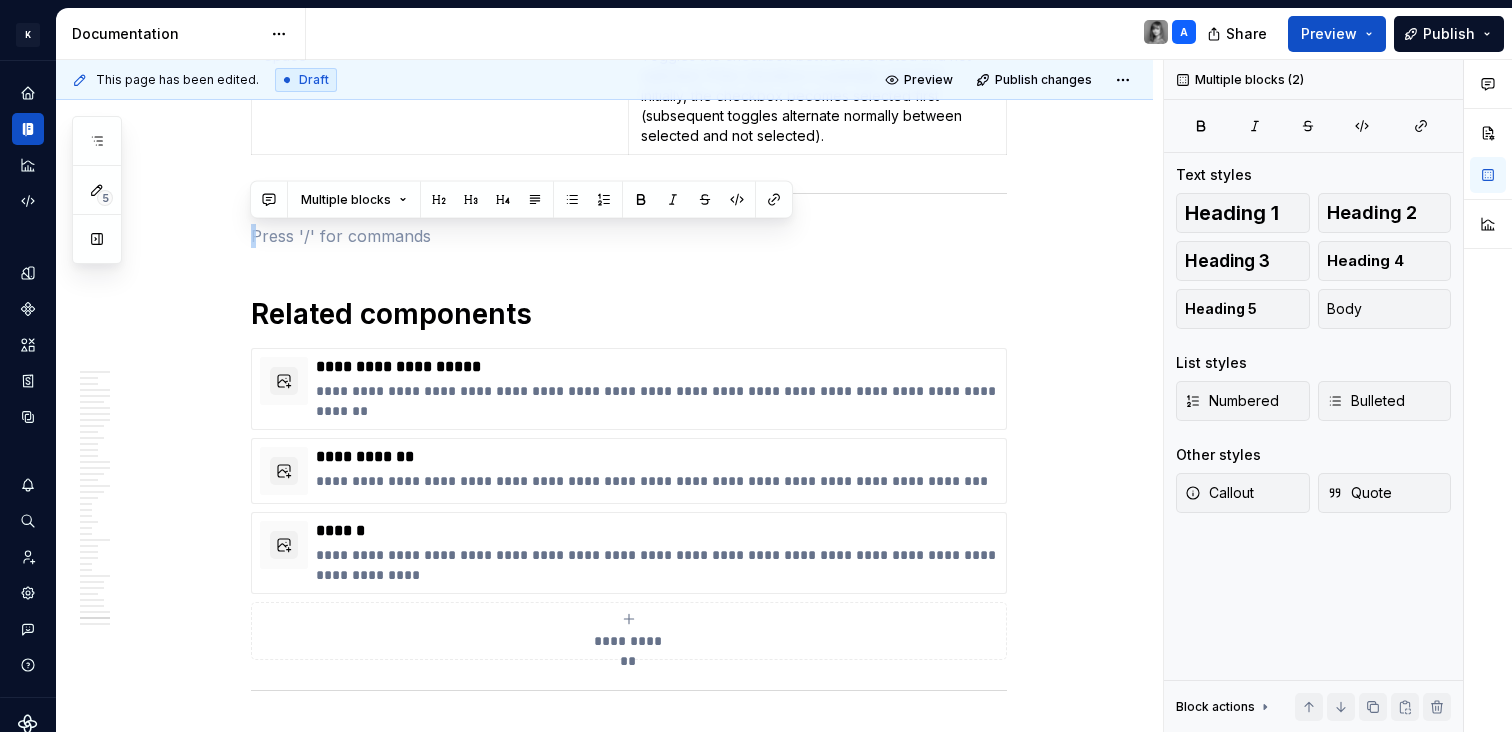 click on "**********" at bounding box center (604, -9606) 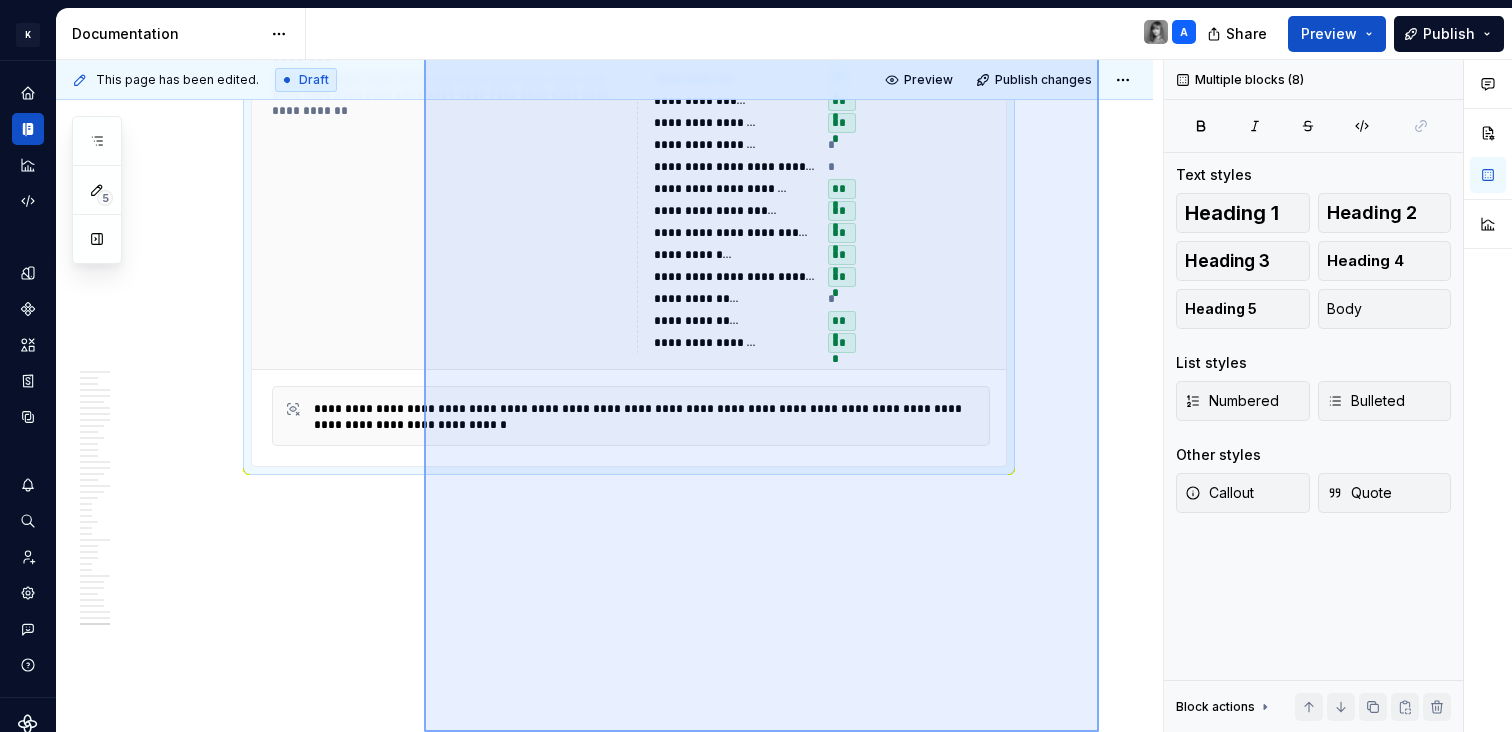scroll, scrollTop: 22215, scrollLeft: 0, axis: vertical 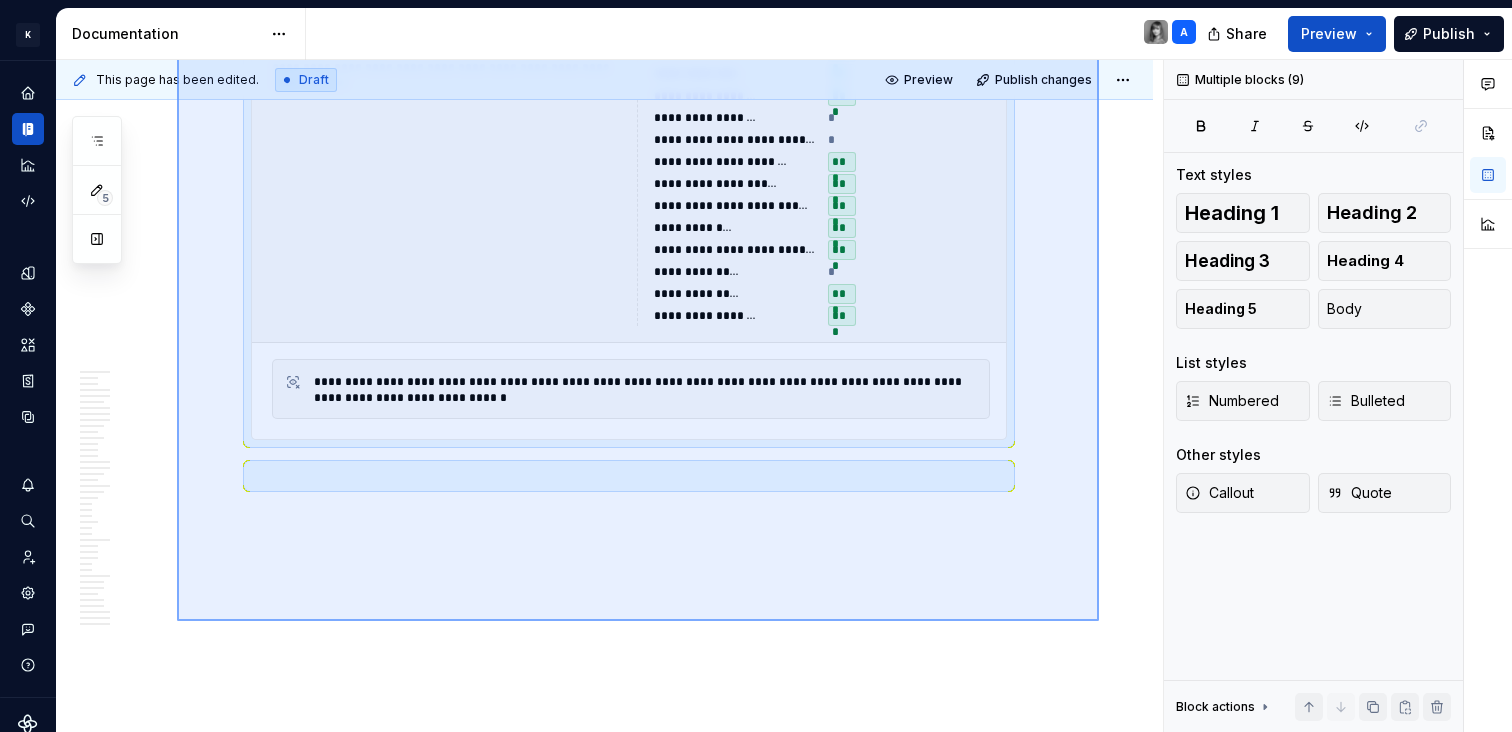 drag, startPoint x: 1096, startPoint y: 179, endPoint x: 185, endPoint y: 621, distance: 1012.5636 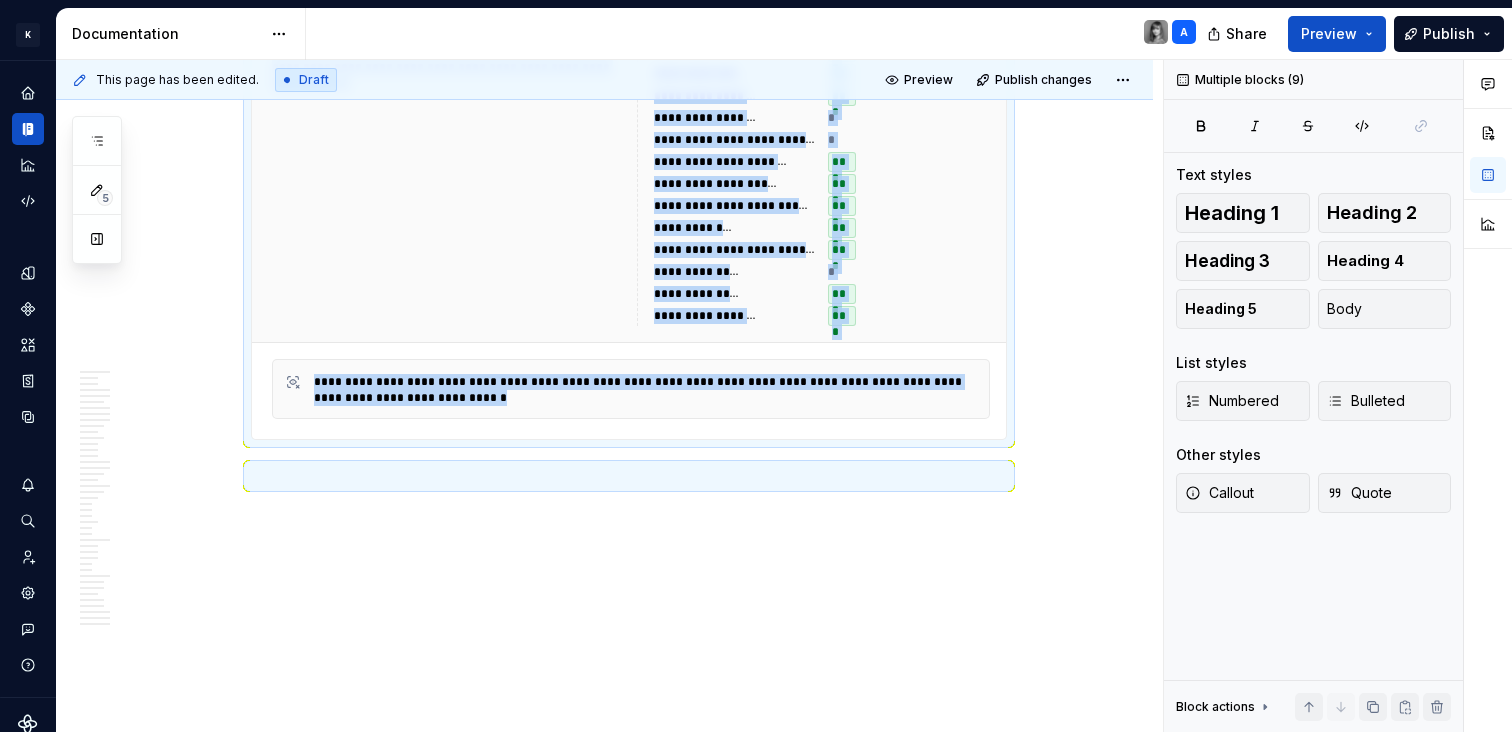 copy on "**********" 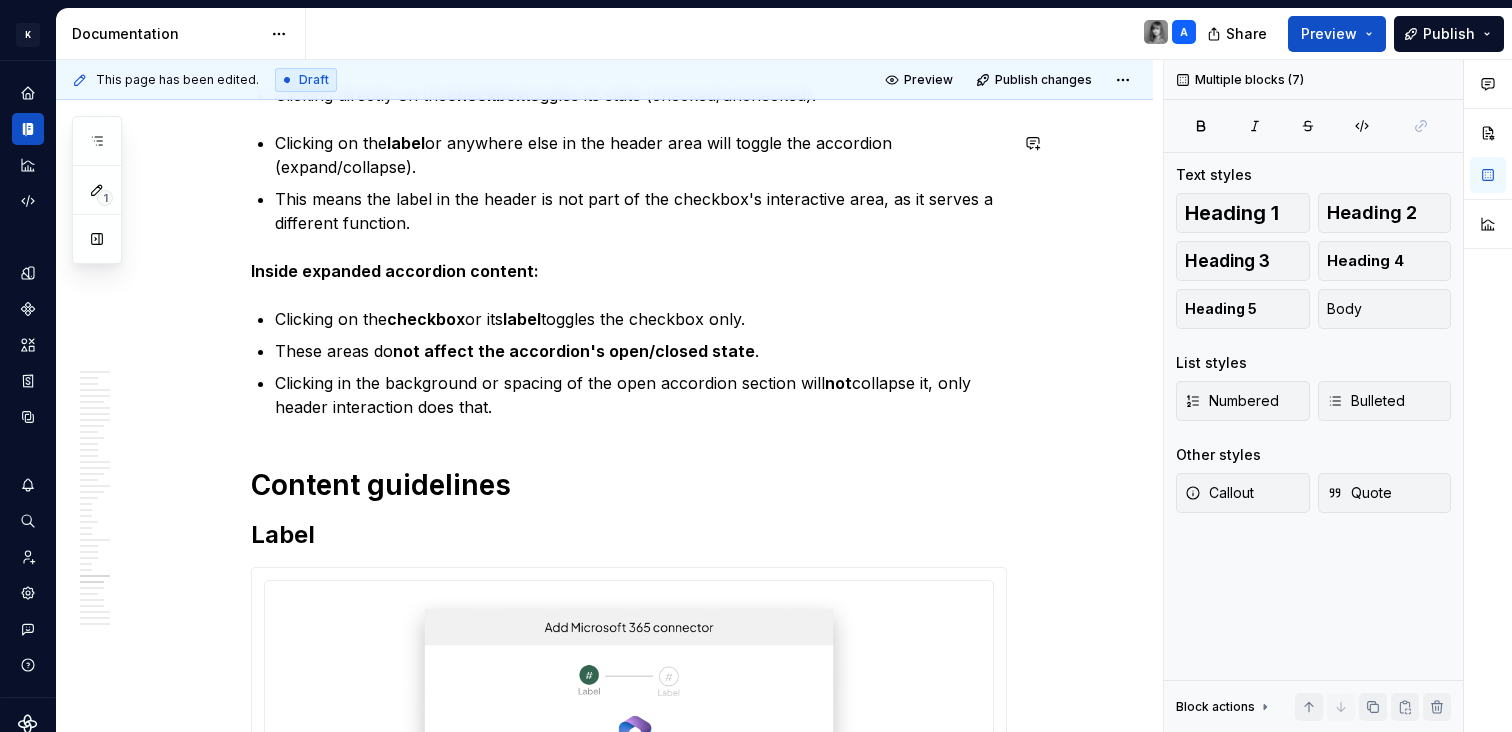 scroll, scrollTop: 17615, scrollLeft: 0, axis: vertical 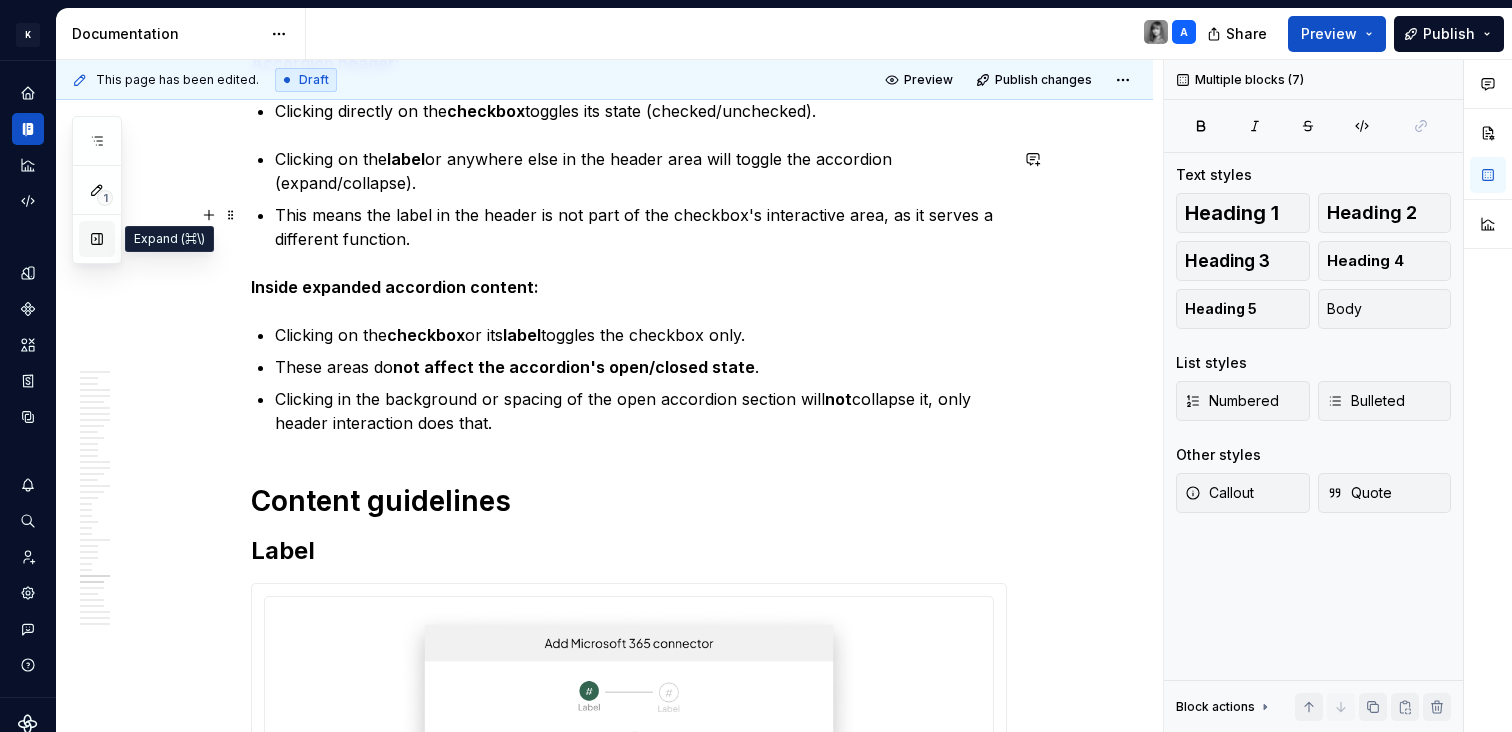 click at bounding box center [97, 239] 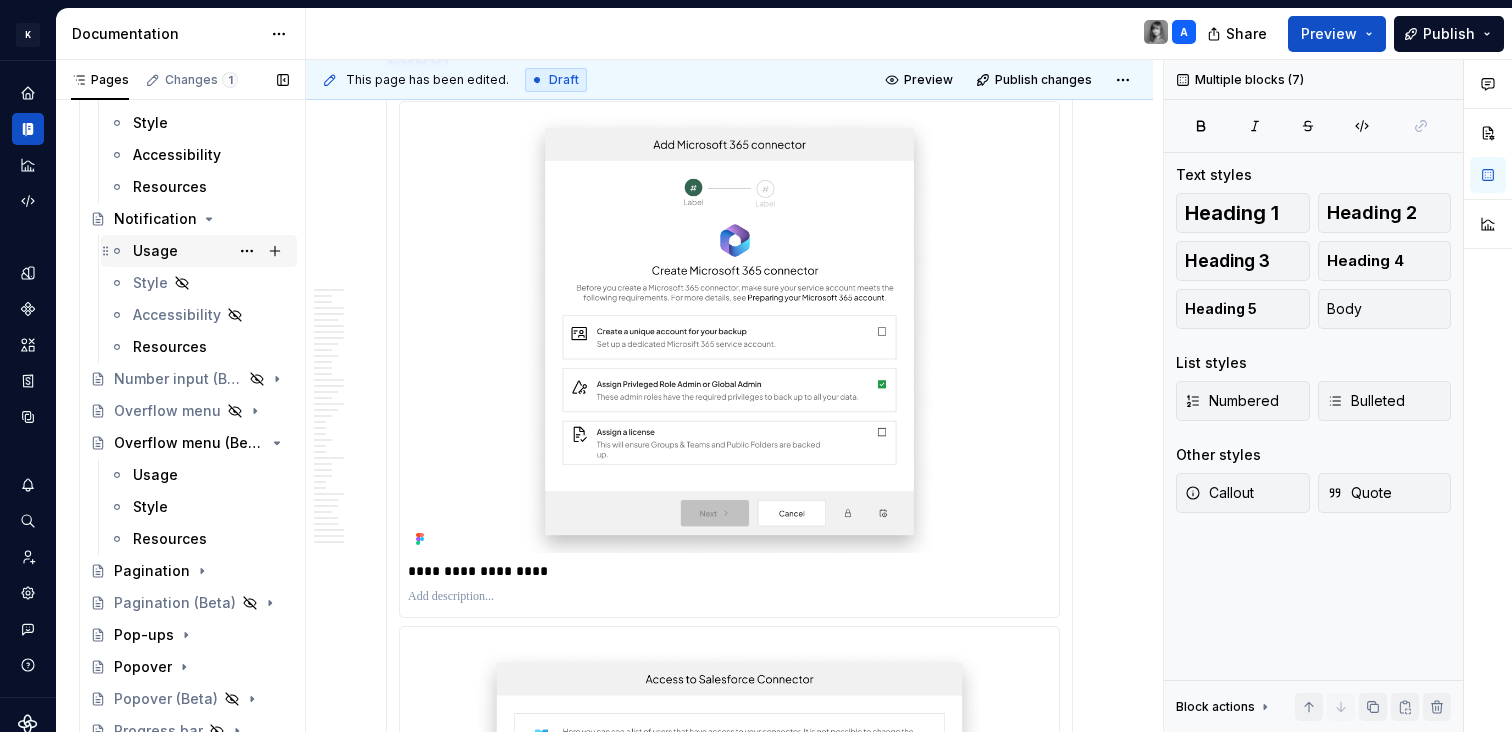 scroll, scrollTop: 2335, scrollLeft: 0, axis: vertical 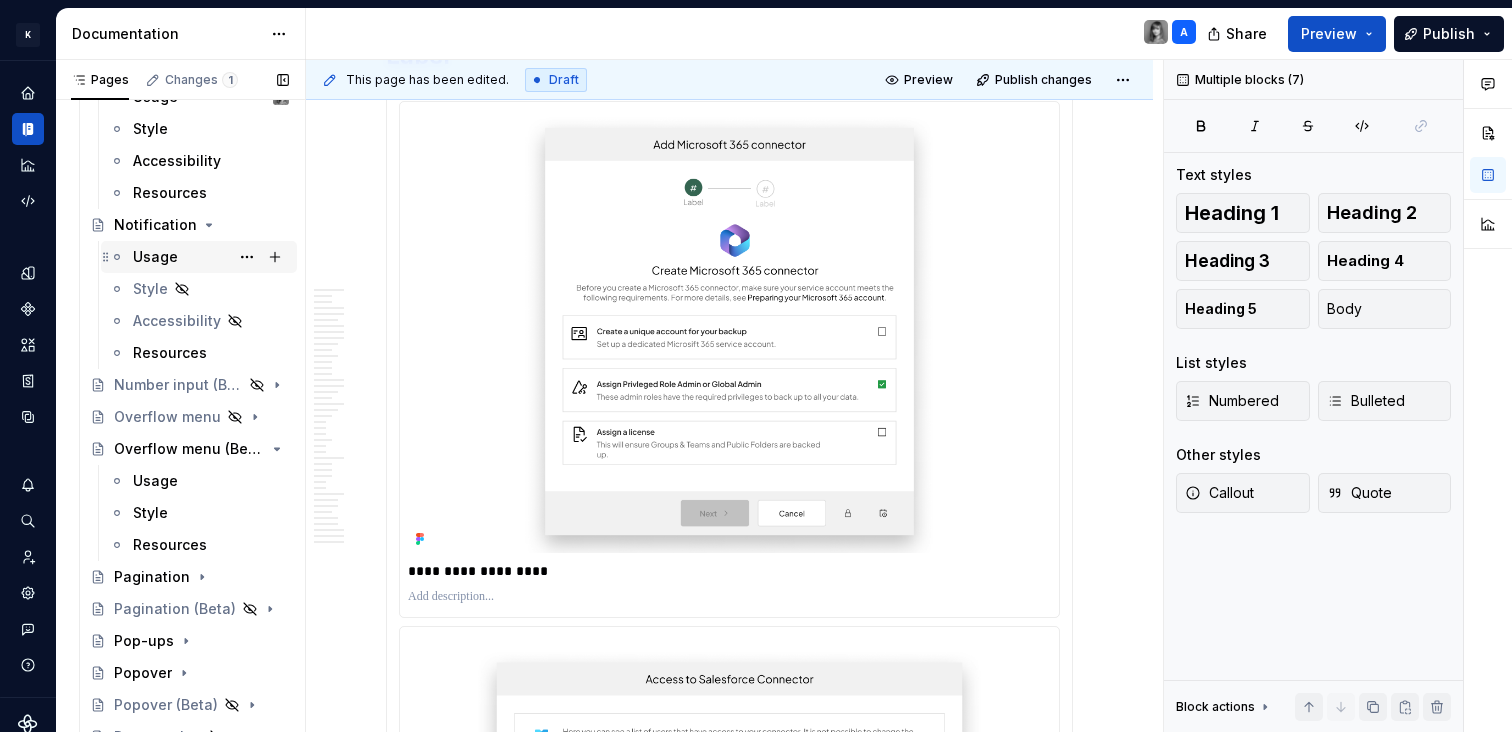 click on "Usage" at bounding box center [155, 257] 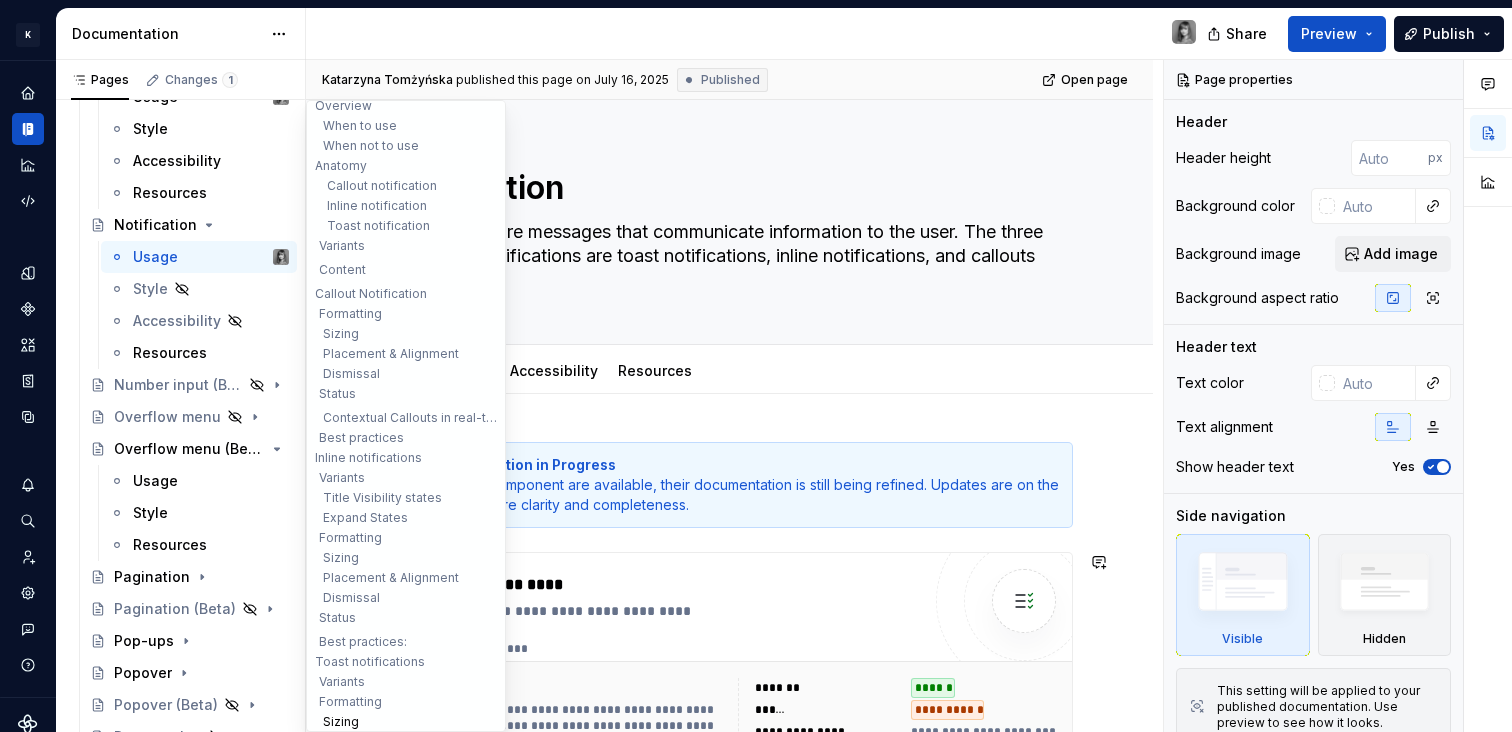 scroll, scrollTop: 174, scrollLeft: 0, axis: vertical 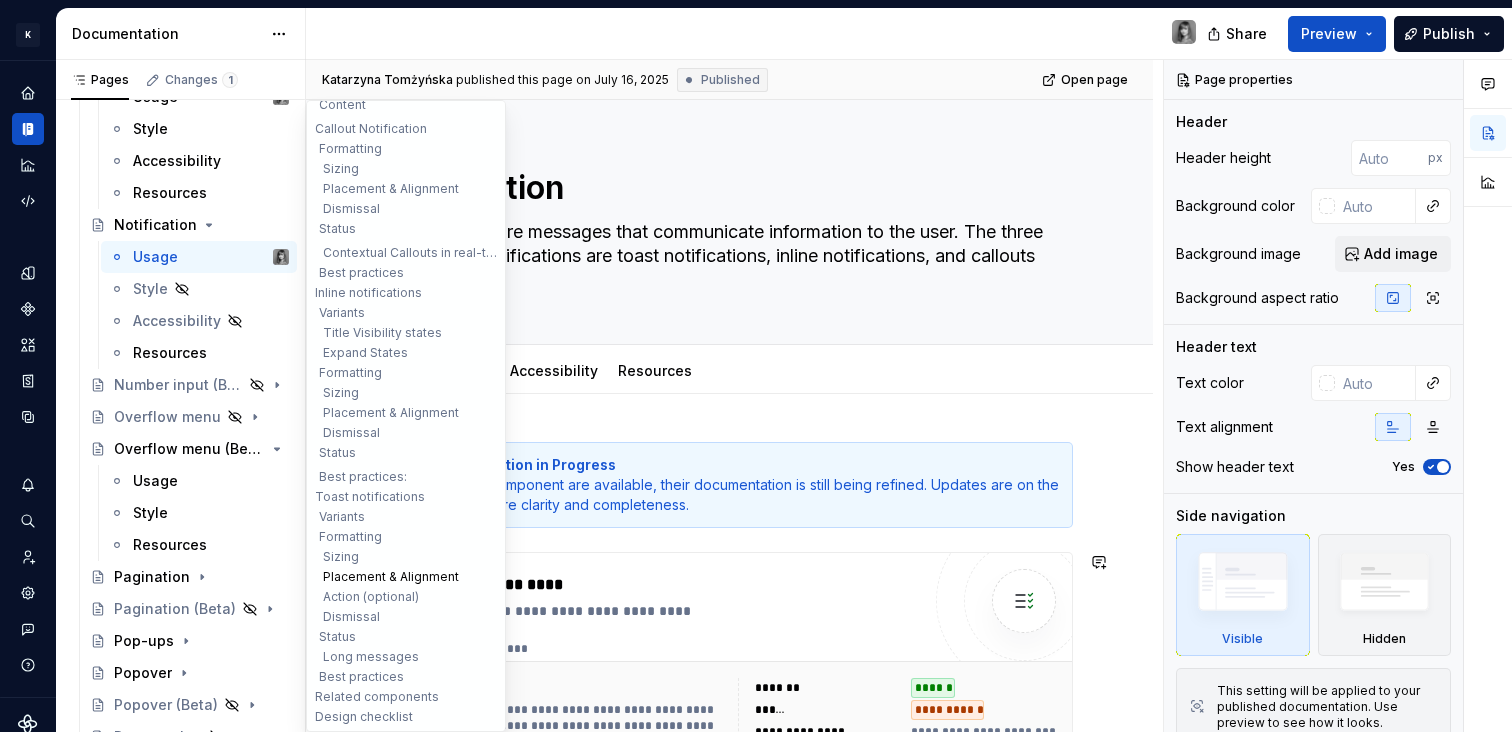 click on "Placement & Alignment" at bounding box center (406, 577) 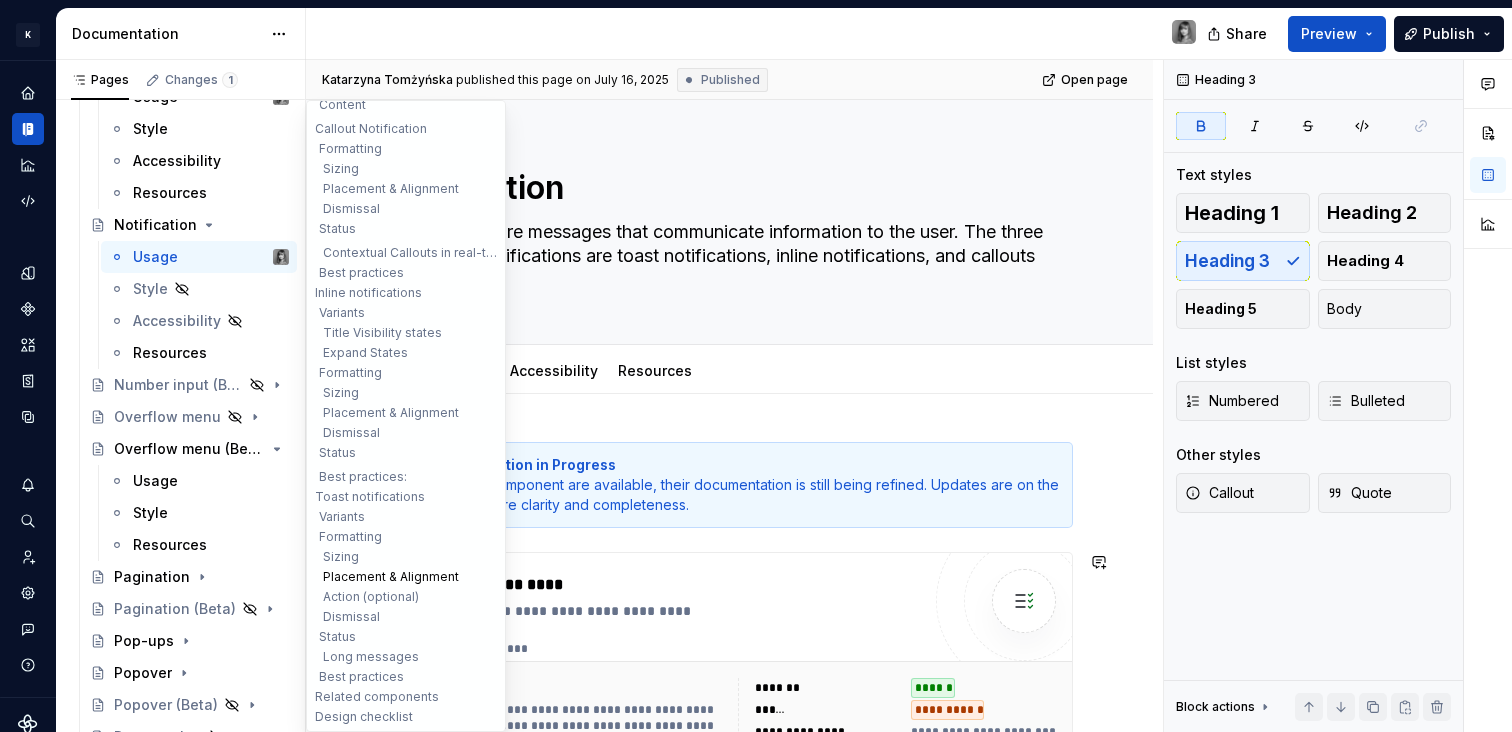 scroll, scrollTop: 1677, scrollLeft: 0, axis: vertical 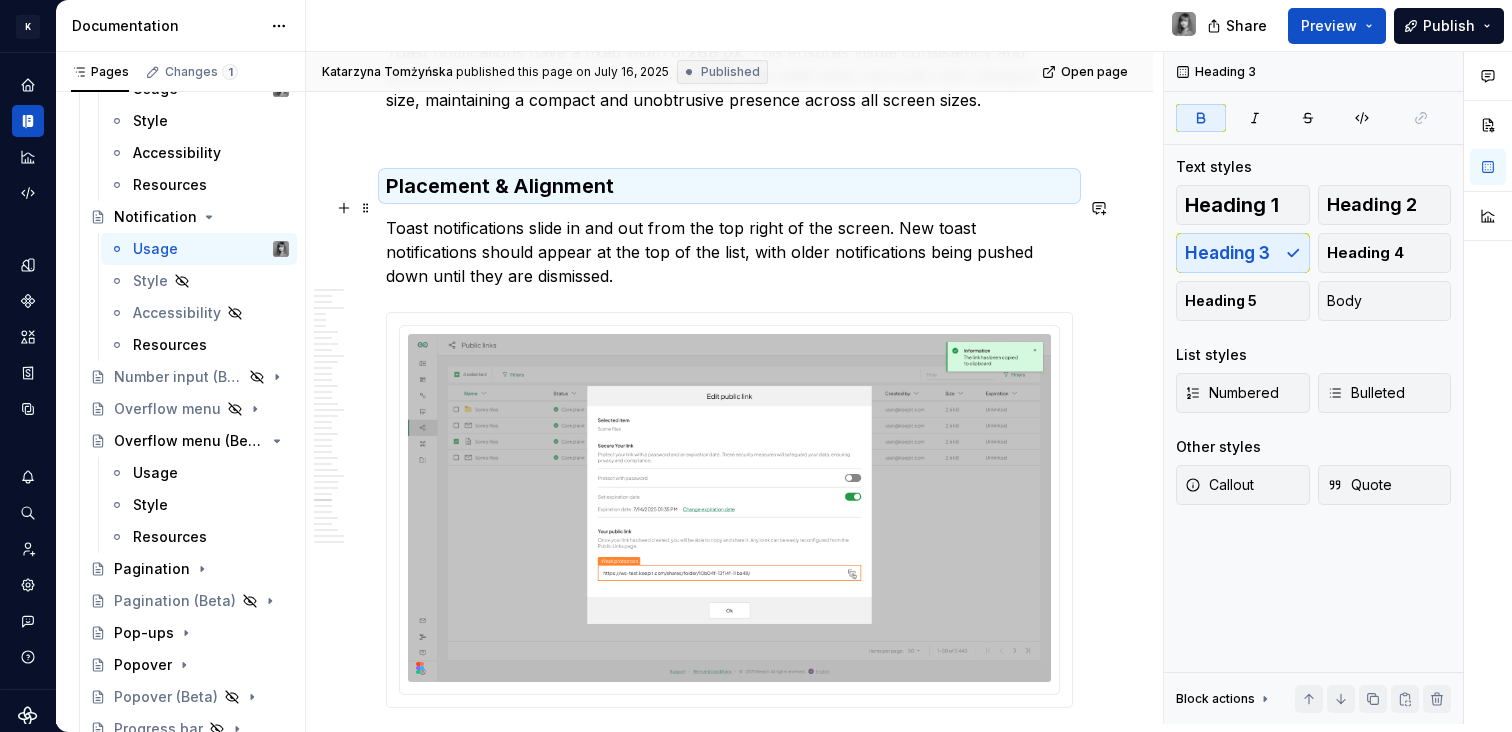 click on "Toast notifications slide in and out from the top right of the screen. New toast notifications should appear at the top of the list, with older notifications being pushed down until they are dismissed." at bounding box center [729, 252] 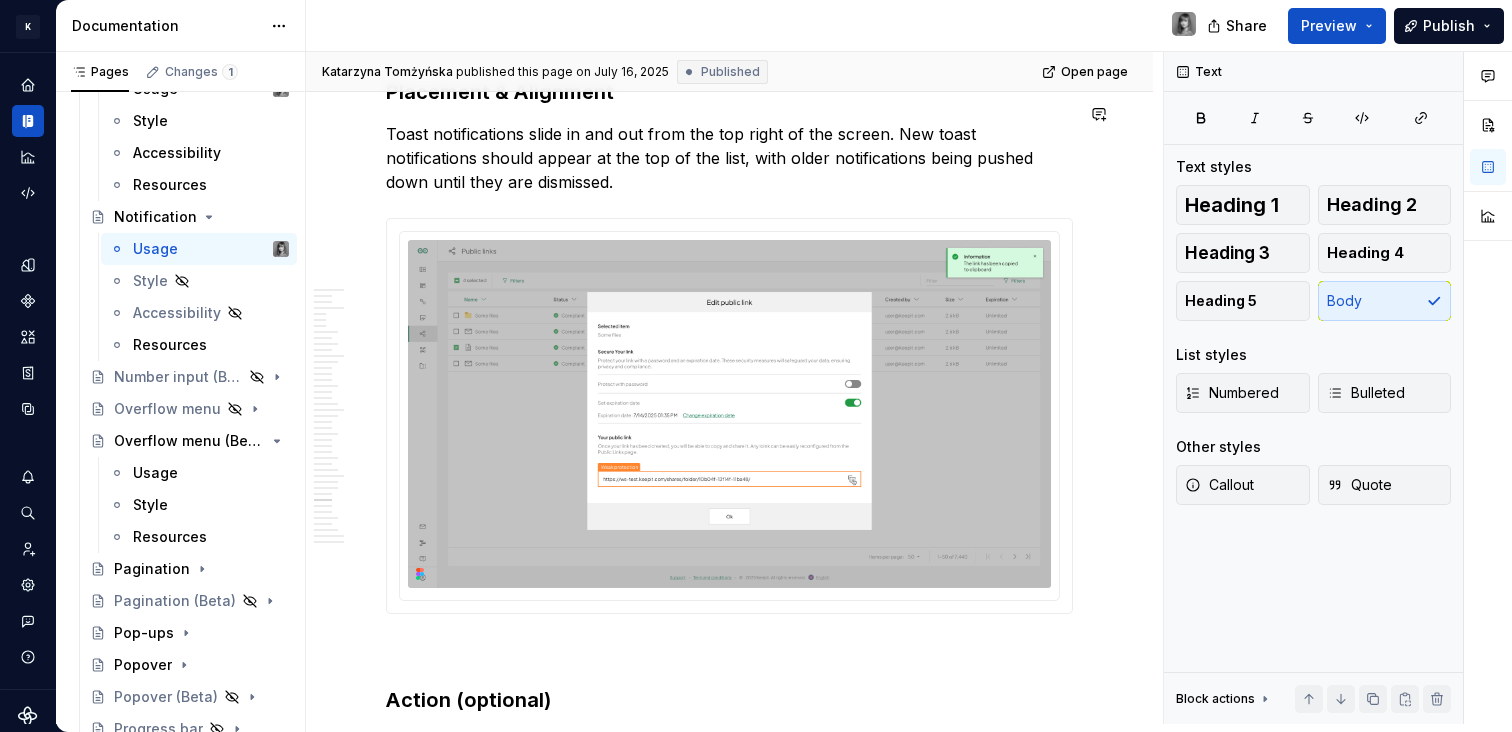 scroll, scrollTop: 14650, scrollLeft: 0, axis: vertical 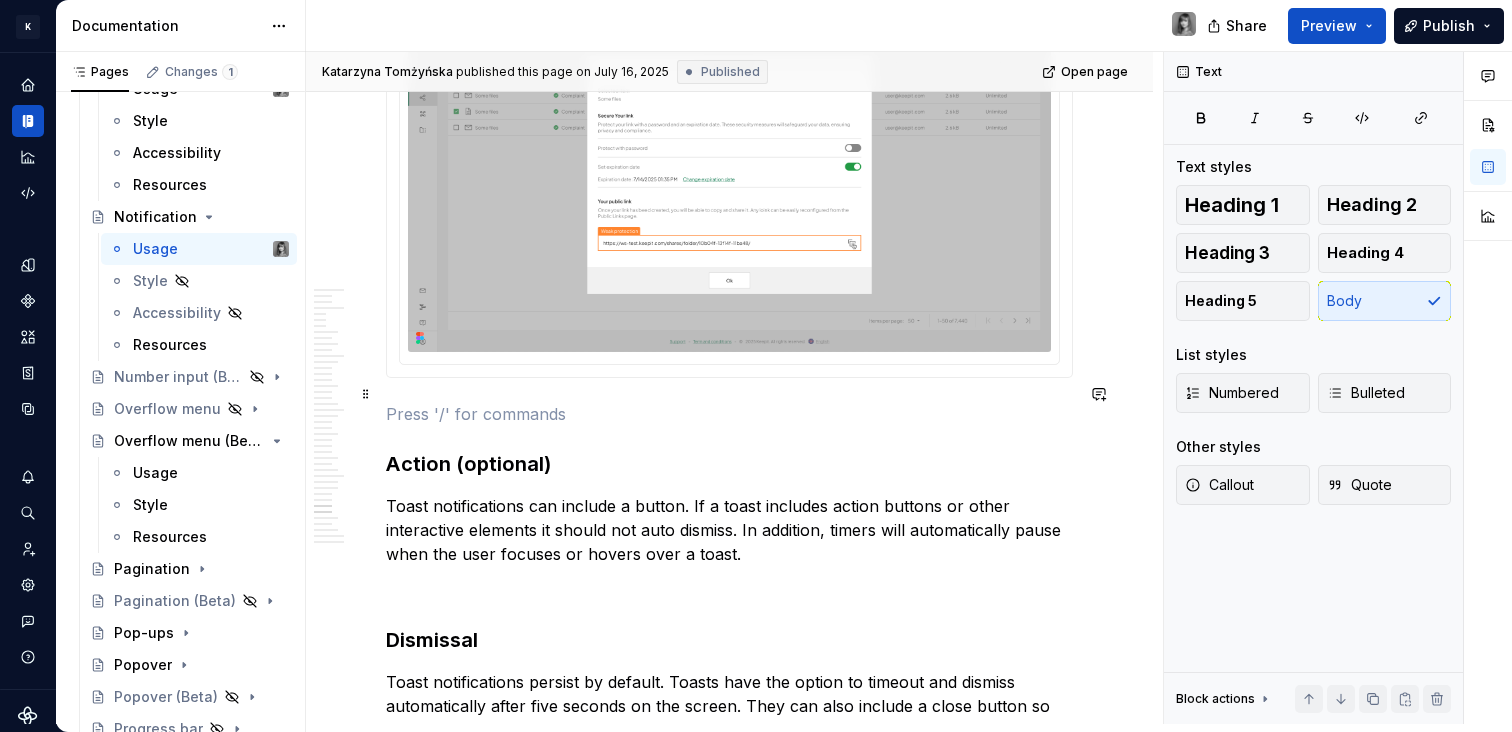 click at bounding box center (729, 414) 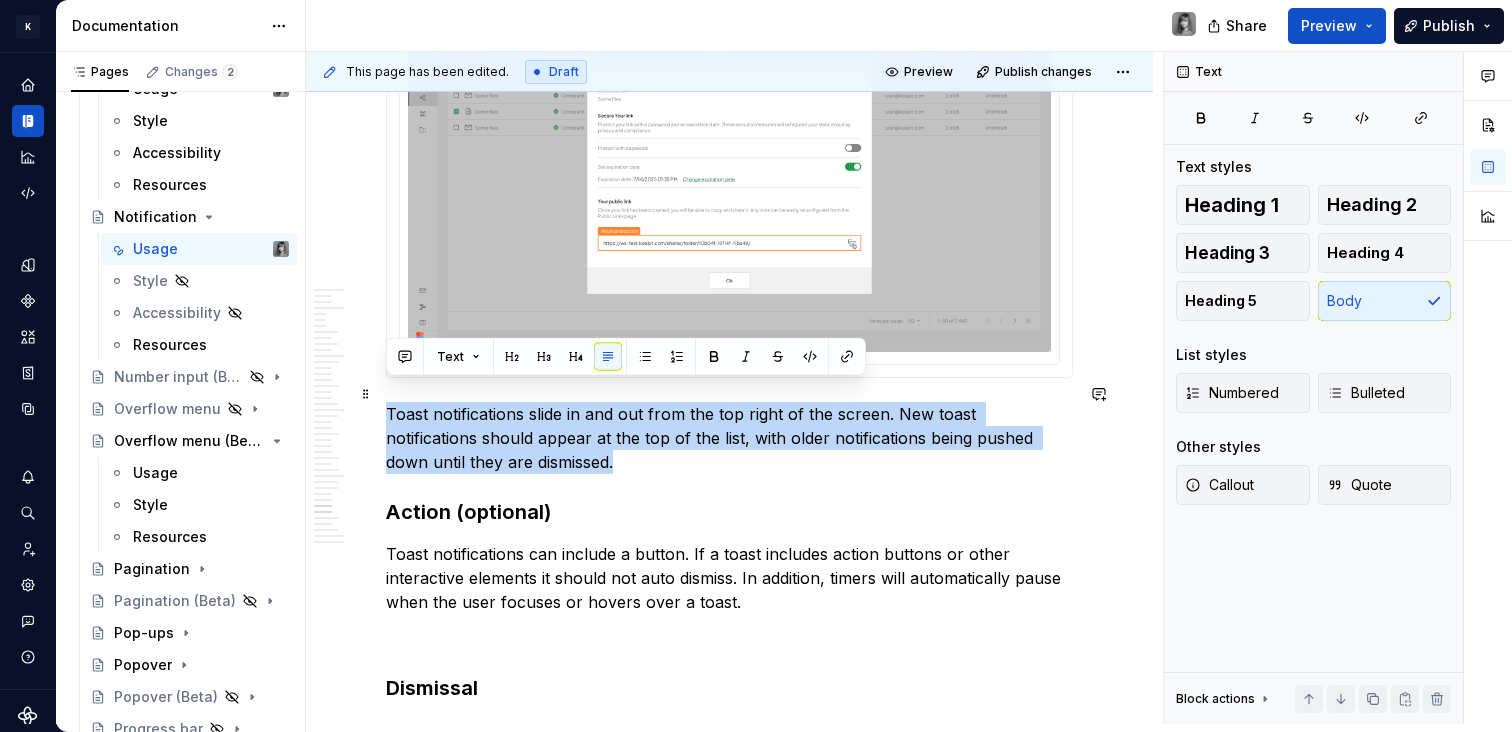 drag, startPoint x: 505, startPoint y: 443, endPoint x: 385, endPoint y: 389, distance: 131.59027 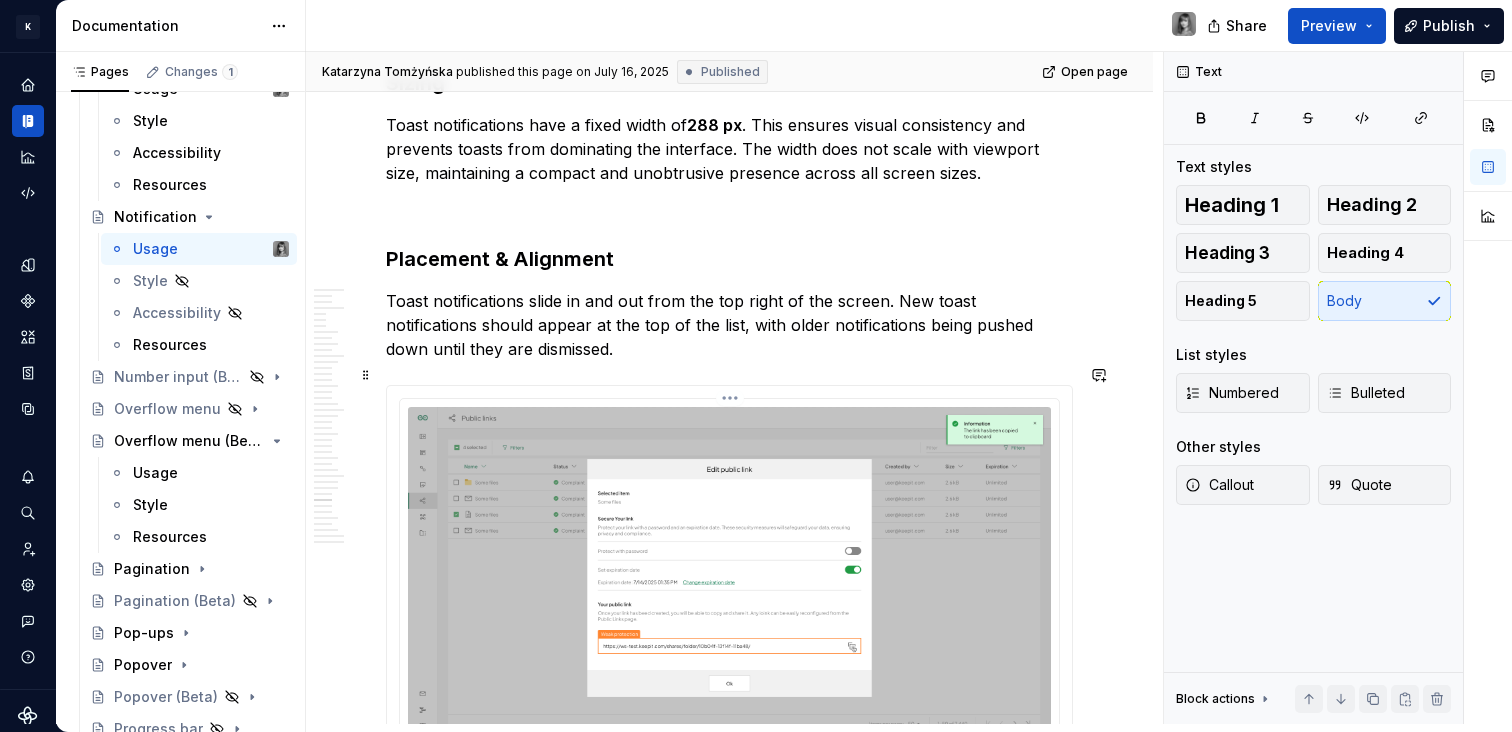 scroll, scrollTop: 14216, scrollLeft: 0, axis: vertical 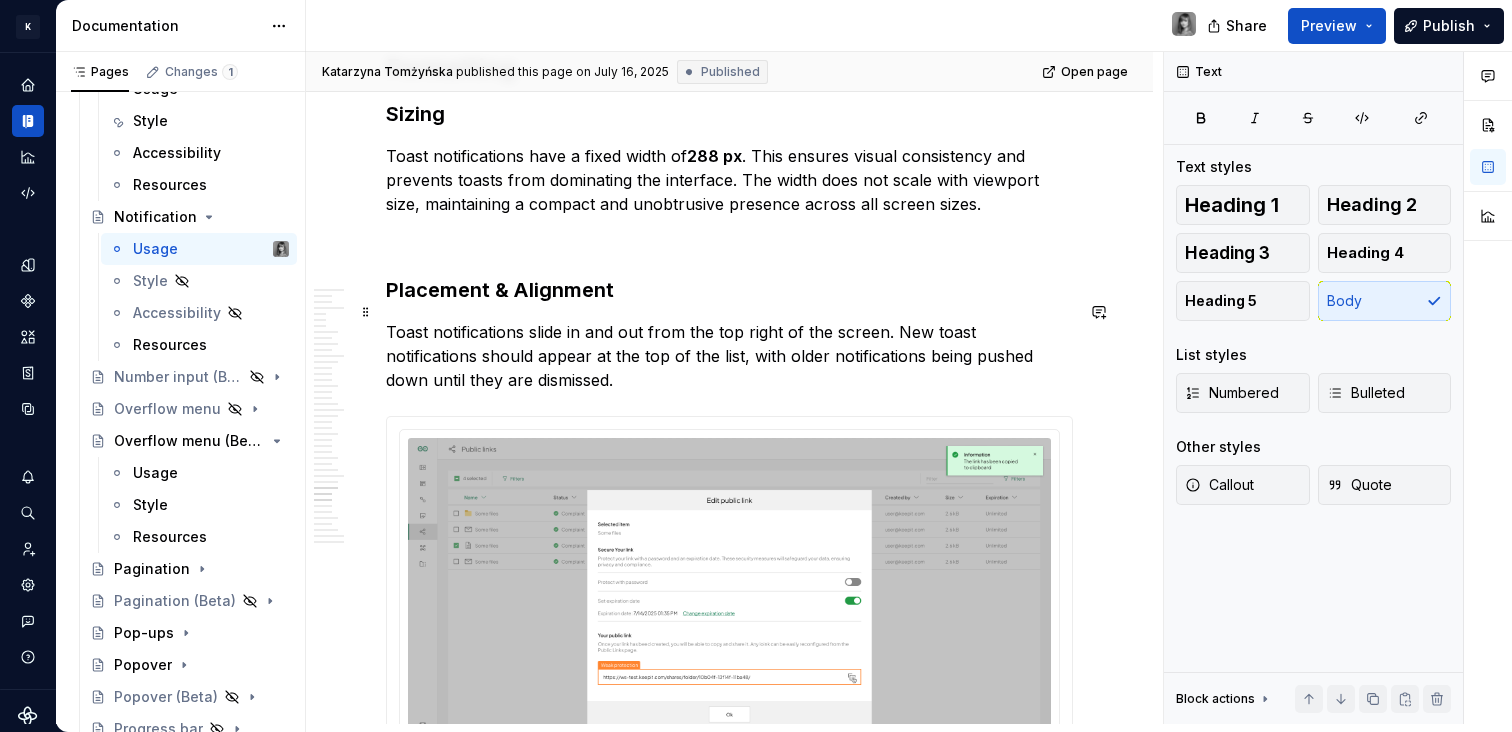 click on "Placement & Alignment" at bounding box center (729, 290) 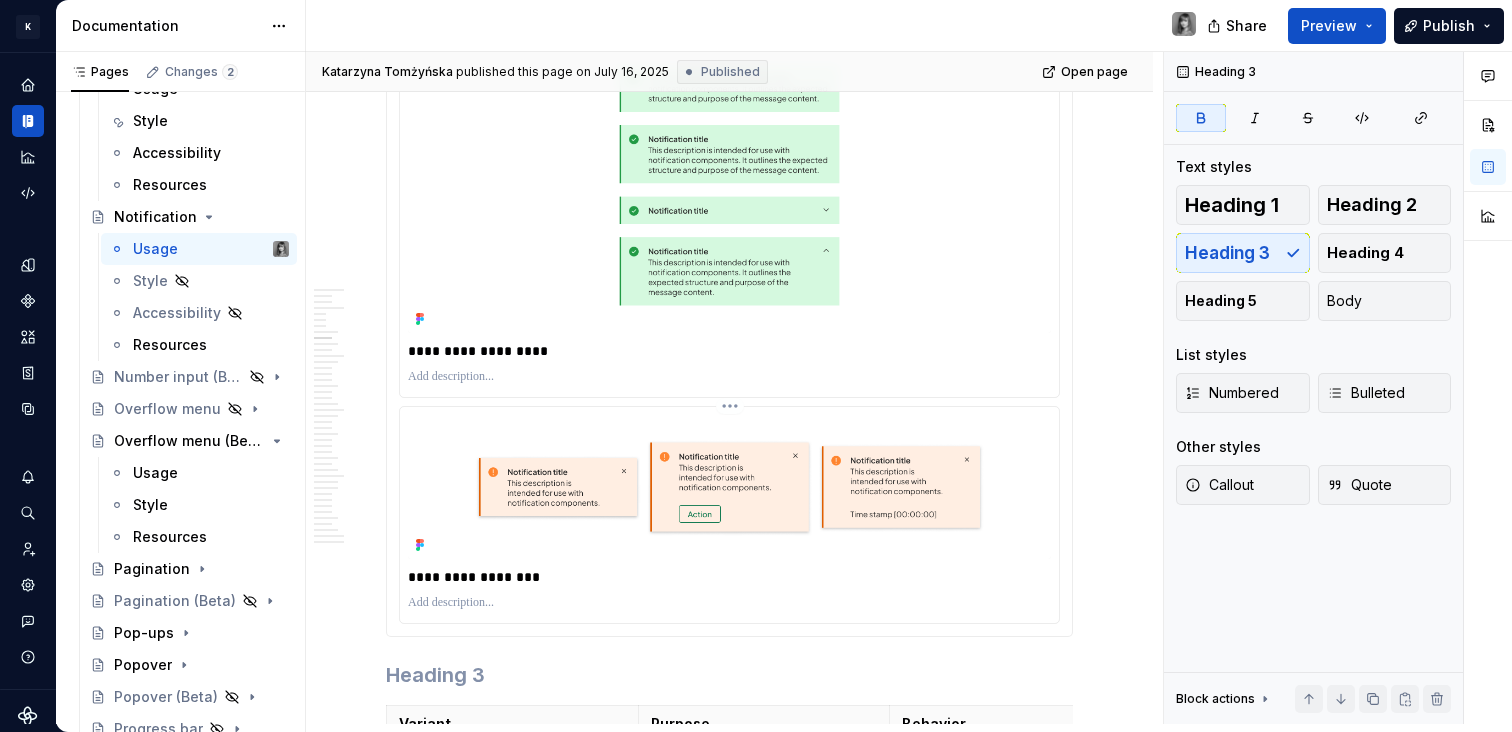 scroll, scrollTop: 3714, scrollLeft: 0, axis: vertical 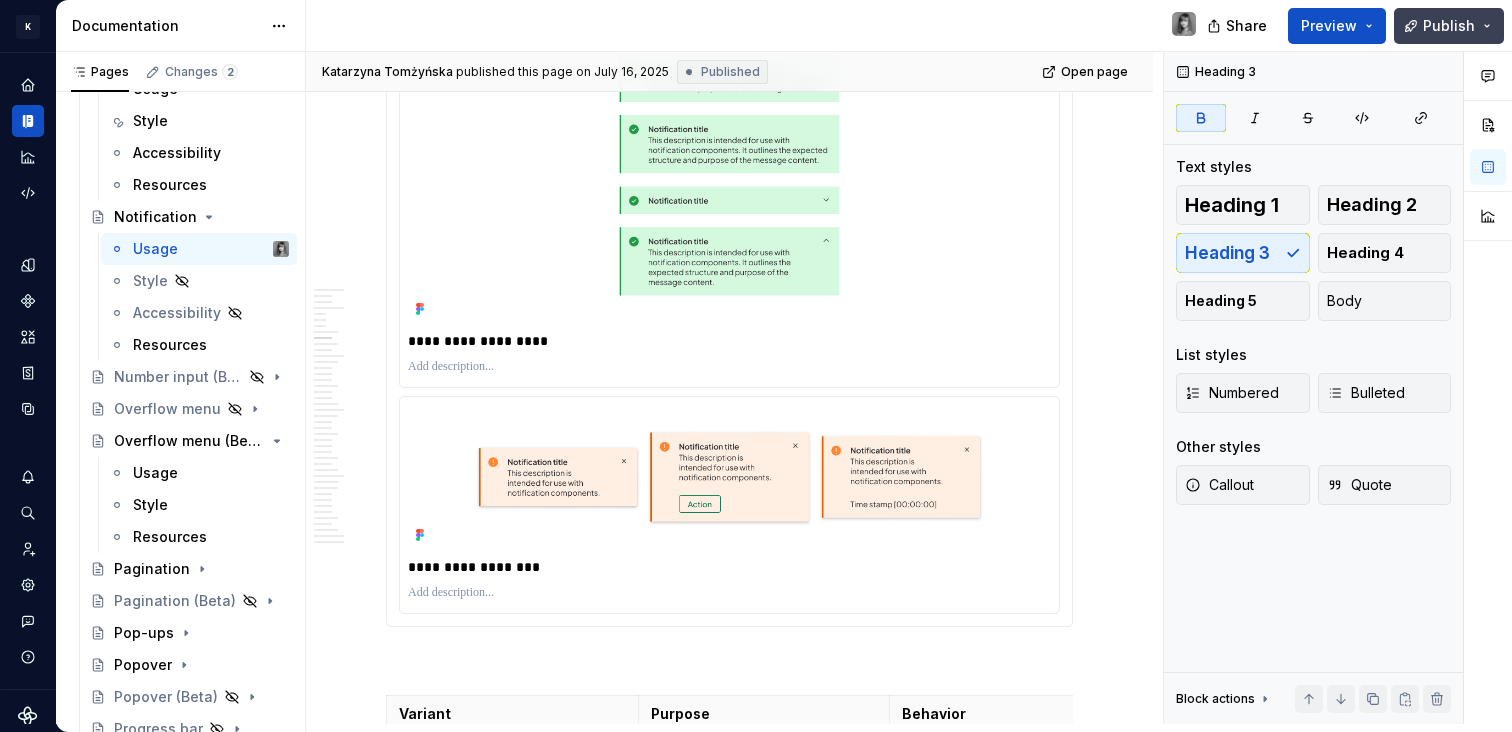 click on "Publish" at bounding box center (1449, 26) 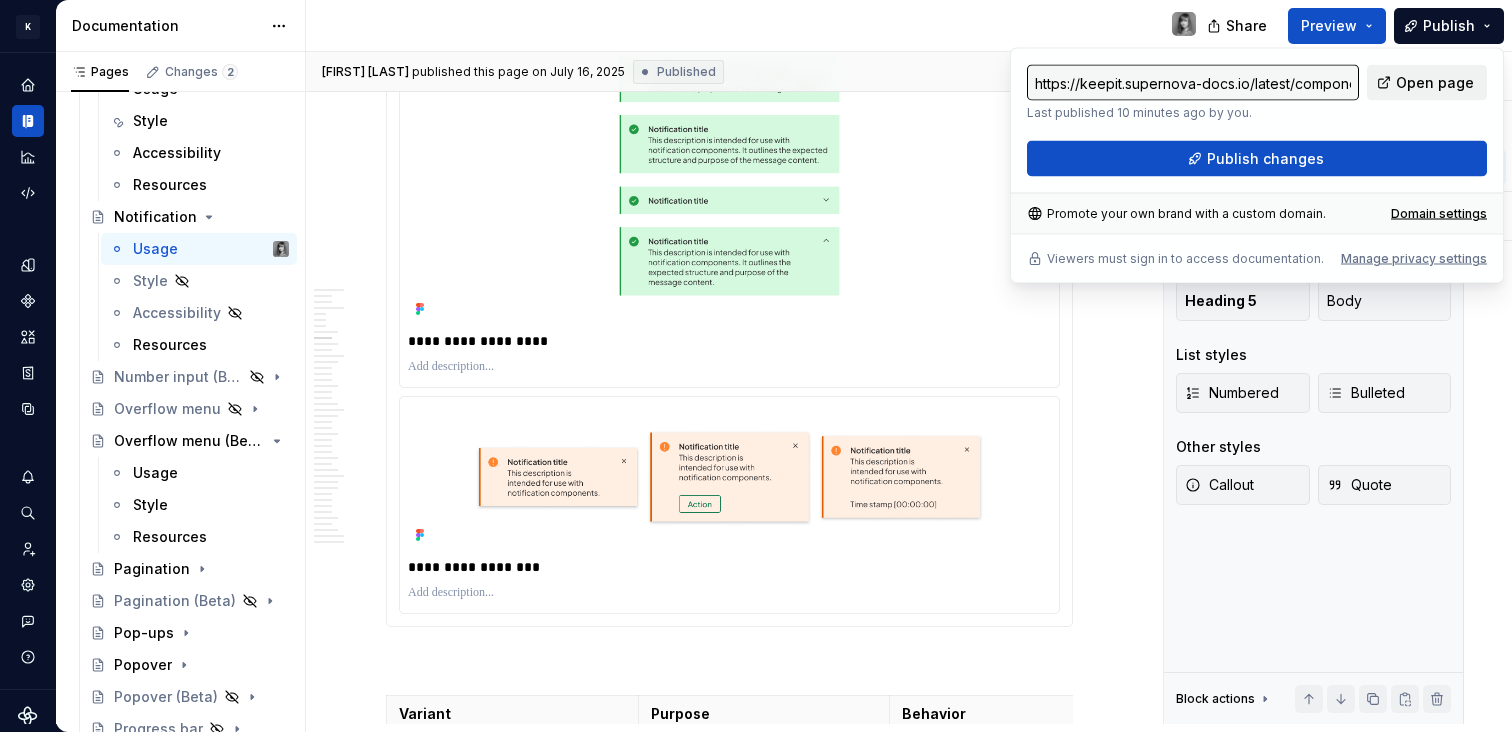click on "Open page" at bounding box center [1435, 83] 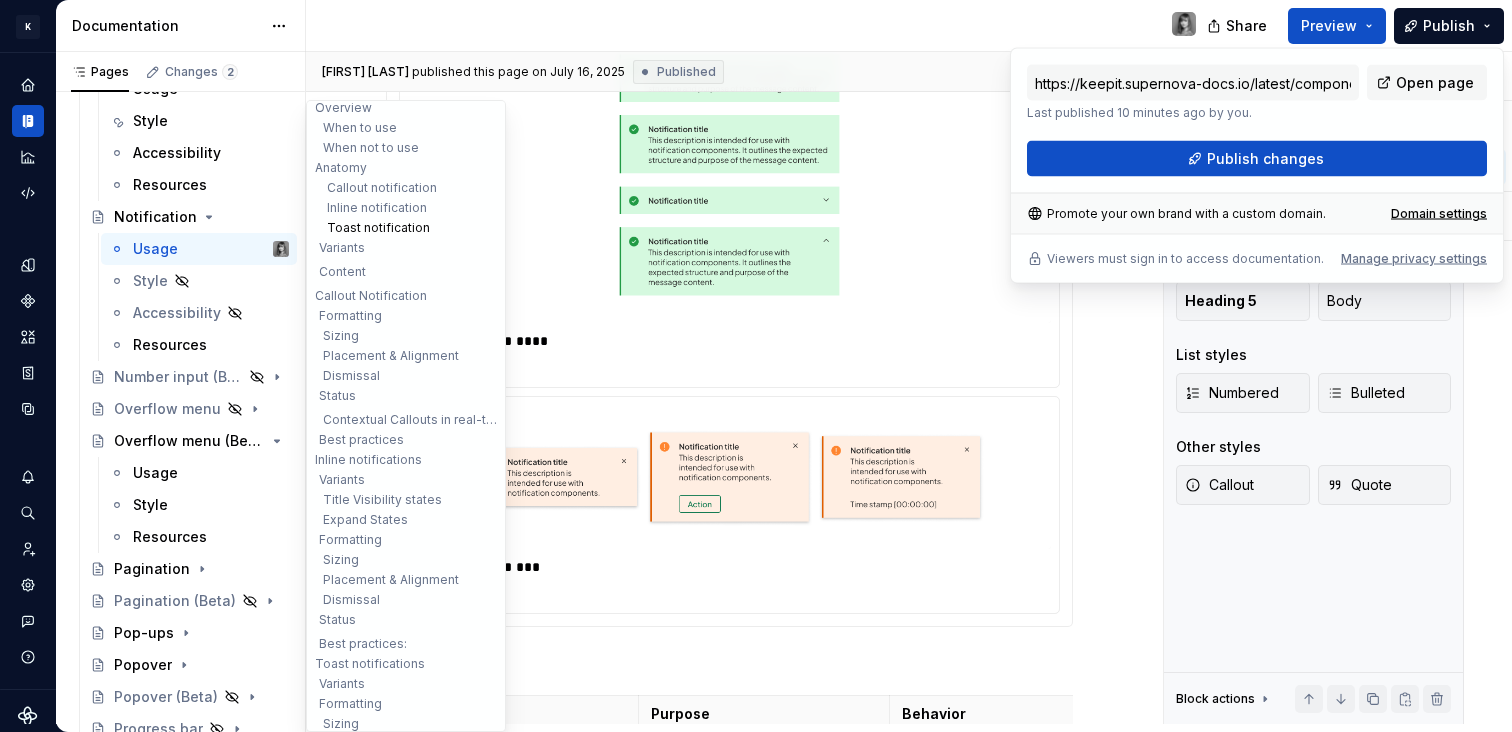 scroll, scrollTop: 0, scrollLeft: 0, axis: both 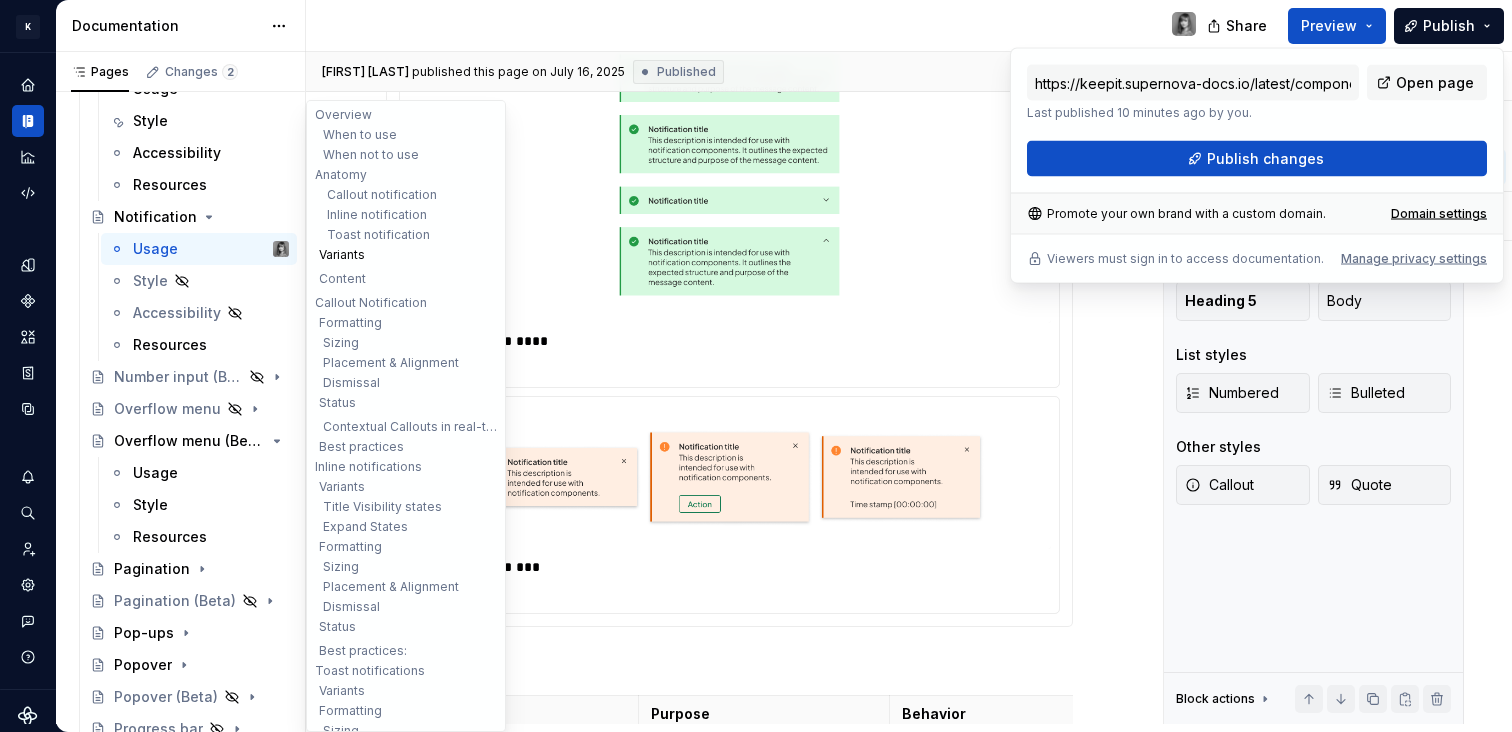 click on "Variants" at bounding box center (406, 255) 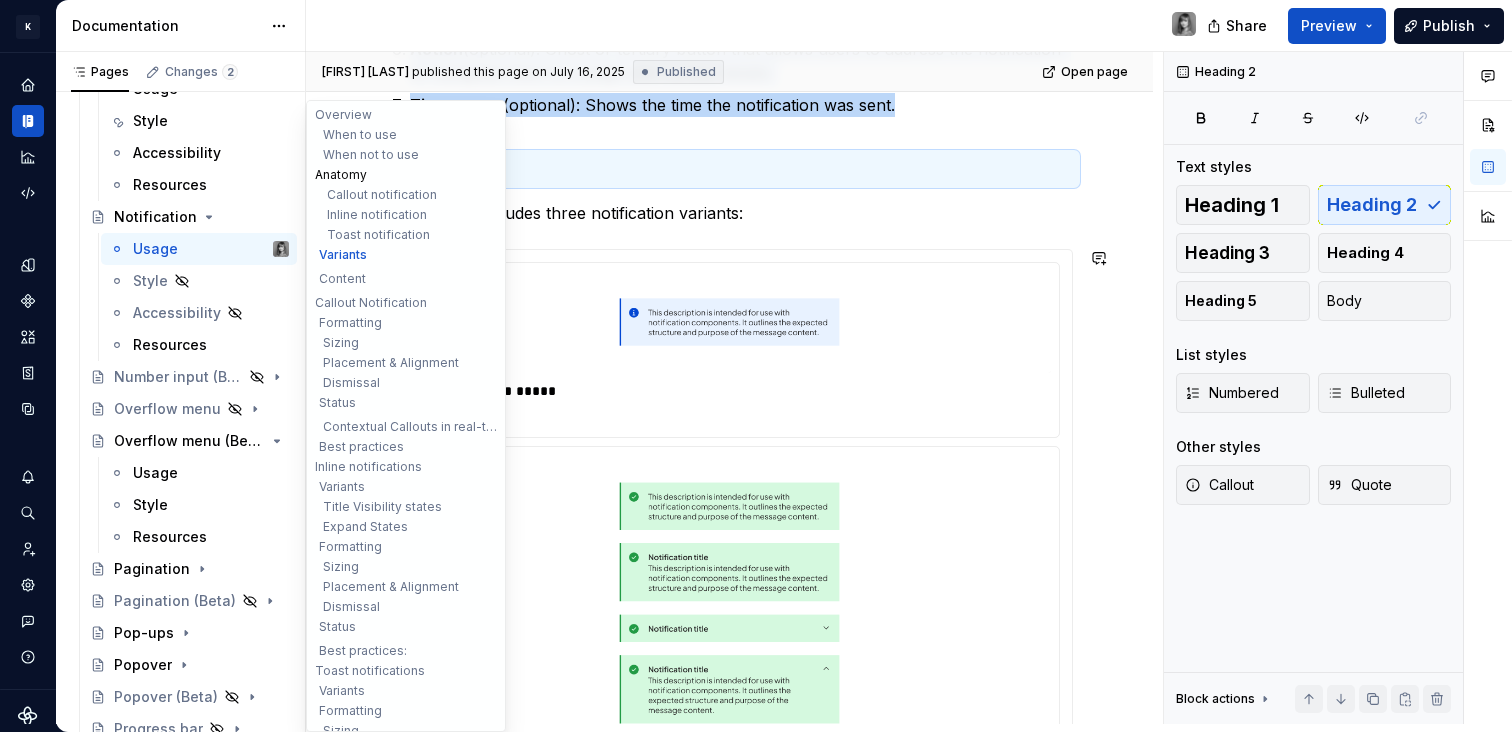 click on "Anatomy" at bounding box center [406, 175] 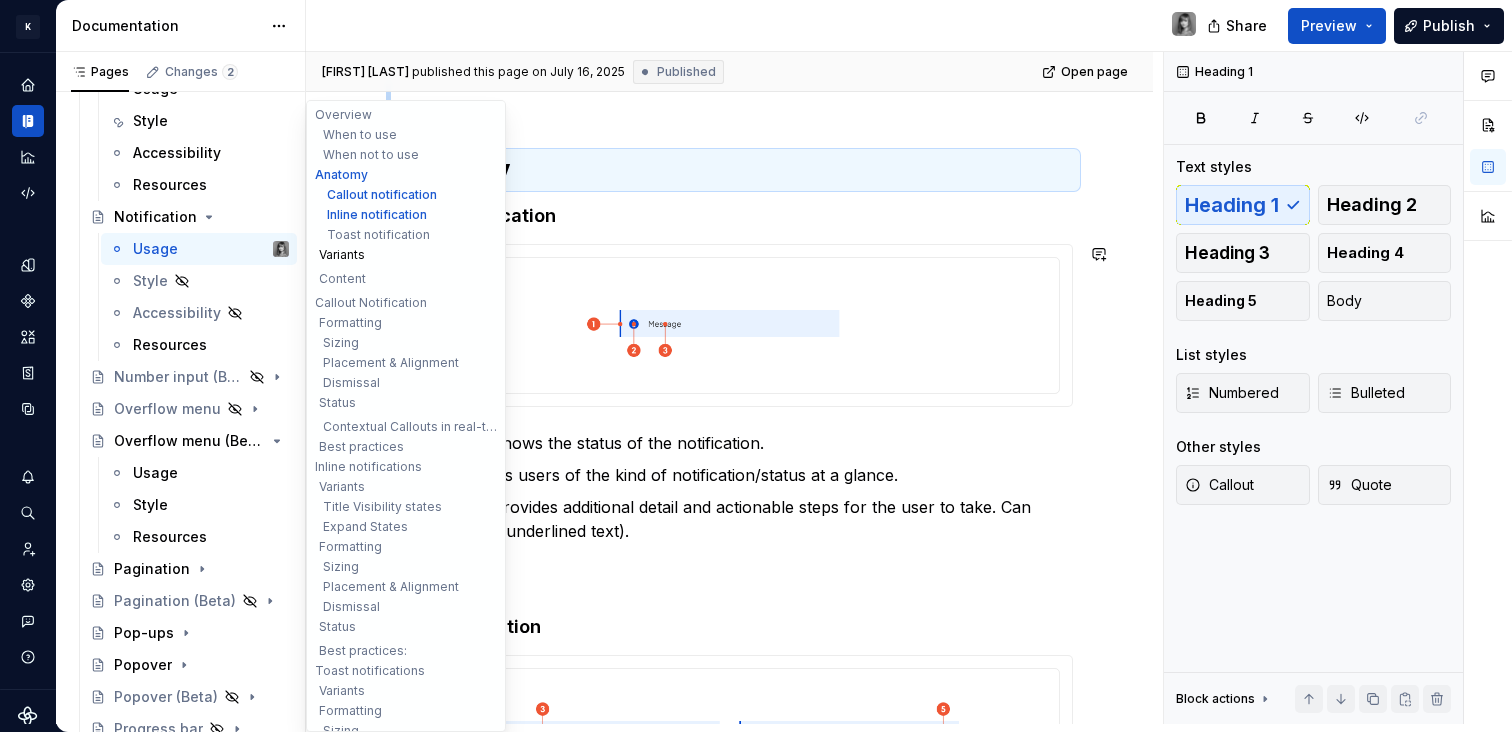 click on "Variants" at bounding box center (406, 255) 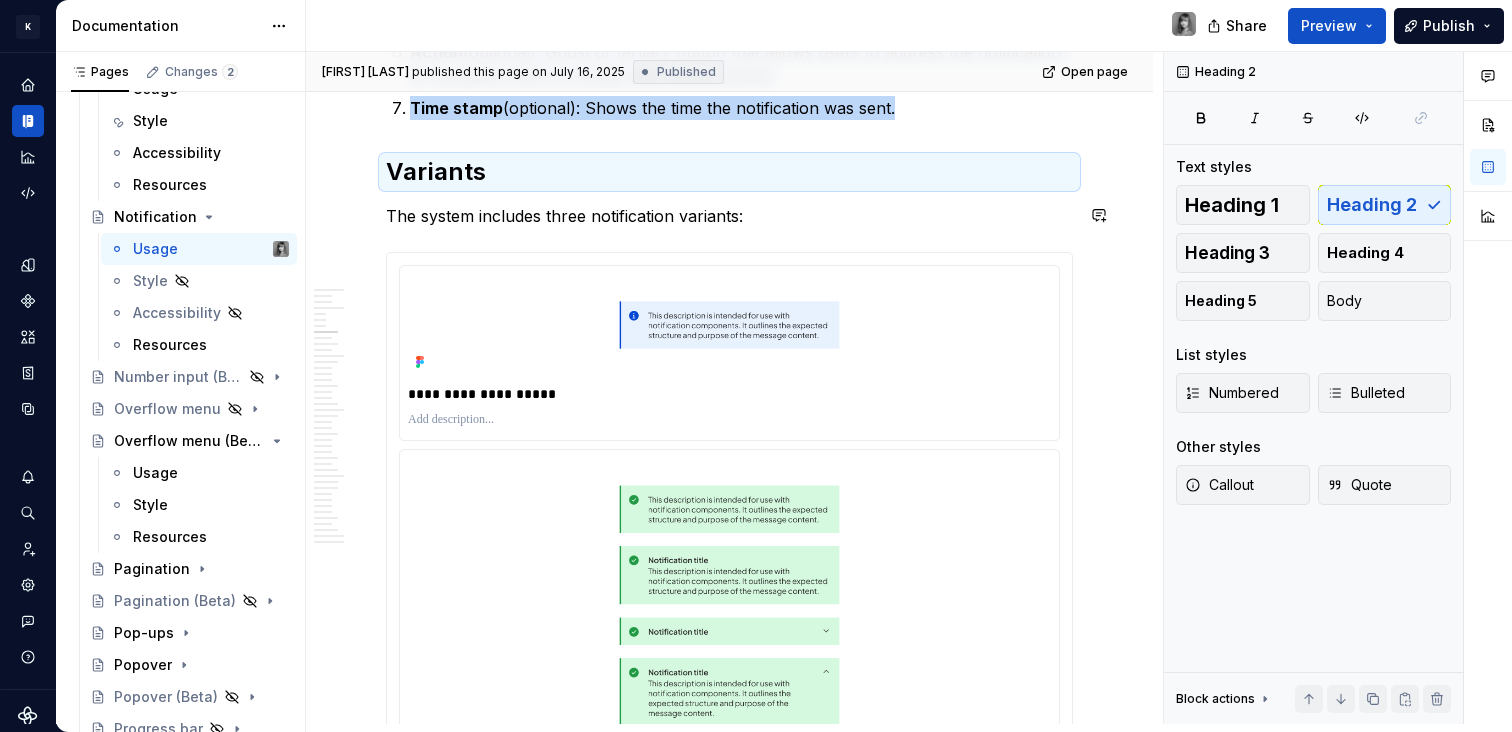 scroll, scrollTop: 3286, scrollLeft: 0, axis: vertical 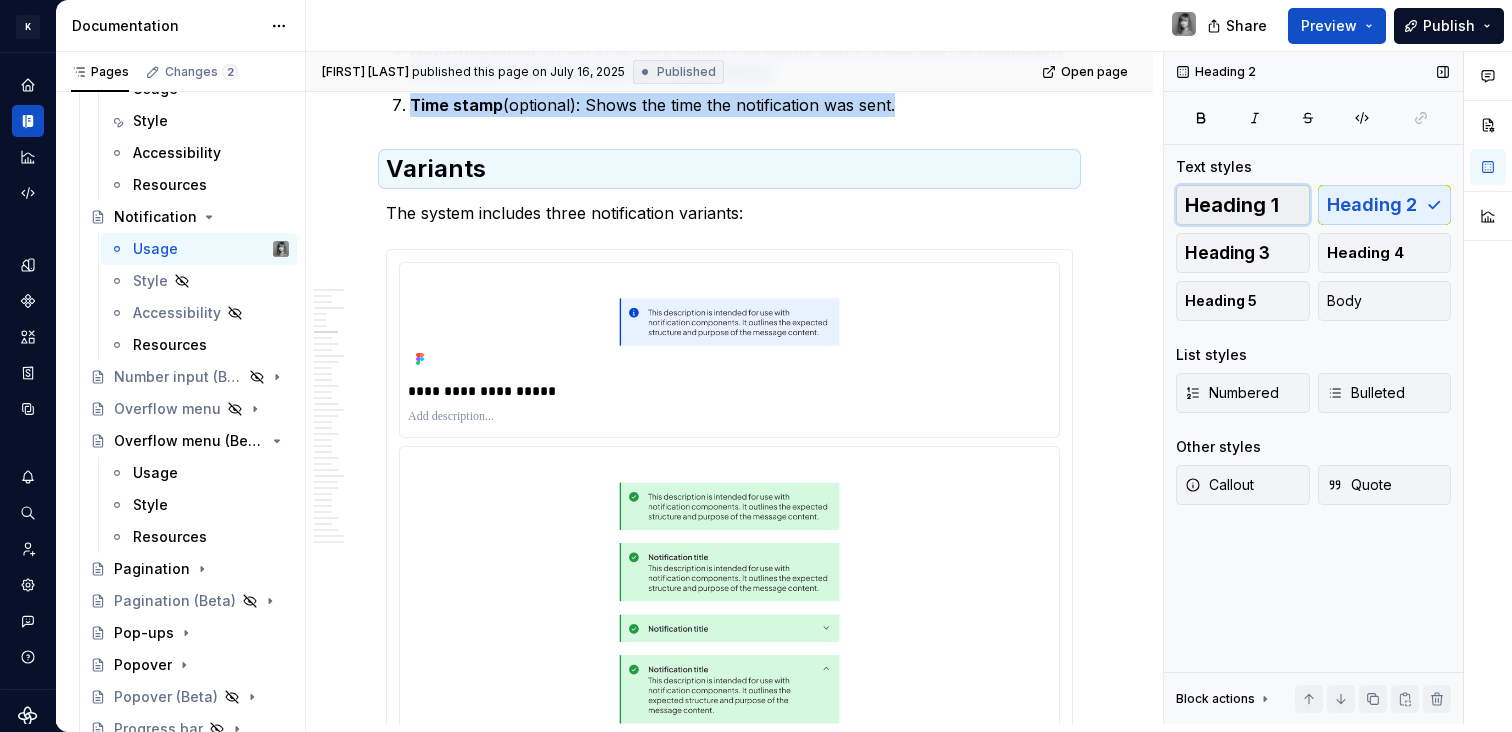 click on "Heading 1" at bounding box center [1232, 205] 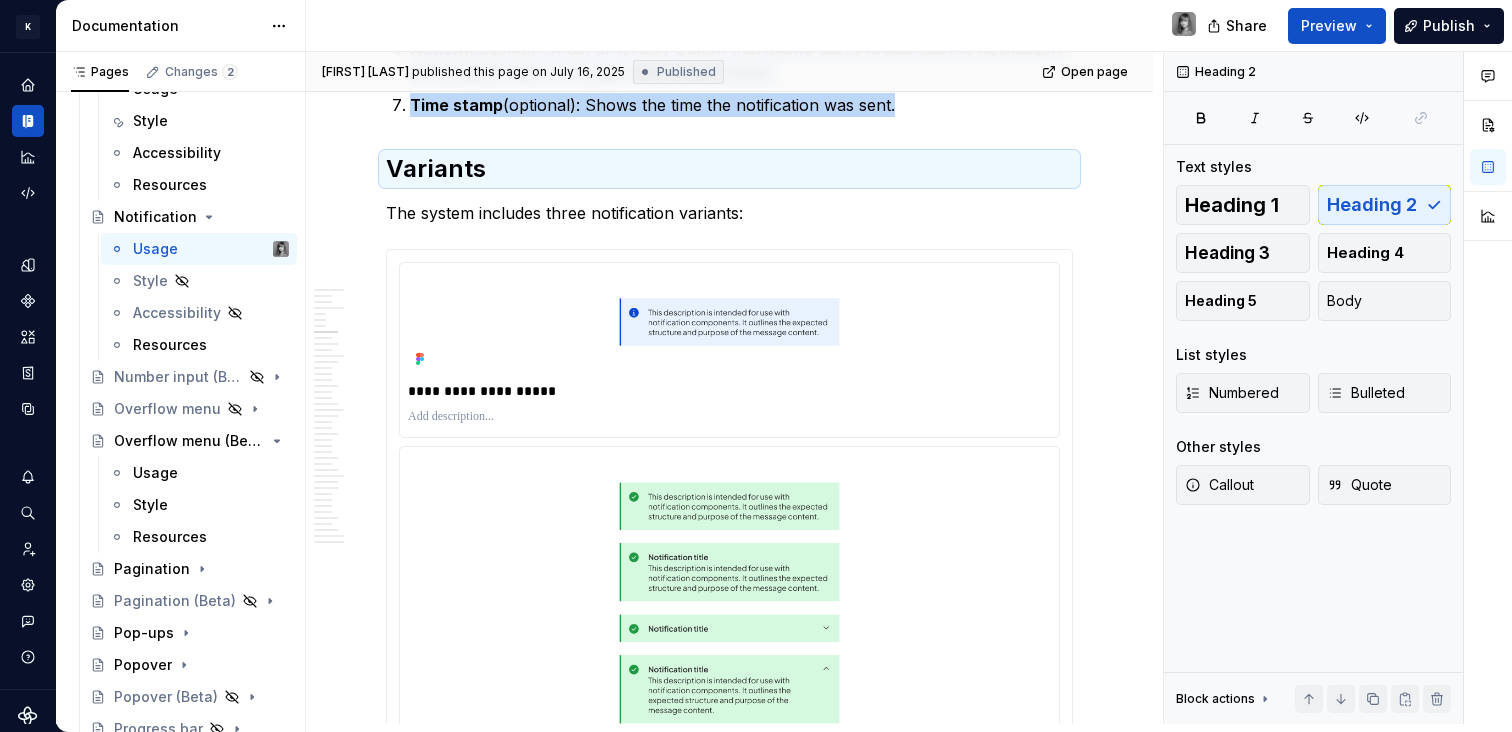scroll, scrollTop: 3302, scrollLeft: 0, axis: vertical 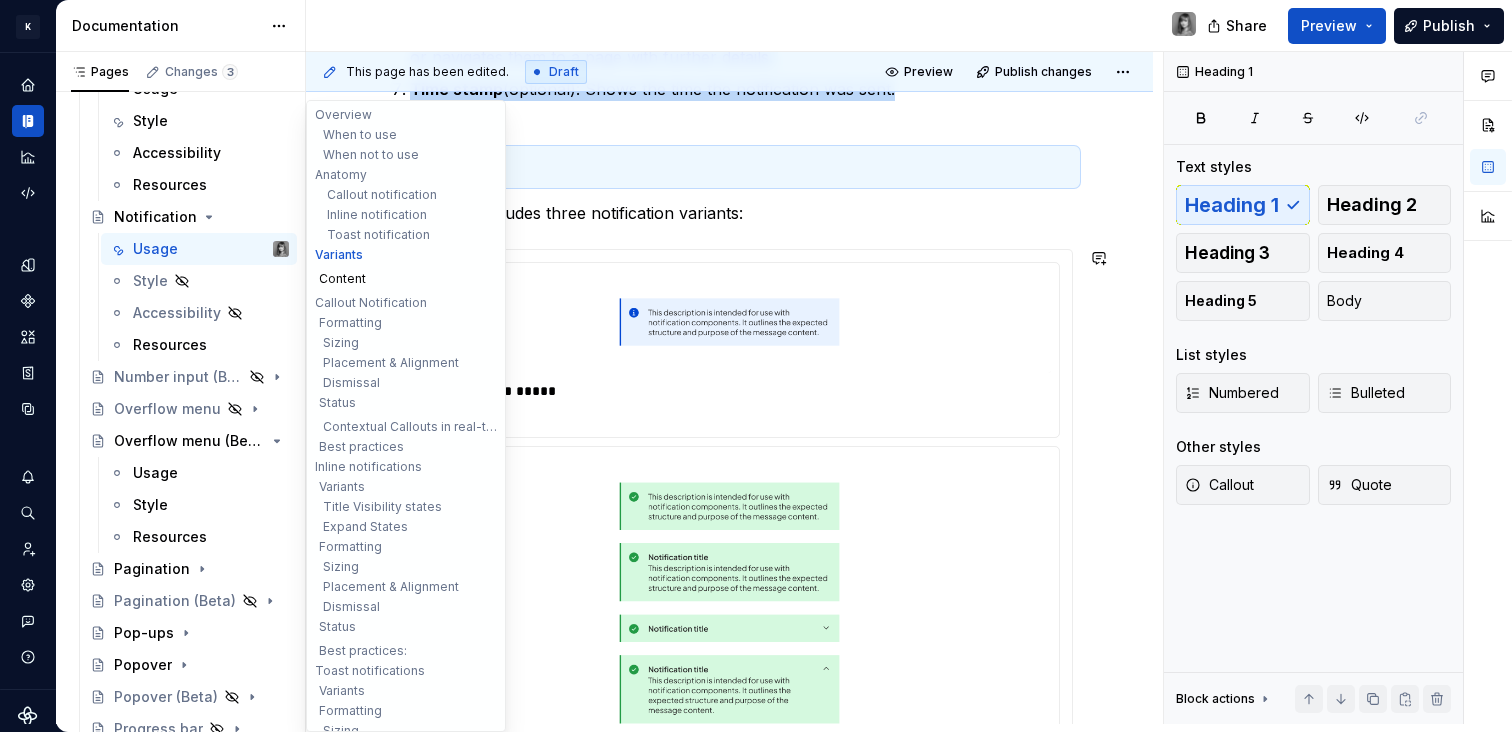 click on "Content" at bounding box center [406, 279] 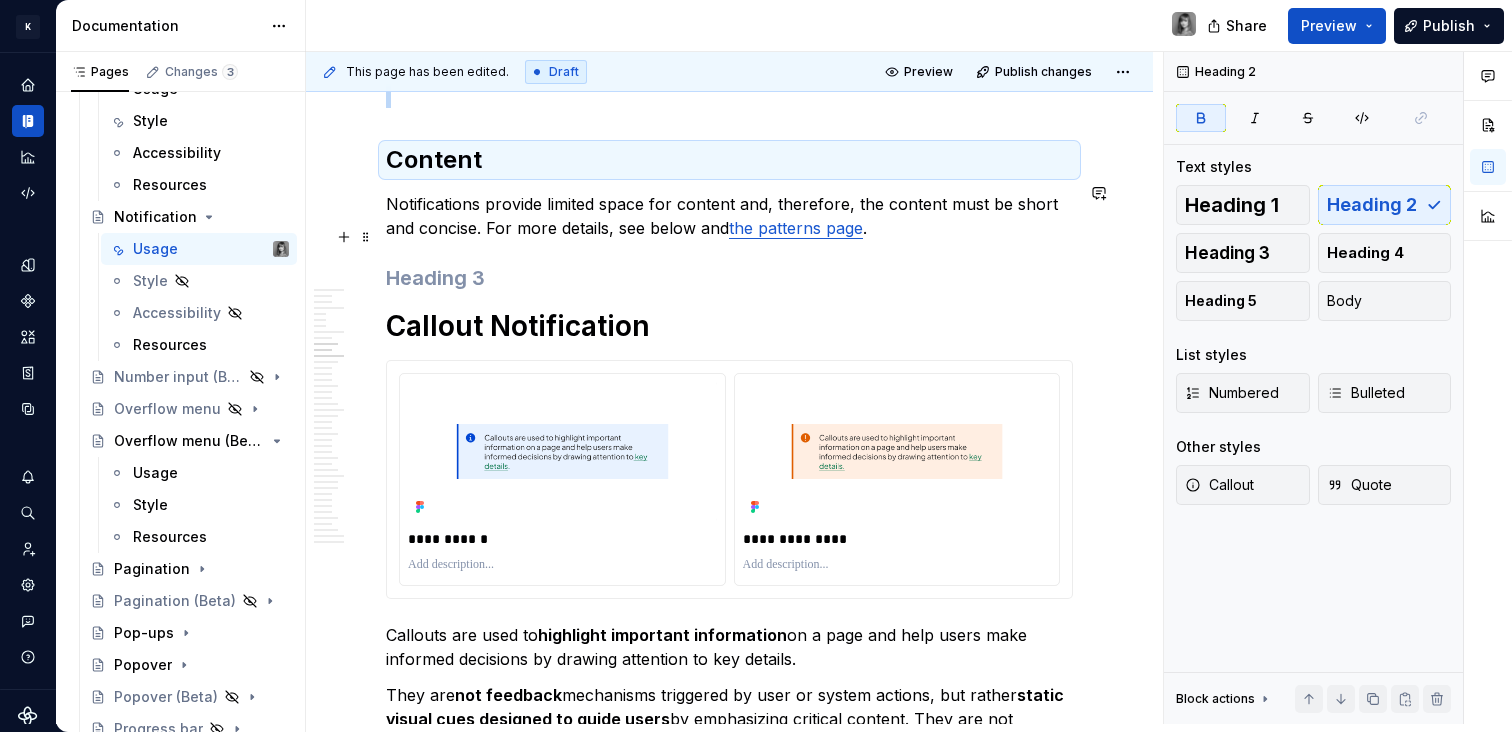 scroll, scrollTop: 4723, scrollLeft: 0, axis: vertical 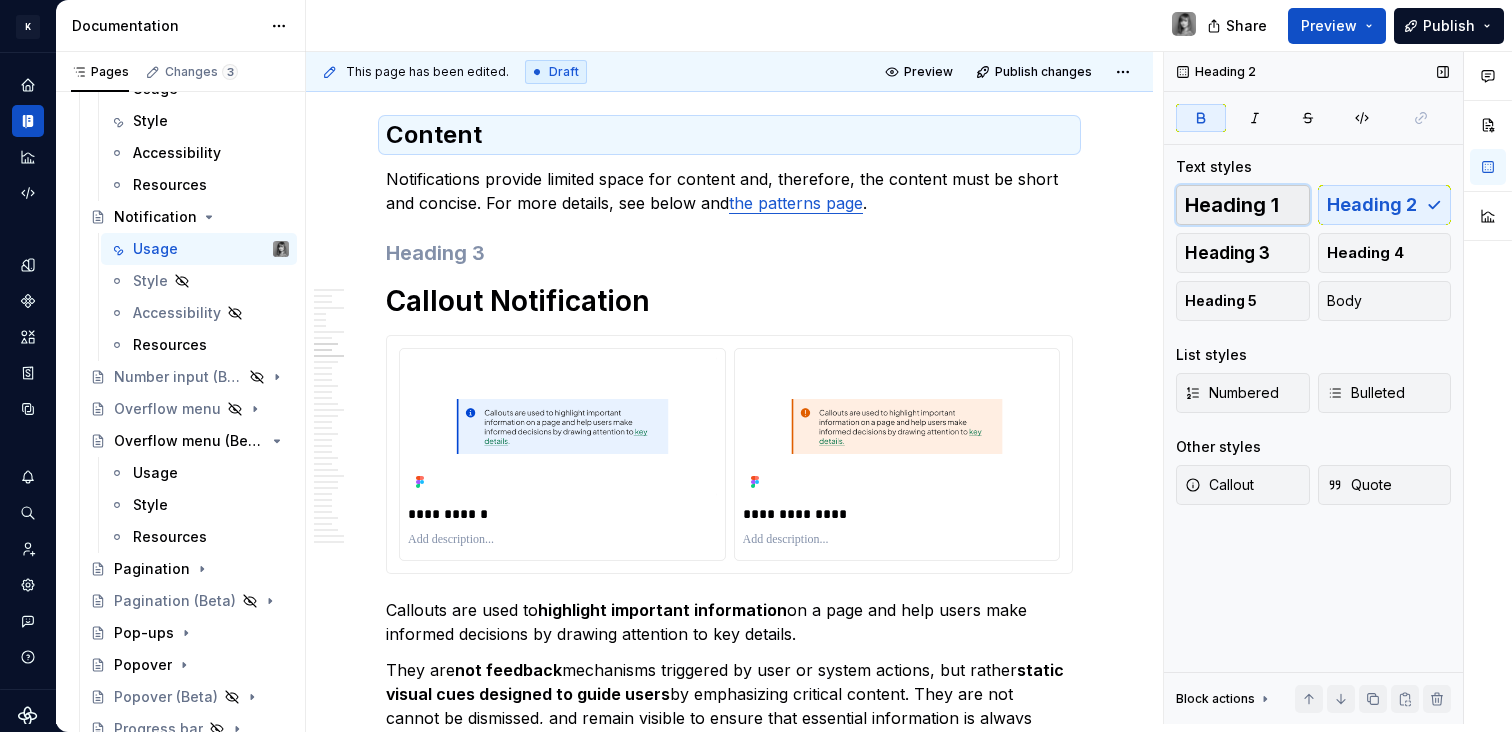 click on "Heading 1" at bounding box center (1232, 205) 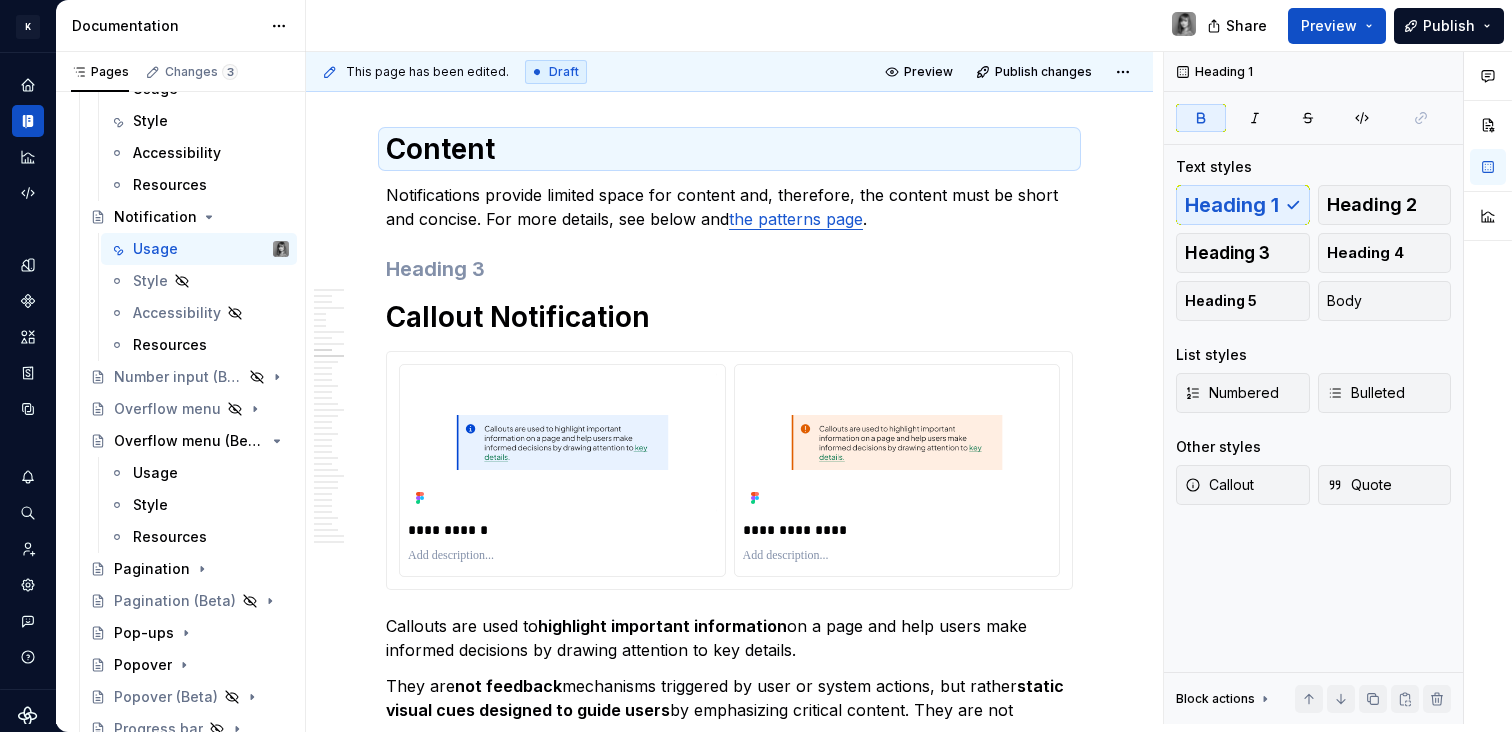 scroll, scrollTop: 4739, scrollLeft: 0, axis: vertical 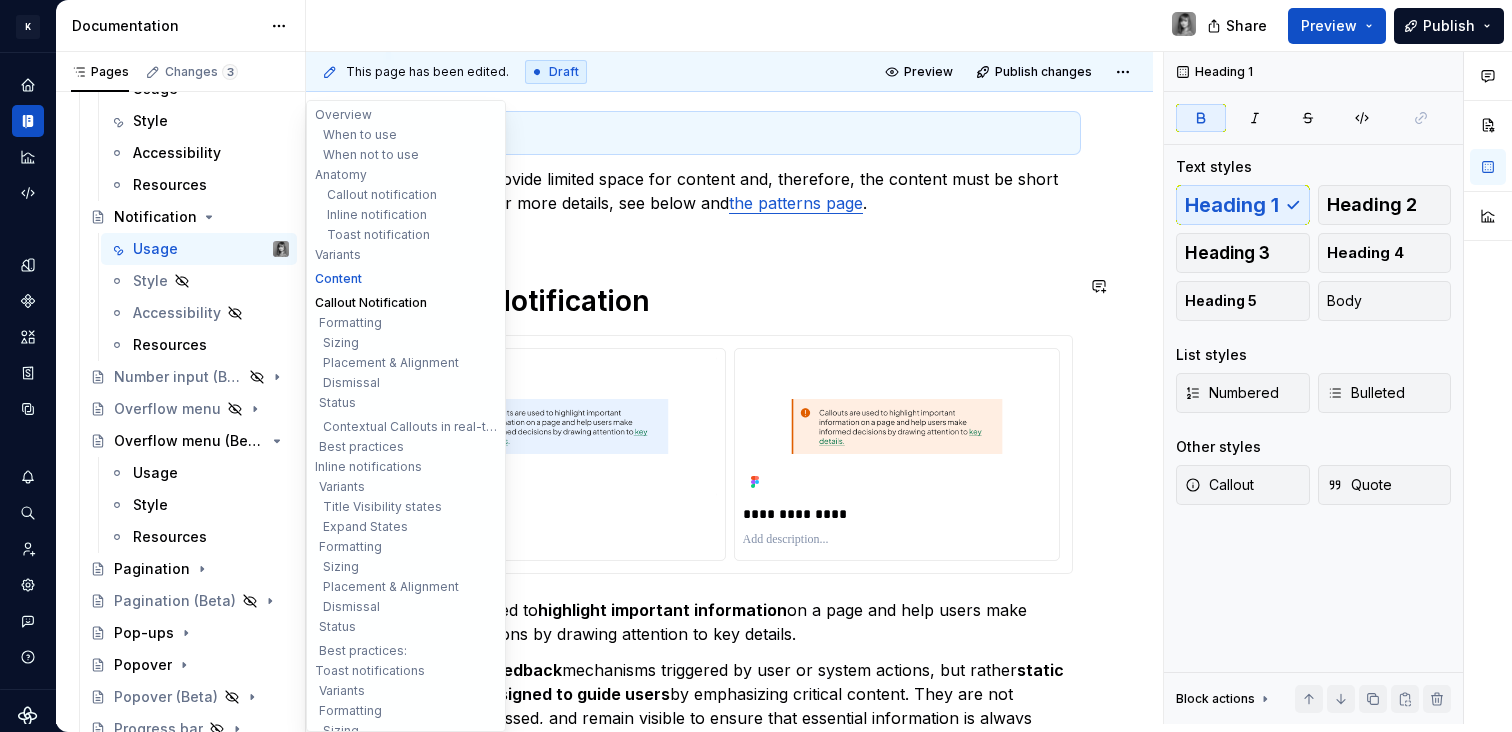 click on "Callout Notification" at bounding box center (406, 303) 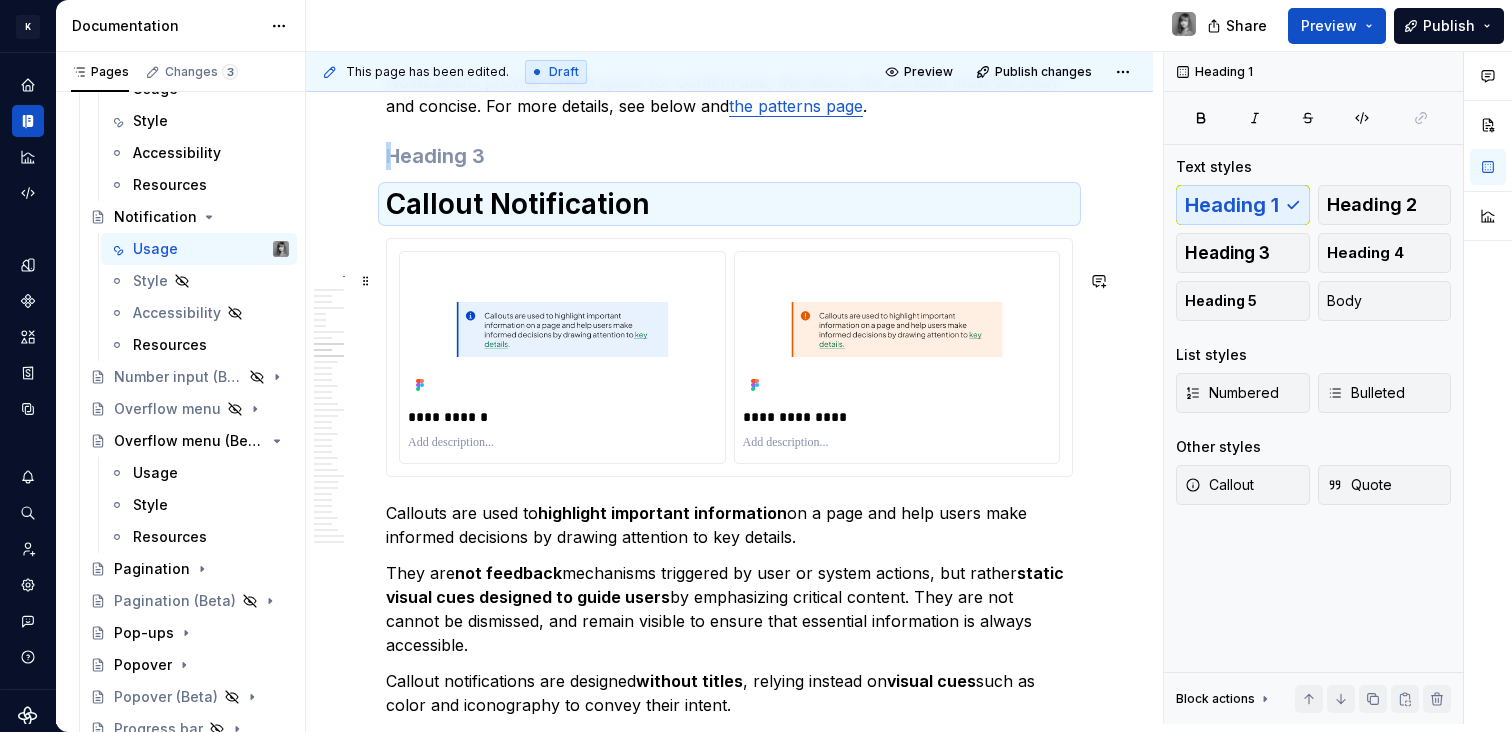scroll, scrollTop: 4903, scrollLeft: 0, axis: vertical 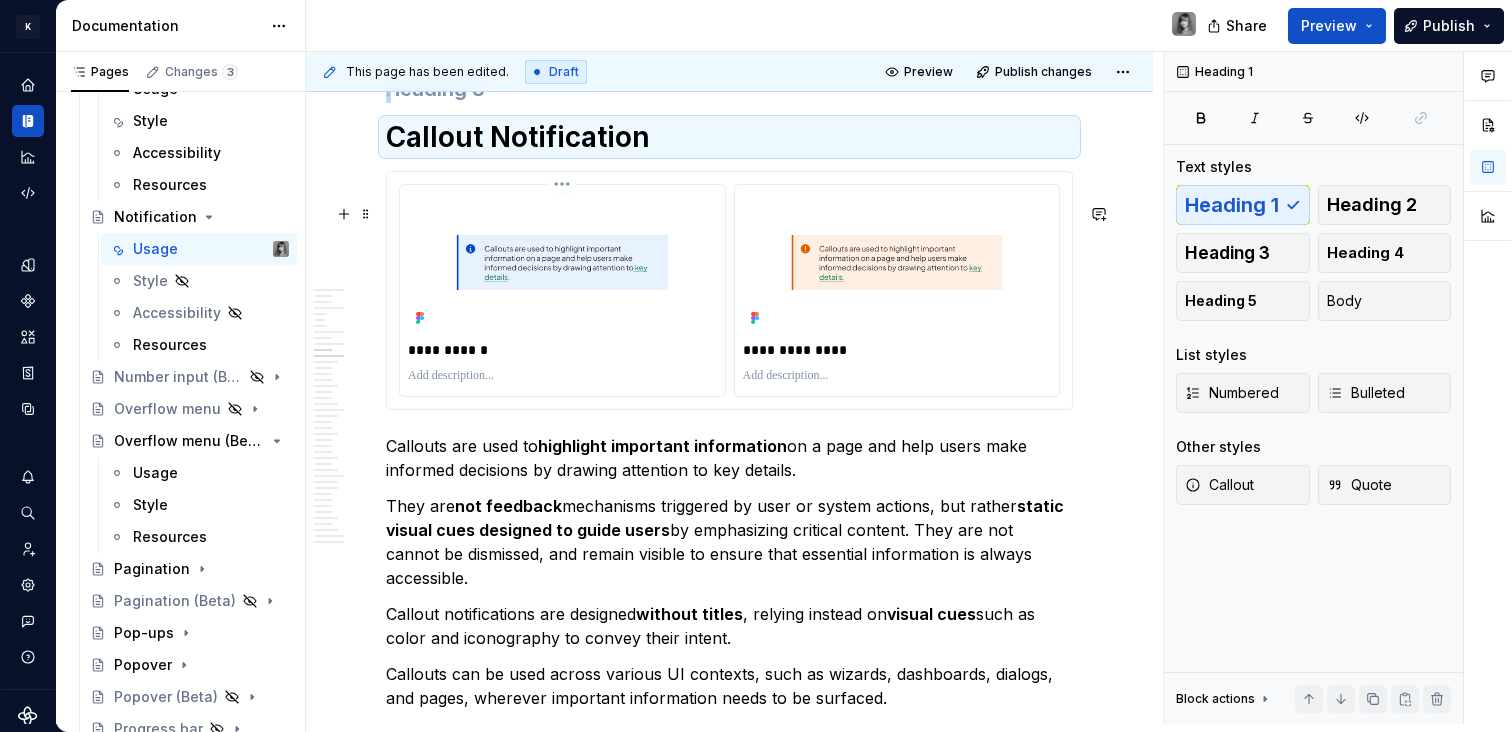 type on "*" 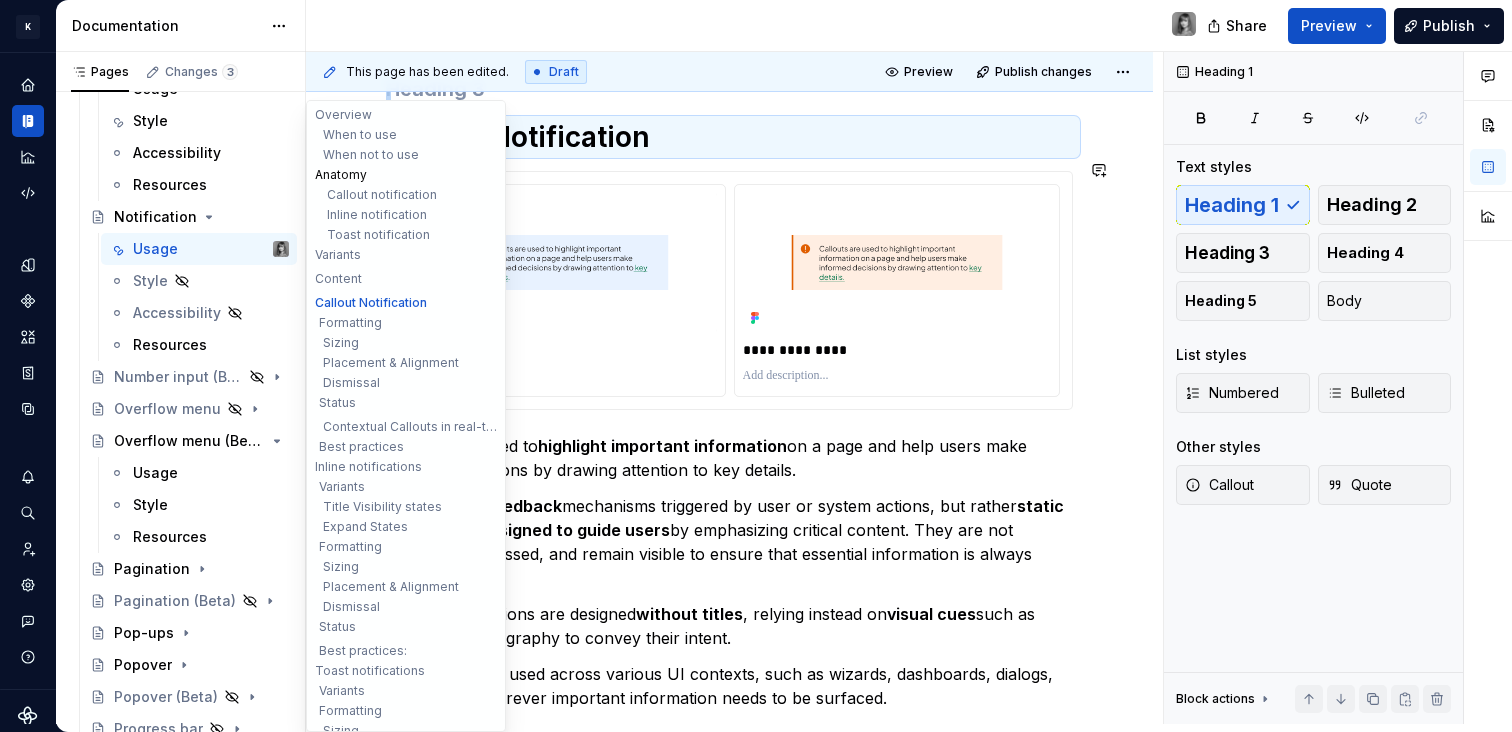 click on "Anatomy" at bounding box center [406, 175] 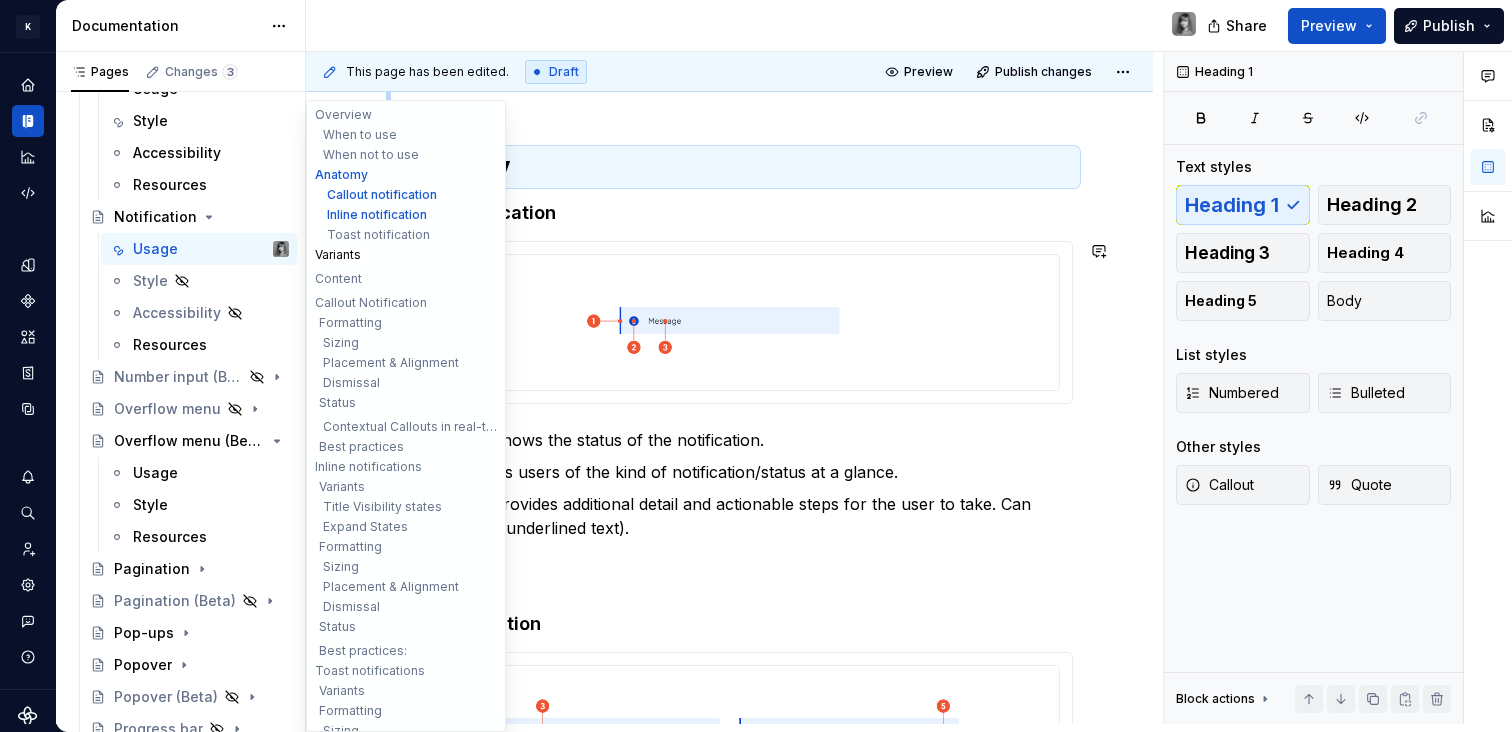 click on "Variants" at bounding box center (406, 255) 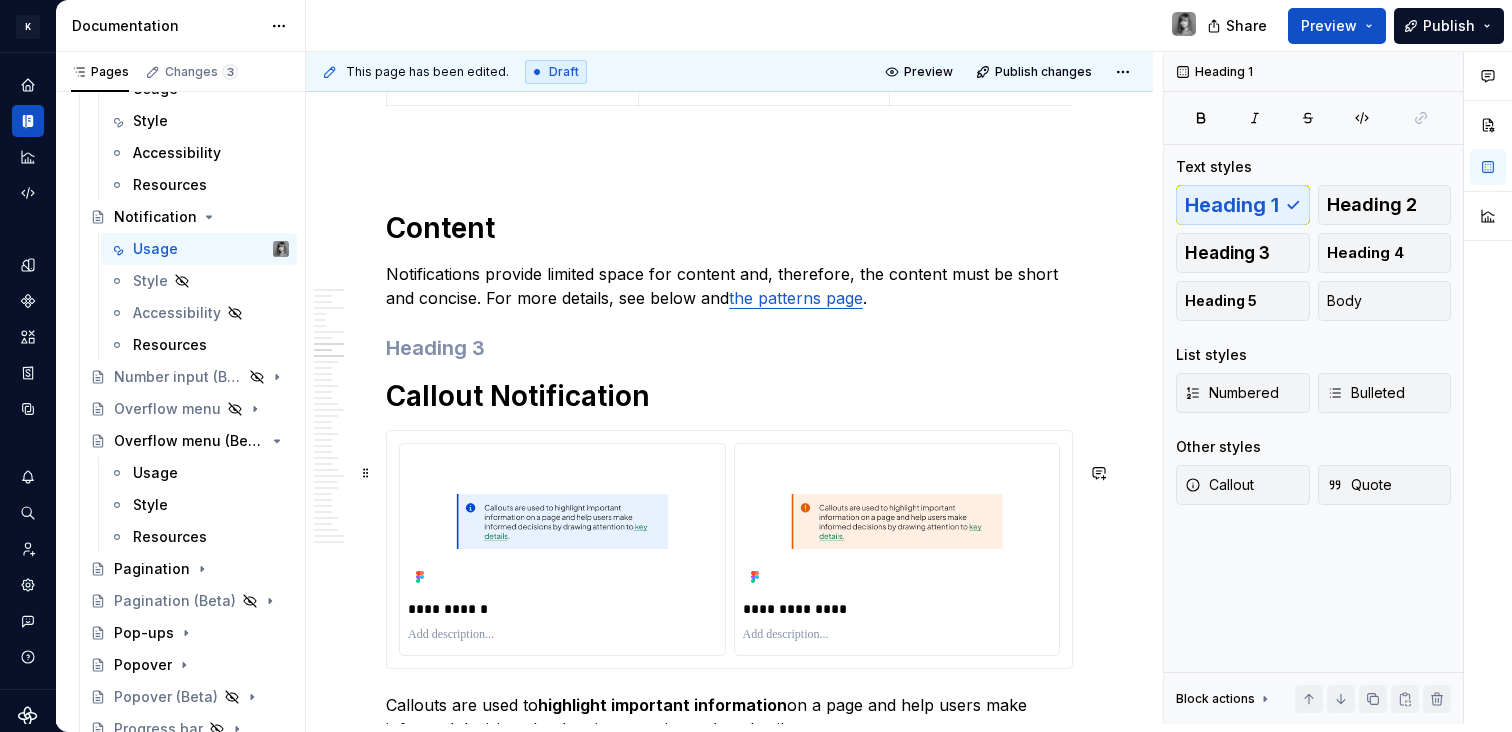 scroll, scrollTop: 4679, scrollLeft: 0, axis: vertical 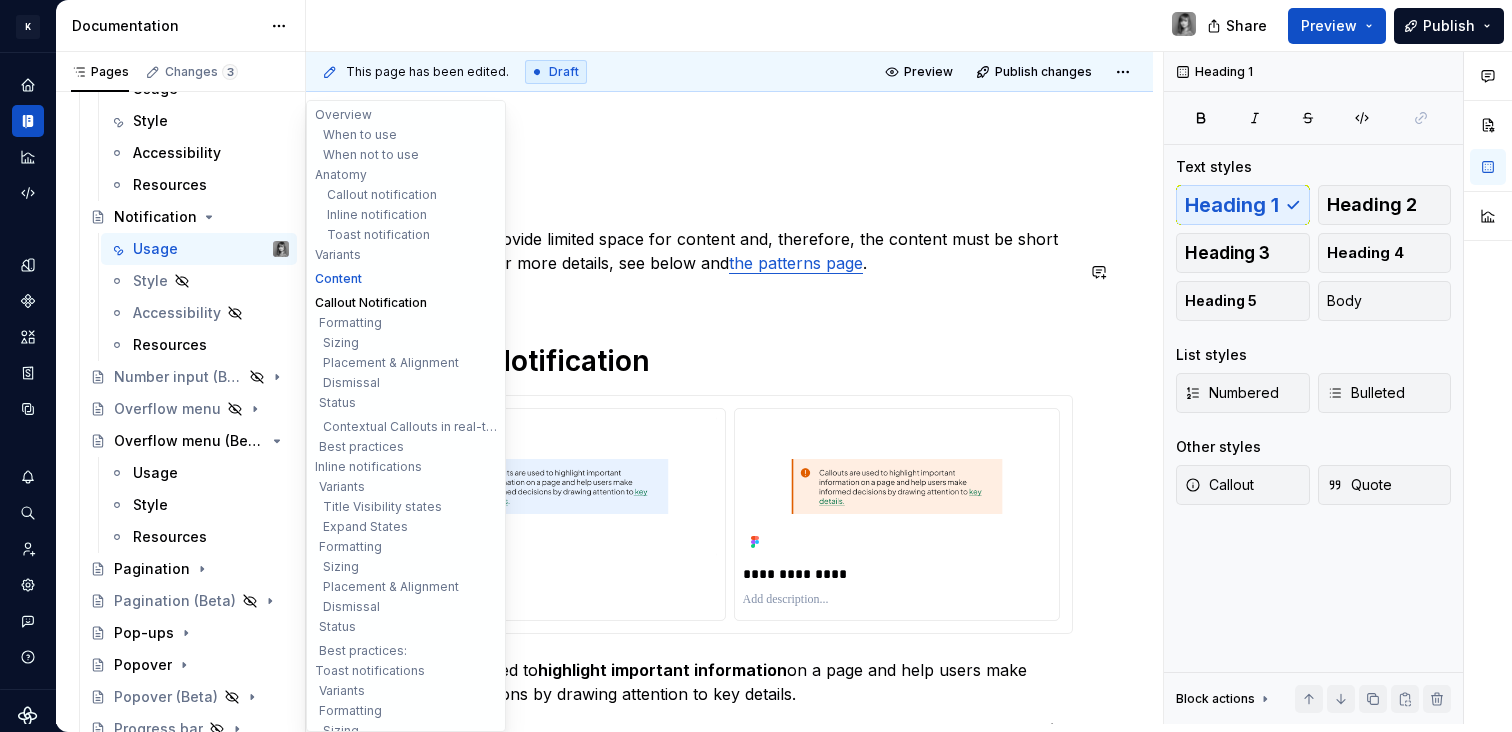 click on "Callout Notification" at bounding box center [406, 303] 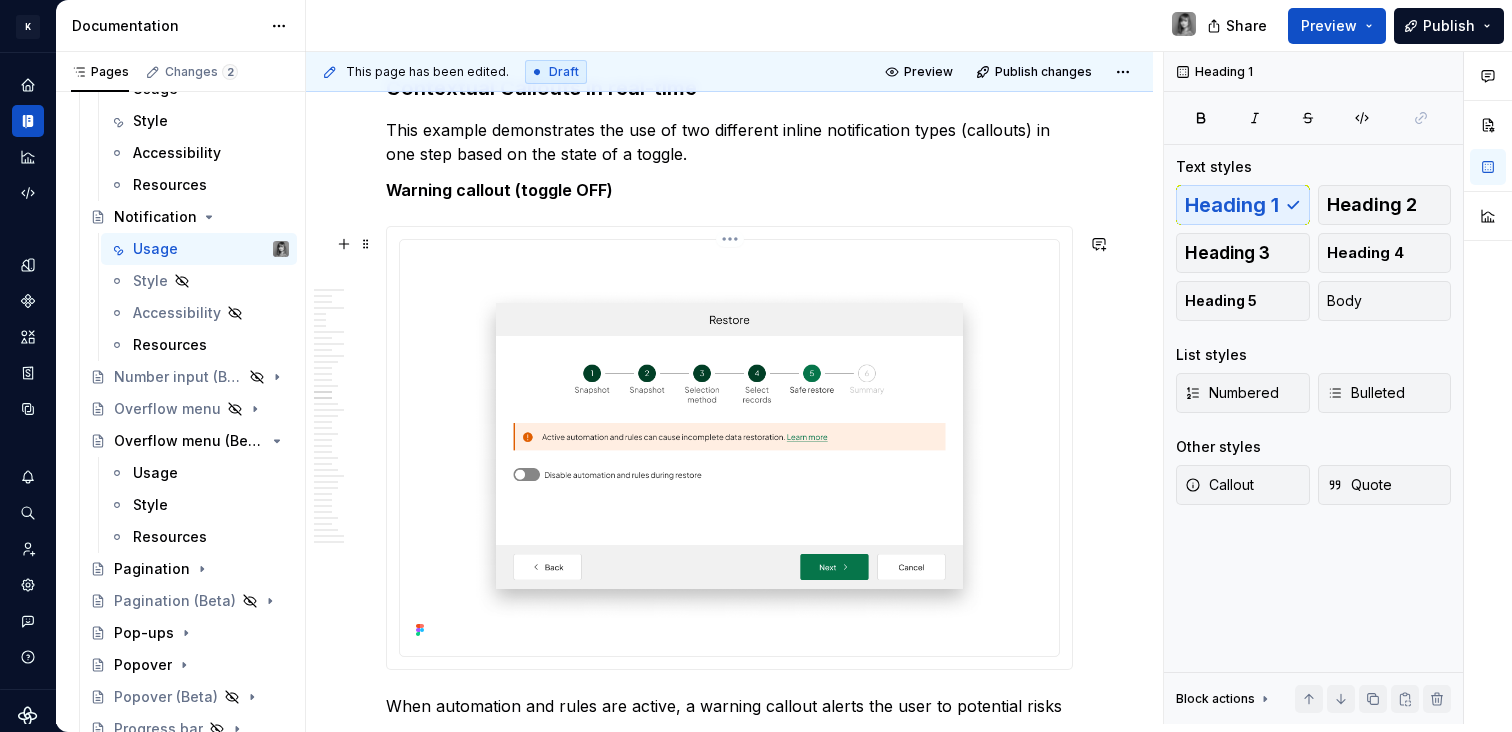 scroll, scrollTop: 7976, scrollLeft: 0, axis: vertical 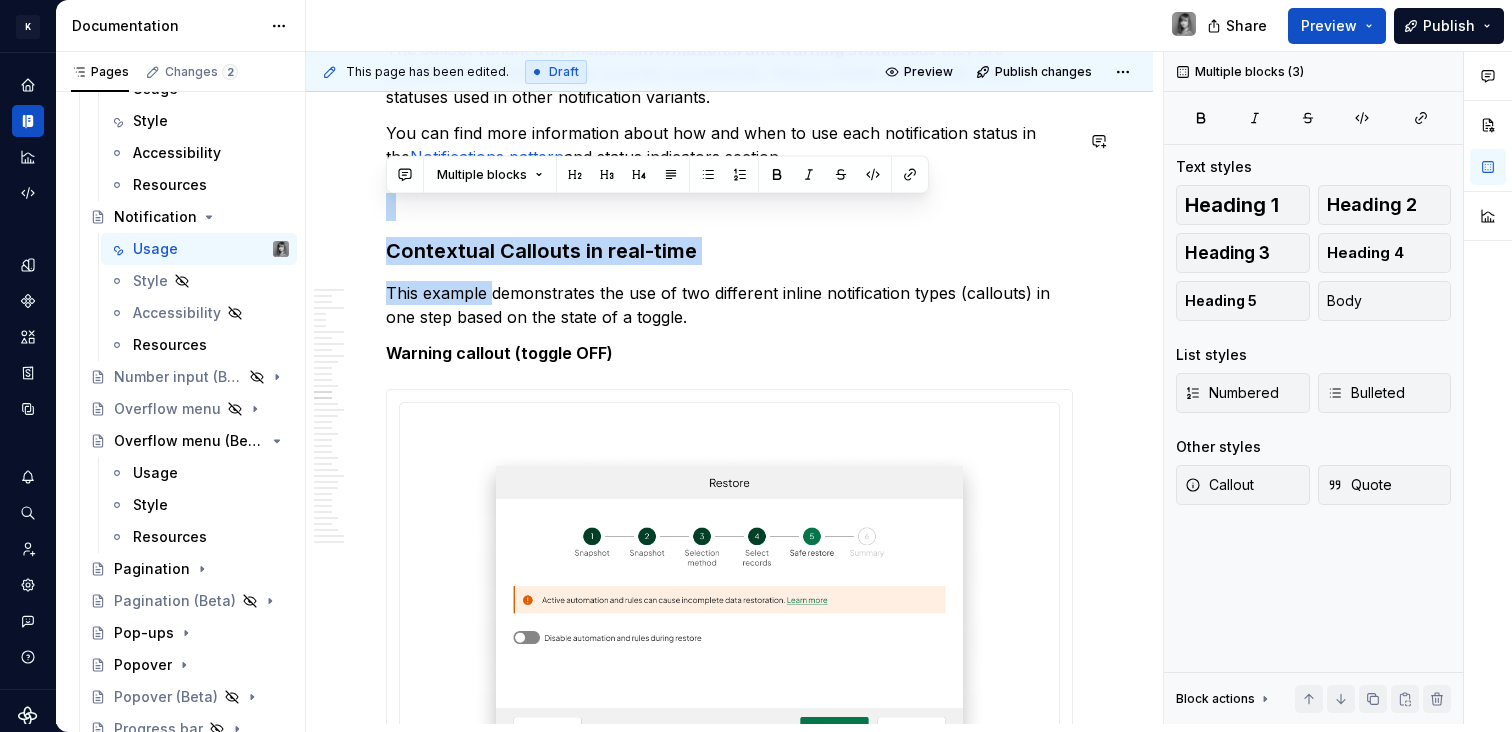 drag, startPoint x: 676, startPoint y: 145, endPoint x: 742, endPoint y: 208, distance: 91.24144 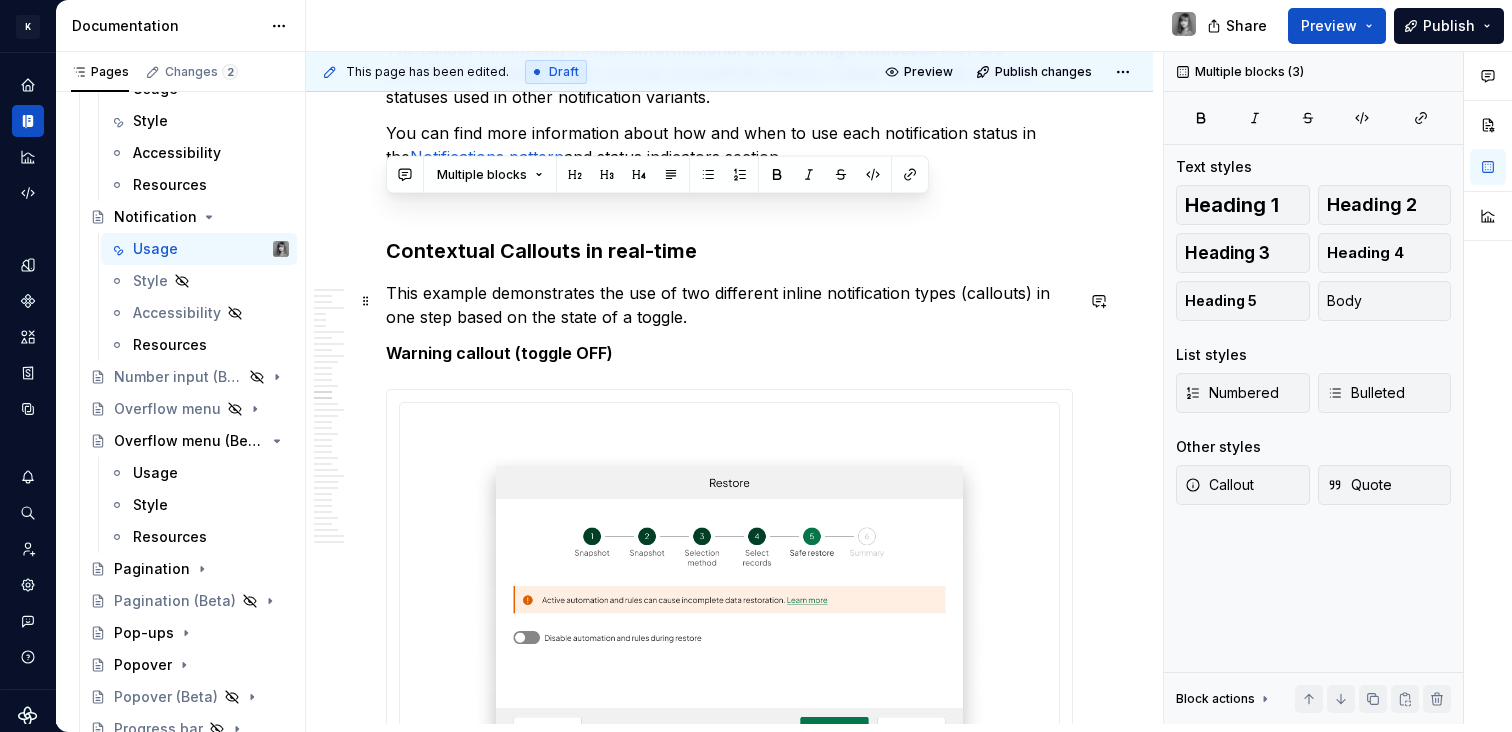 click on "This example demonstrates the use of two different inline notification types (callouts) in one step based on the state of a toggle." at bounding box center [729, 305] 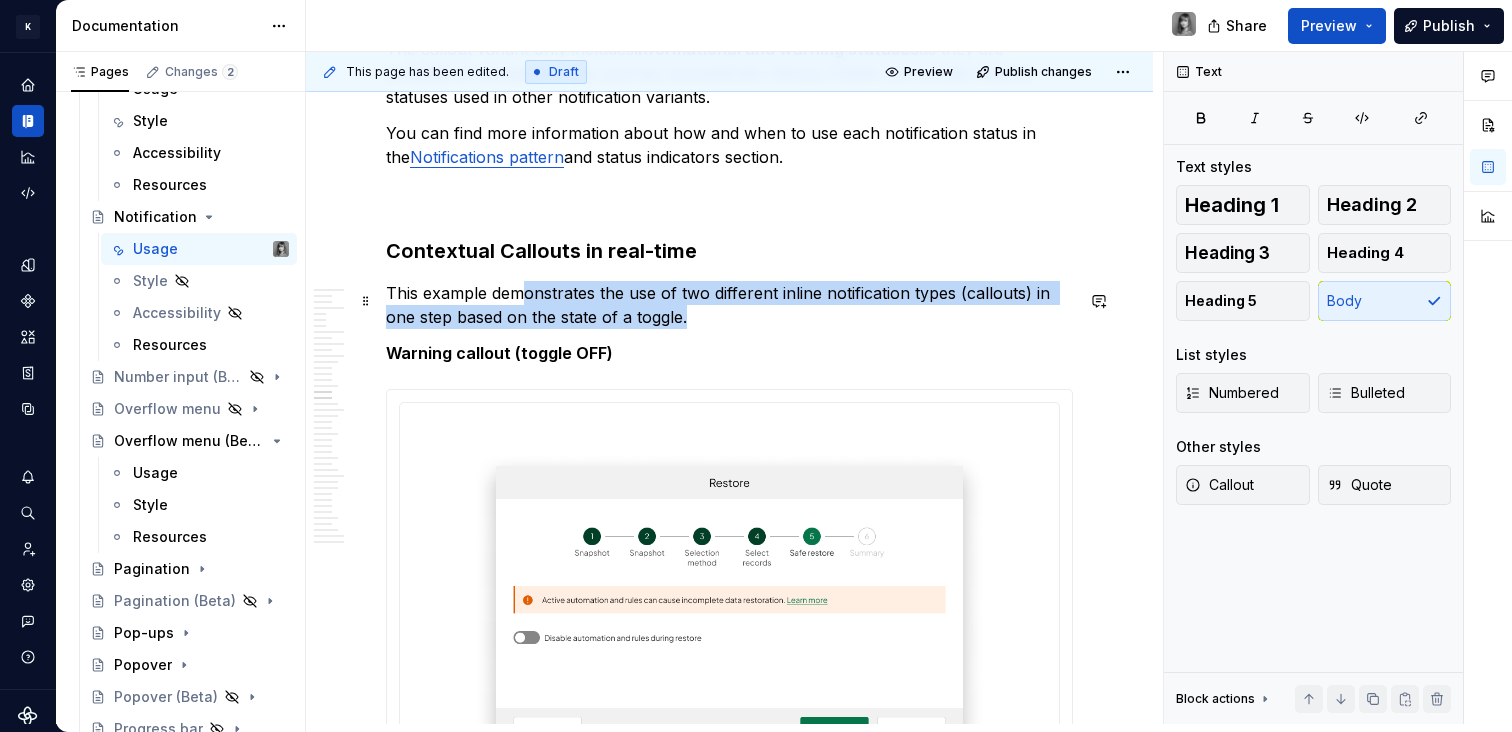 drag, startPoint x: 717, startPoint y: 320, endPoint x: 523, endPoint y: 304, distance: 194.65868 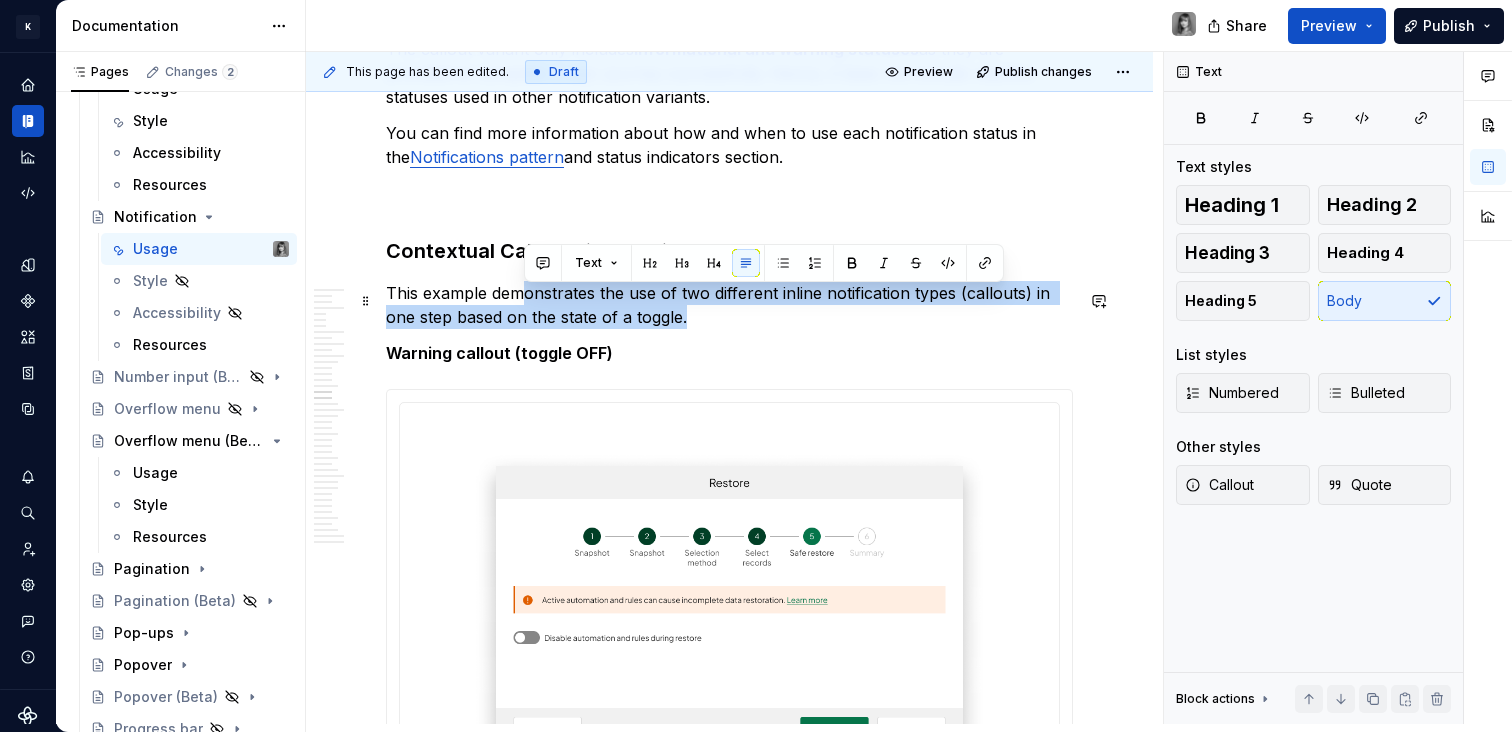 click on "This example demonstrates the use of two different inline notification types (callouts) in one step based on the state of a toggle." at bounding box center [729, 305] 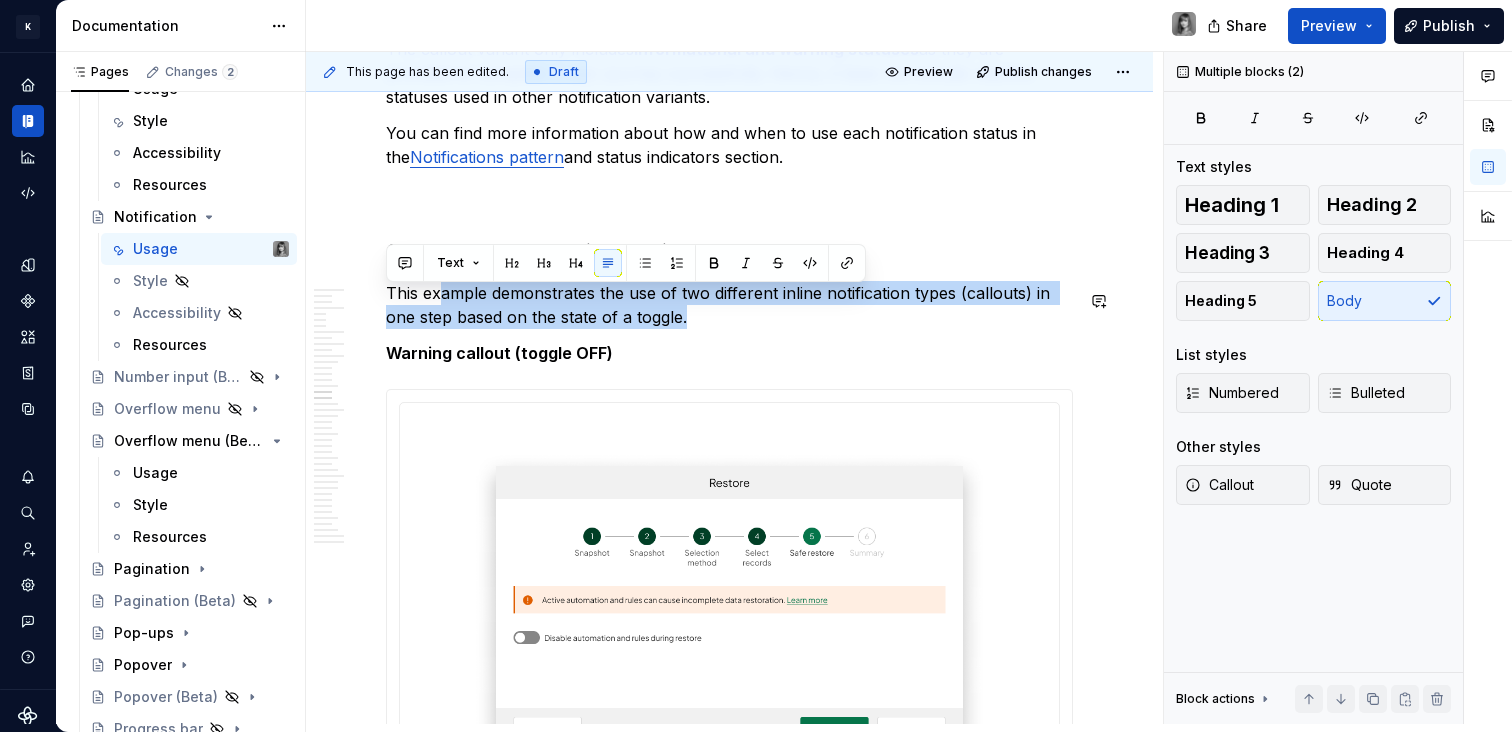 drag, startPoint x: 618, startPoint y: 328, endPoint x: 729, endPoint y: 346, distance: 112.44999 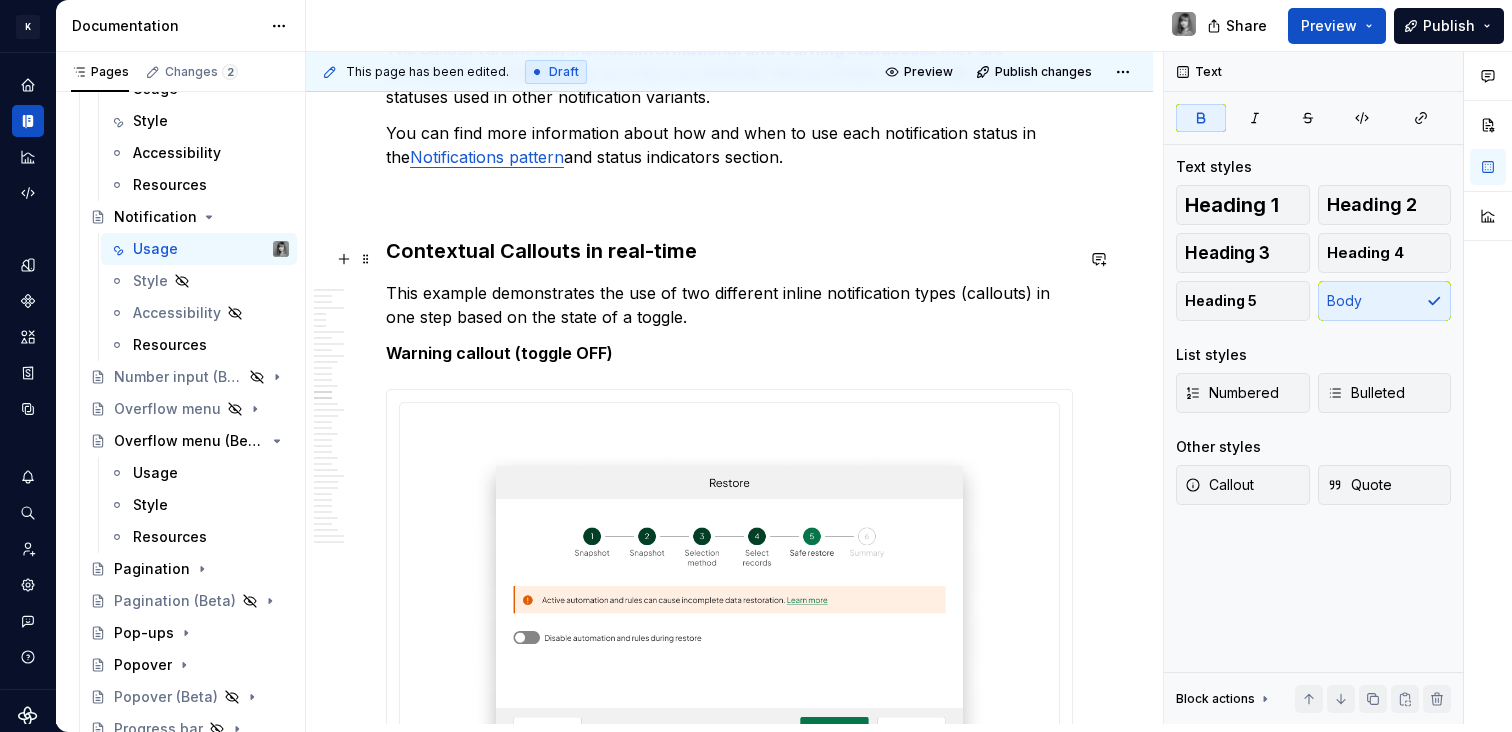 click on "Contextual Callouts in real-time" at bounding box center [729, 251] 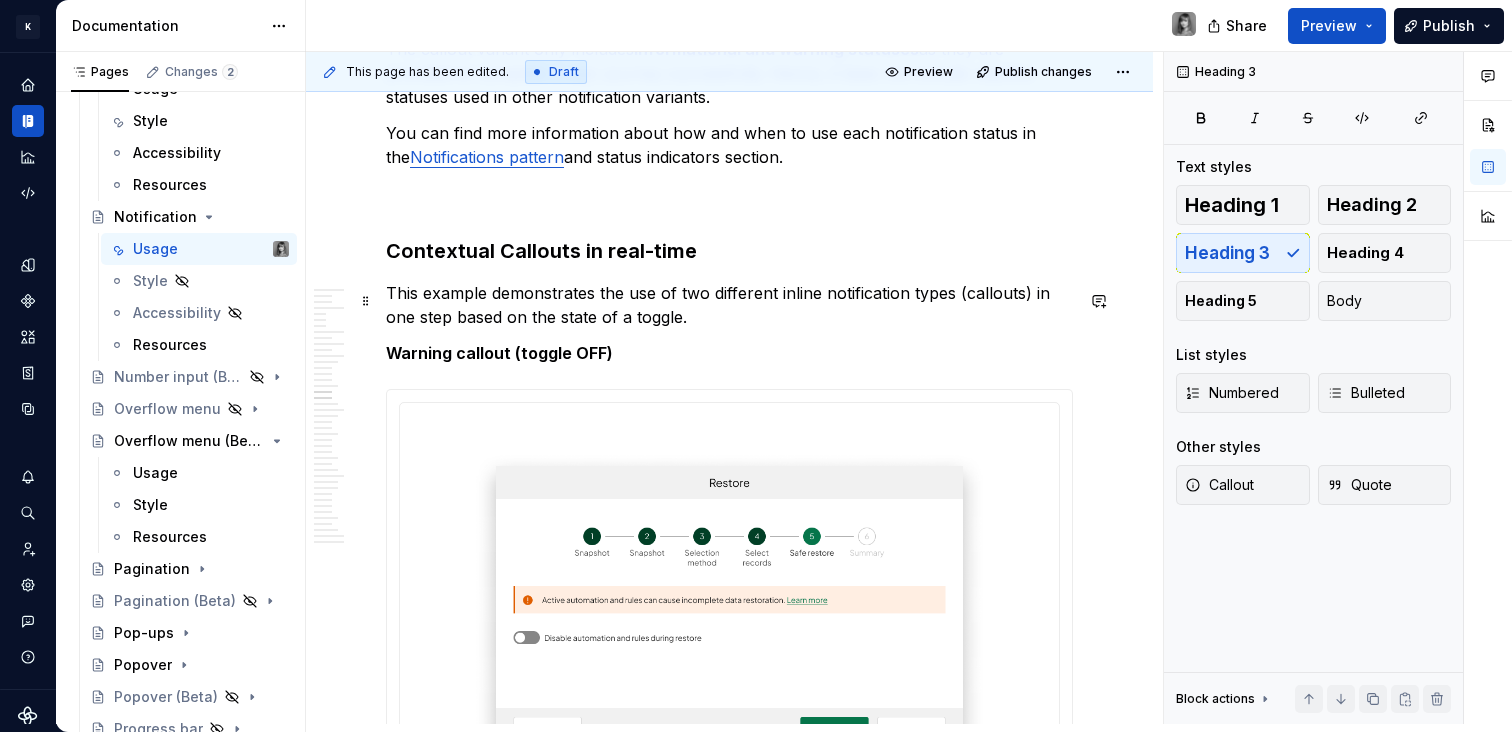 click on "This example demonstrates the use of two different inline notification types (callouts) in one step based on the state of a toggle." at bounding box center (729, 305) 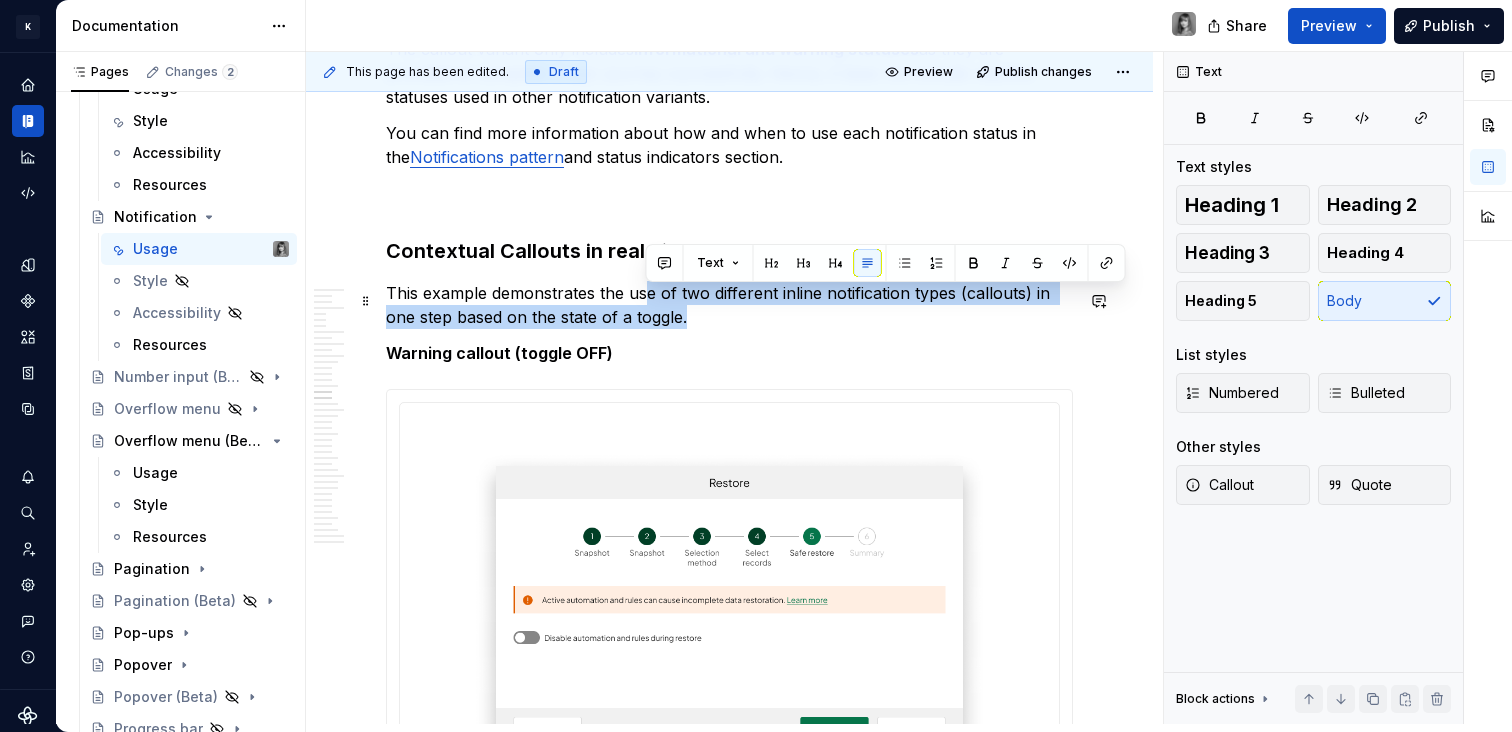 drag, startPoint x: 648, startPoint y: 296, endPoint x: 733, endPoint y: 318, distance: 87.80091 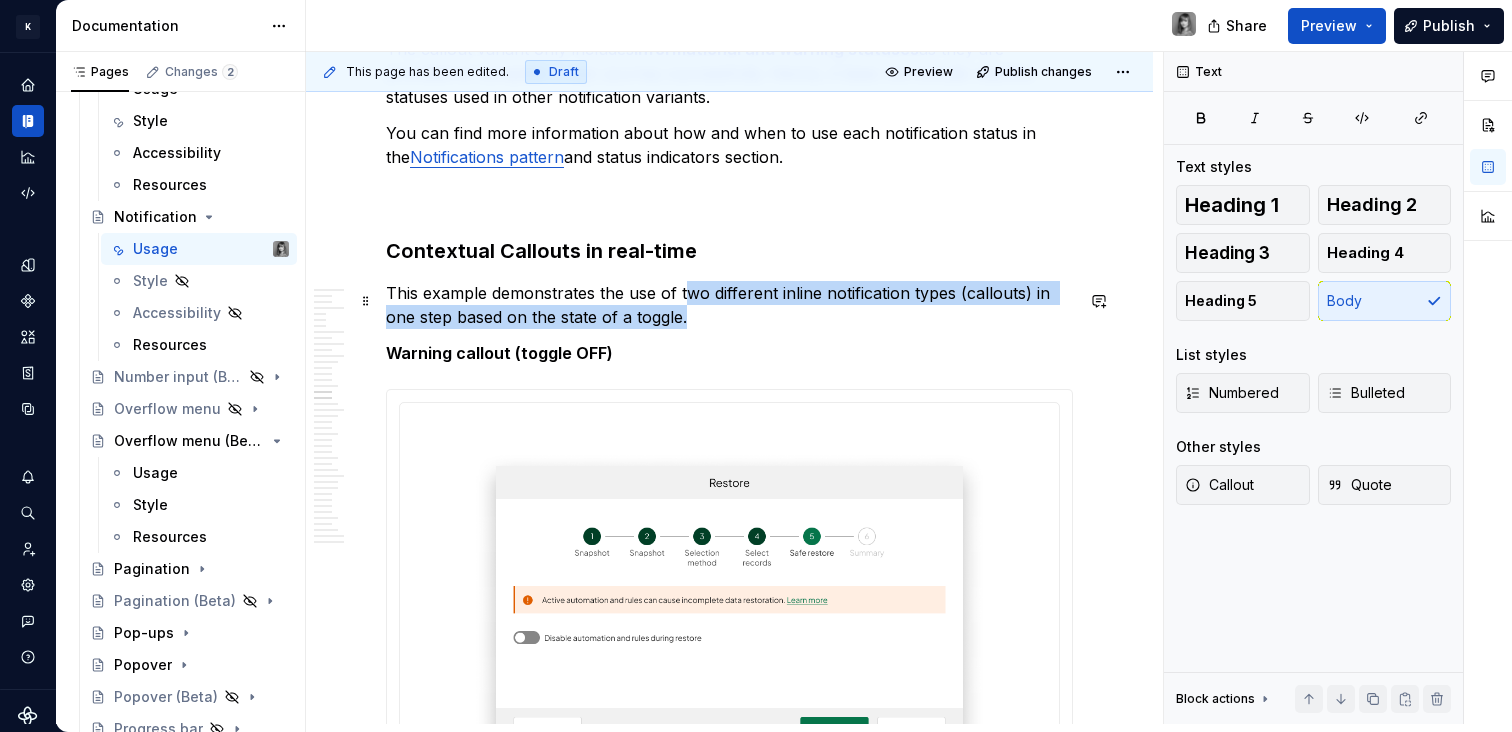 drag, startPoint x: 765, startPoint y: 320, endPoint x: 683, endPoint y: 303, distance: 83.74366 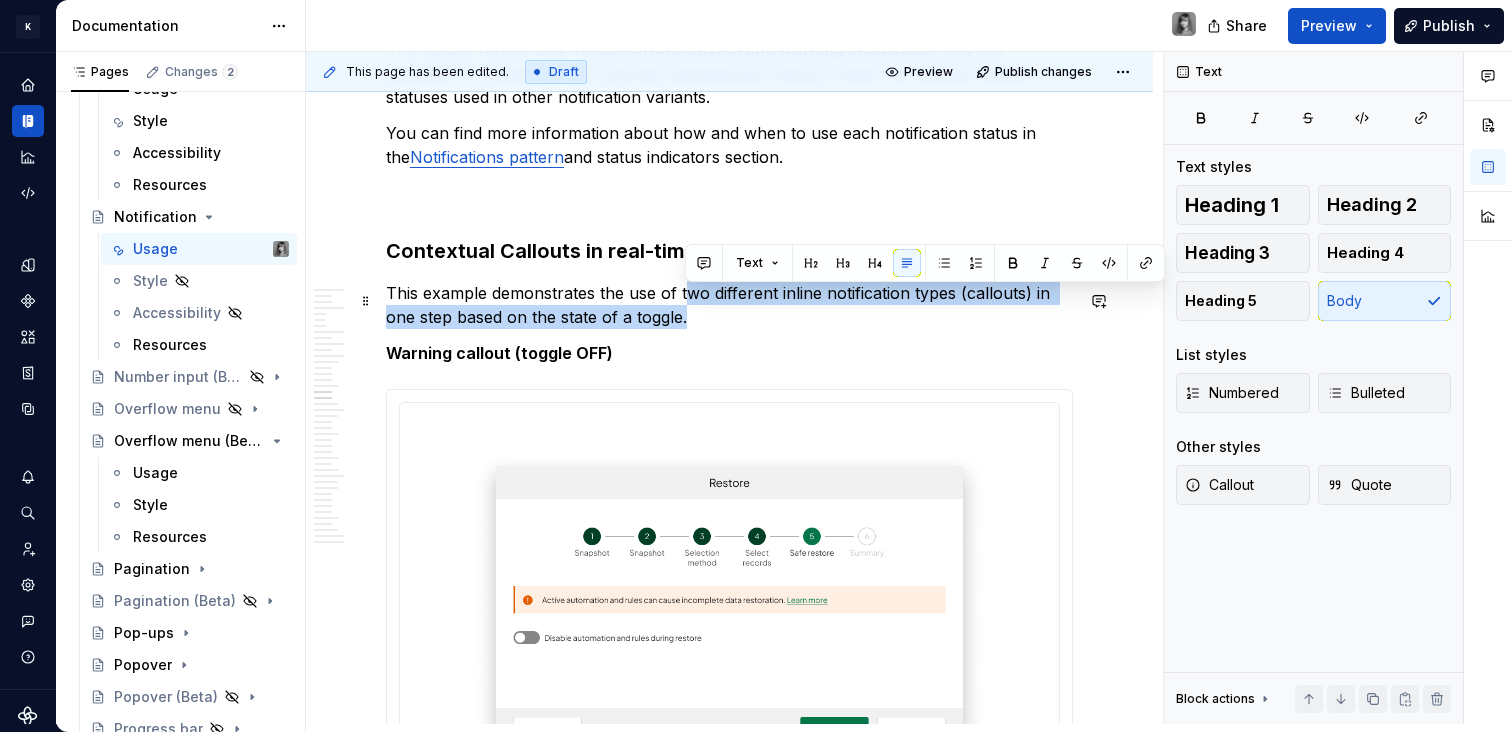 click on "This example demonstrates the use of two different inline notification types (callouts) in one step based on the state of a toggle." at bounding box center [729, 305] 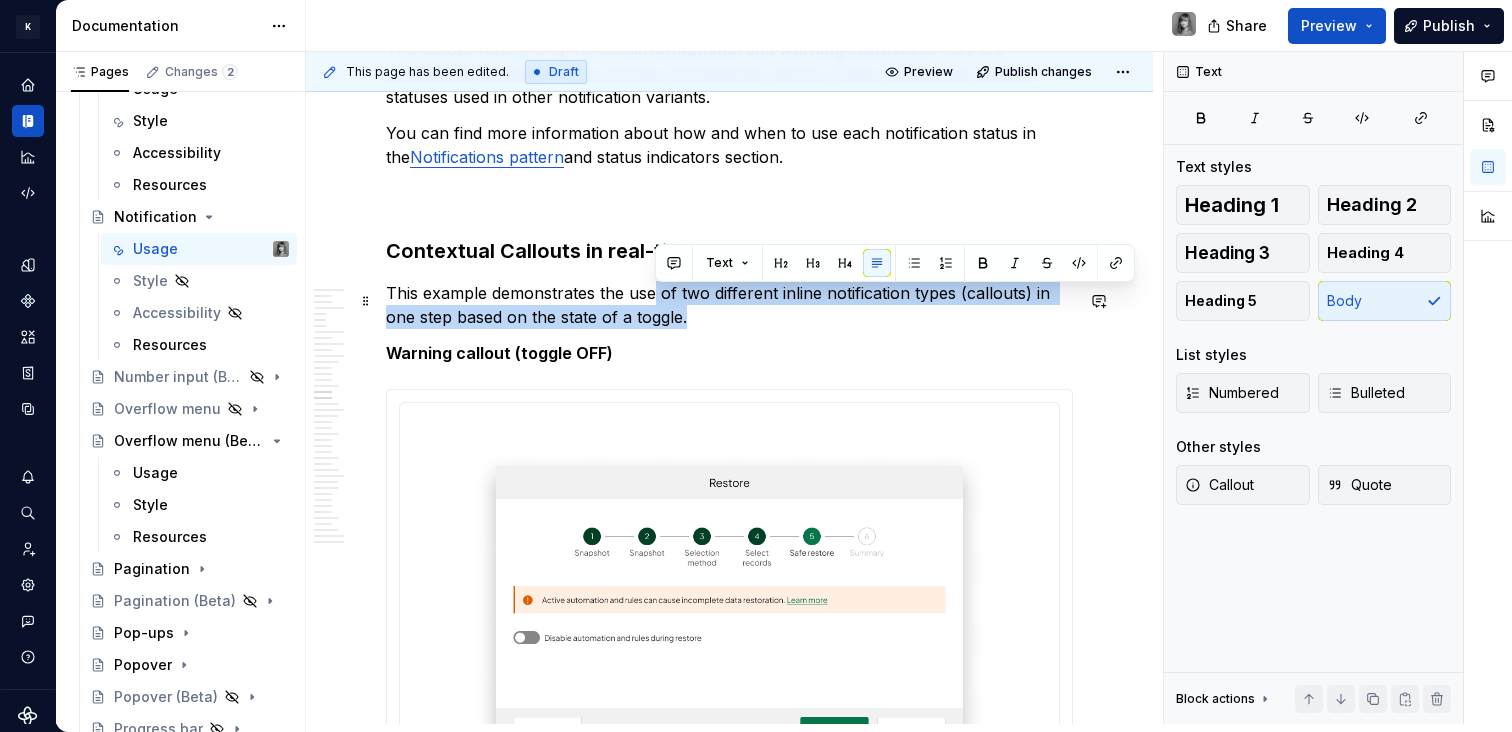drag, startPoint x: 682, startPoint y: 296, endPoint x: 753, endPoint y: 328, distance: 77.87811 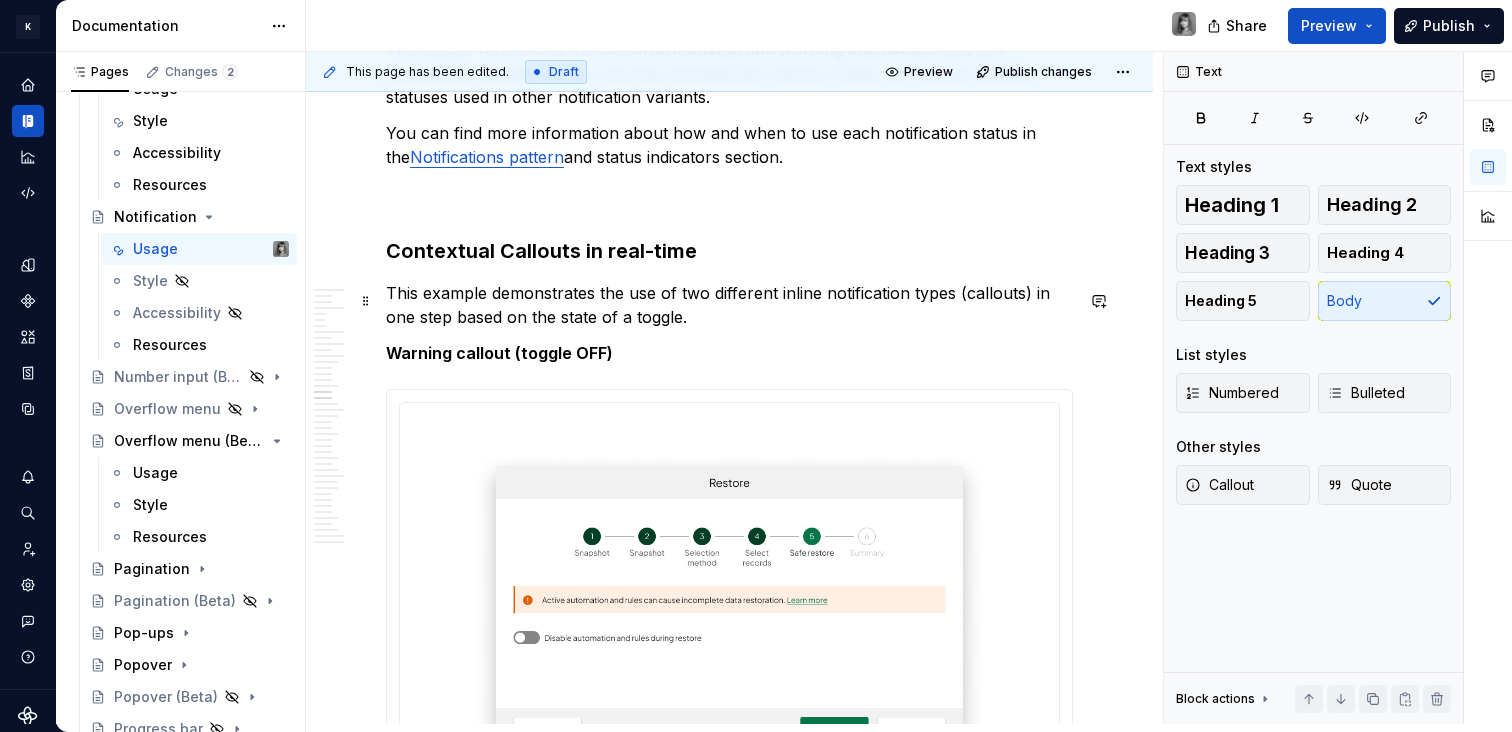 click on "This example demonstrates the use of two different inline notification types (callouts) in one step based on the state of a toggle." at bounding box center (729, 305) 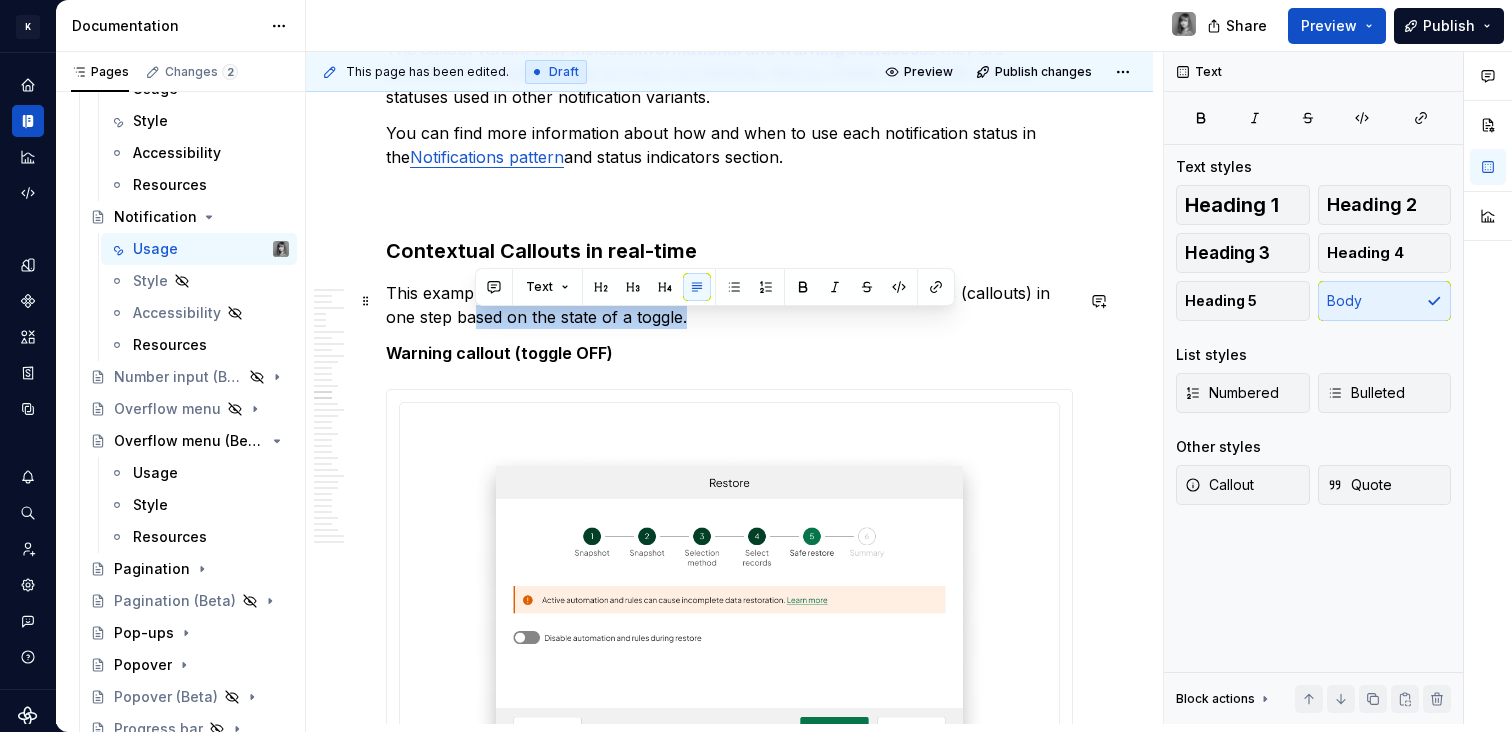 drag, startPoint x: 478, startPoint y: 320, endPoint x: 758, endPoint y: 326, distance: 280.06427 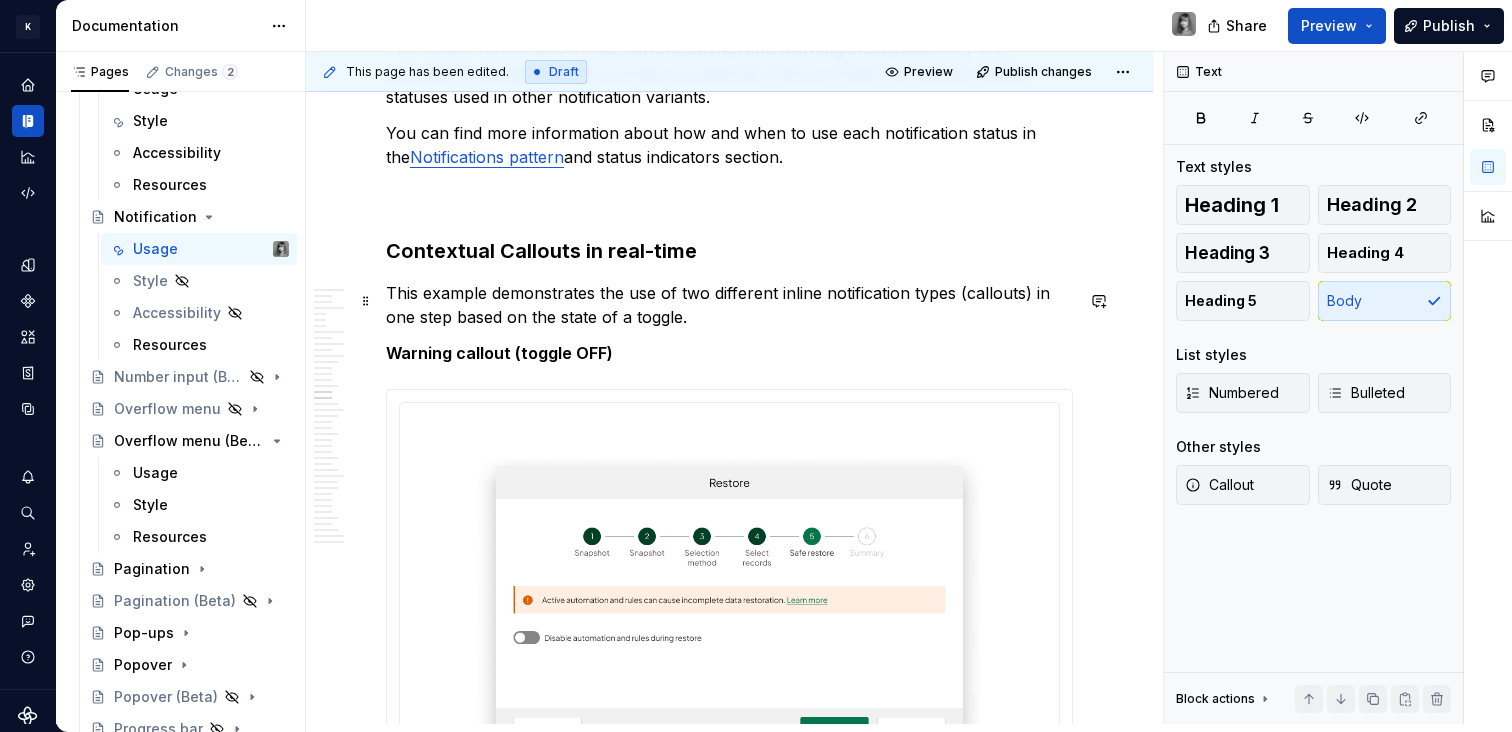 click on "This example demonstrates the use of two different inline notification types (callouts) in one step based on the state of a toggle." at bounding box center (729, 305) 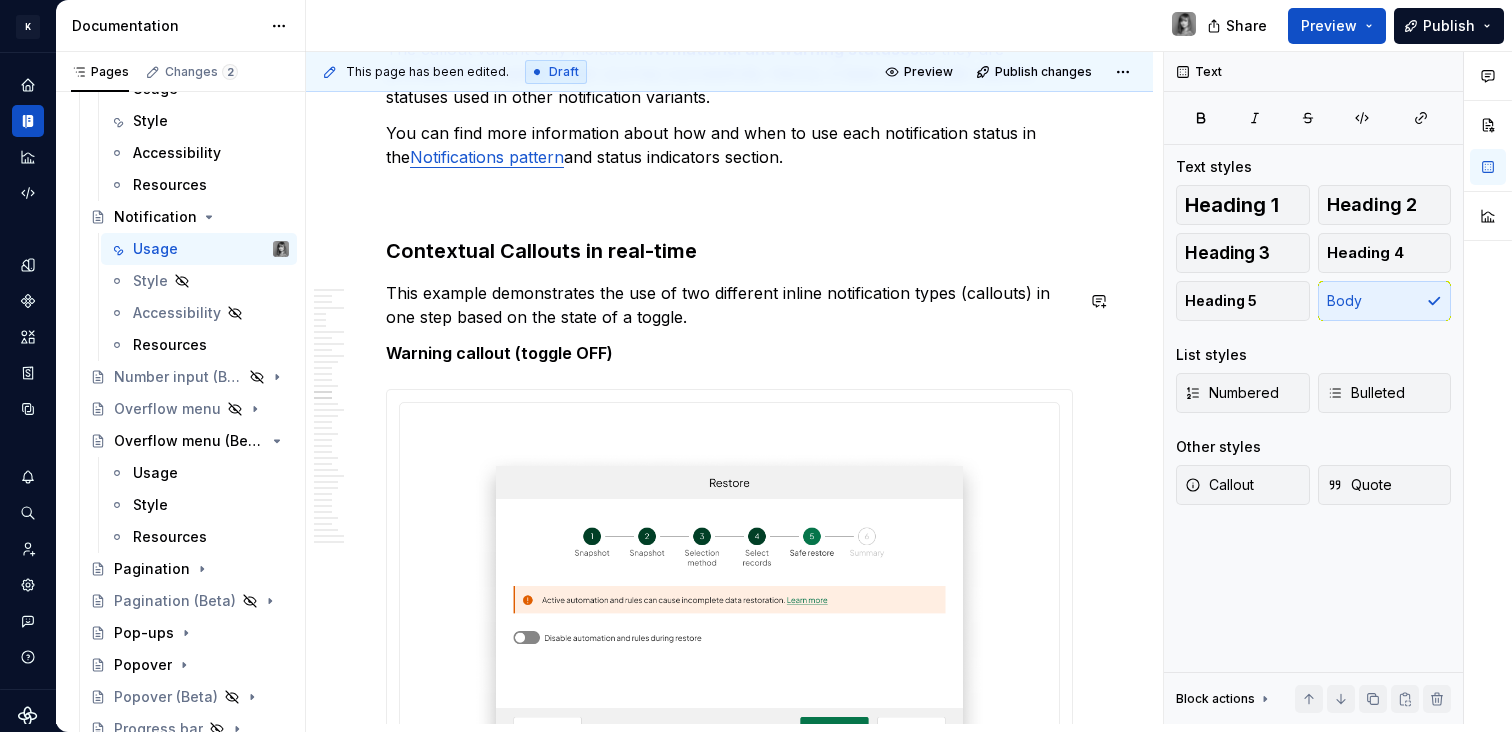 type 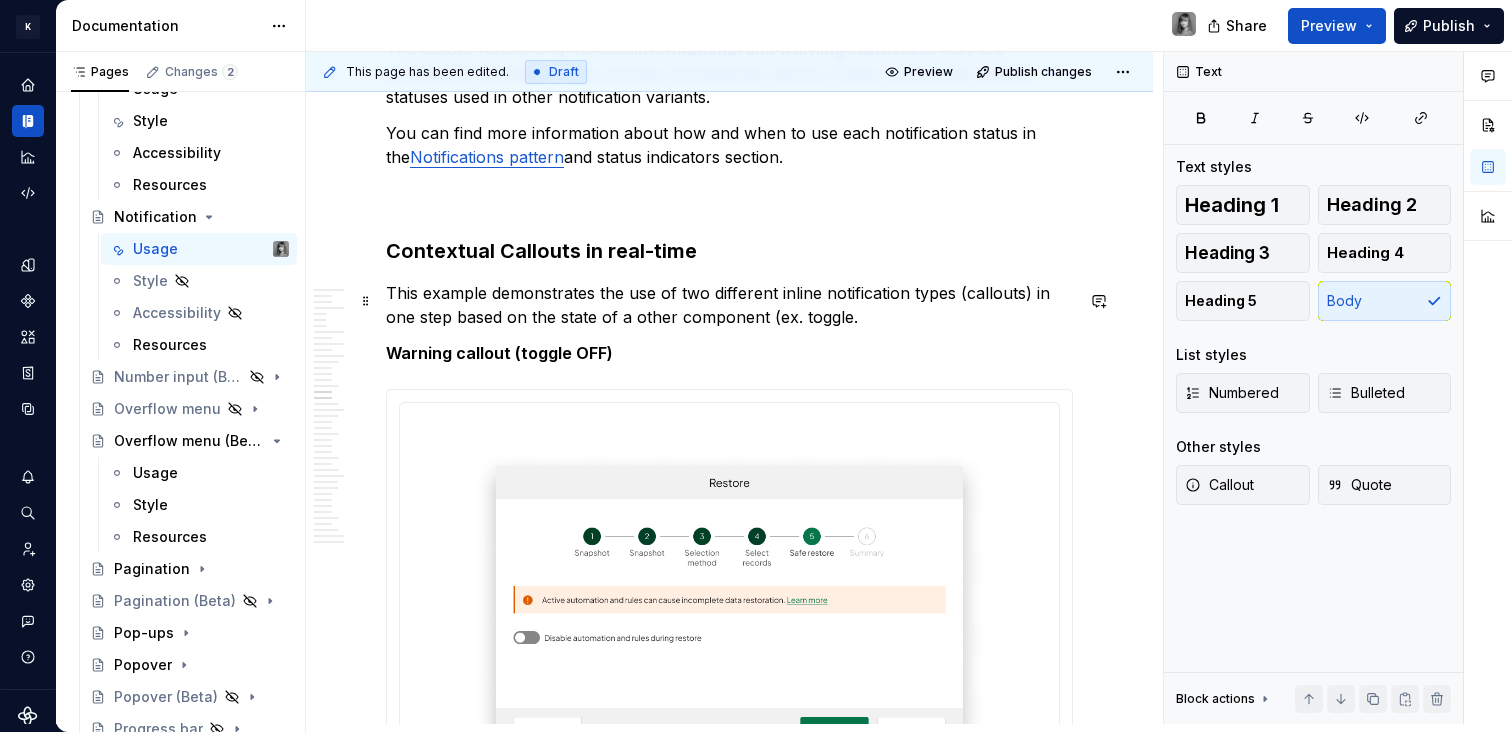 click on "This example demonstrates the use of two different inline notification types (callouts) in one step based on the state of a other component (ex. toggle." at bounding box center (729, 305) 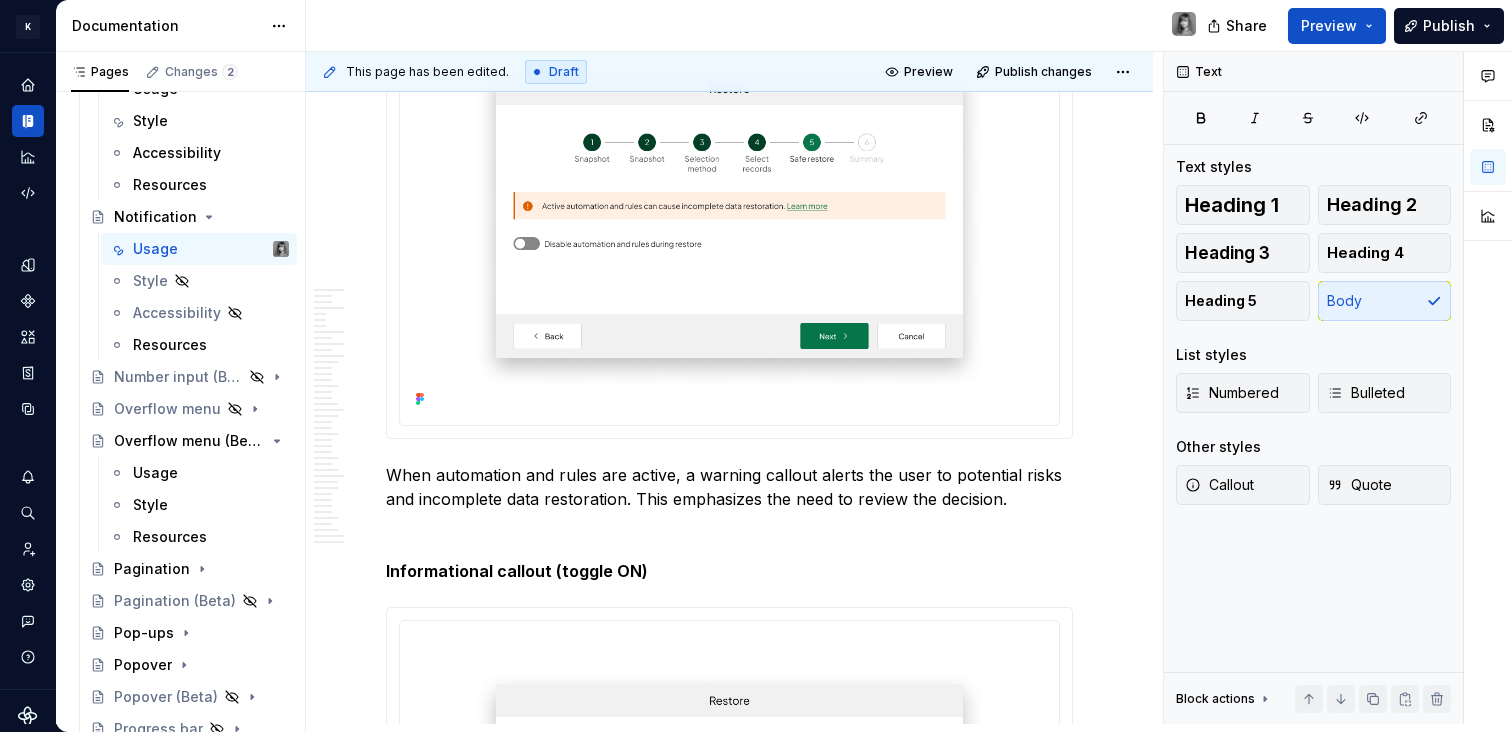 scroll, scrollTop: 8393, scrollLeft: 0, axis: vertical 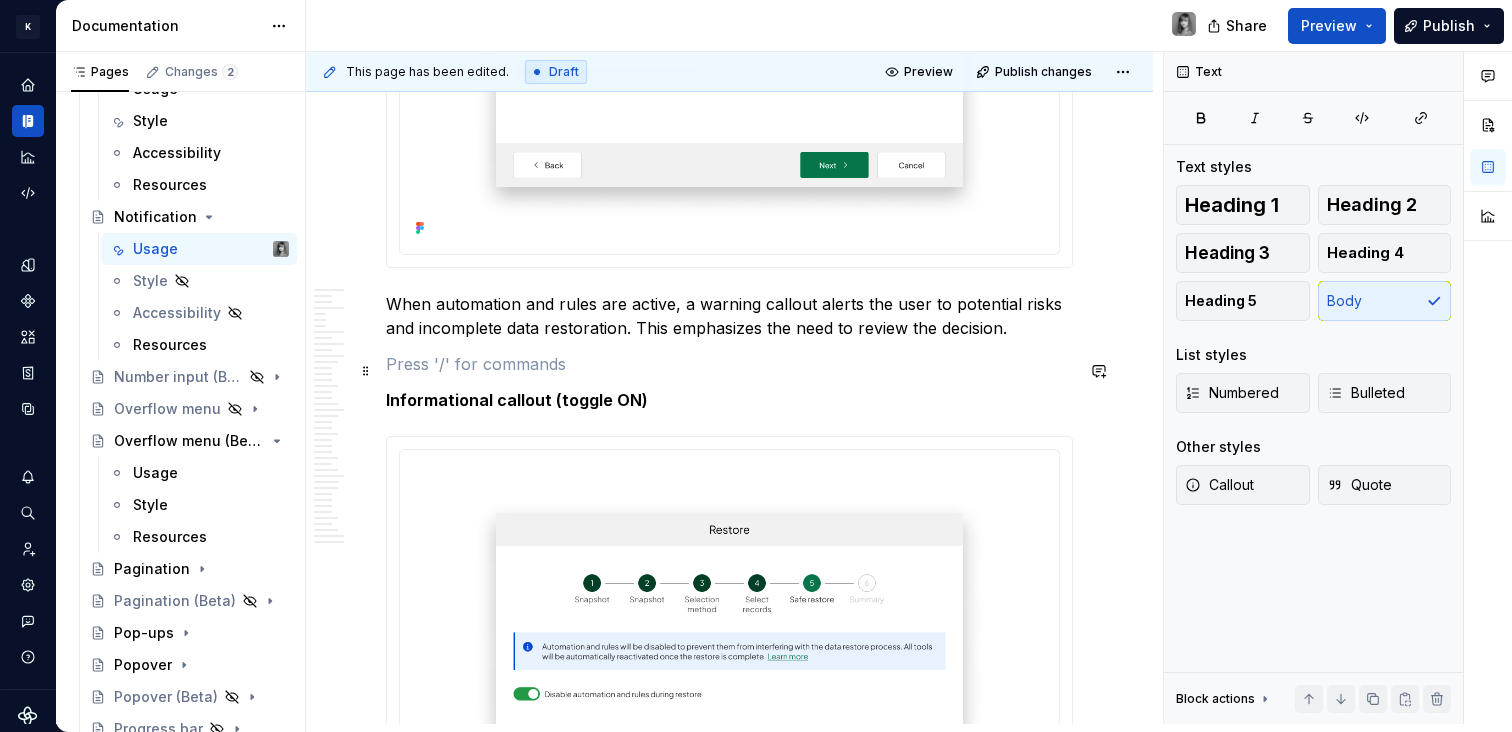 click at bounding box center [729, 364] 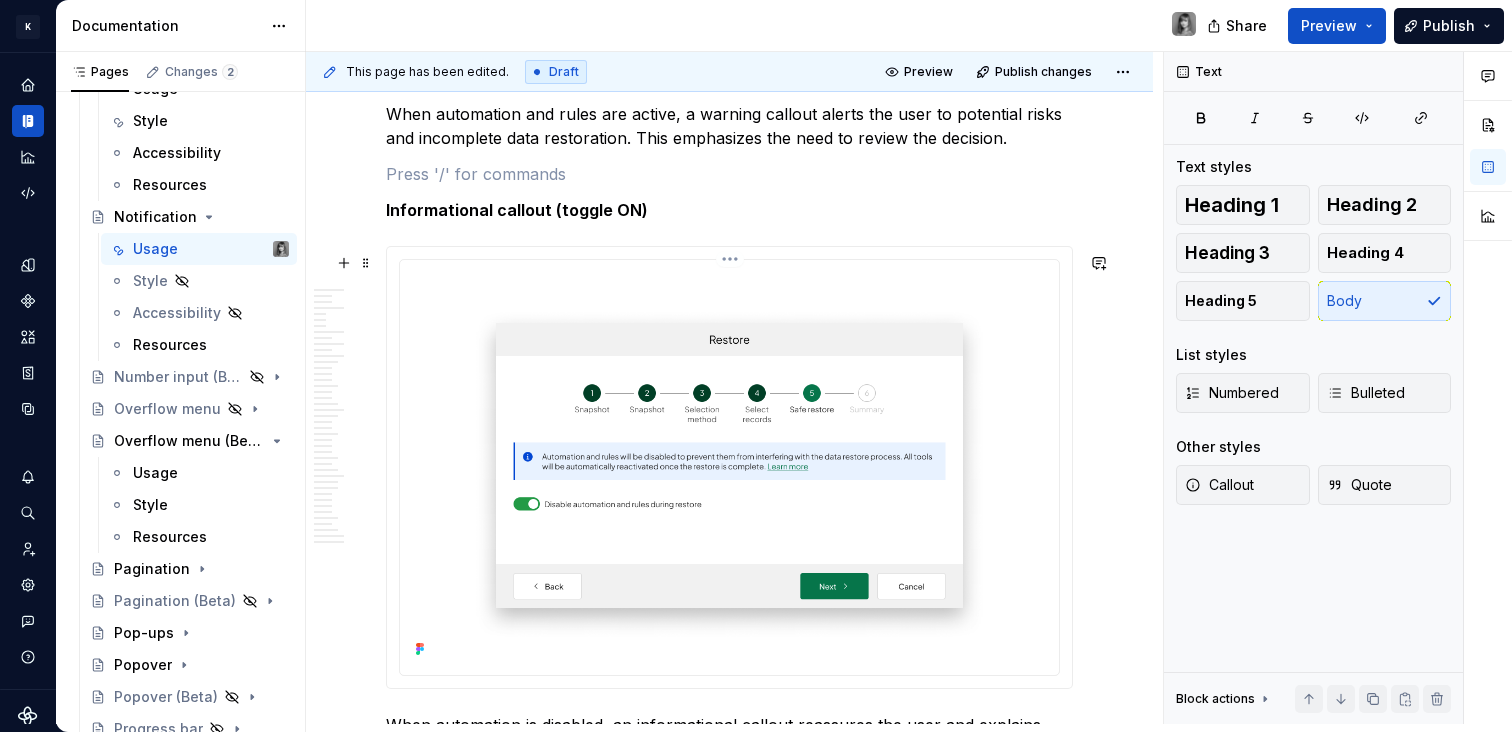 scroll, scrollTop: 8582, scrollLeft: 0, axis: vertical 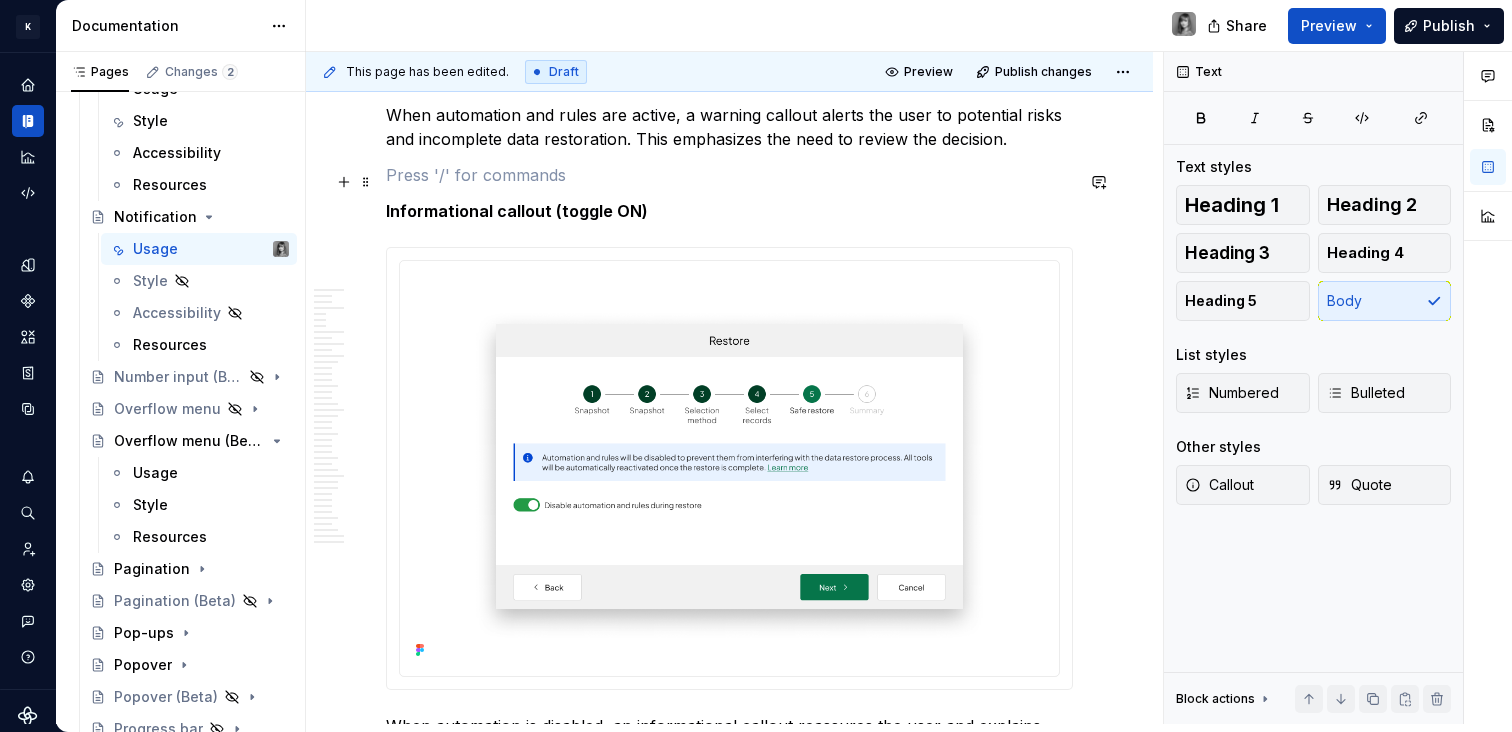 click at bounding box center (729, 175) 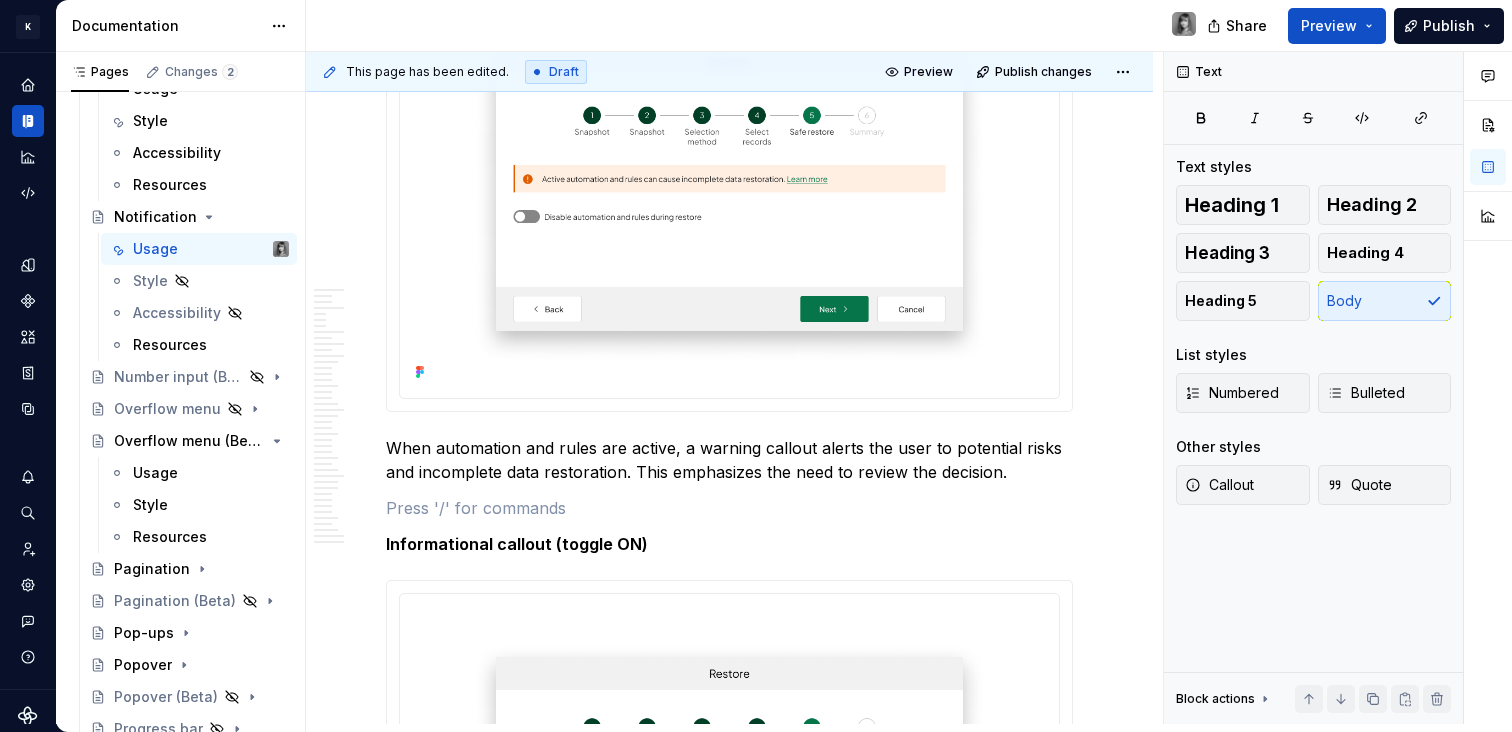 scroll, scrollTop: 8188, scrollLeft: 0, axis: vertical 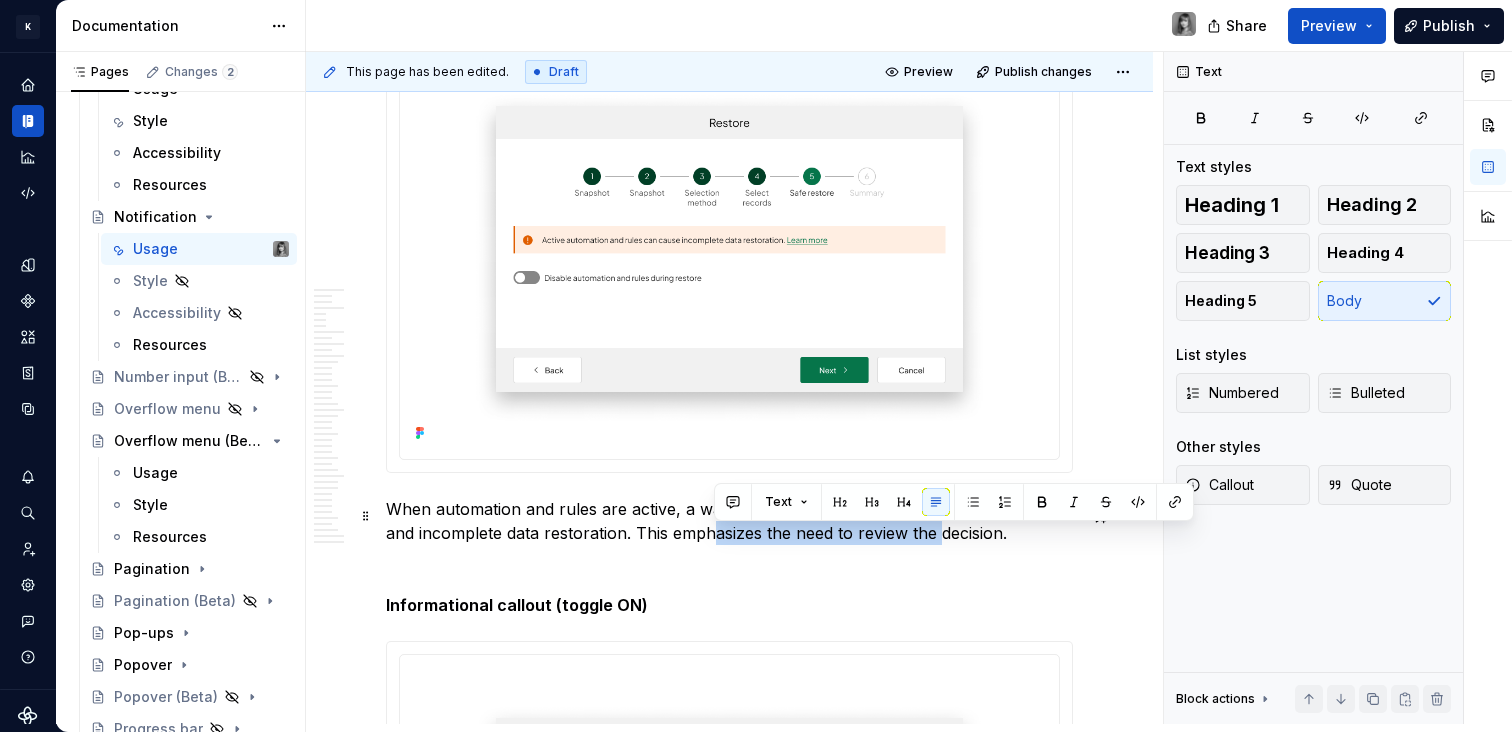 drag, startPoint x: 714, startPoint y: 535, endPoint x: 938, endPoint y: 536, distance: 224.00223 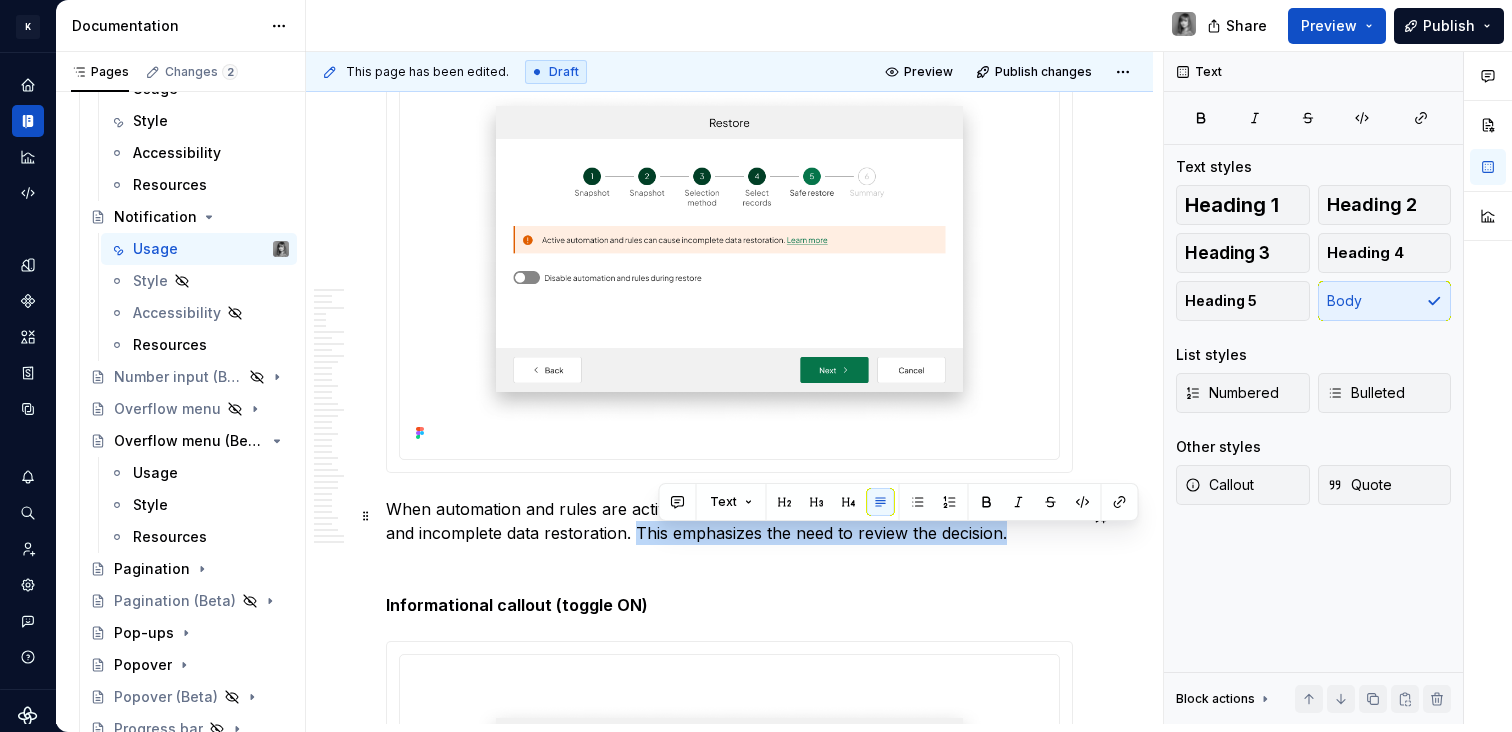 drag, startPoint x: 964, startPoint y: 534, endPoint x: 634, endPoint y: 541, distance: 330.07425 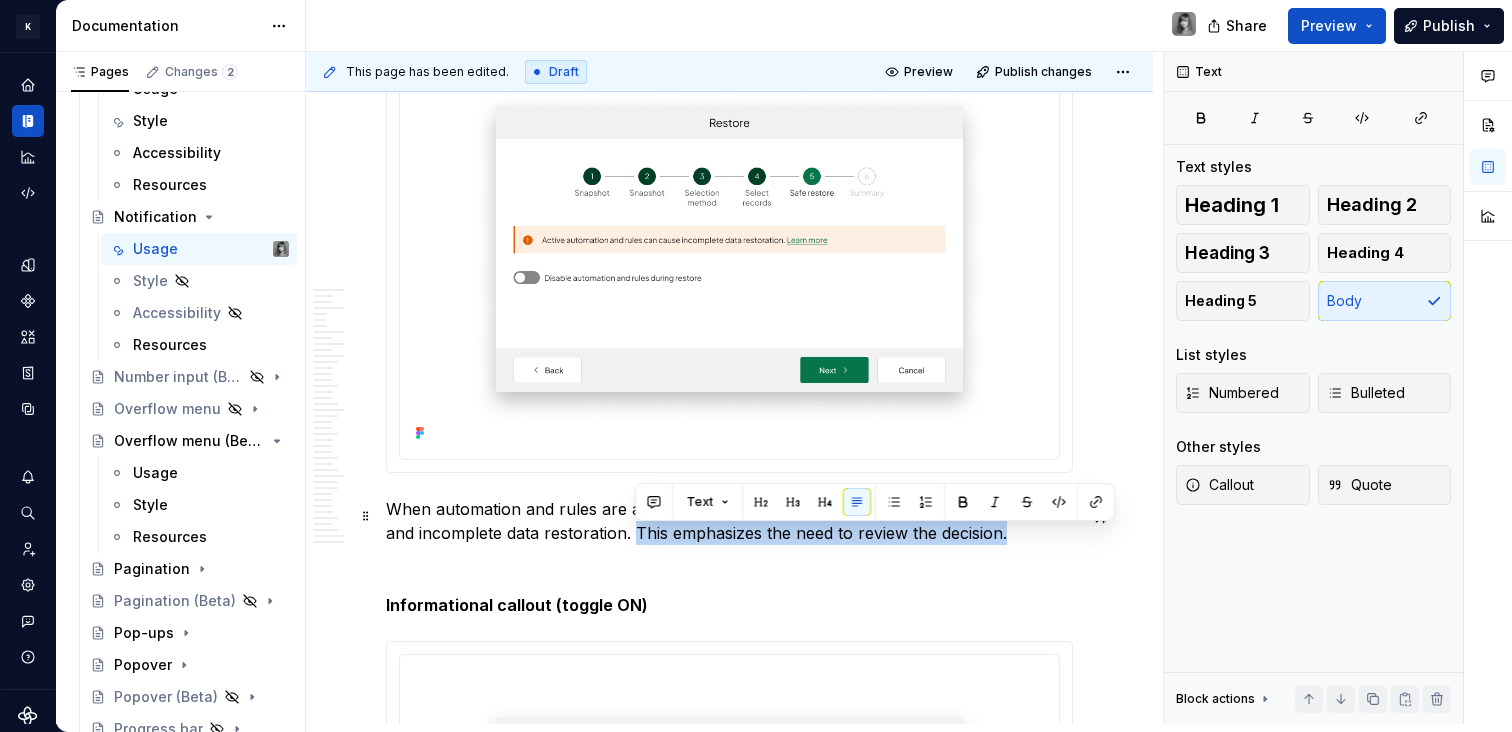 click on "When automation and rules are active, a warning callout alerts the user to potential risks and incomplete data restoration. This emphasizes the need to review the decision." at bounding box center [729, 521] 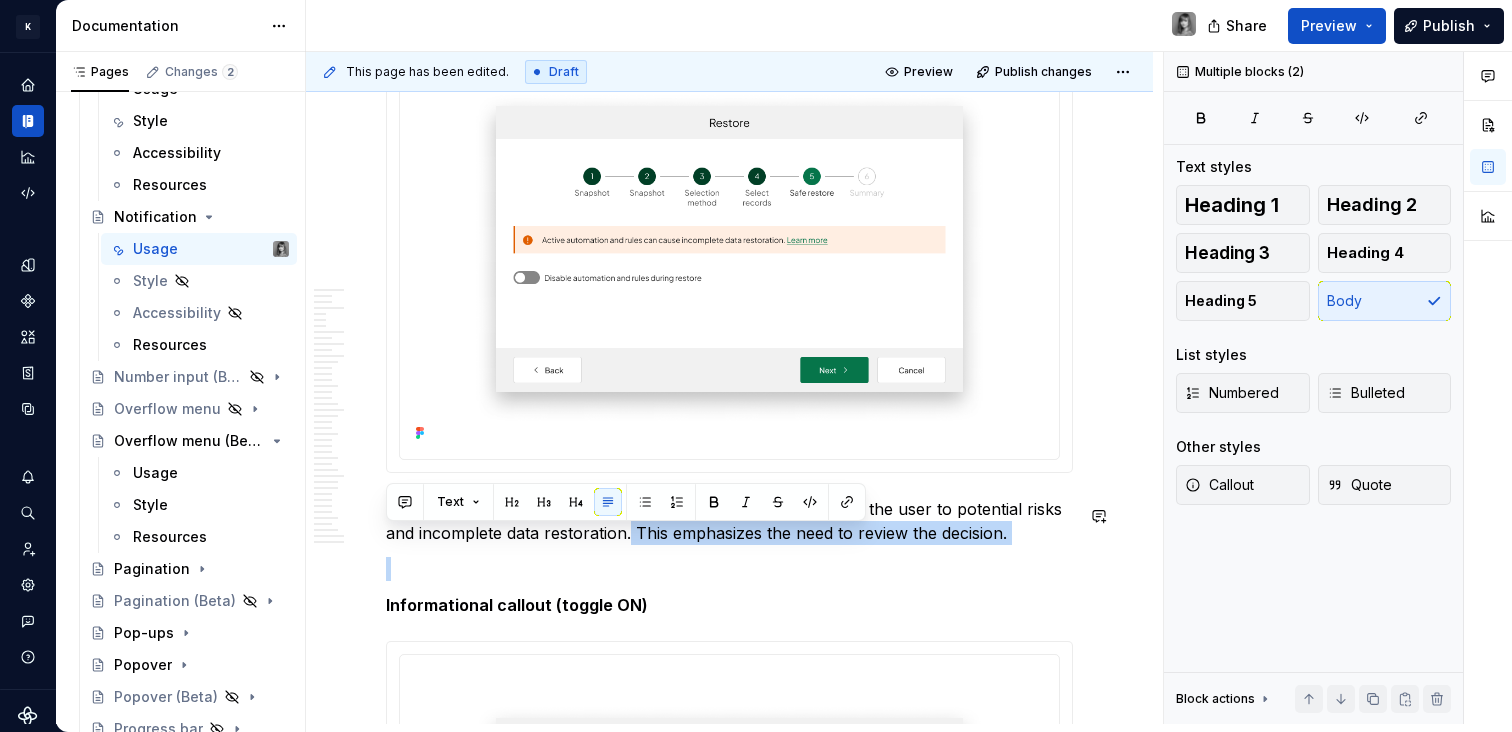 drag, startPoint x: 685, startPoint y: 547, endPoint x: 916, endPoint y: 553, distance: 231.07791 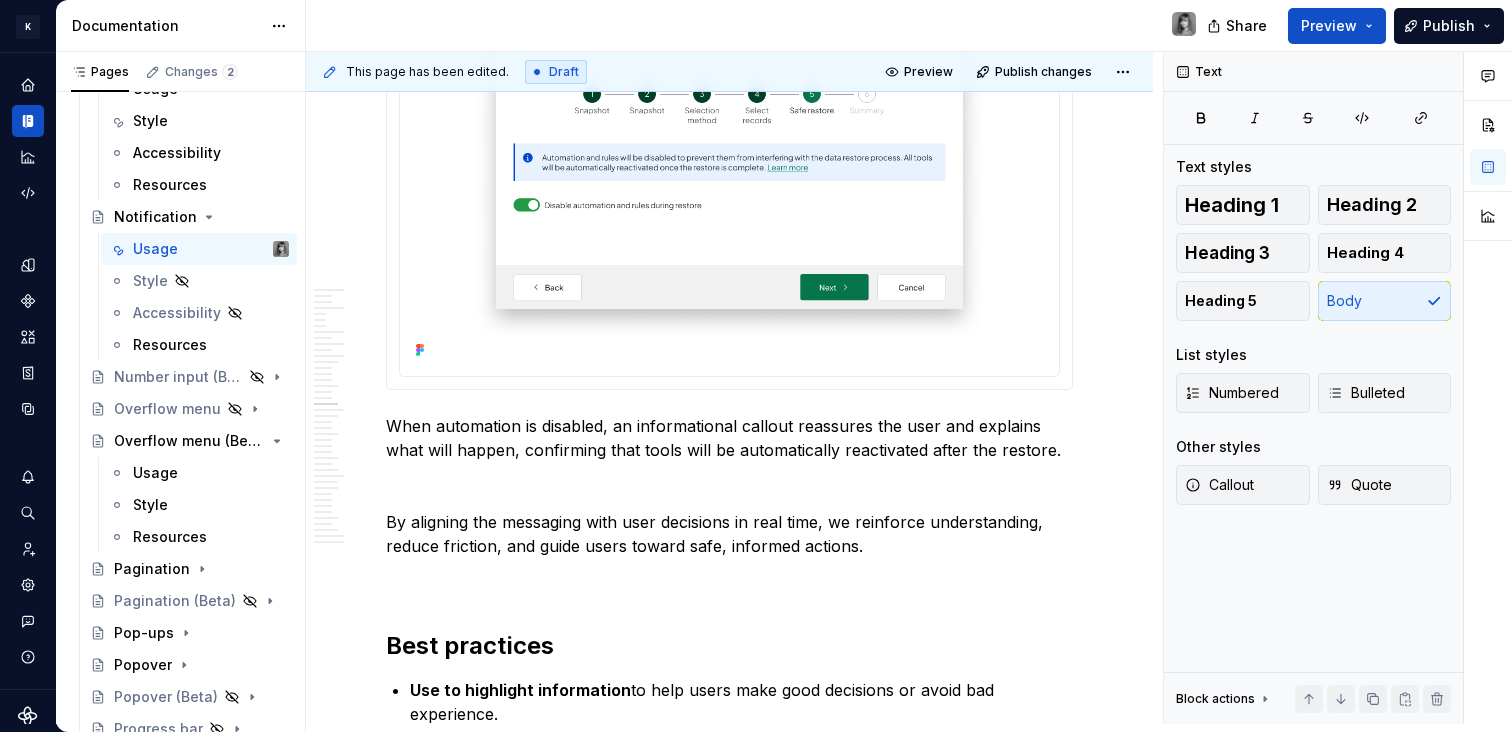 scroll, scrollTop: 8883, scrollLeft: 0, axis: vertical 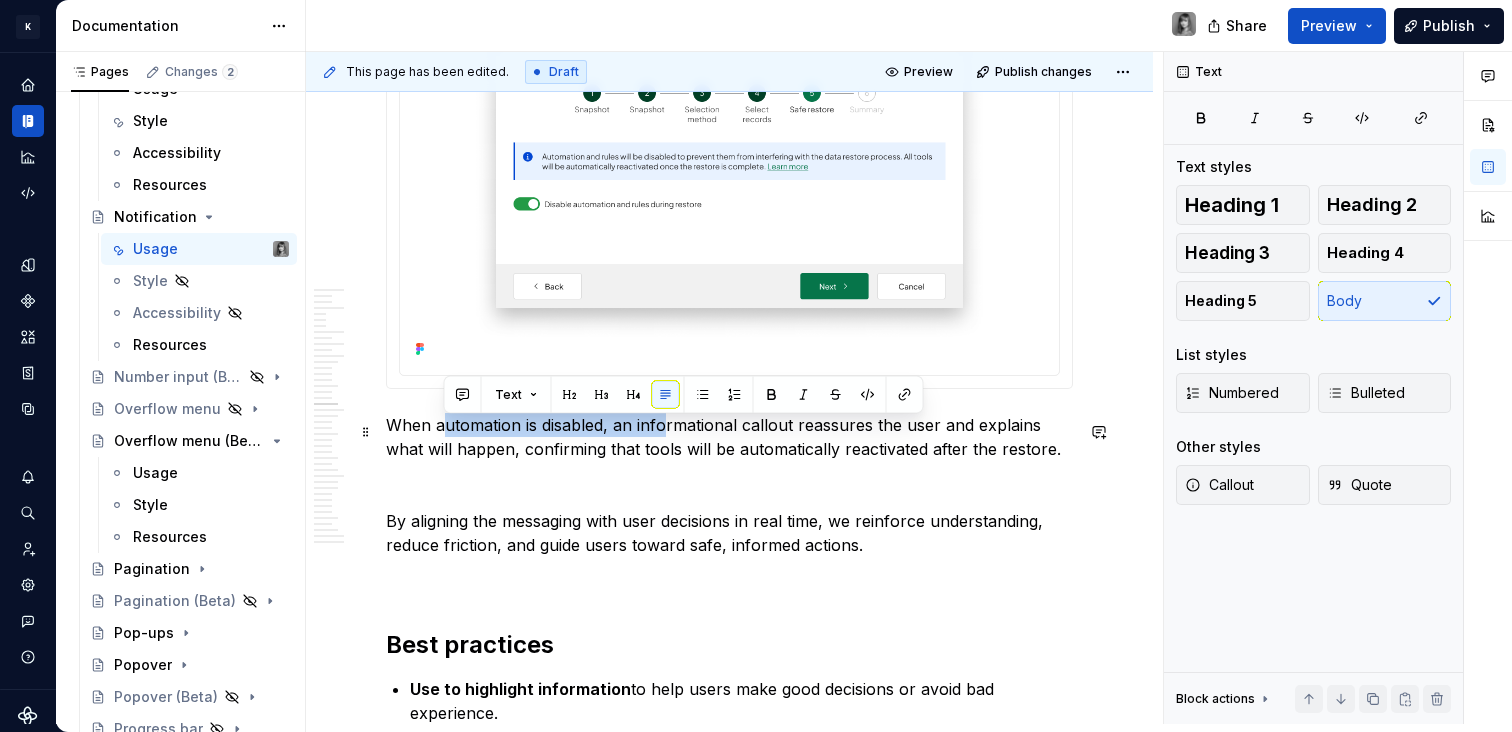 drag, startPoint x: 561, startPoint y: 440, endPoint x: 665, endPoint y: 444, distance: 104.0769 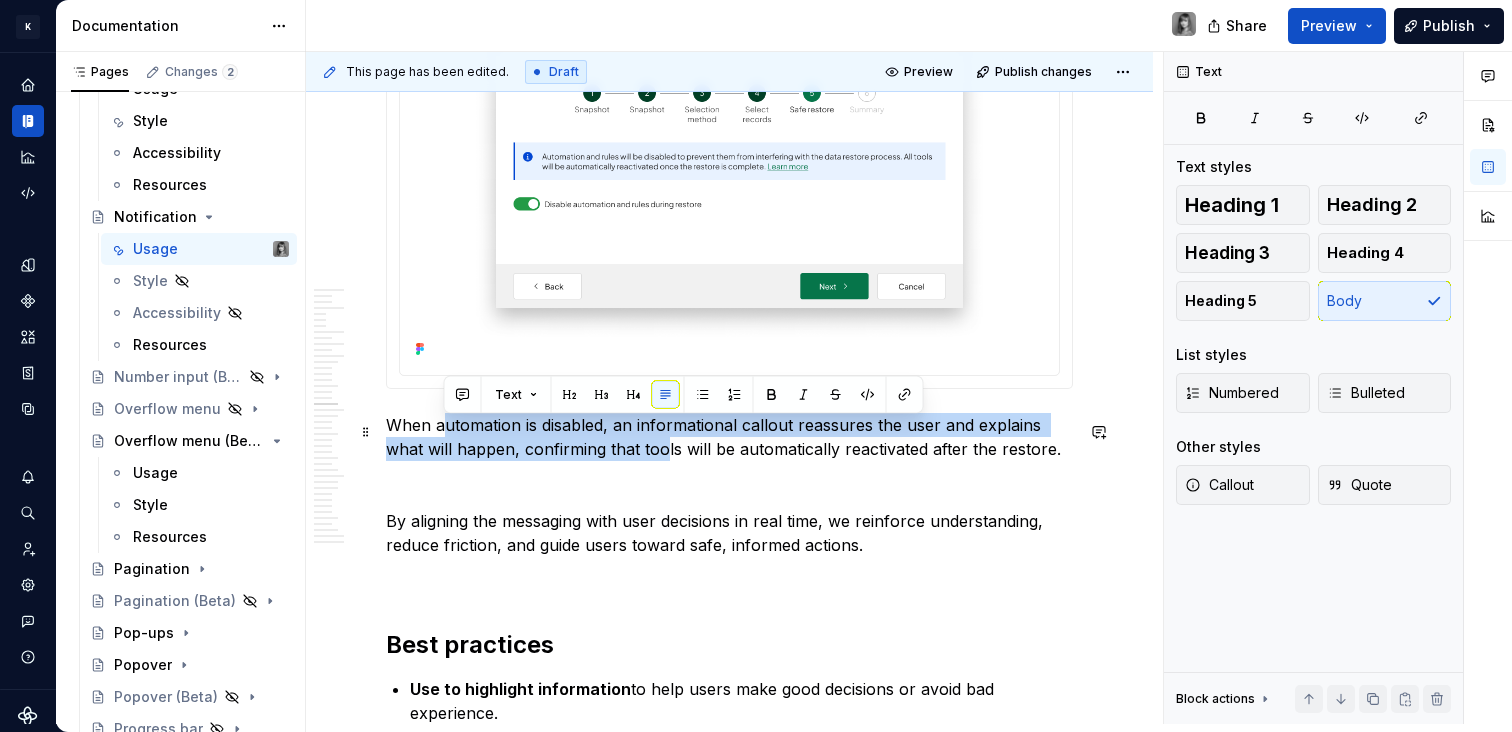 click on "When automation is disabled, an informational callout reassures the user and explains what will happen, confirming that tools will be automatically reactivated after the restore." at bounding box center (729, 437) 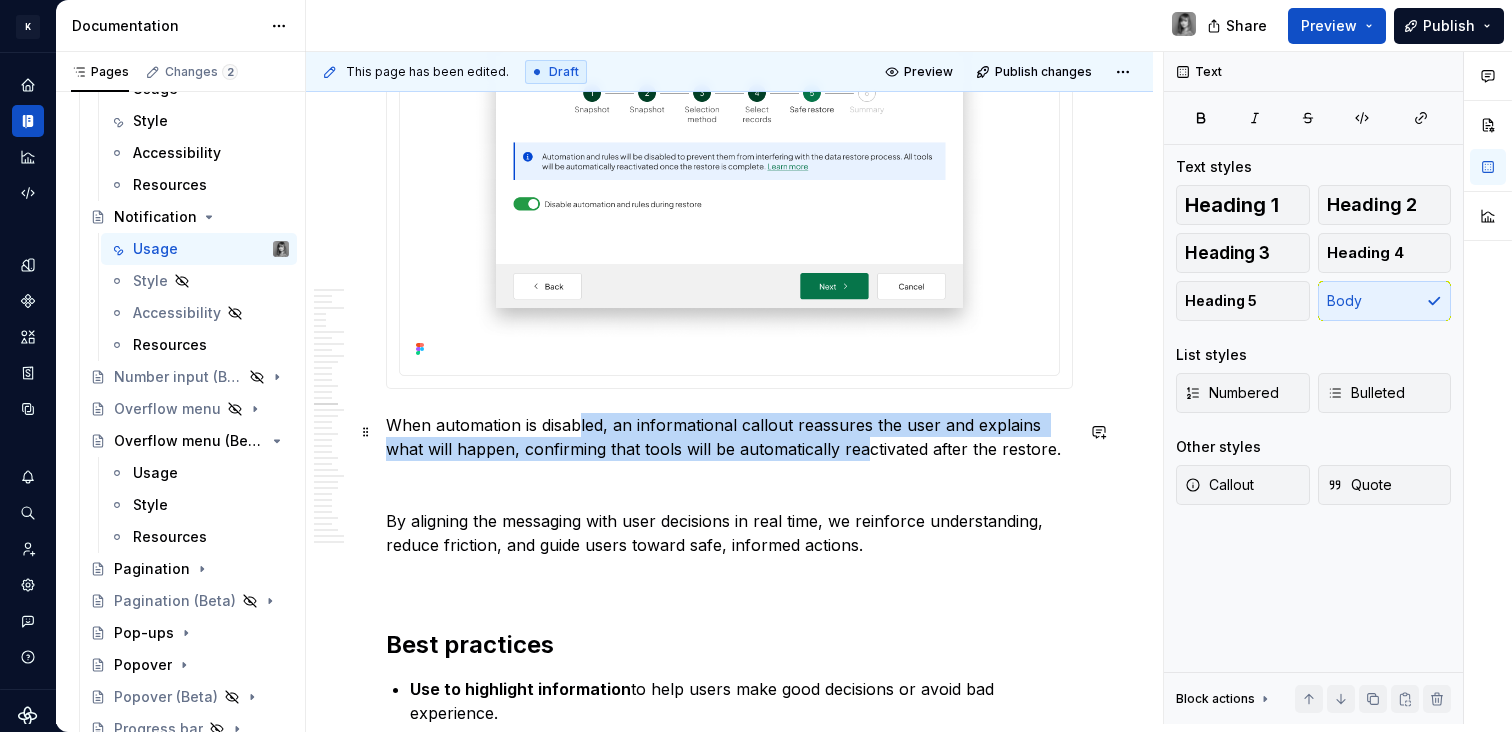drag, startPoint x: 803, startPoint y: 445, endPoint x: 866, endPoint y: 455, distance: 63.788715 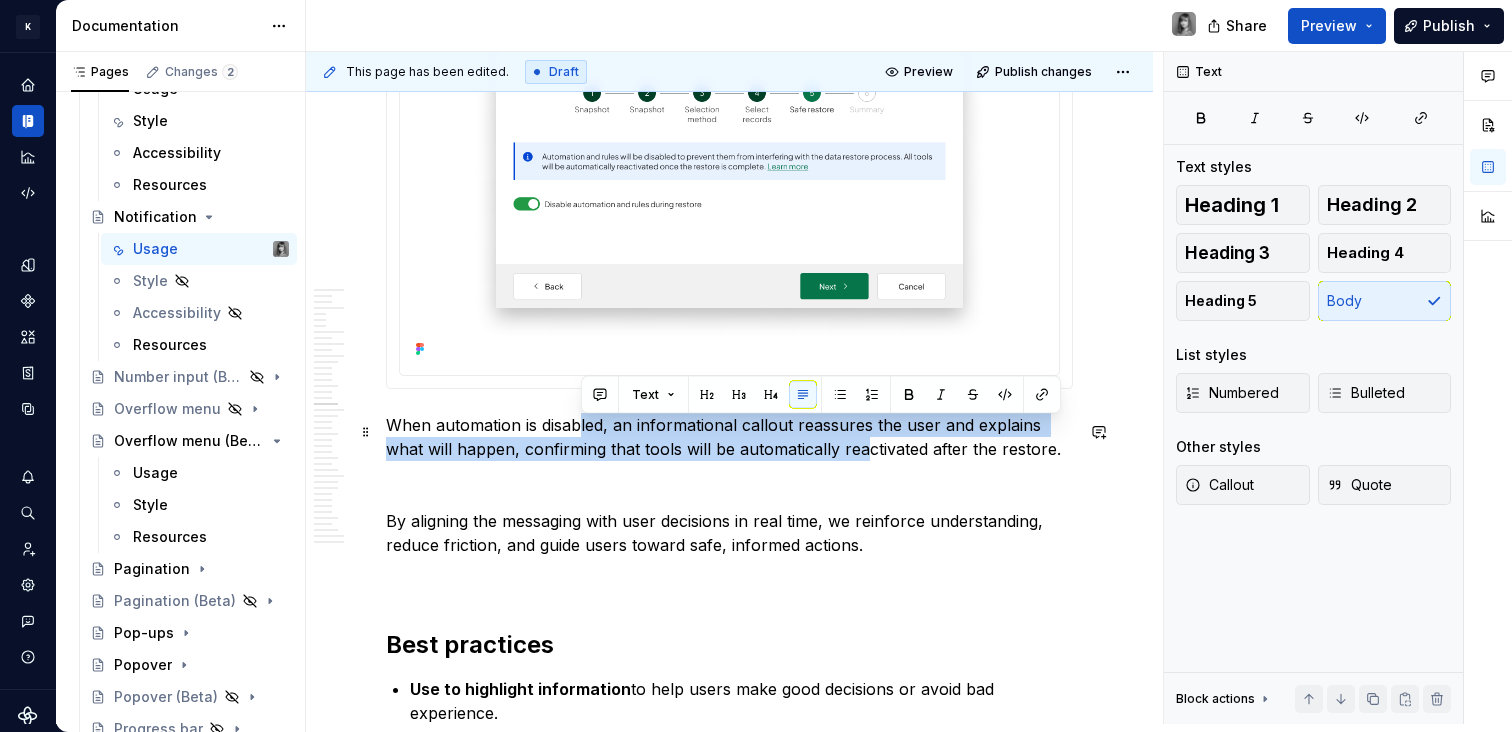 click on "When automation is disabled, an informational callout reassures the user and explains what will happen, confirming that tools will be automatically reactivated after the restore." at bounding box center [729, 437] 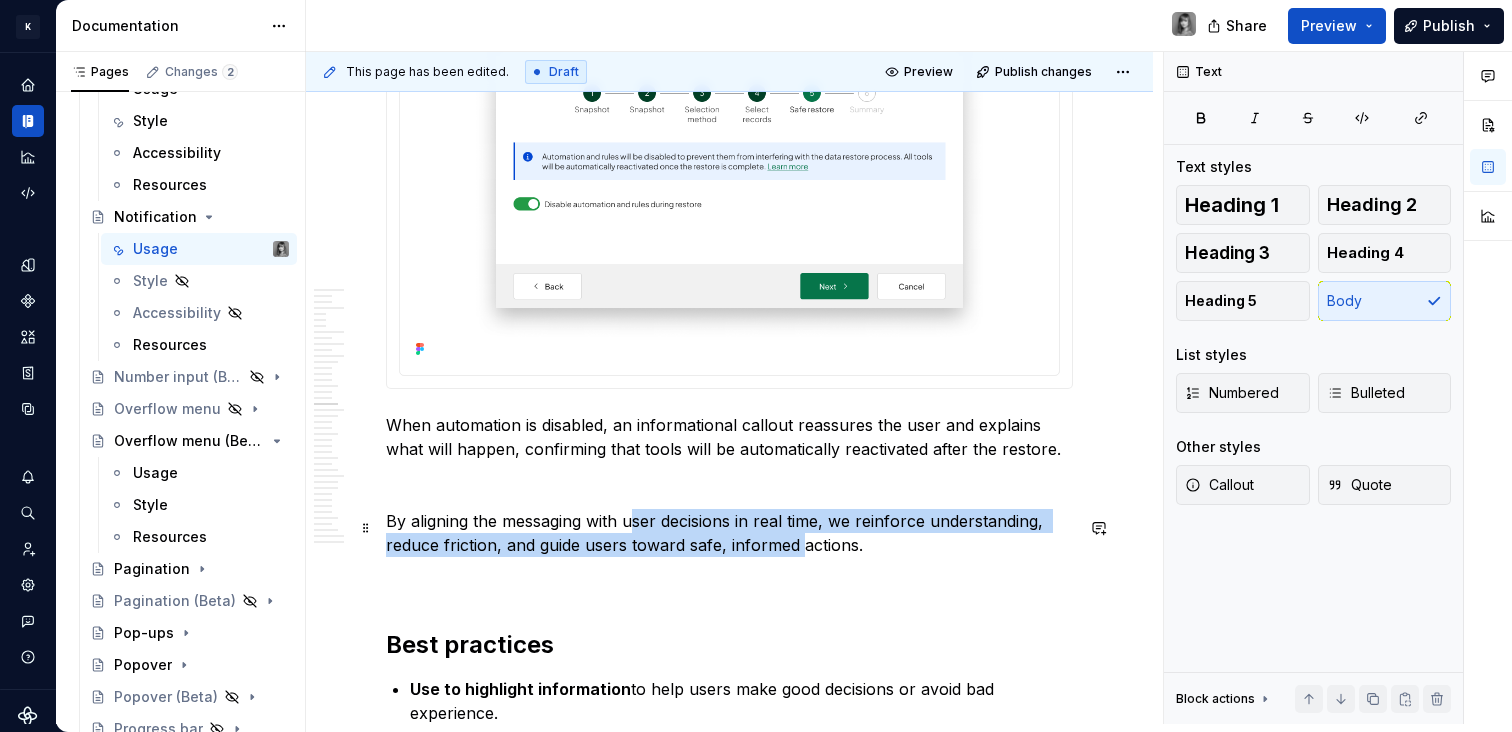 drag, startPoint x: 631, startPoint y: 531, endPoint x: 801, endPoint y: 553, distance: 171.41762 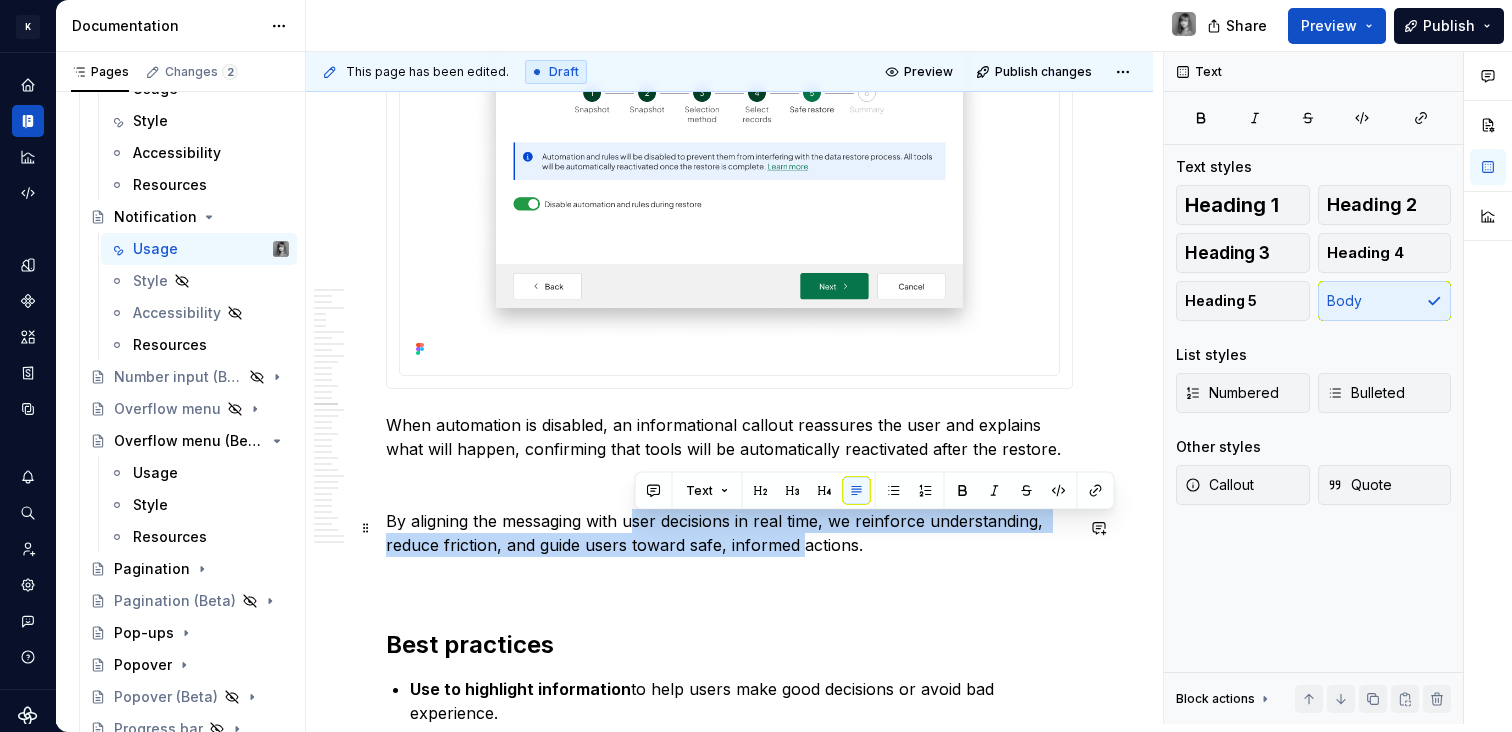 click on "By aligning the messaging with user decisions in real time, we reinforce understanding, reduce friction, and guide users toward safe, informed actions." at bounding box center [729, 533] 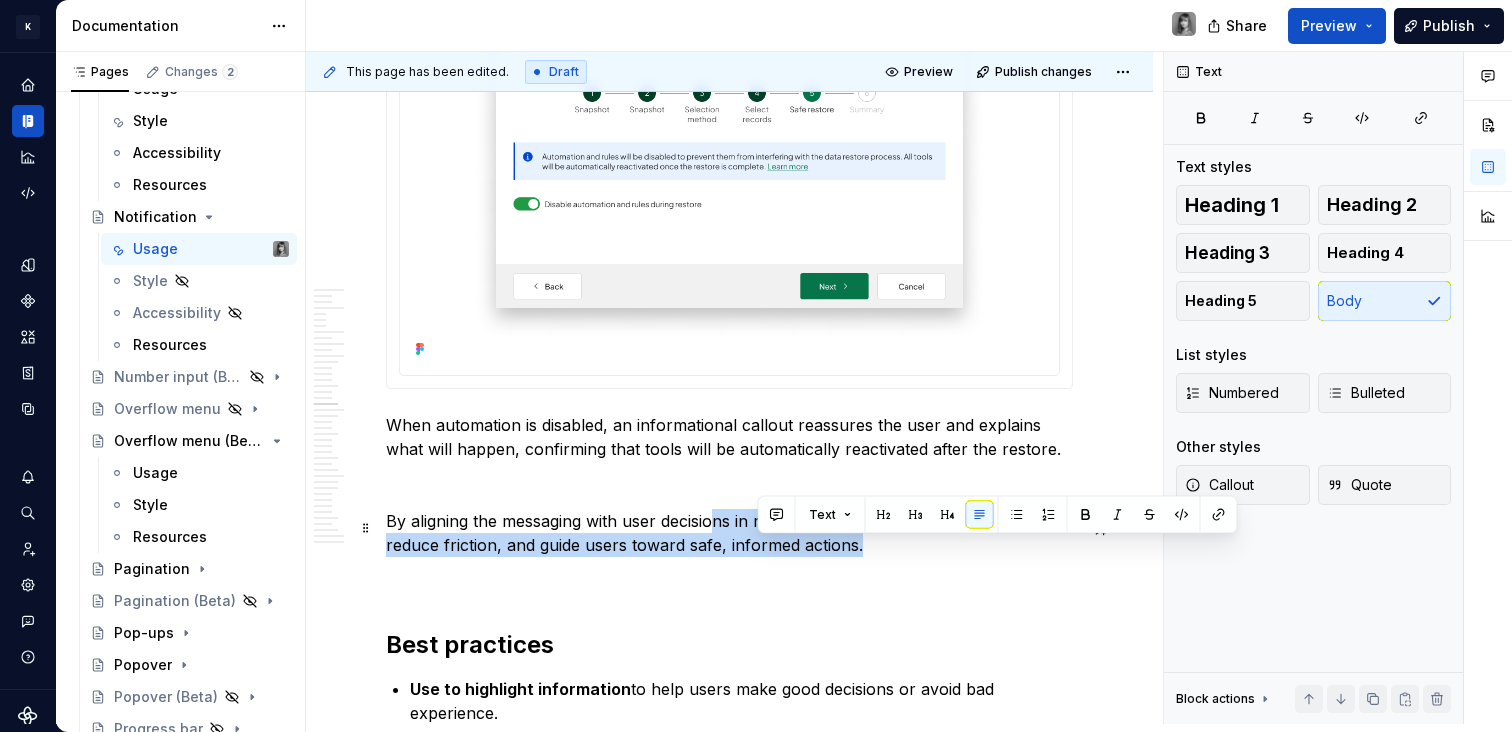 drag, startPoint x: 757, startPoint y: 540, endPoint x: 720, endPoint y: 533, distance: 37.65634 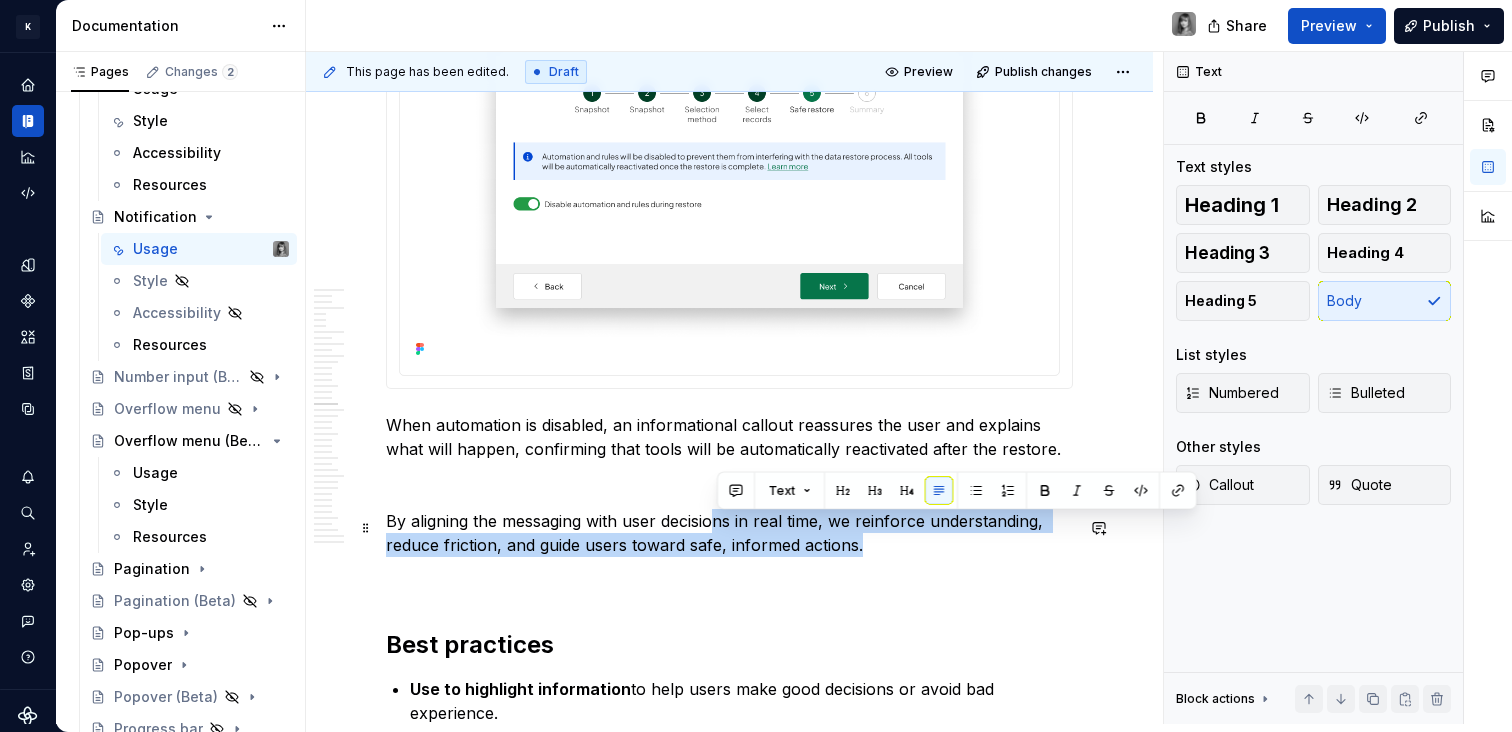 click on "By aligning the messaging with user decisions in real time, we reinforce understanding, reduce friction, and guide users toward safe, informed actions." at bounding box center [729, 533] 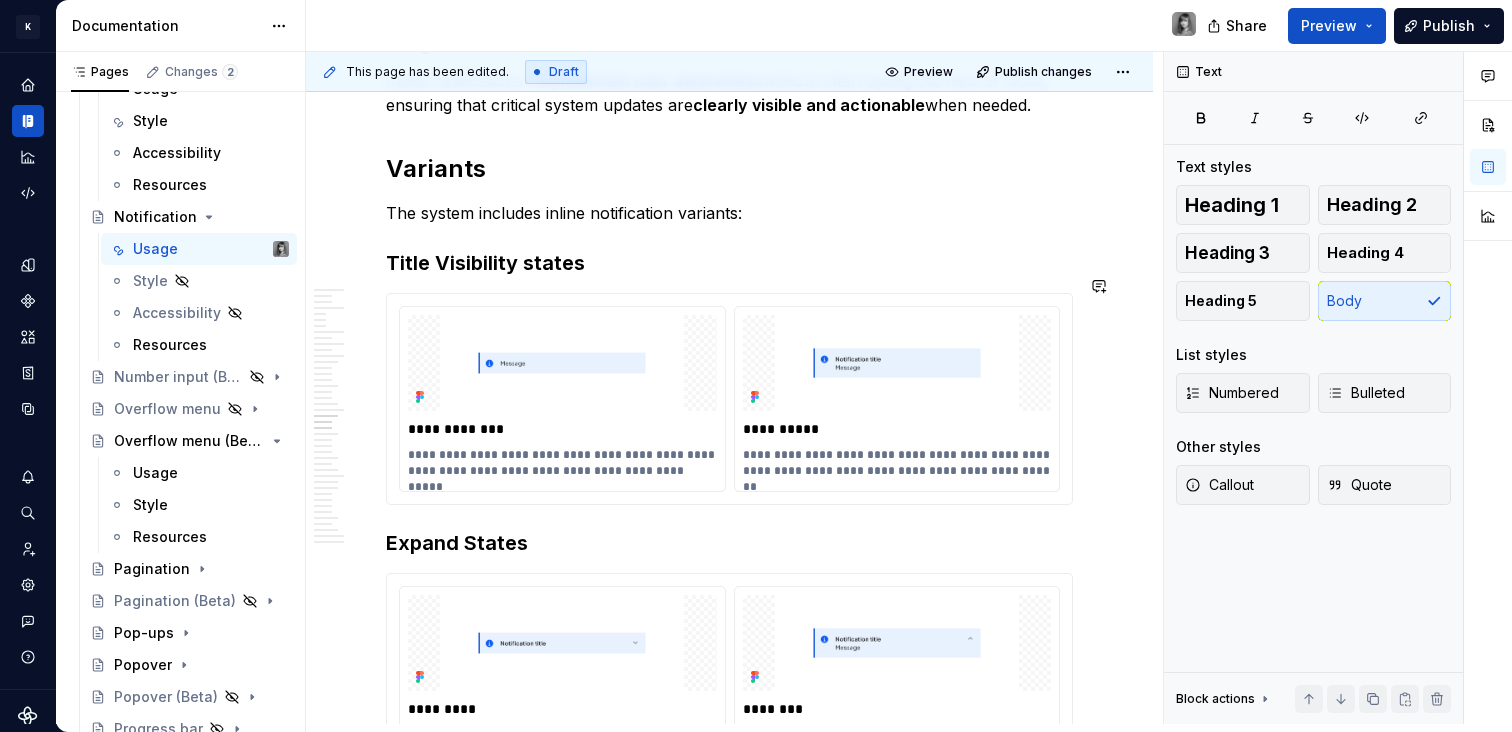 scroll, scrollTop: 10217, scrollLeft: 0, axis: vertical 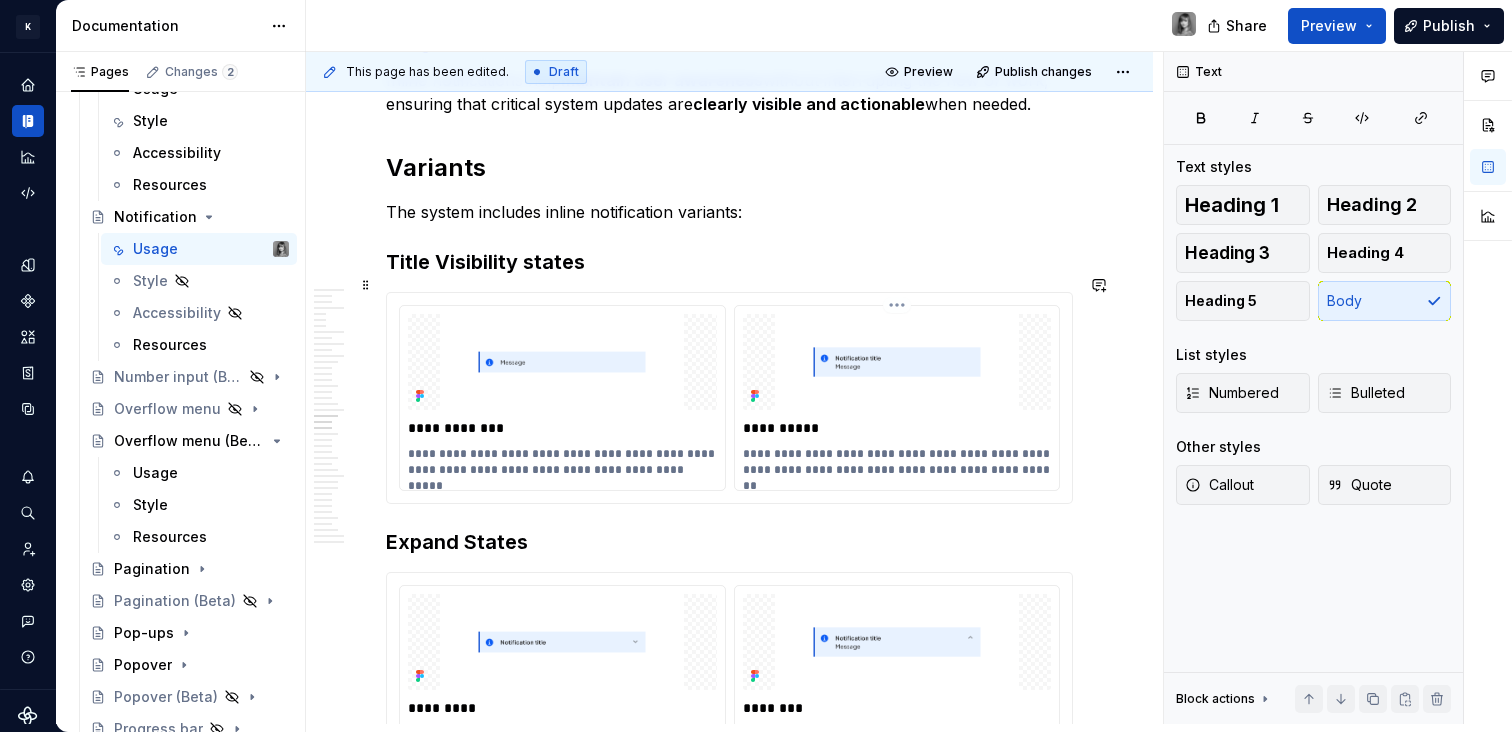 click at bounding box center [897, 362] 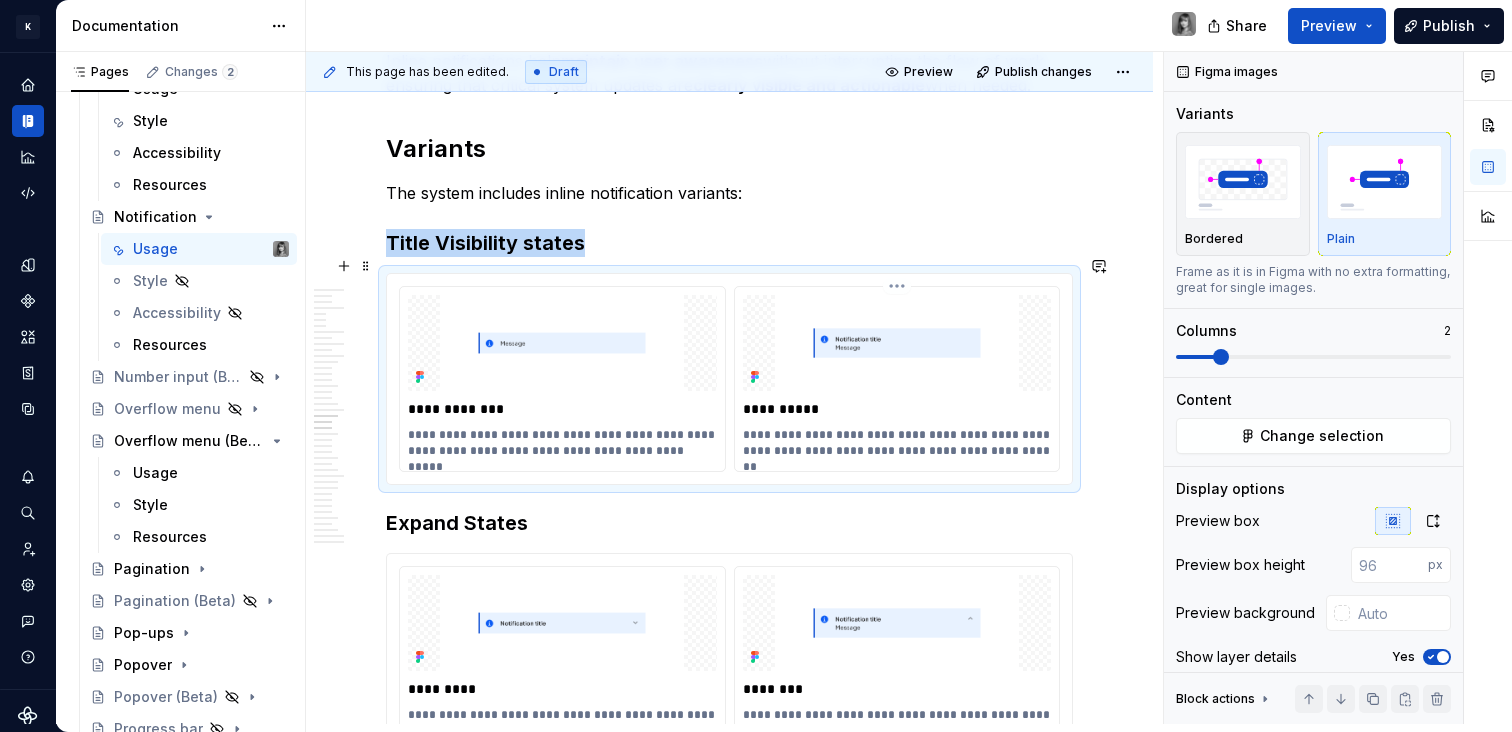 scroll, scrollTop: 10247, scrollLeft: 0, axis: vertical 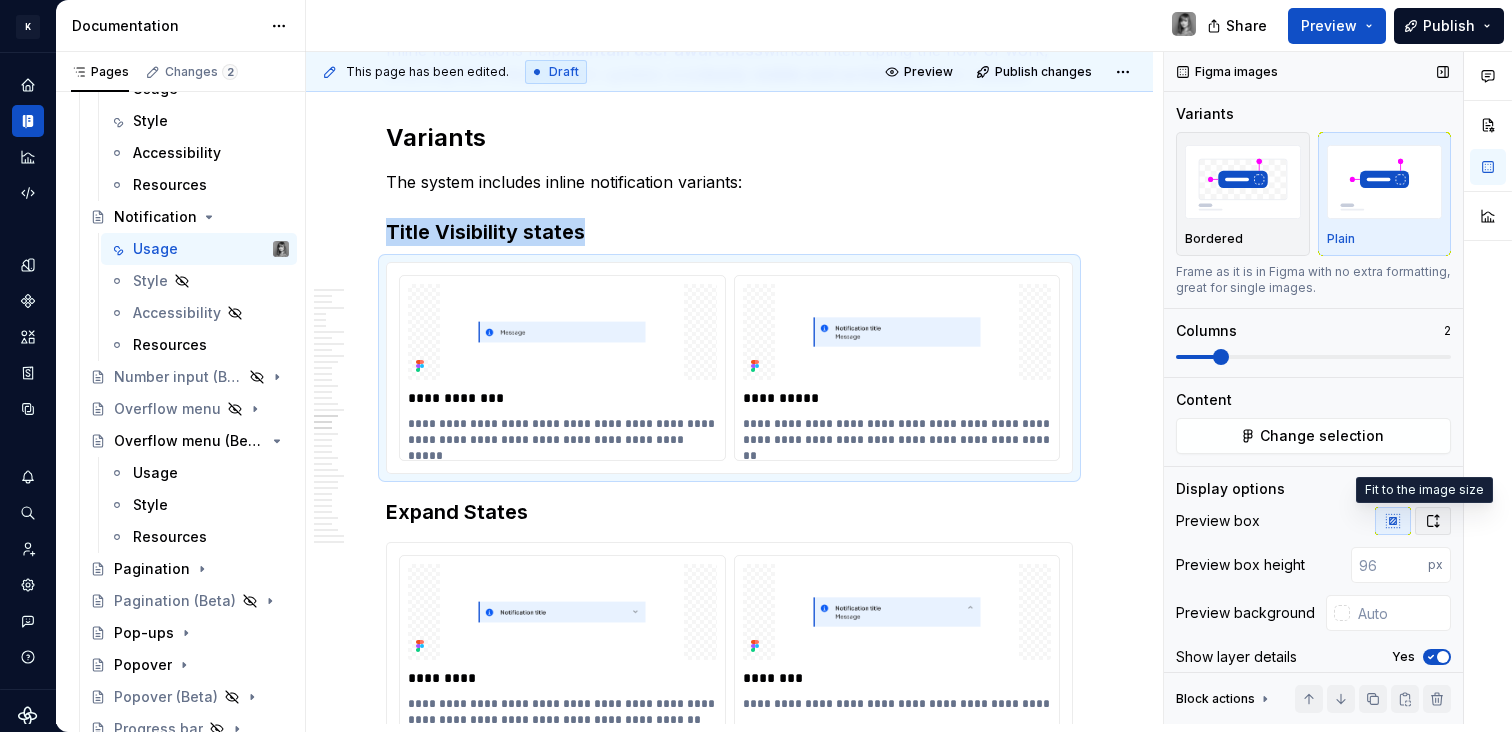 click at bounding box center [1433, 521] 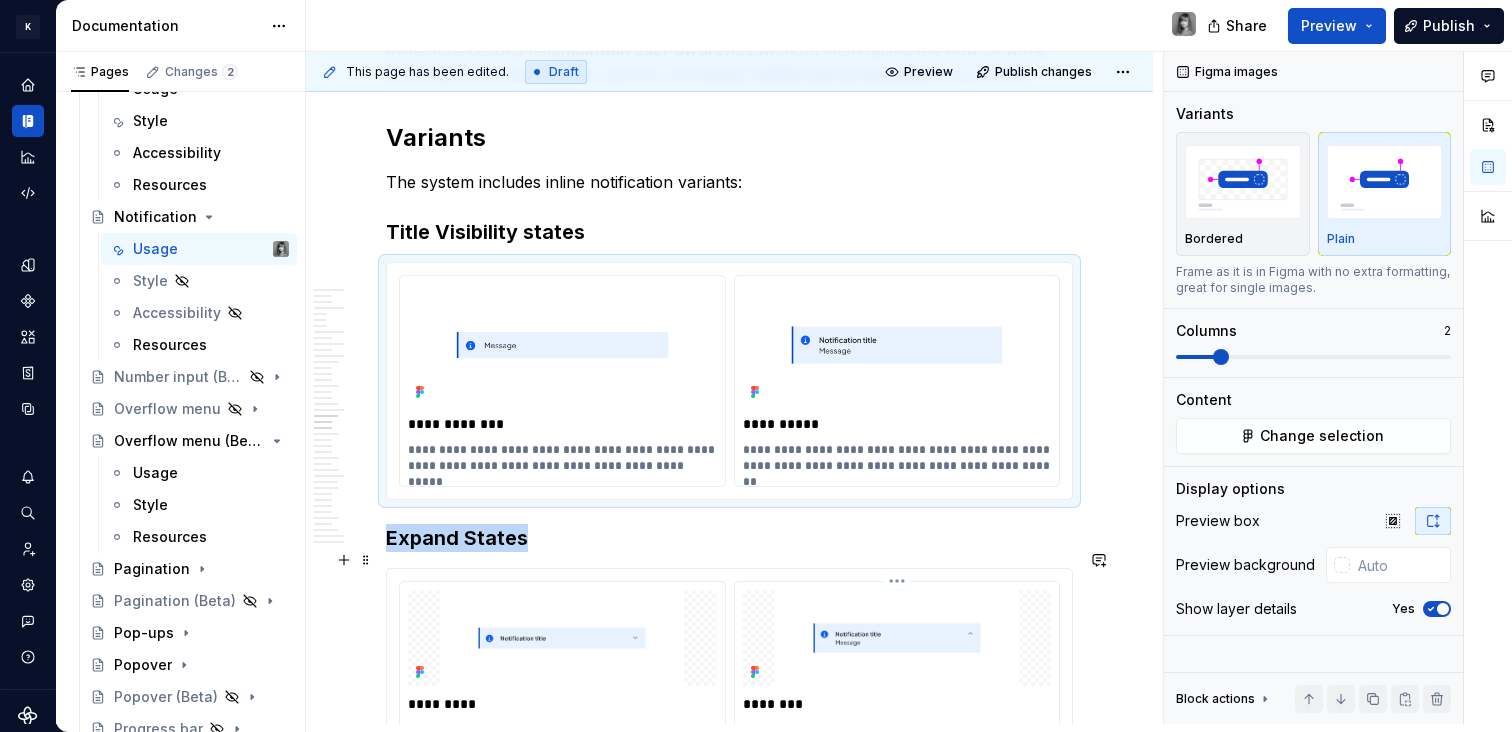 click at bounding box center [897, 638] 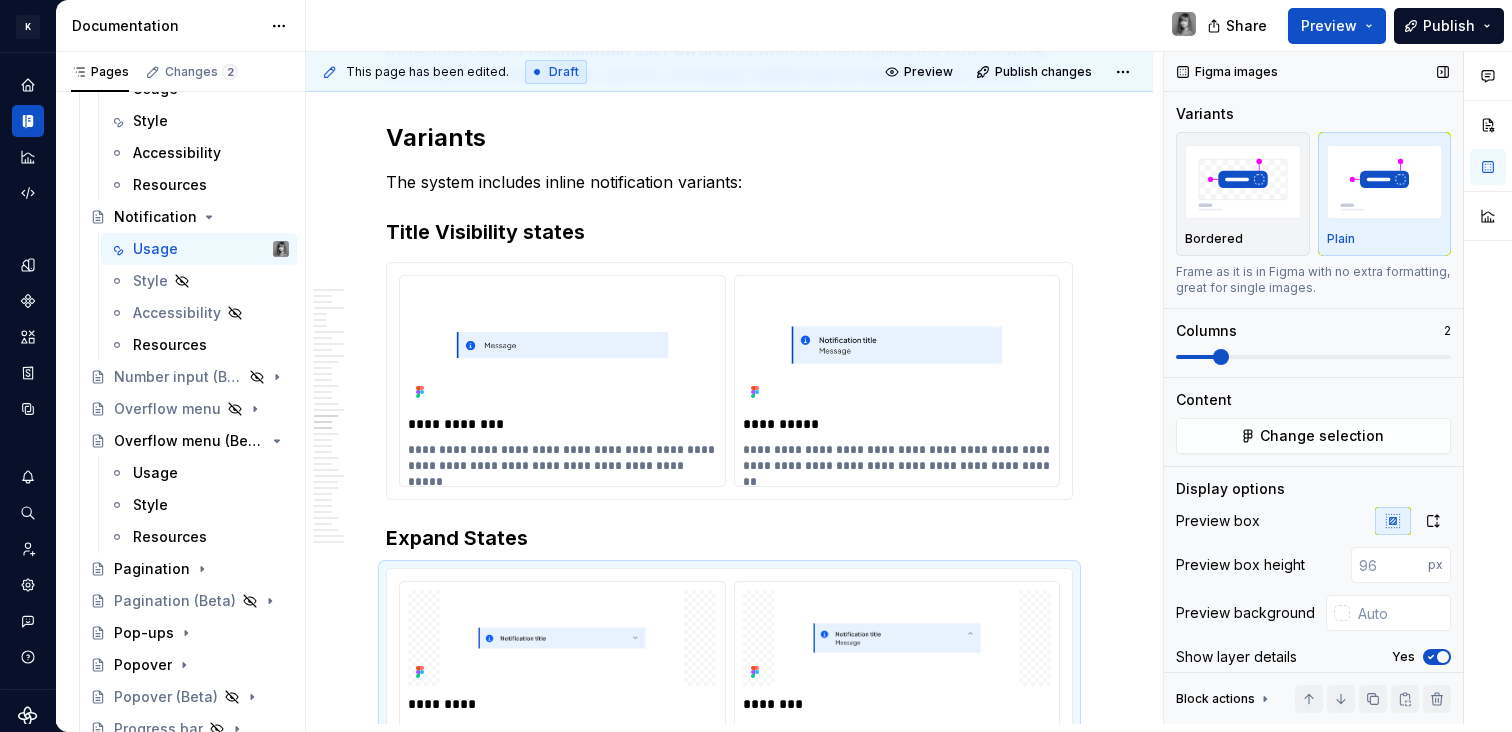 click on "Preview box Preview box height px Preview background Show layer details Yes" at bounding box center [1313, 595] 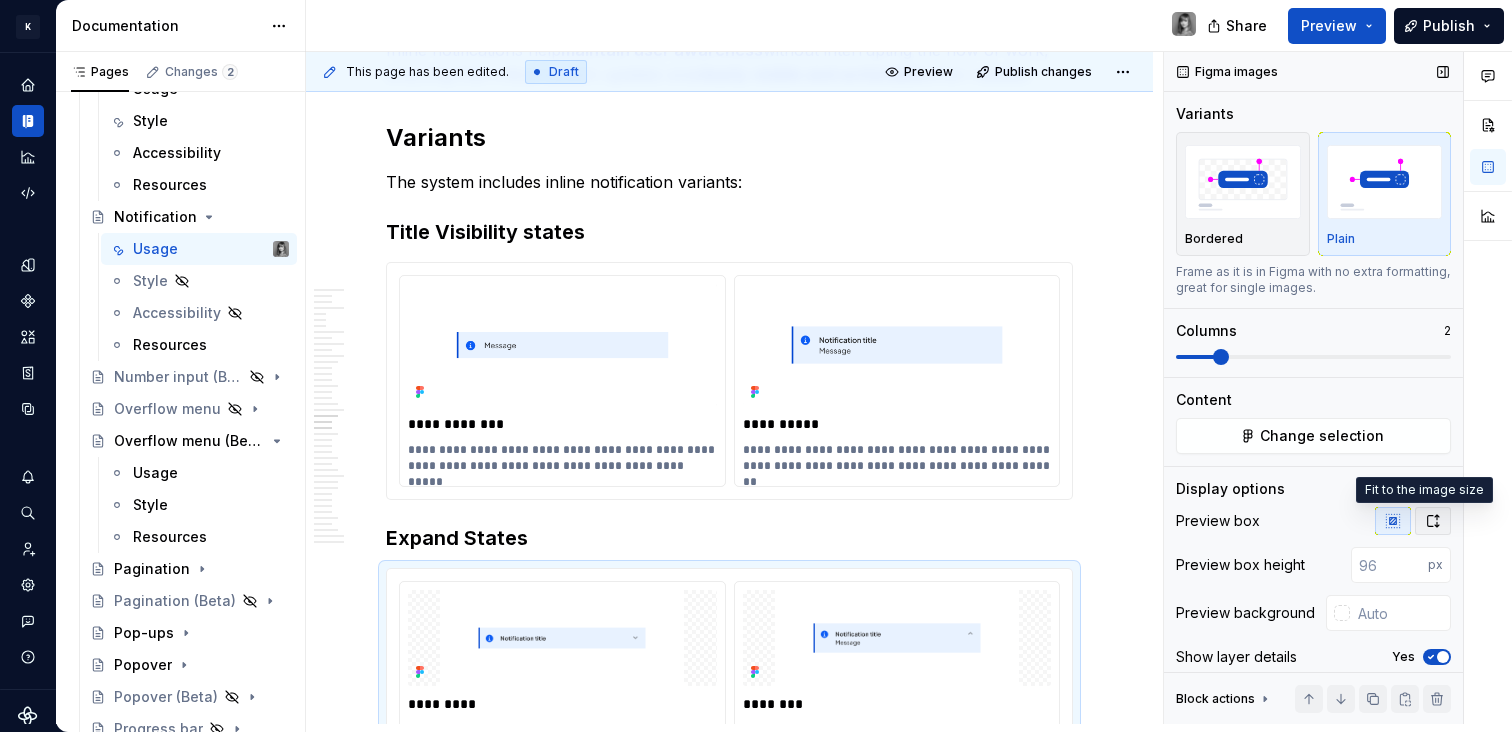 click 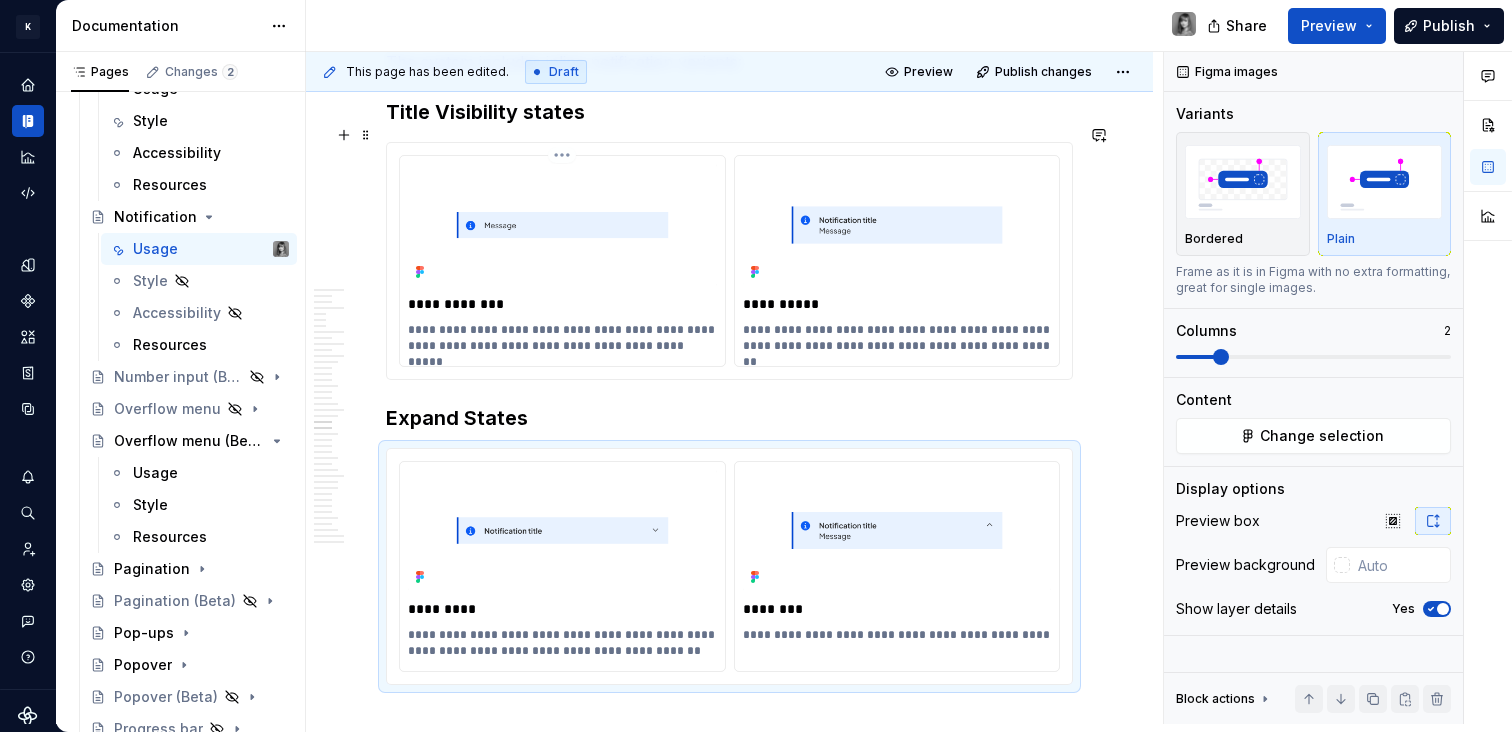 scroll, scrollTop: 10362, scrollLeft: 0, axis: vertical 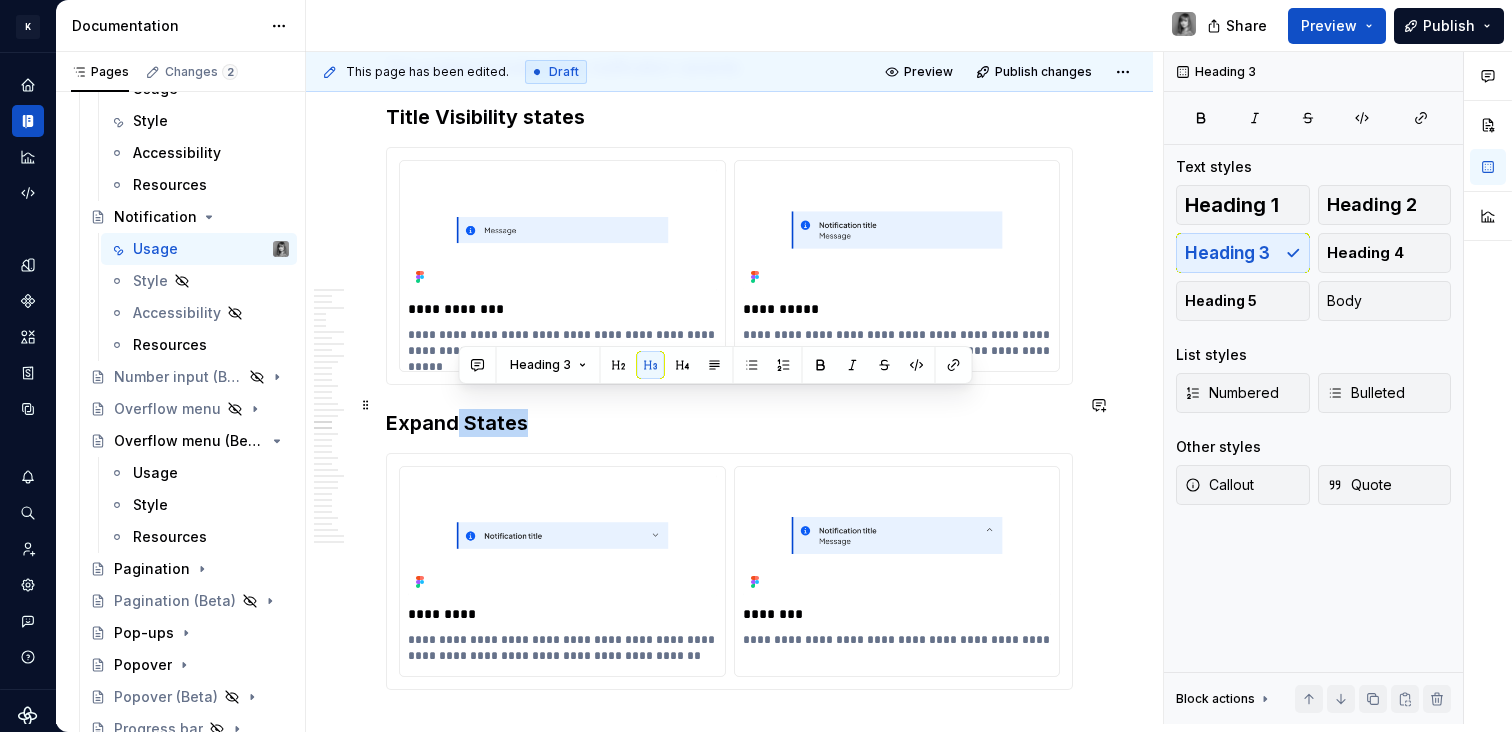click on "Expand States" at bounding box center (729, 423) 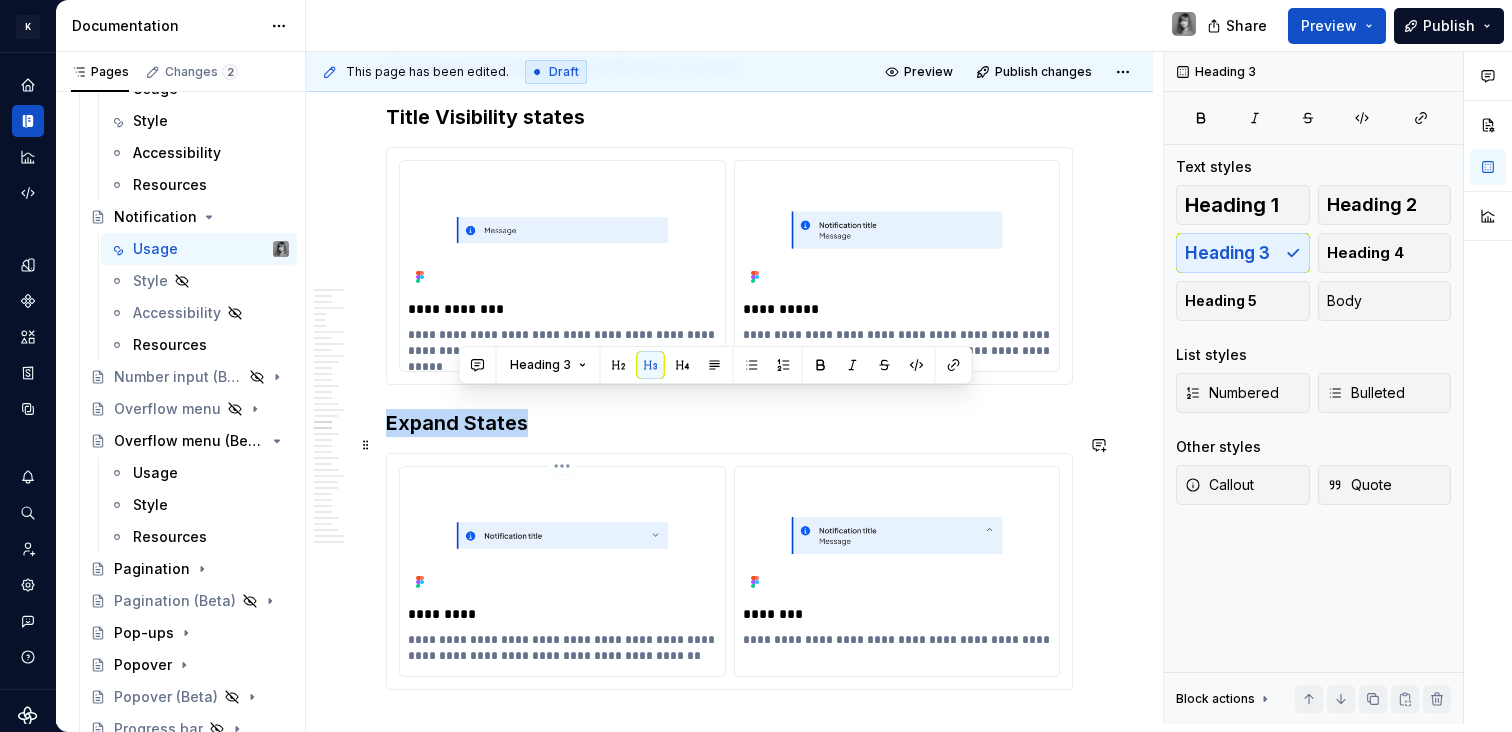 click at bounding box center (562, 535) 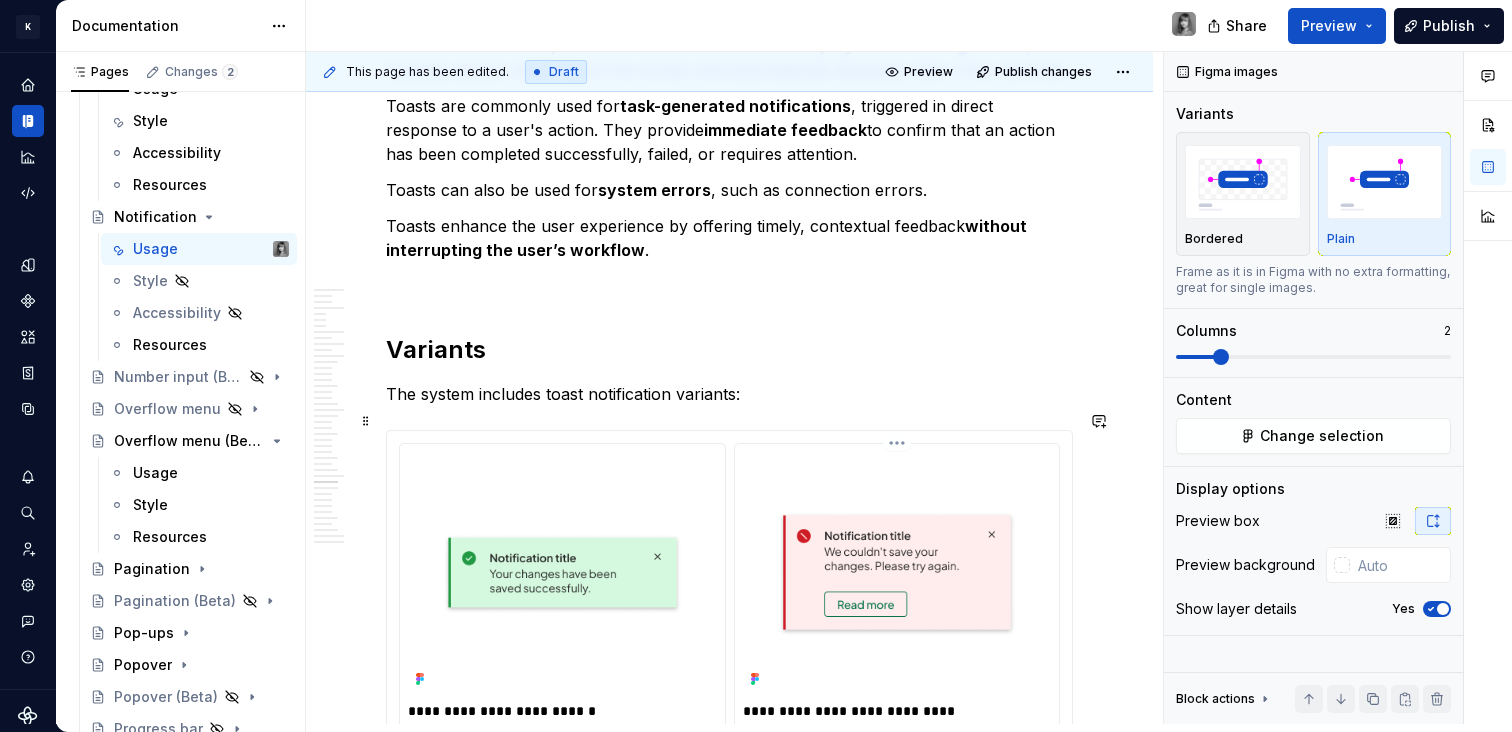 scroll, scrollTop: 13377, scrollLeft: 0, axis: vertical 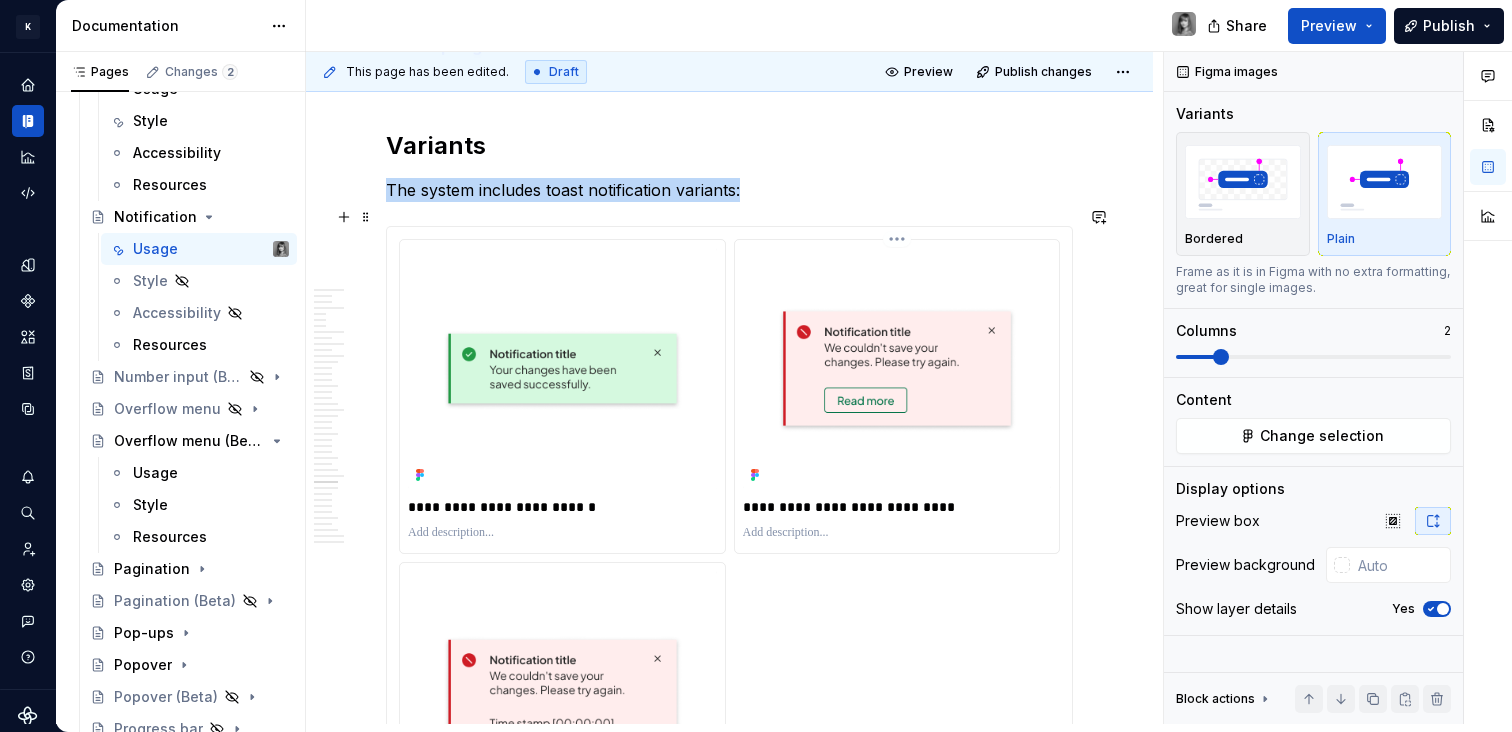 click at bounding box center [897, 368] 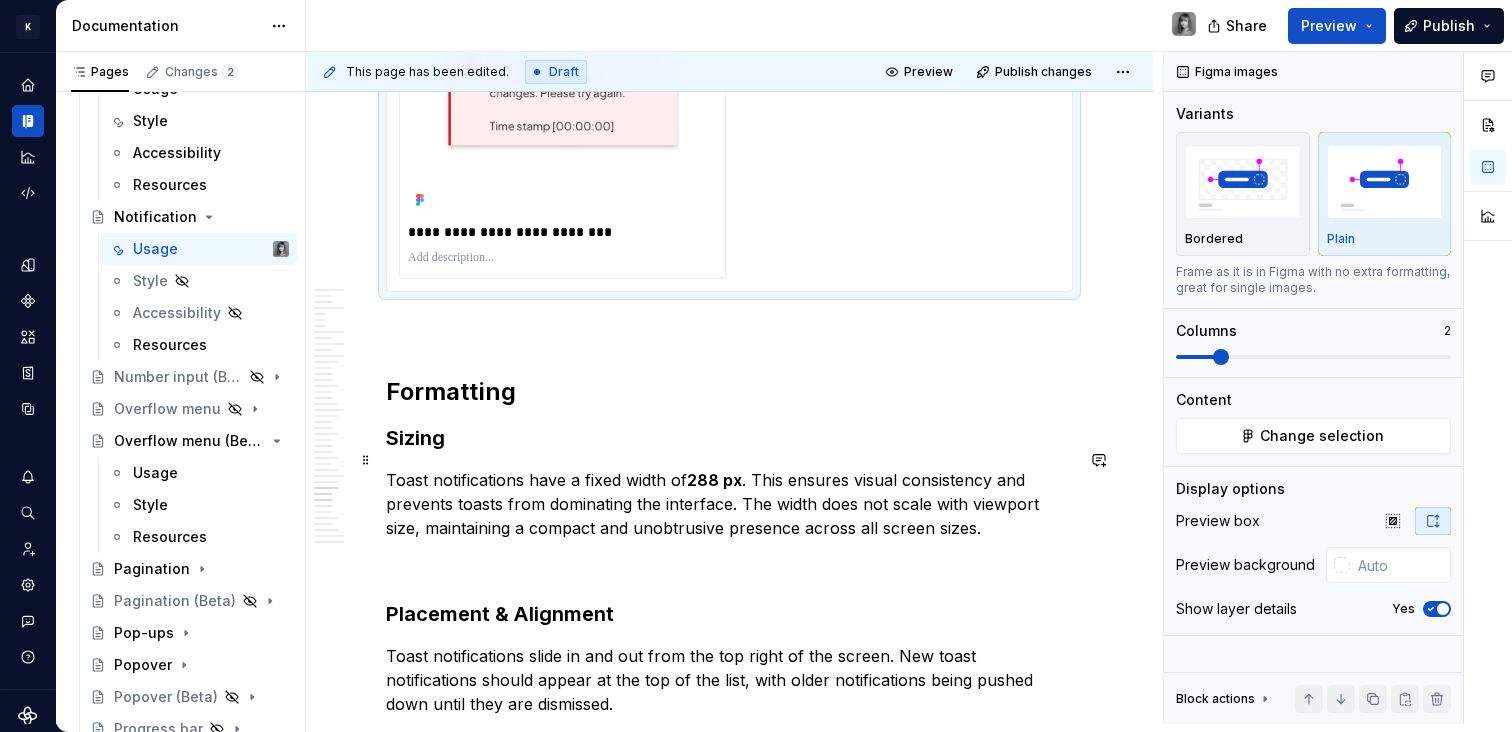scroll, scrollTop: 13993, scrollLeft: 0, axis: vertical 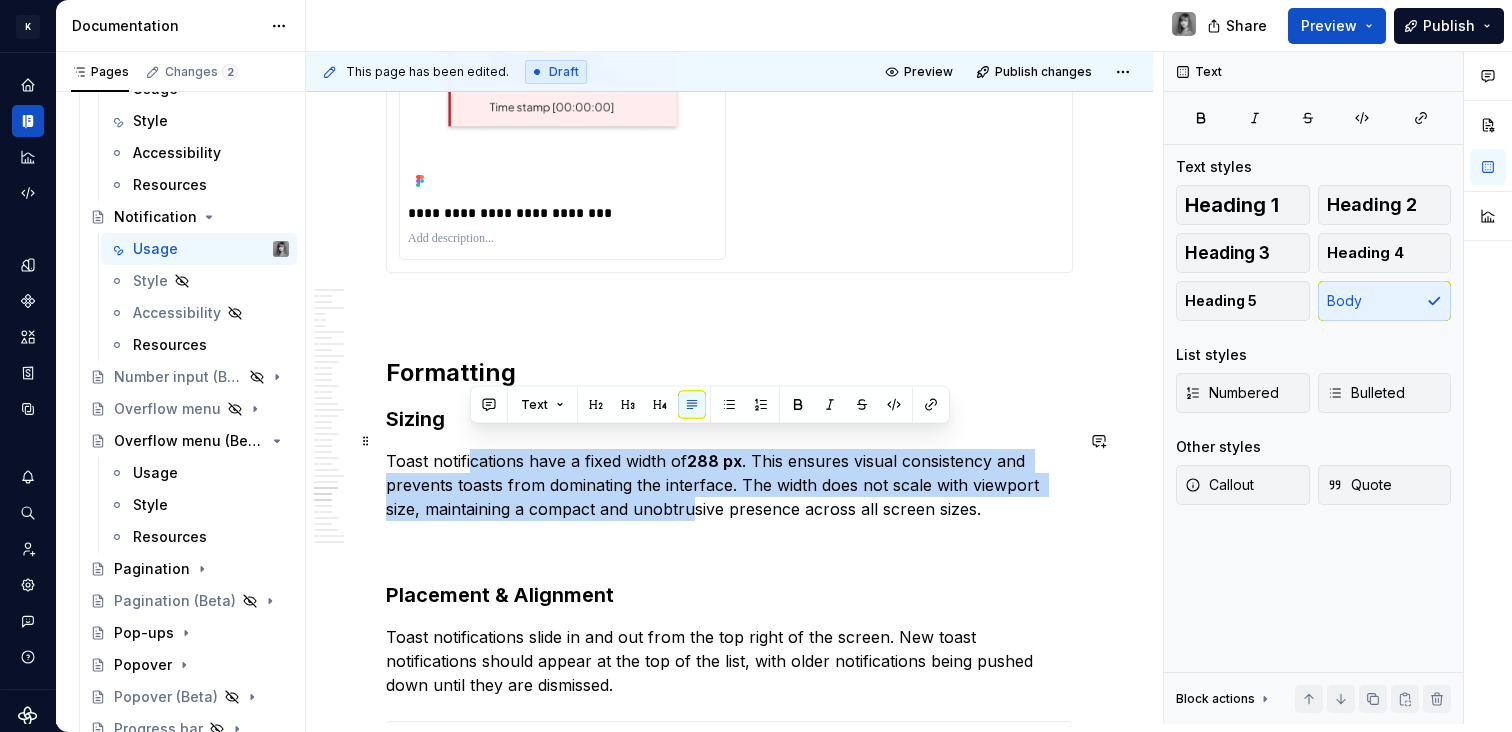 drag, startPoint x: 510, startPoint y: 456, endPoint x: 695, endPoint y: 489, distance: 187.9202 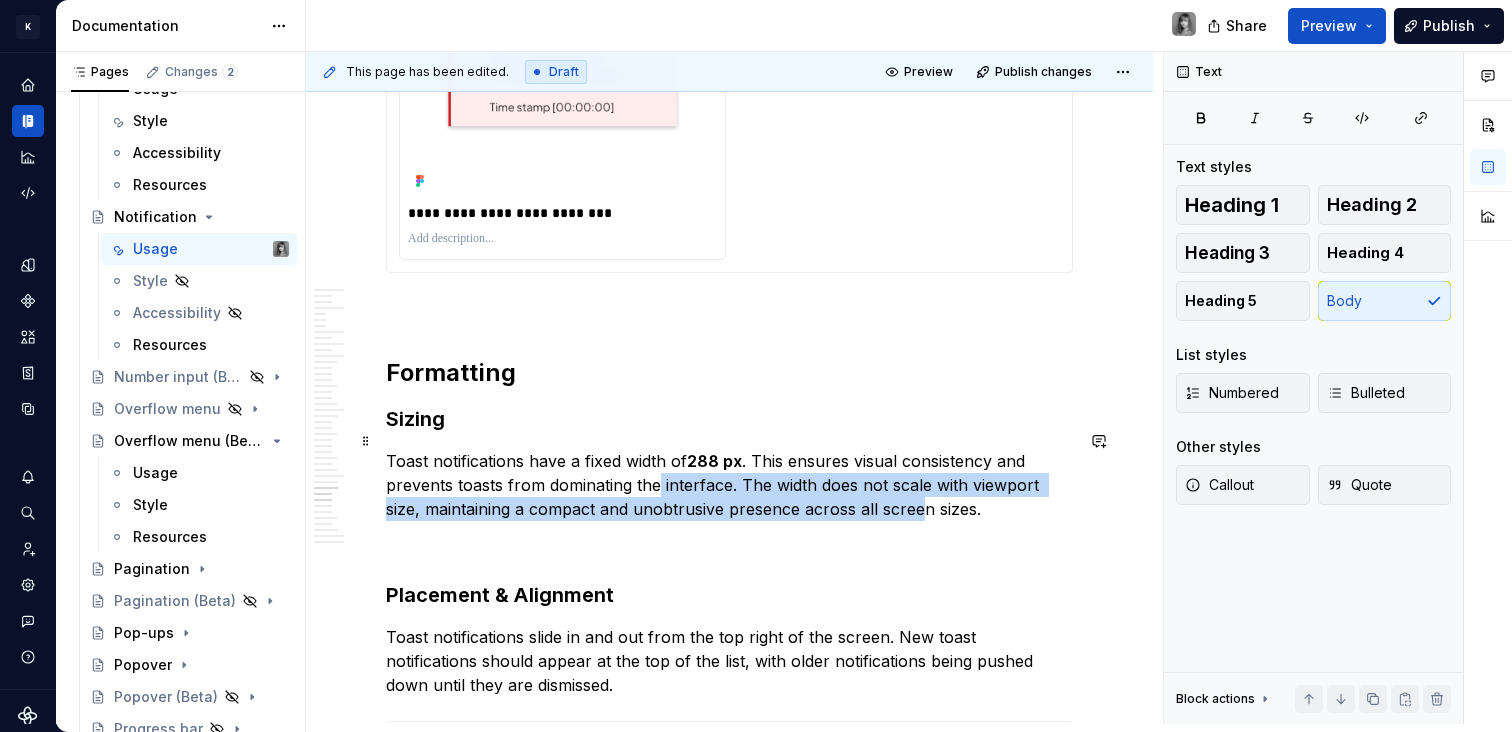 drag, startPoint x: 659, startPoint y: 463, endPoint x: 916, endPoint y: 490, distance: 258.4144 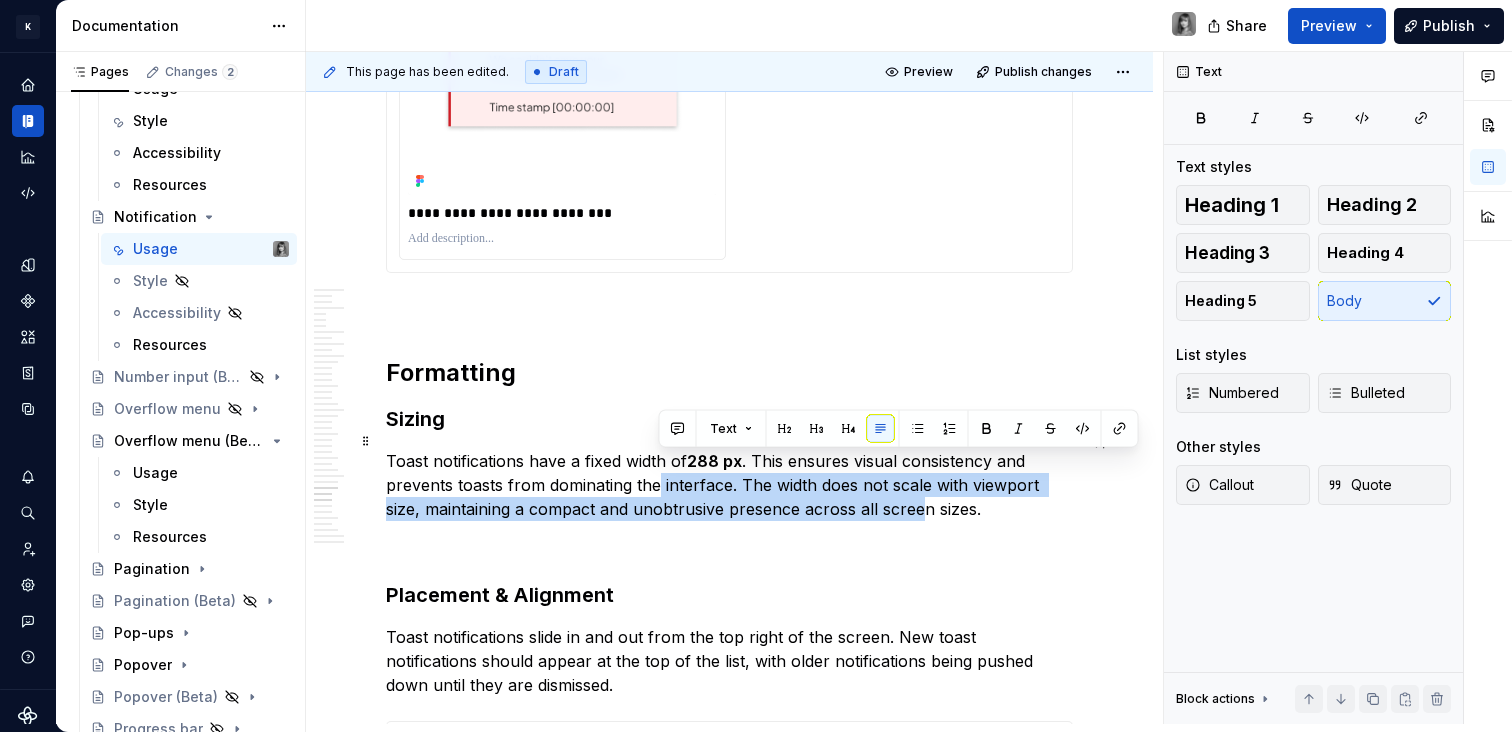 click on "Toast notifications have a fixed width of  288 px . This ensures visual consistency and prevents toasts from dominating the interface. The width does not scale with viewport size, maintaining a compact and unobtrusive presence across all screen sizes." at bounding box center (729, 485) 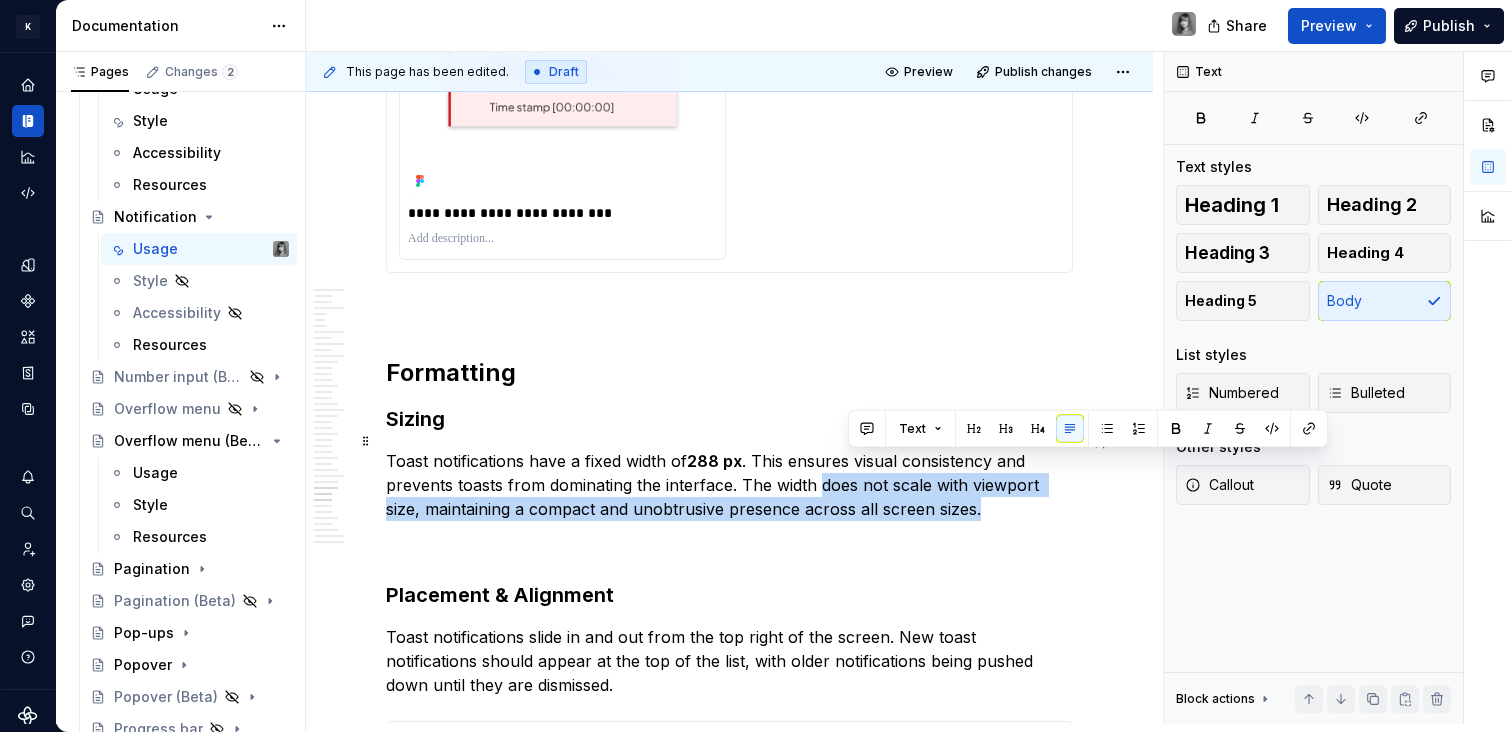 drag, startPoint x: 982, startPoint y: 487, endPoint x: 819, endPoint y: 461, distance: 165.0606 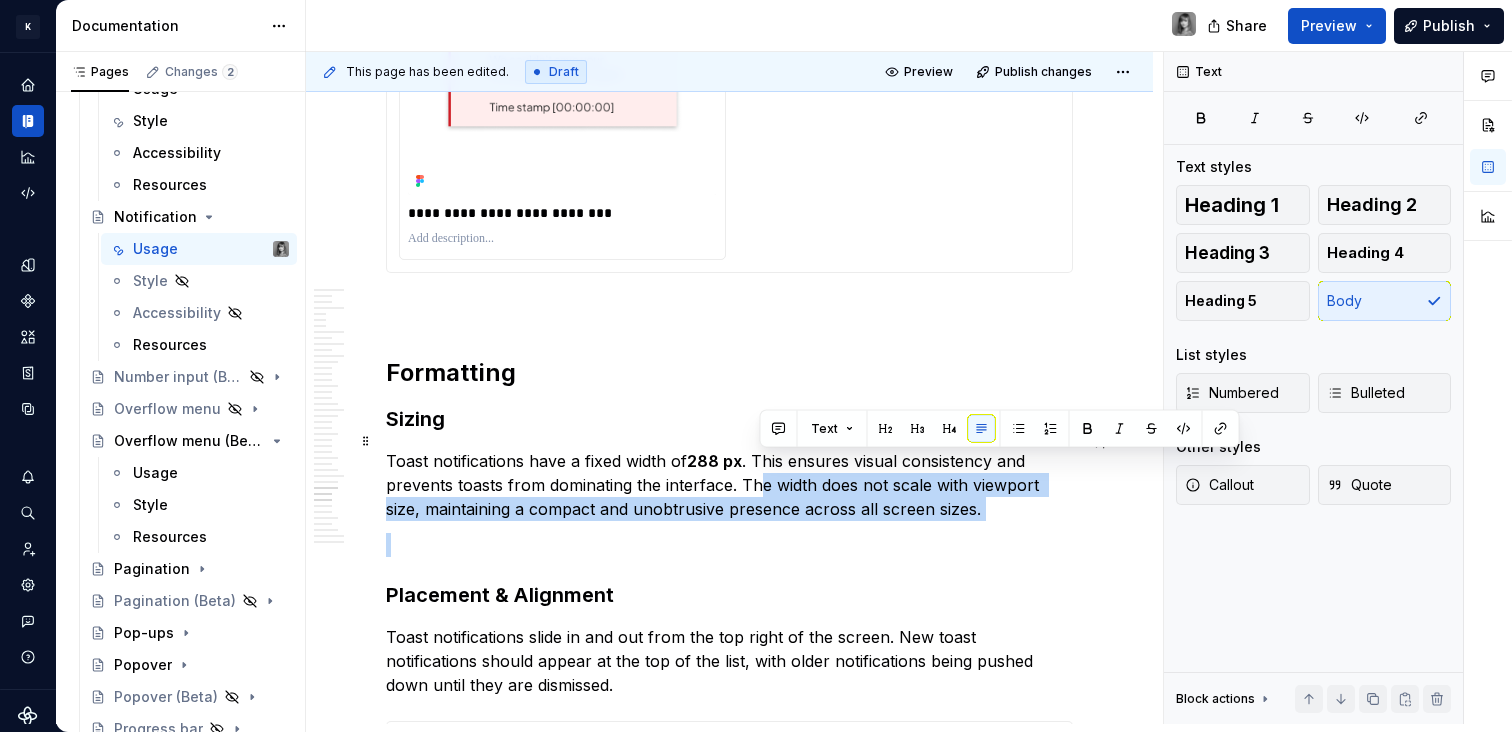 drag, startPoint x: 801, startPoint y: 461, endPoint x: 1026, endPoint y: 503, distance: 228.88643 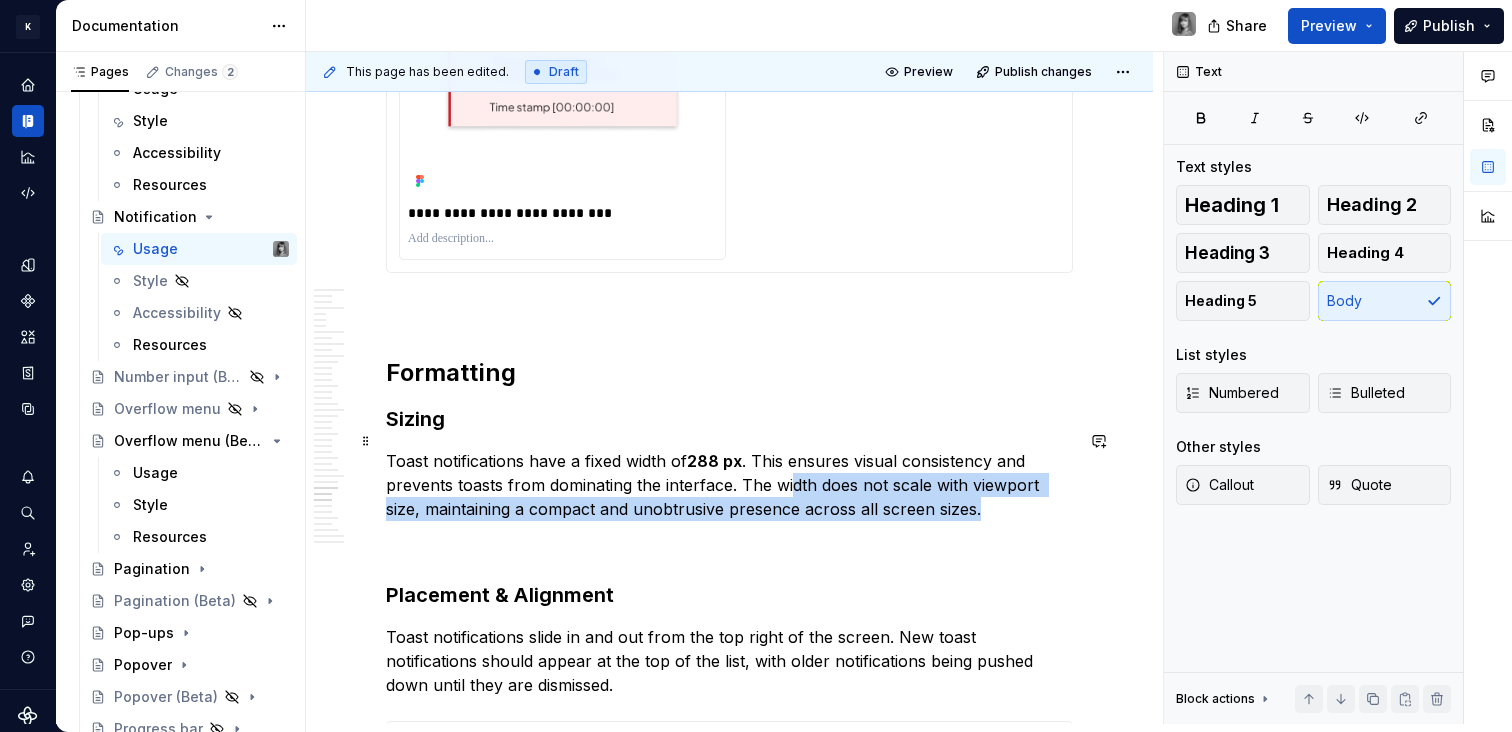 drag, startPoint x: 1018, startPoint y: 494, endPoint x: 791, endPoint y: 474, distance: 227.87935 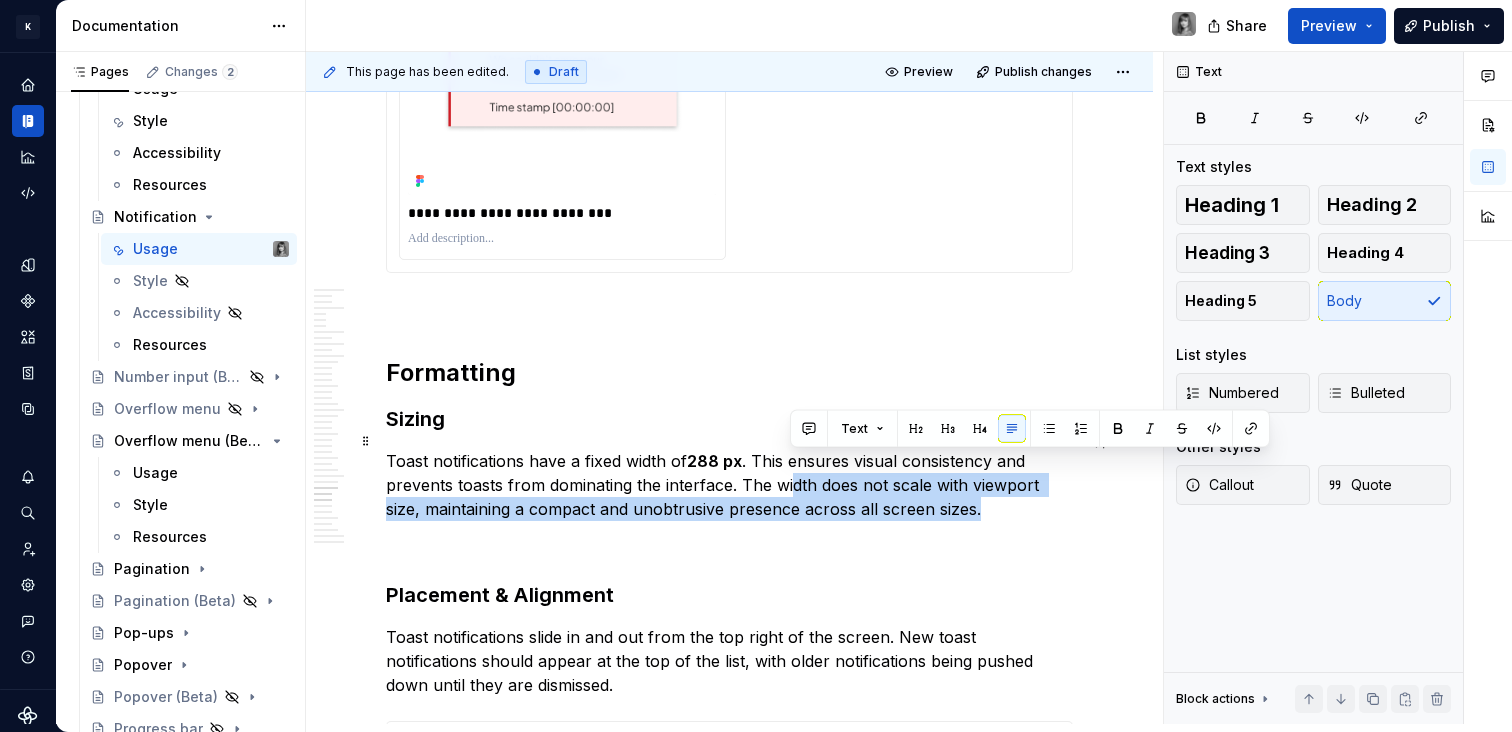 click on "Toast notifications have a fixed width of  288 px . This ensures visual consistency and prevents toasts from dominating the interface. The width does not scale with viewport size, maintaining a compact and unobtrusive presence across all screen sizes." at bounding box center (729, 485) 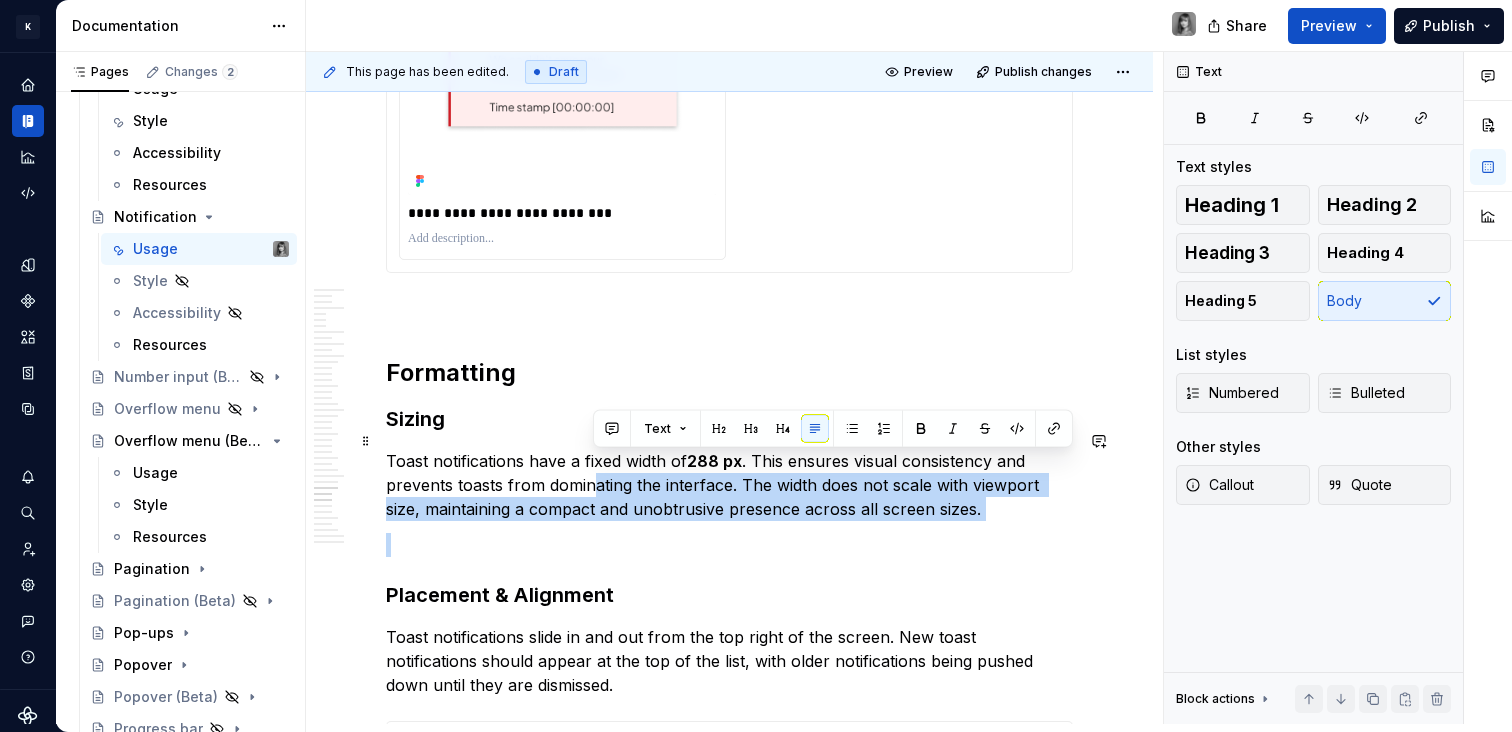 drag, startPoint x: 629, startPoint y: 465, endPoint x: 835, endPoint y: 505, distance: 209.84756 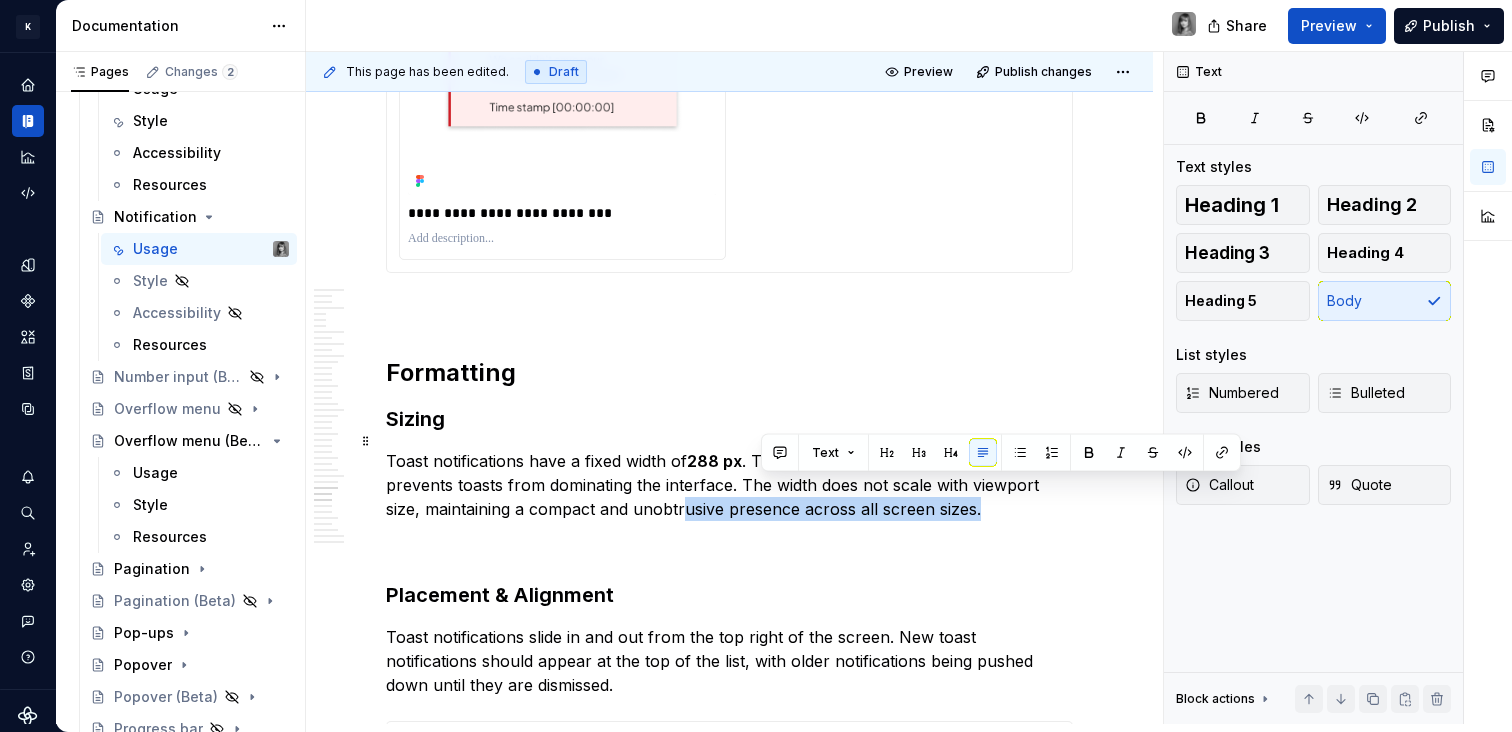 drag, startPoint x: 1003, startPoint y: 496, endPoint x: 682, endPoint y: 480, distance: 321.3985 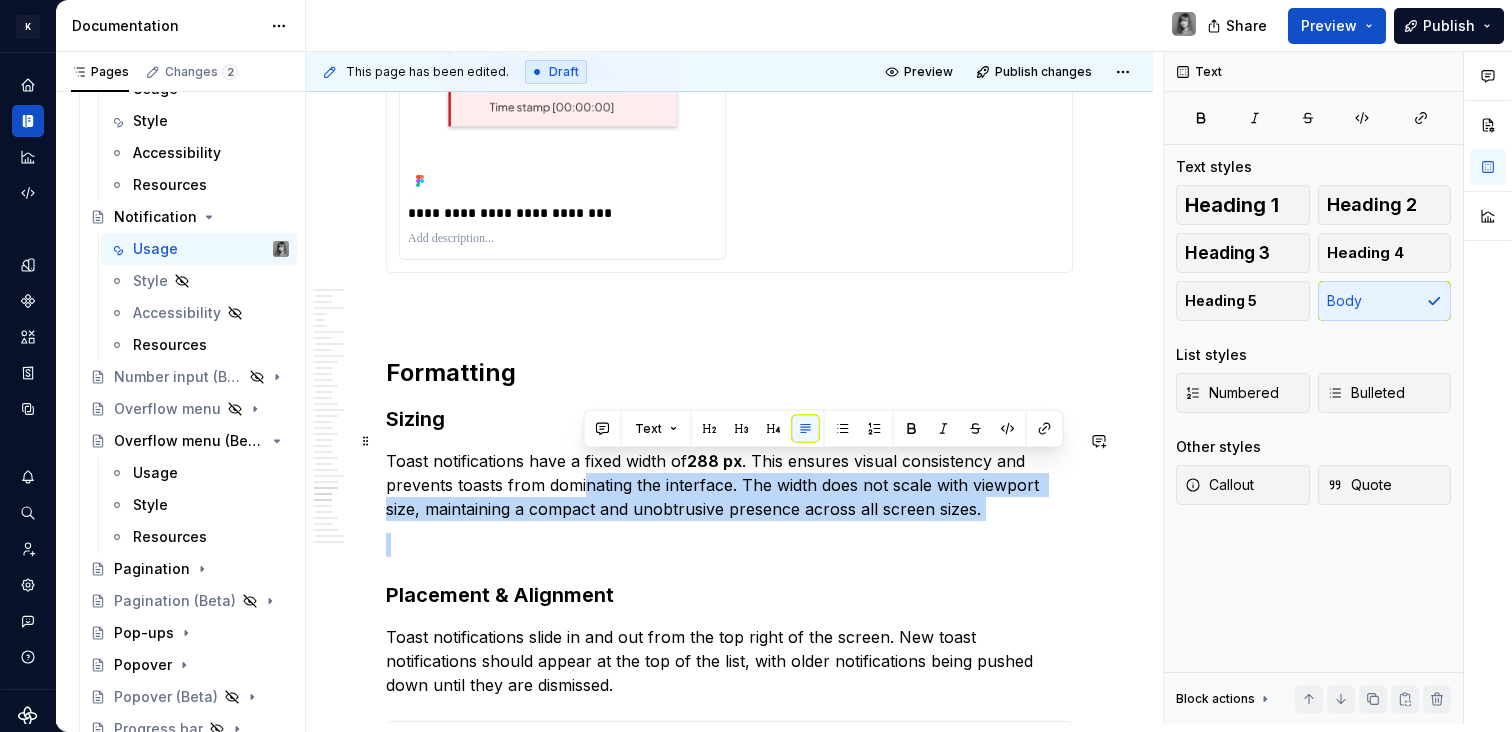 drag, startPoint x: 668, startPoint y: 464, endPoint x: 1099, endPoint y: 506, distance: 433.04156 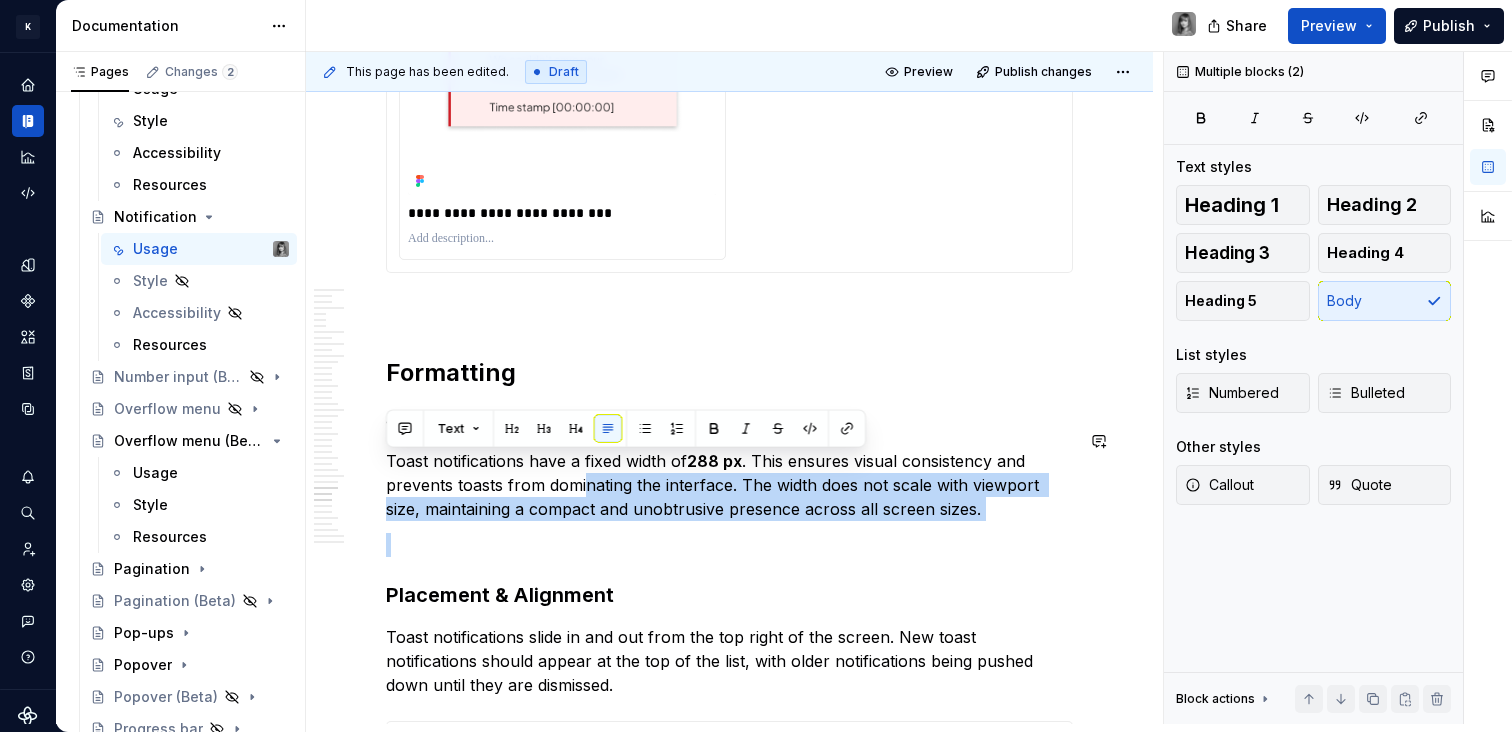 click on "**********" at bounding box center (729, -4746) 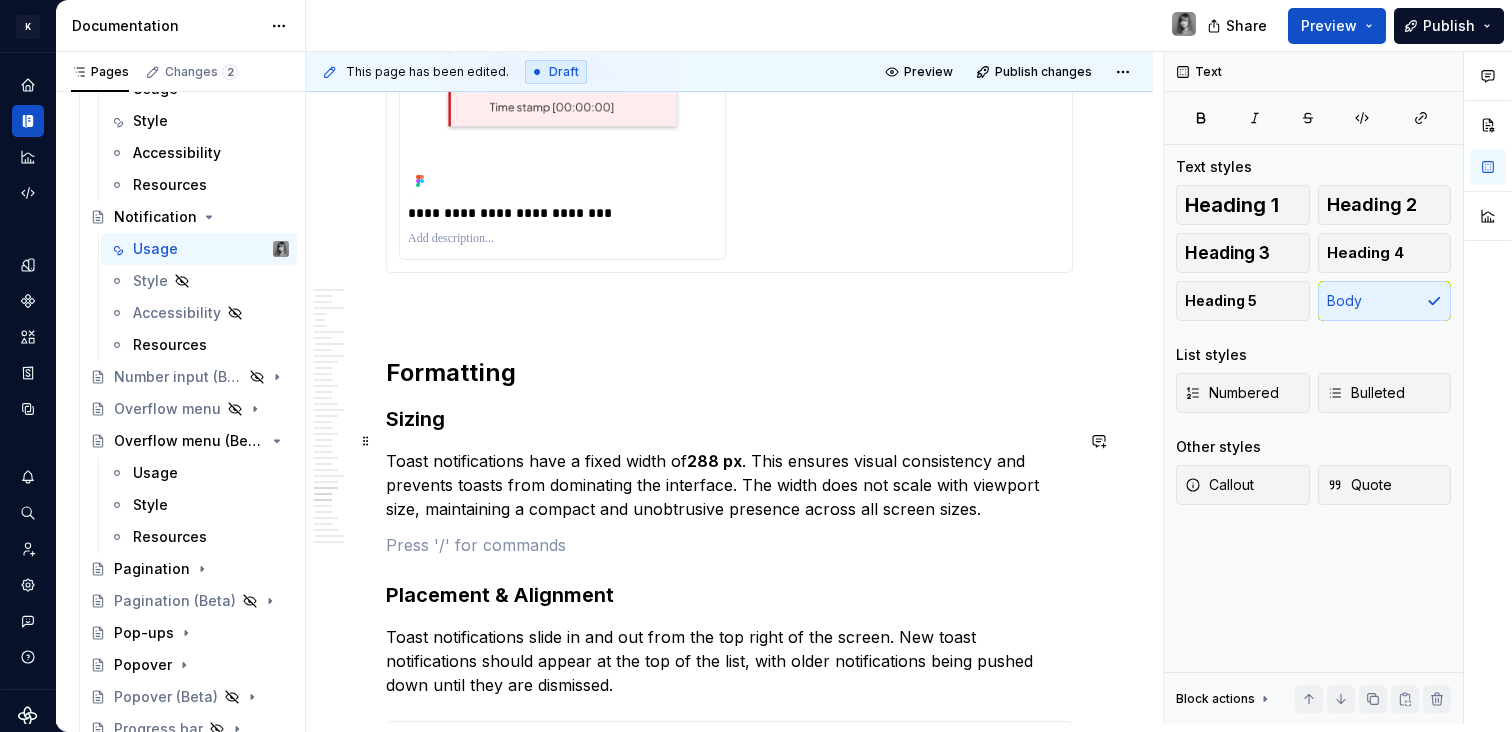 click on "Toast notifications have a fixed width of  288 px . This ensures visual consistency and prevents toasts from dominating the interface. The width does not scale with viewport size, maintaining a compact and unobtrusive presence across all screen sizes." at bounding box center [729, 485] 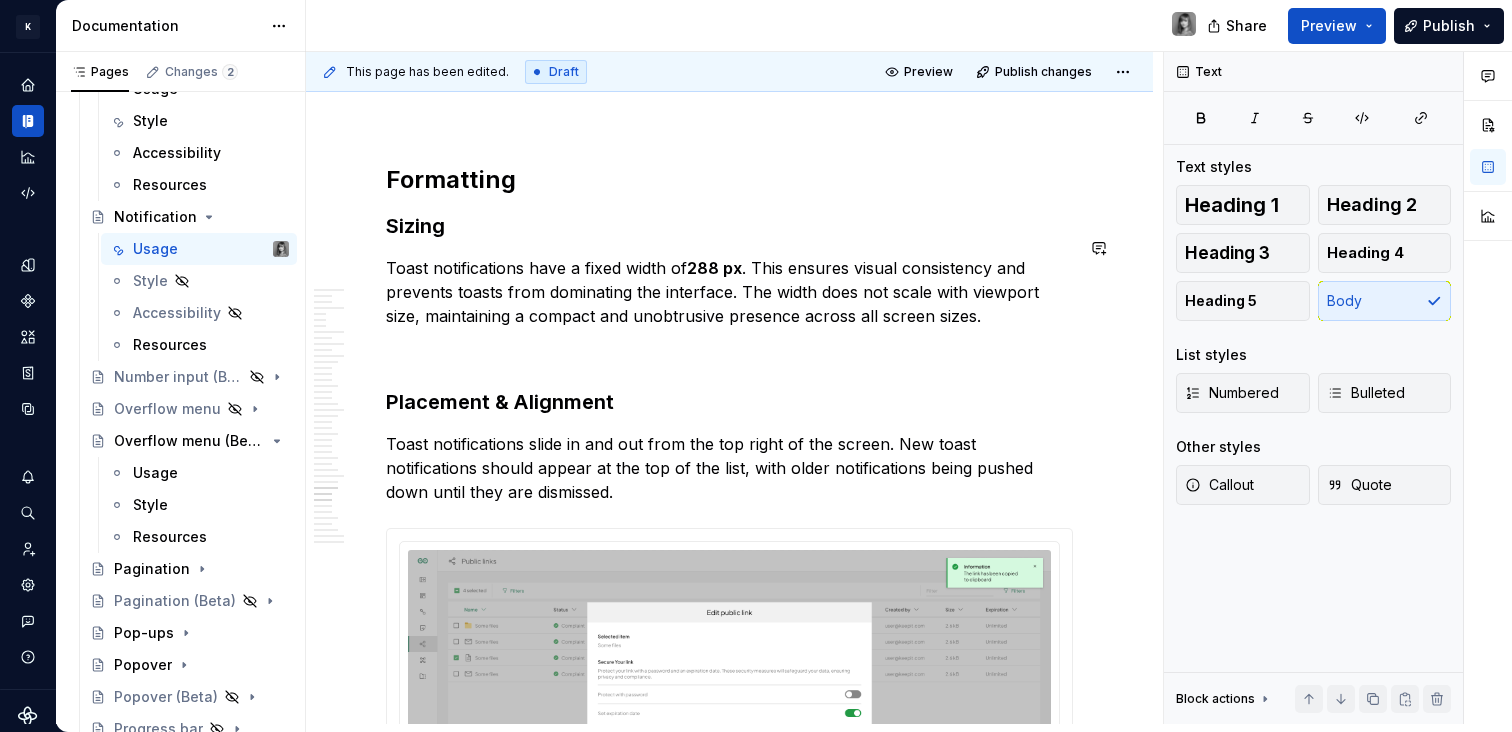 scroll, scrollTop: 14261, scrollLeft: 0, axis: vertical 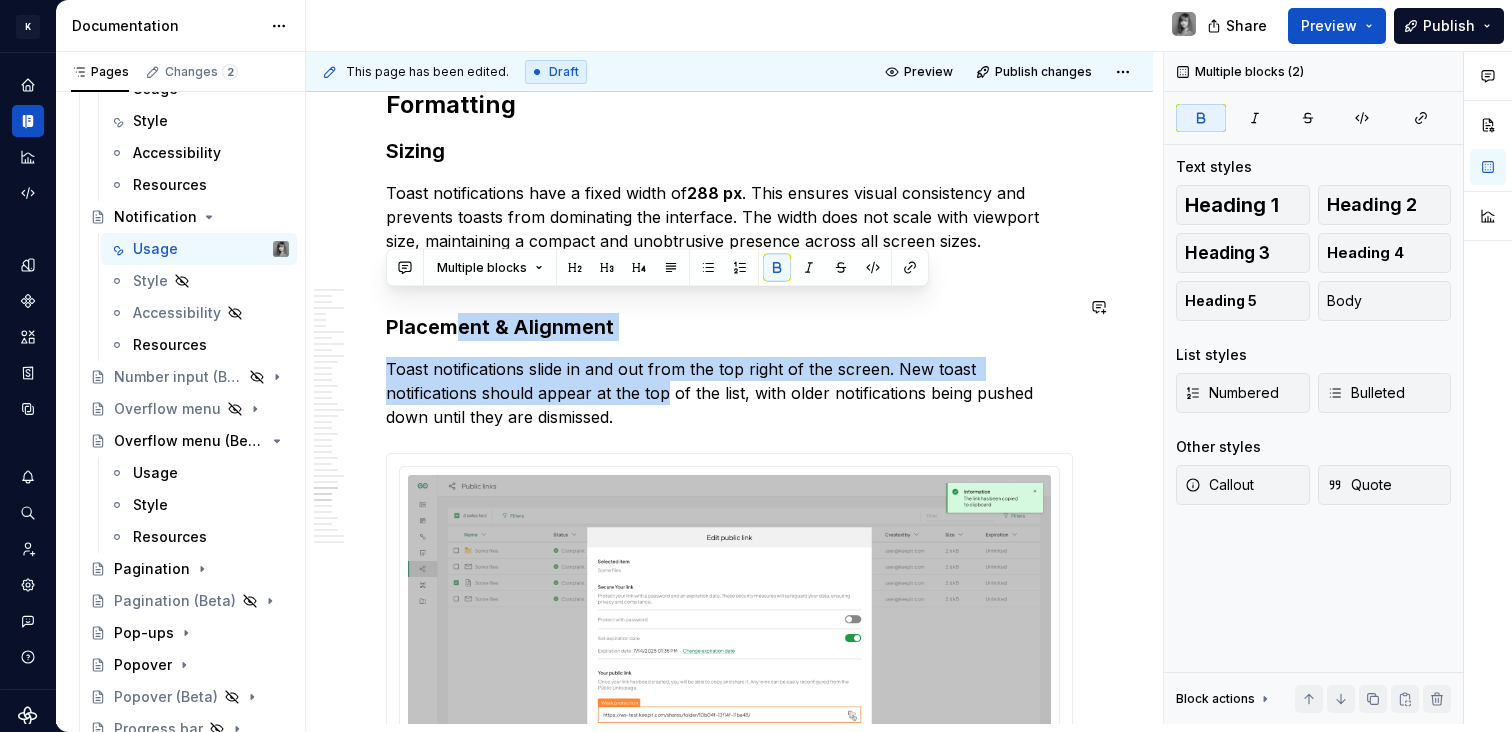 drag, startPoint x: 527, startPoint y: 327, endPoint x: 567, endPoint y: 377, distance: 64.03124 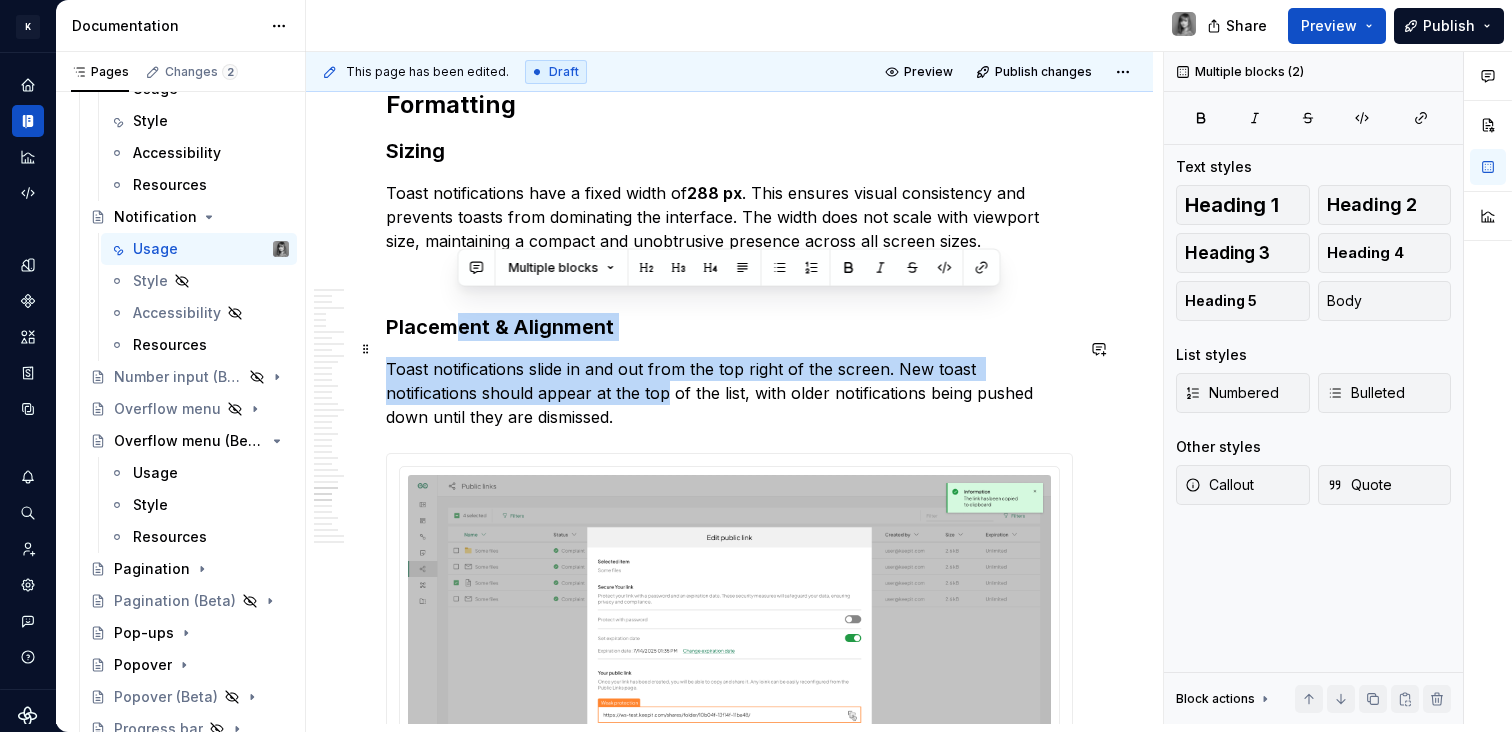 click on "Toast notifications slide in and out from the top right of the screen. New toast notifications should appear at the top of the list, with older notifications being pushed down until they are dismissed." at bounding box center (729, 393) 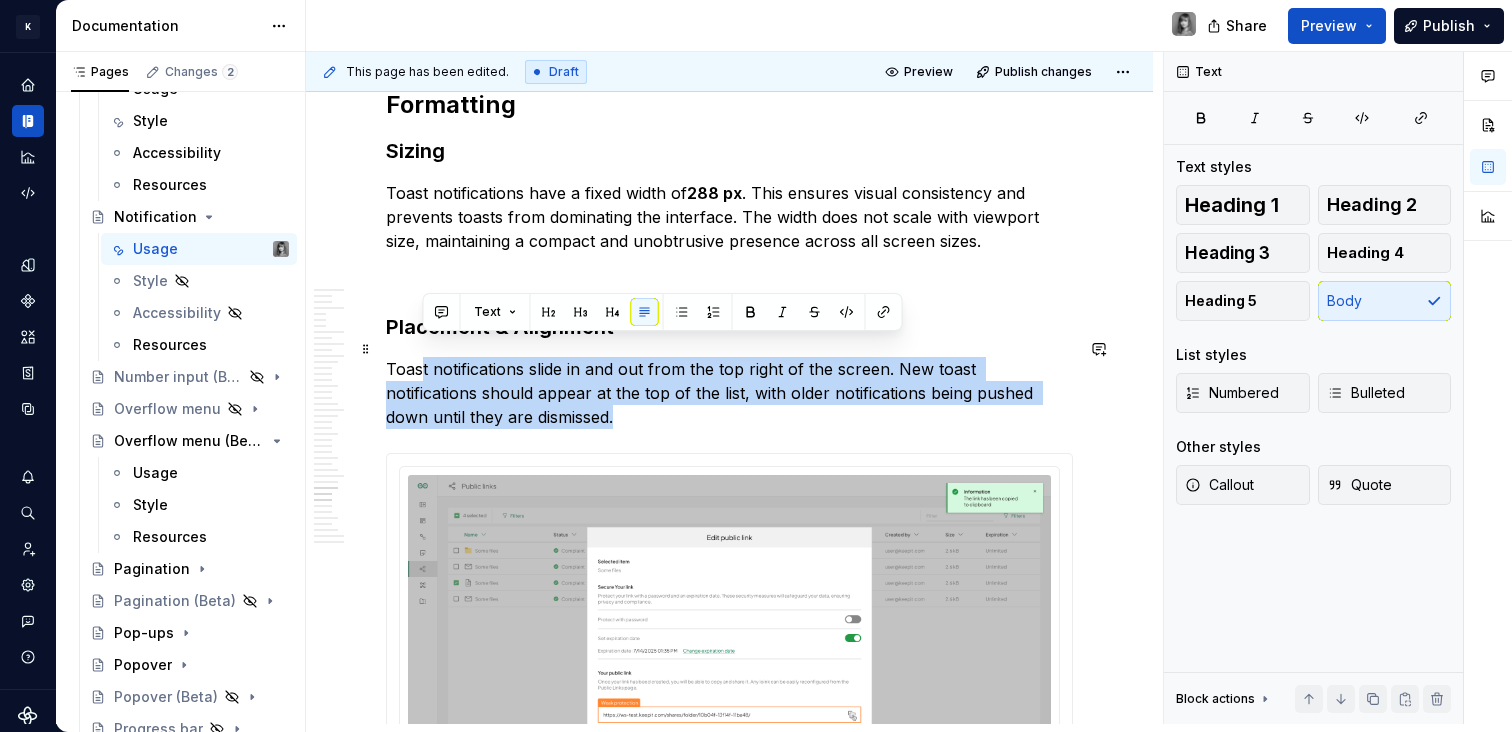drag, startPoint x: 449, startPoint y: 382, endPoint x: 418, endPoint y: 352, distance: 43.13931 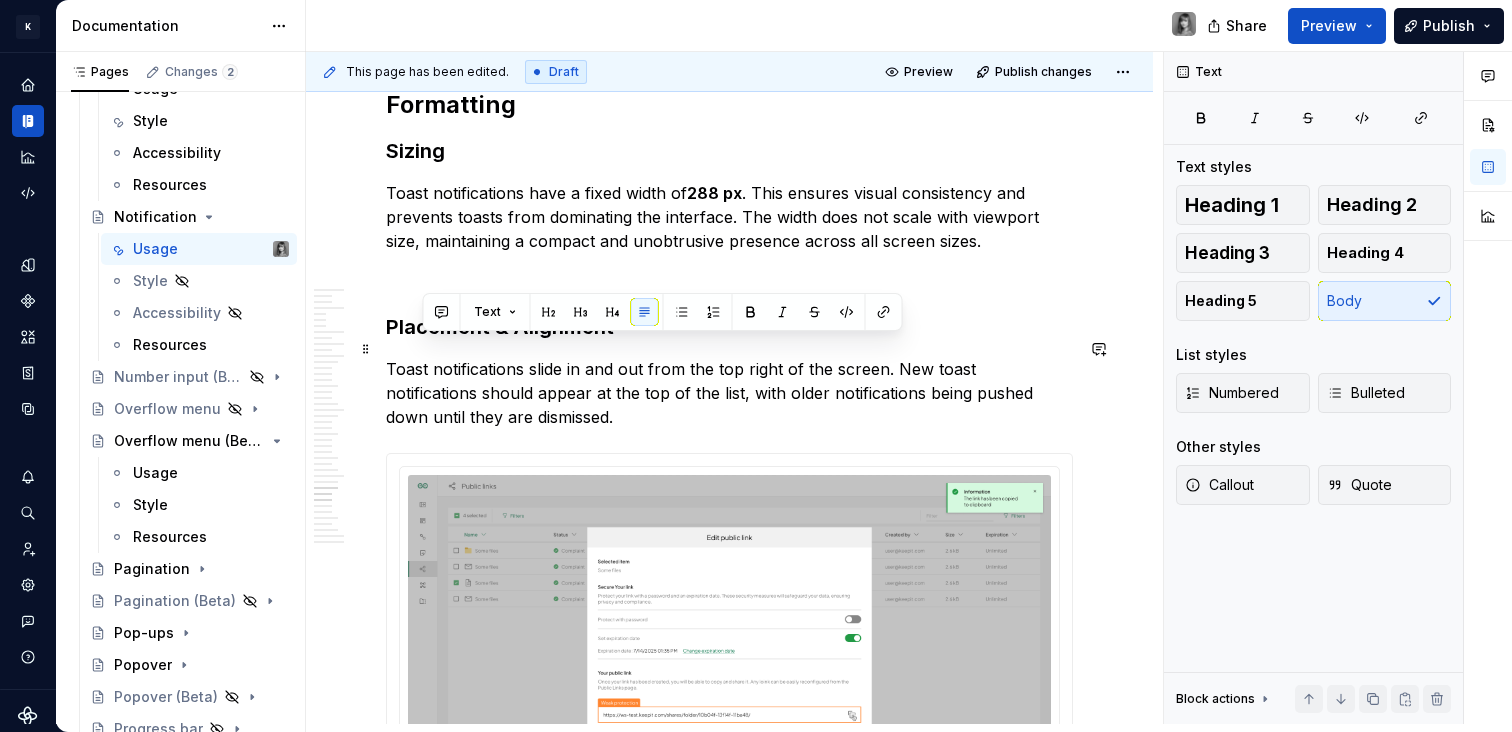click on "Toast notifications slide in and out from the top right of the screen. New toast notifications should appear at the top of the list, with older notifications being pushed down until they are dismissed." at bounding box center [729, 393] 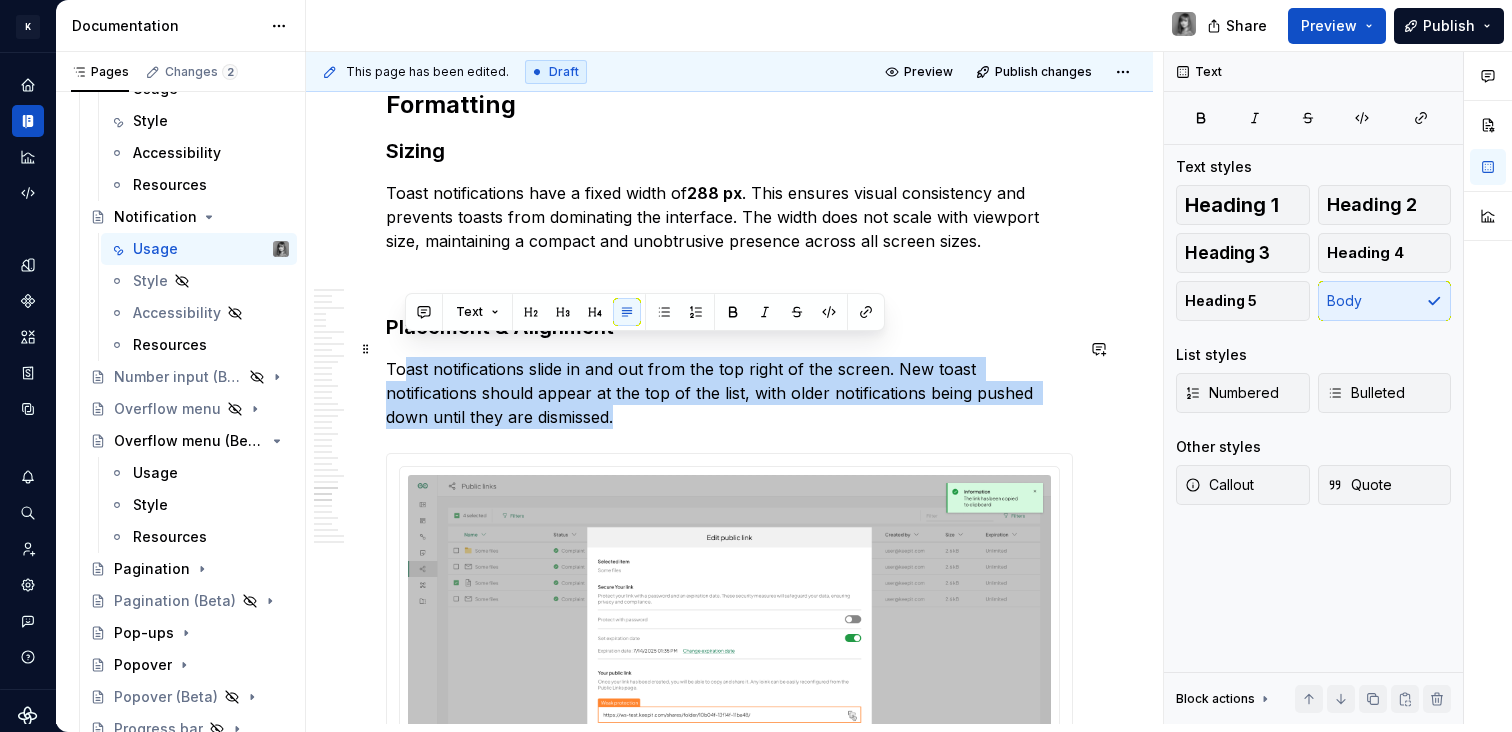 drag, startPoint x: 403, startPoint y: 340, endPoint x: 519, endPoint y: 392, distance: 127.12199 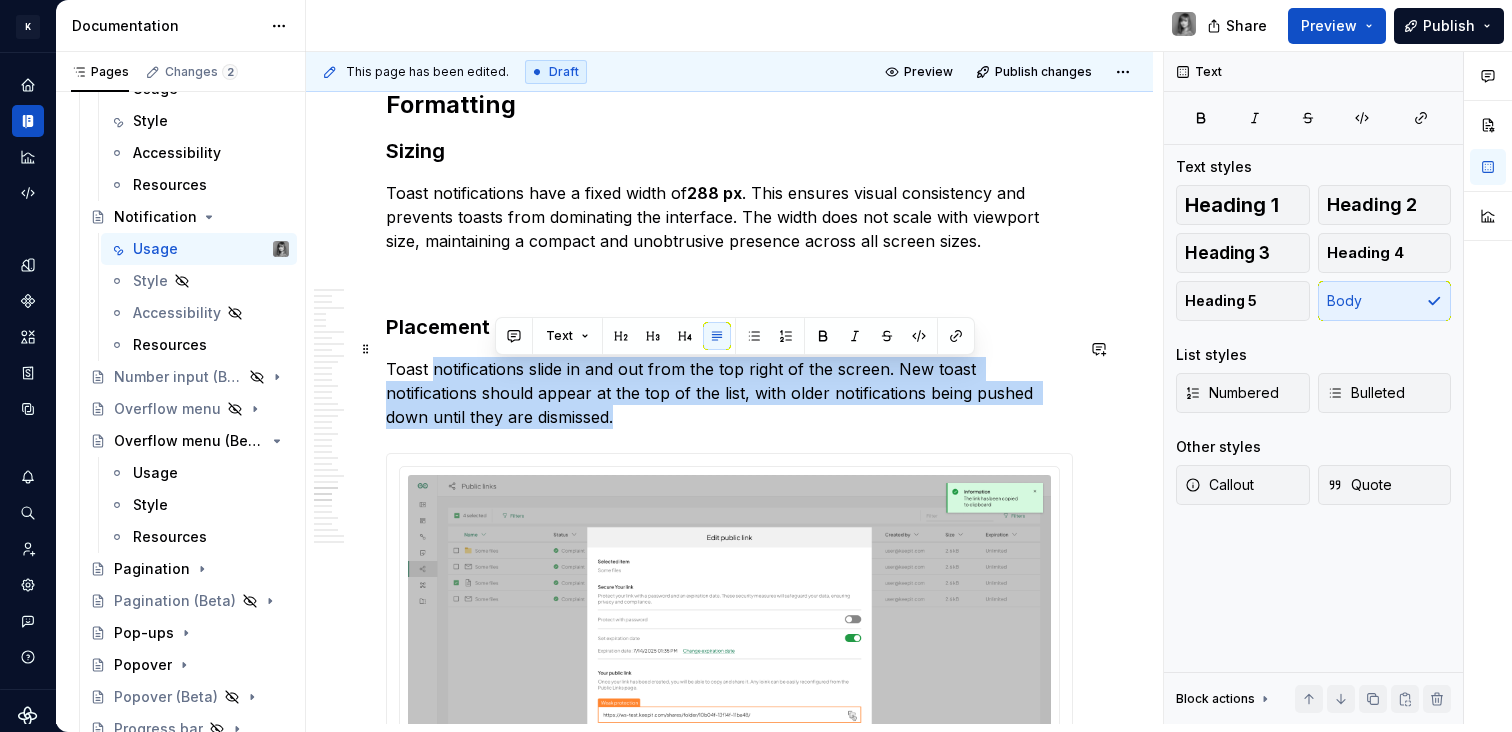 drag, startPoint x: 488, startPoint y: 382, endPoint x: 431, endPoint y: 359, distance: 61.46544 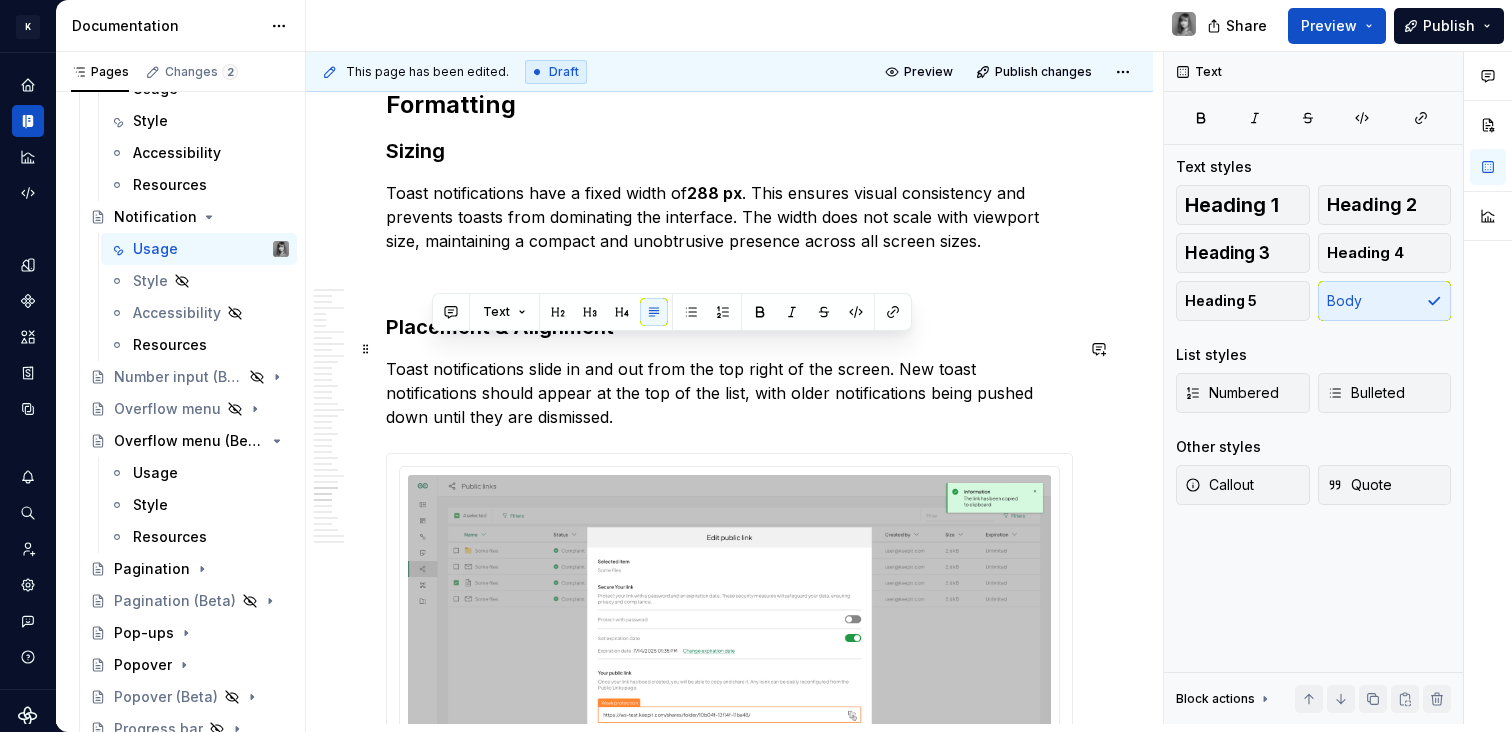 drag, startPoint x: 431, startPoint y: 359, endPoint x: 417, endPoint y: 341, distance: 22.803509 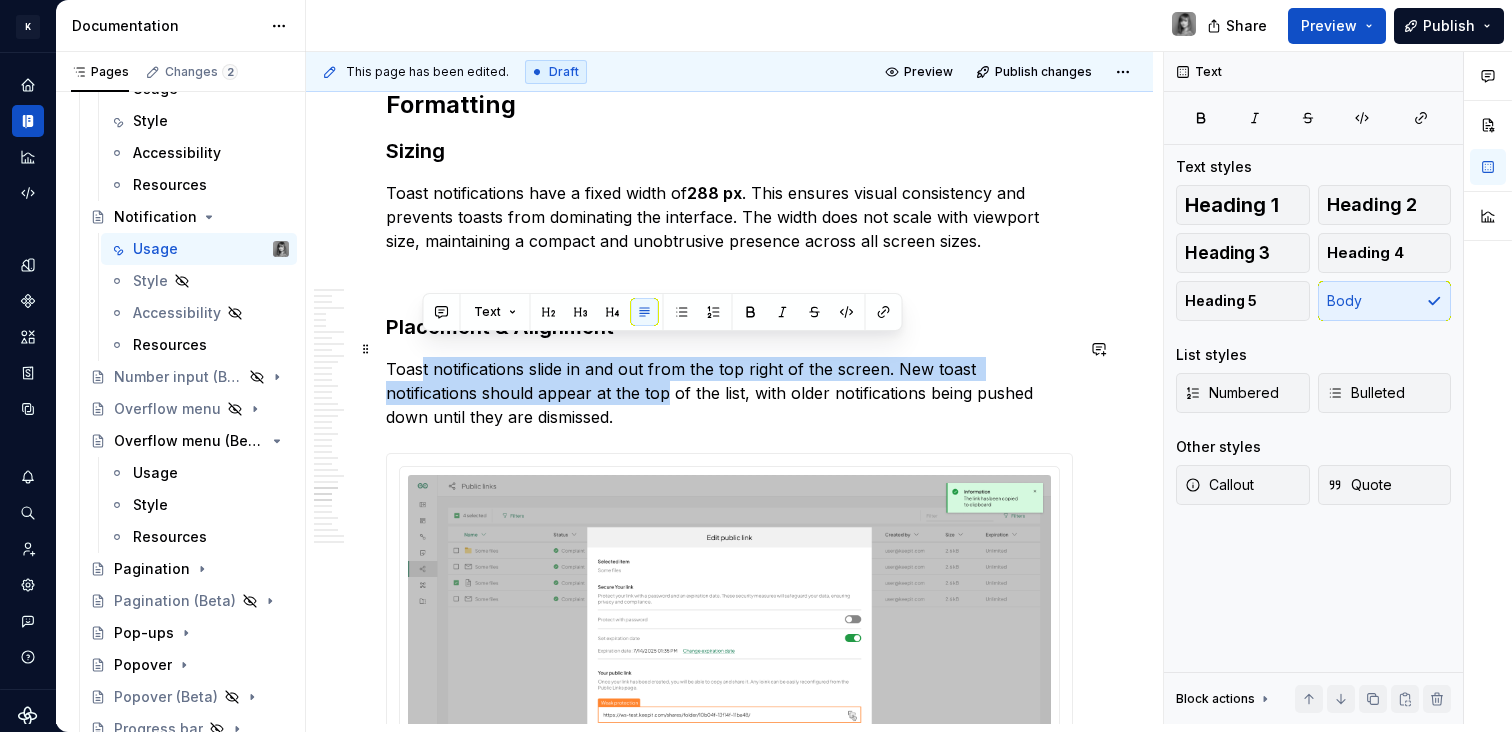 drag, startPoint x: 531, startPoint y: 361, endPoint x: 573, endPoint y: 384, distance: 47.88528 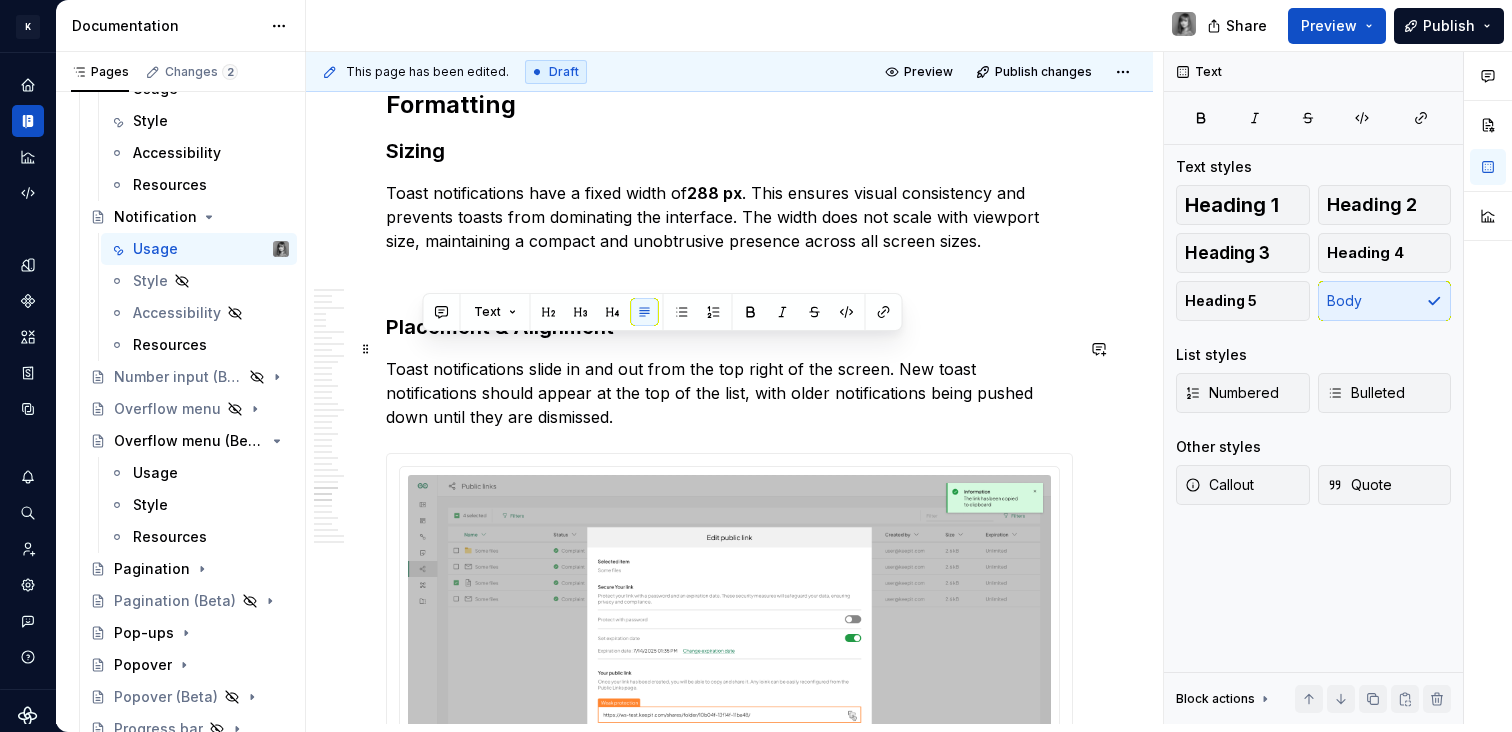 click on "Toast notifications slide in and out from the top right of the screen. New toast notifications should appear at the top of the list, with older notifications being pushed down until they are dismissed." at bounding box center (729, 393) 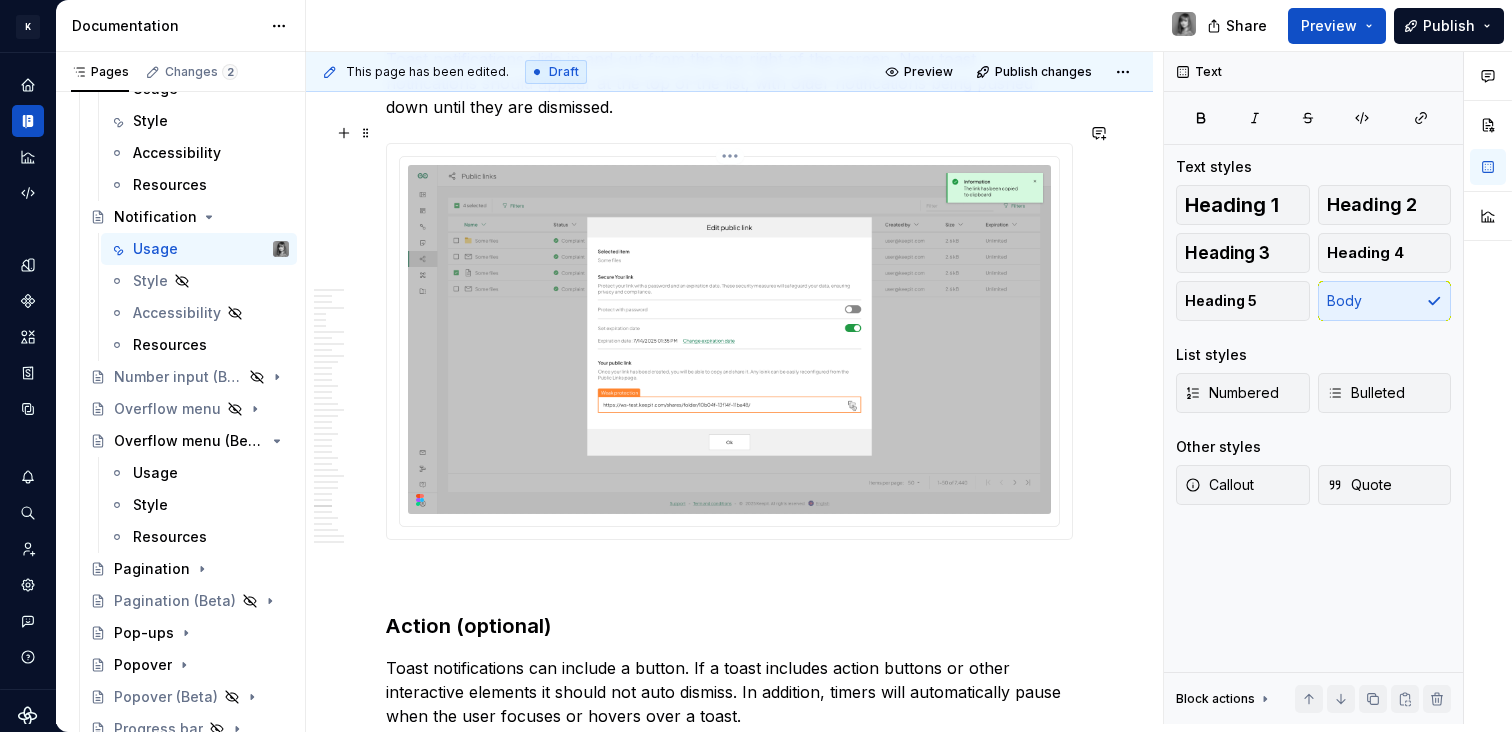 scroll, scrollTop: 14557, scrollLeft: 0, axis: vertical 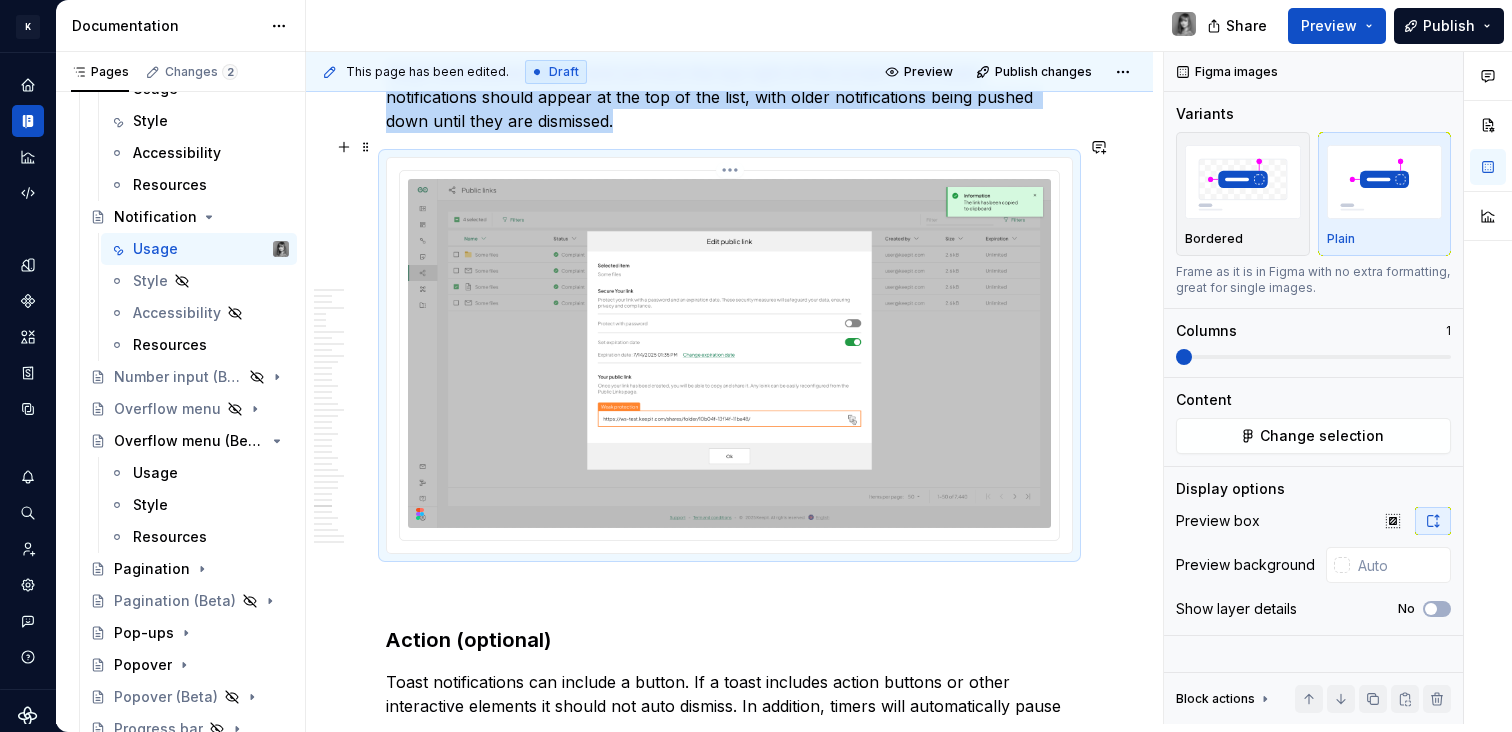 click at bounding box center [729, 353] 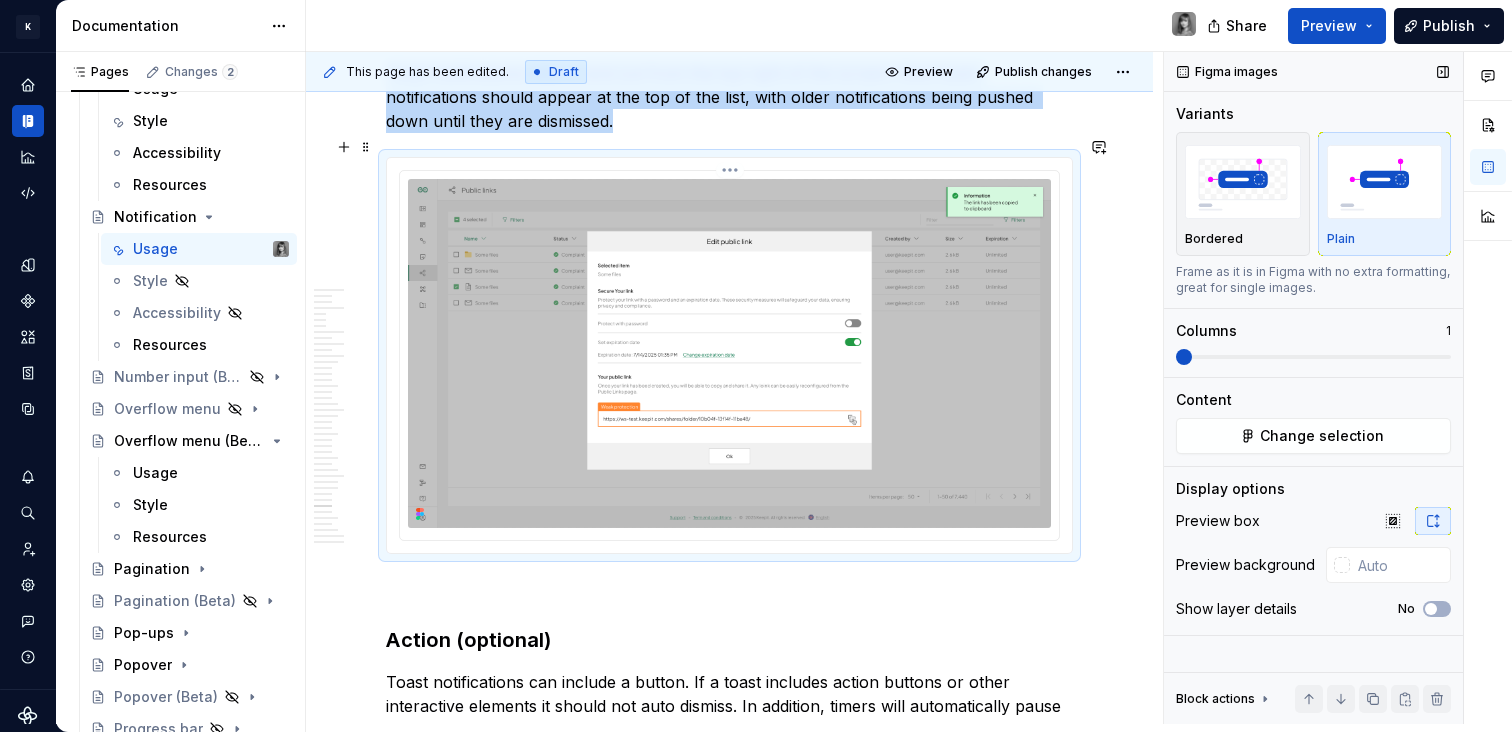 type on "*" 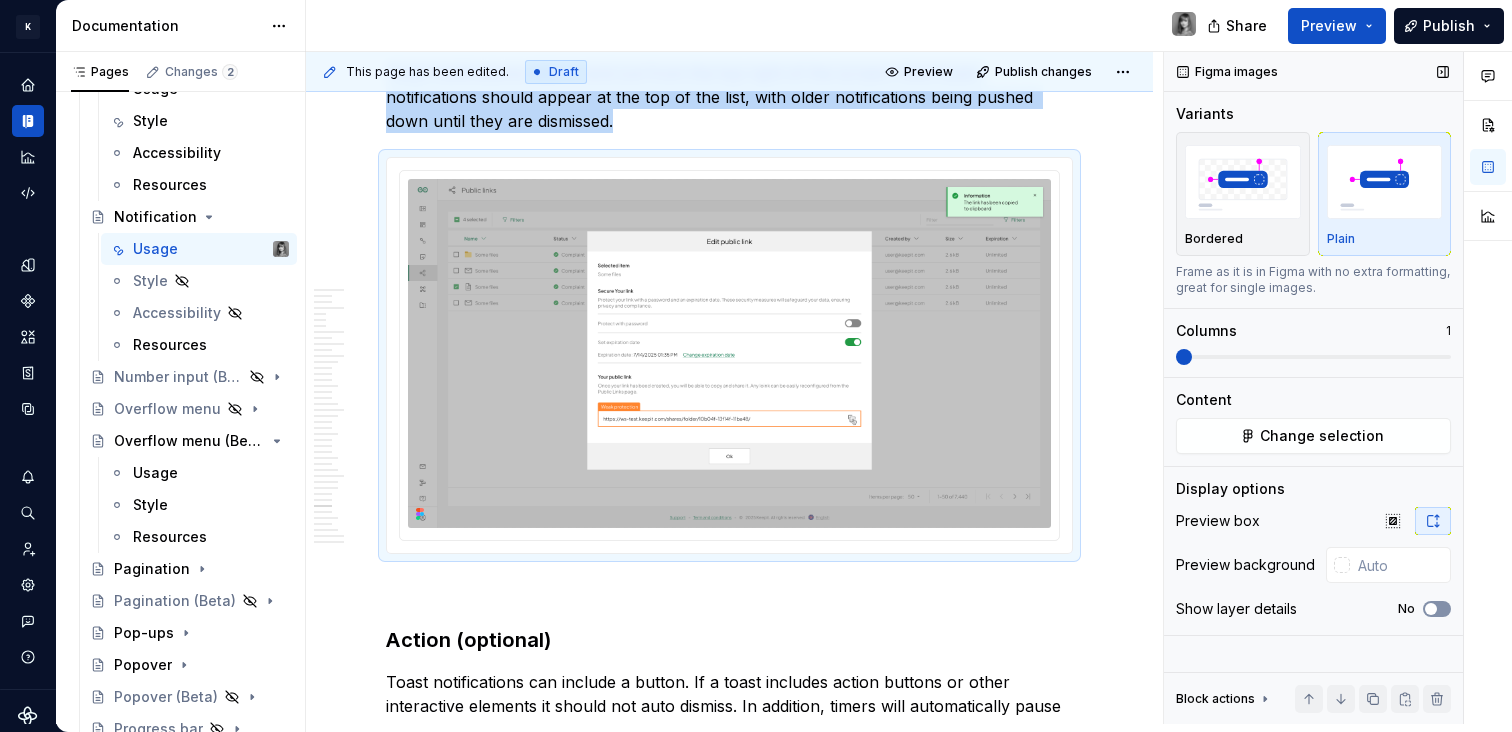 click at bounding box center [1431, 609] 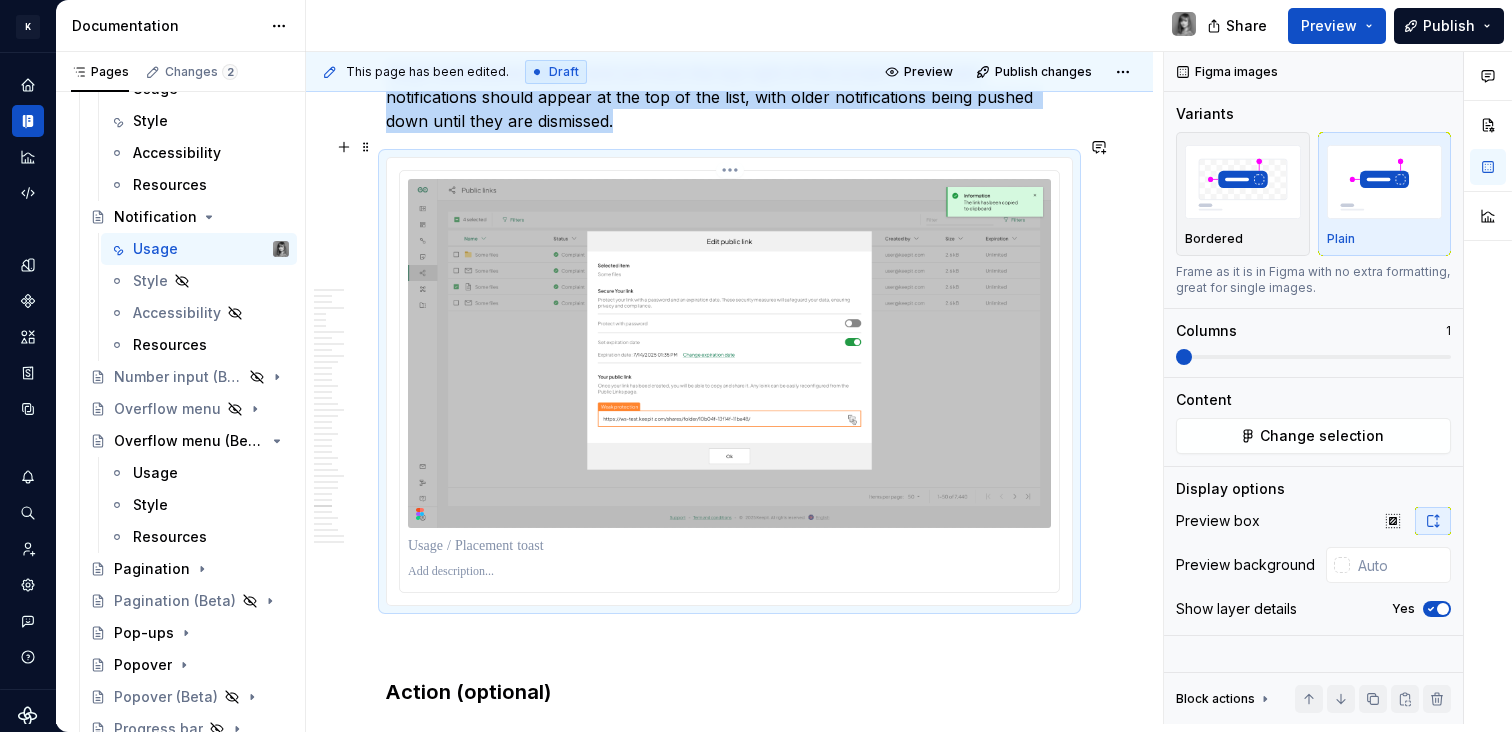 click at bounding box center [729, 546] 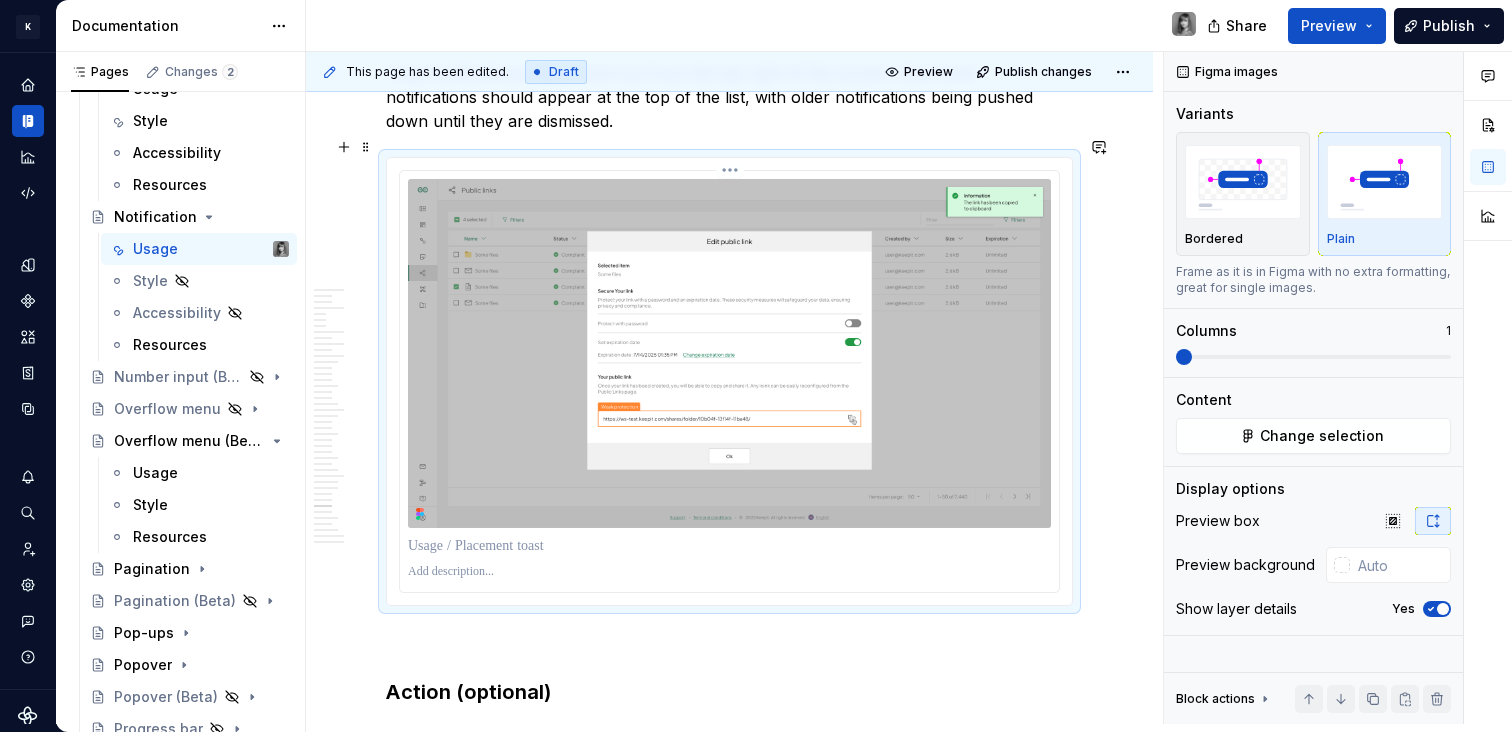 click at bounding box center (729, 546) 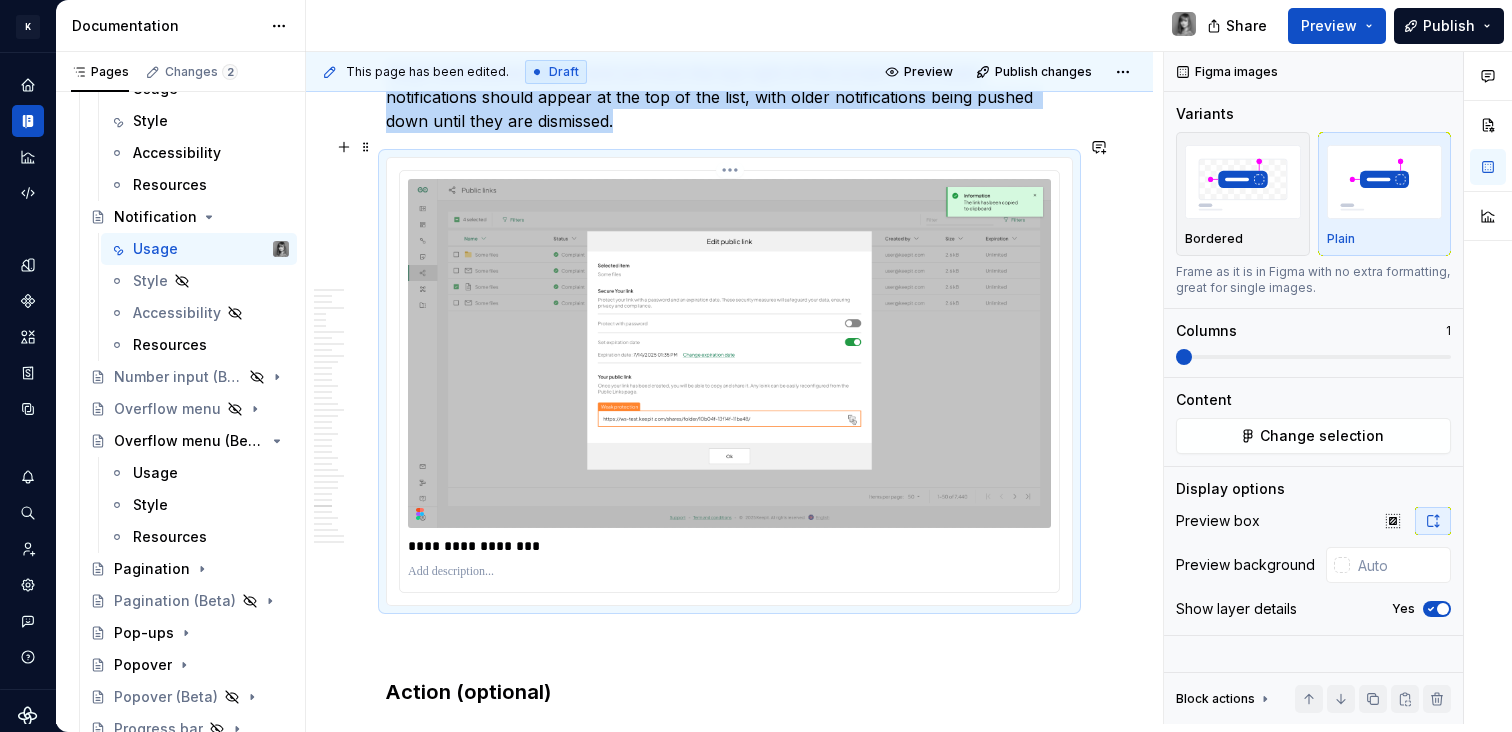 click at bounding box center [729, 572] 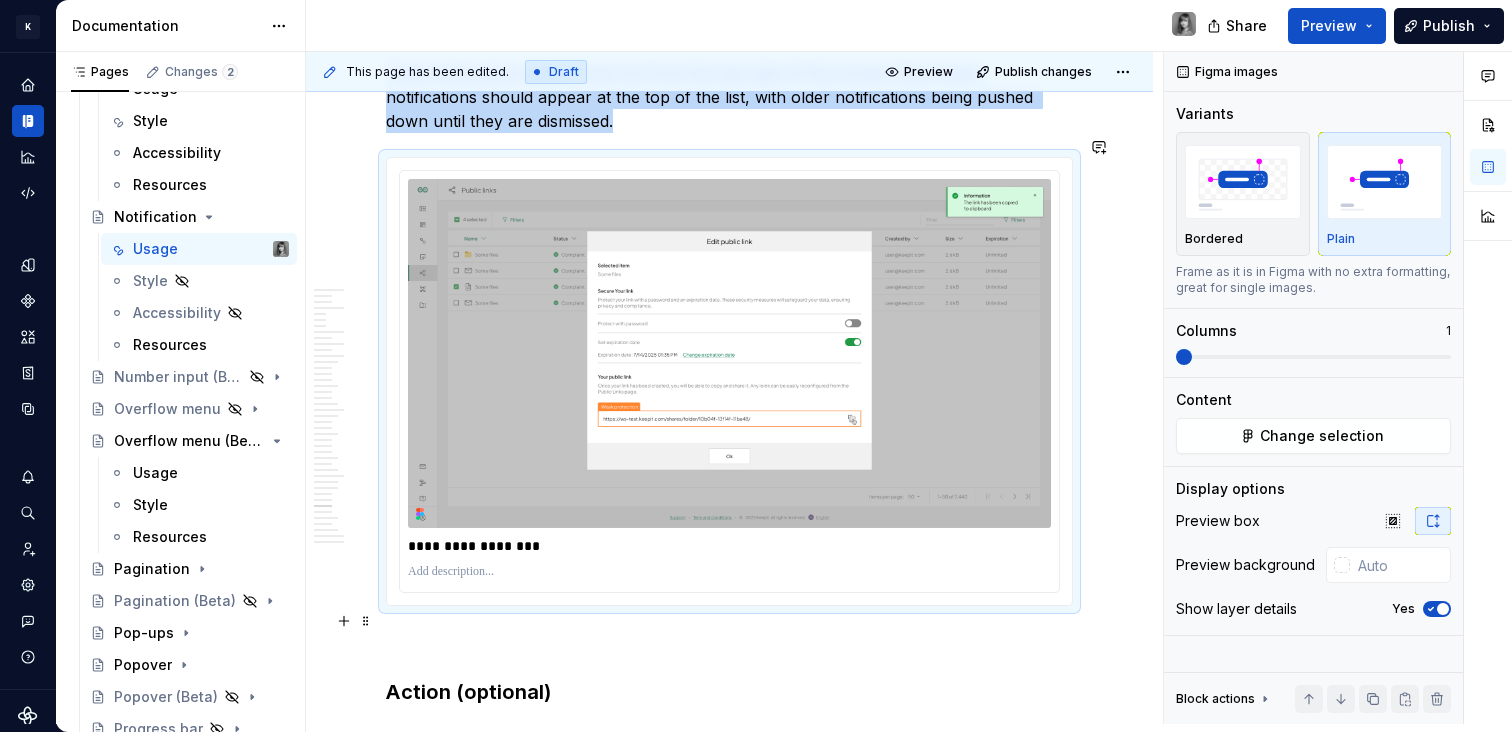 click at bounding box center [729, 642] 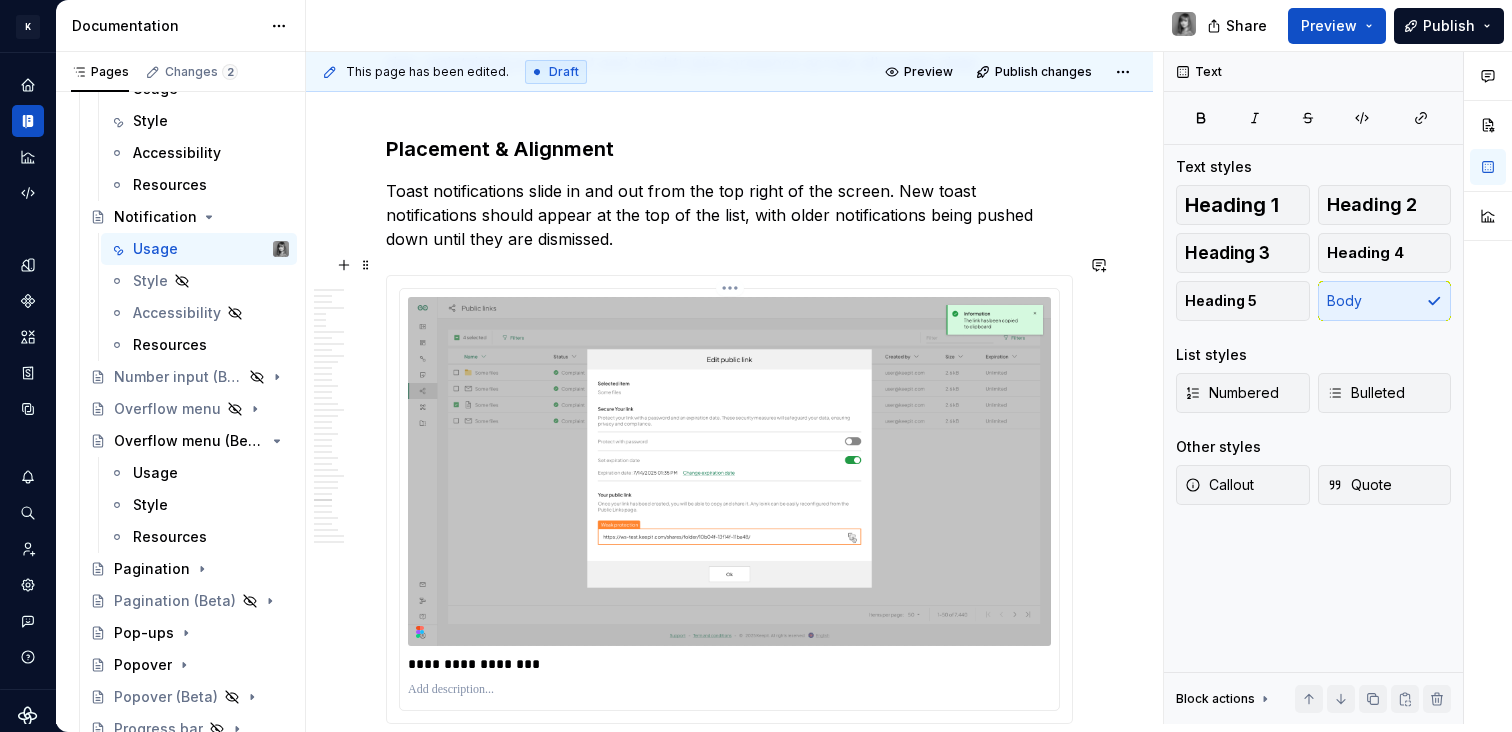 scroll, scrollTop: 14433, scrollLeft: 0, axis: vertical 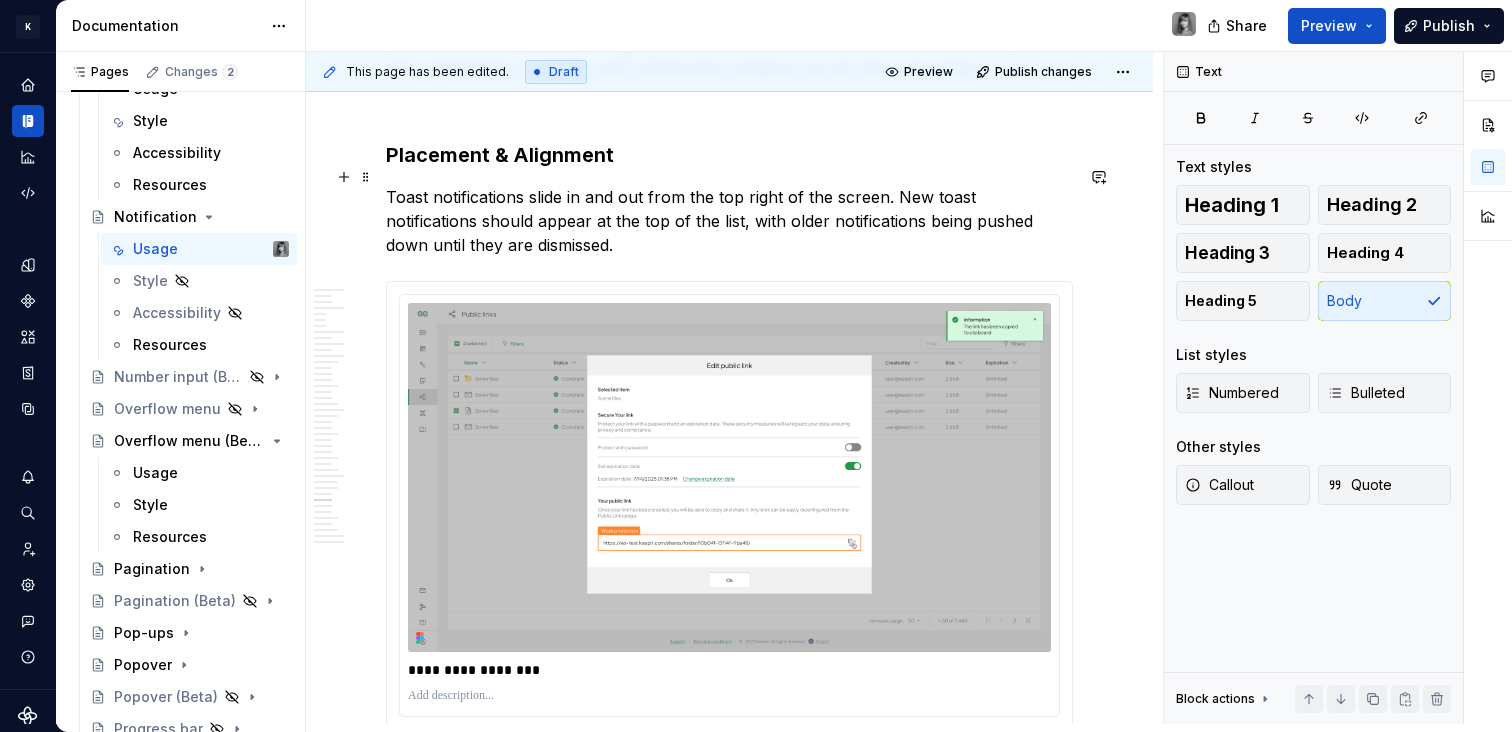 click on "Toast notifications slide in and out from the top right of the screen. New toast notifications should appear at the top of the list, with older notifications being pushed down until they are dismissed." at bounding box center (729, 221) 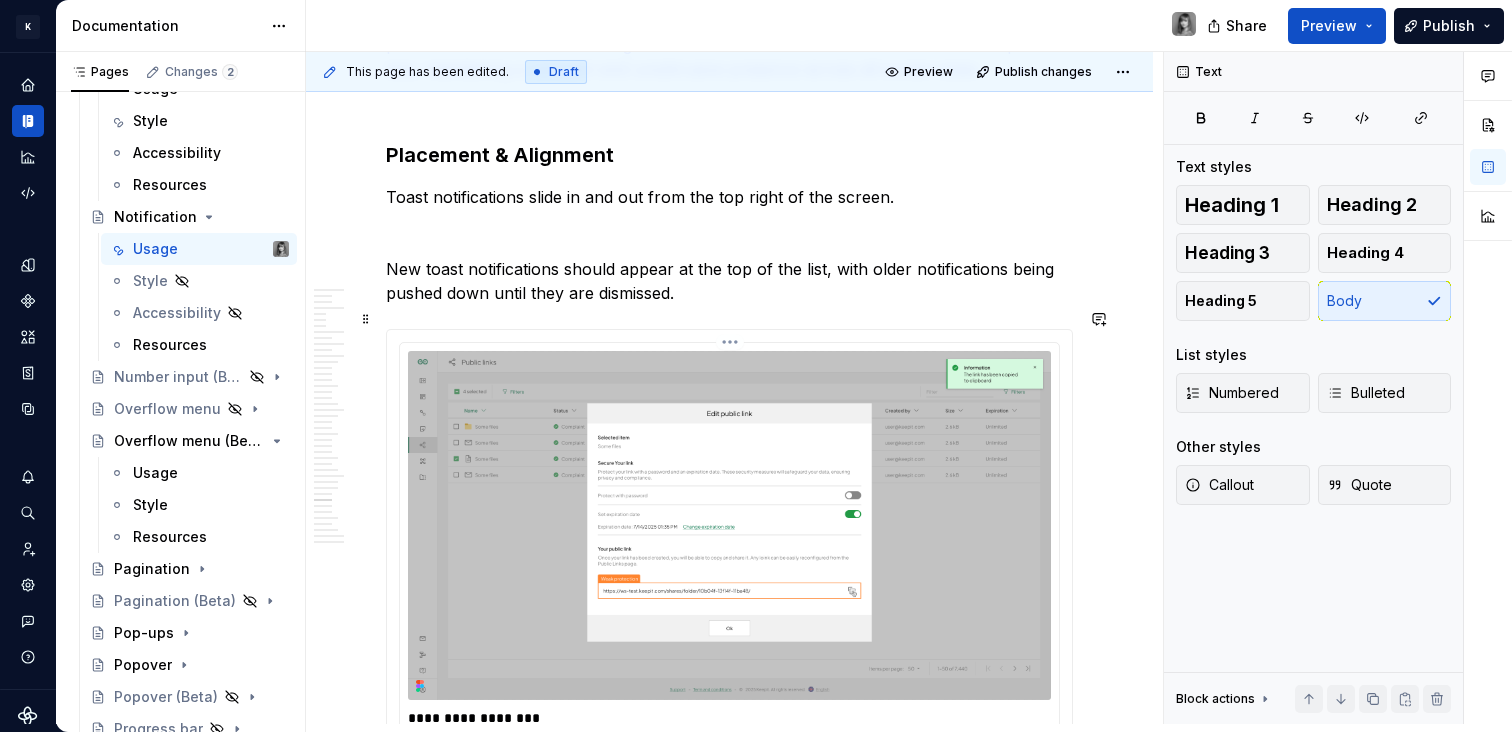 click at bounding box center (729, 525) 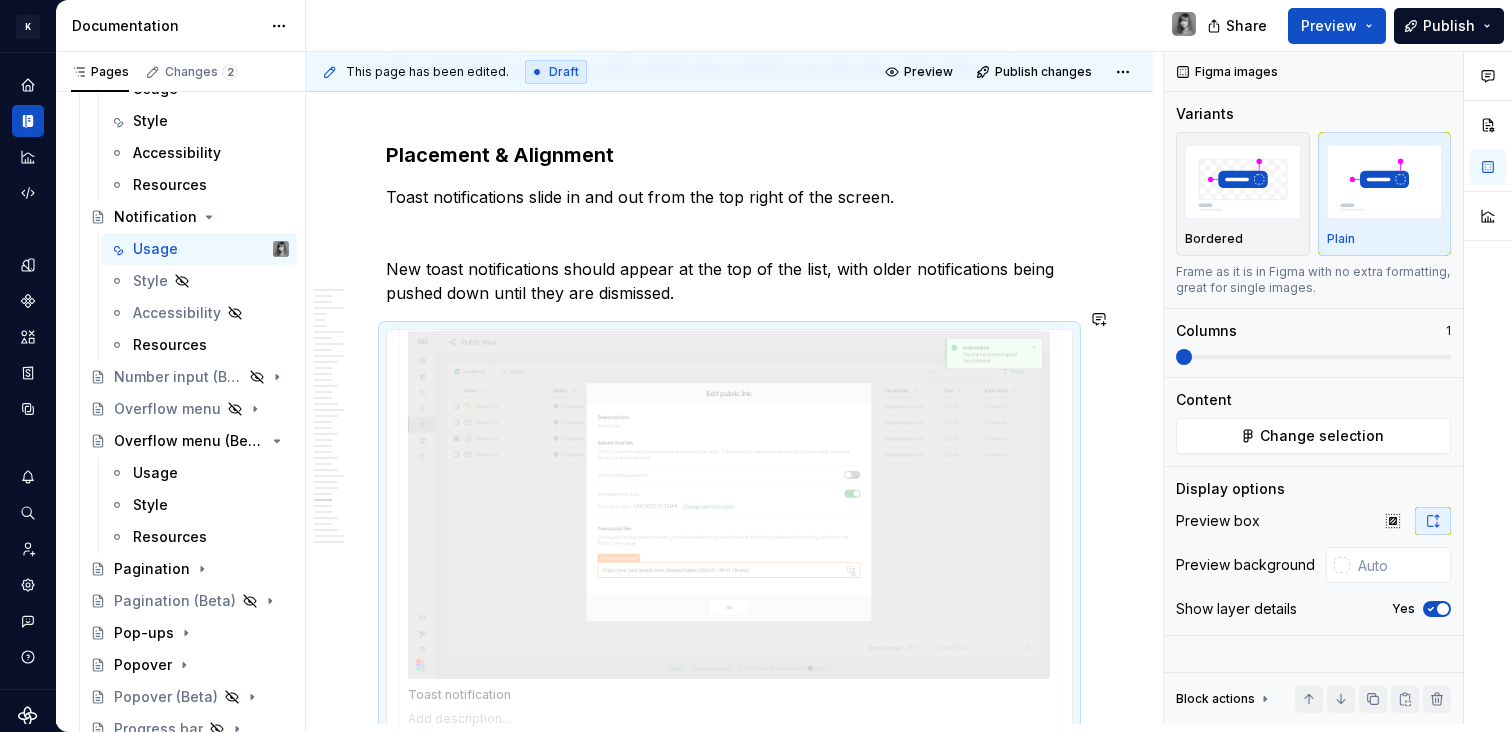 drag, startPoint x: 521, startPoint y: 558, endPoint x: 432, endPoint y: 229, distance: 340.82547 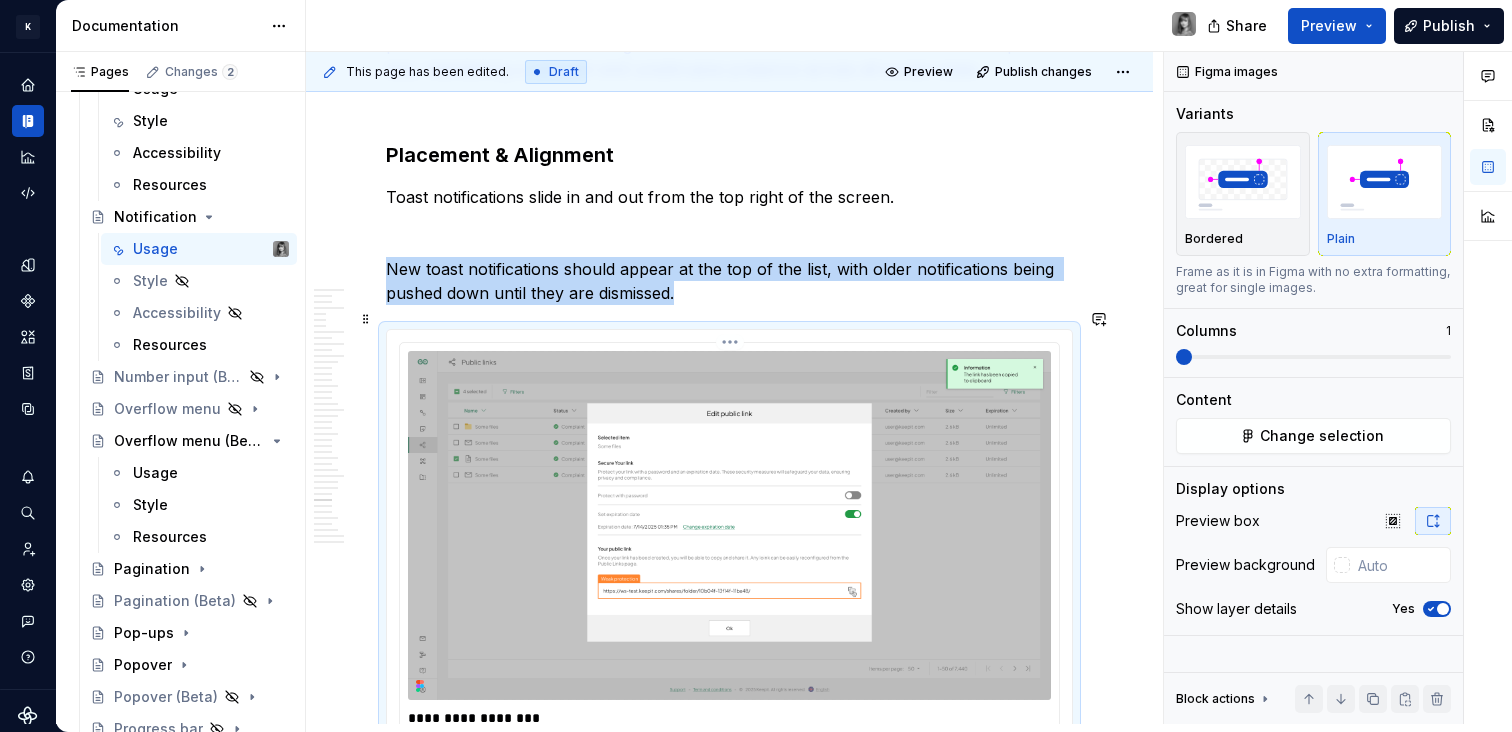 click on "**********" at bounding box center [729, 553] 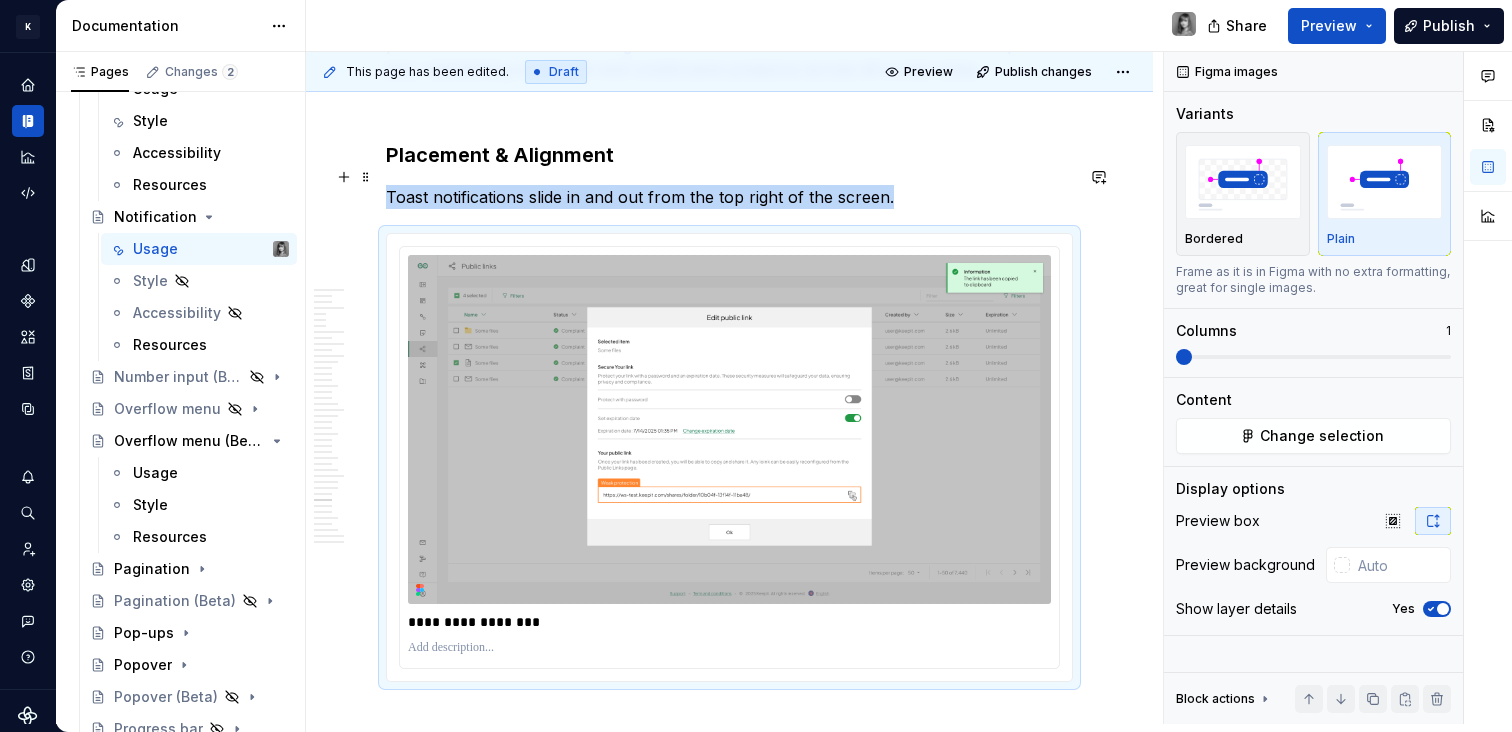 click on "Toast notifications slide in and out from the top right of the screen." at bounding box center (729, 197) 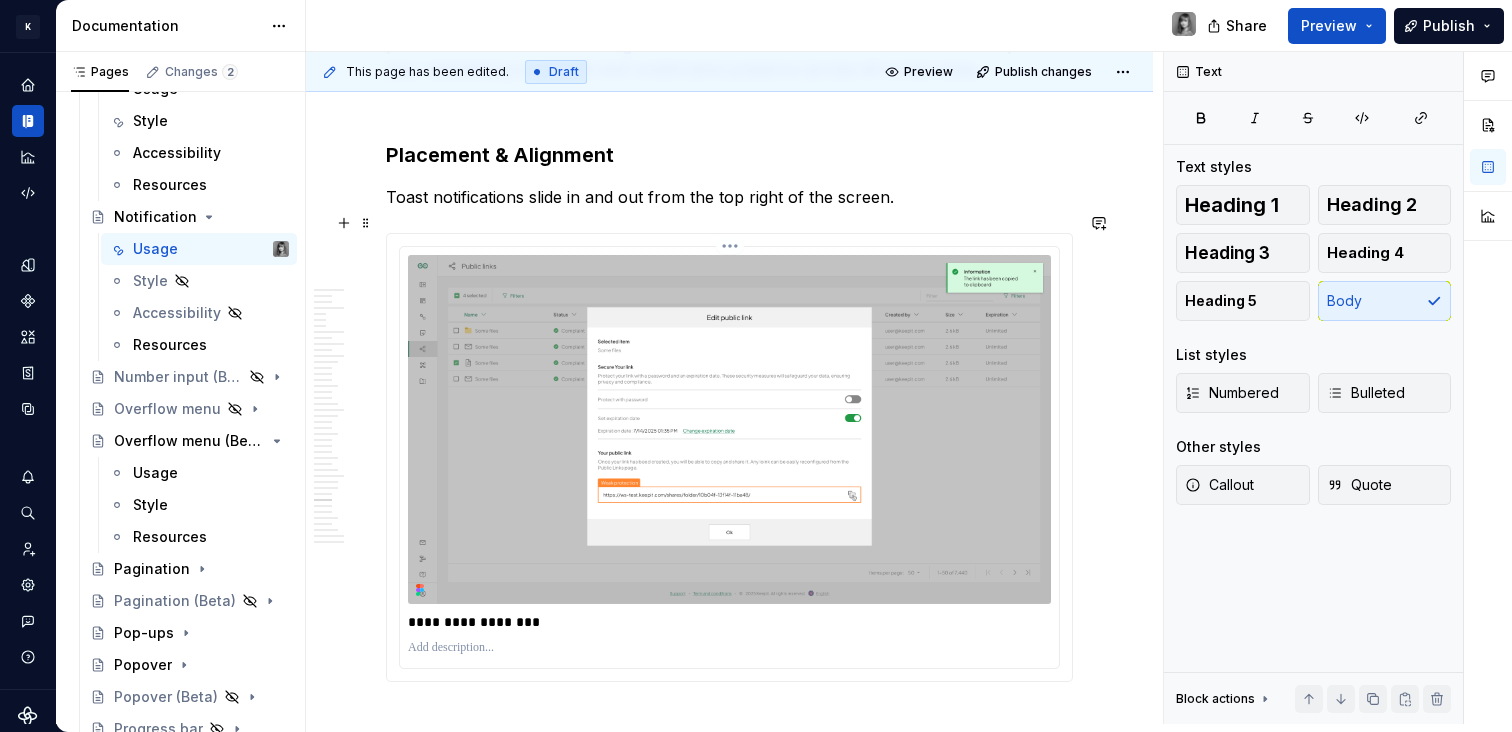 click on "**********" at bounding box center [729, 622] 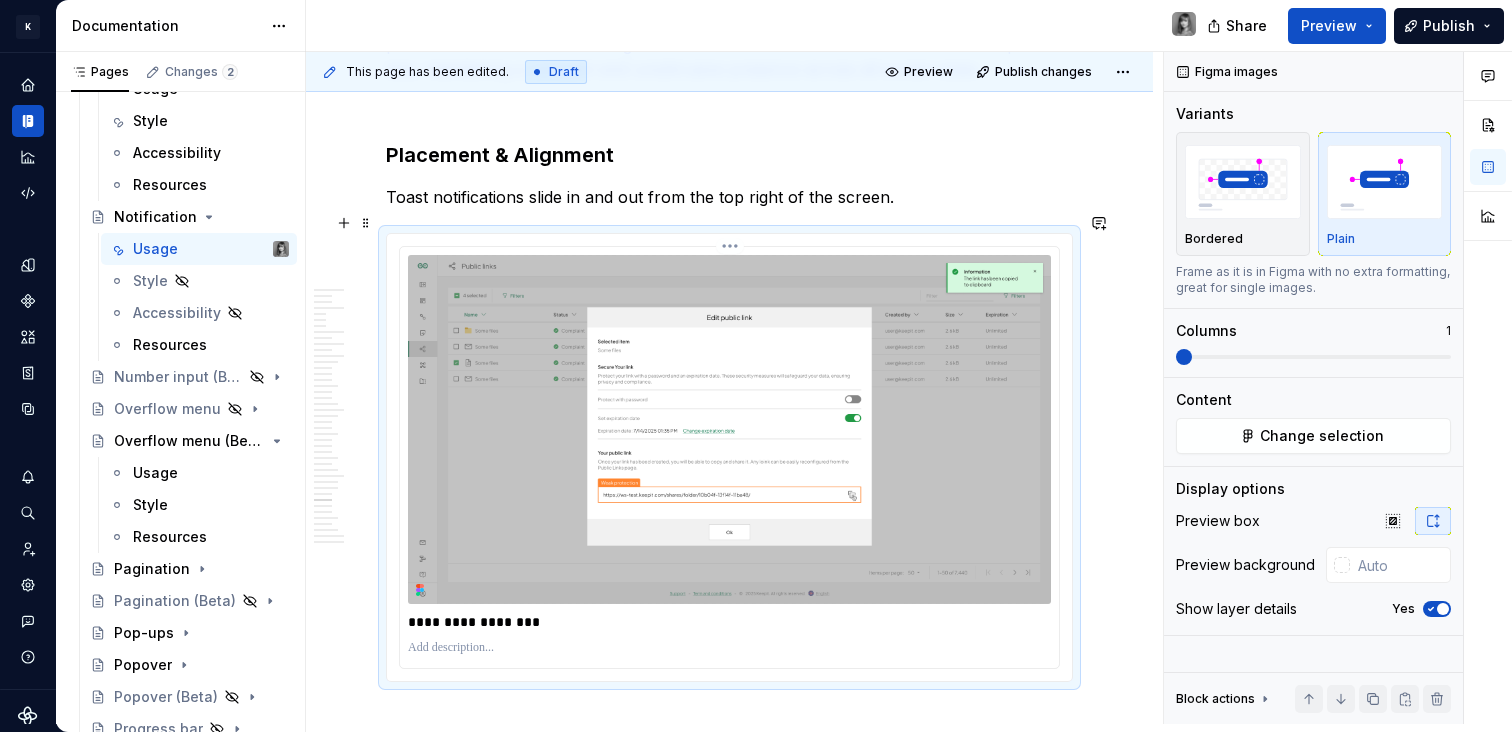 click at bounding box center (729, 429) 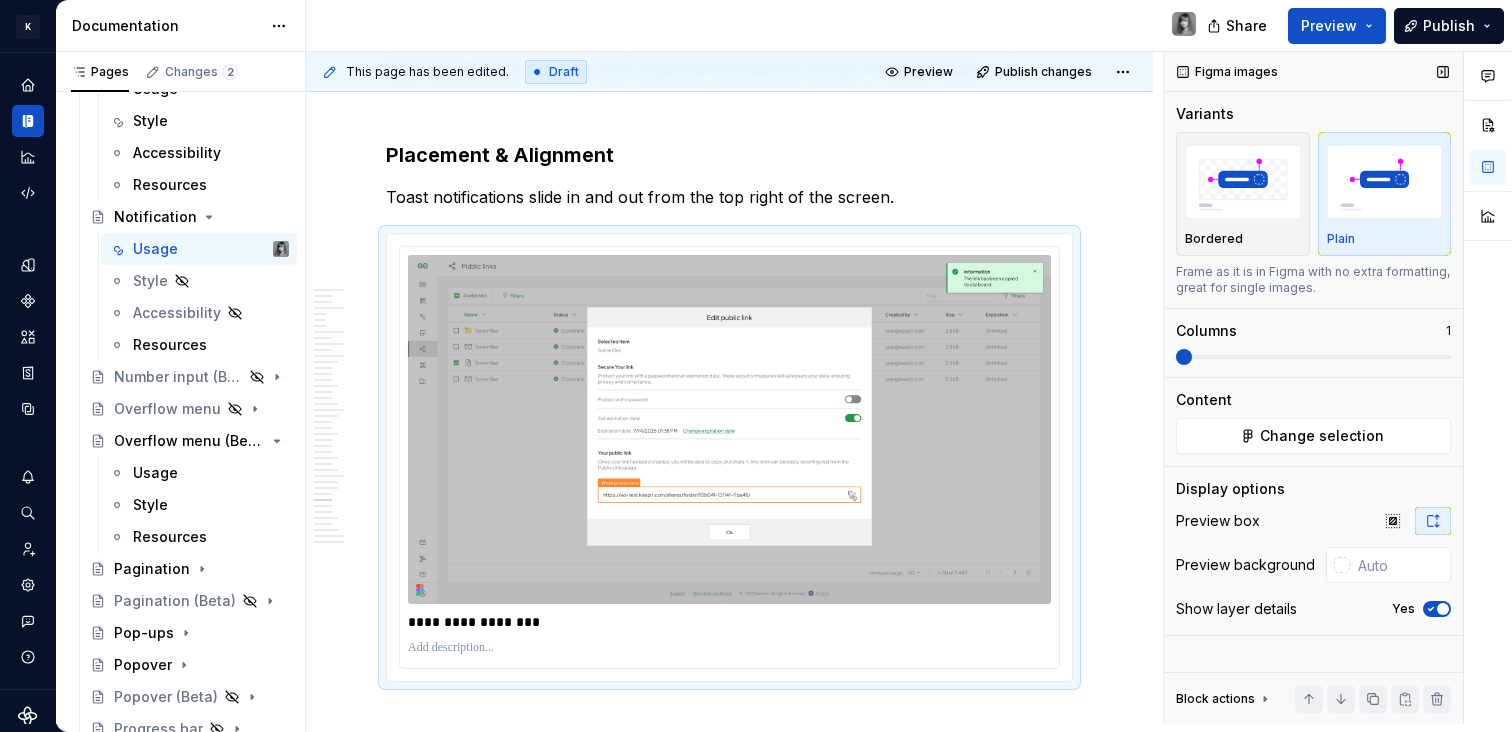 click on "Figma images Variants Bordered Plain Frame as it is in Figma with no extra formatting, great for single images. Columns 1 Content Change selection Display options Preview box Preview background Show layer details Yes Block actions Move up Move down Duplicate Copy (⌘C) Cut (⌘X) Delete" at bounding box center [1313, 388] 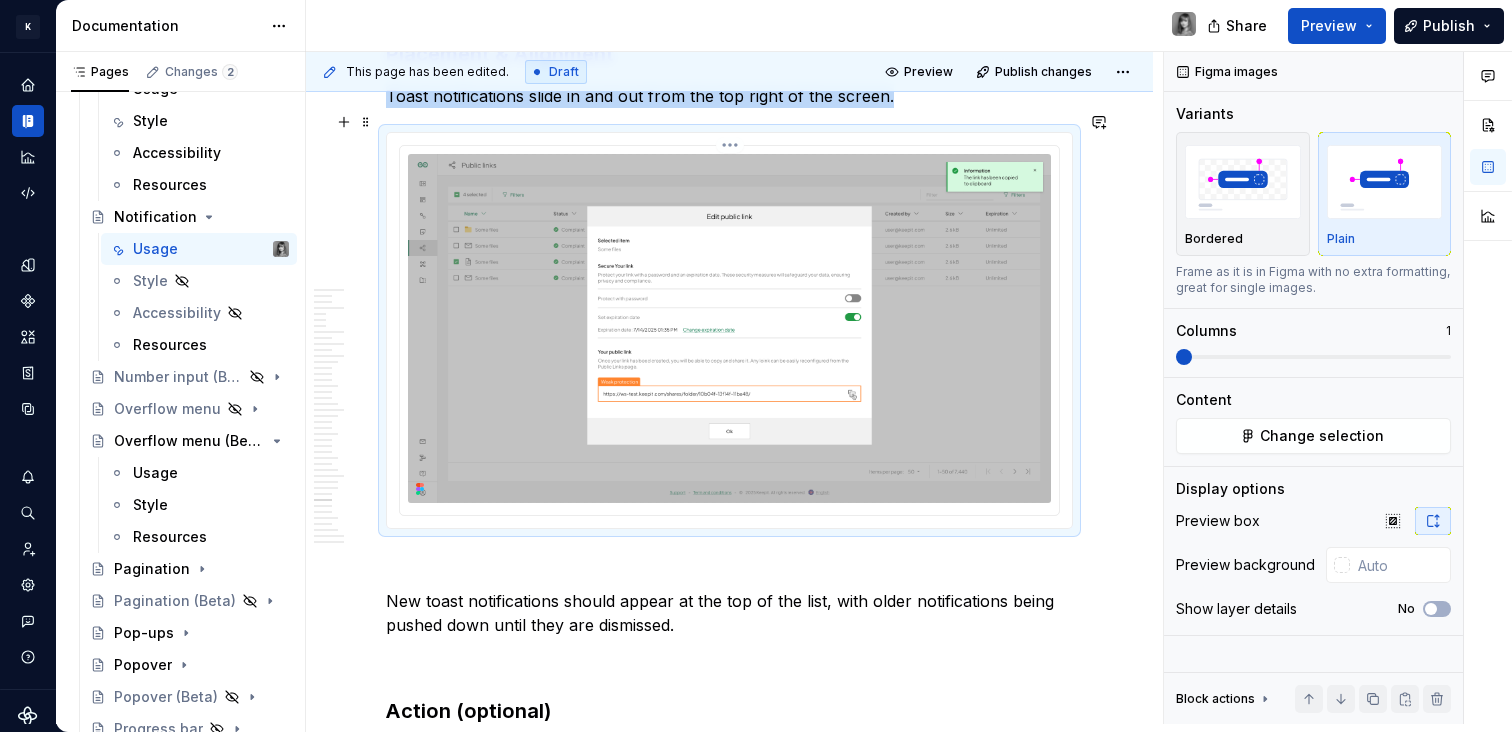 scroll, scrollTop: 14615, scrollLeft: 0, axis: vertical 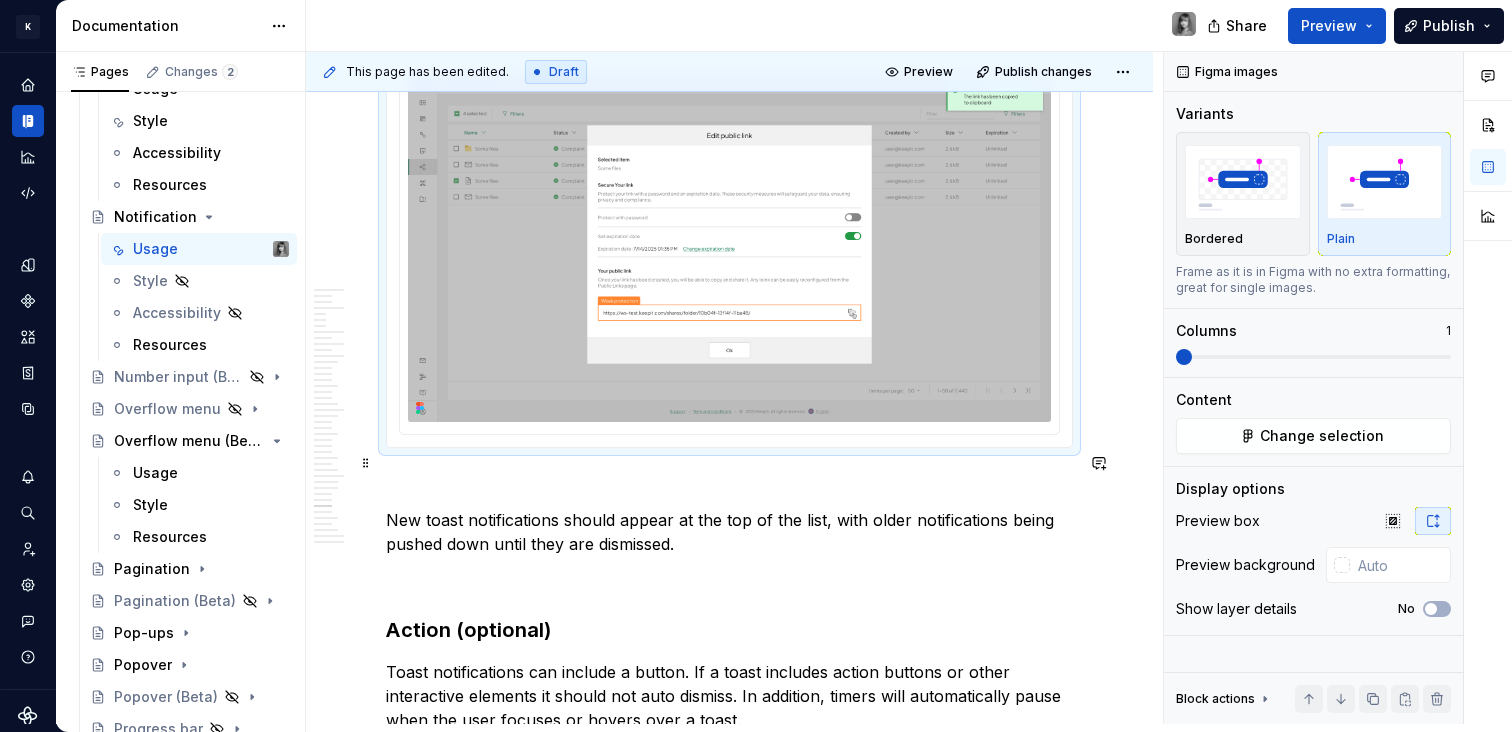 click at bounding box center (729, 484) 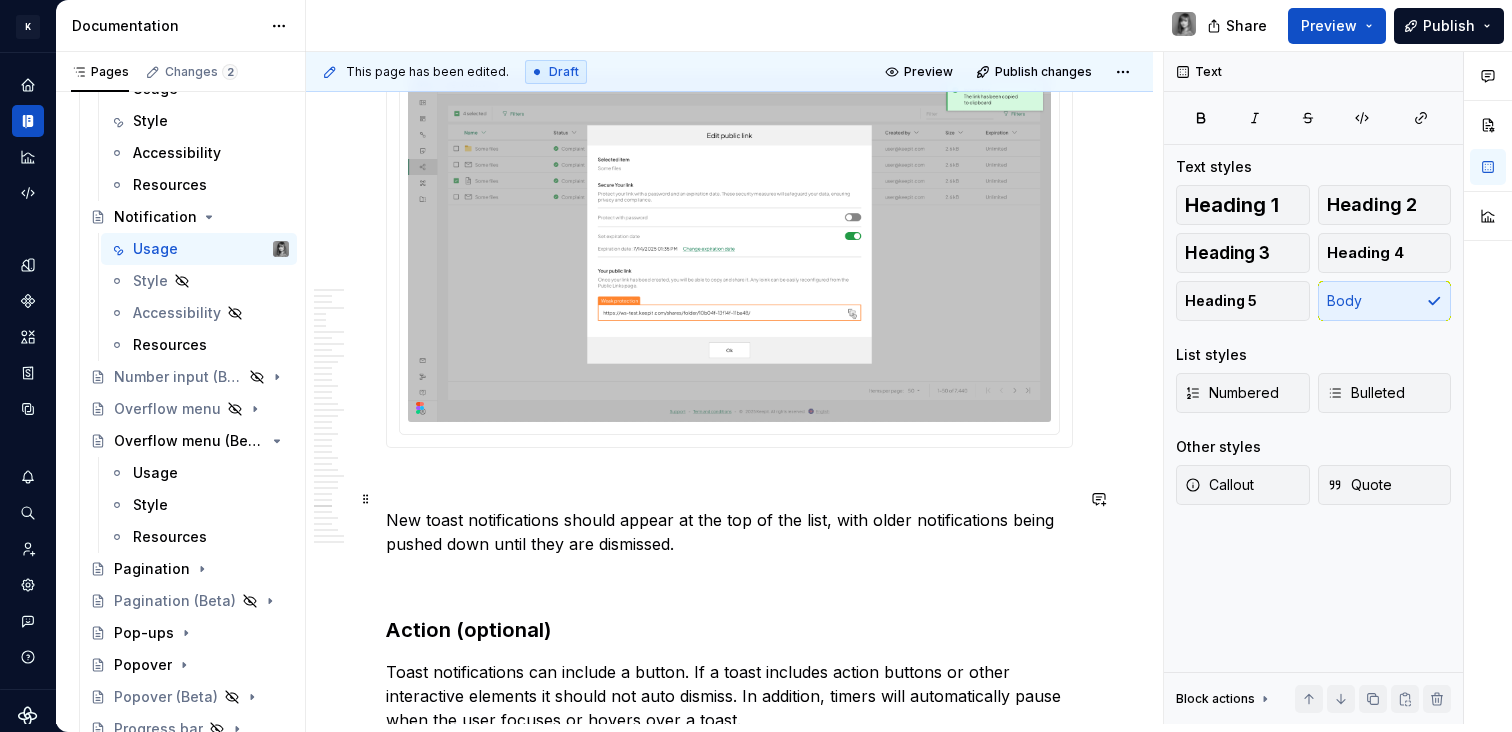 click on "New toast notifications should appear at the top of the list, with older notifications being pushed down until they are dismissed." at bounding box center [729, 532] 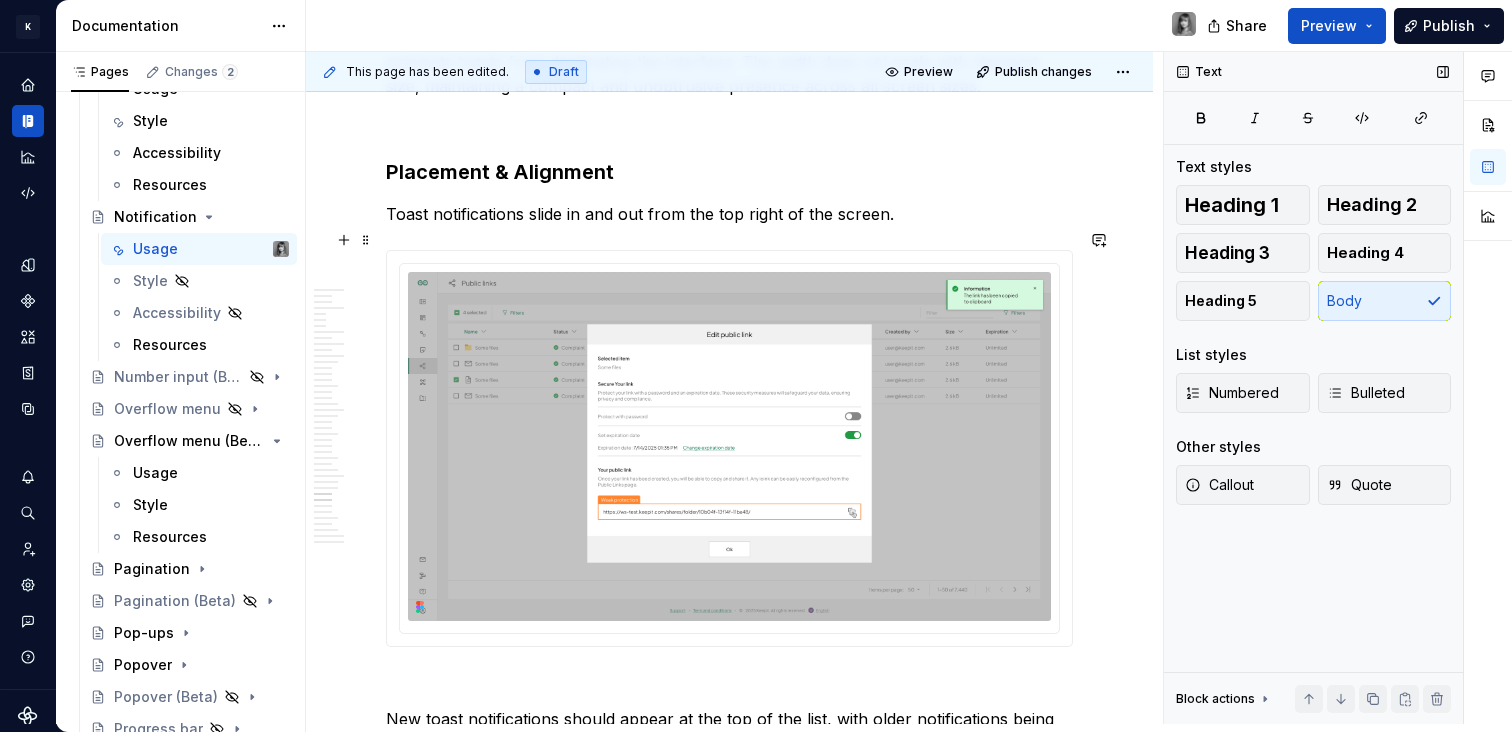 scroll, scrollTop: 14532, scrollLeft: 0, axis: vertical 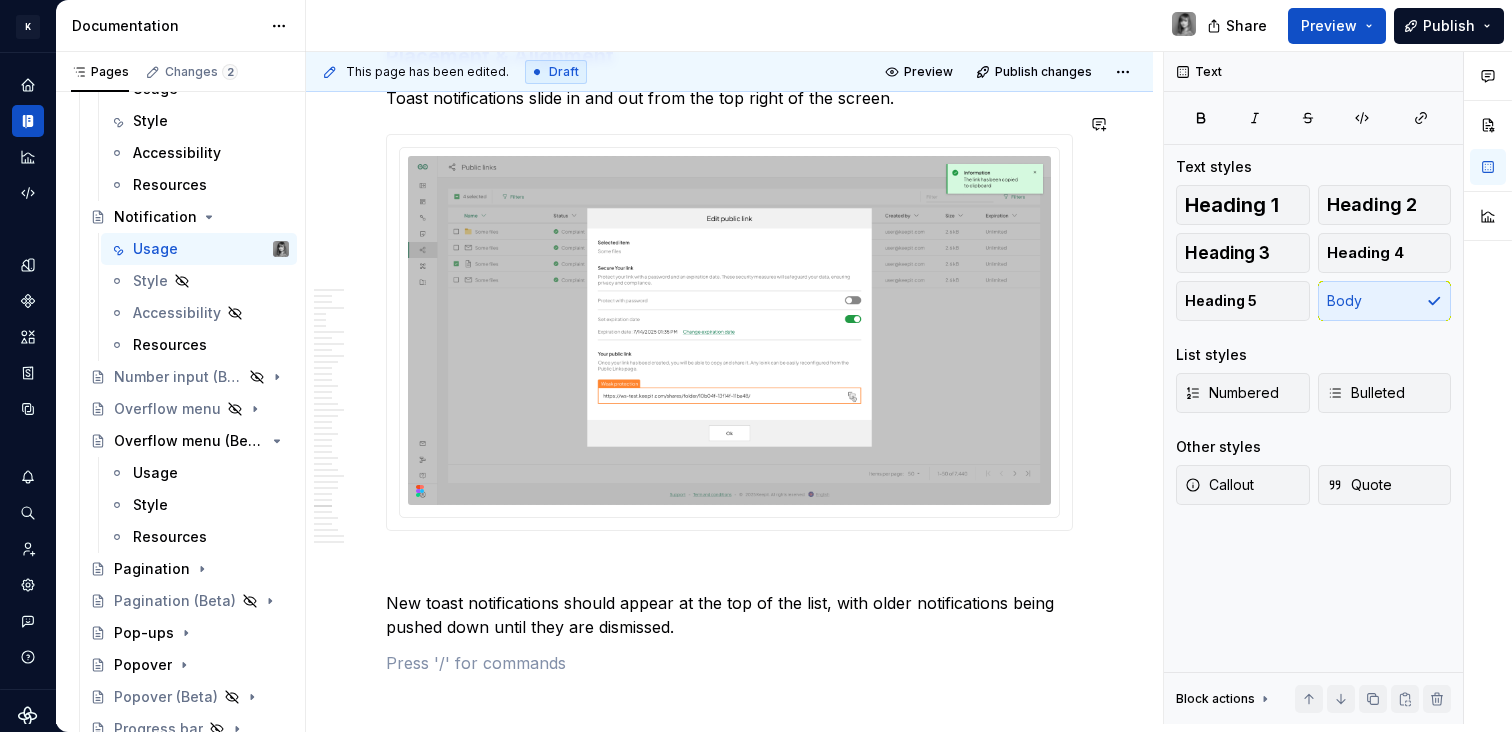 click on "New toast notifications should appear at the top of the list, with older notifications being pushed down until they are dismissed." at bounding box center [729, 615] 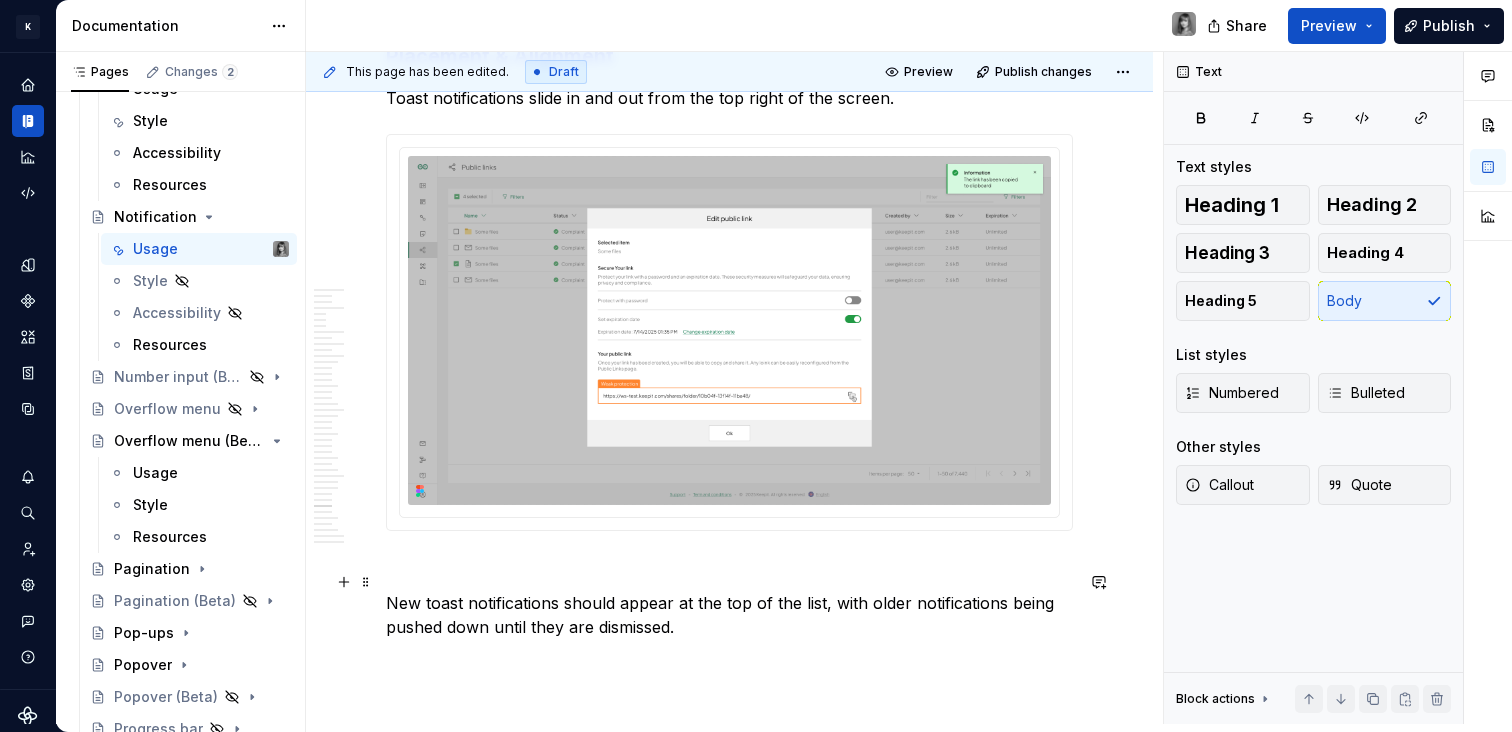 click on "New toast notifications should appear at the top of the list, with older notifications being pushed down until they are dismissed." at bounding box center [729, 615] 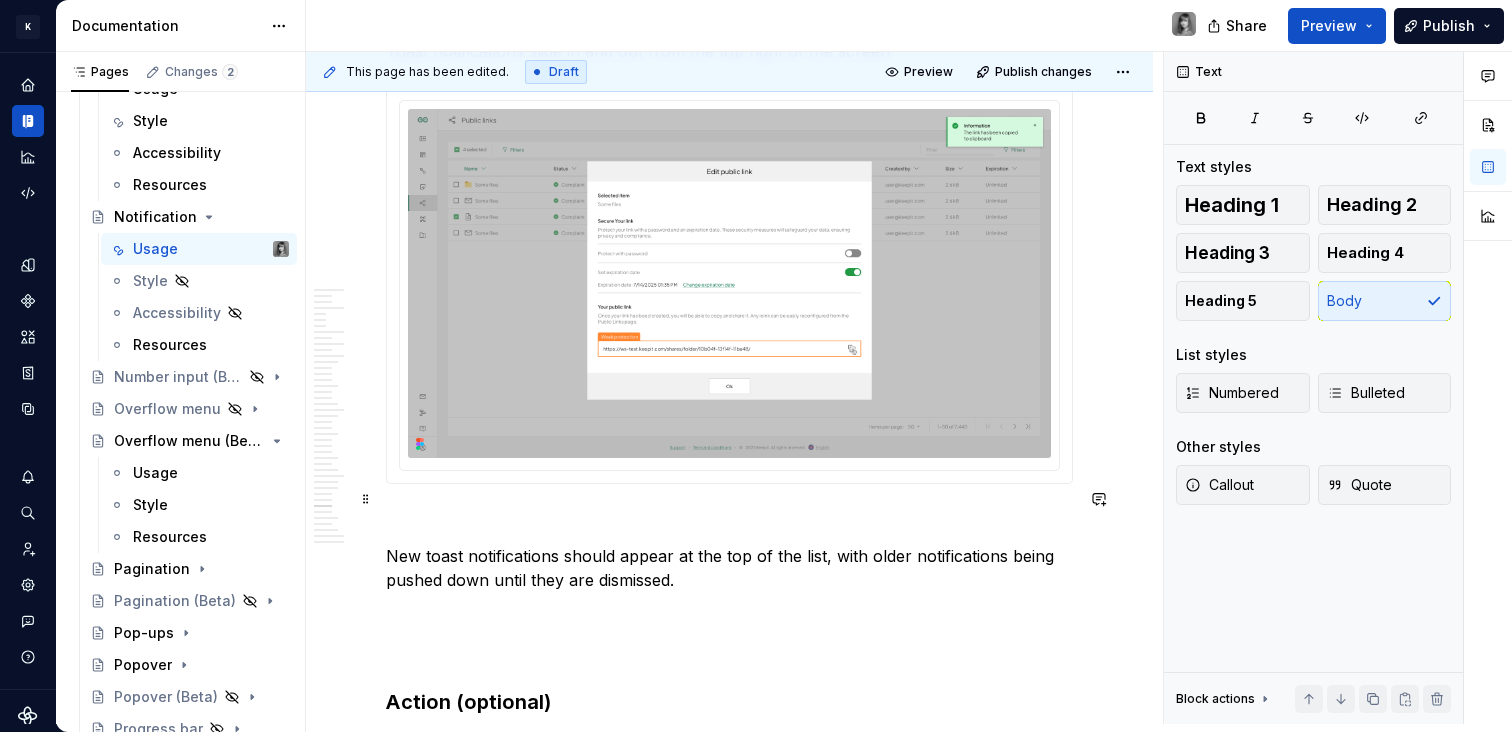 scroll, scrollTop: 14594, scrollLeft: 0, axis: vertical 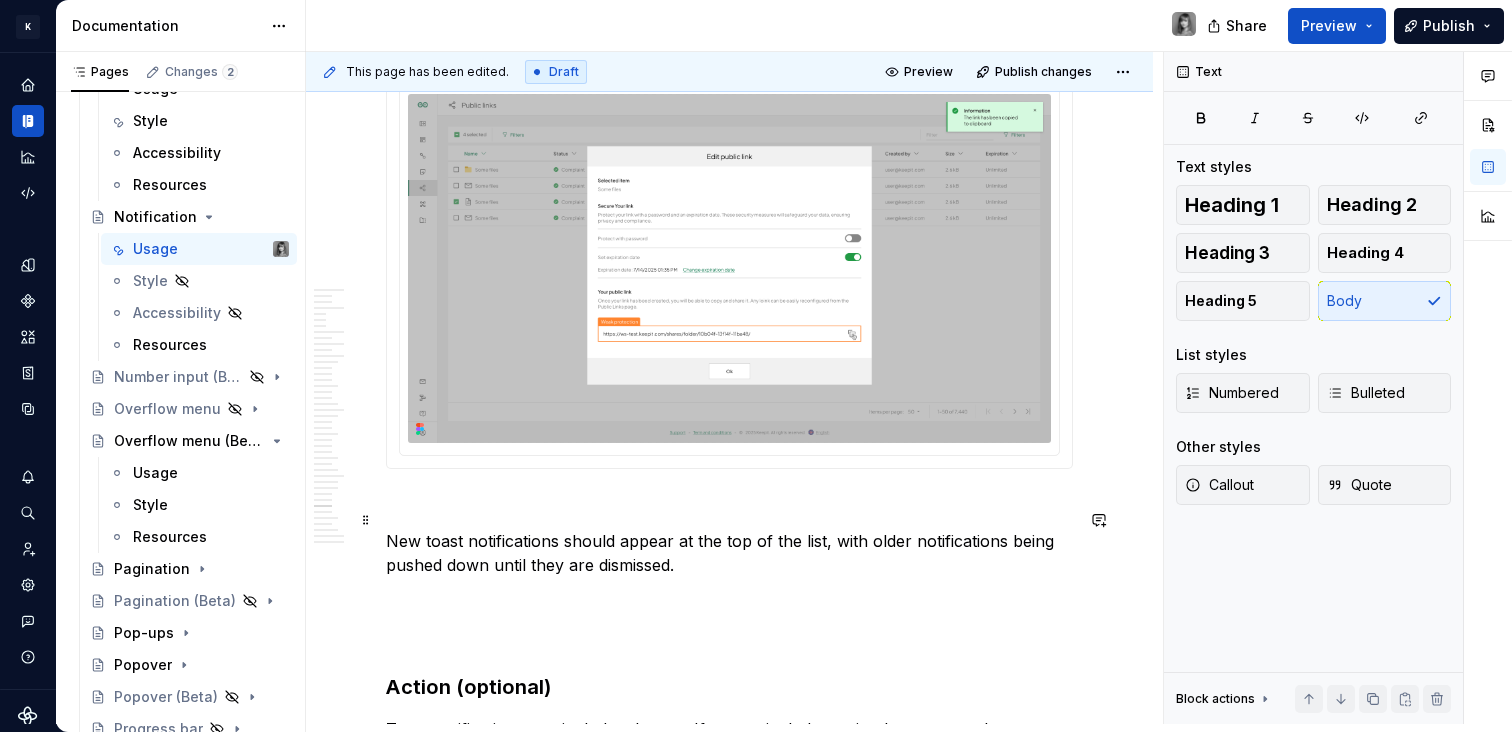 click on "New toast notifications should appear at the top of the list, with older notifications being pushed down until they are dismissed." at bounding box center [729, 553] 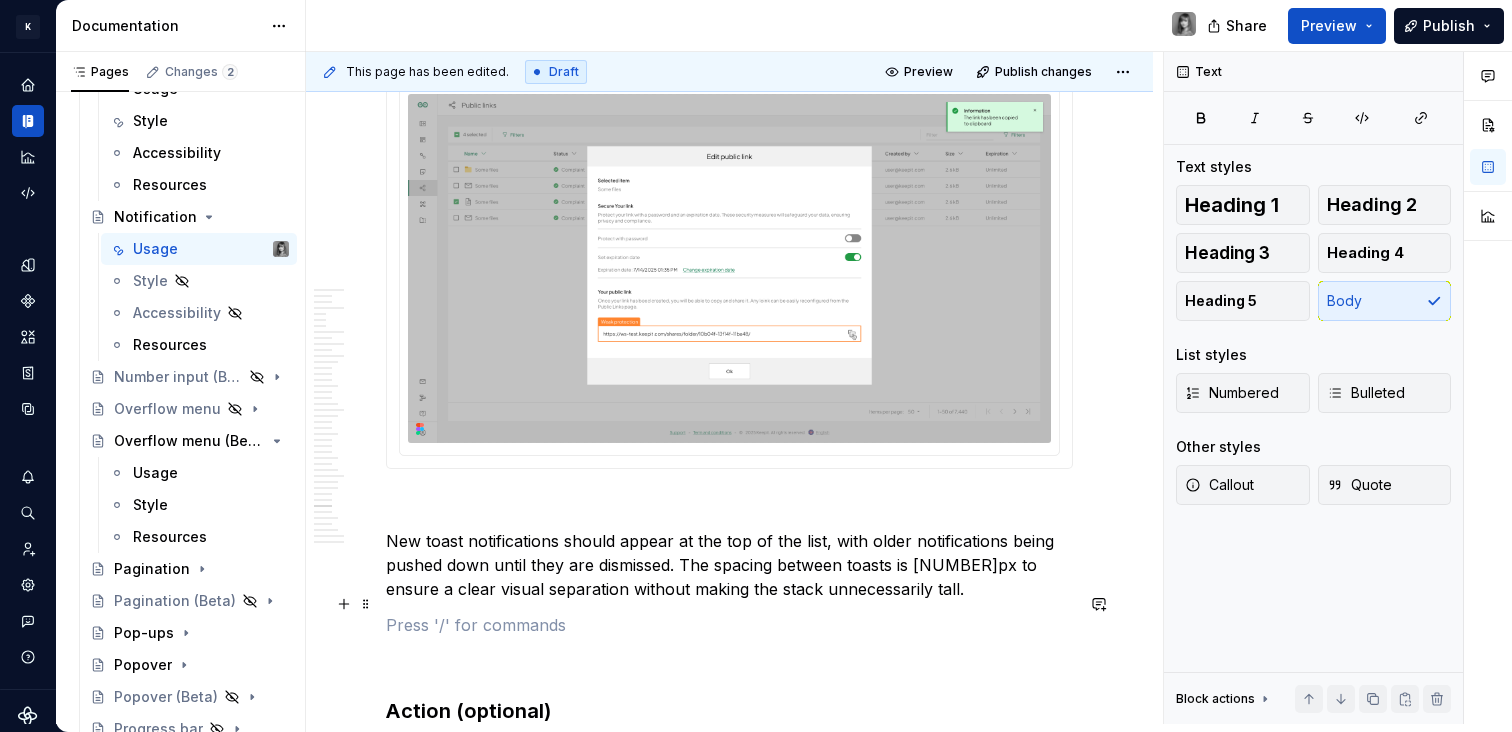 click at bounding box center (729, 625) 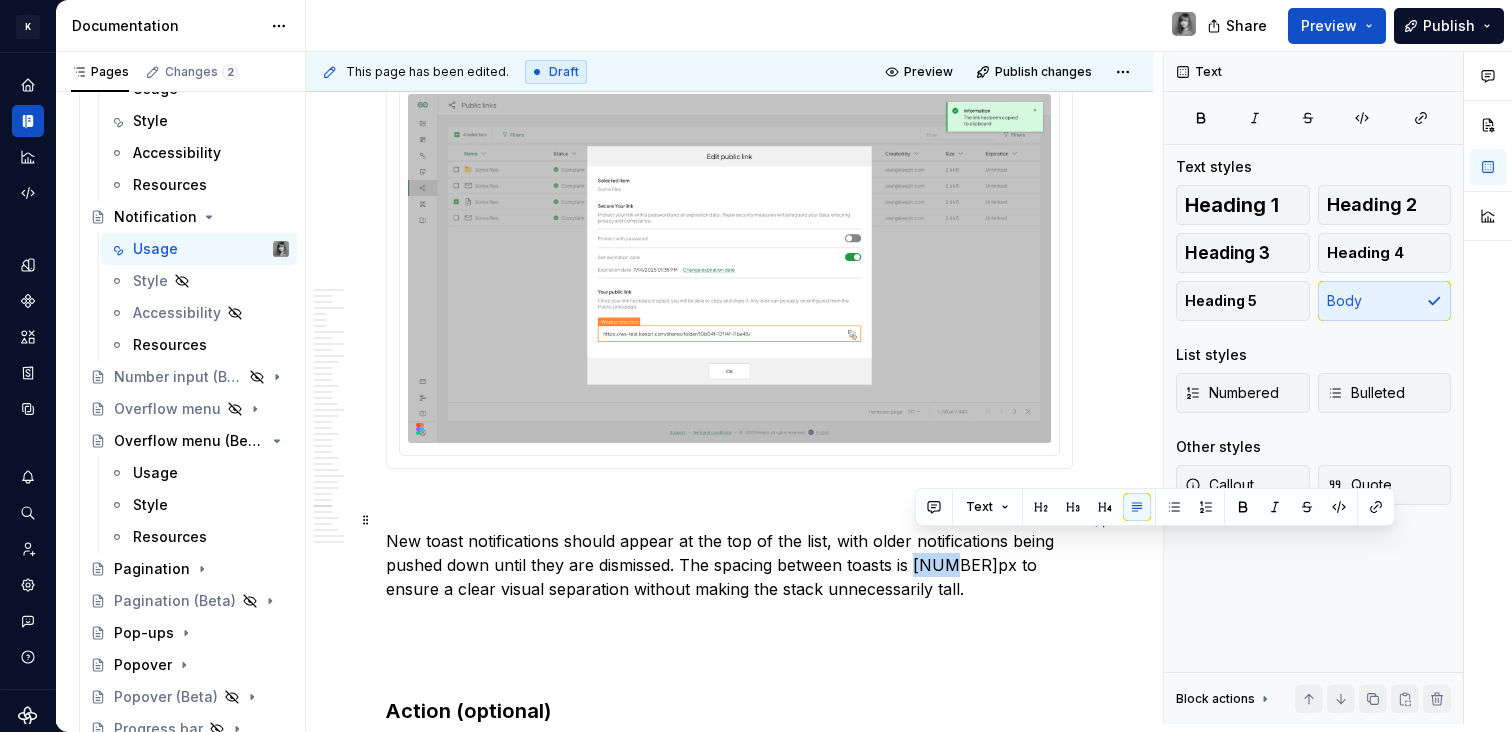 drag, startPoint x: 921, startPoint y: 543, endPoint x: 949, endPoint y: 544, distance: 28.01785 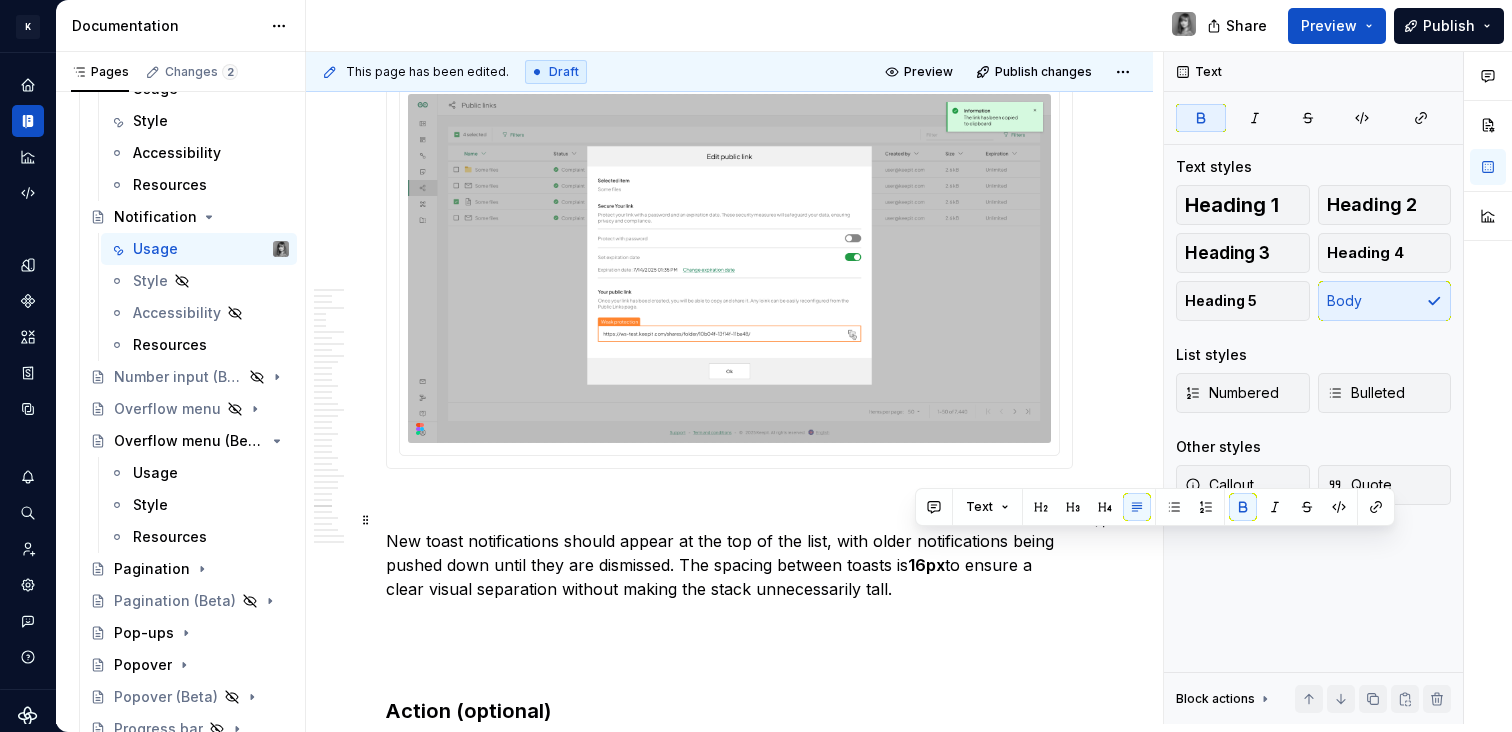 click on "New toast notifications should appear at the top of the list, with older notifications being pushed down until they are dismissed. The spacing between toasts is  16px  to ensure a clear visual separation without making the stack unnecessarily tall." at bounding box center [729, 565] 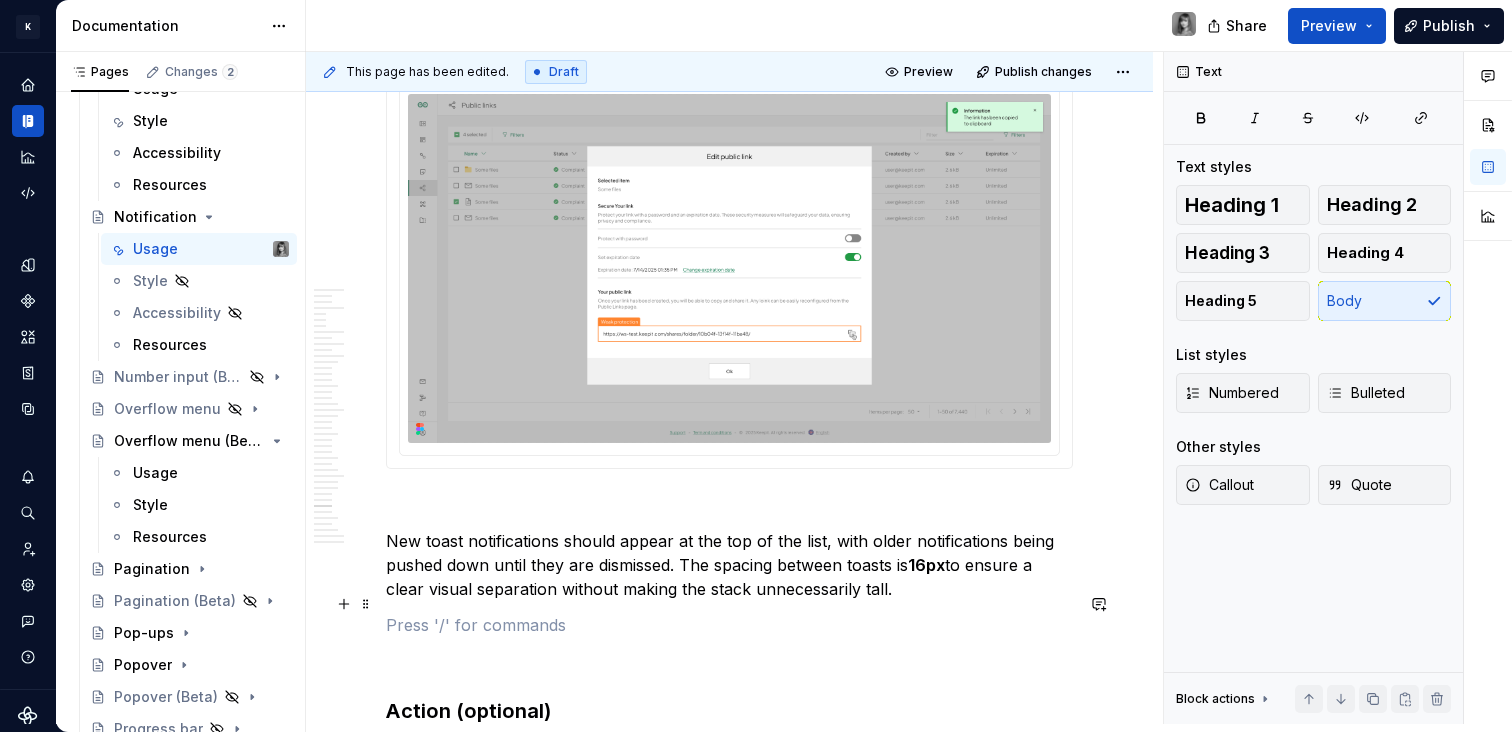 click at bounding box center (729, 625) 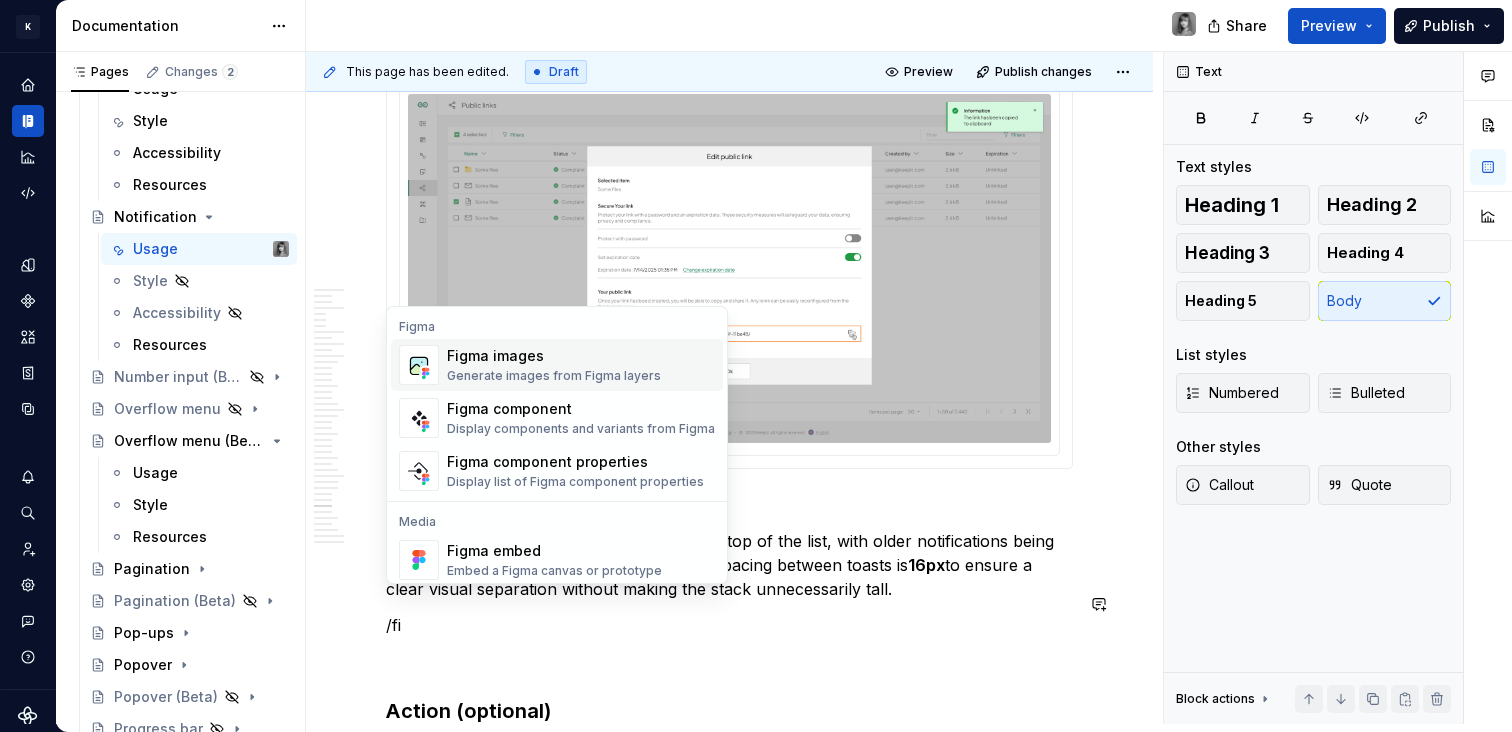 click on "Figma images" at bounding box center [554, 356] 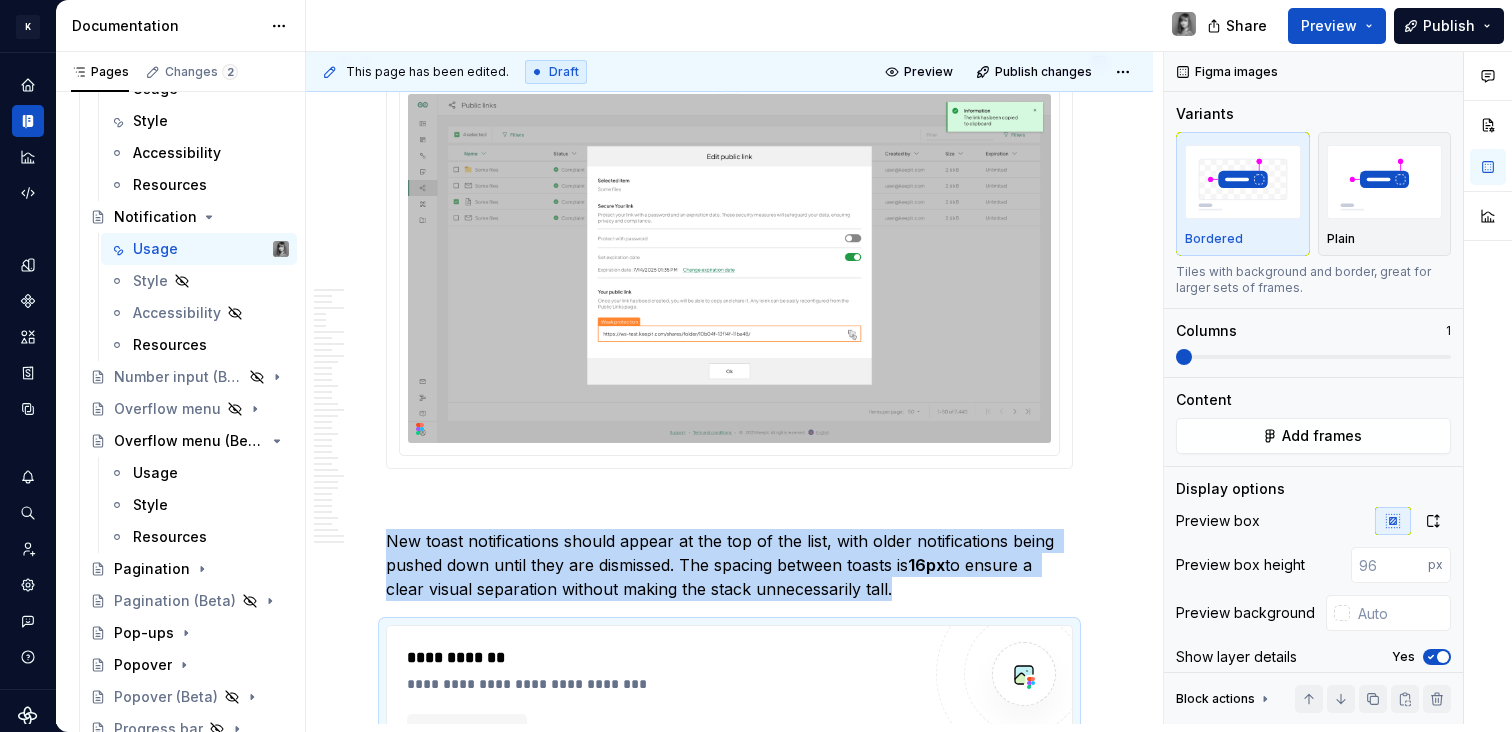 scroll, scrollTop: 14620, scrollLeft: 0, axis: vertical 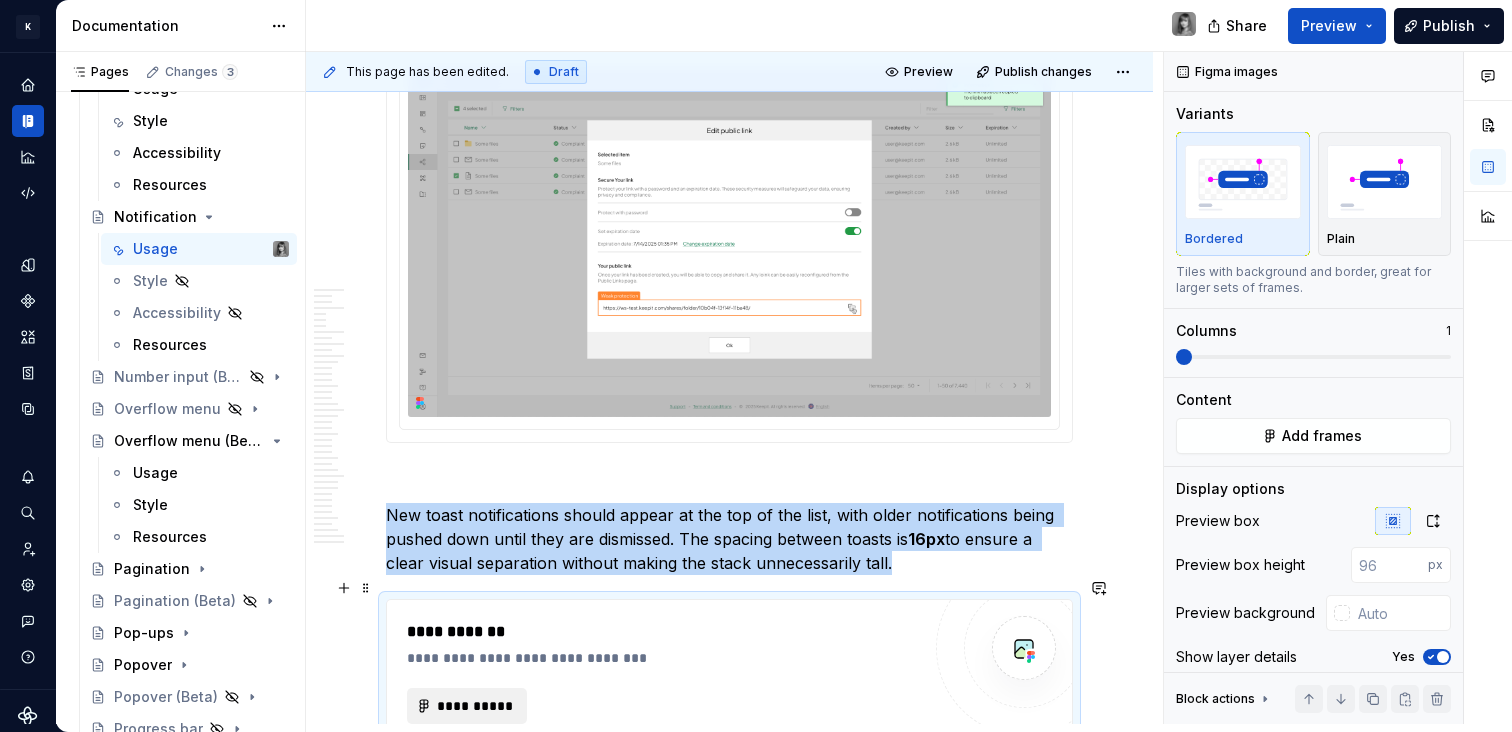 click on "**********" at bounding box center (475, 706) 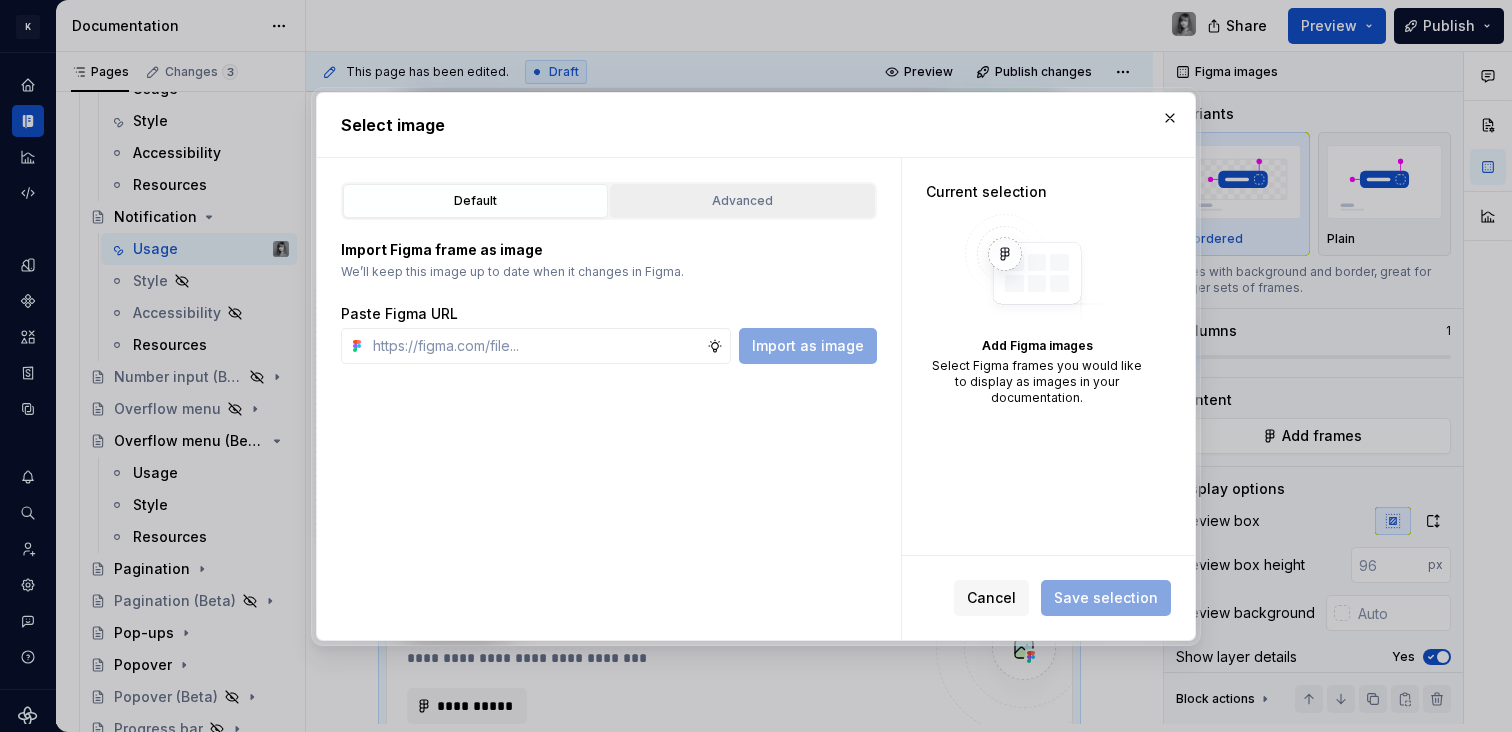 click on "Advanced" at bounding box center [742, 201] 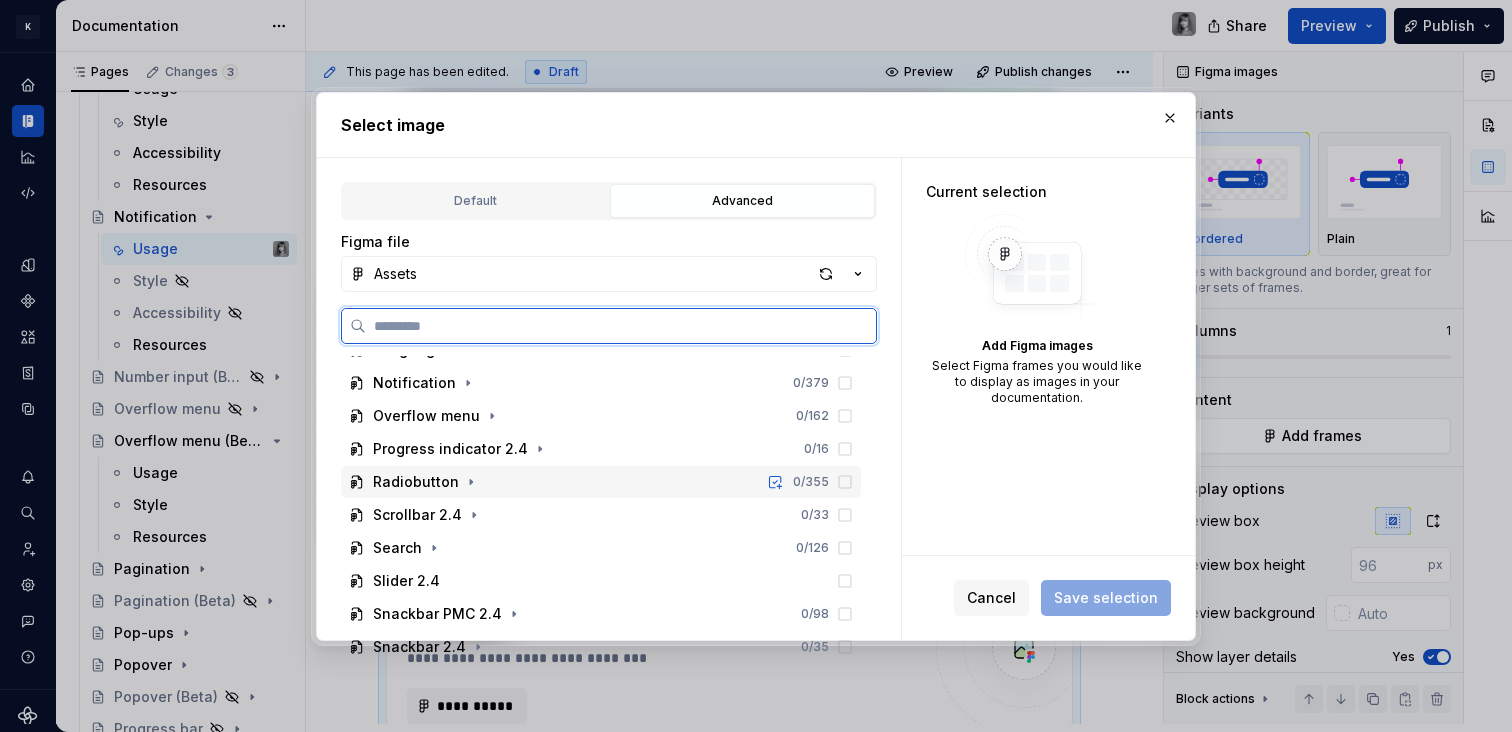 scroll, scrollTop: 645, scrollLeft: 0, axis: vertical 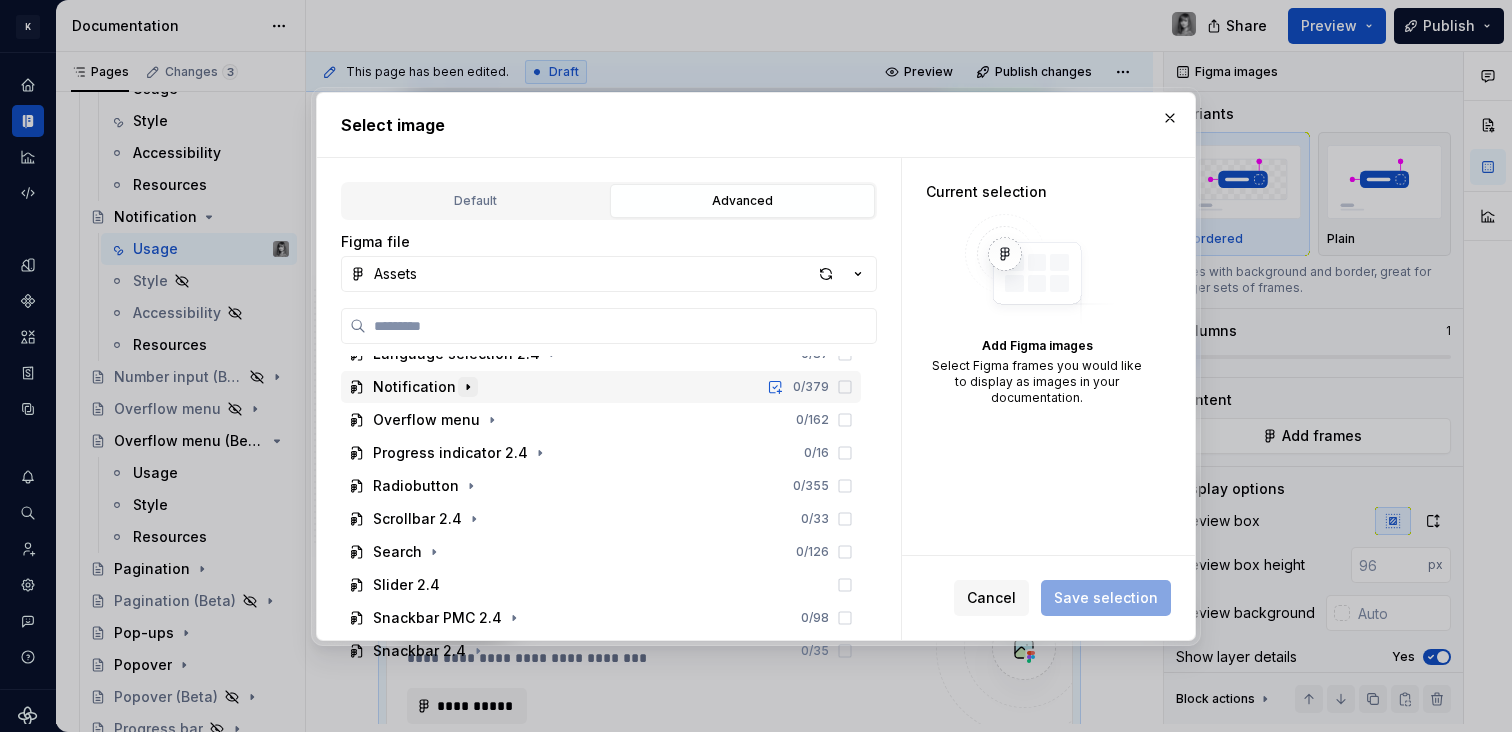 click 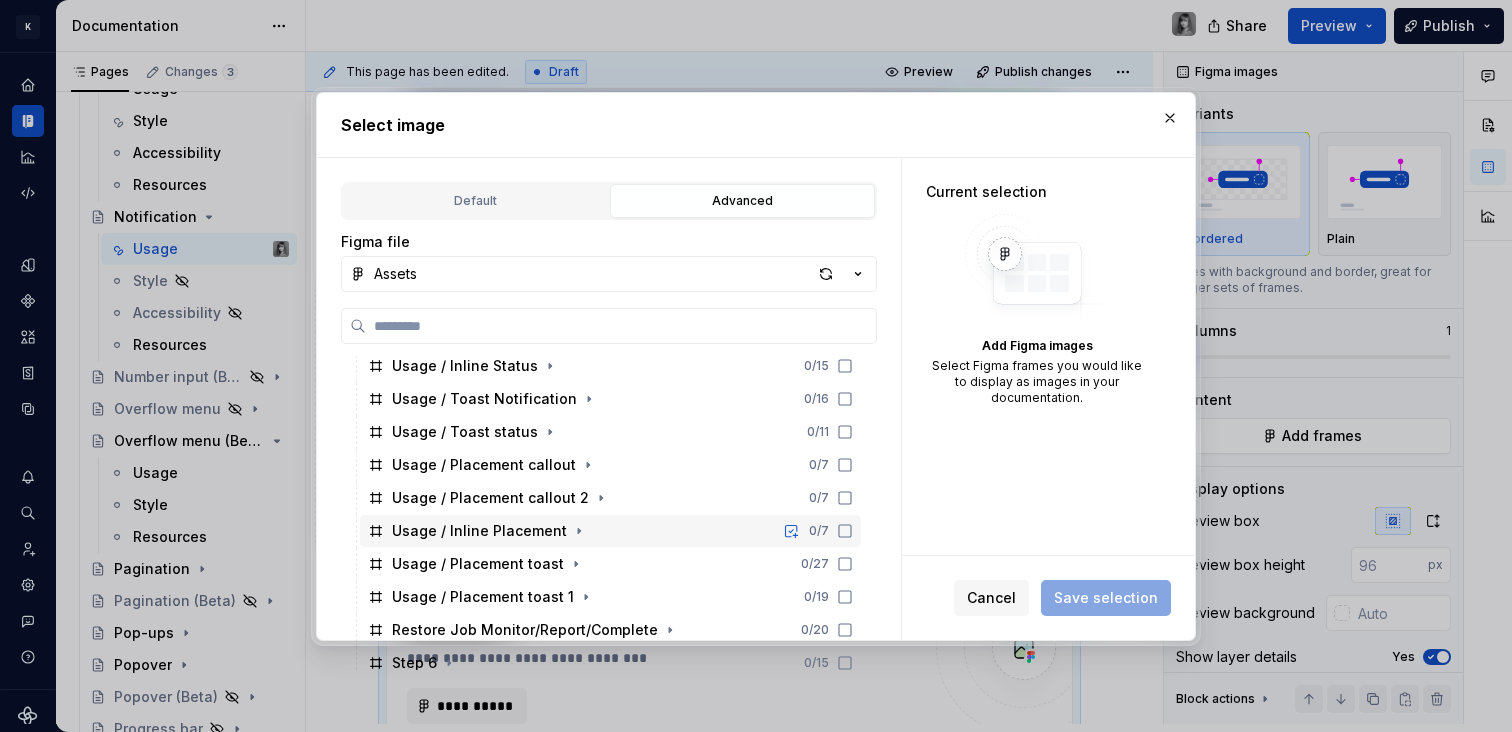 scroll, scrollTop: 935, scrollLeft: 0, axis: vertical 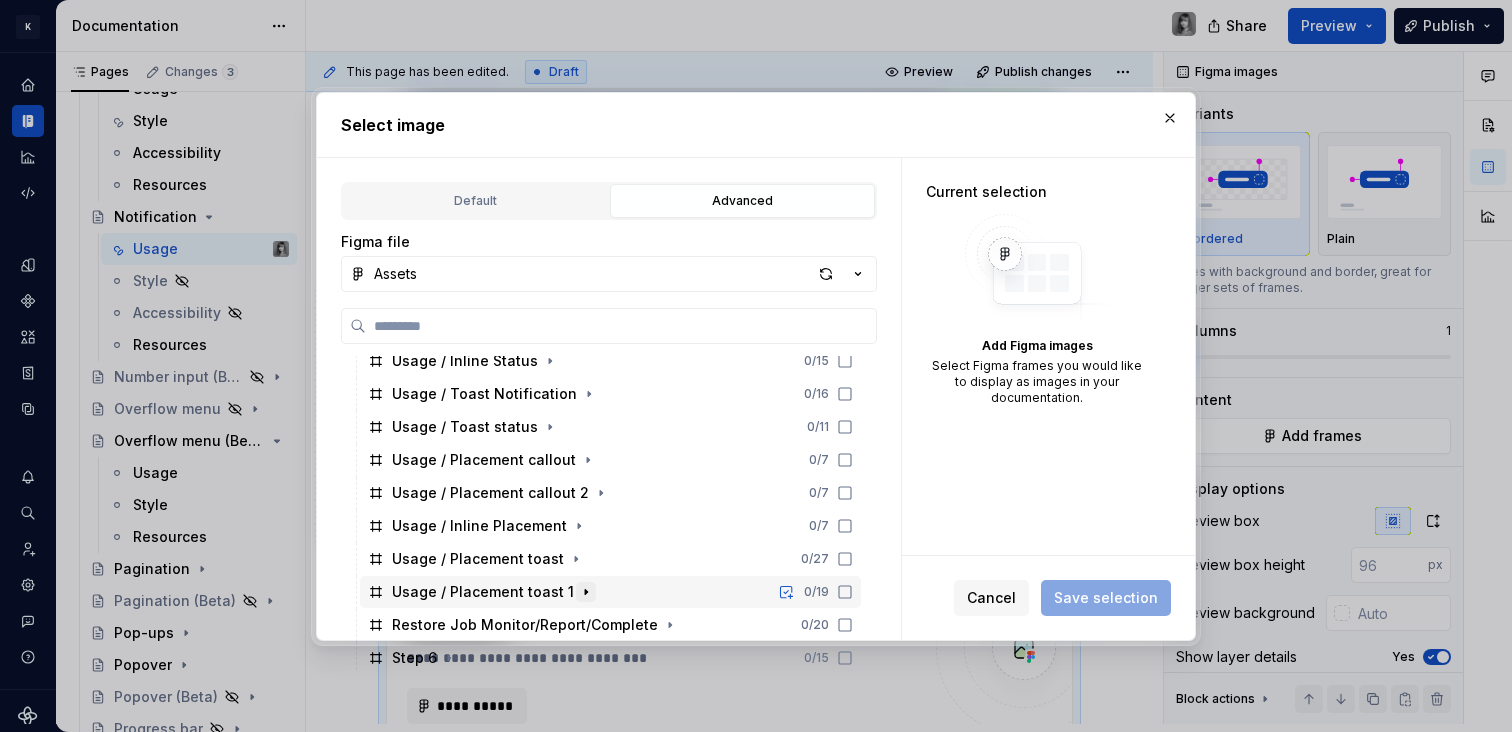 click 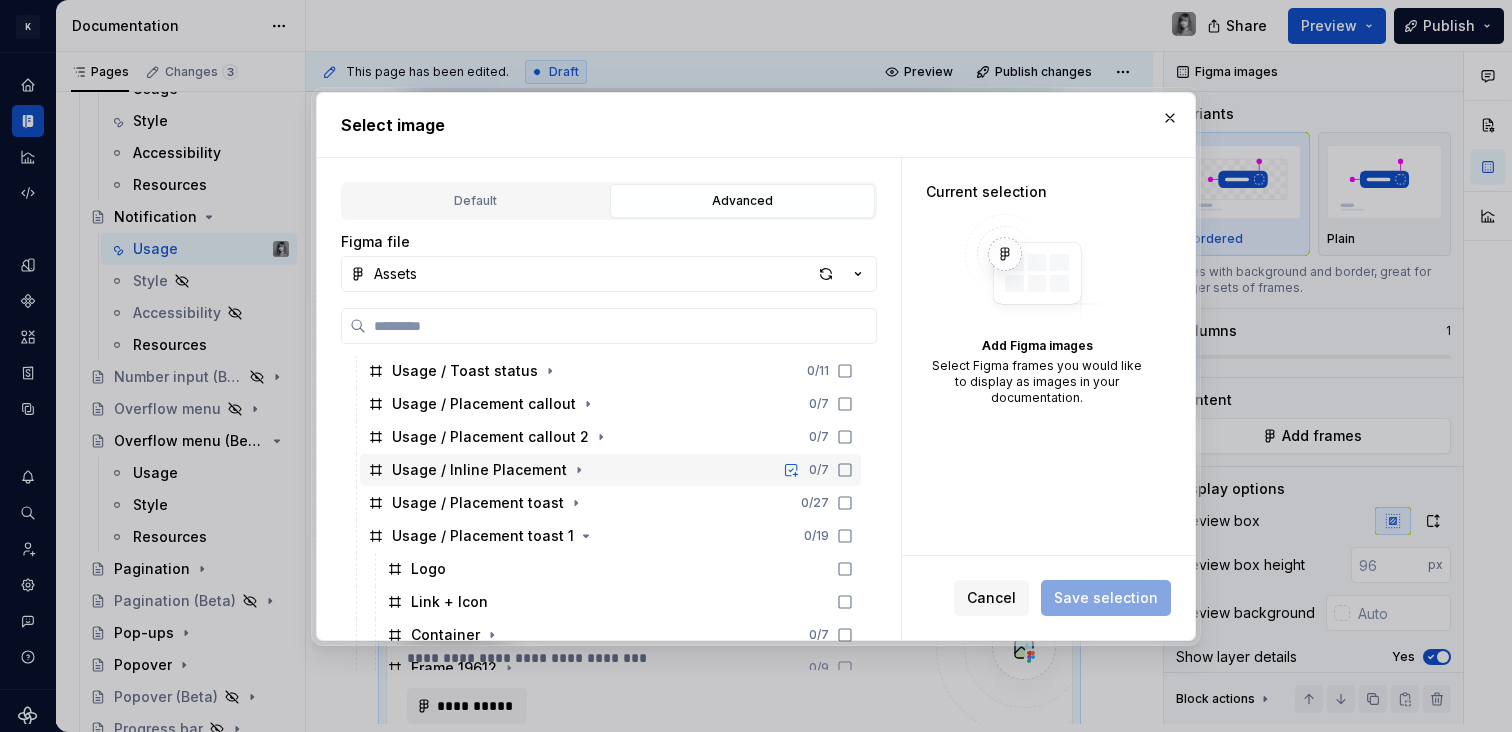 scroll, scrollTop: 997, scrollLeft: 0, axis: vertical 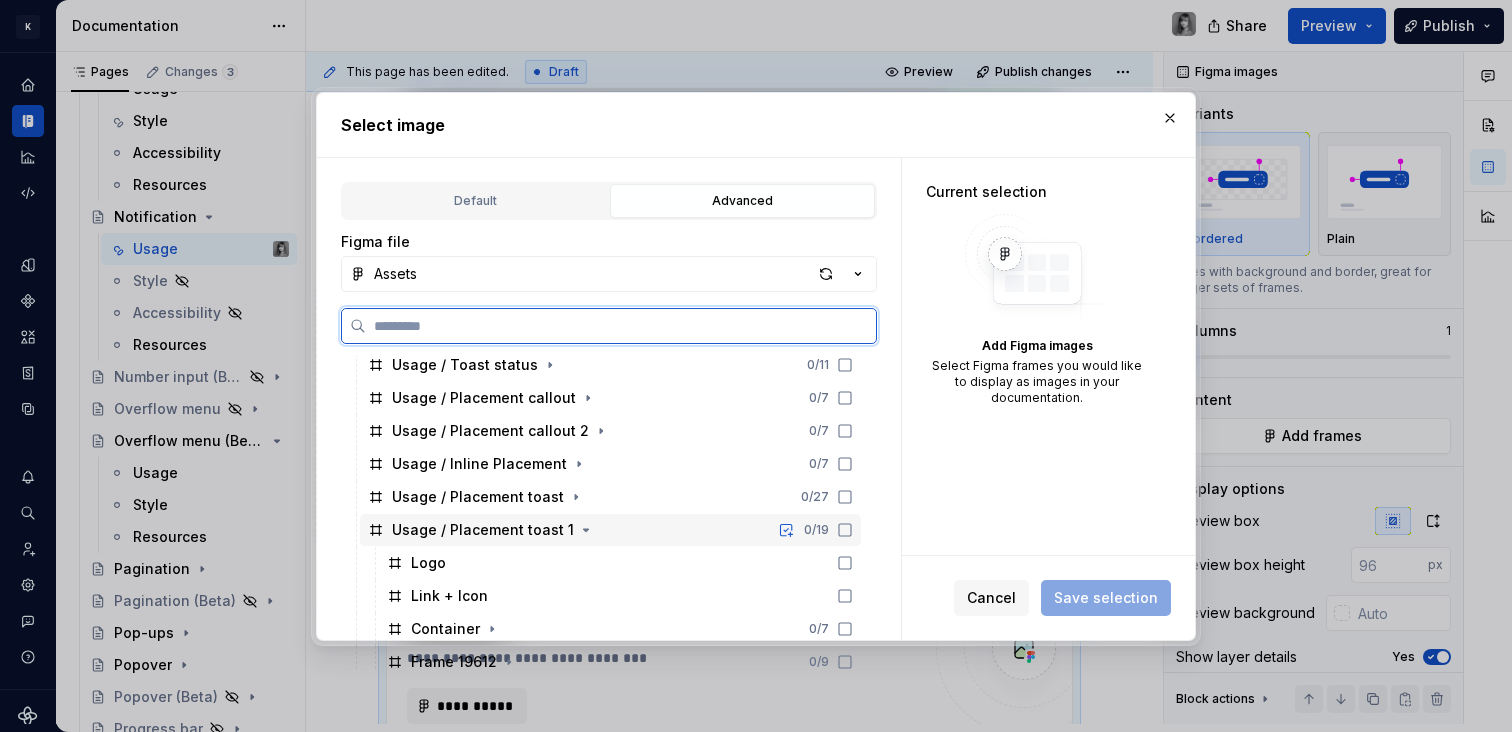 click on "Usage / Placement toast 1" at bounding box center [483, 530] 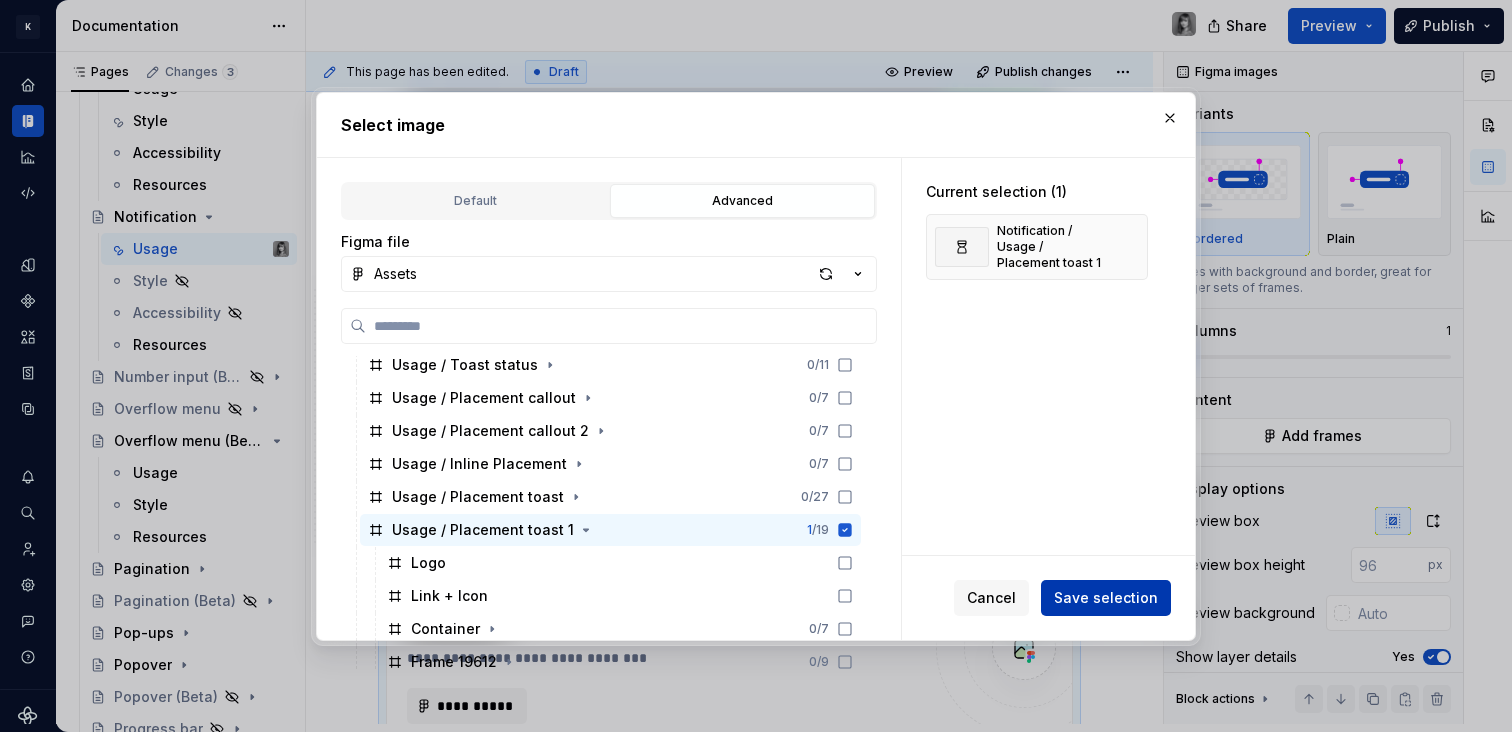 click on "Save selection" at bounding box center [1106, 598] 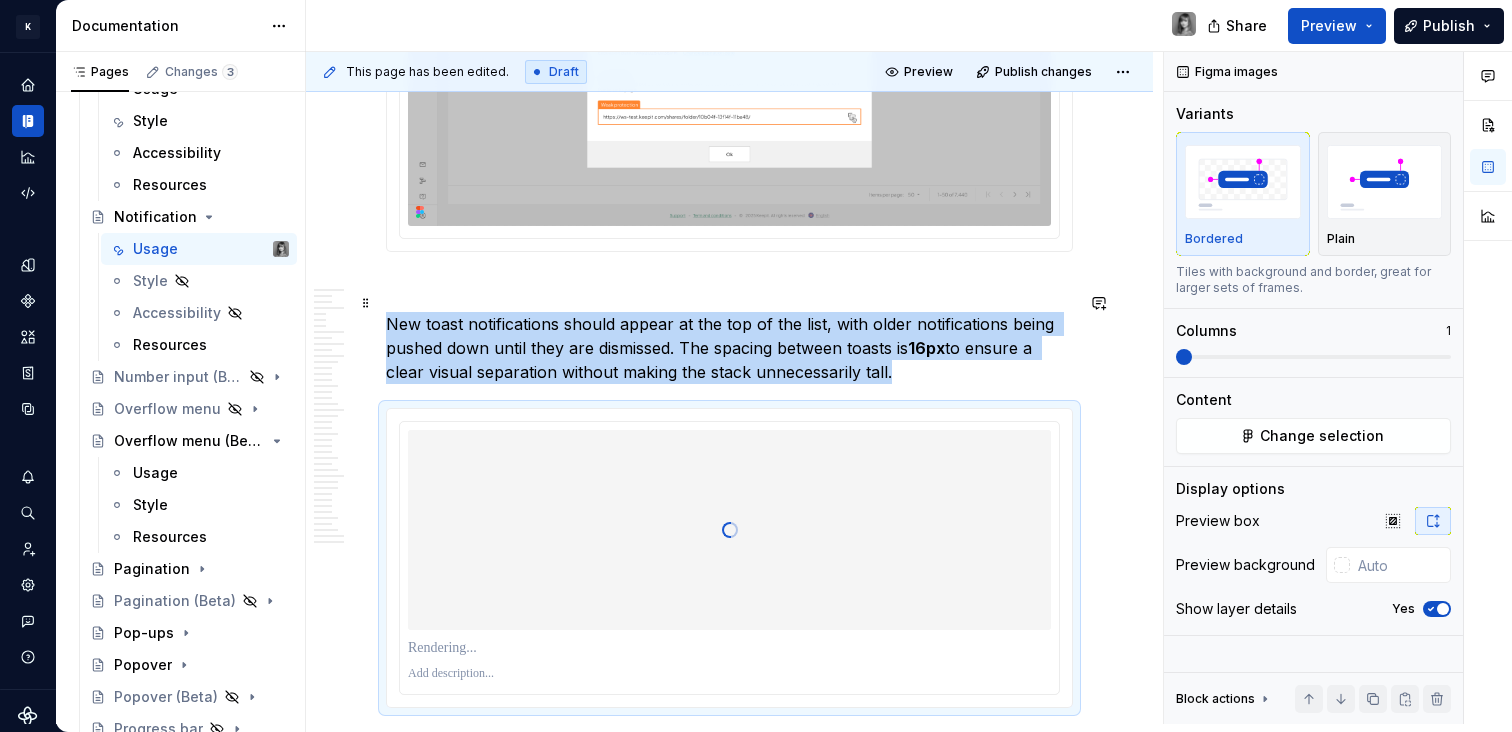 scroll, scrollTop: 14811, scrollLeft: 0, axis: vertical 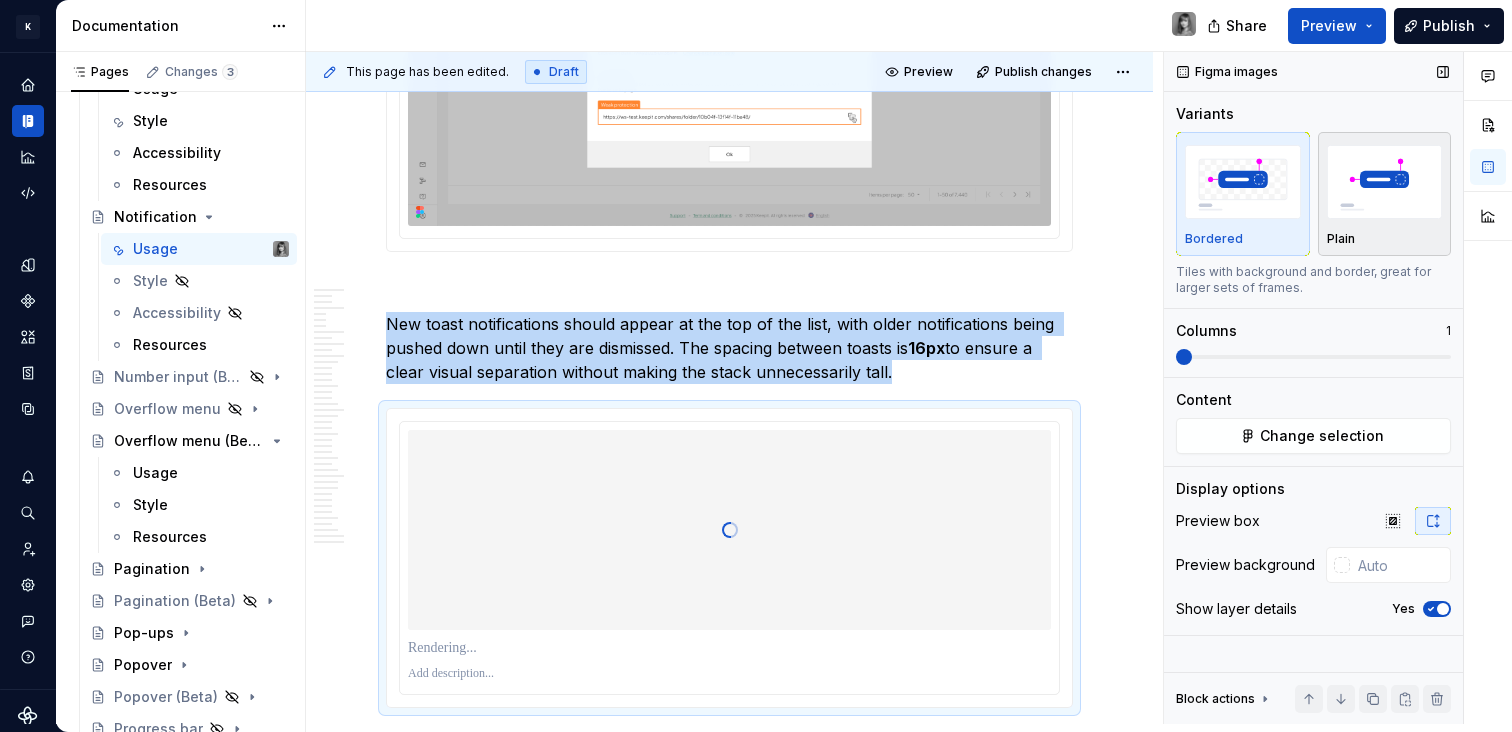 click at bounding box center [1385, 181] 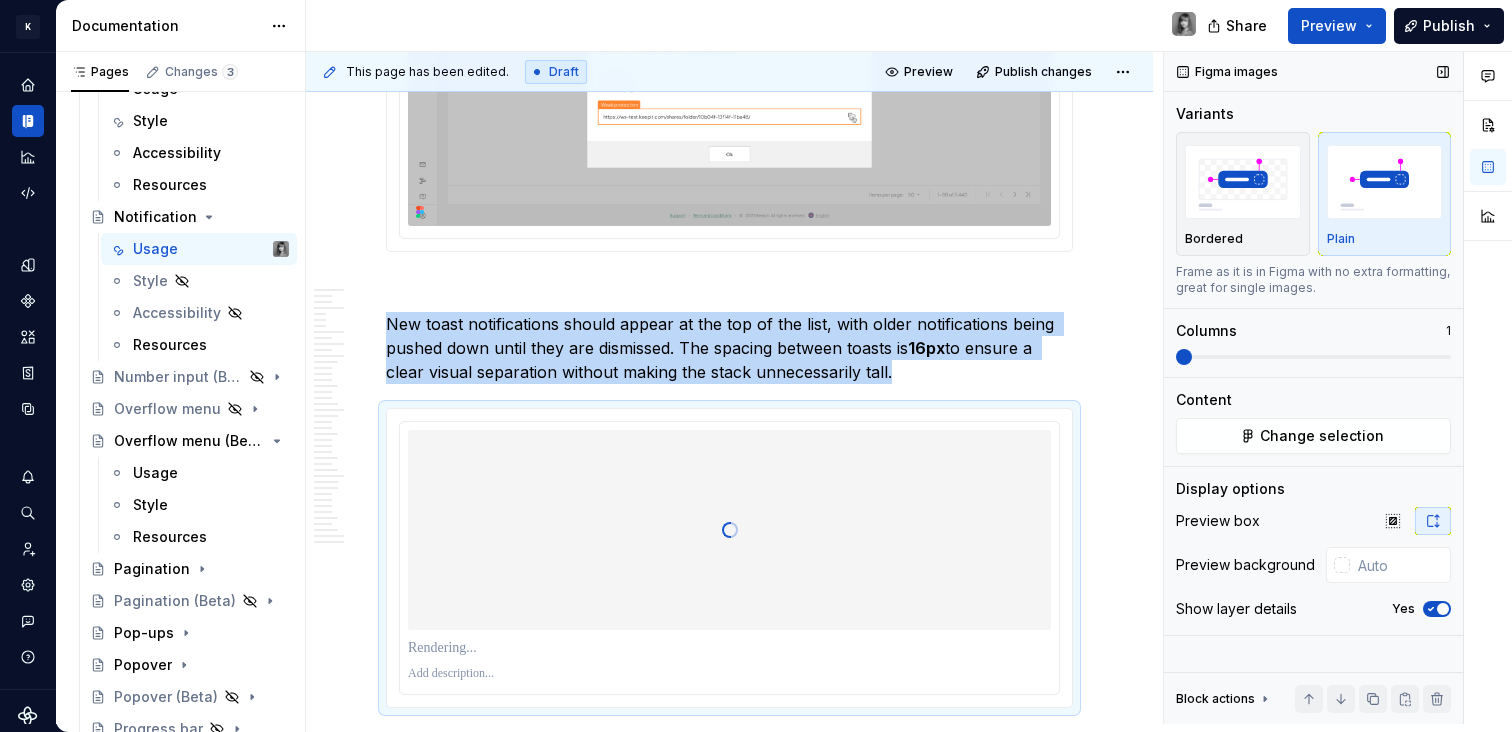 click at bounding box center (1443, 609) 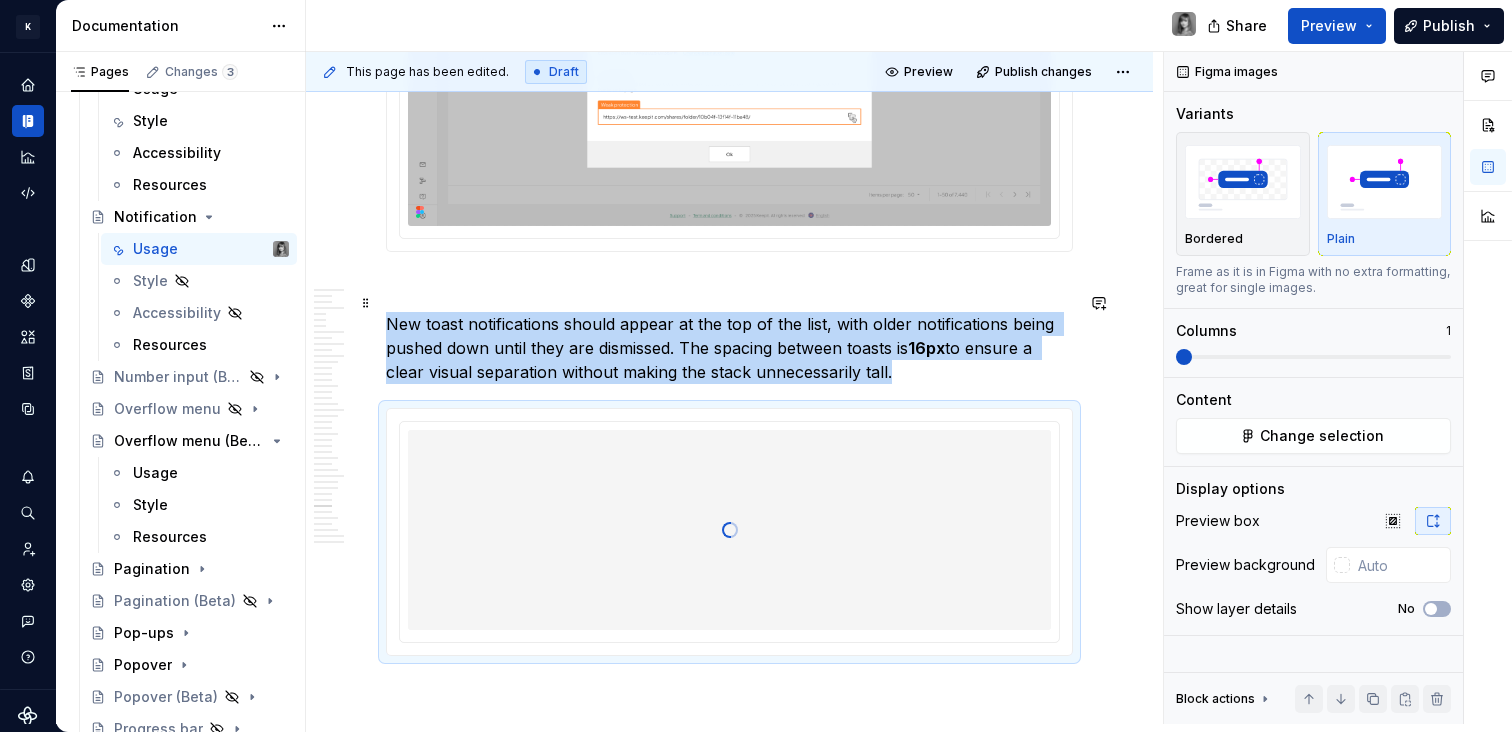 click on "New toast notifications should appear at the top of the list, with older notifications being pushed down until they are dismissed. The spacing between toasts is  16px  to ensure a clear visual separation without making the stack unnecessarily tall." at bounding box center [729, 348] 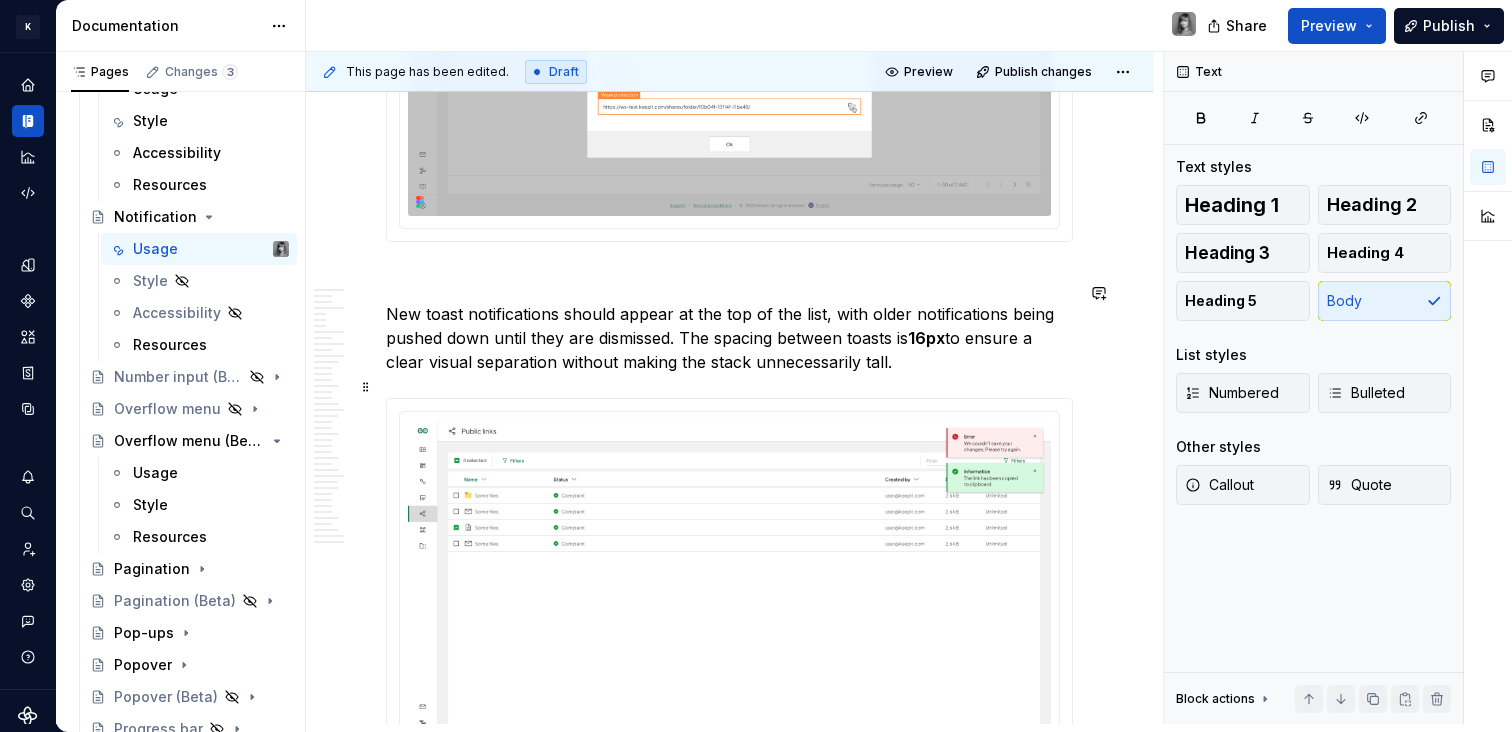 scroll, scrollTop: 14856, scrollLeft: 0, axis: vertical 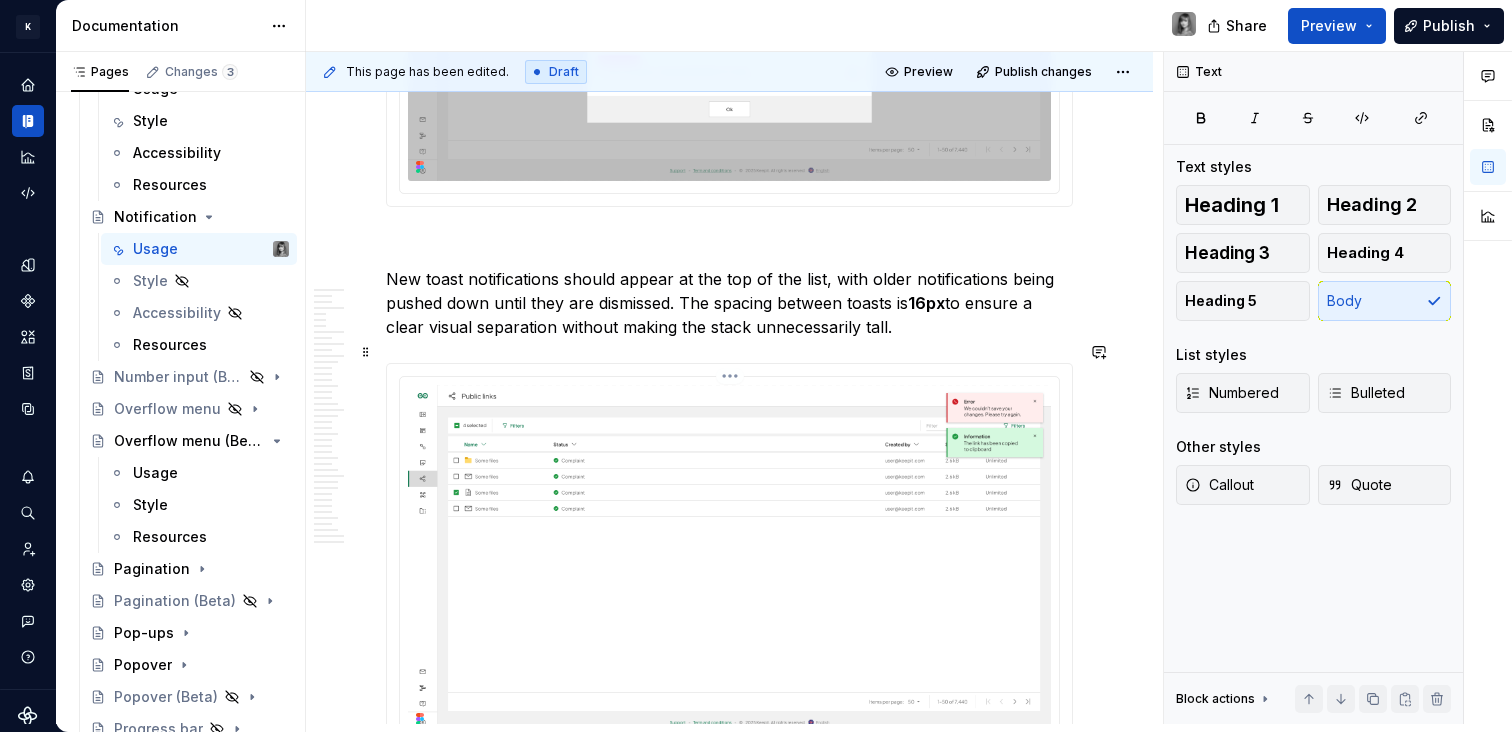 click at bounding box center (729, 559) 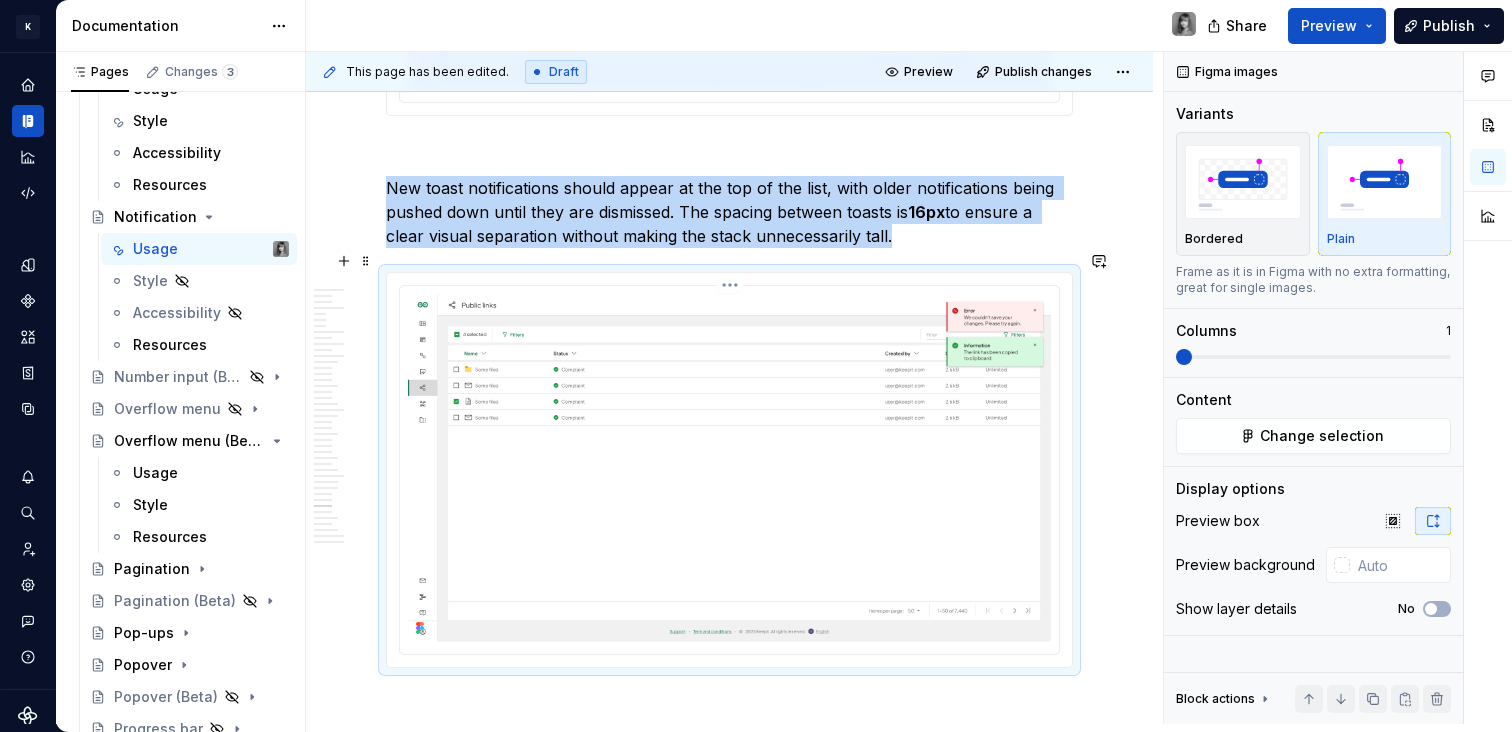 scroll, scrollTop: 14936, scrollLeft: 0, axis: vertical 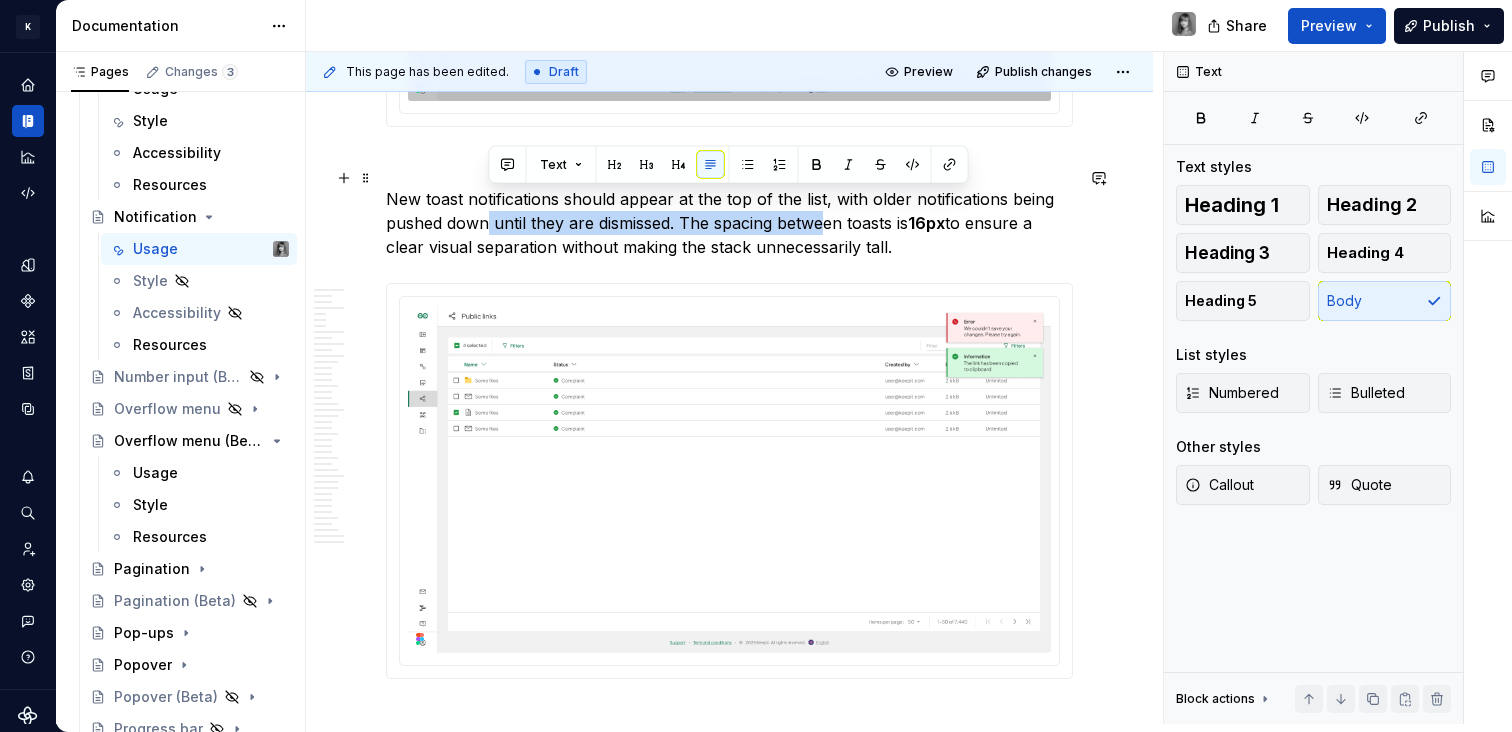 drag, startPoint x: 488, startPoint y: 201, endPoint x: 821, endPoint y: 197, distance: 333.02402 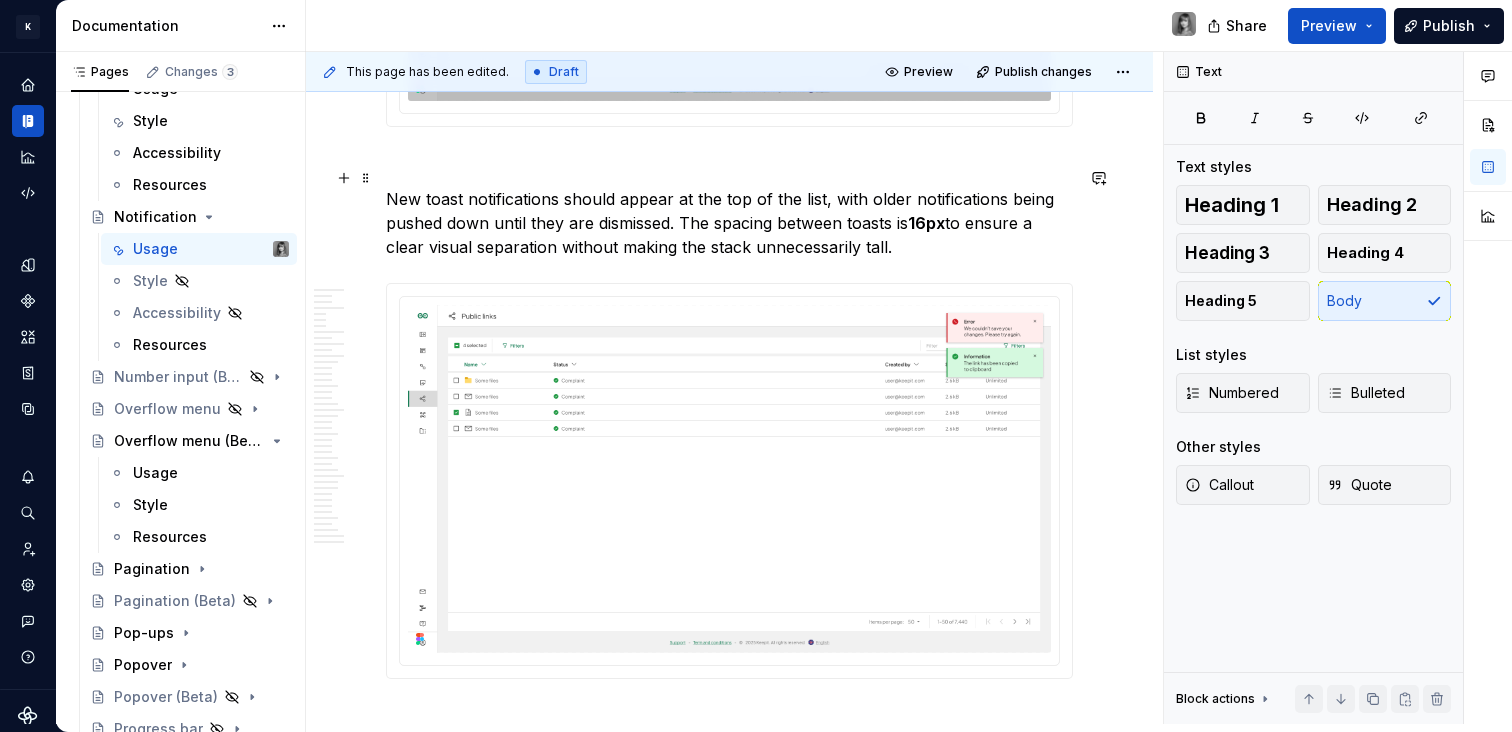 drag, startPoint x: 920, startPoint y: 219, endPoint x: 677, endPoint y: 196, distance: 244.08604 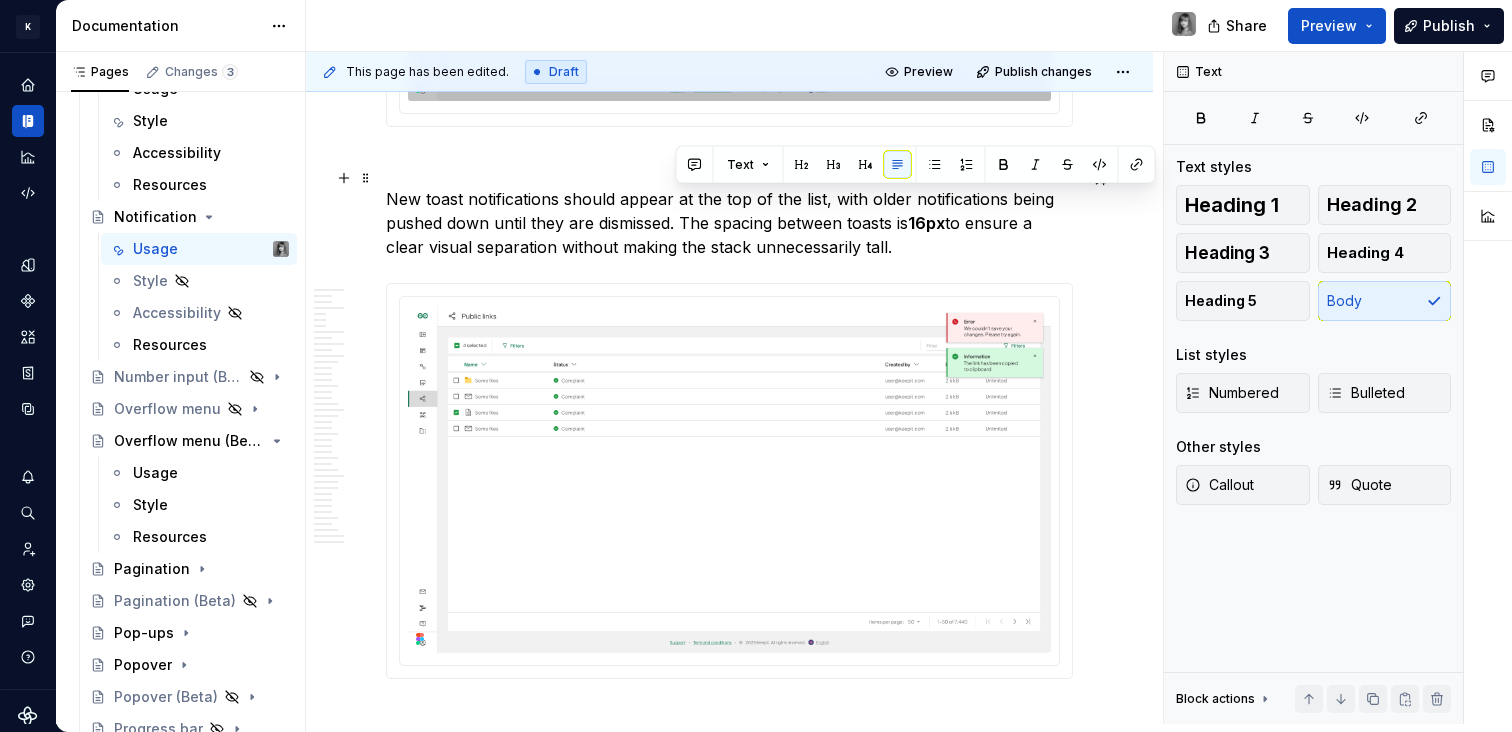 click on "New toast notifications should appear at the top of the list, with older notifications being pushed down until they are dismissed. The spacing between toasts is  16px  to ensure a clear visual separation without making the stack unnecessarily tall." at bounding box center [729, 223] 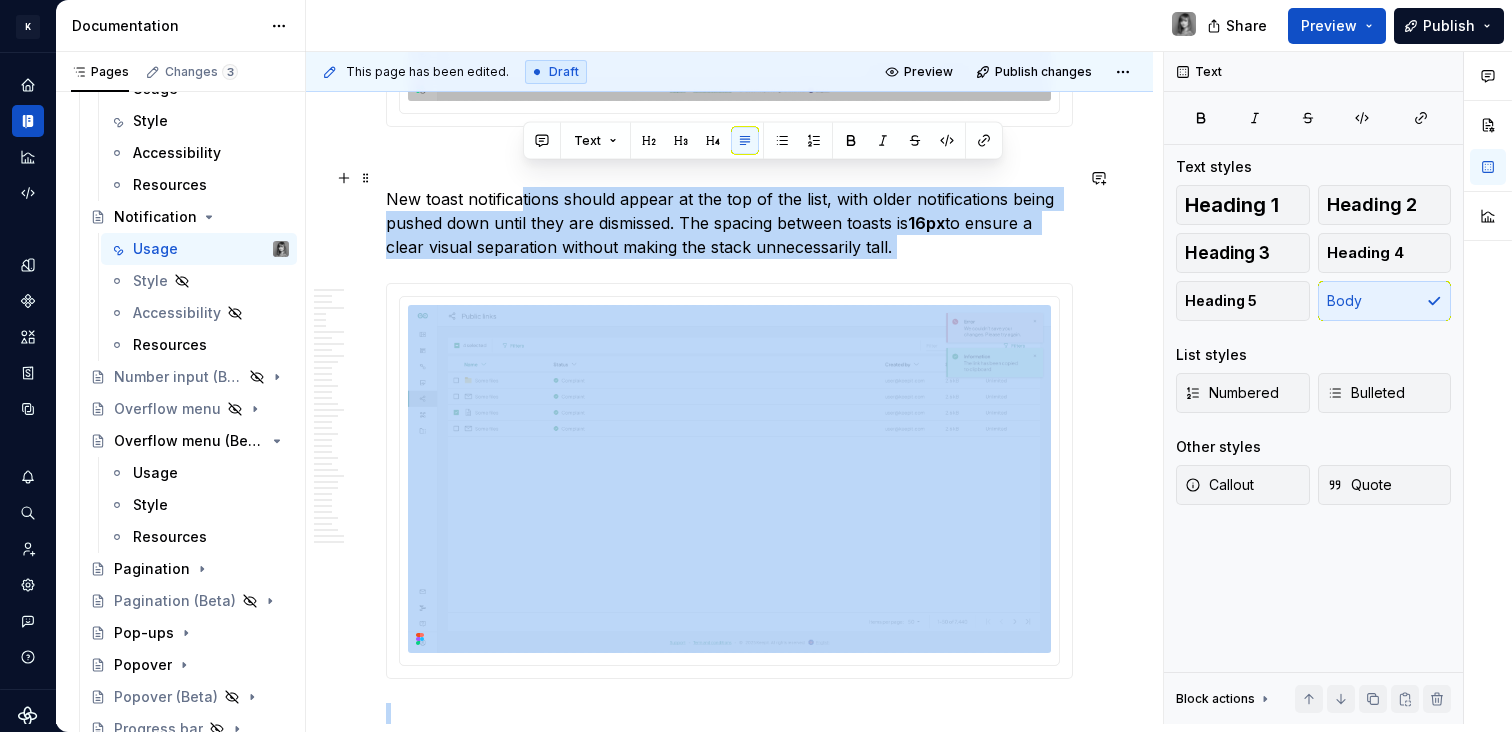 drag, startPoint x: 652, startPoint y: 191, endPoint x: 838, endPoint y: 238, distance: 191.8463 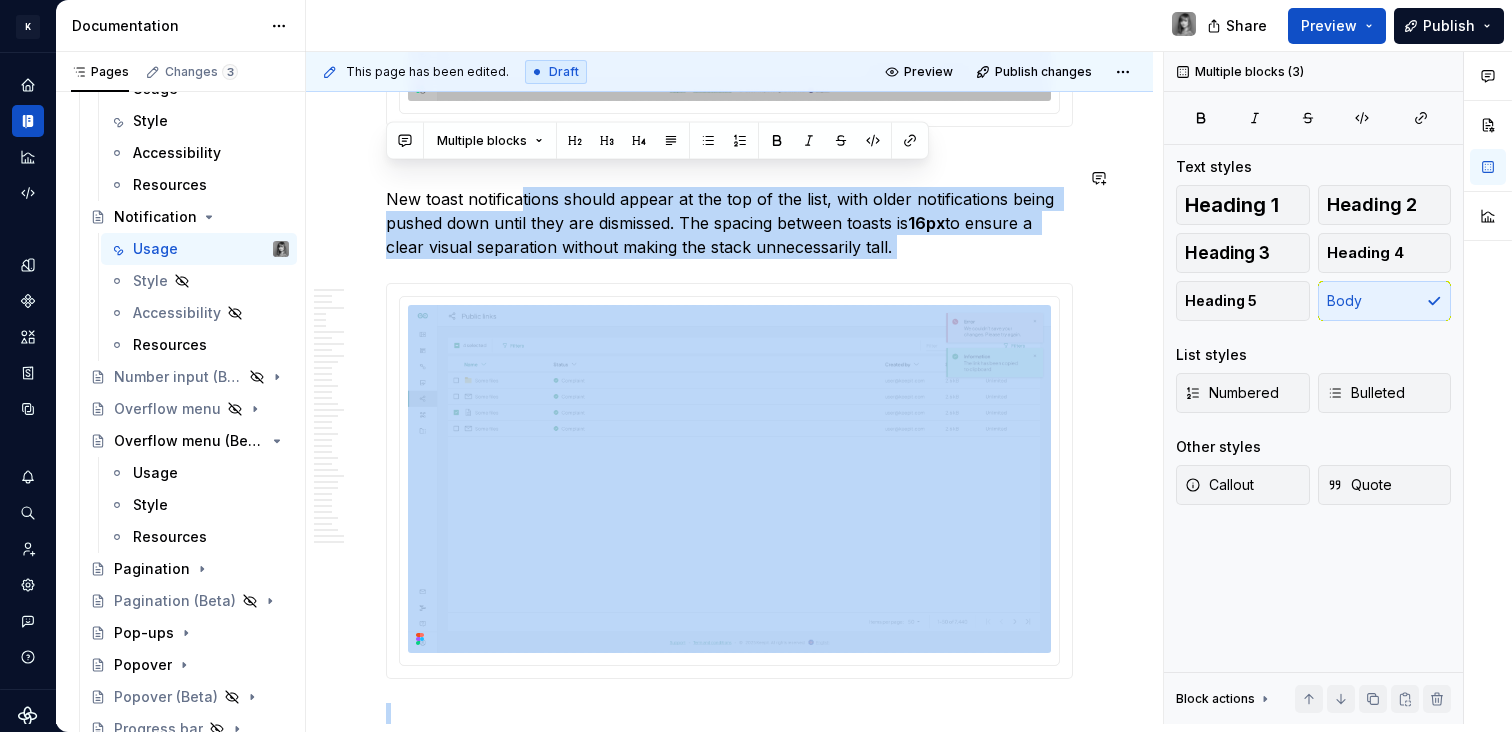 click on "**********" at bounding box center (729, -5534) 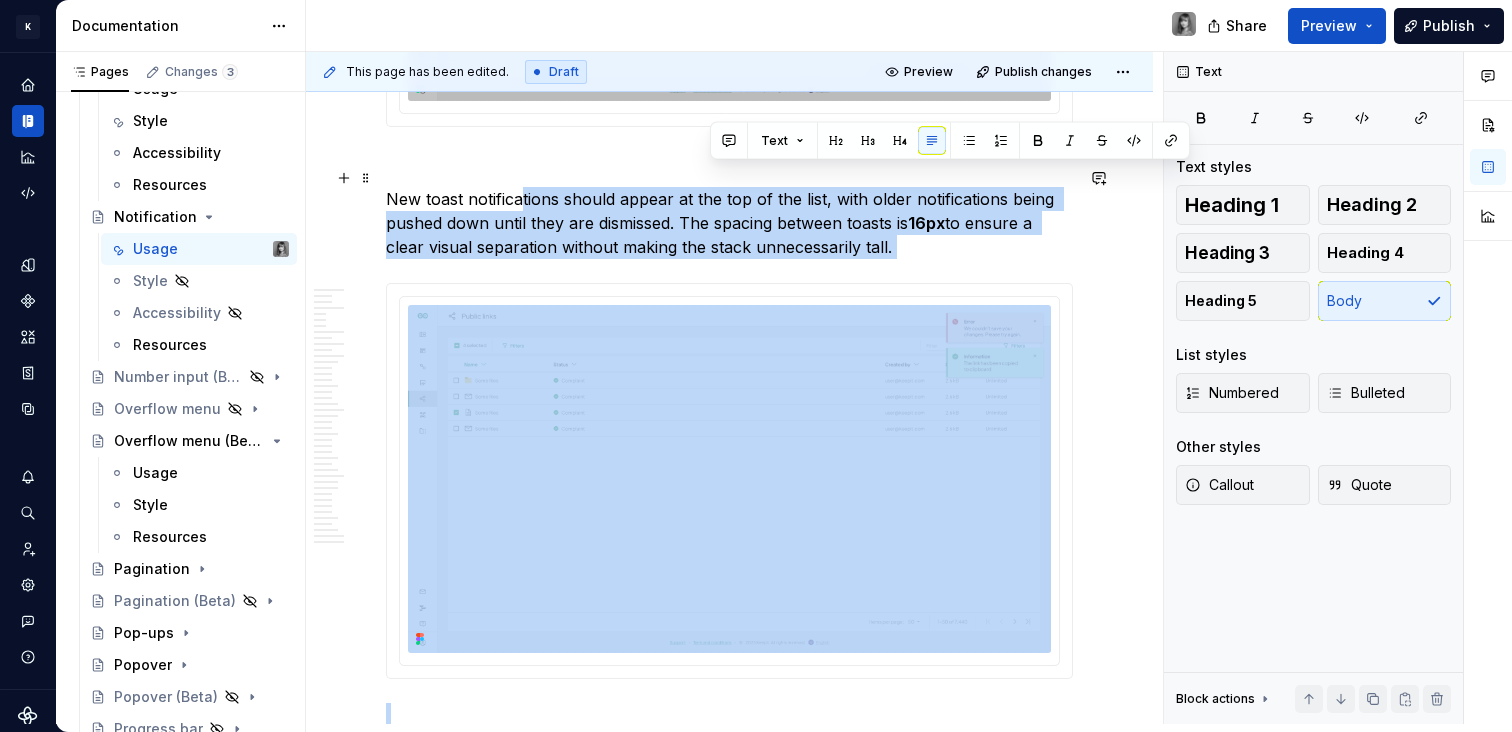 drag, startPoint x: 898, startPoint y: 222, endPoint x: 707, endPoint y: 186, distance: 194.36307 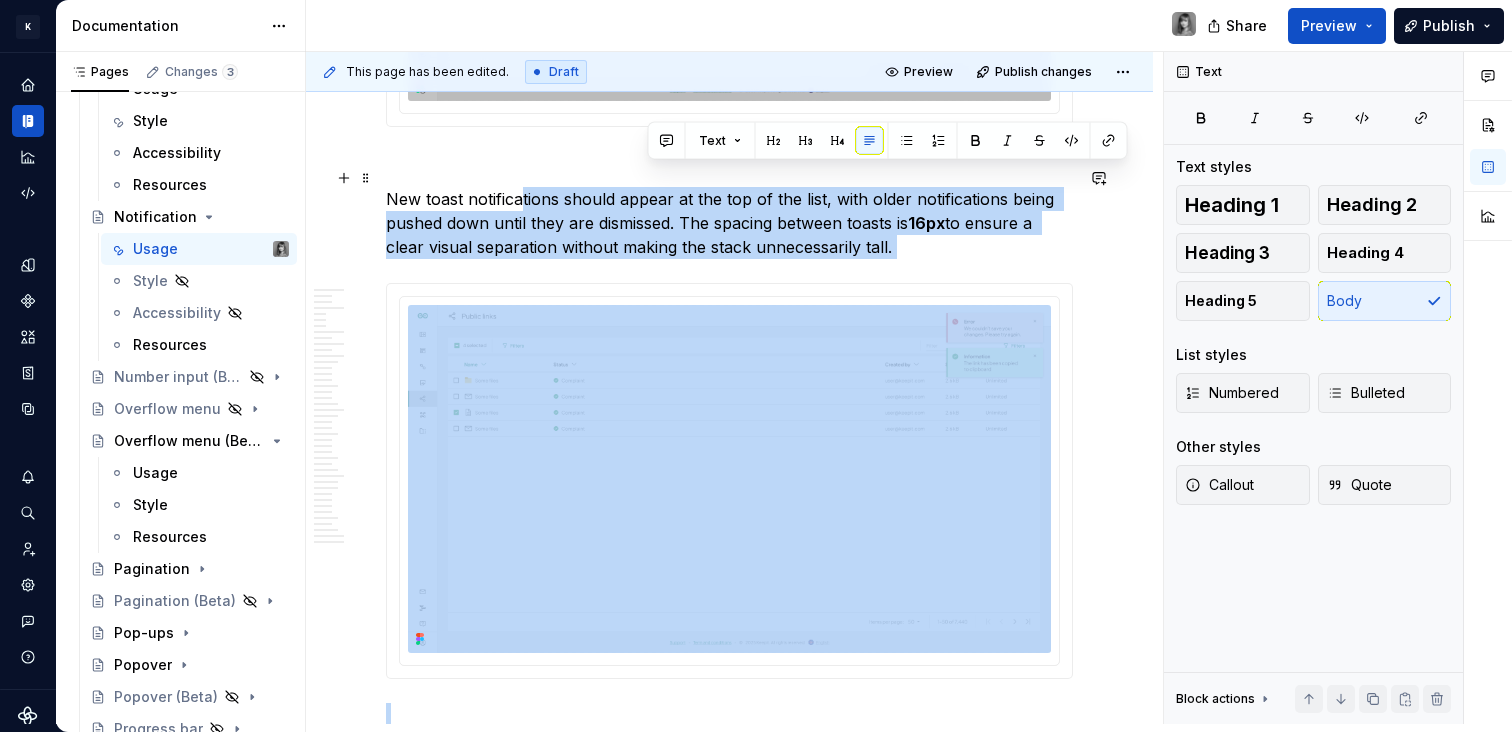 drag, startPoint x: 643, startPoint y: 184, endPoint x: 965, endPoint y: 232, distance: 325.55798 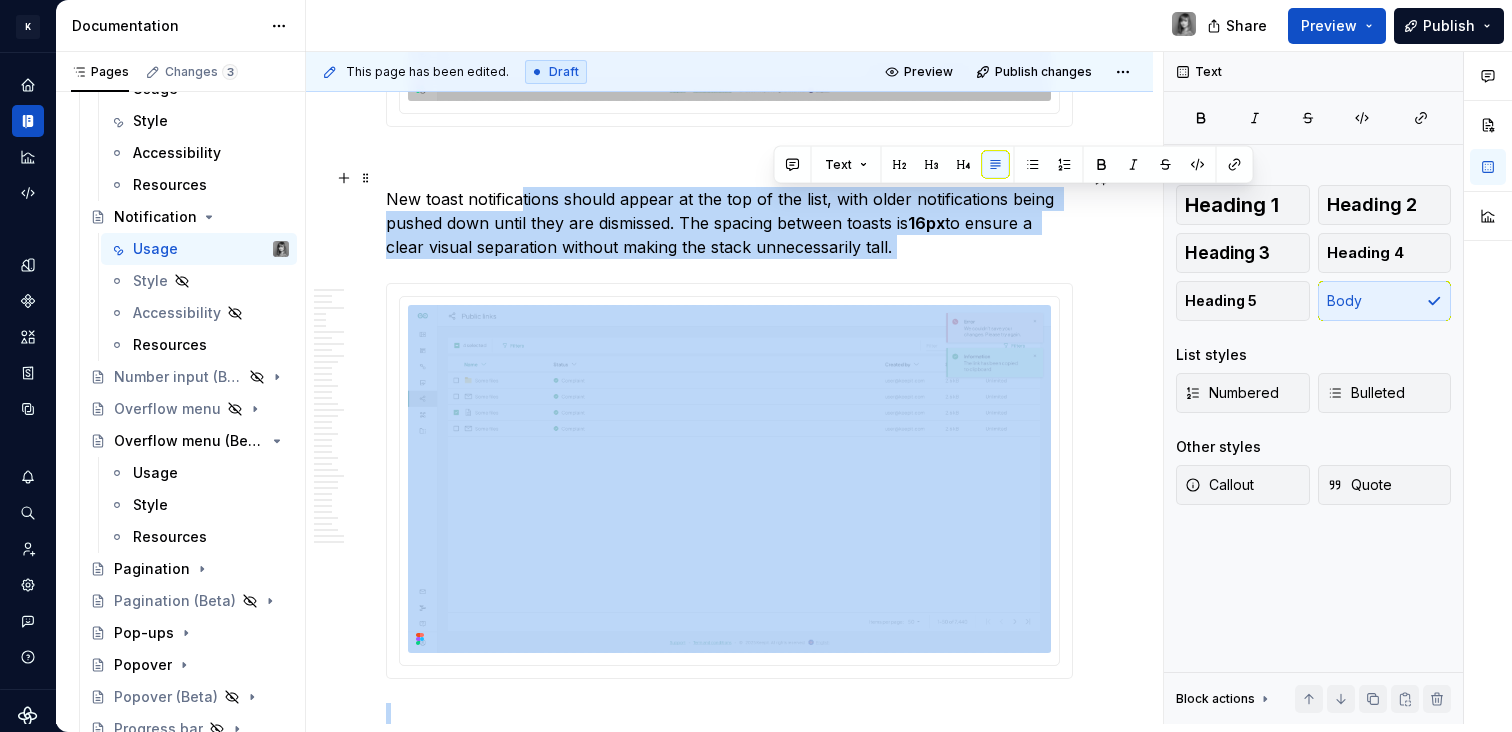 drag, startPoint x: 843, startPoint y: 224, endPoint x: 773, endPoint y: 200, distance: 74 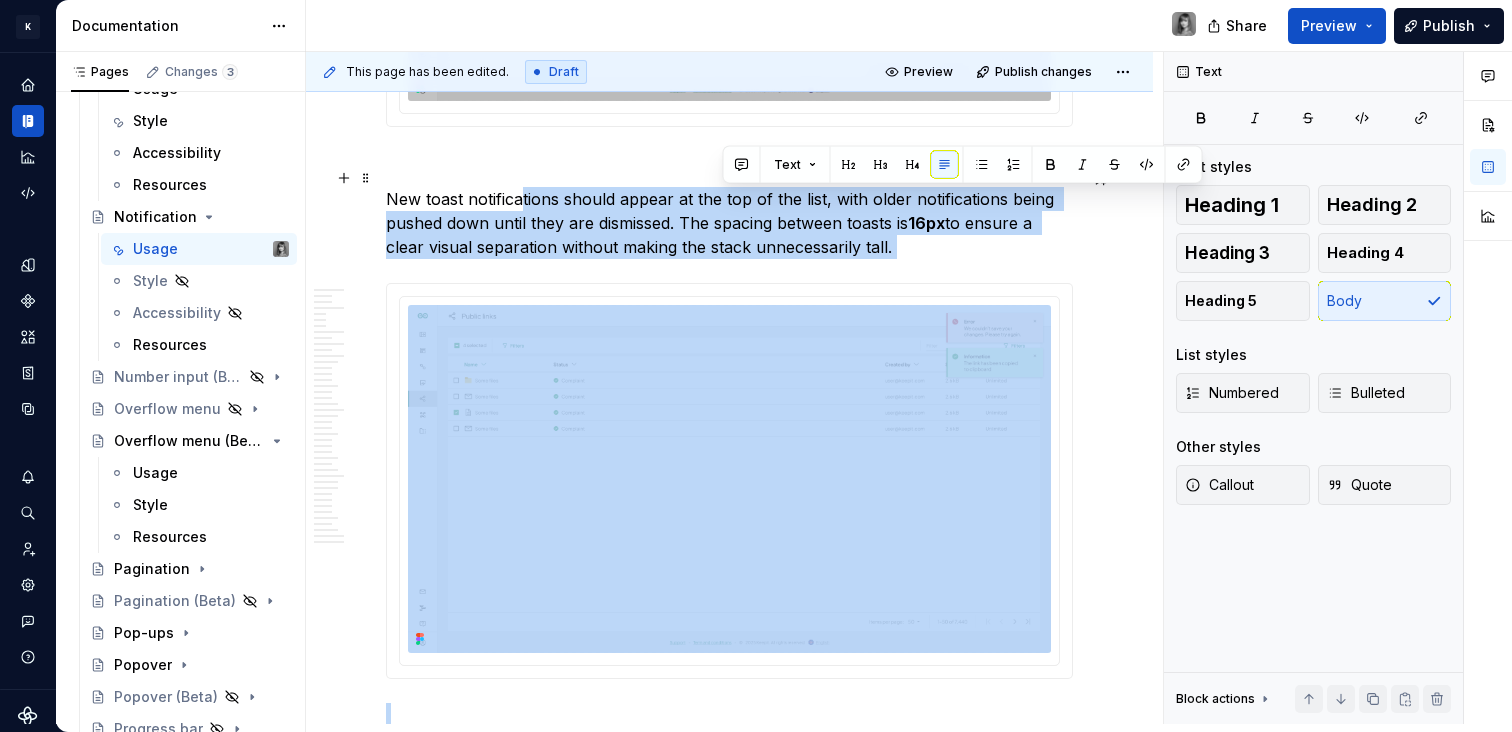 drag, startPoint x: 794, startPoint y: 194, endPoint x: 936, endPoint y: 227, distance: 145.78409 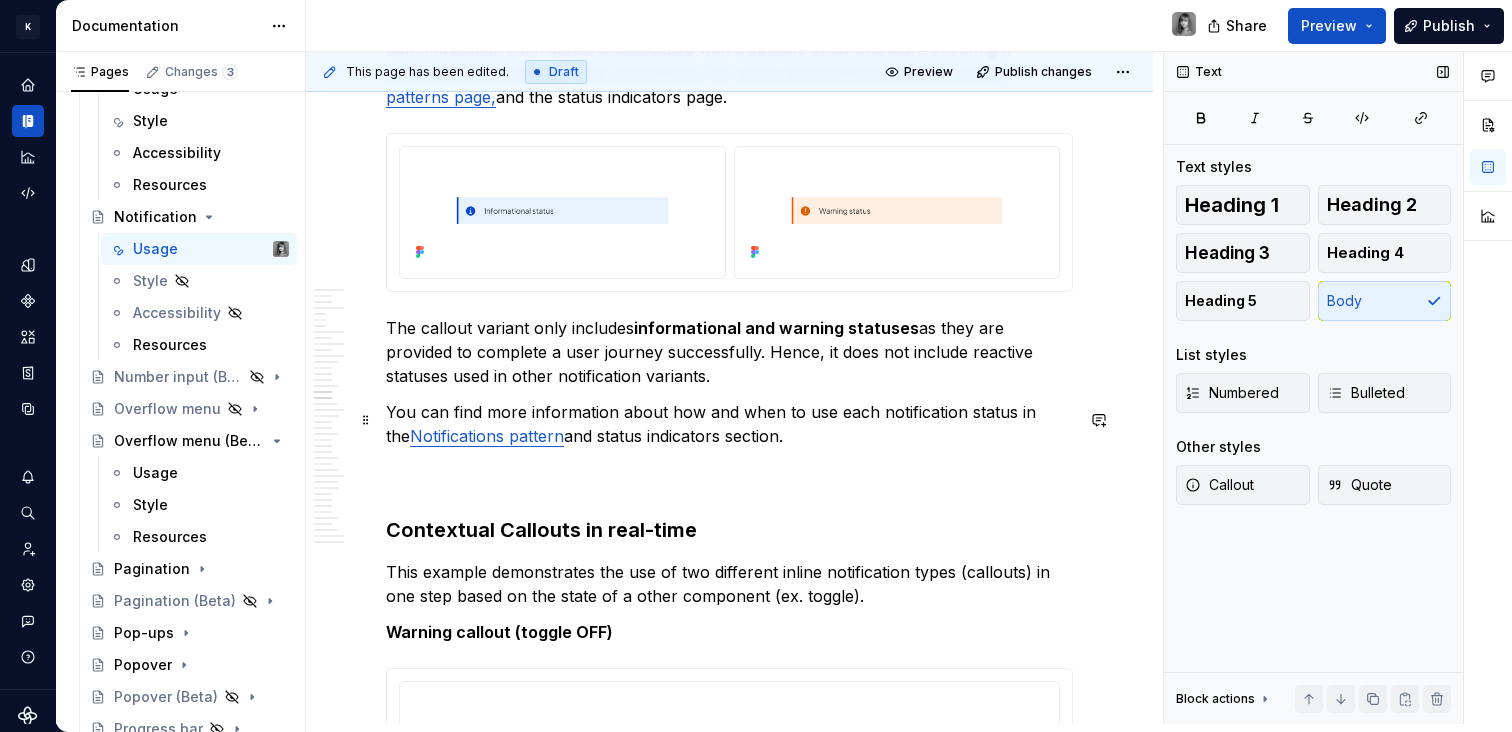 scroll, scrollTop: 7145, scrollLeft: 0, axis: vertical 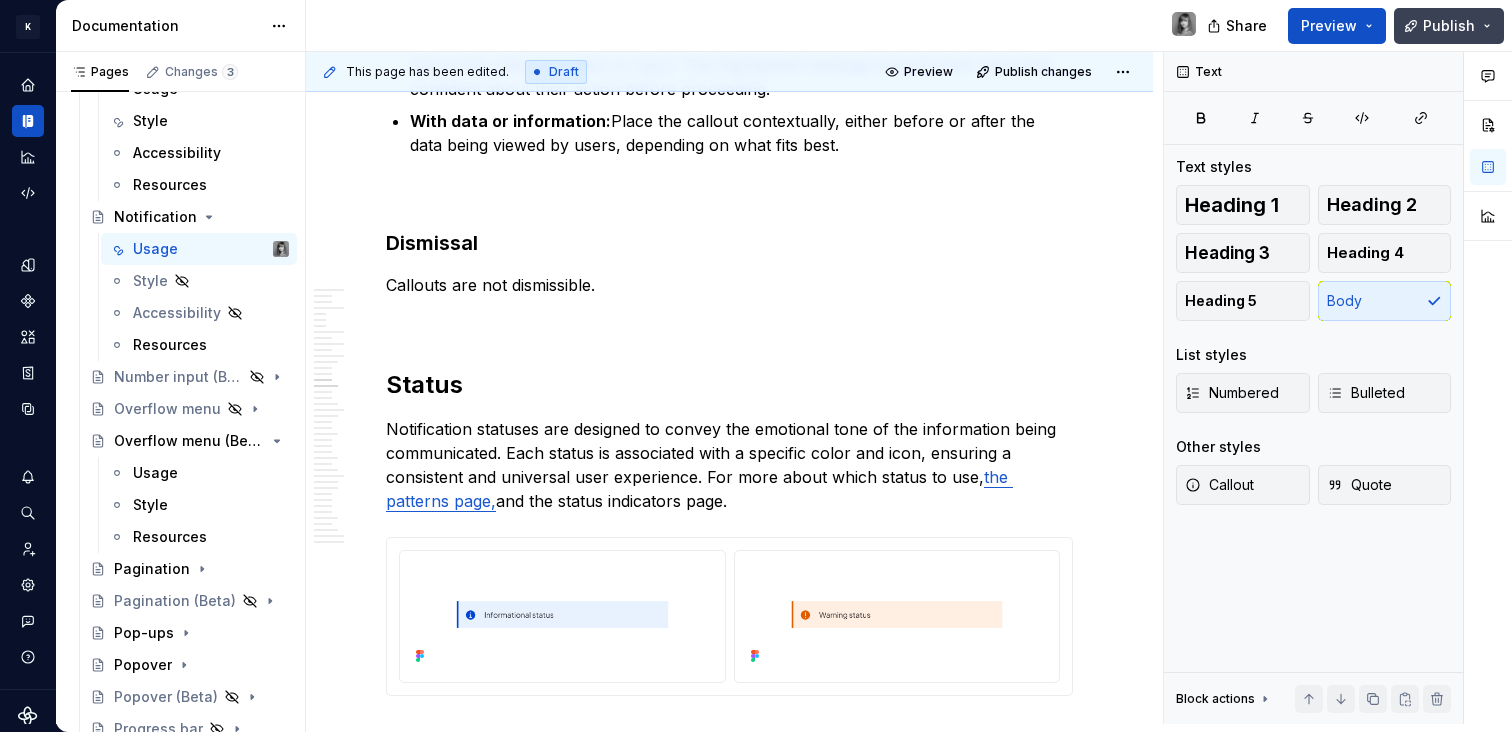 click on "Publish" at bounding box center (1449, 26) 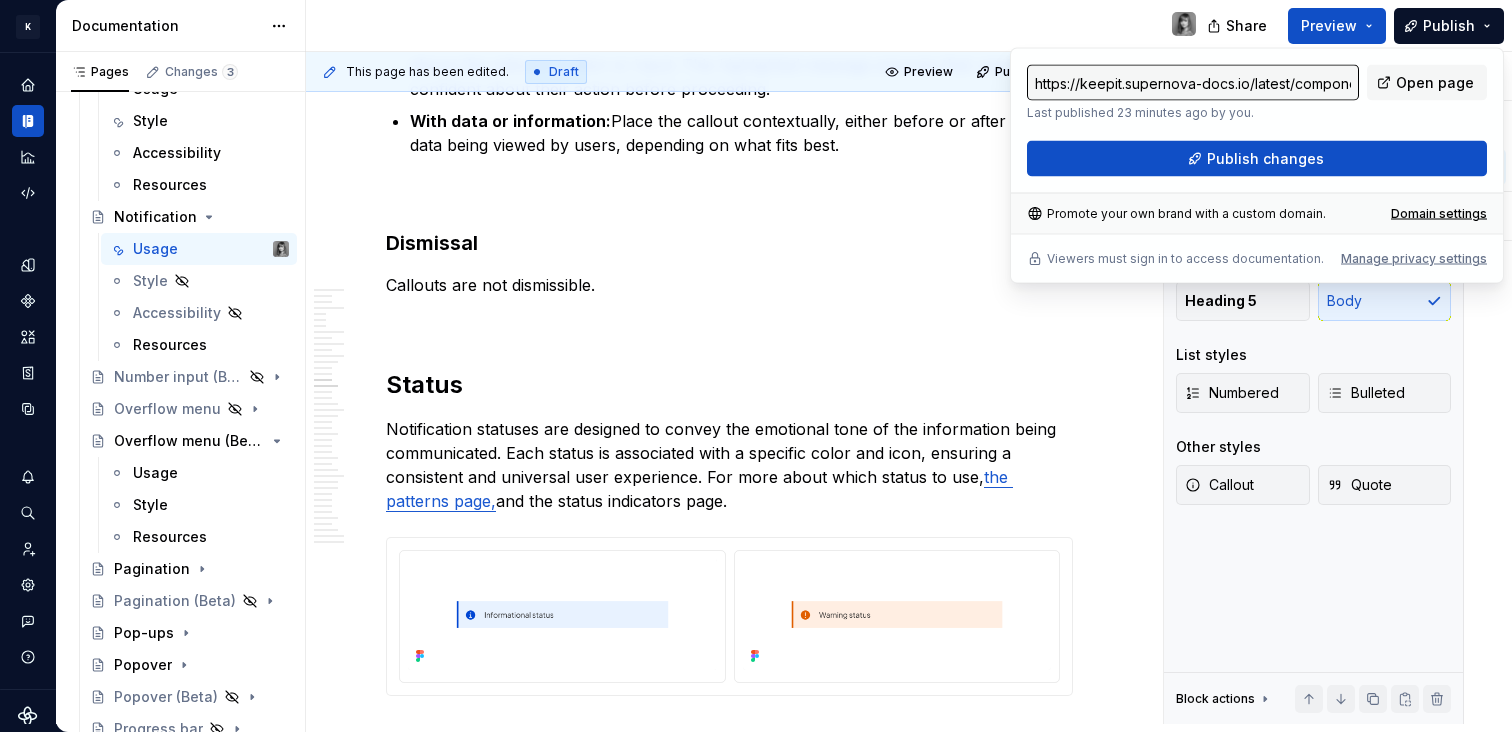 click on "With data or information:  Place the callout contextually, either before or after the data being viewed by users, depending on what fits best." at bounding box center (741, 133) 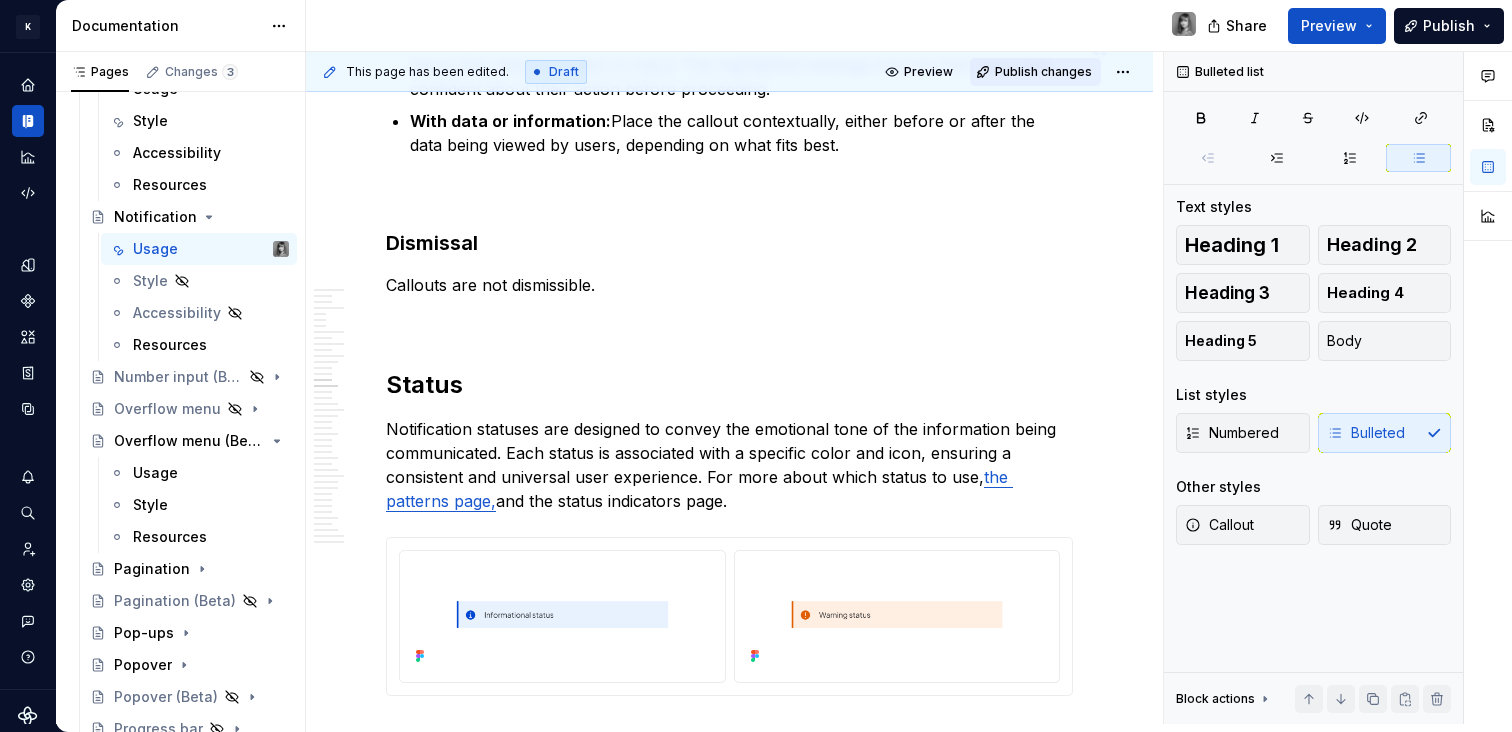 click on "Publish changes" at bounding box center (1043, 72) 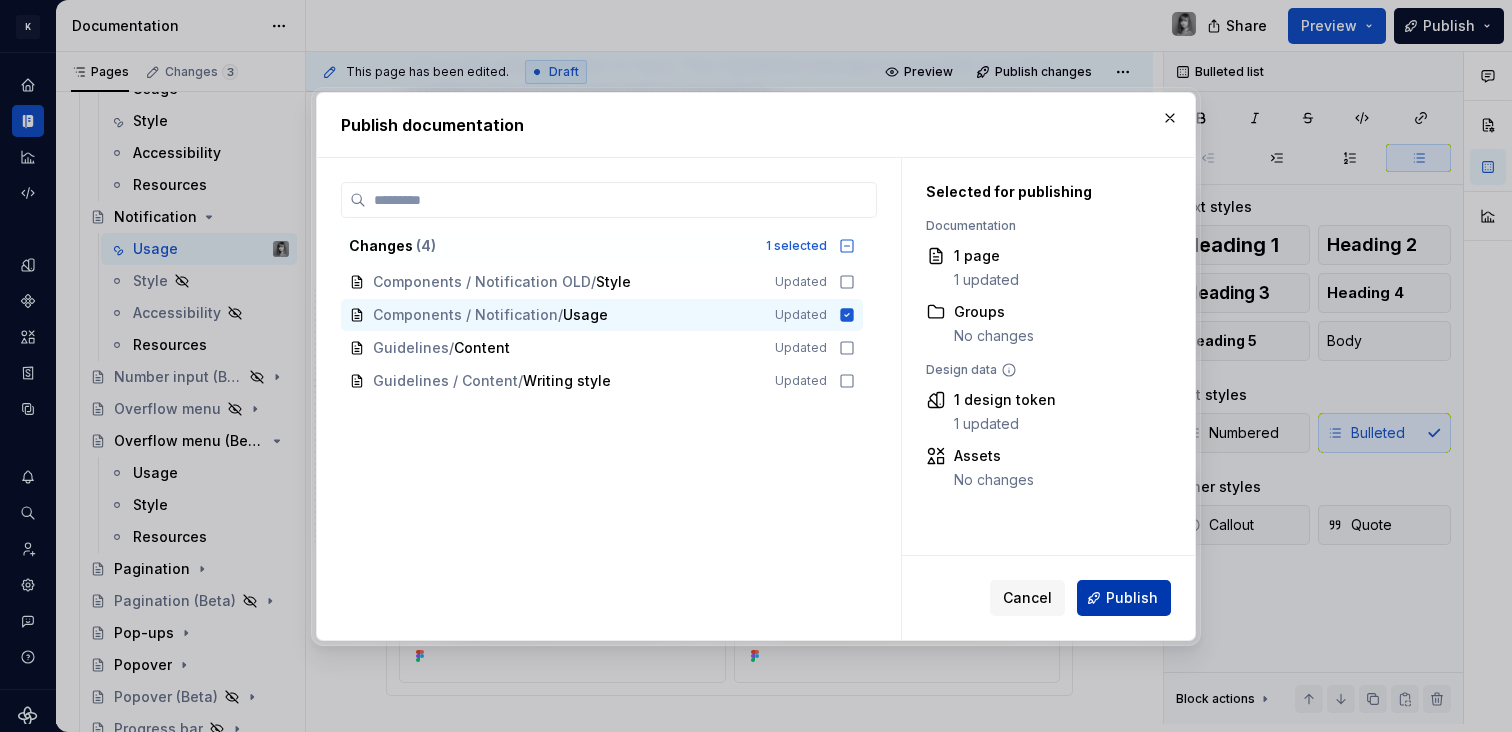 click on "Publish" at bounding box center [1132, 598] 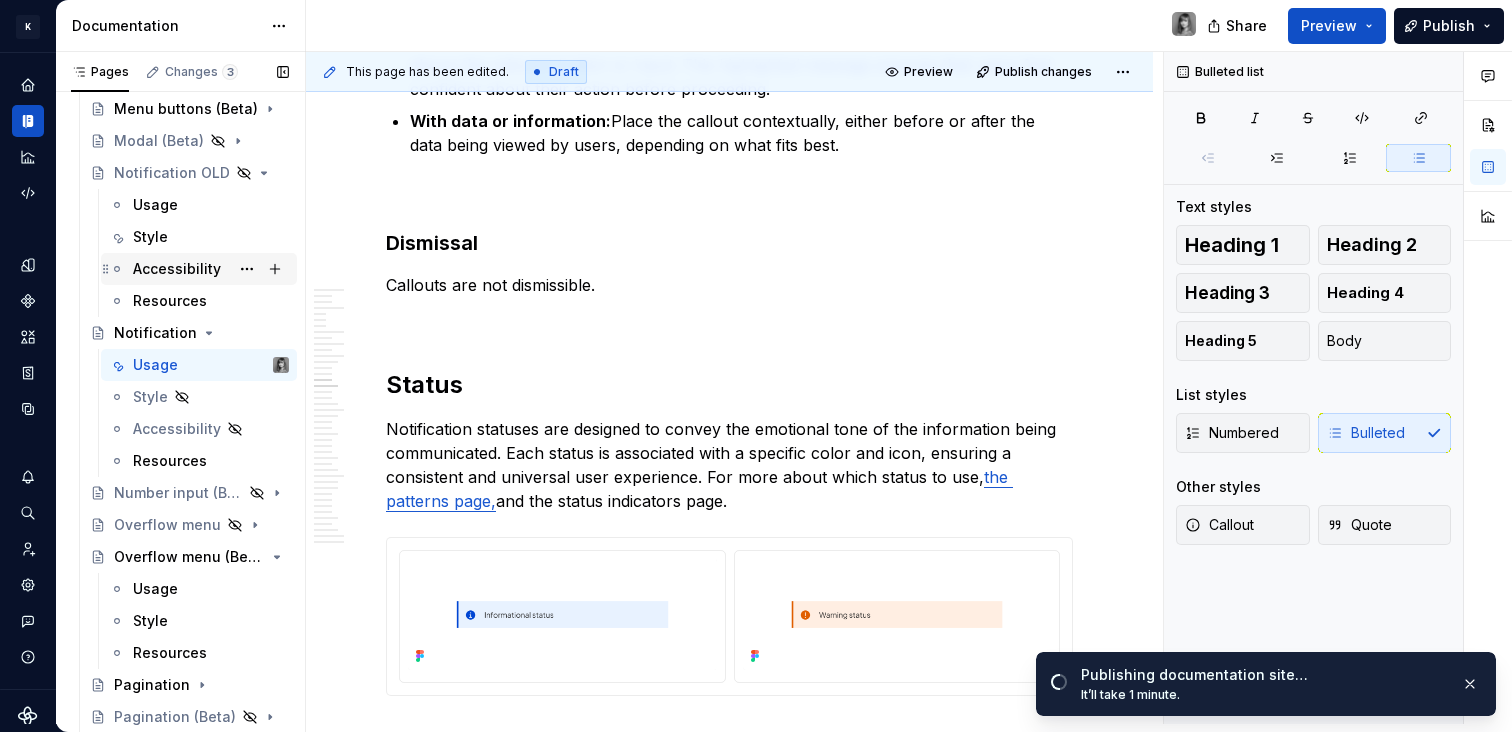 scroll, scrollTop: 2217, scrollLeft: 0, axis: vertical 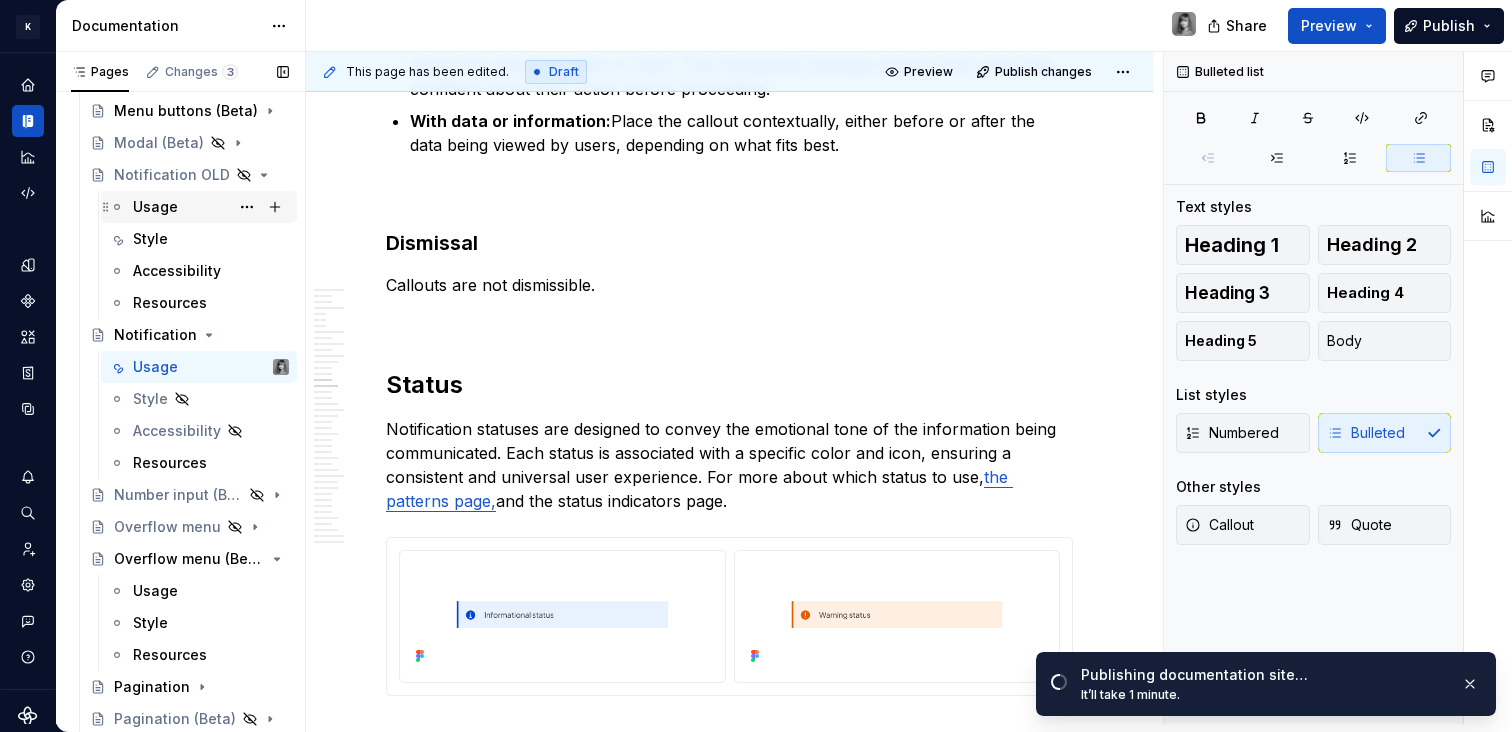 click on "Usage" at bounding box center [155, 207] 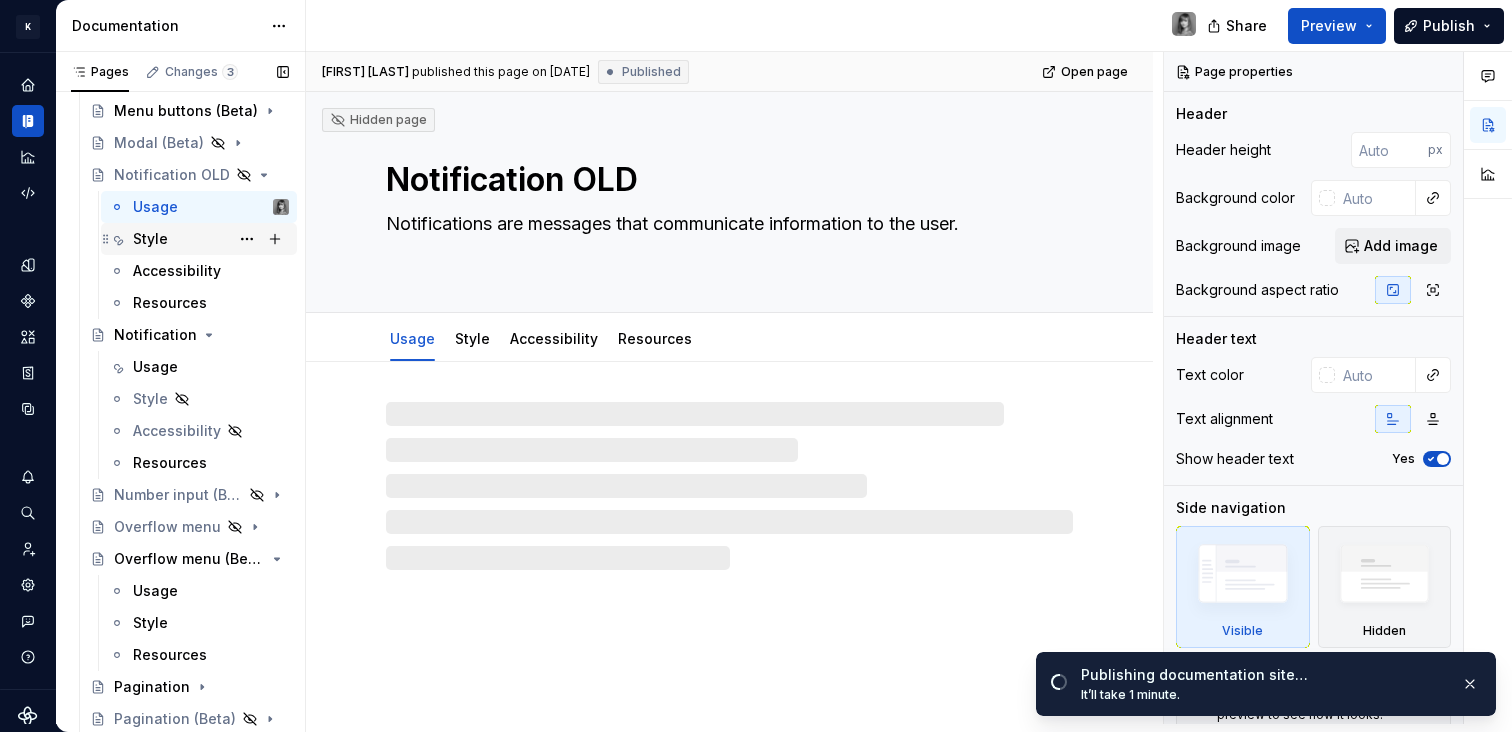 click on "Style" at bounding box center (211, 239) 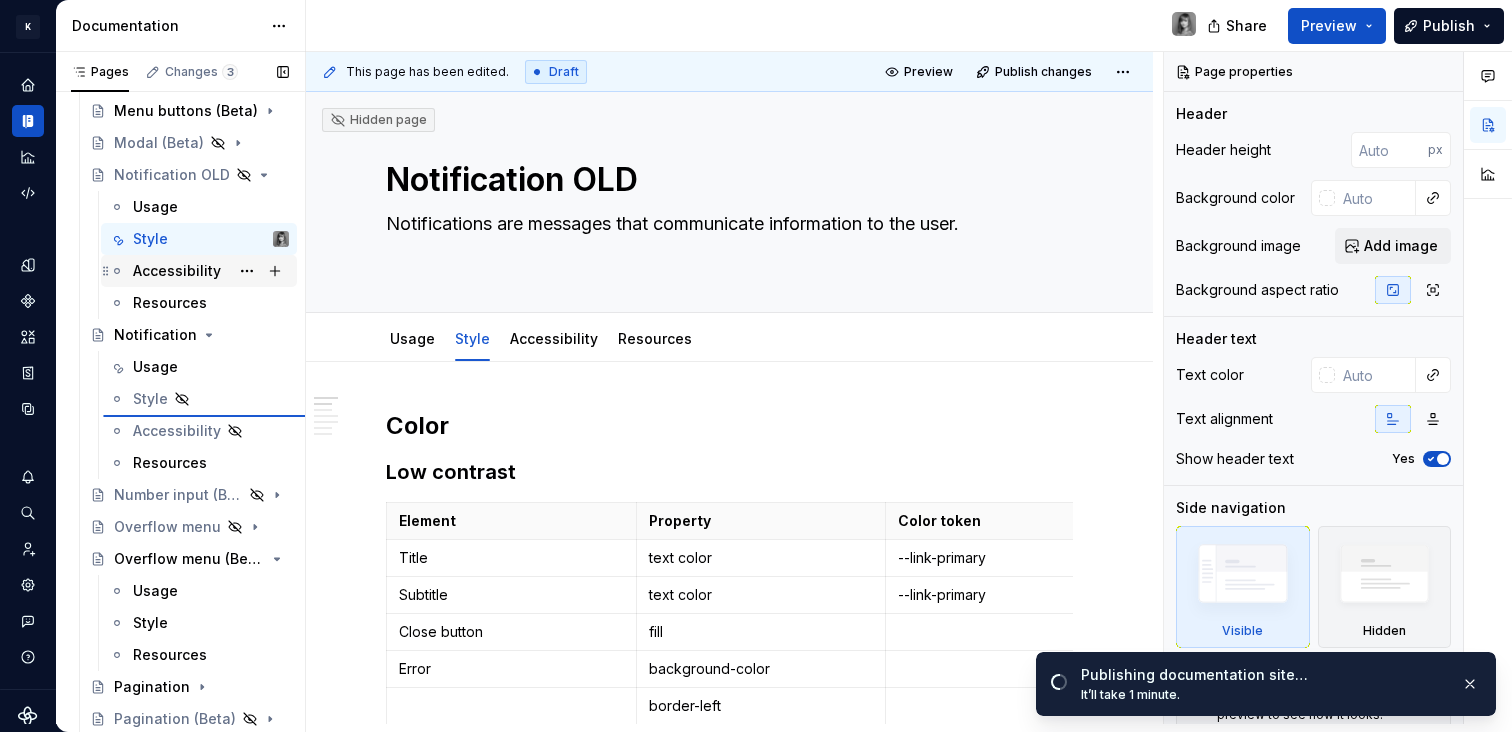 type on "*" 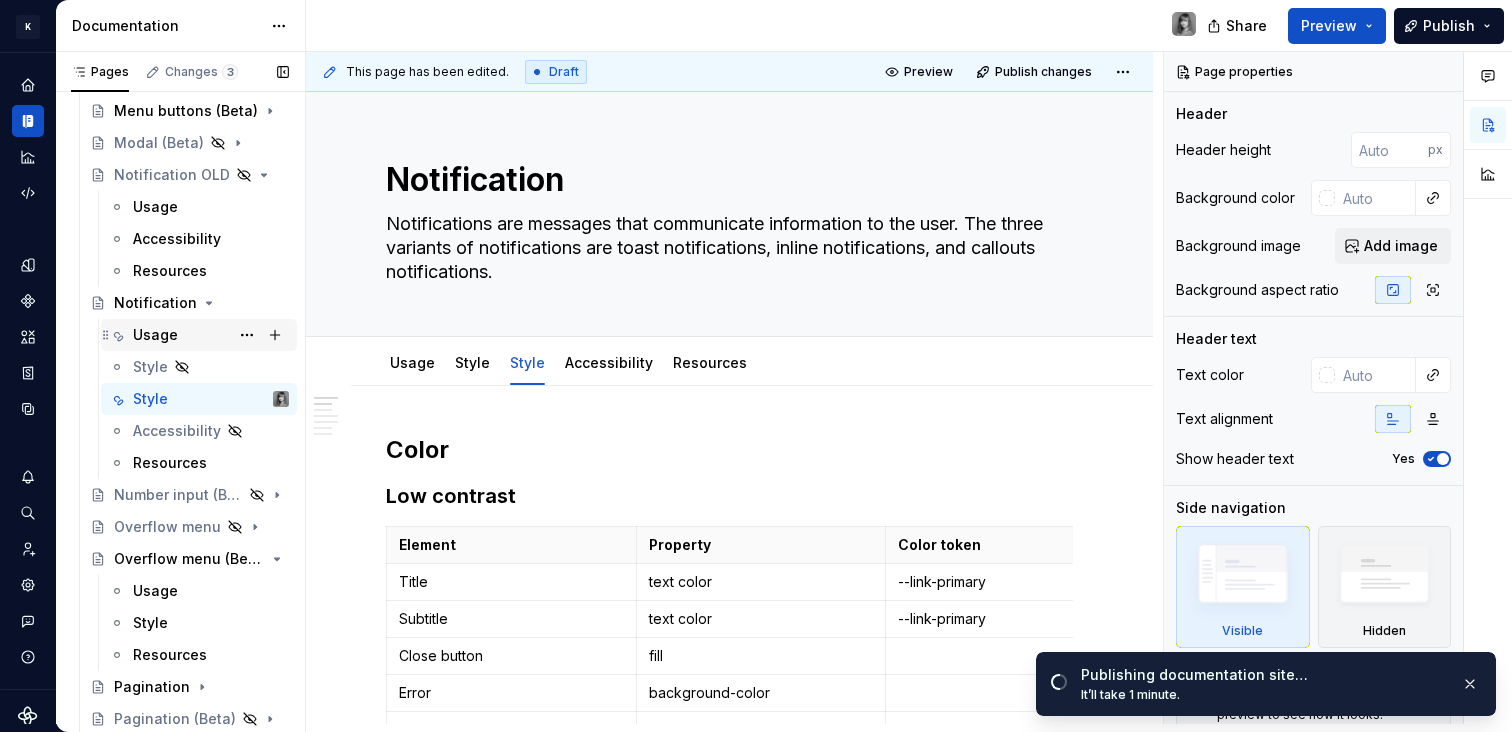 click on "Usage" at bounding box center [155, 335] 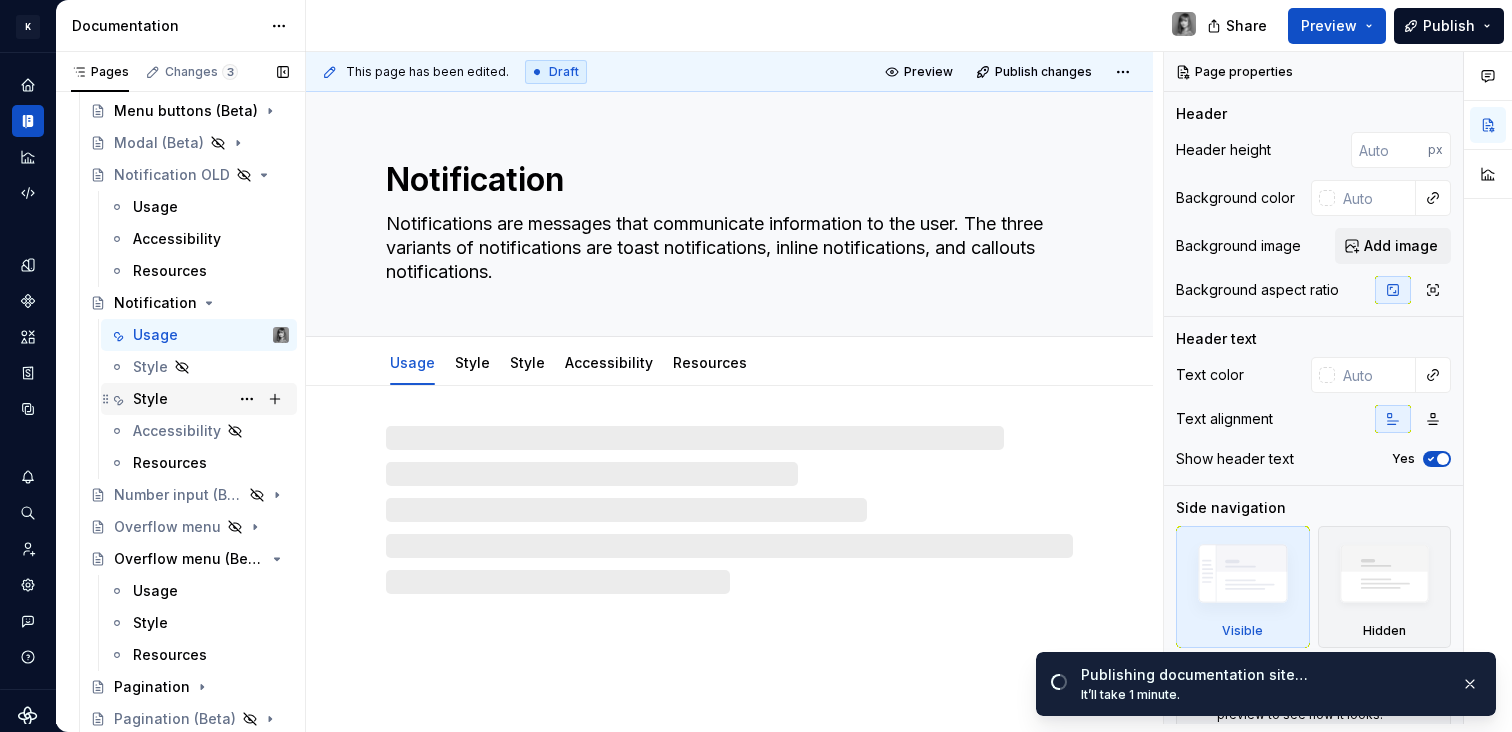 click on "Style" at bounding box center (150, 399) 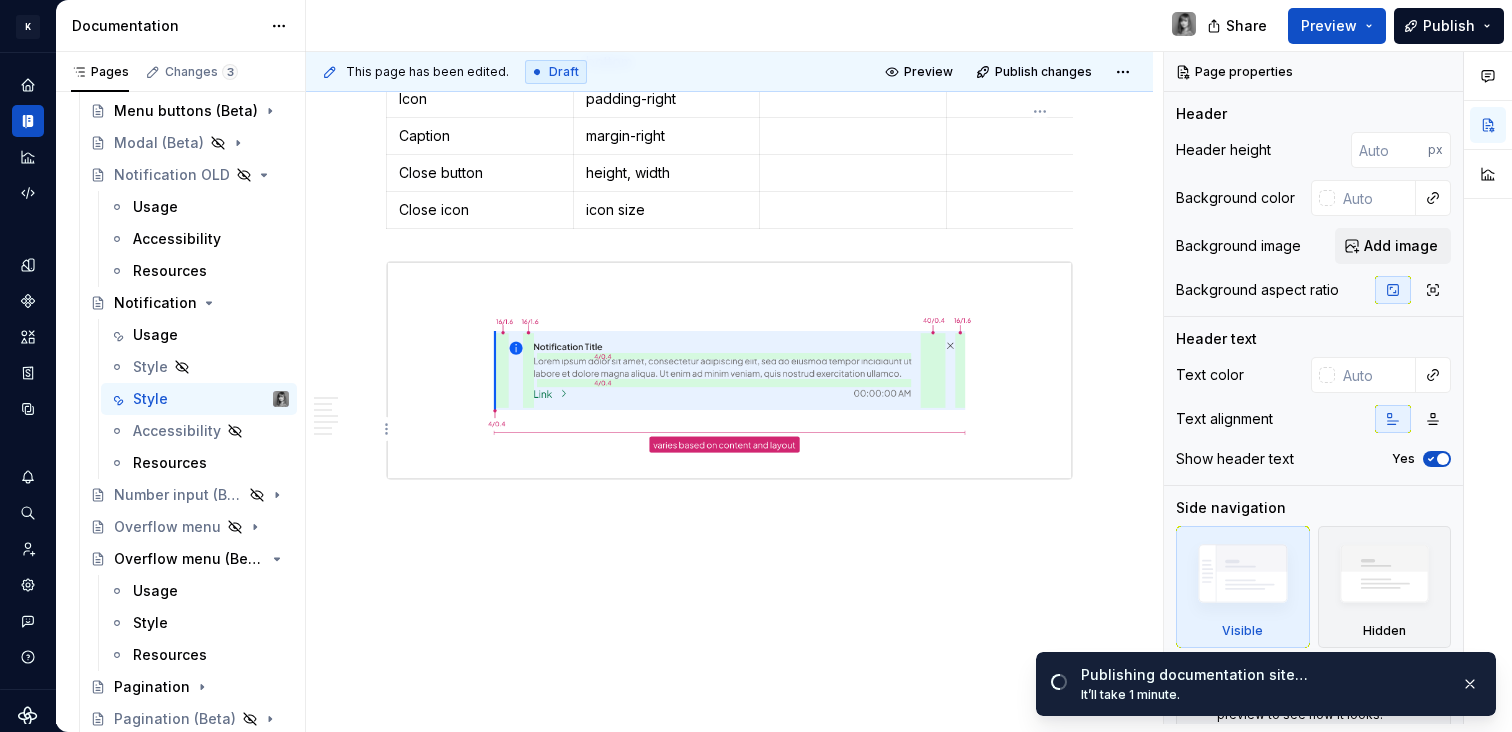 scroll, scrollTop: 2501, scrollLeft: 0, axis: vertical 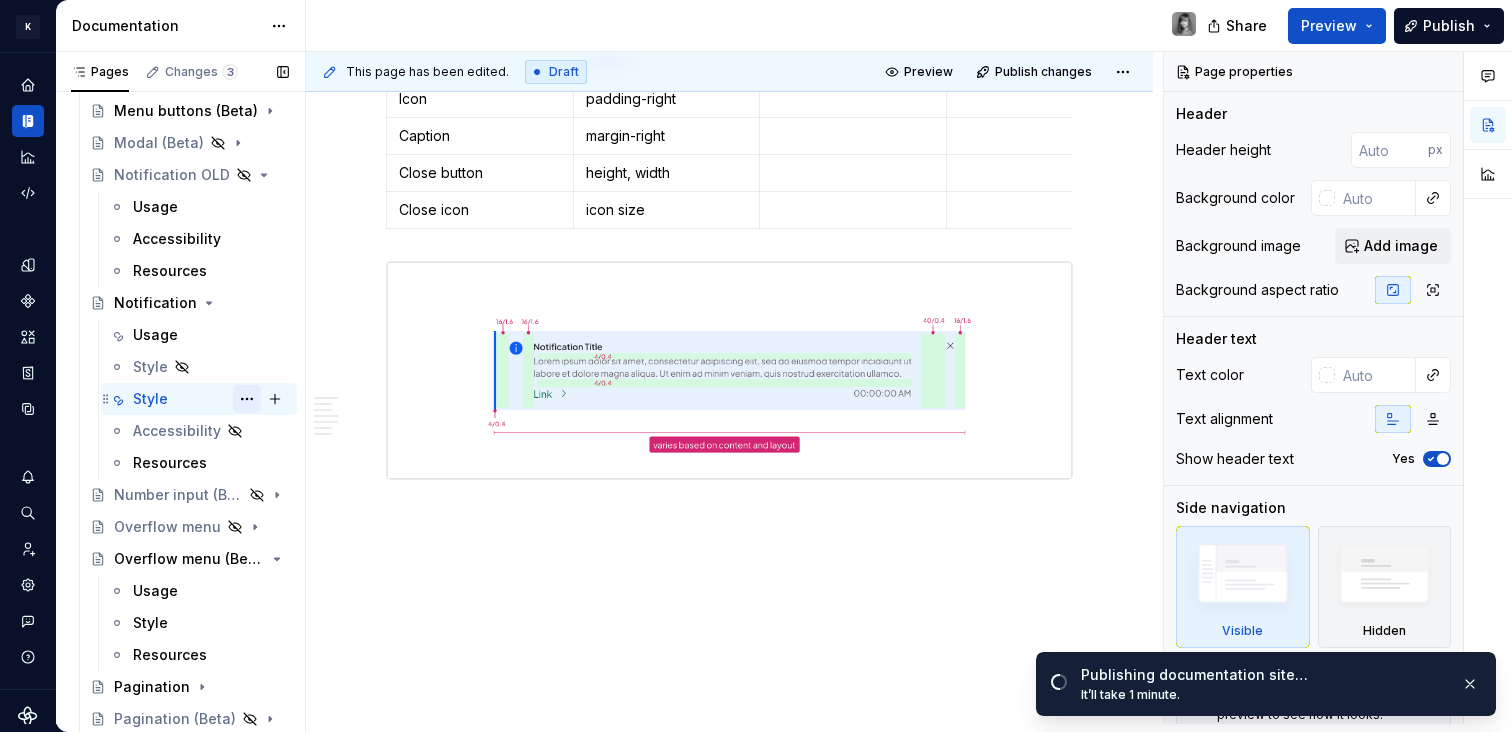 click at bounding box center (247, 399) 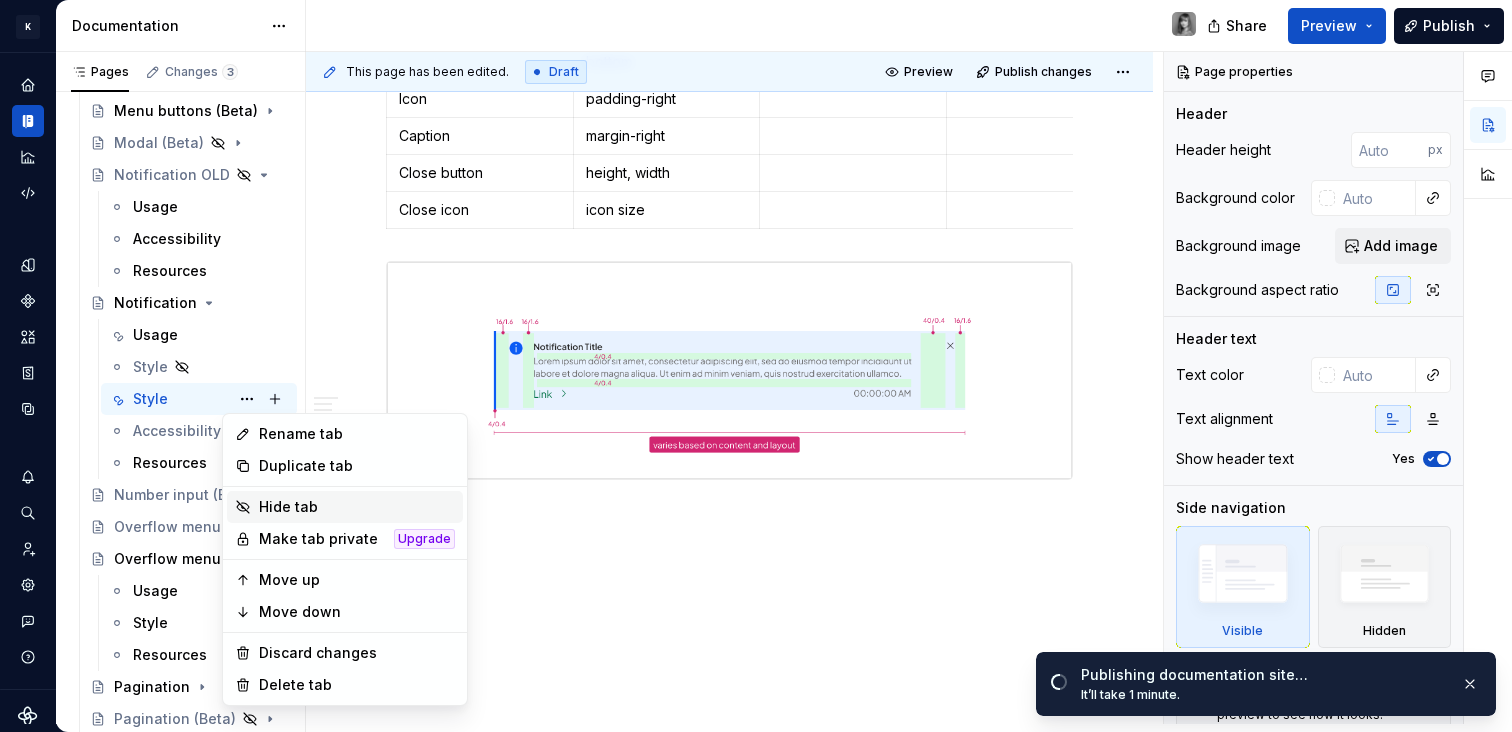 click on "Hide tab" at bounding box center (357, 507) 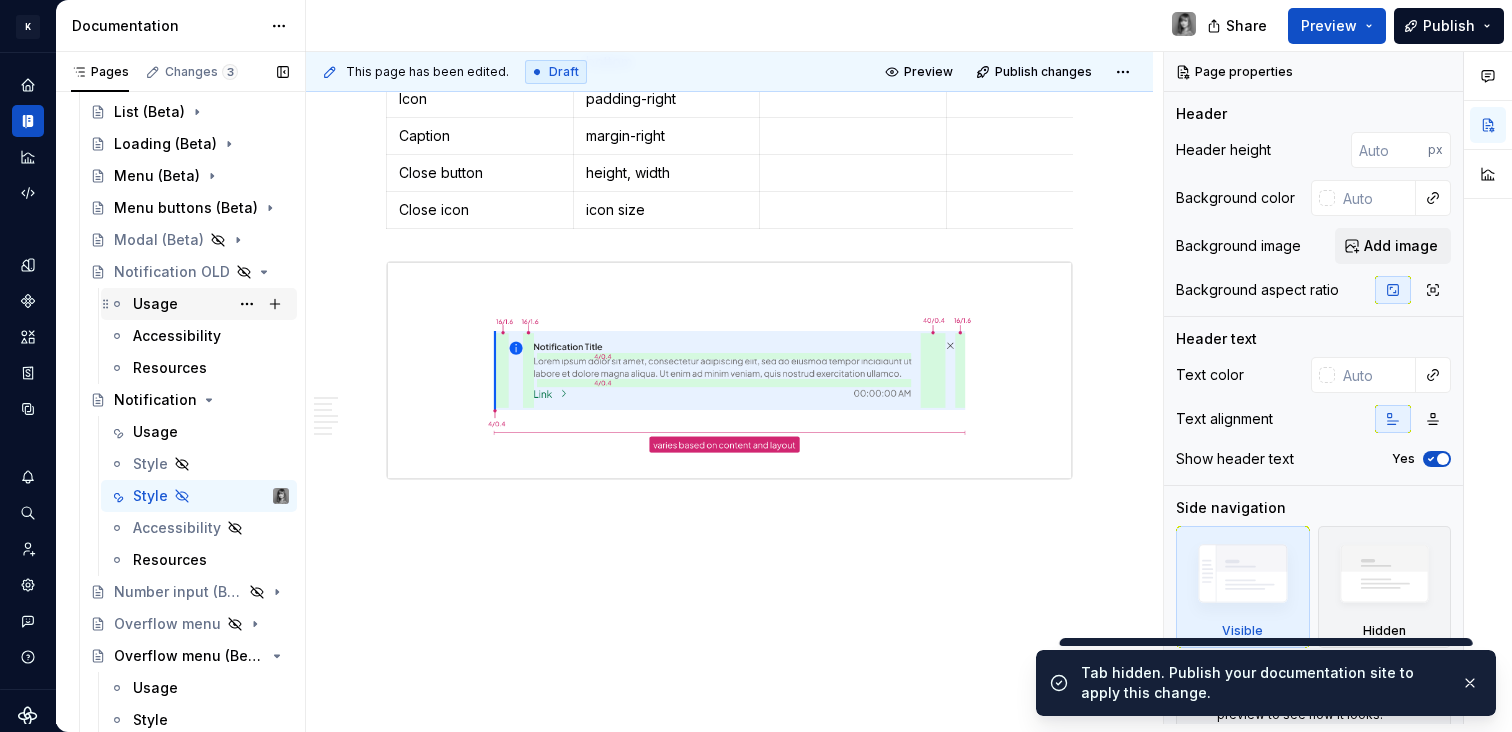 scroll, scrollTop: 1985, scrollLeft: 0, axis: vertical 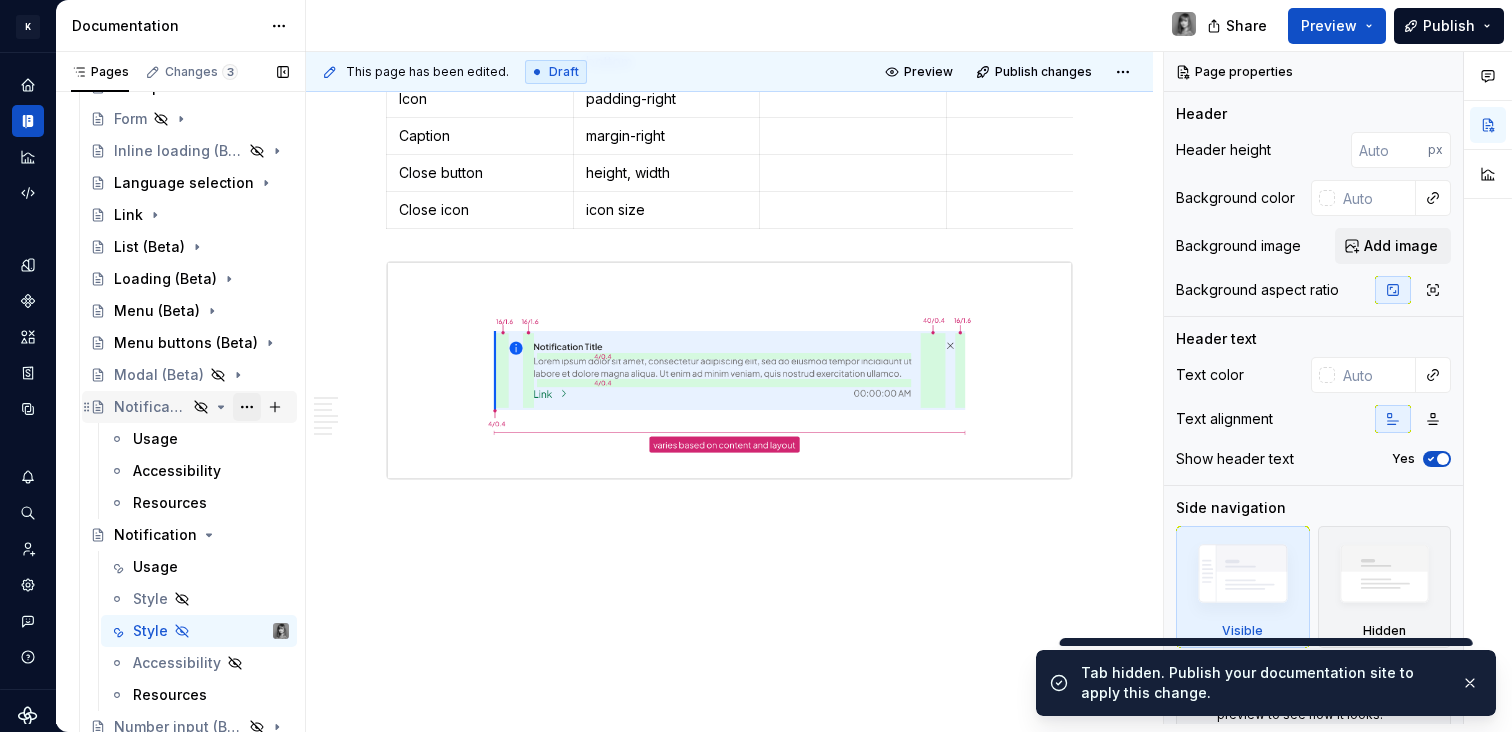 click at bounding box center [247, 407] 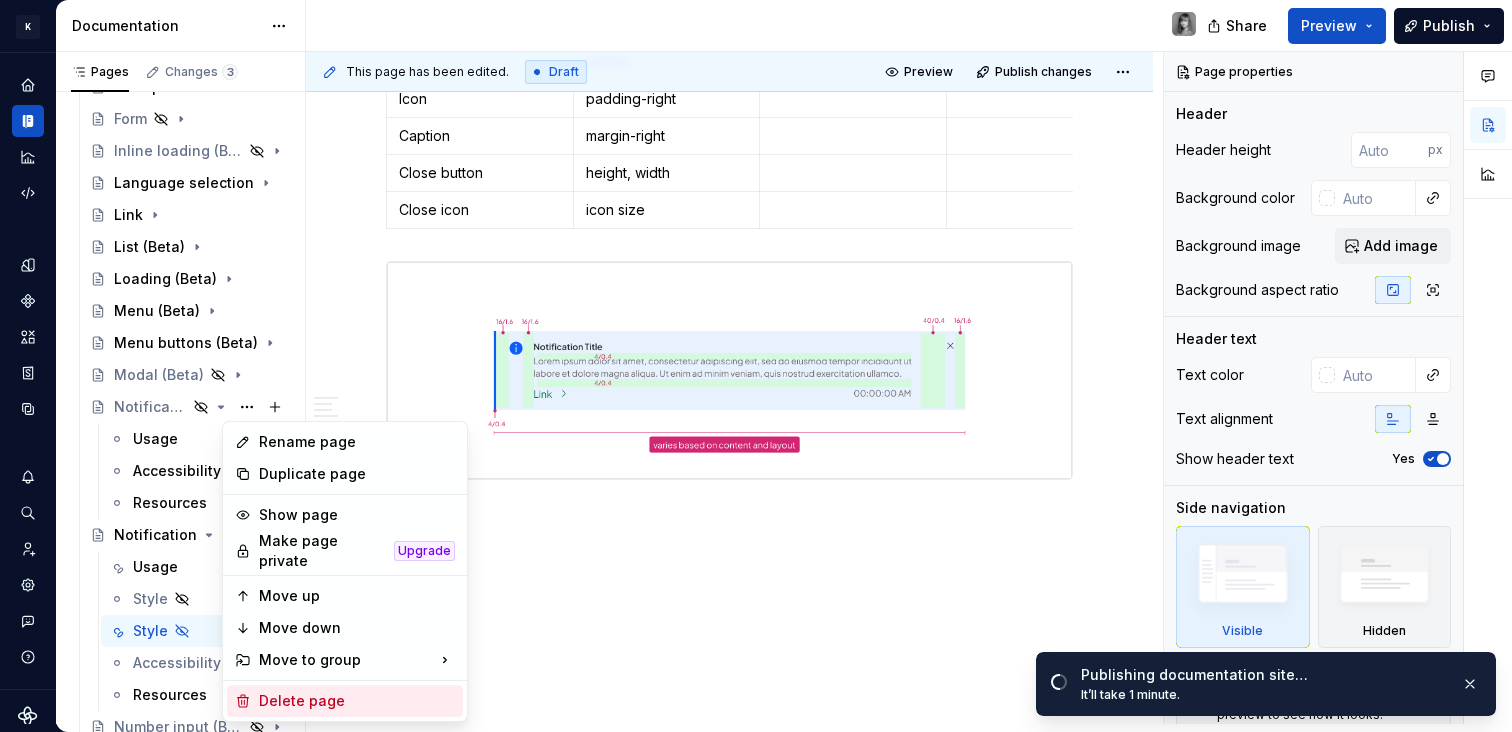 click on "Delete page" at bounding box center (357, 701) 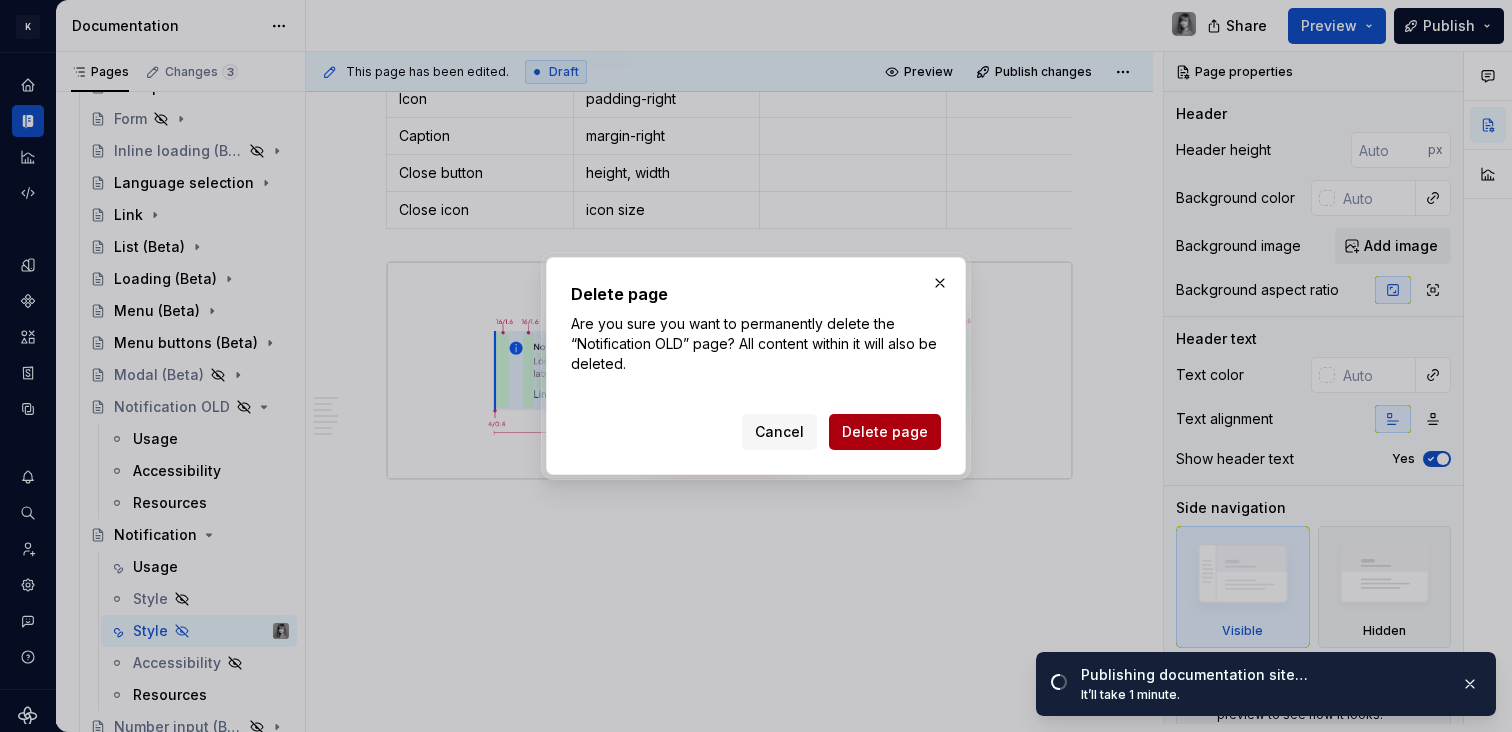 click on "Delete page" at bounding box center (885, 432) 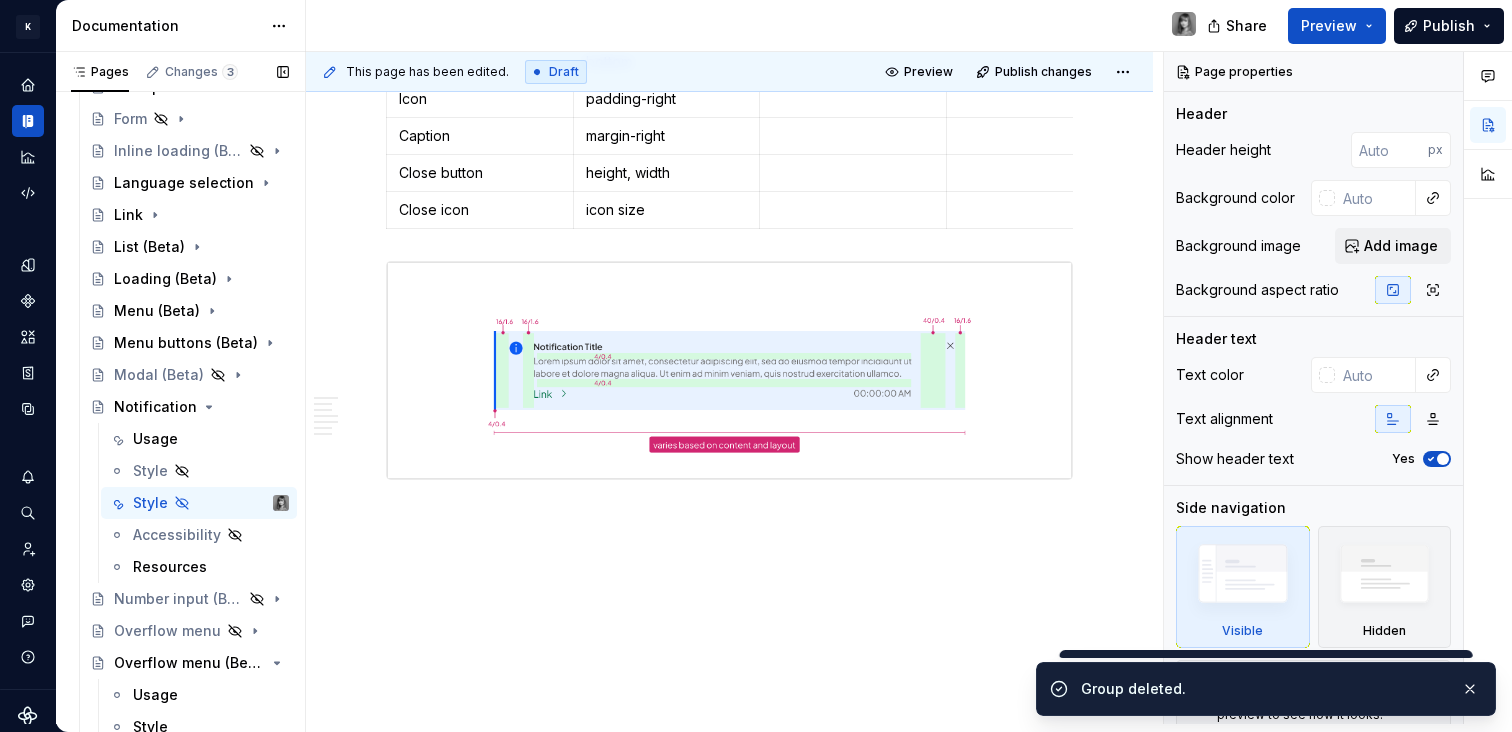 click 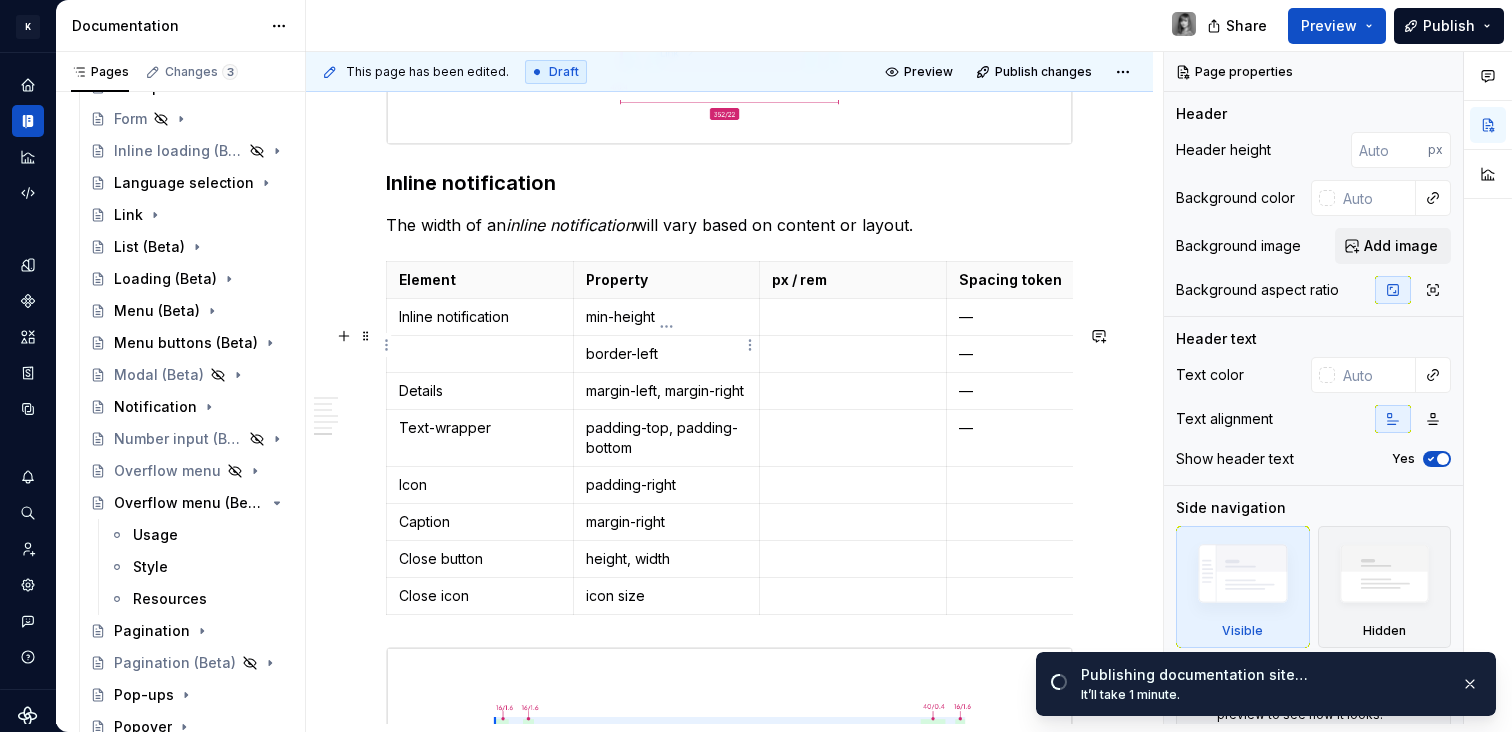 scroll, scrollTop: 1784, scrollLeft: 0, axis: vertical 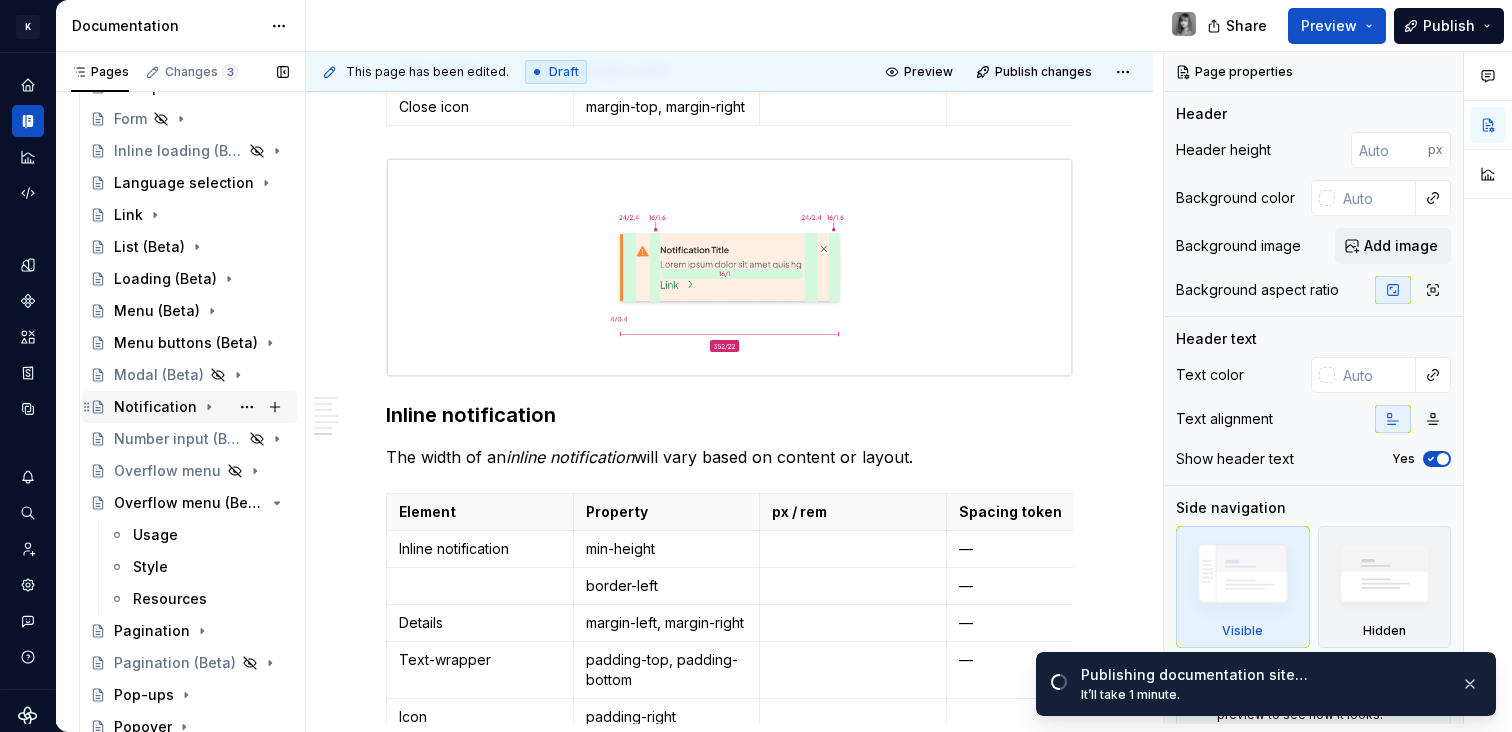 click on "Notification" at bounding box center (155, 407) 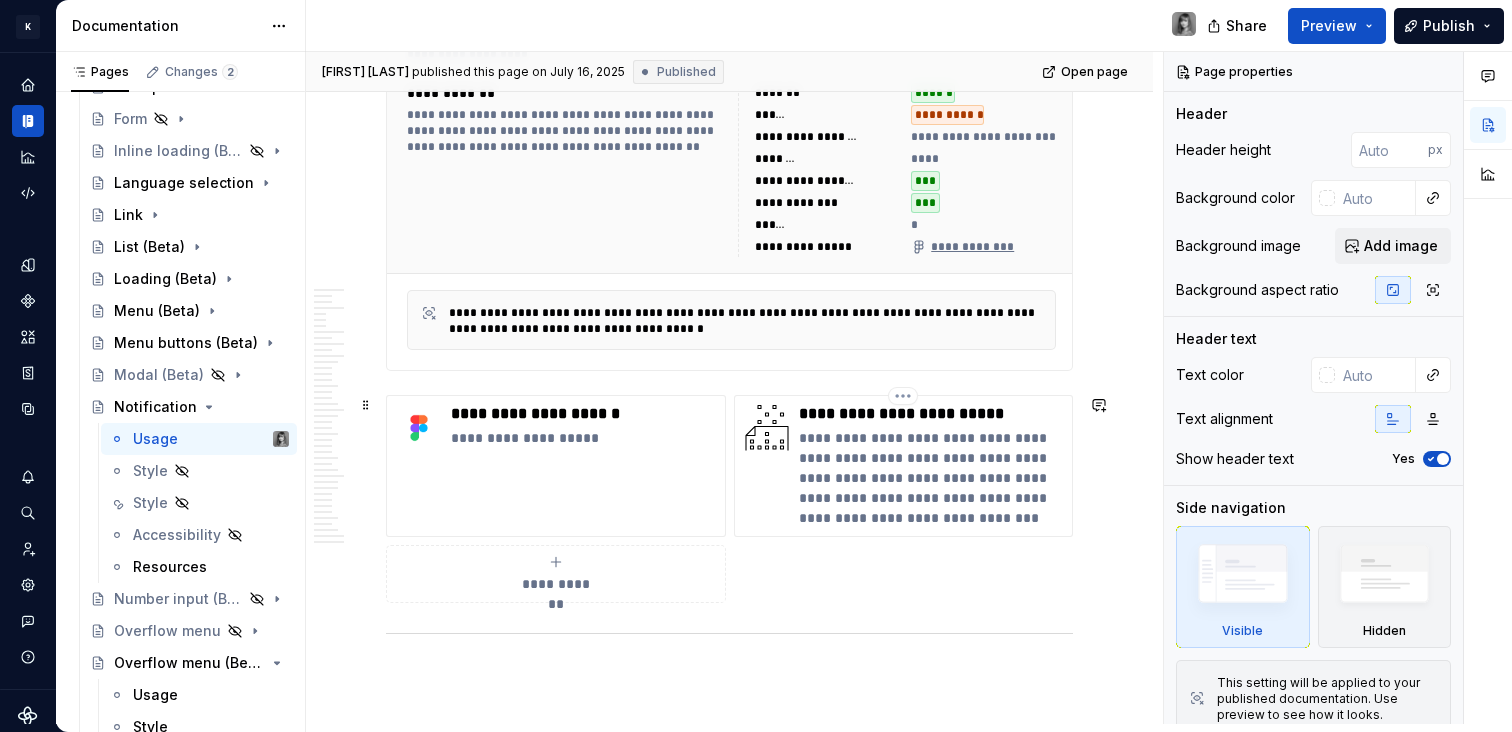 scroll, scrollTop: 595, scrollLeft: 0, axis: vertical 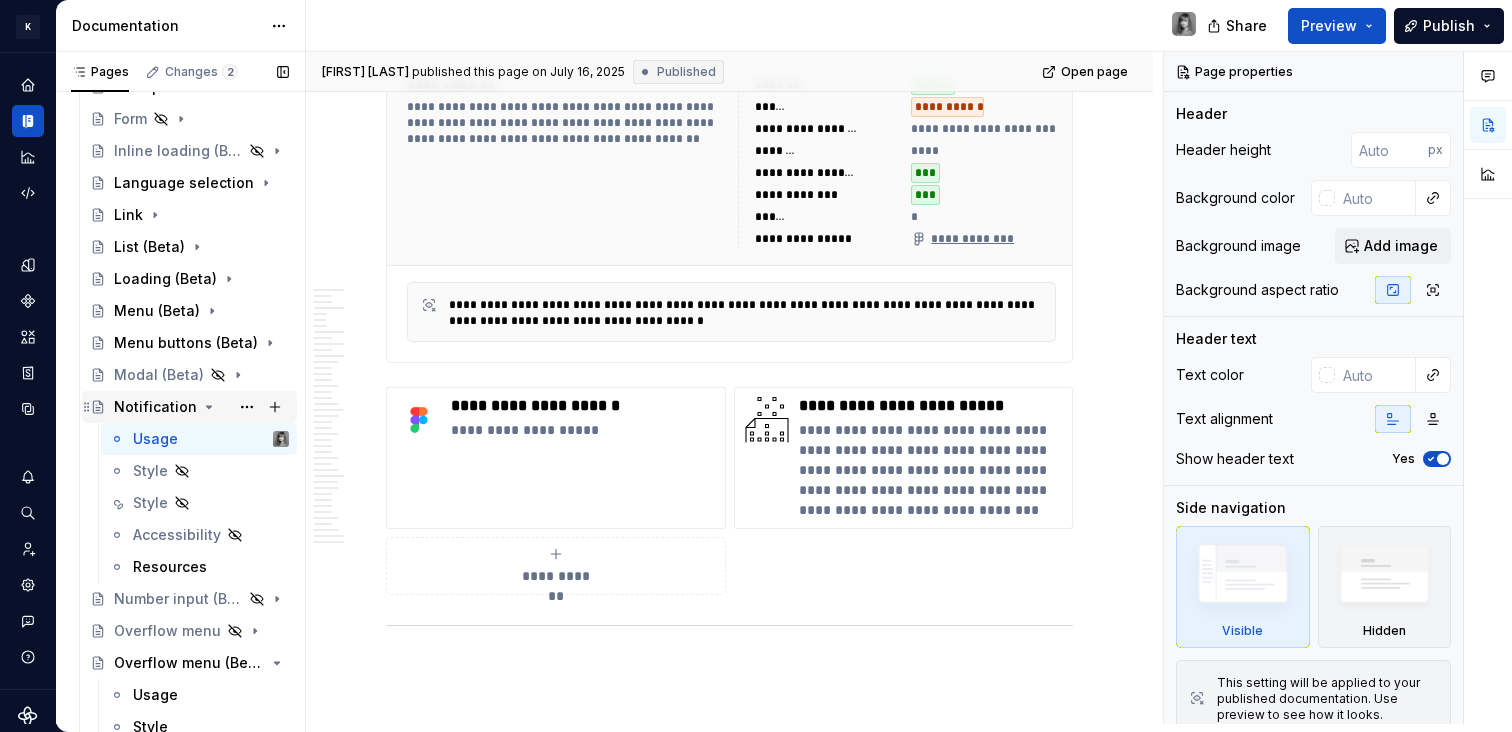 click 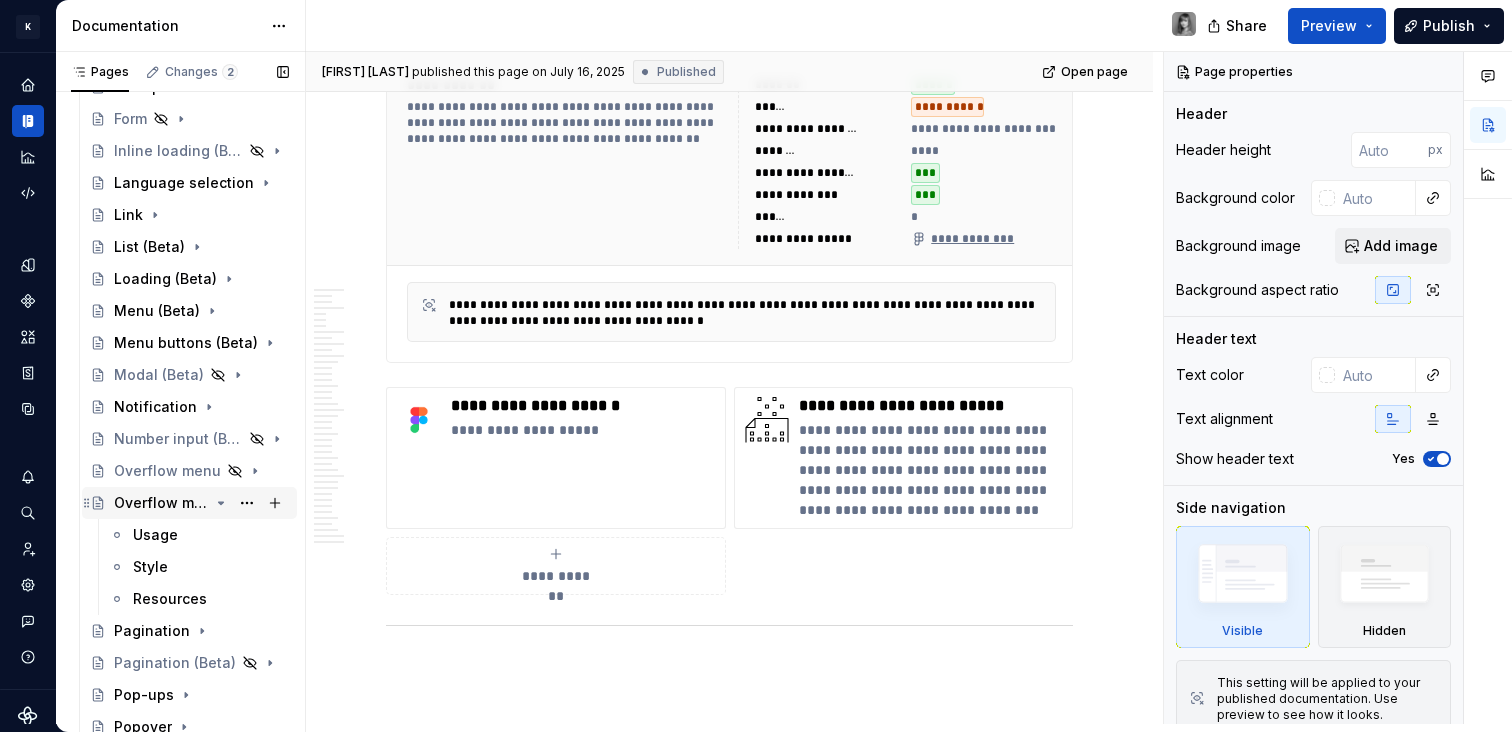 click 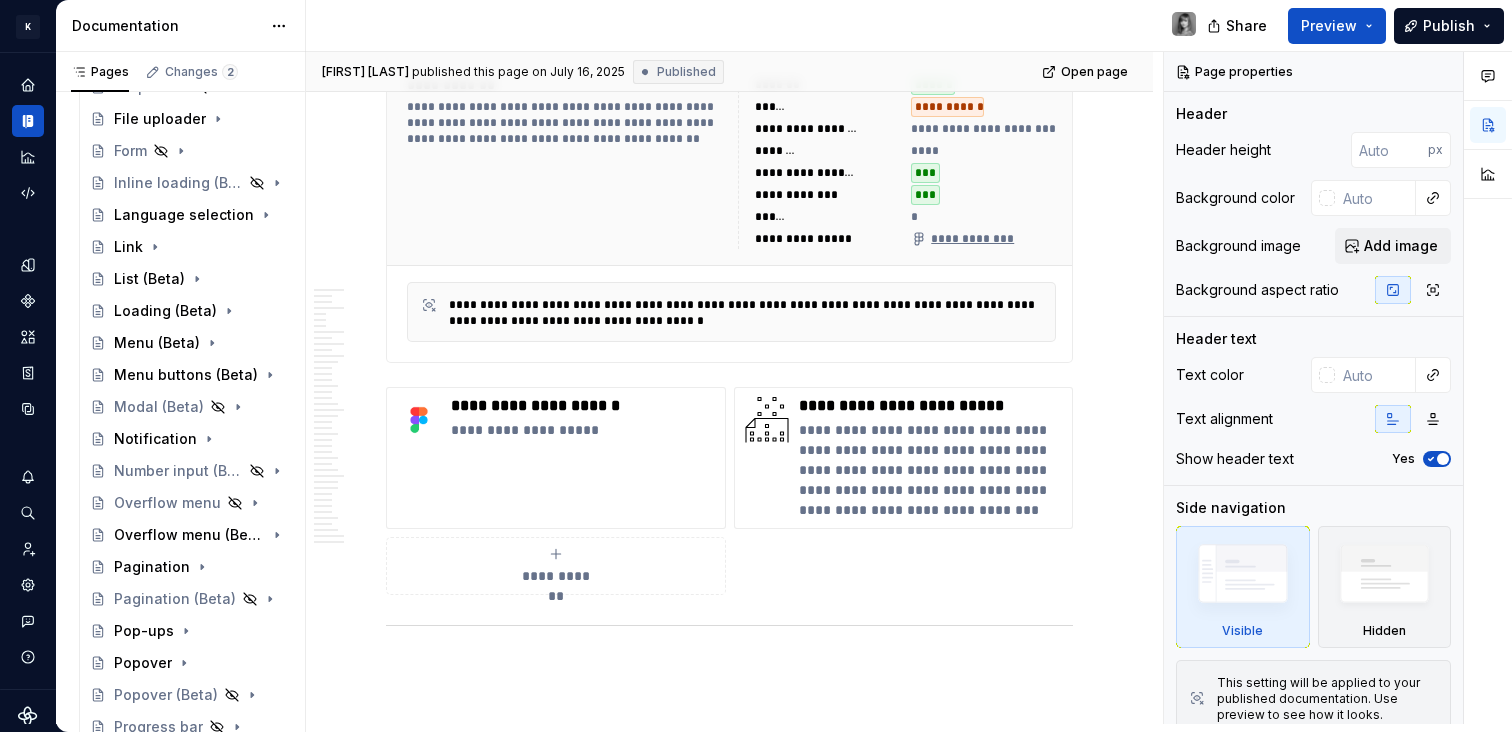 type on "*" 